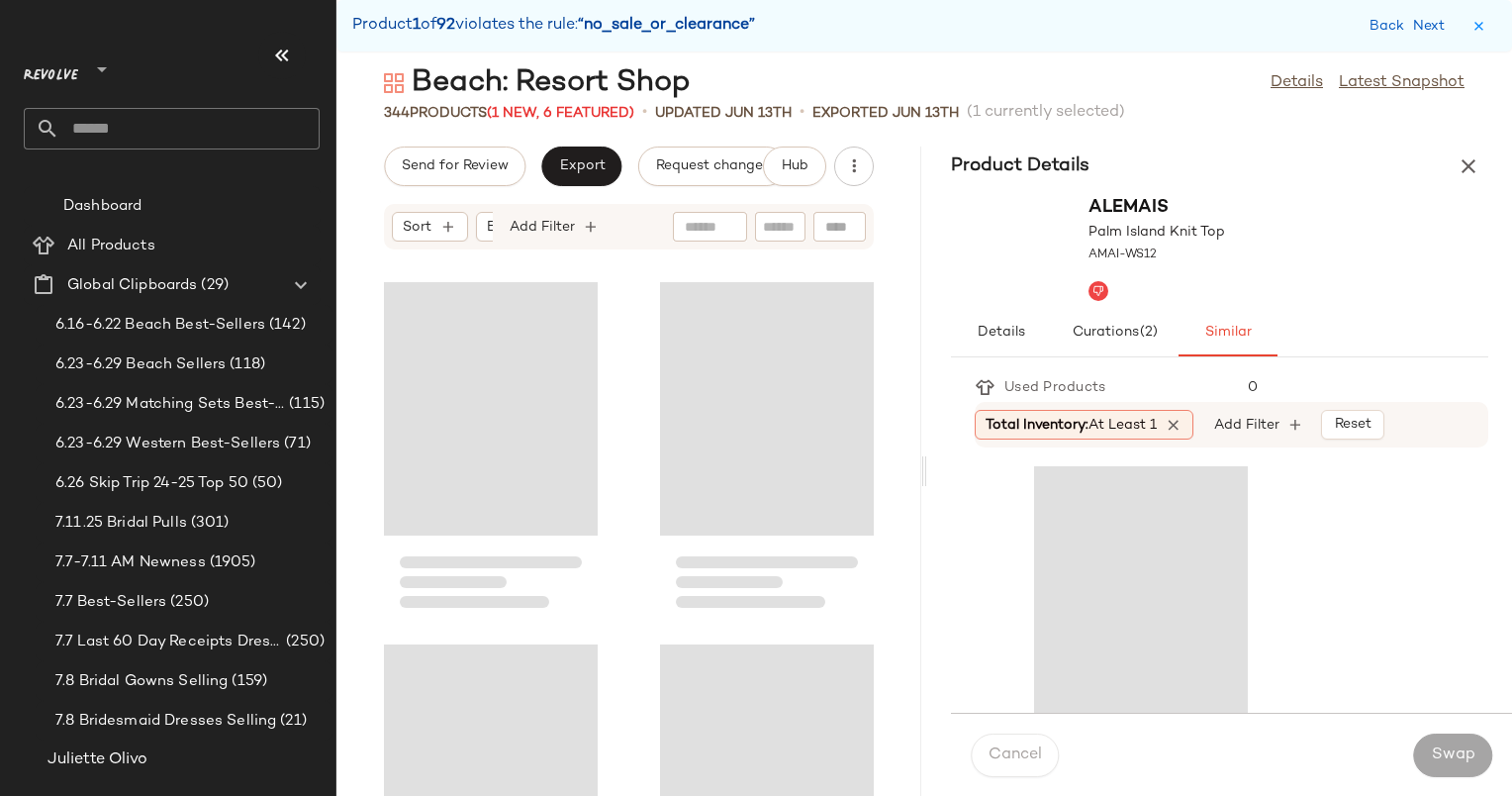 scroll, scrollTop: 0, scrollLeft: 0, axis: both 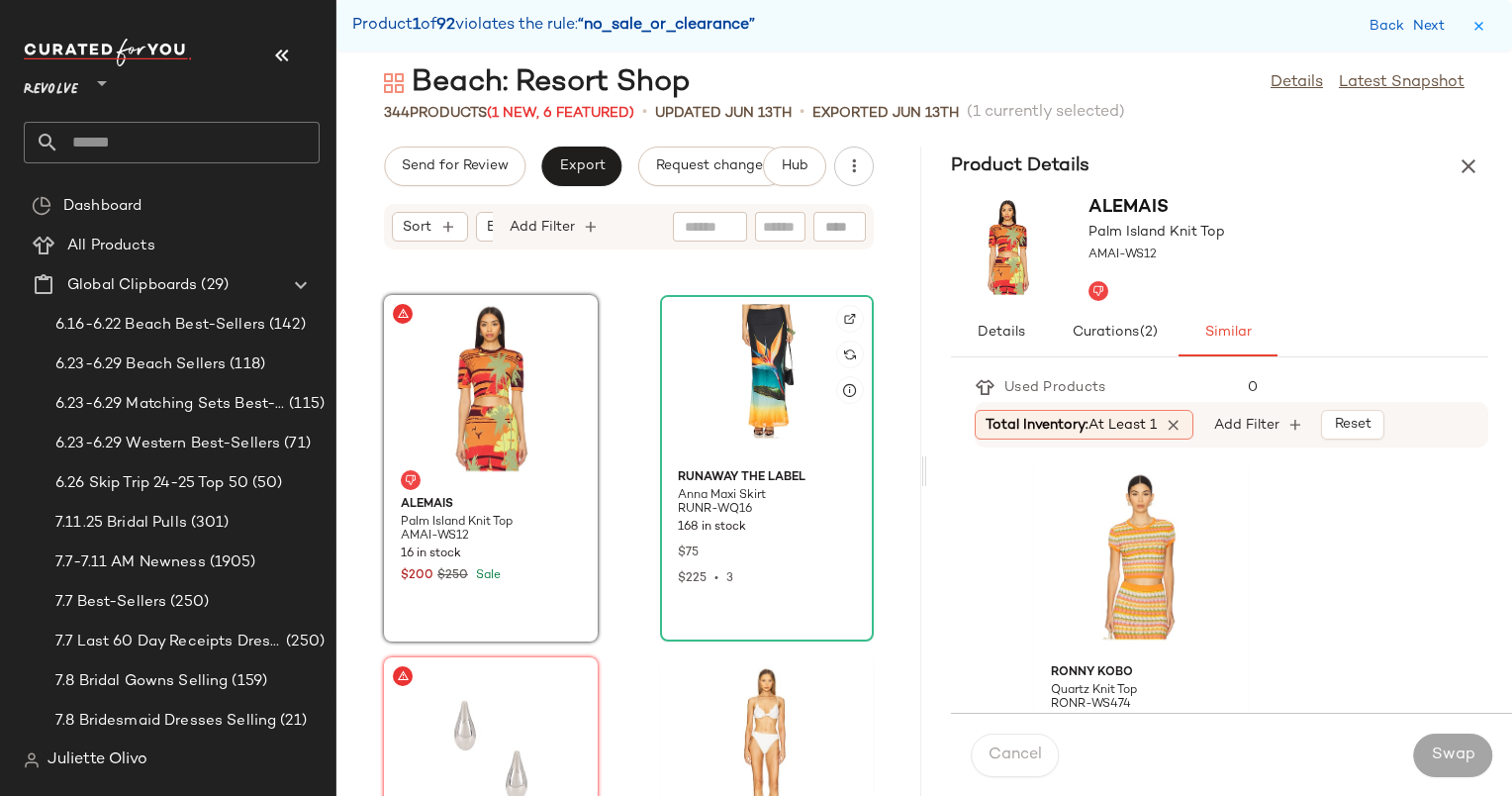 click 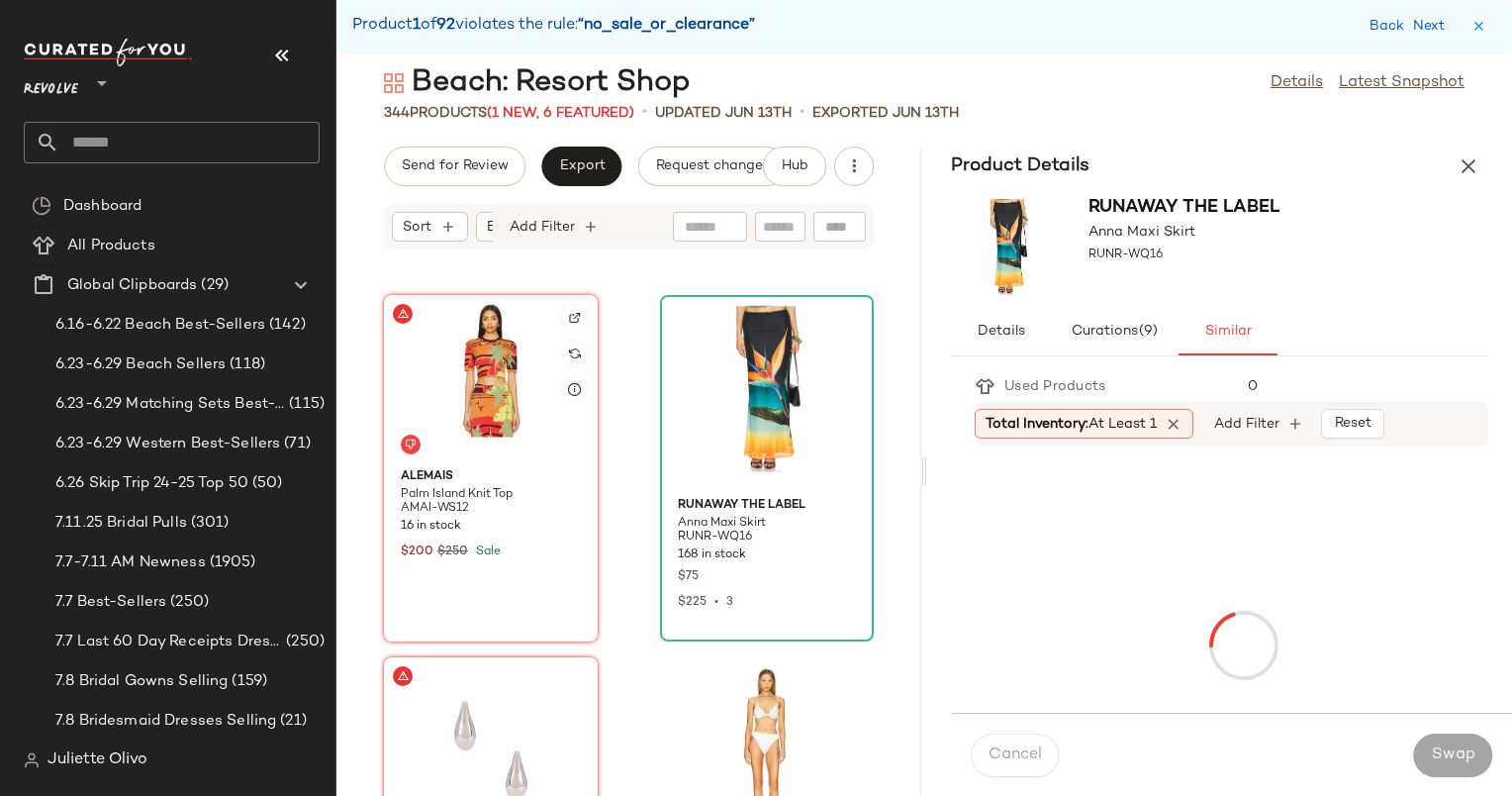 click 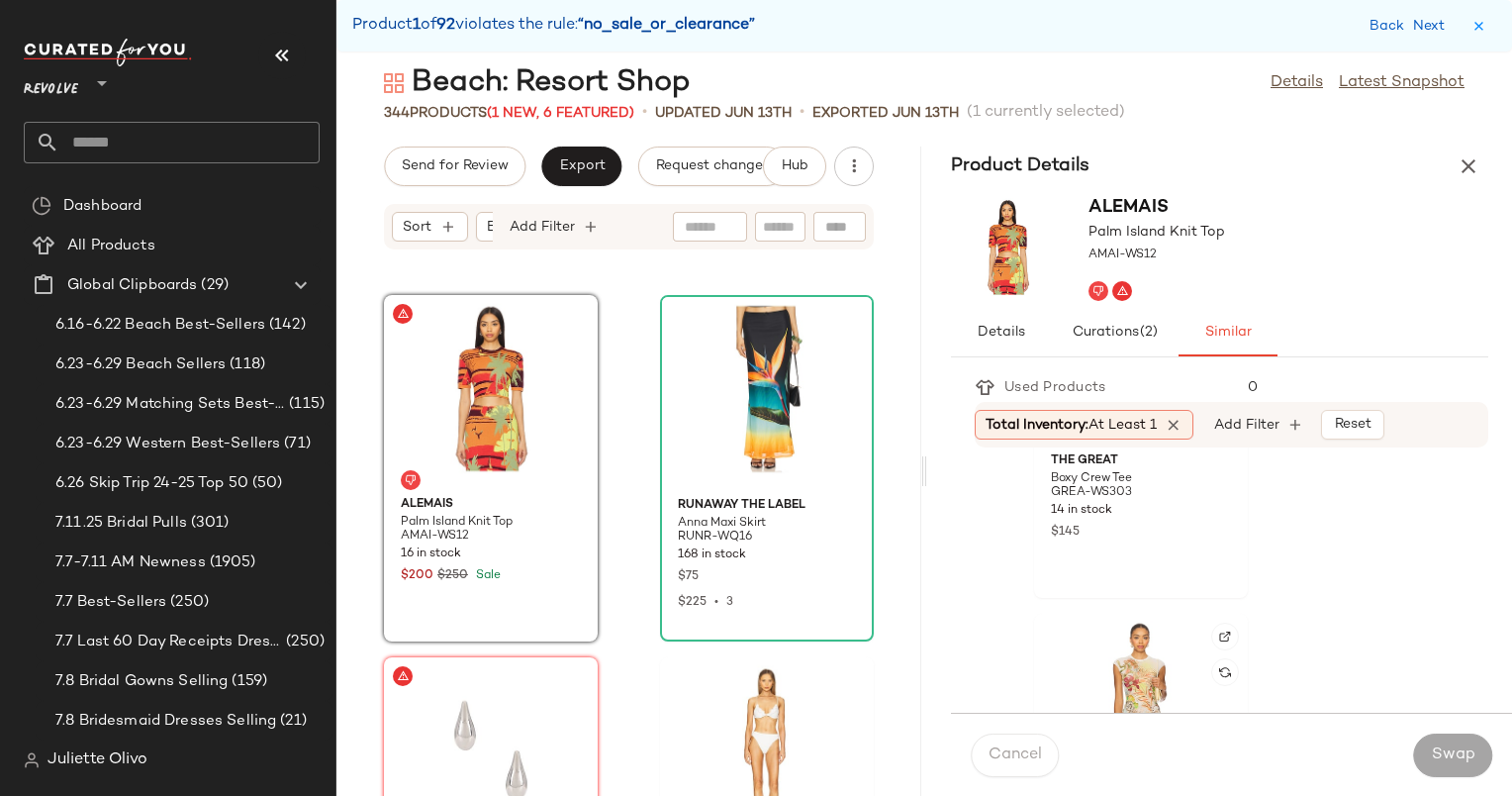 scroll, scrollTop: 1384, scrollLeft: 0, axis: vertical 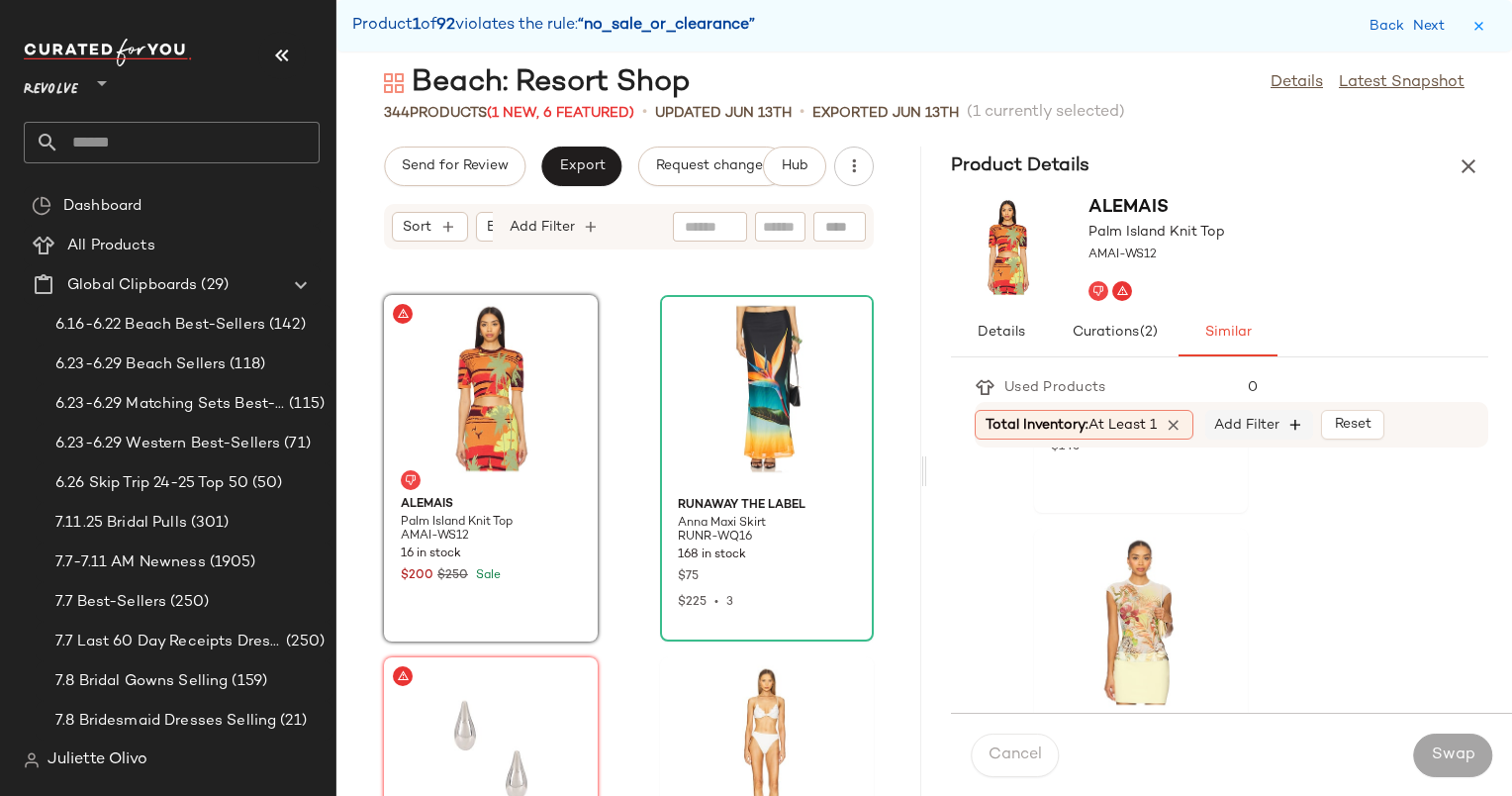 click at bounding box center [1296, 425] 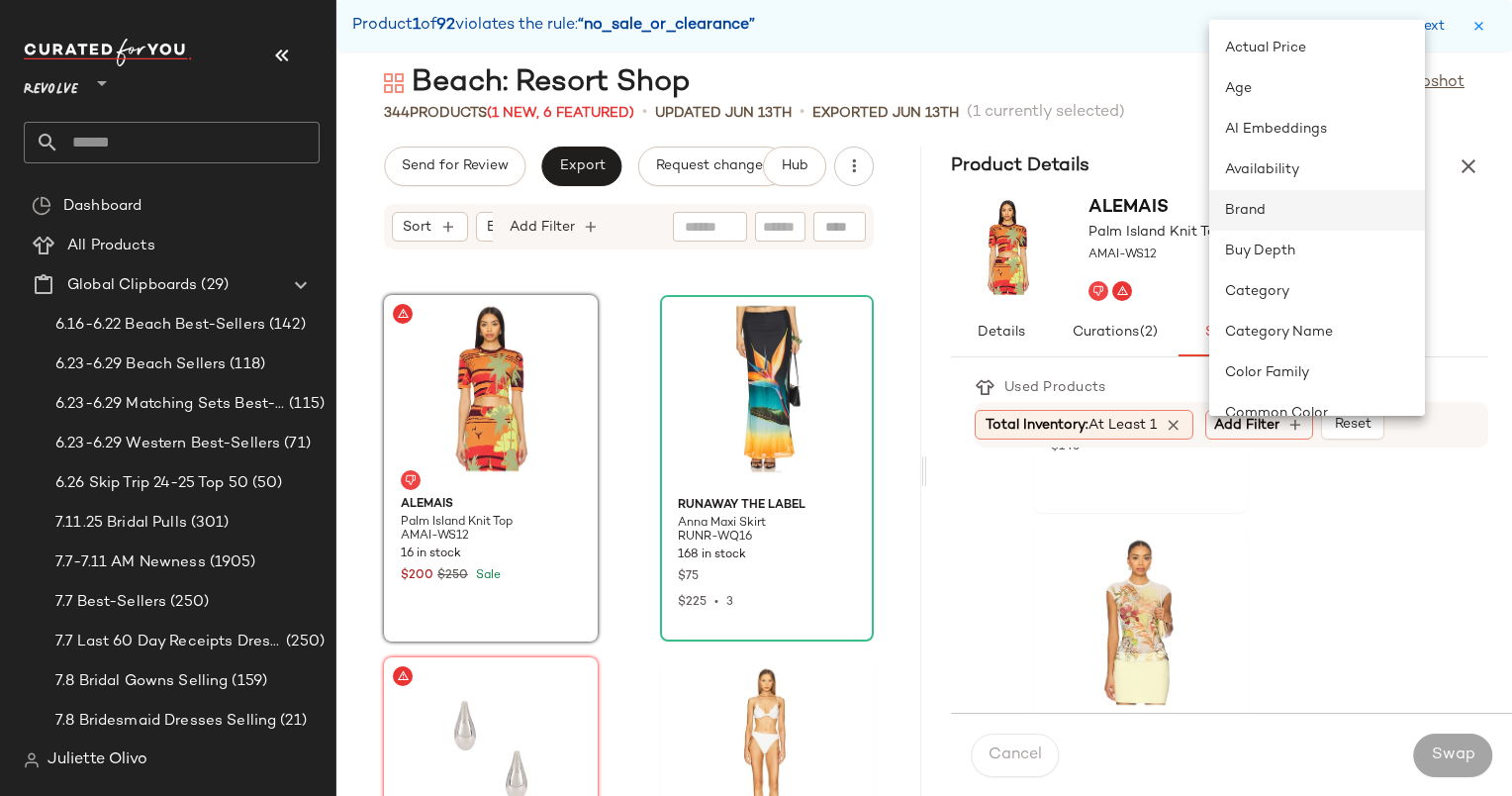 click on "Brand" 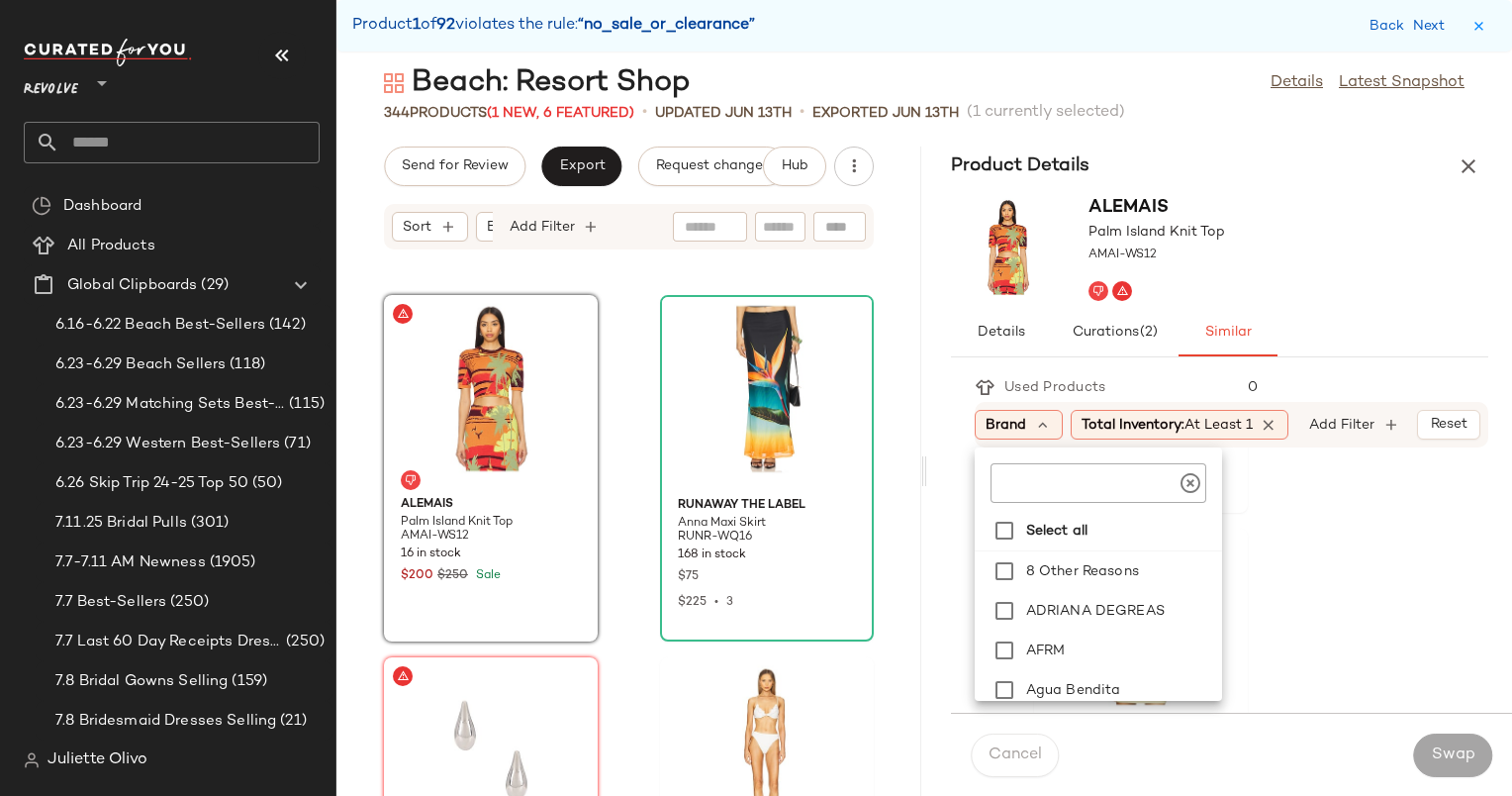 click 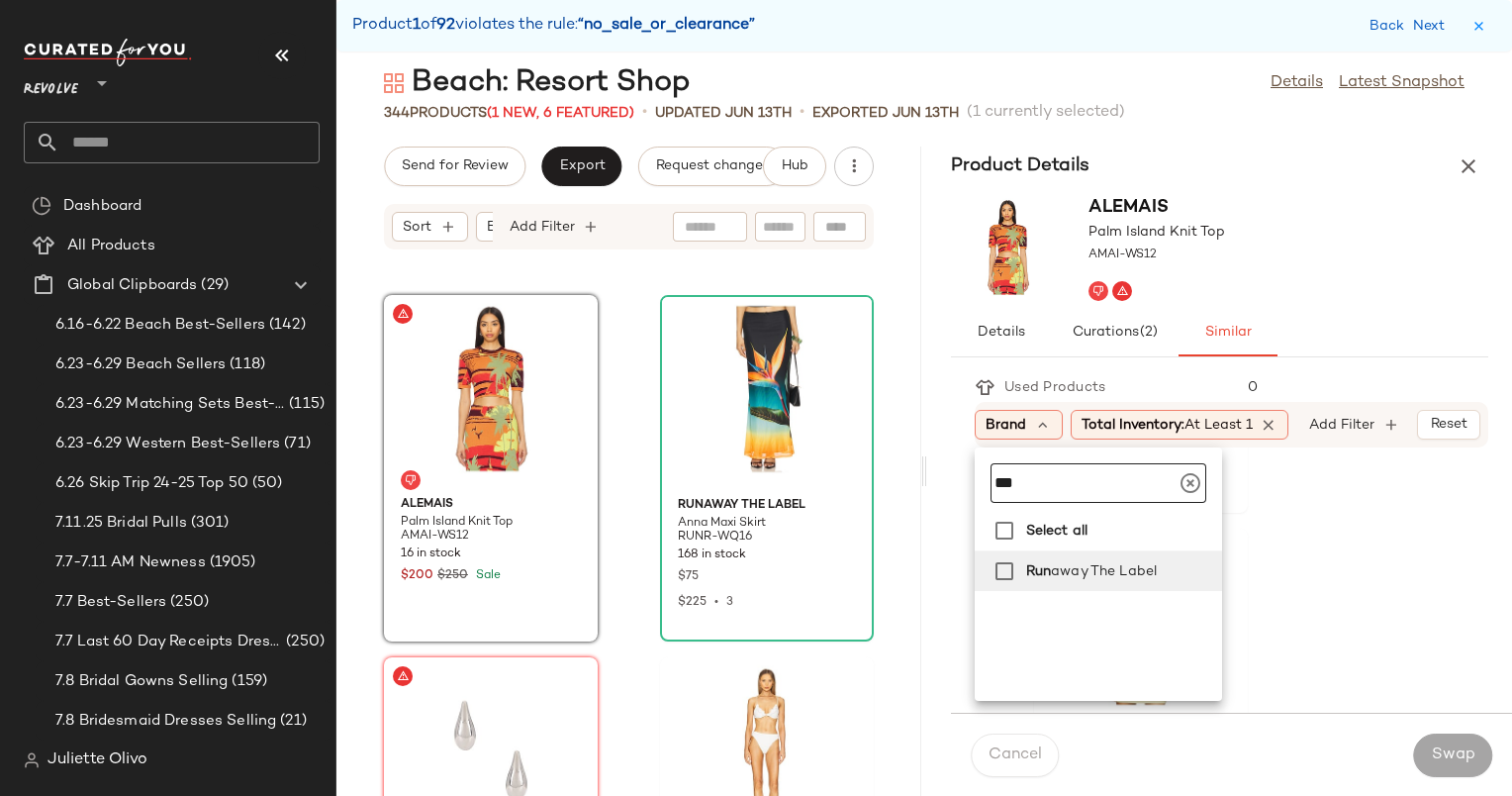 type on "***" 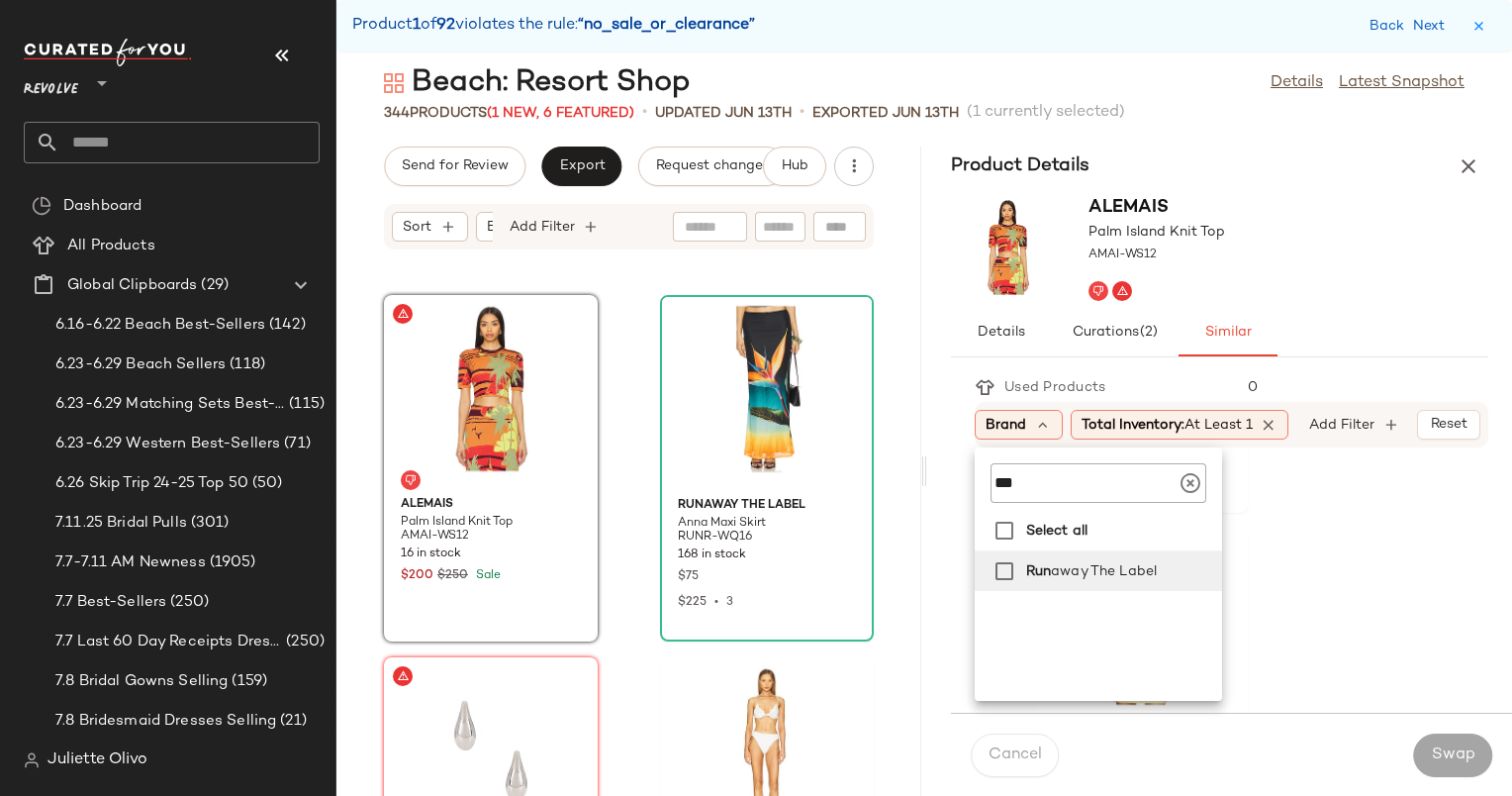 click on "Run  away The Label" at bounding box center (1120, 571) 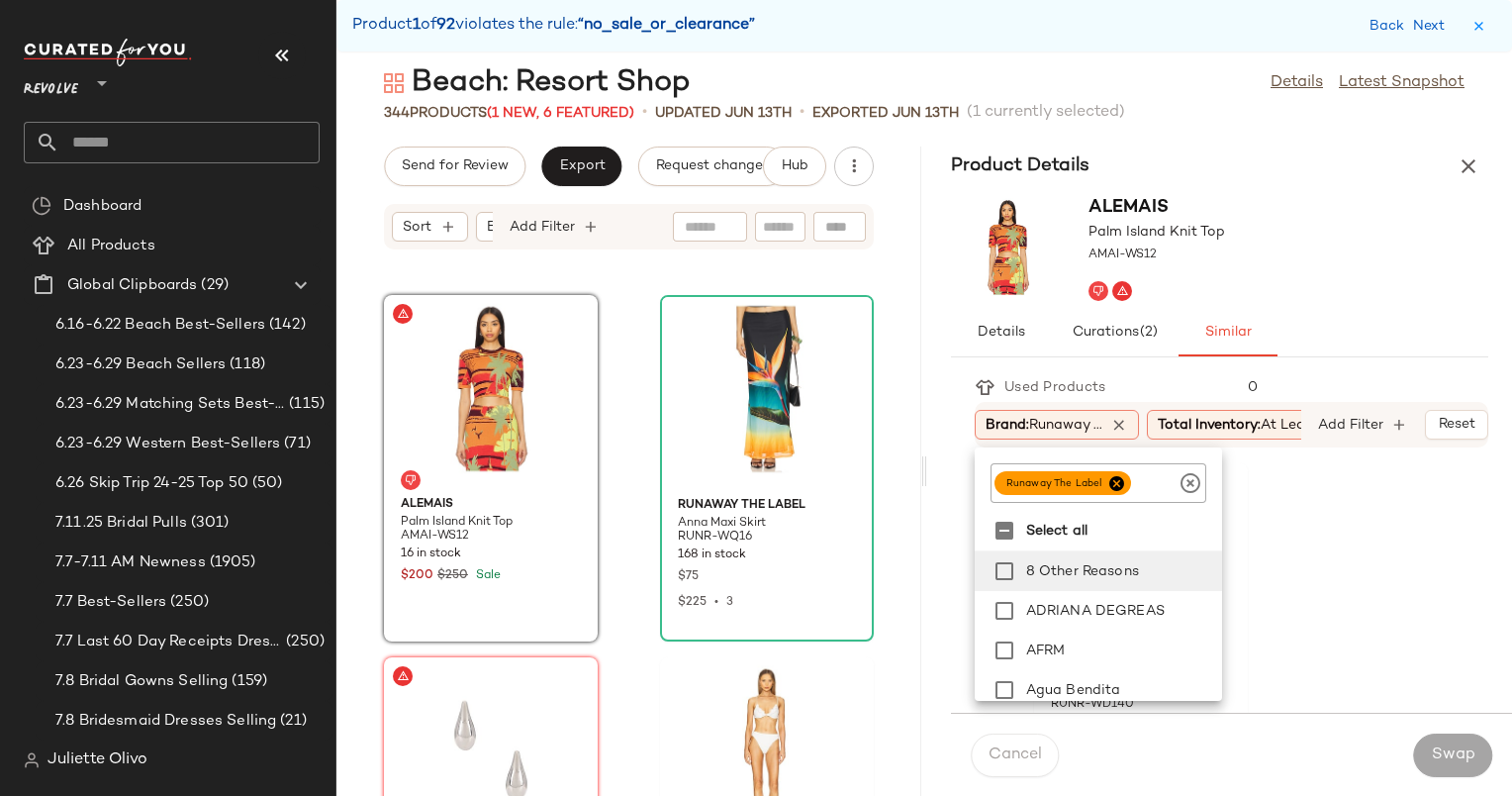 click on "Alemais Palm Island Knit Top AMAI-WS12" at bounding box center [1219, 248] 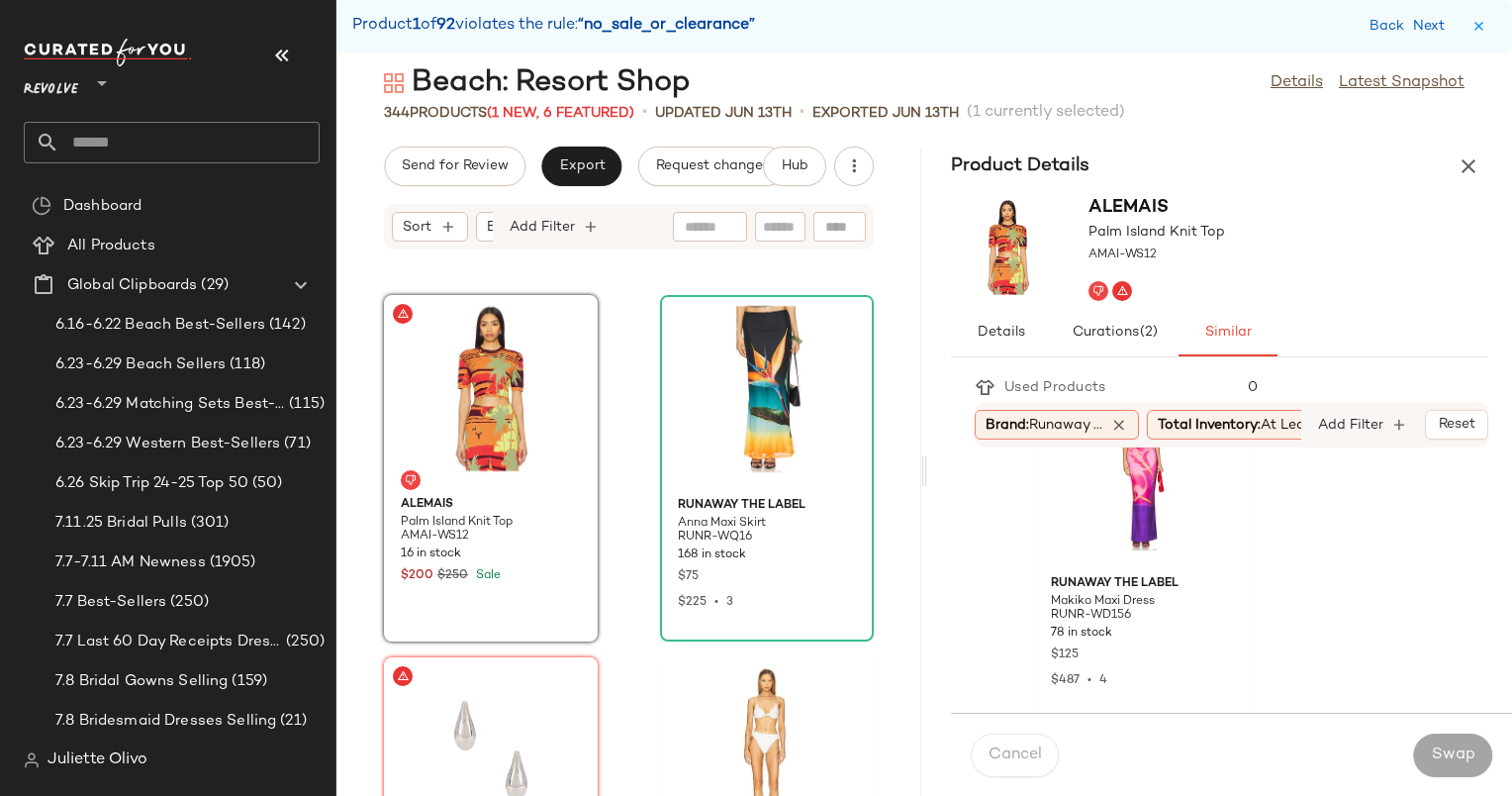 scroll, scrollTop: 4838, scrollLeft: 0, axis: vertical 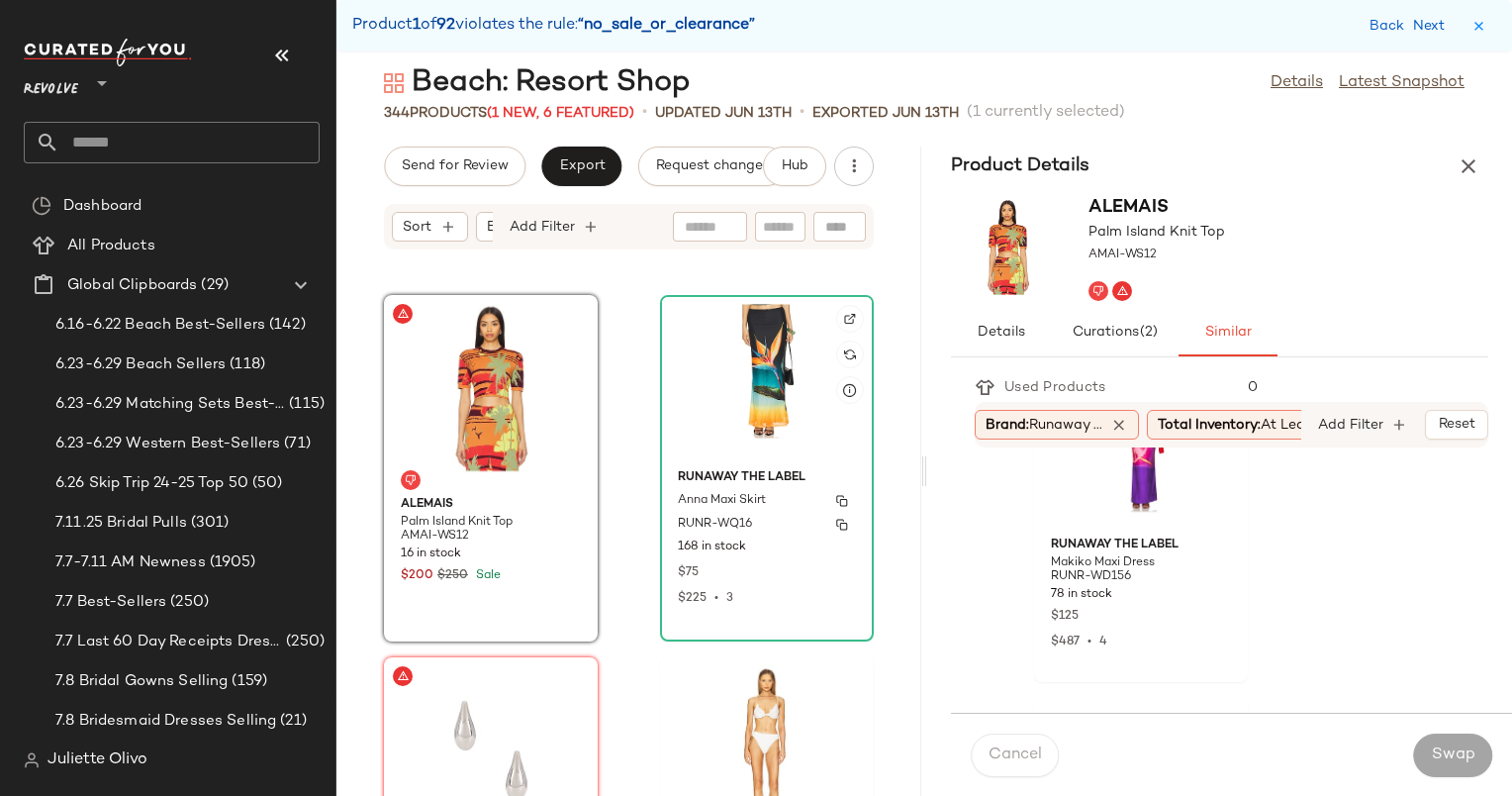 click on "Runaway The Label" at bounding box center (767, 478) 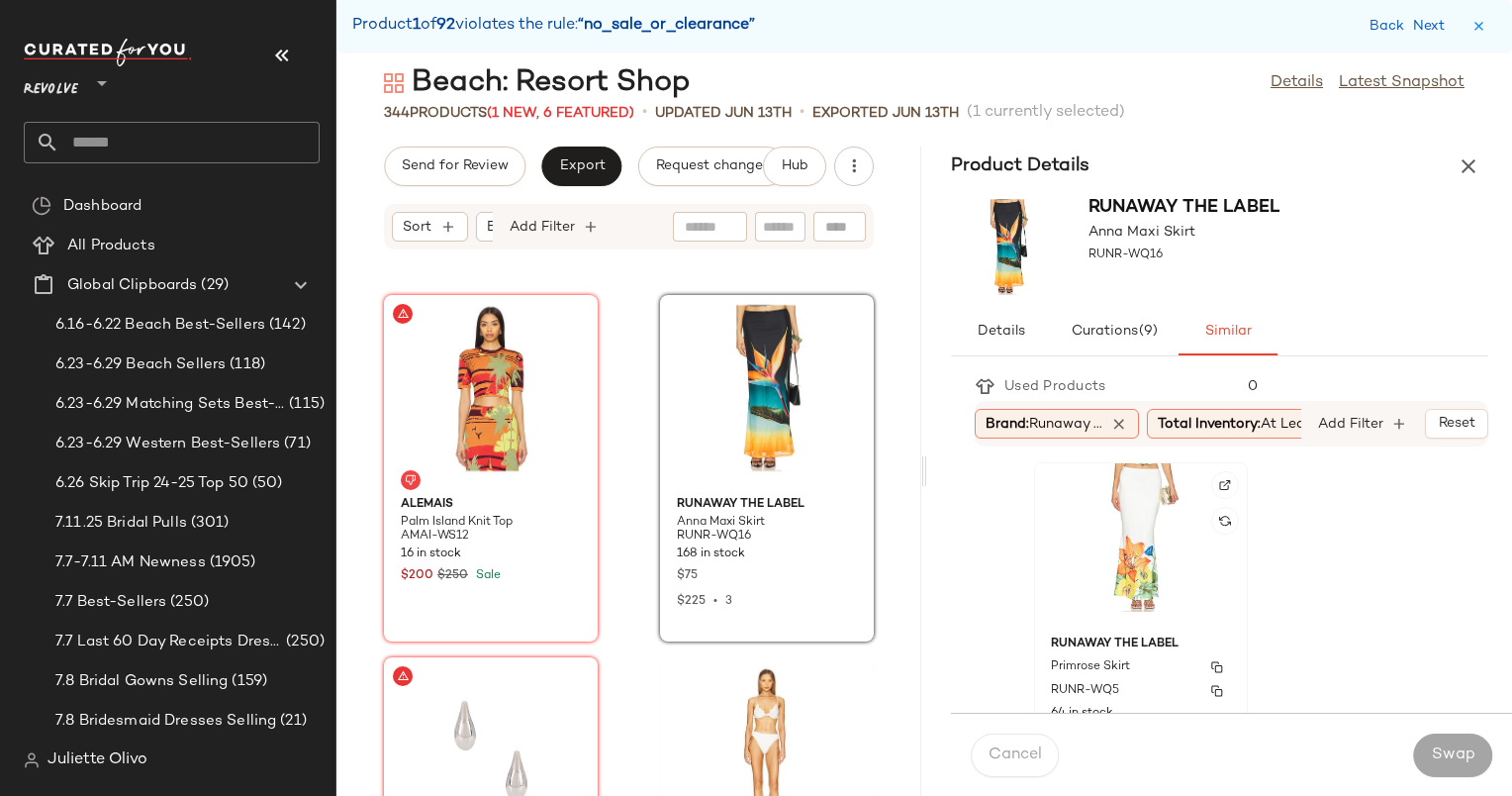 scroll, scrollTop: 131, scrollLeft: 0, axis: vertical 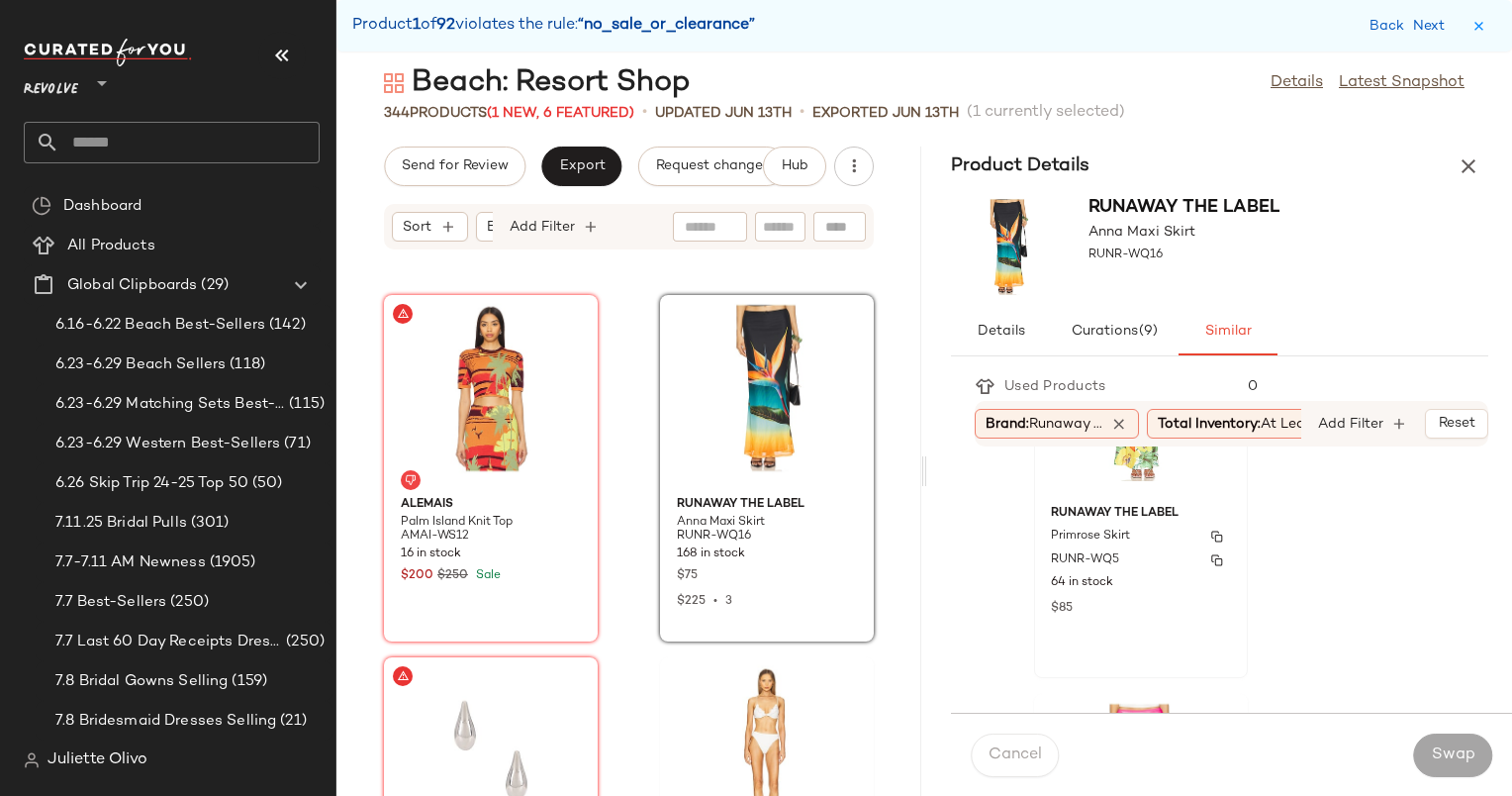 click on "Primrose Skirt" at bounding box center (1141, 537) 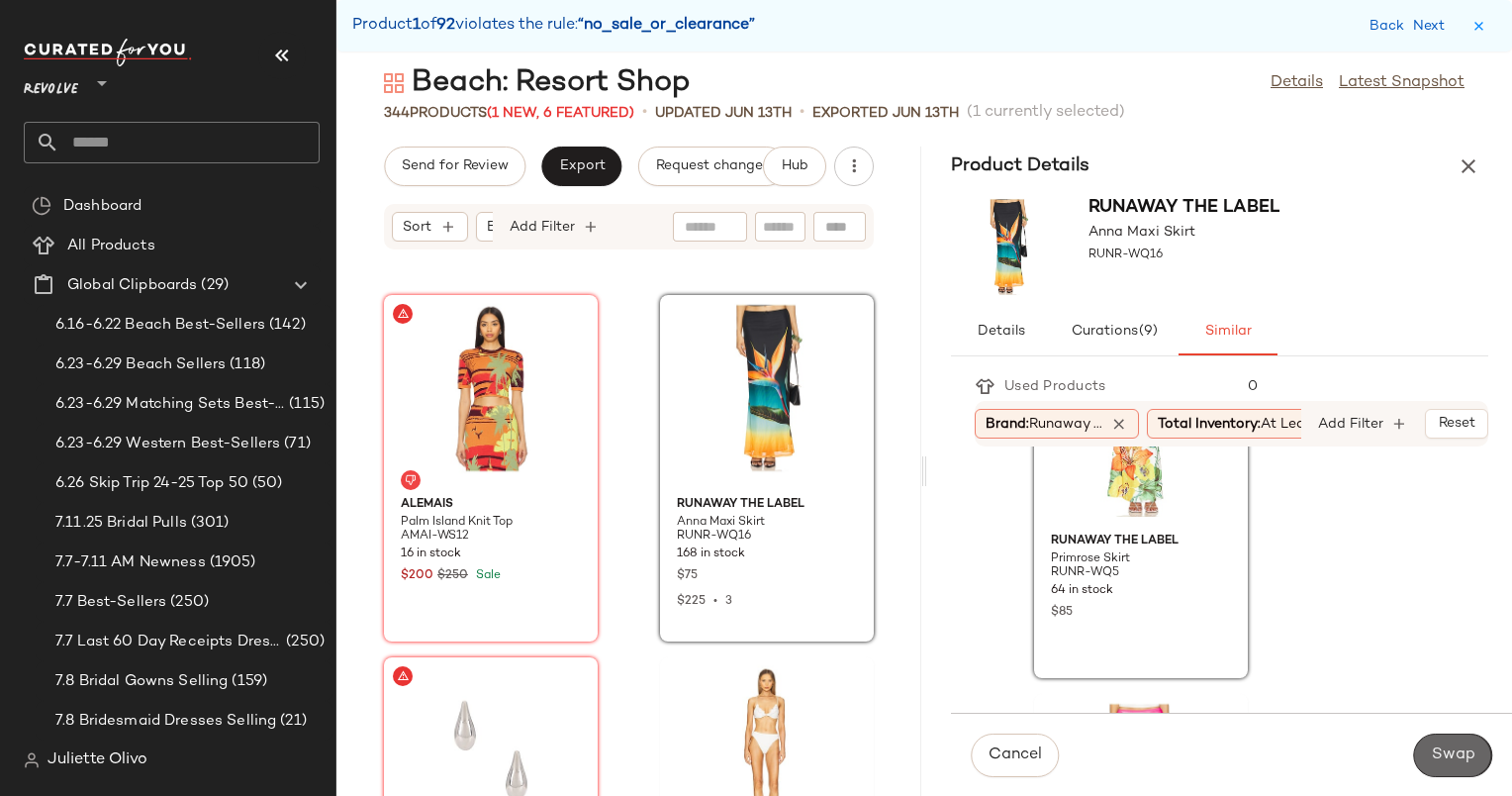 click on "Swap" 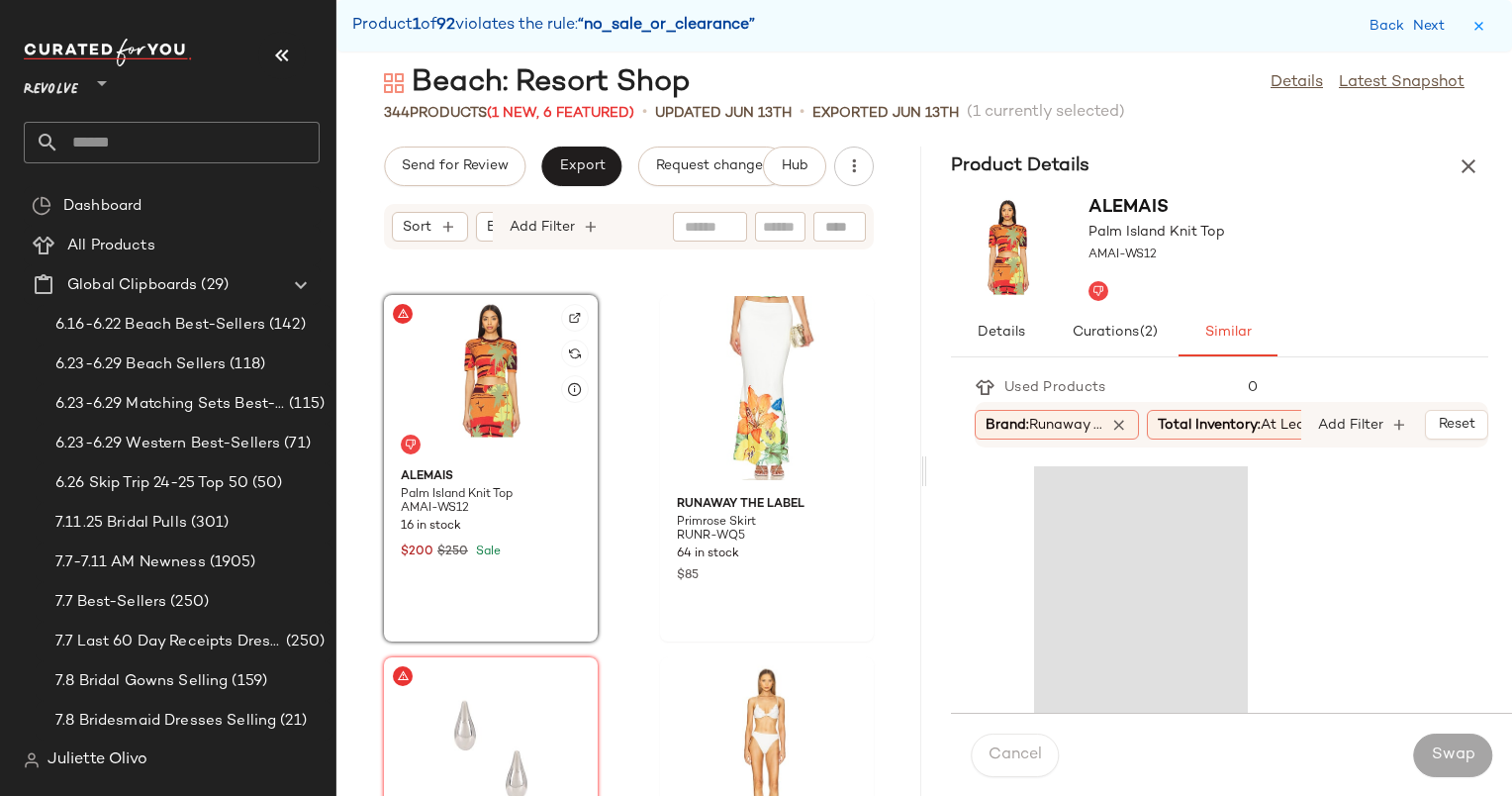 click 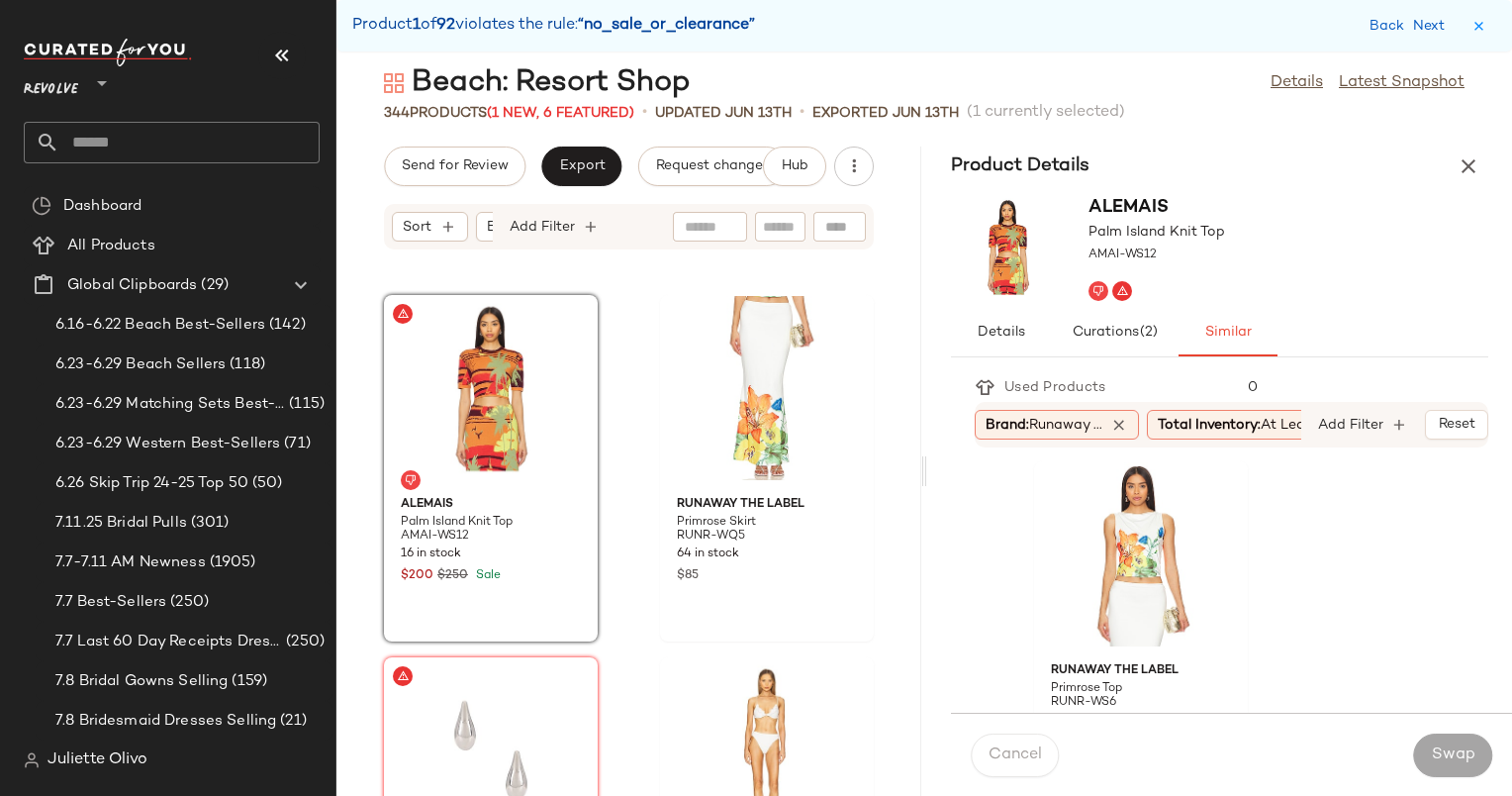 scroll, scrollTop: 733, scrollLeft: 0, axis: vertical 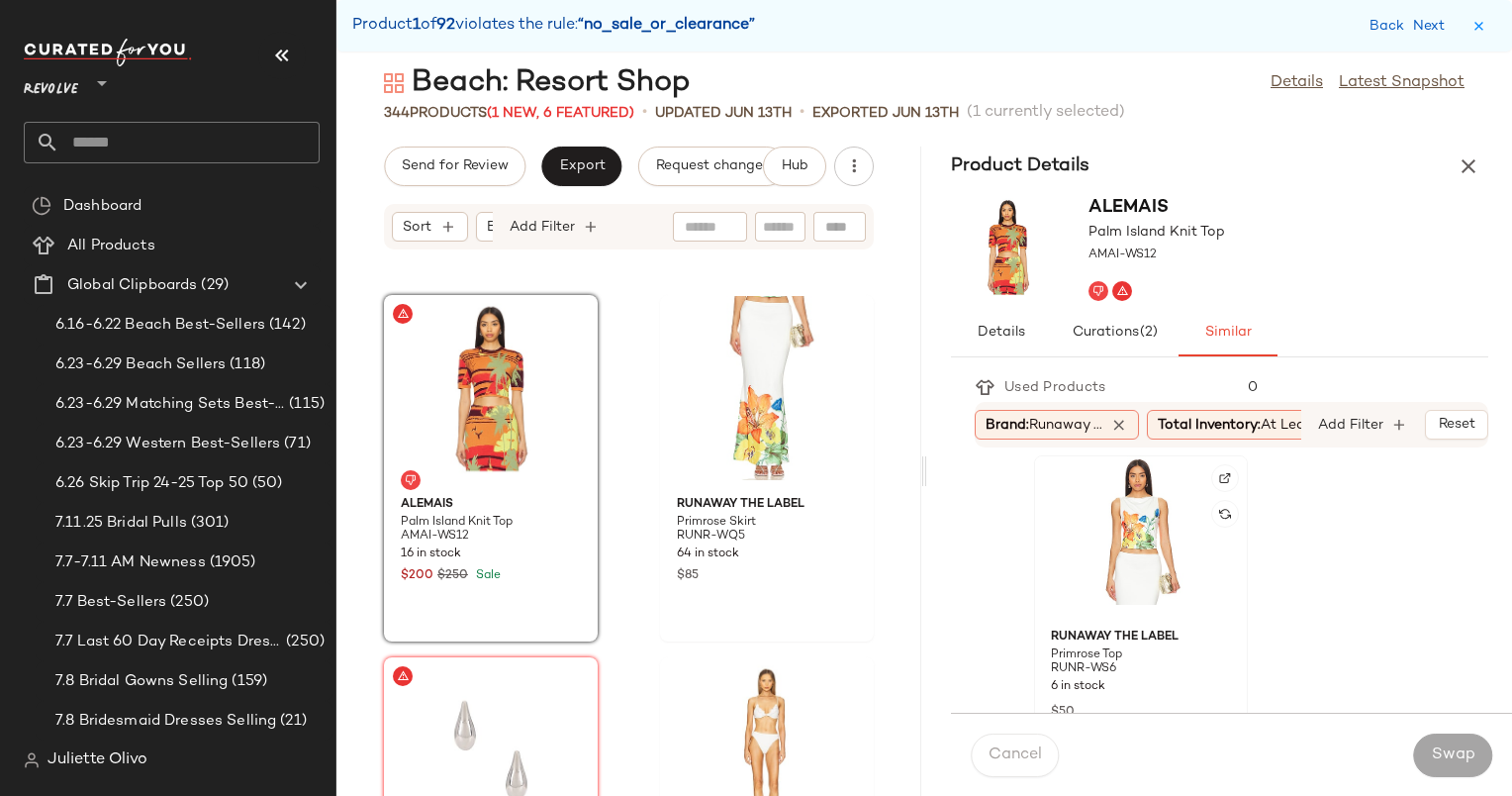 click 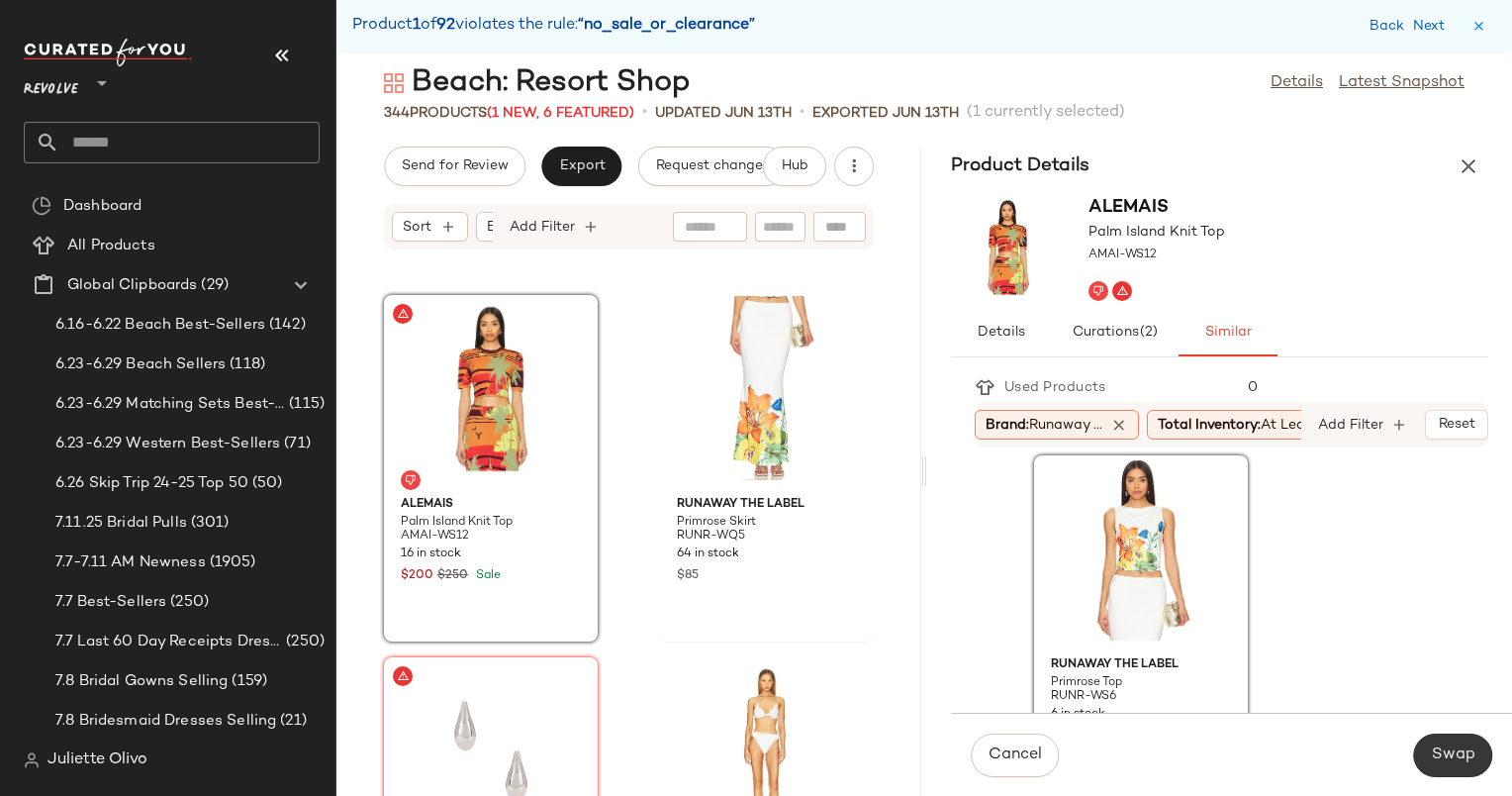 click on "Swap" 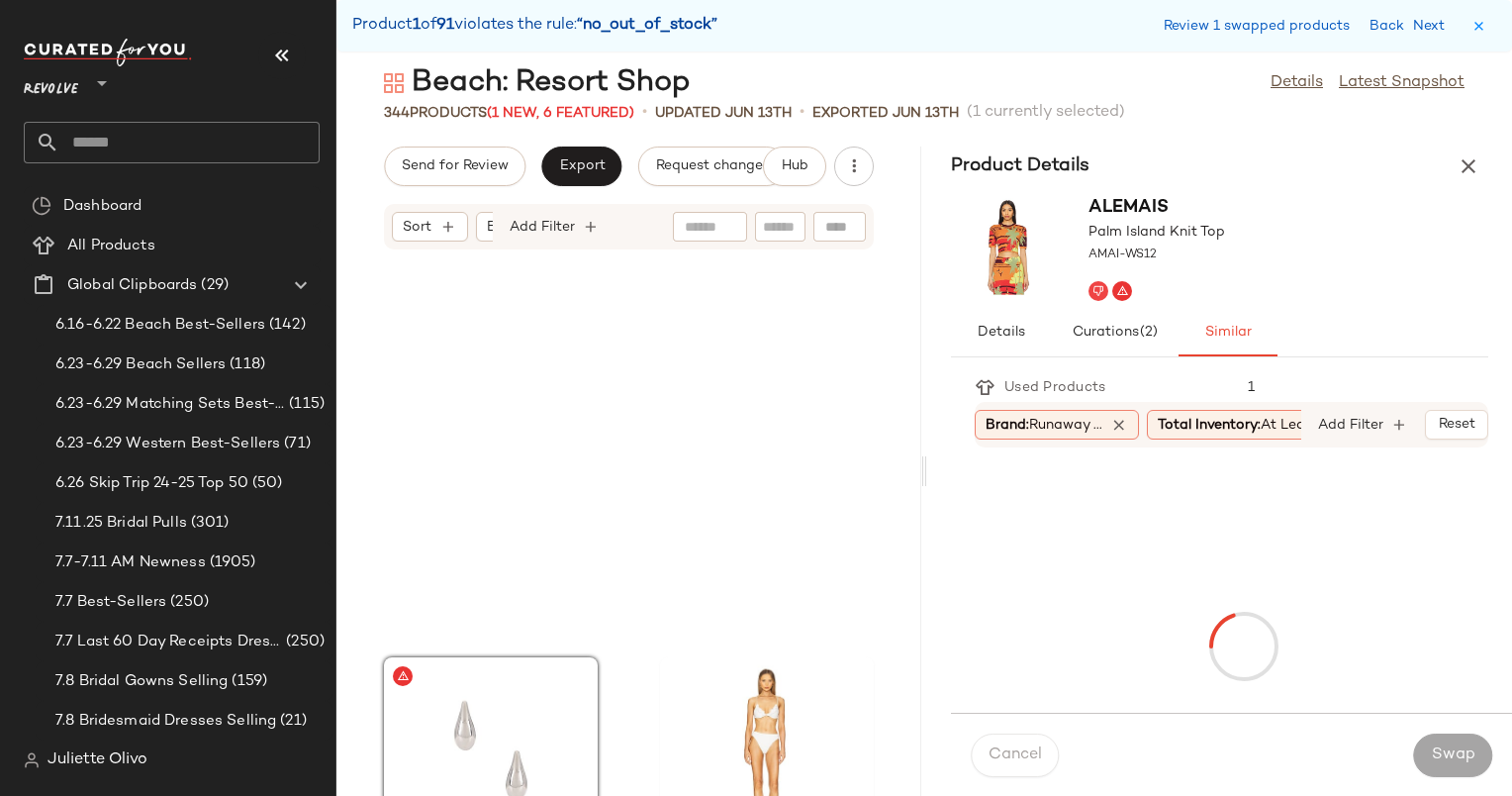 scroll, scrollTop: 1812, scrollLeft: 0, axis: vertical 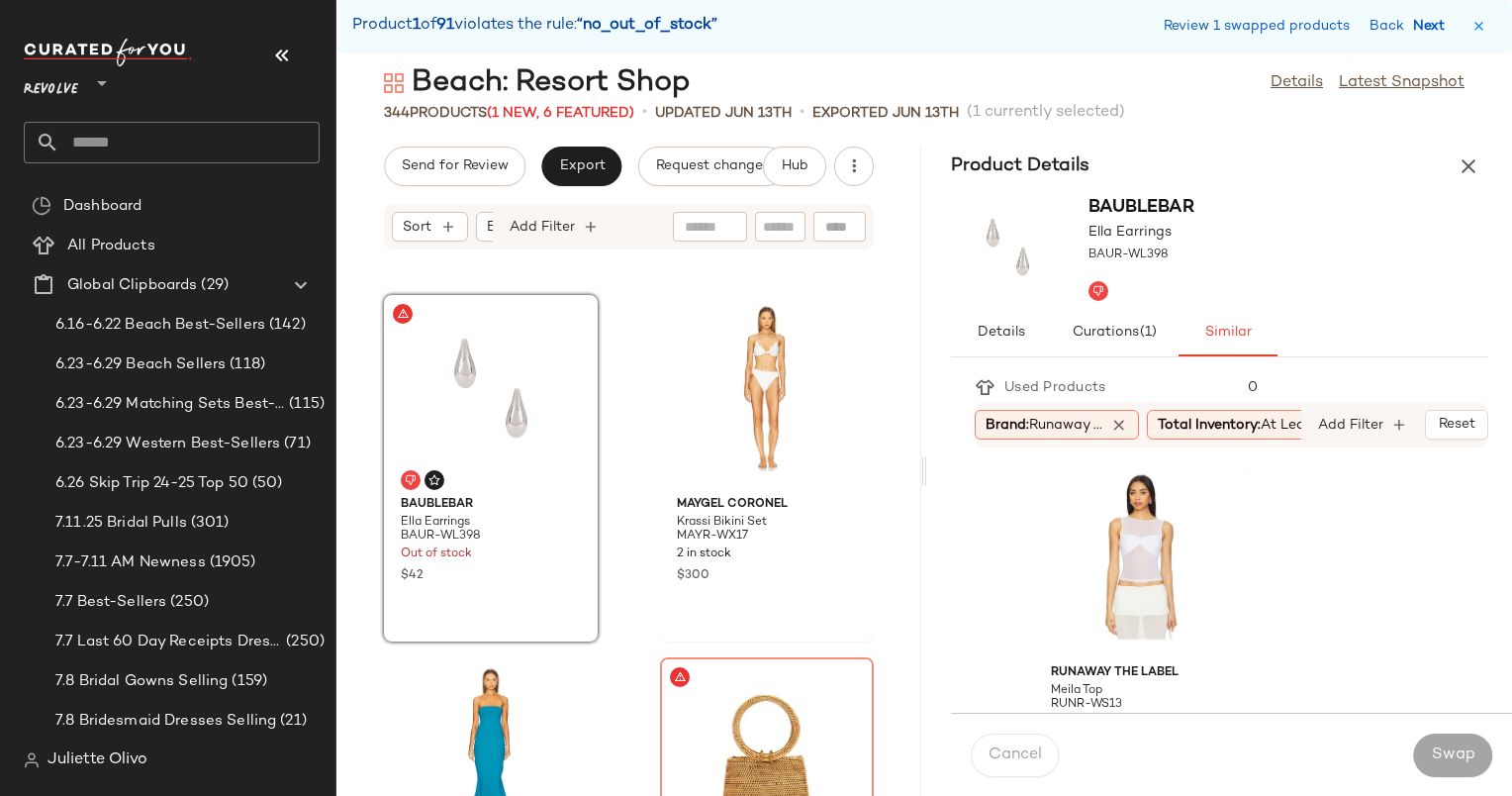 click on "Next" at bounding box center [1433, 26] 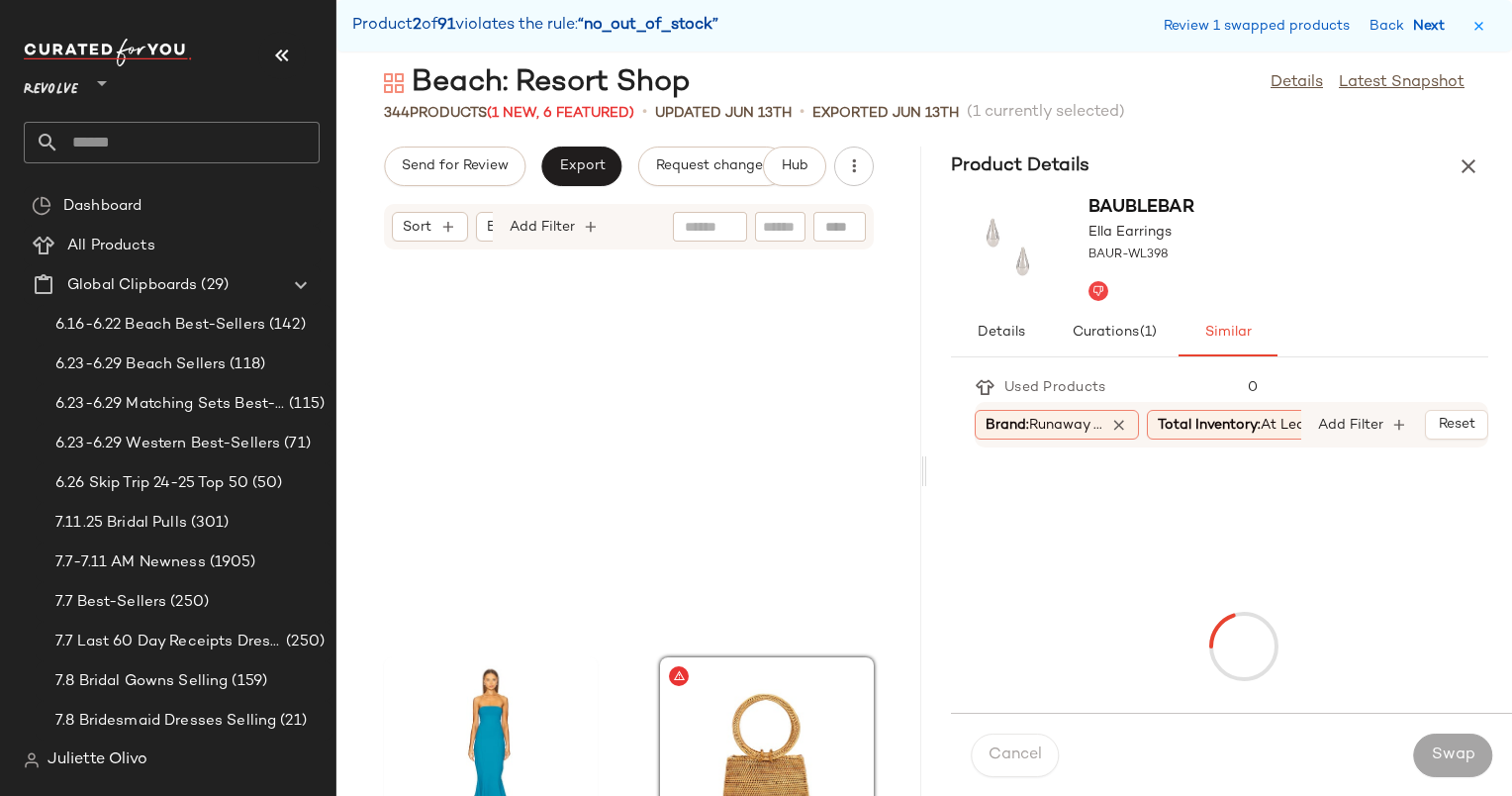 scroll, scrollTop: 2174, scrollLeft: 0, axis: vertical 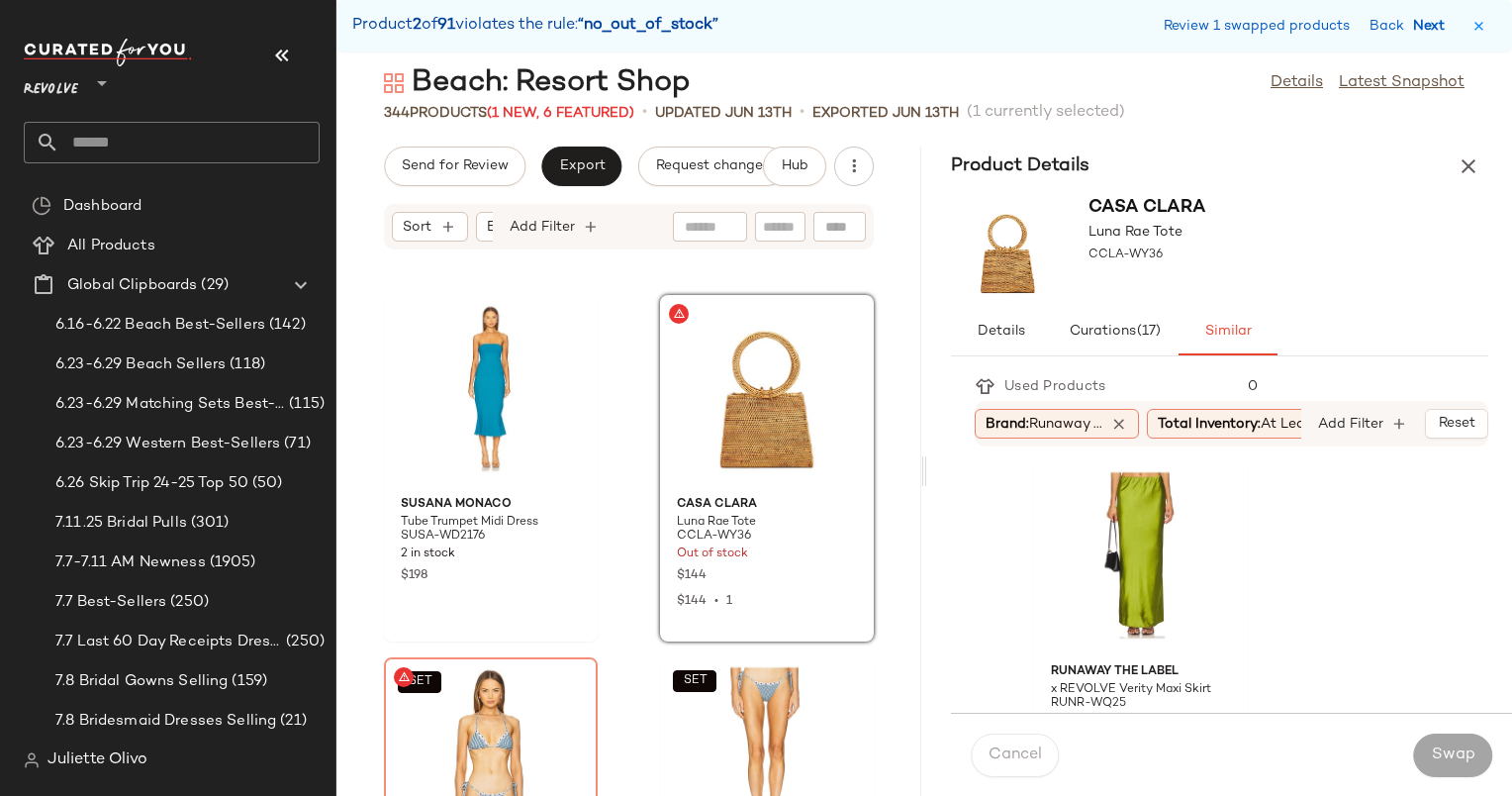 click on "Next" at bounding box center (1433, 26) 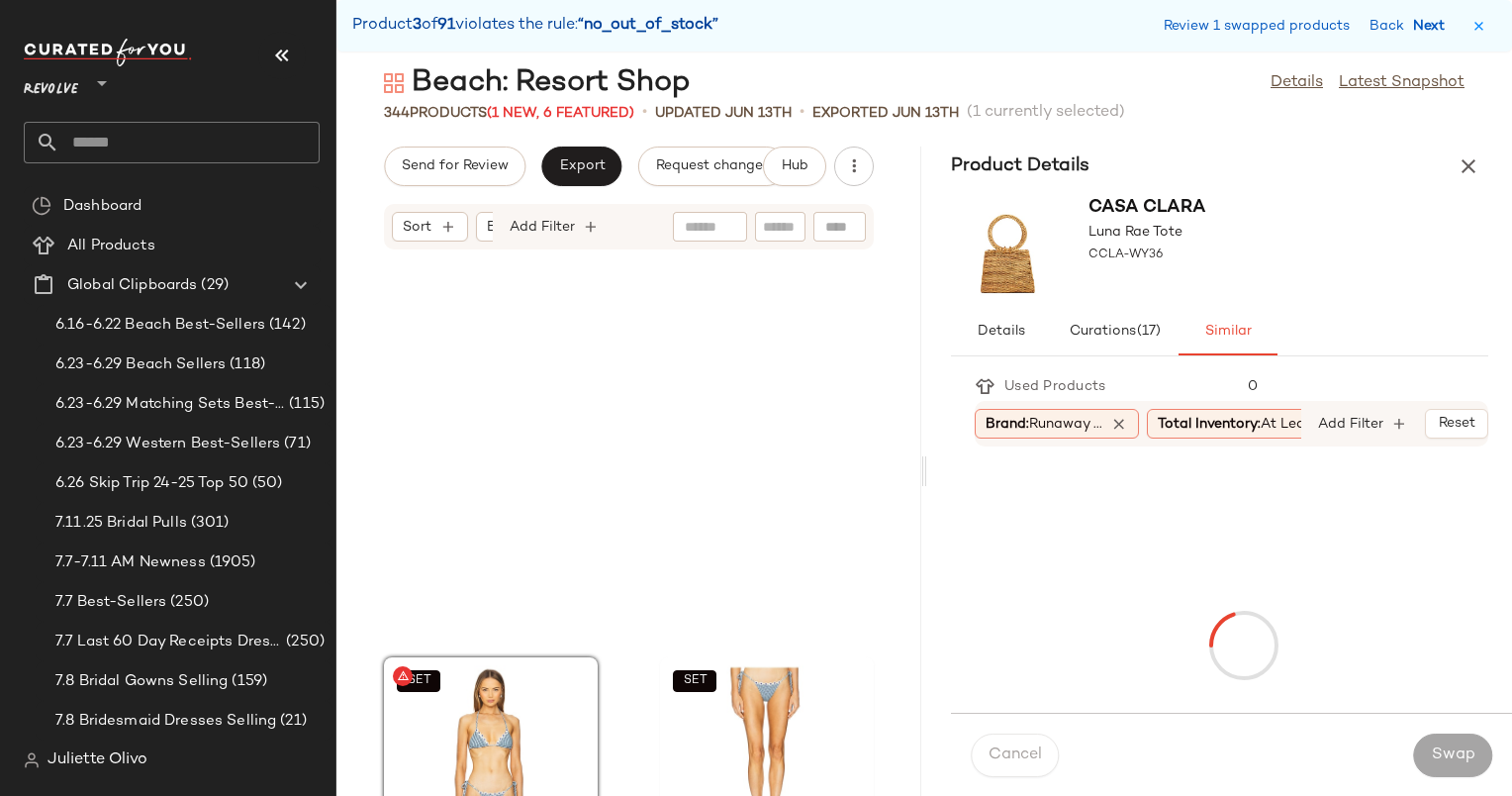 scroll, scrollTop: 2537, scrollLeft: 0, axis: vertical 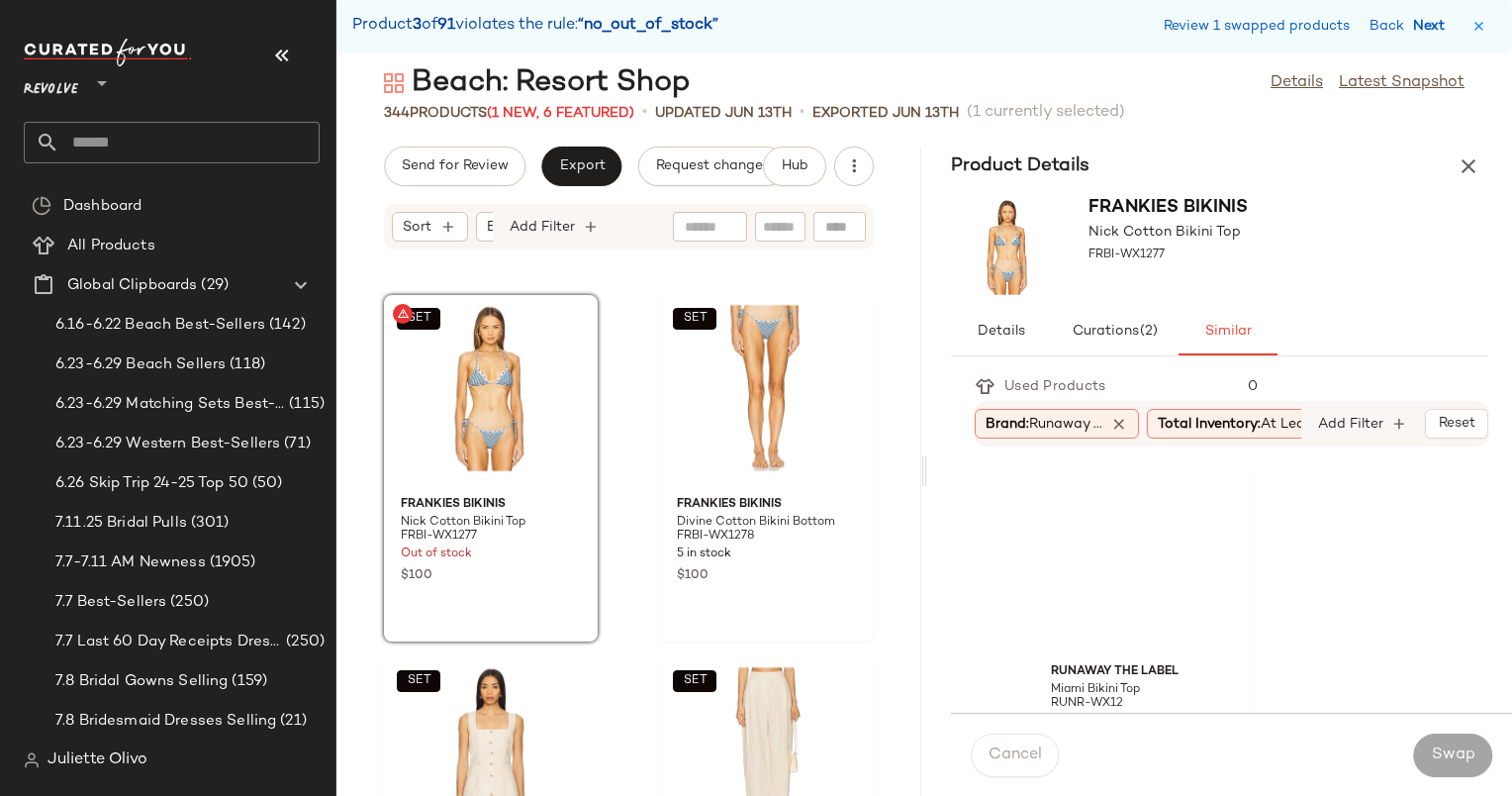 click on "Next" at bounding box center [1433, 26] 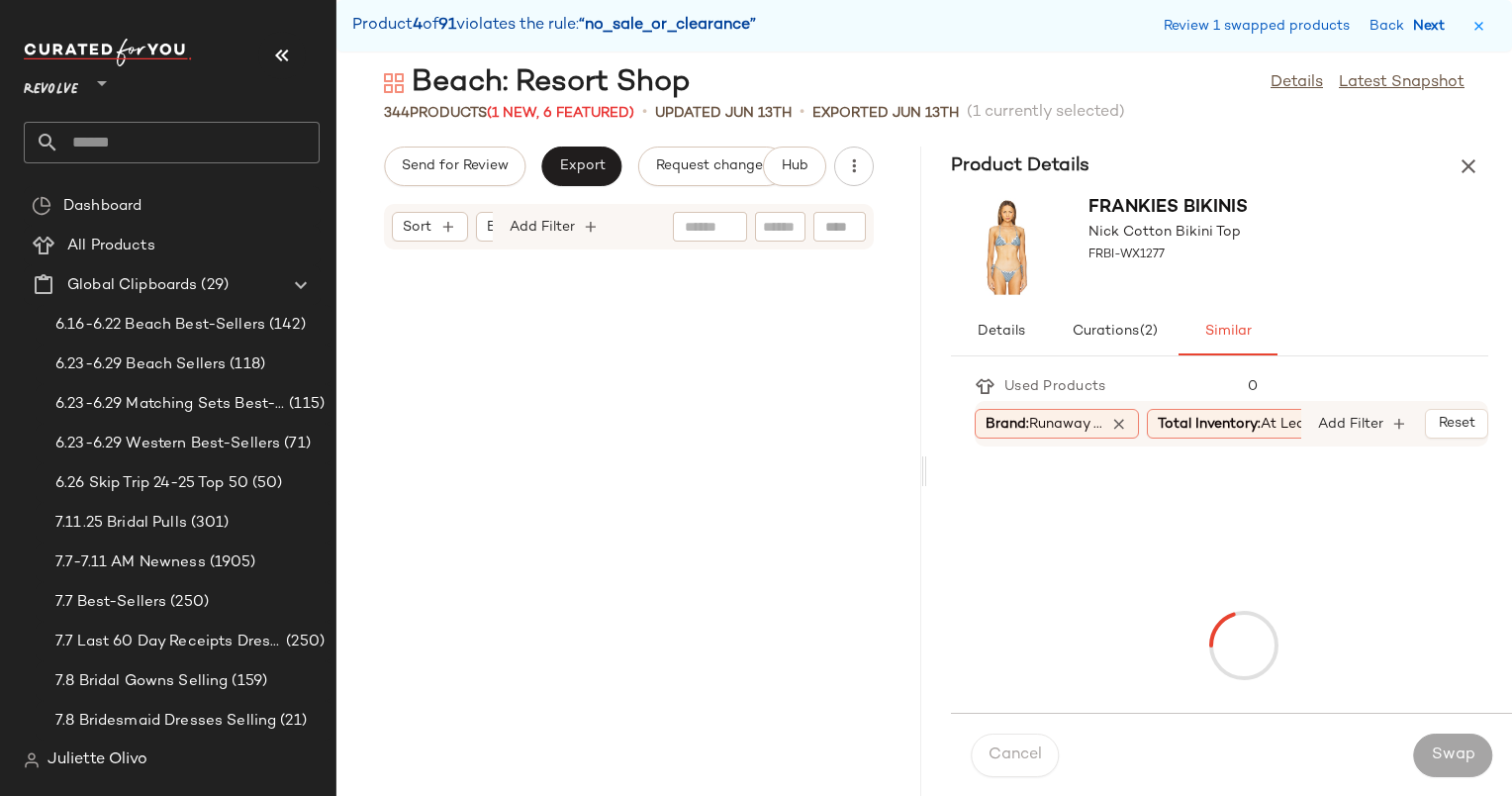scroll, scrollTop: 3986, scrollLeft: 0, axis: vertical 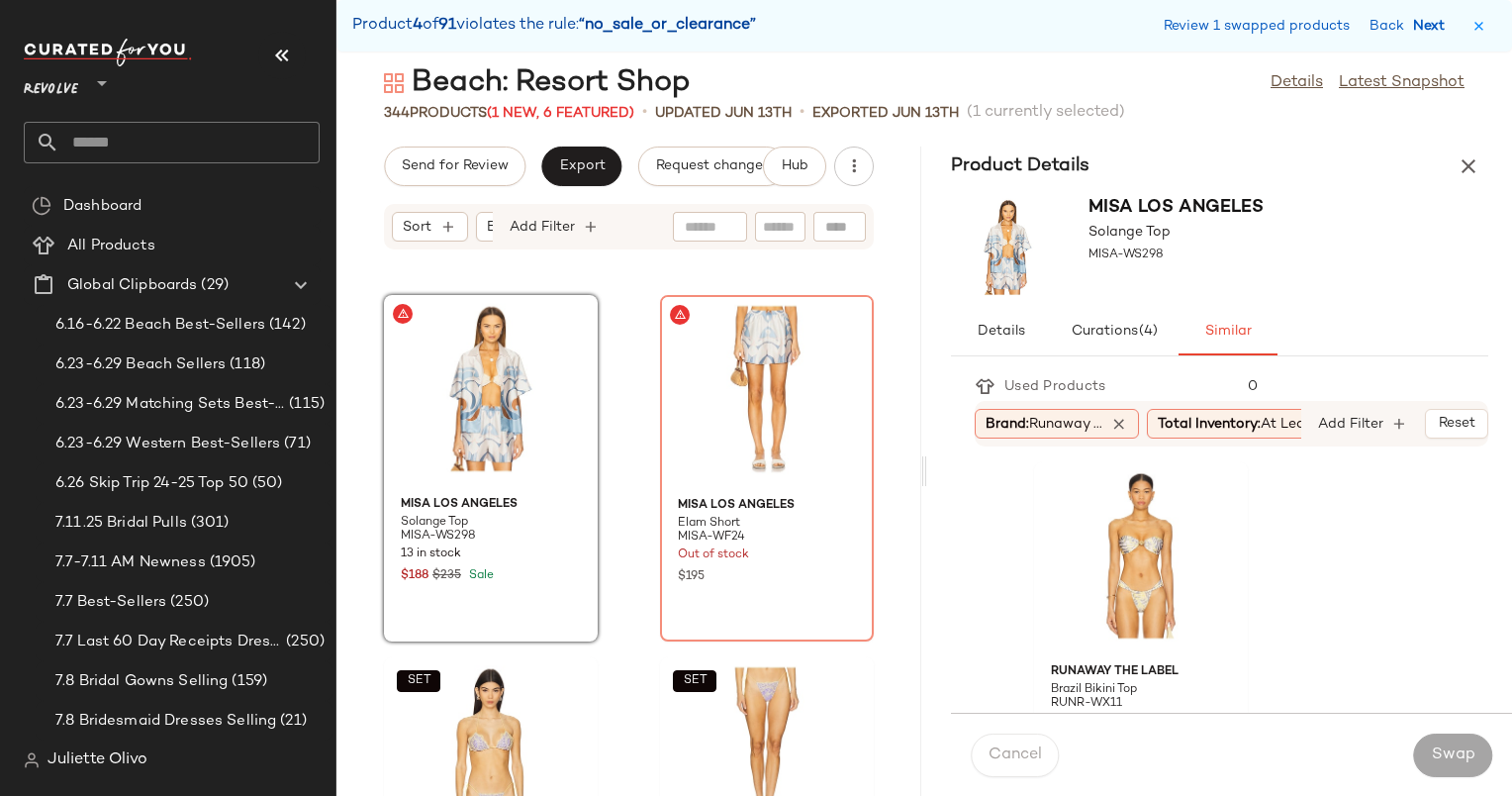 click on "Next" at bounding box center (1433, 26) 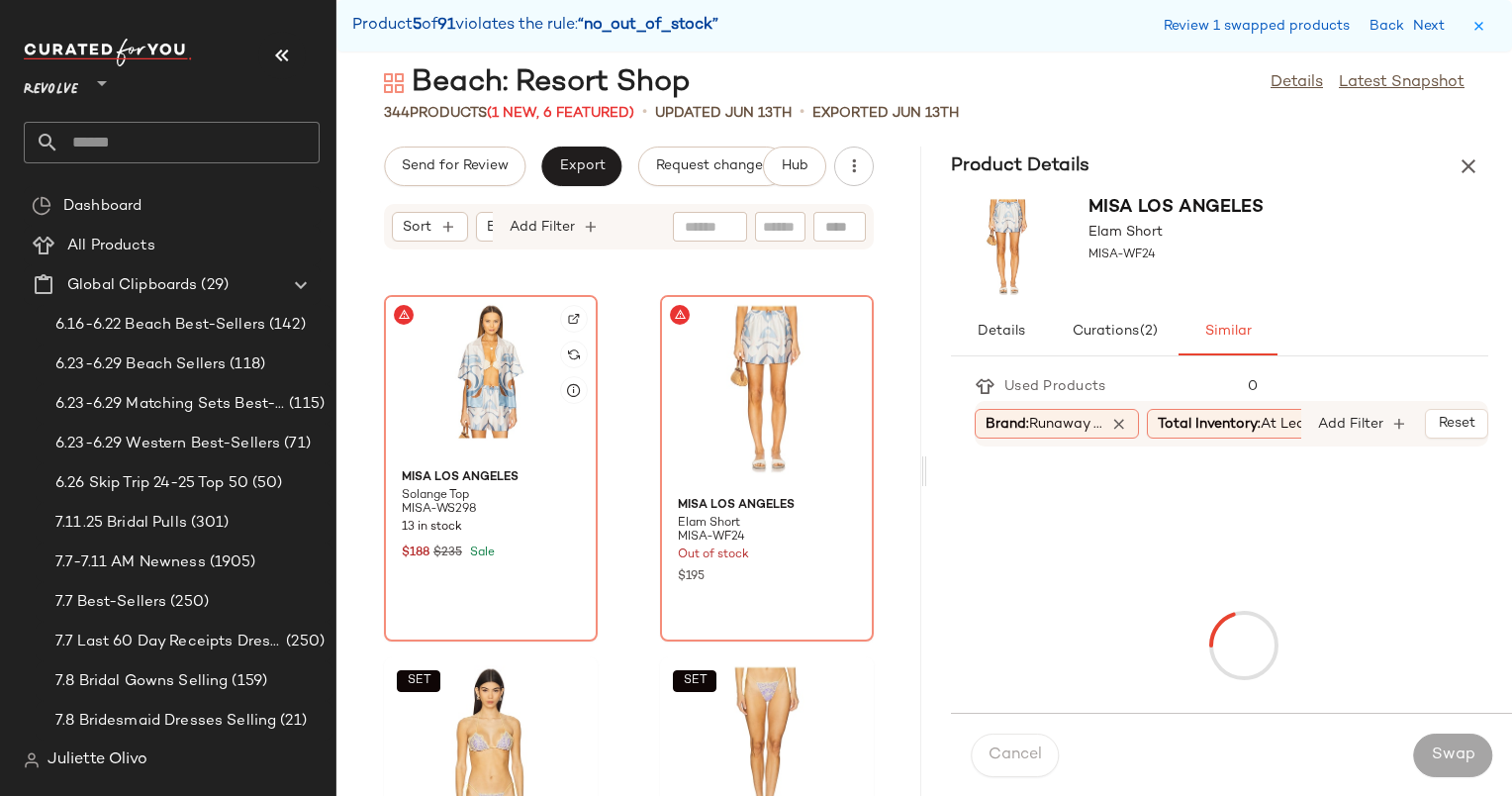 click 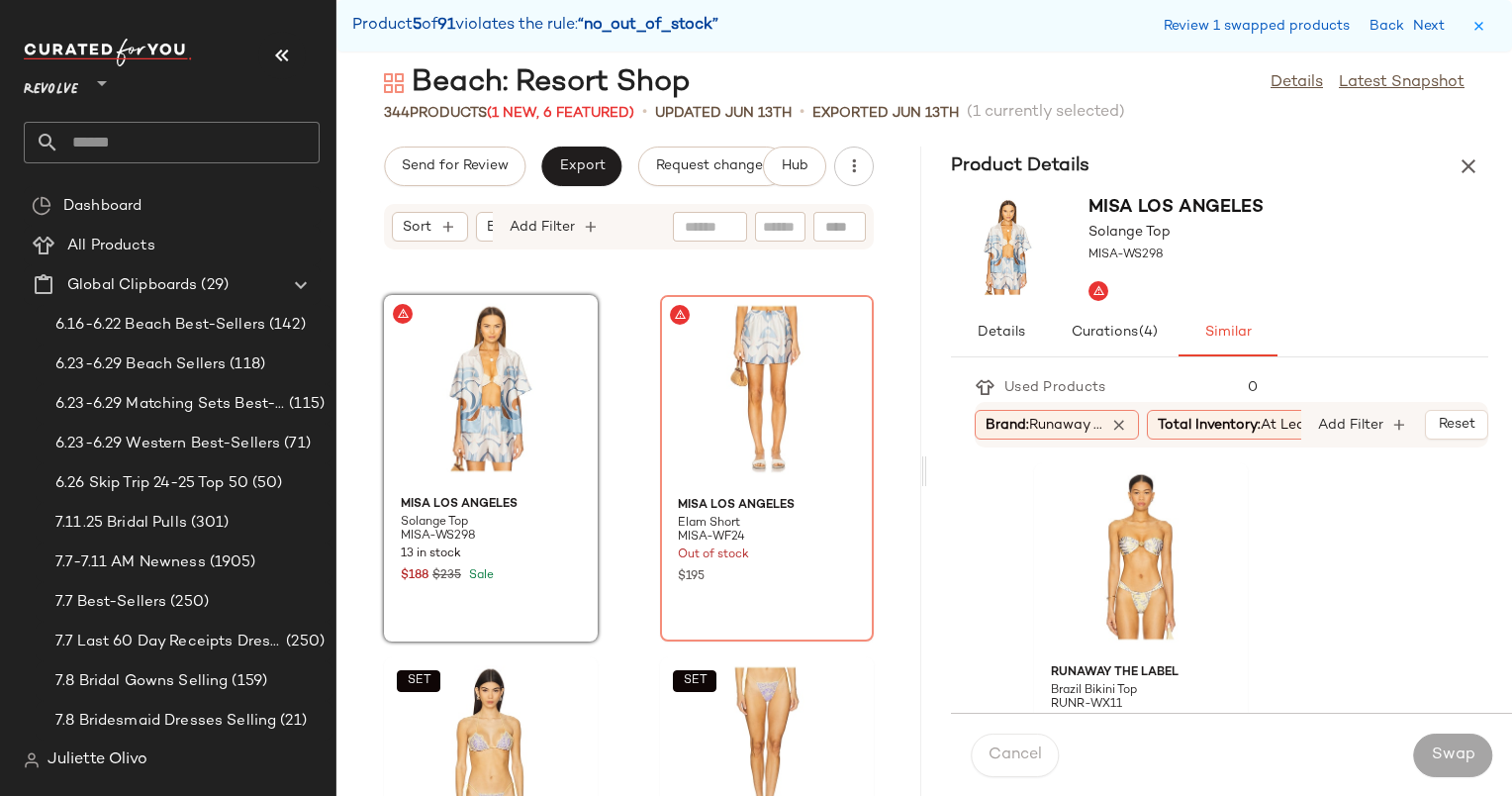 click on "MISA Los Angeles [FIRST] Top MISA-WS298 13 in stock $188 $235 Sale MISA Los Angeles [FIRST] Short MISA-WF24 Out of stock $195  SET  Bananhot [FIRST] Bikini Top BANH-WX261 2 in stock $129  SET  Bananhot [FIRST] Bikini Bottom BANH-WX260 5 in stock $129 petit moments [FIRST] Earrings PETM-WL818 95 in stock $25 [FIRST] Monaco Mini Tube Dress SUSA-WD2177 3 in stock $158 Montce Swim [FIRST] Long Slip Dress MNTS-WD18 3 in stock $238 Dolce Vita [FIRST] Sandal DOLC-WZ1422 Out of stock $80" 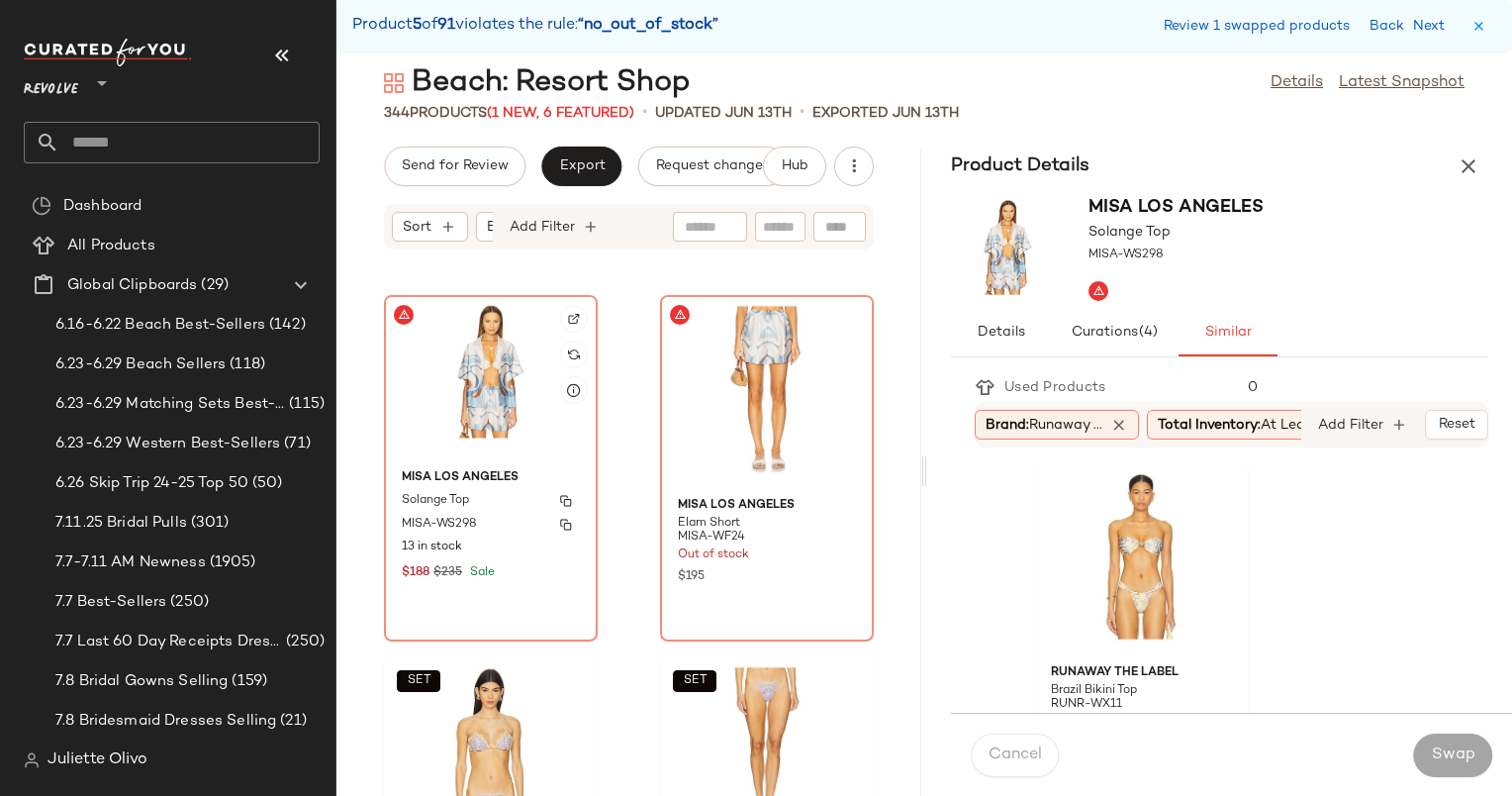 click on "Solange Top" at bounding box center (491, 501) 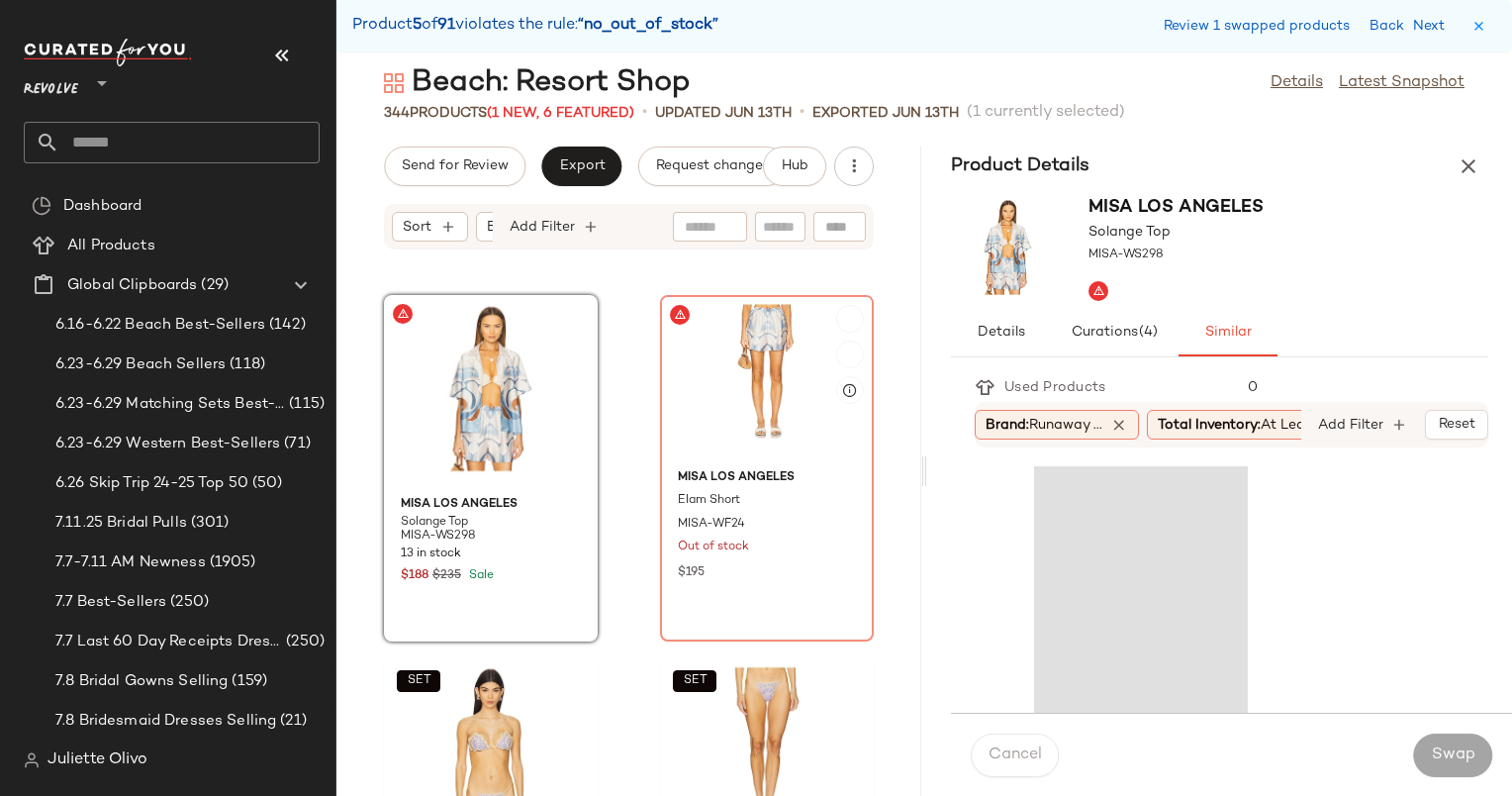 click on "MISA Los Angeles" at bounding box center [767, 478] 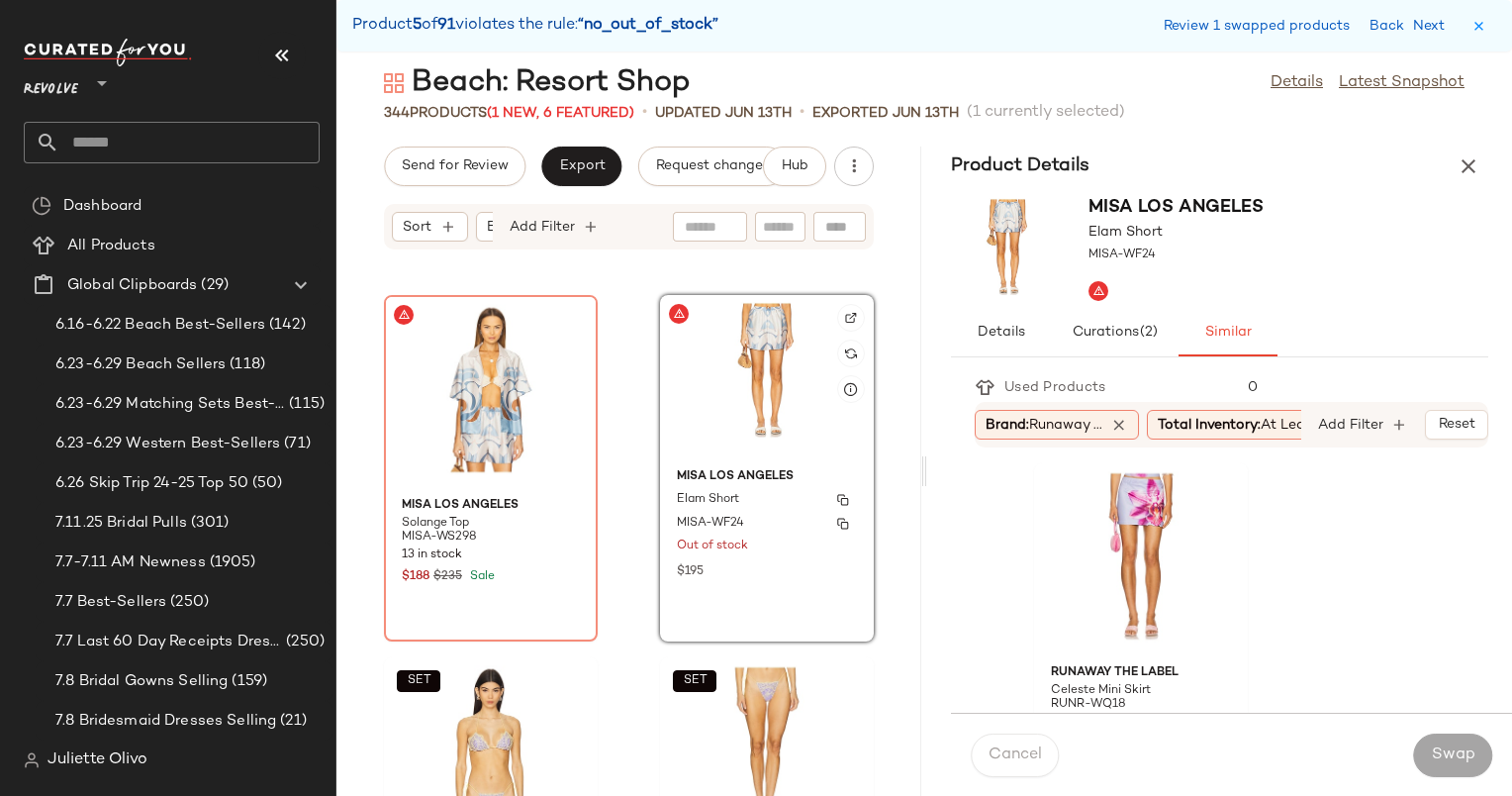 click on "MISA Los Angeles" at bounding box center (767, 477) 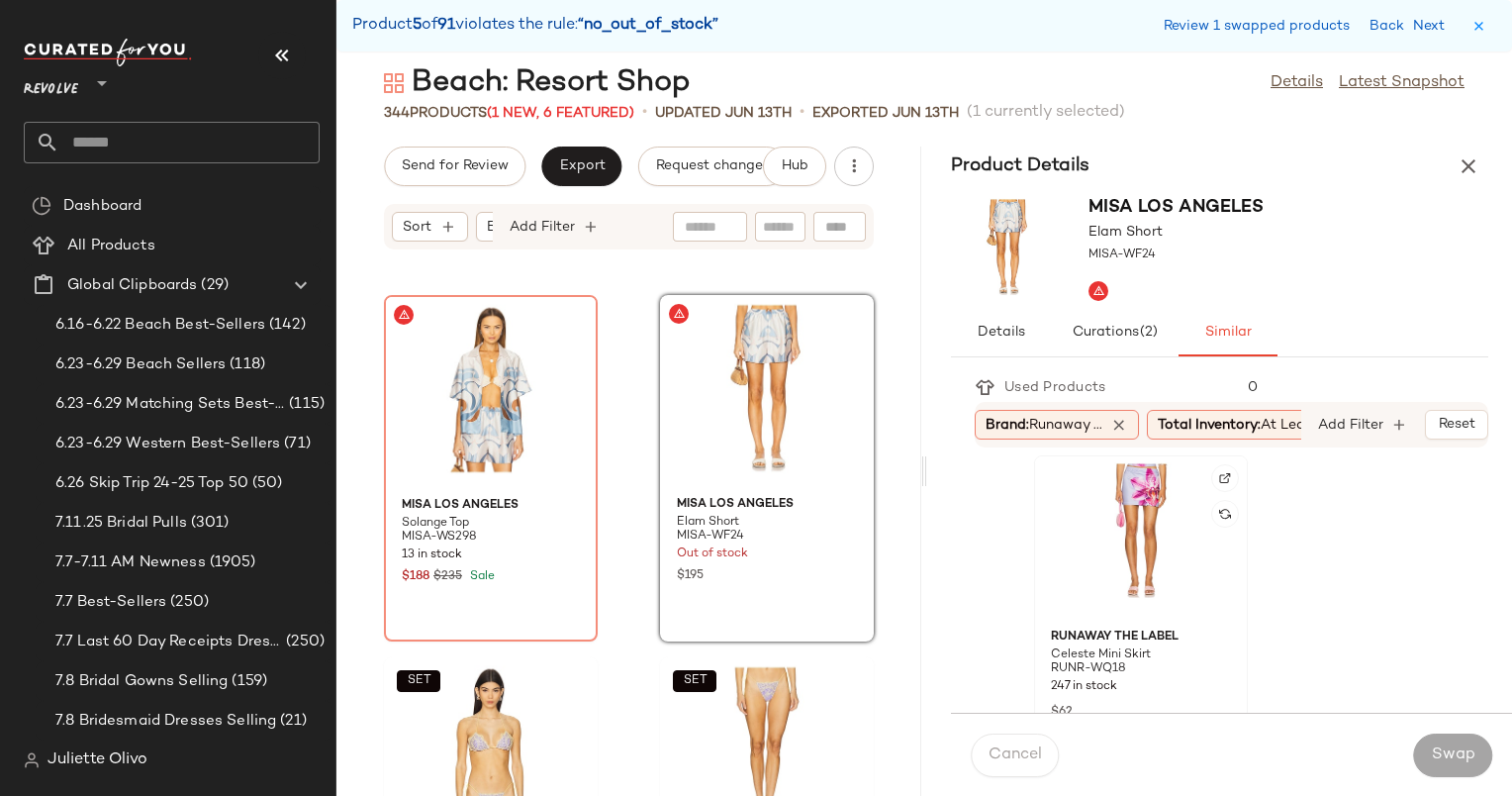 scroll, scrollTop: 0, scrollLeft: 0, axis: both 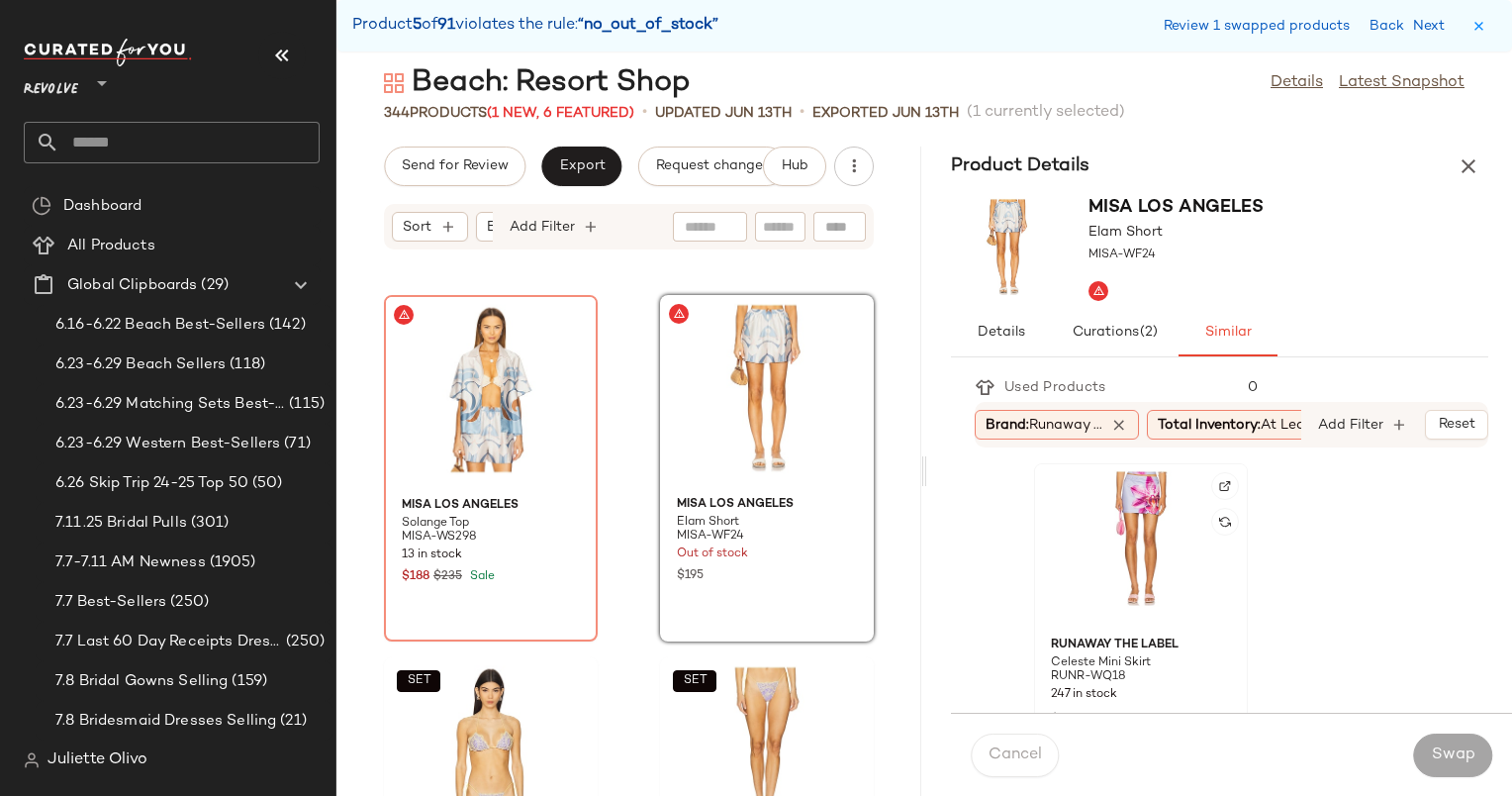 click 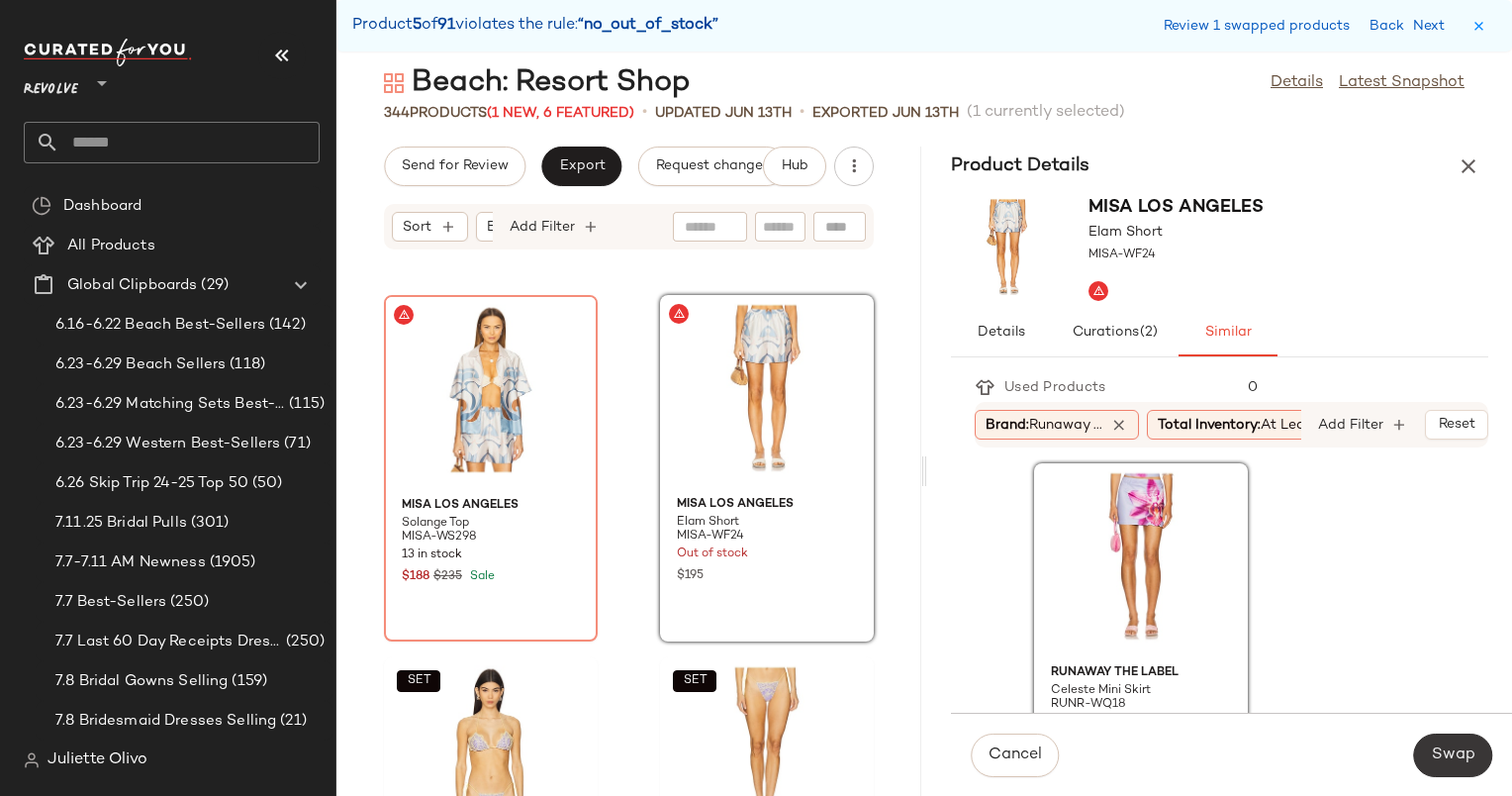click on "Swap" 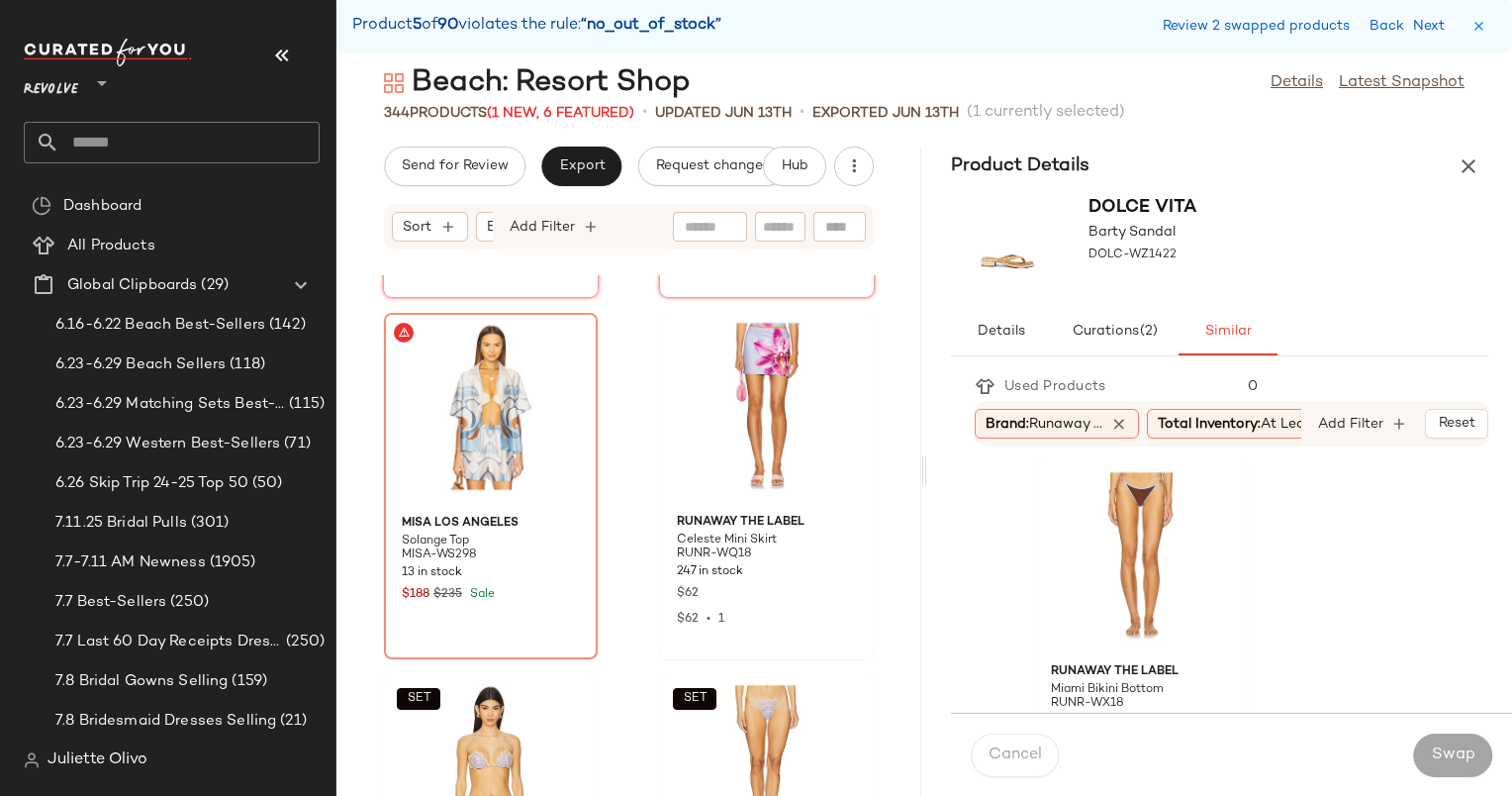 scroll, scrollTop: 3968, scrollLeft: 0, axis: vertical 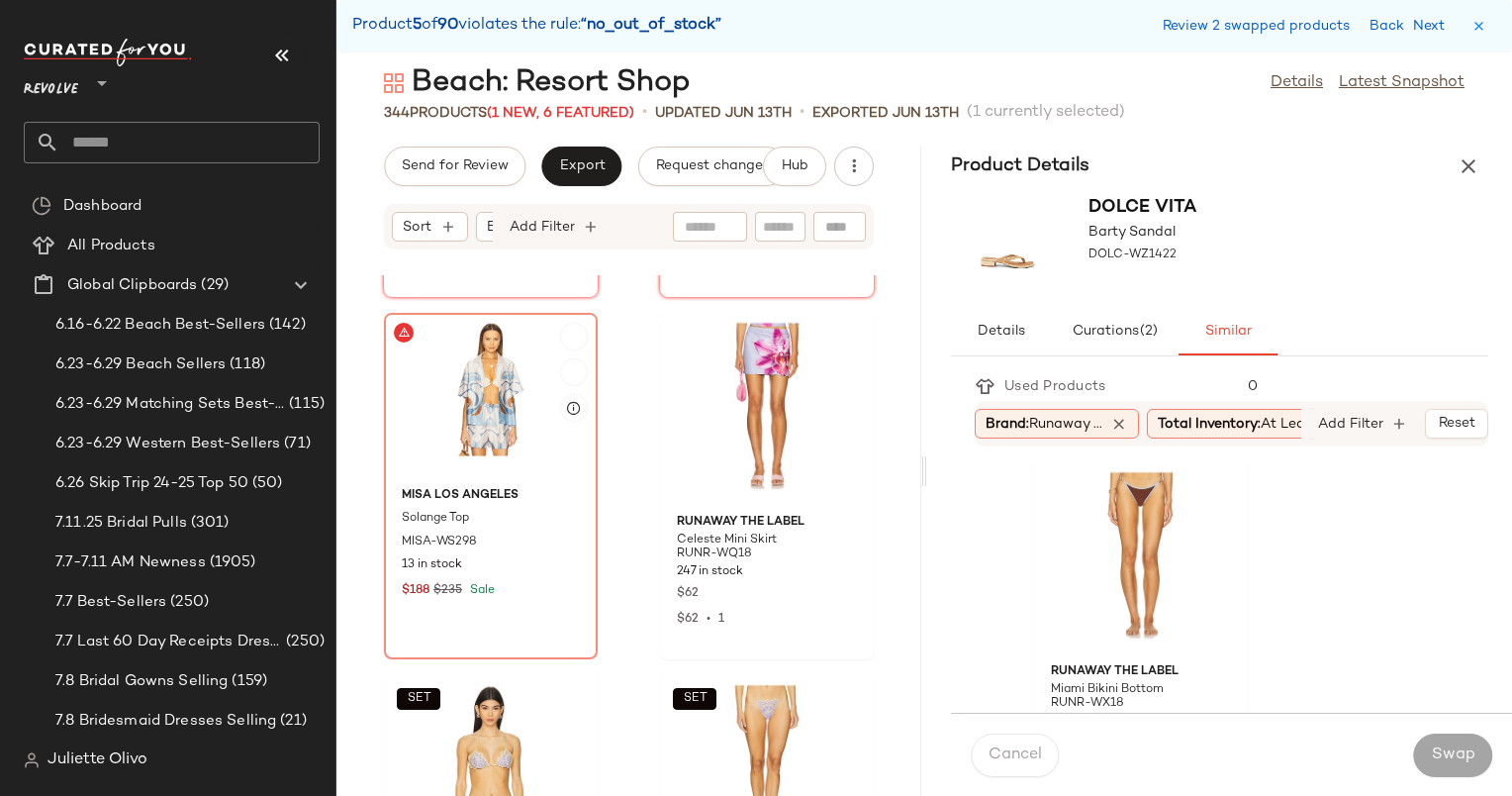 click on "MISA Los Angeles" at bounding box center [491, 496] 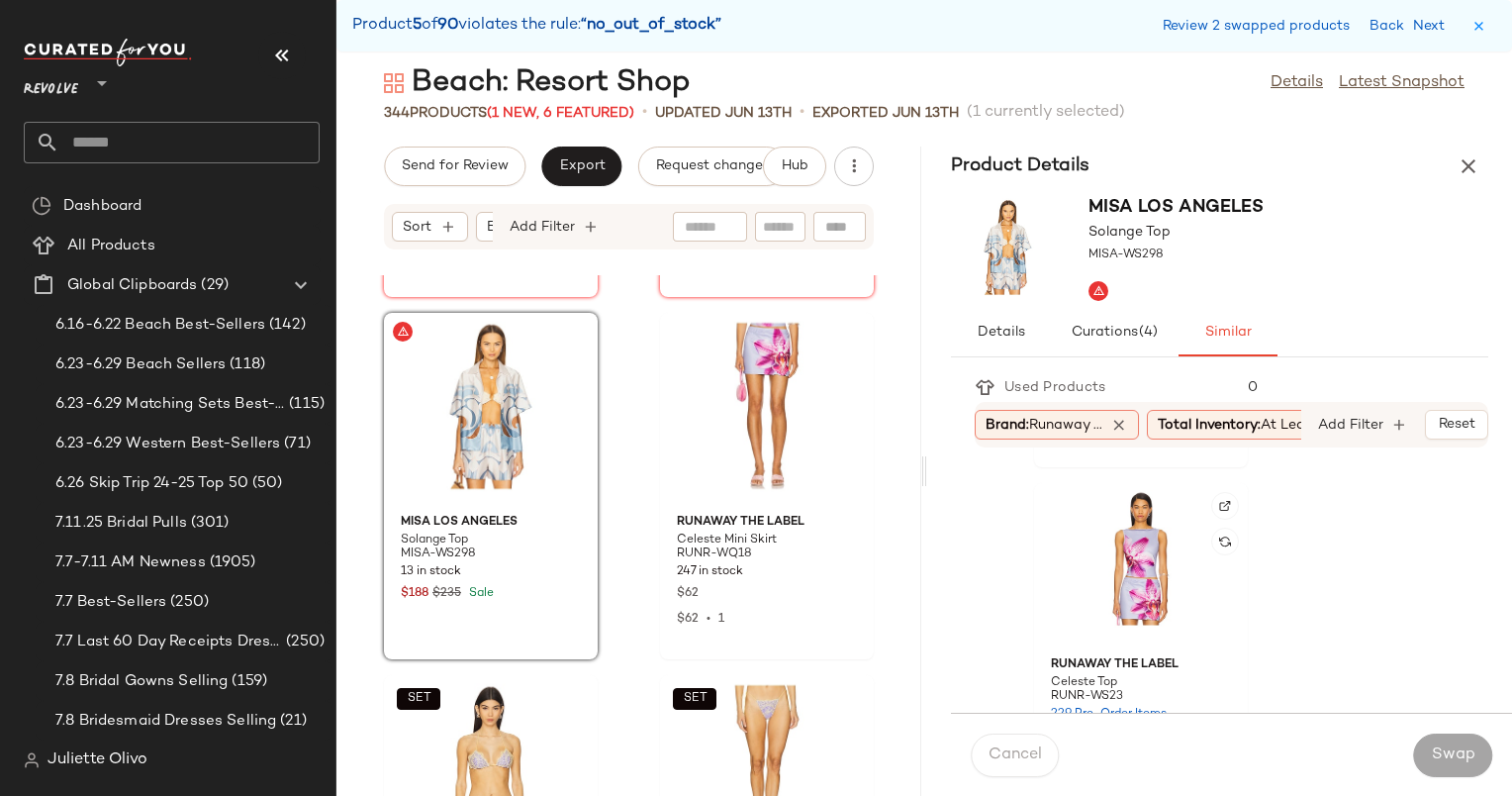 scroll, scrollTop: 2208, scrollLeft: 0, axis: vertical 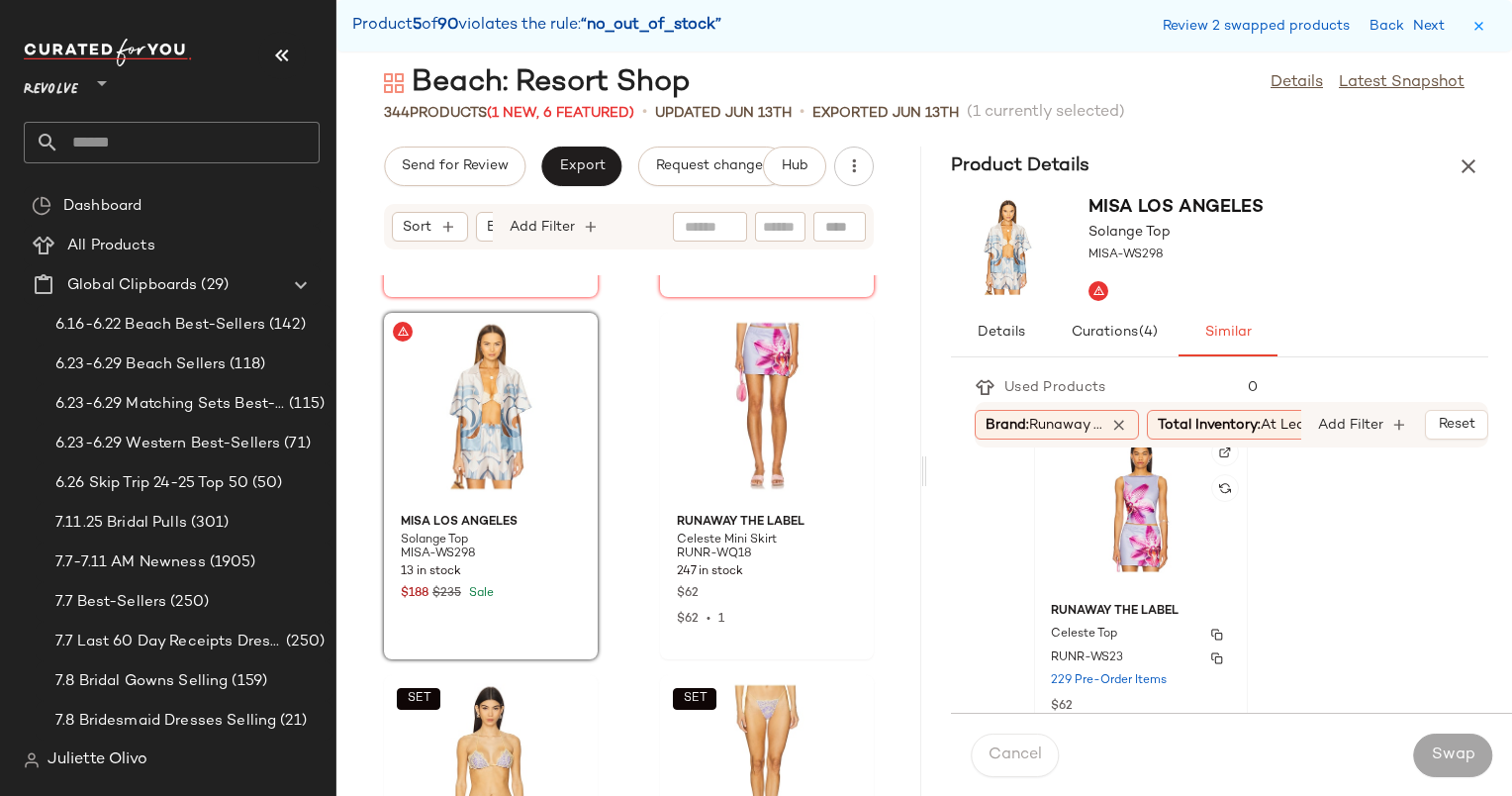 click on "Runaway The Label Celeste Top RUNR-WS23 229 Pre-Order Items $62 $186  •  3" 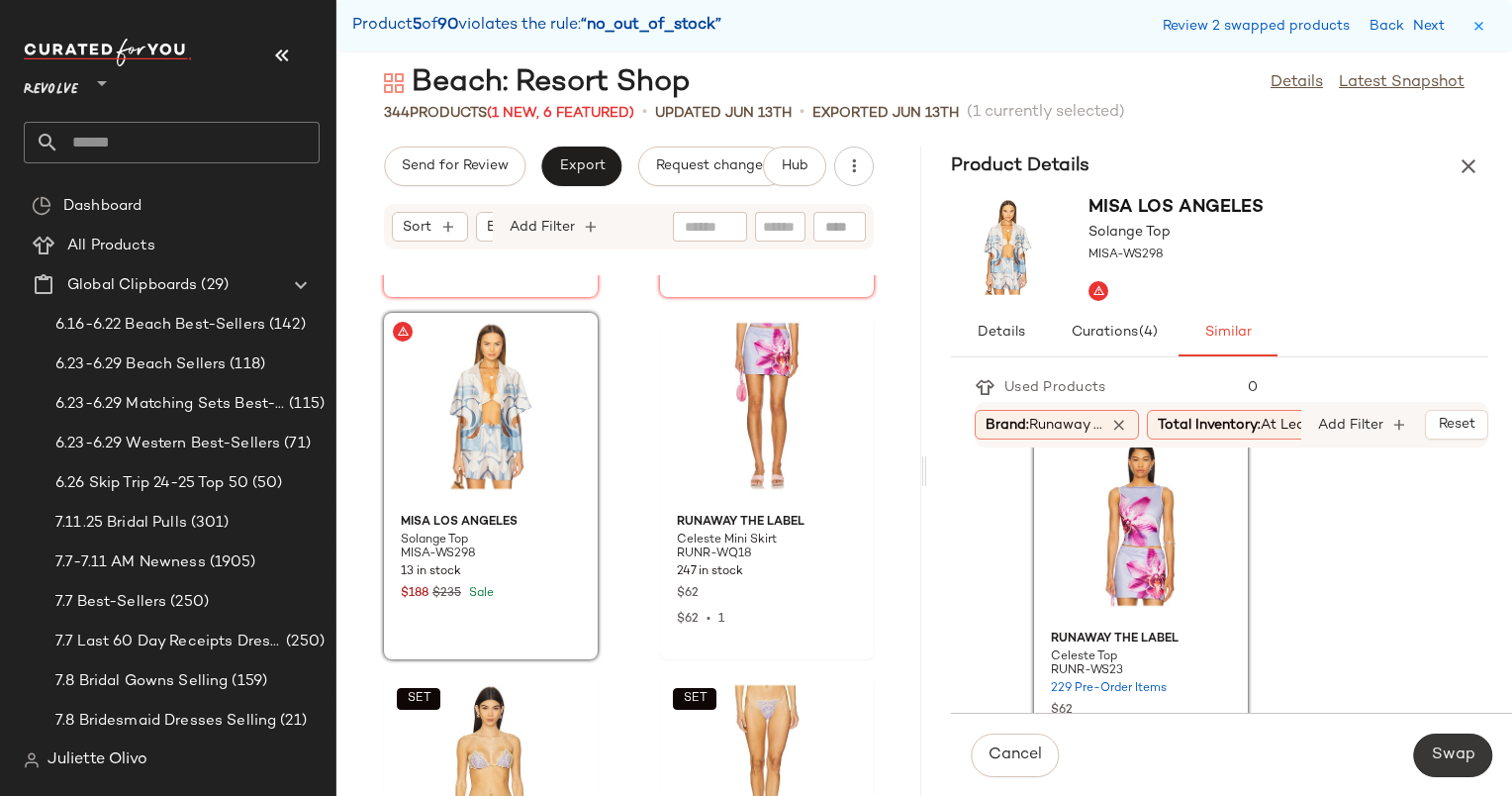 click on "Swap" 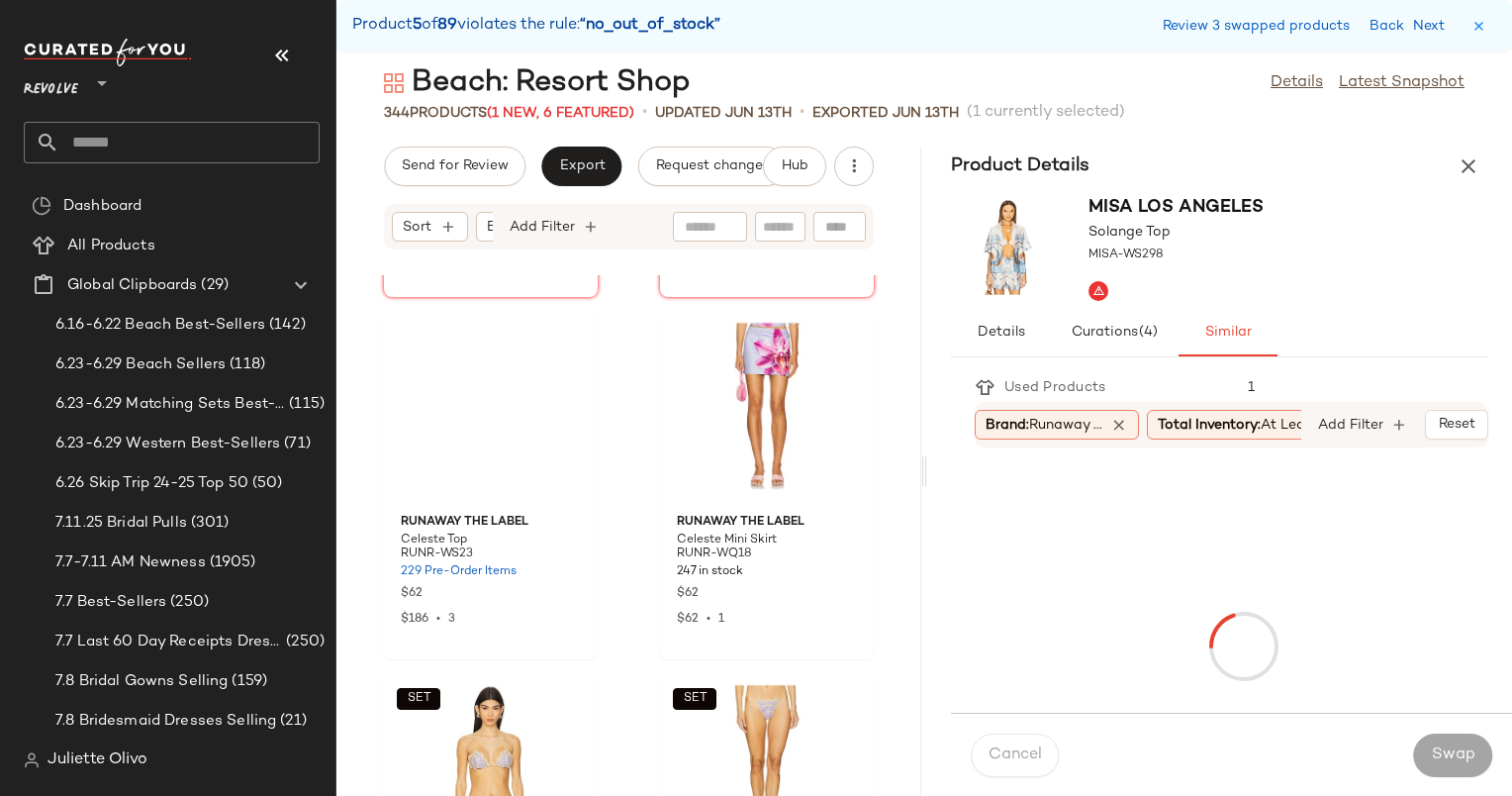 scroll, scrollTop: 5435, scrollLeft: 0, axis: vertical 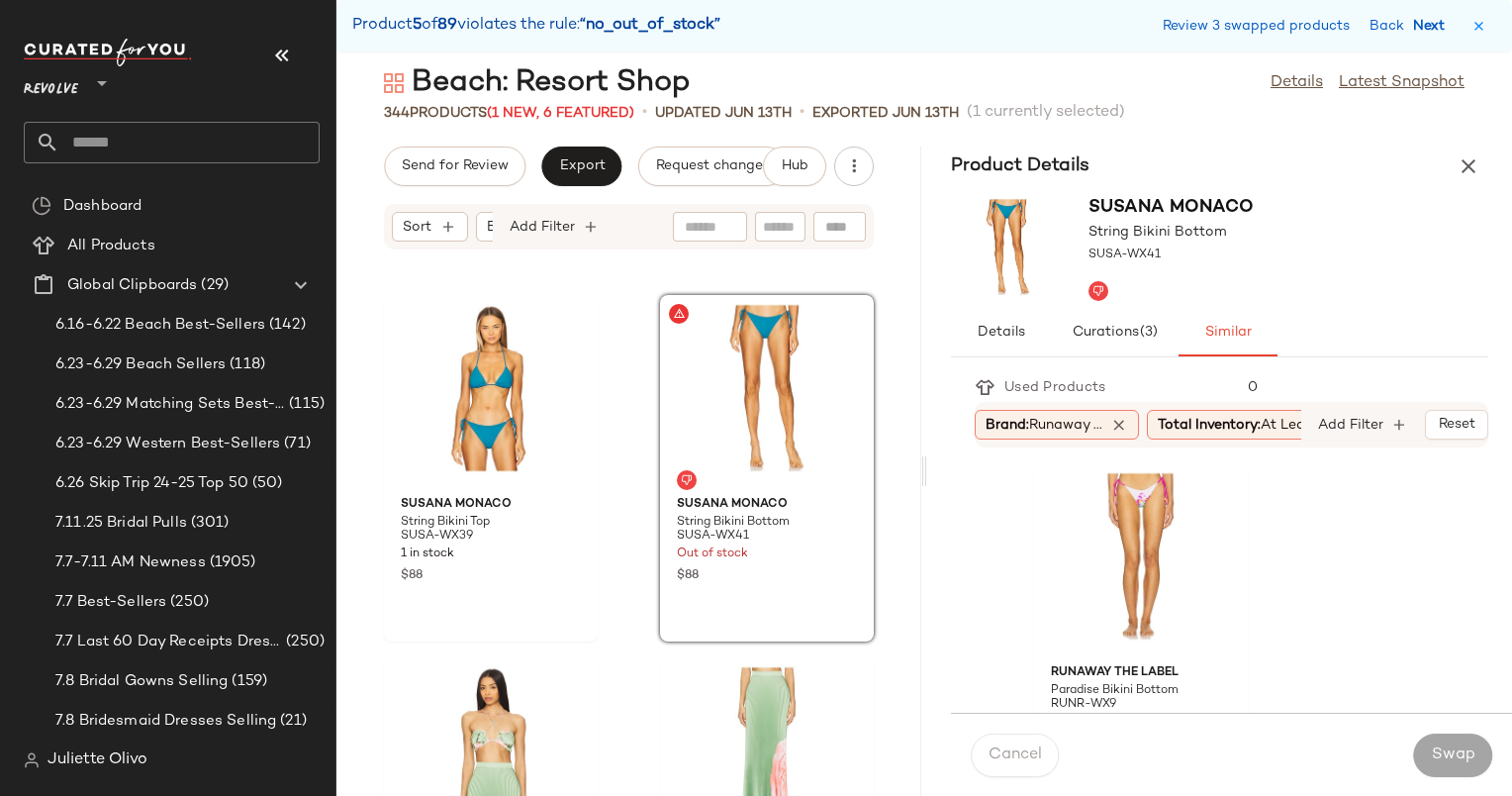 click on "Next" at bounding box center (1433, 26) 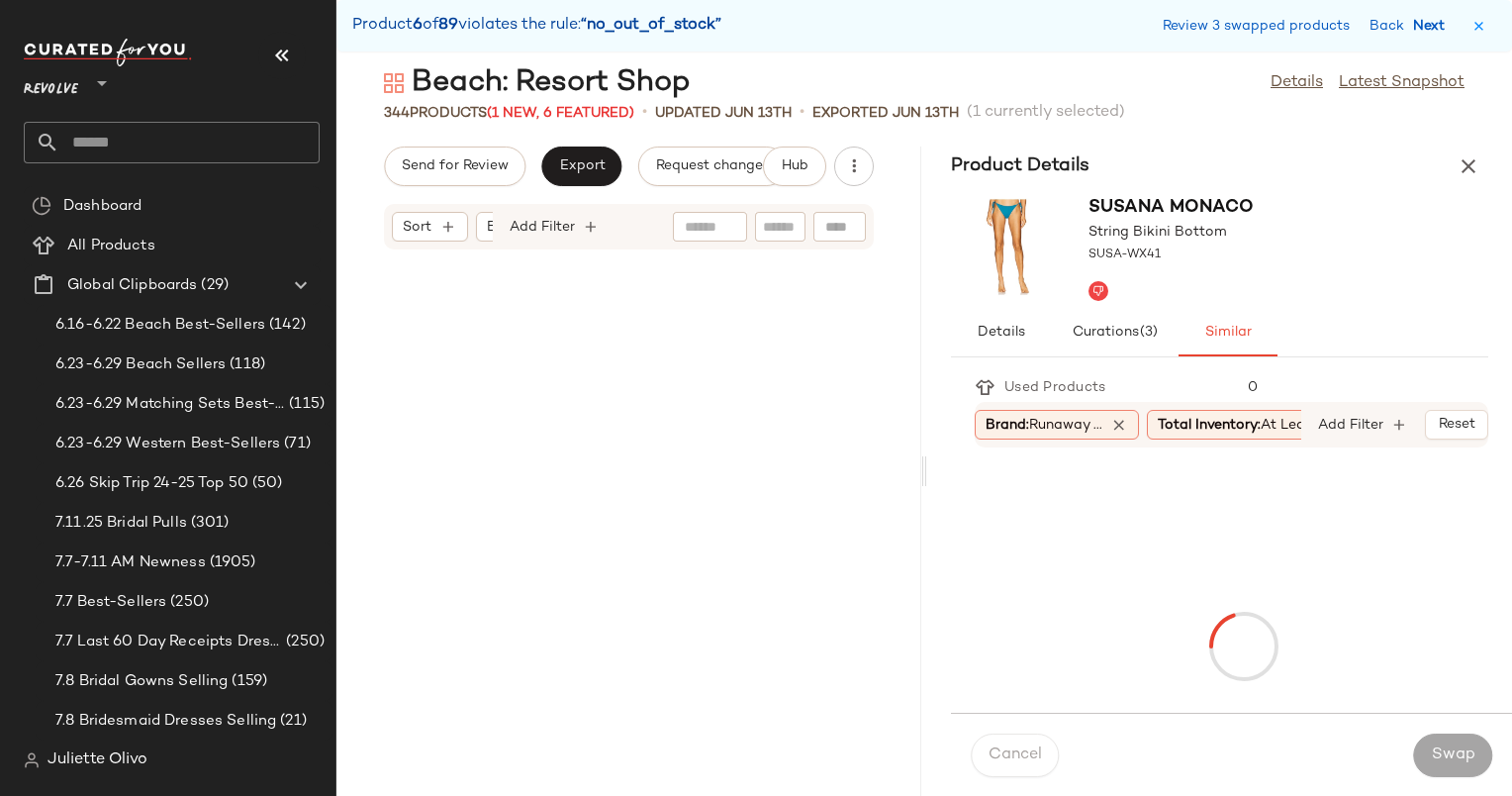 scroll, scrollTop: 6522, scrollLeft: 0, axis: vertical 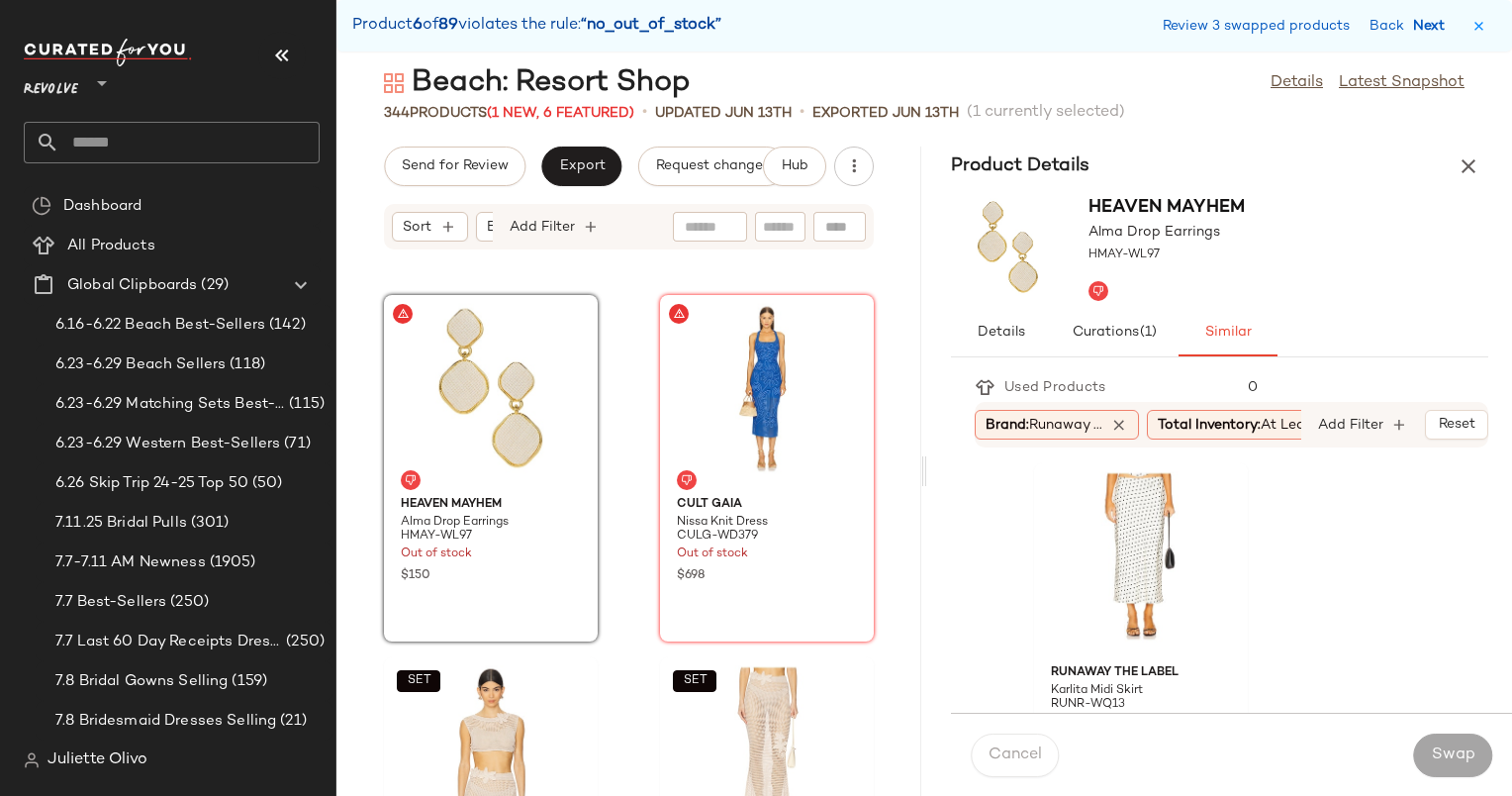 click on "Next" at bounding box center (1433, 26) 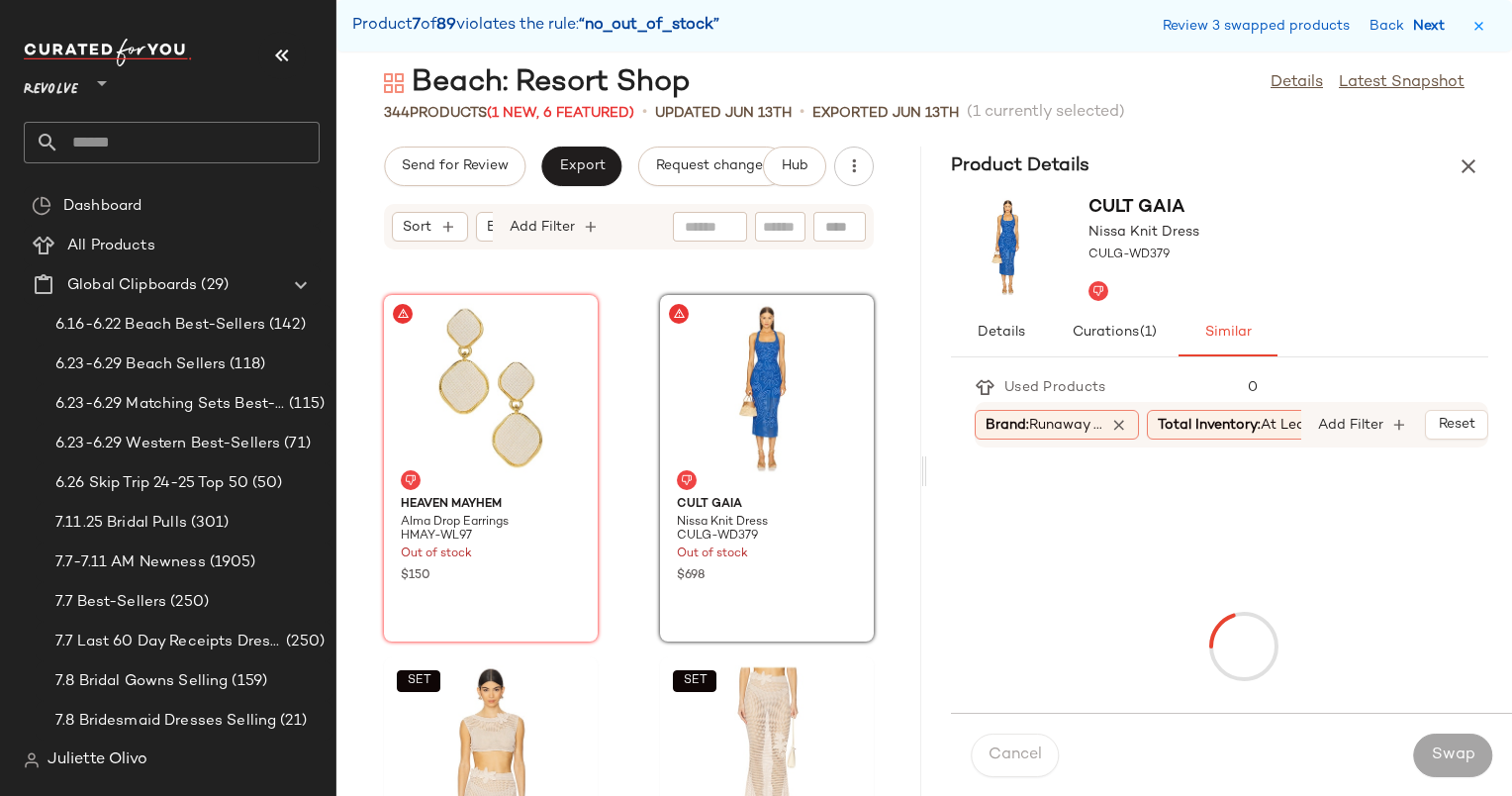 click on "Next" at bounding box center [1433, 26] 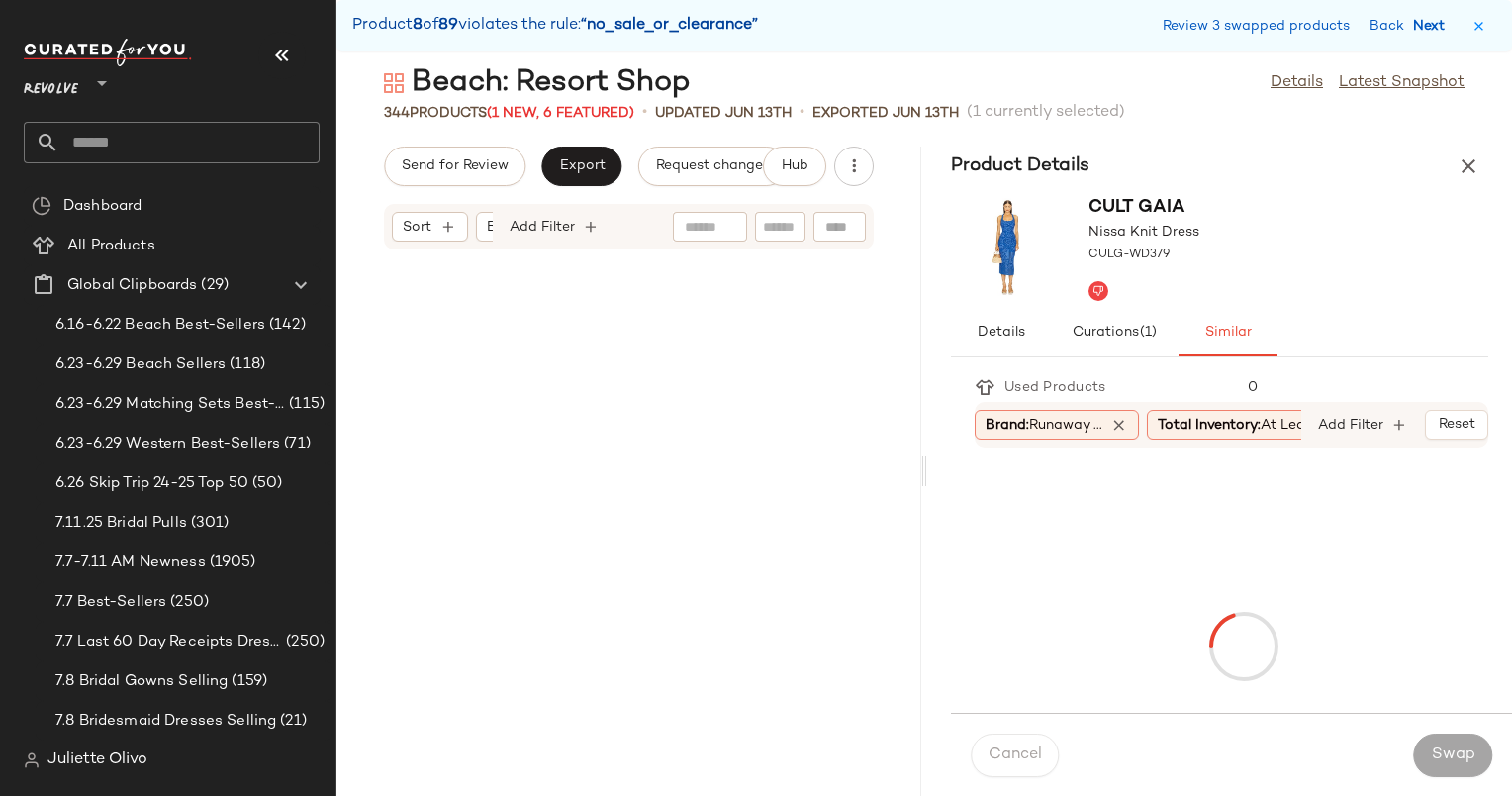 scroll, scrollTop: 7610, scrollLeft: 0, axis: vertical 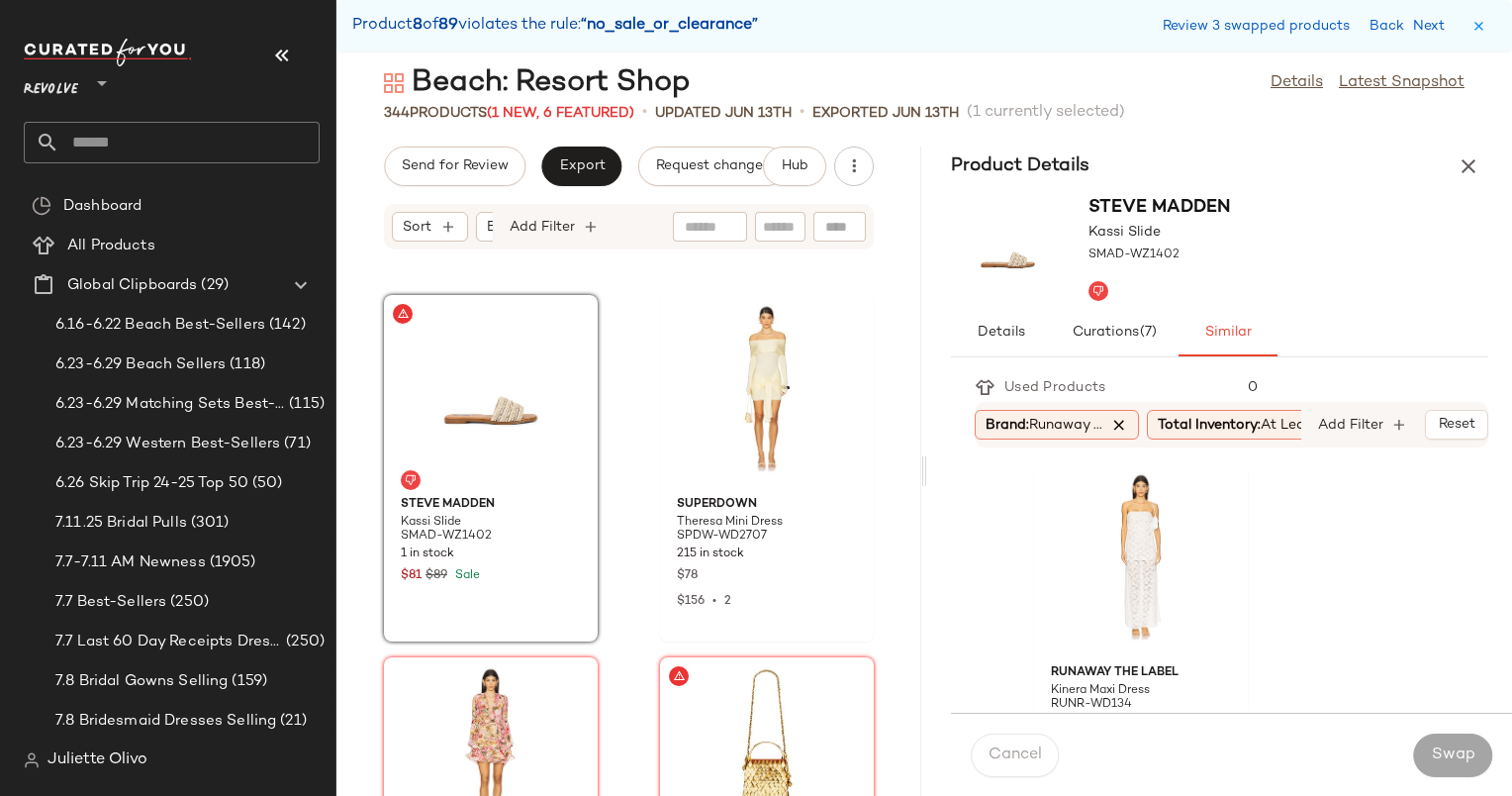 click at bounding box center [1119, 425] 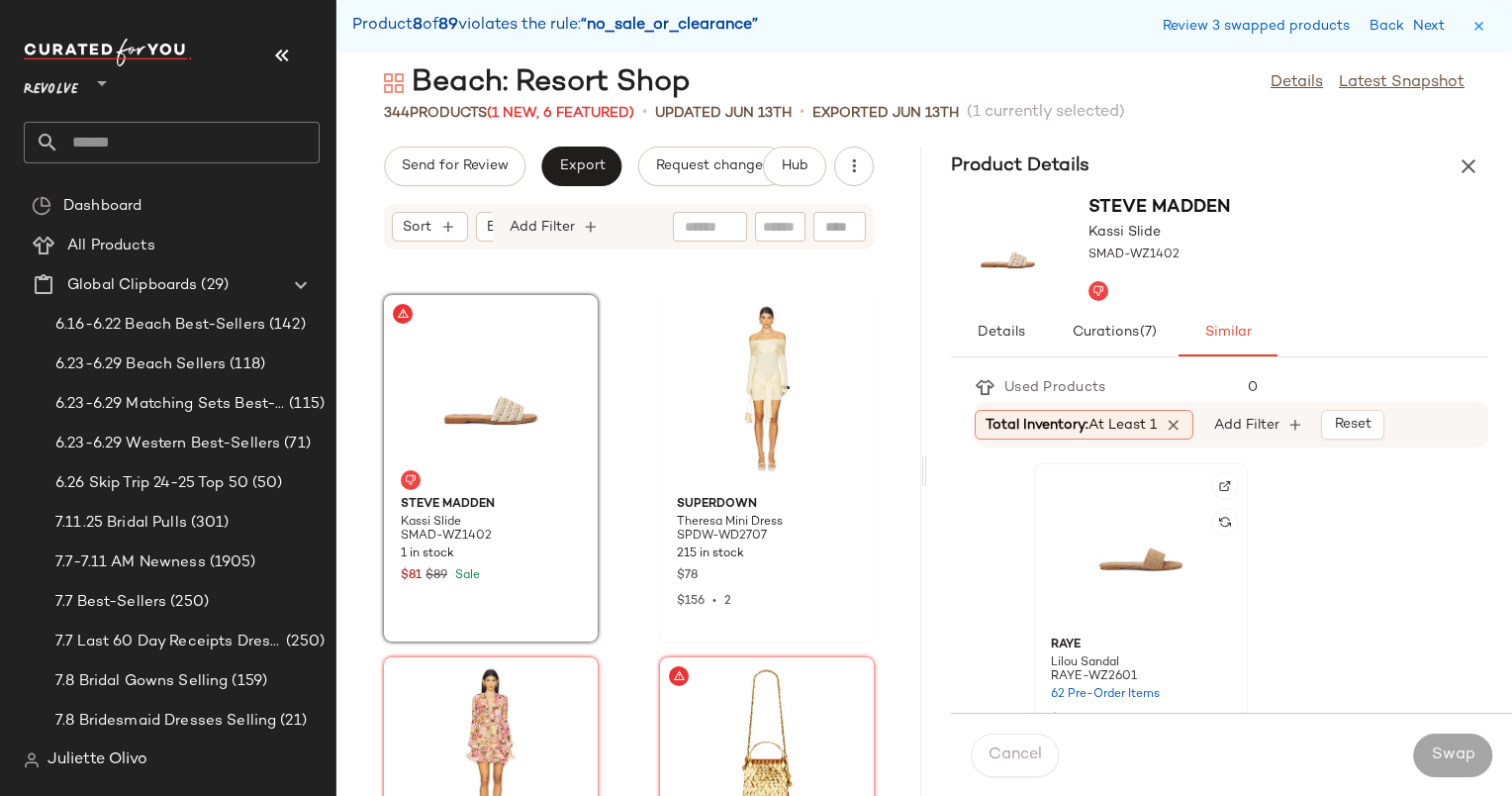 click 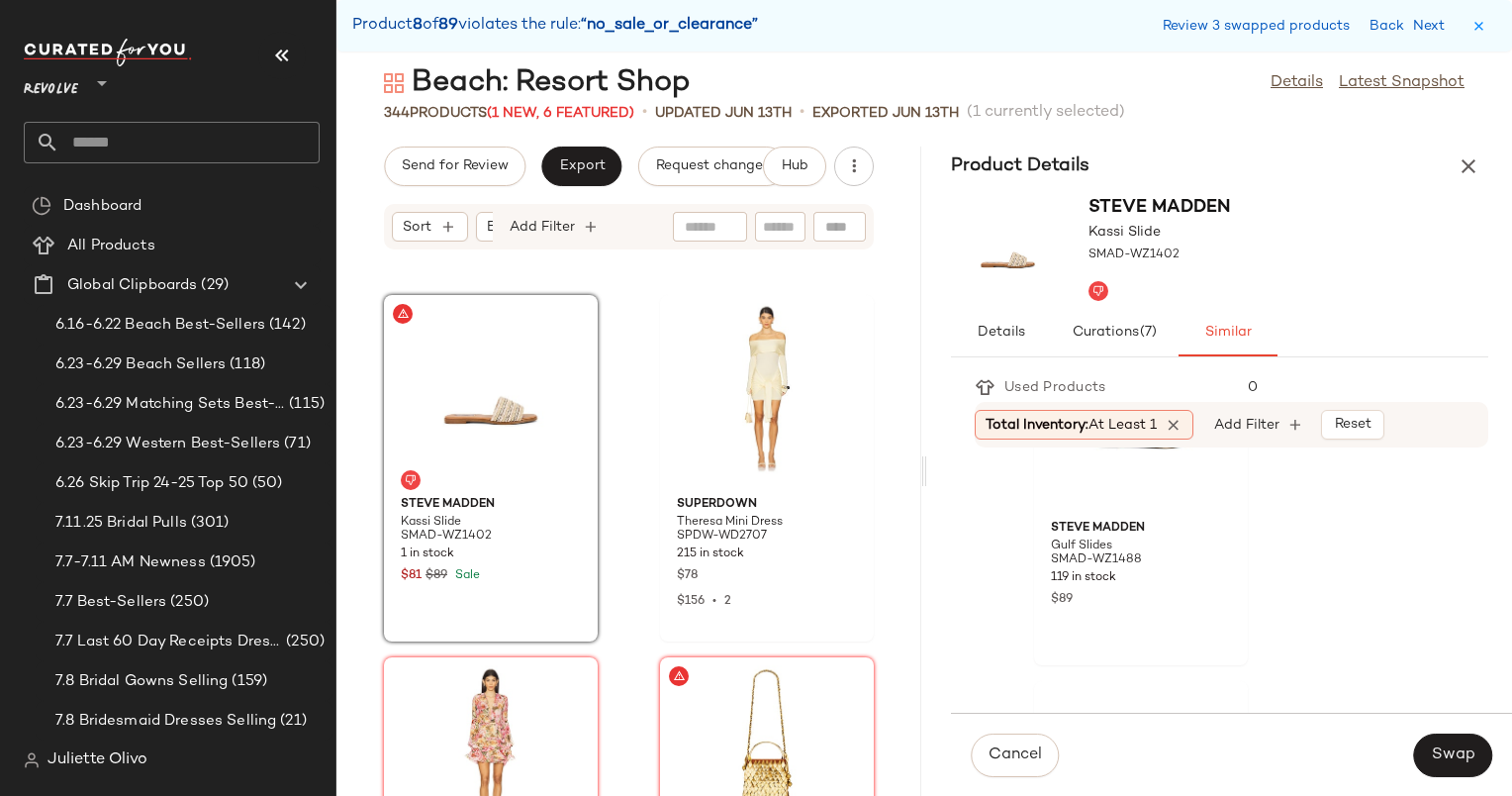 scroll, scrollTop: 323, scrollLeft: 0, axis: vertical 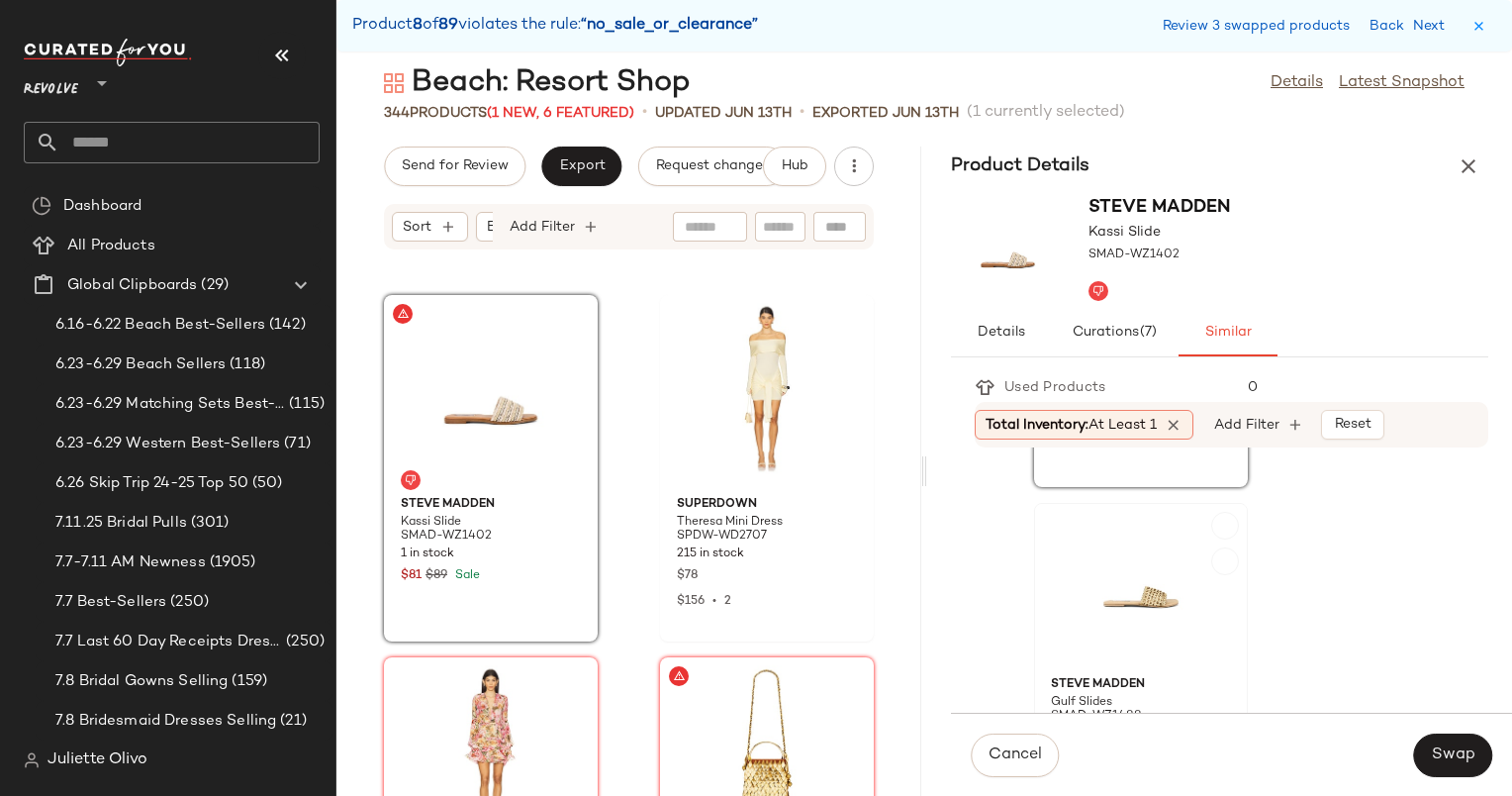 click 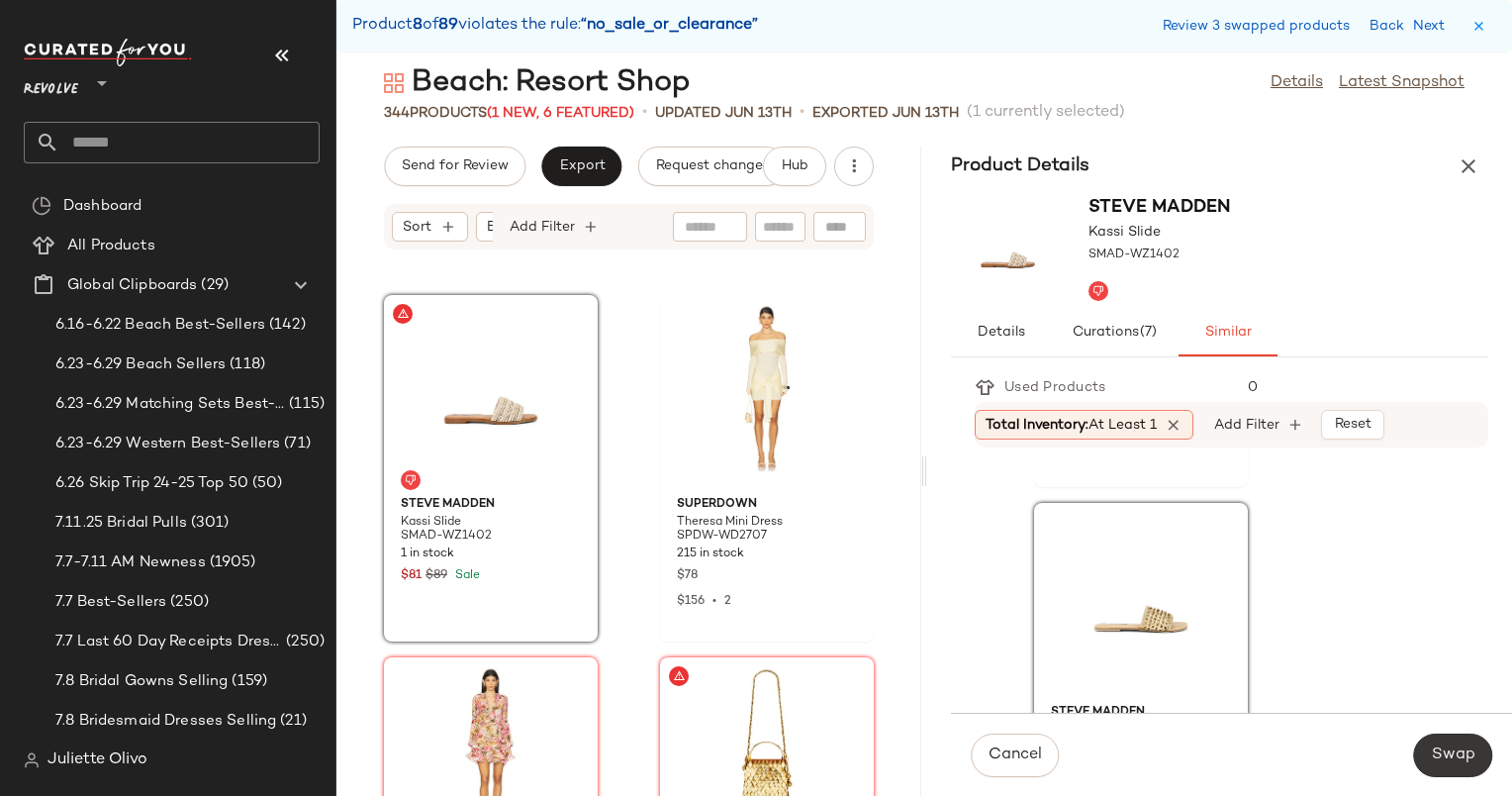 click on "Swap" 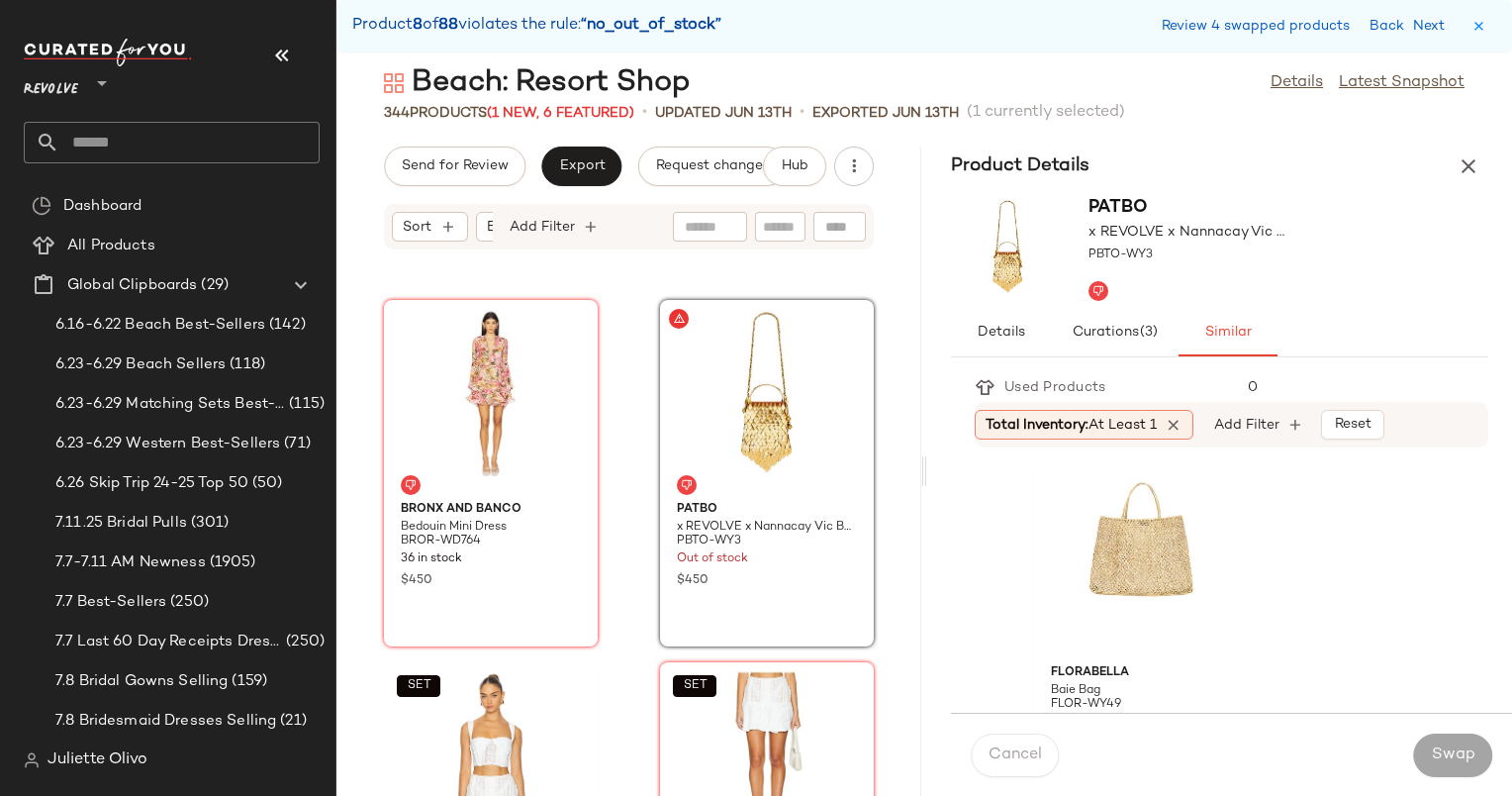 scroll, scrollTop: 7968, scrollLeft: 0, axis: vertical 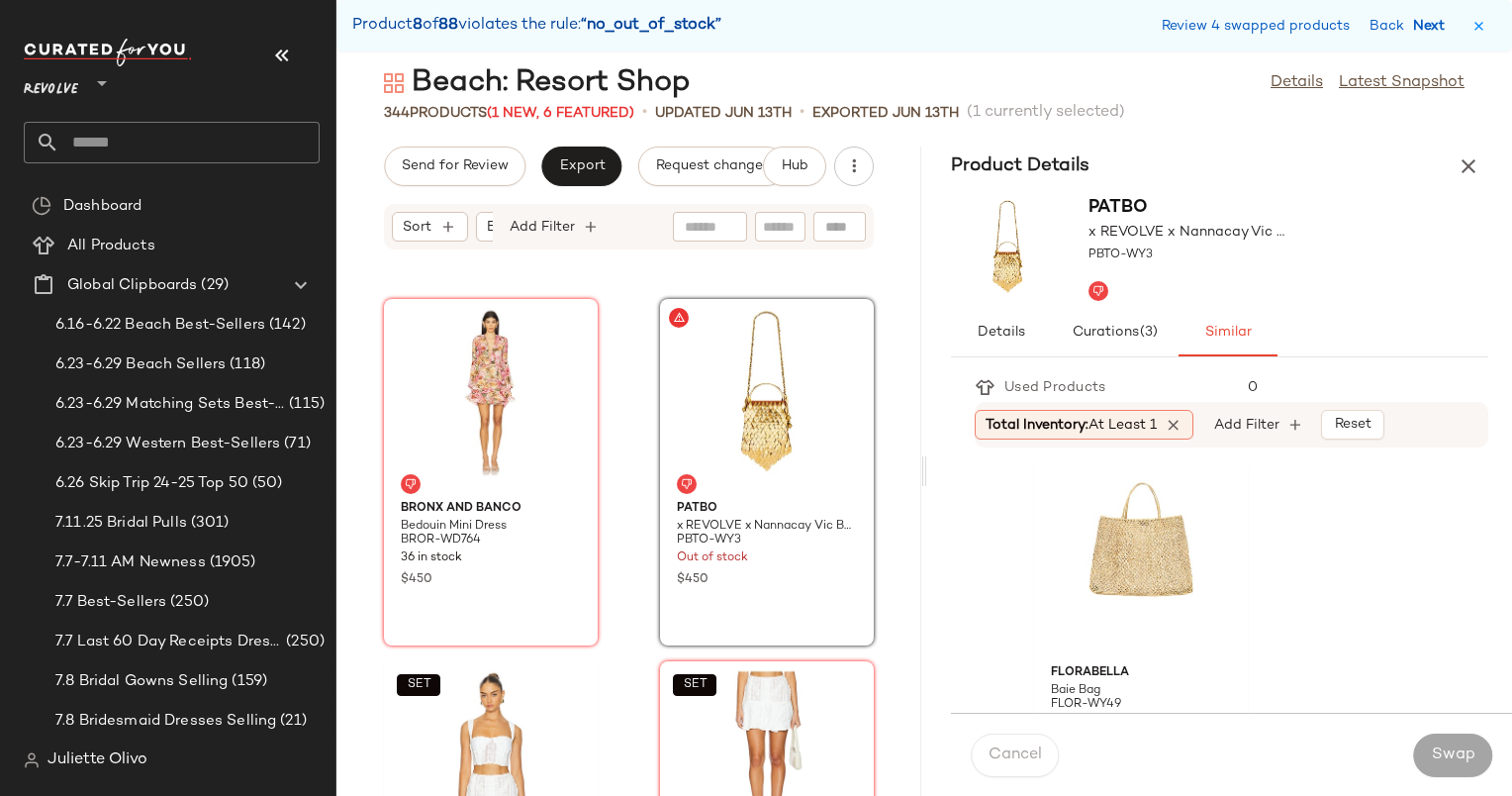 click on "Next" at bounding box center (1433, 26) 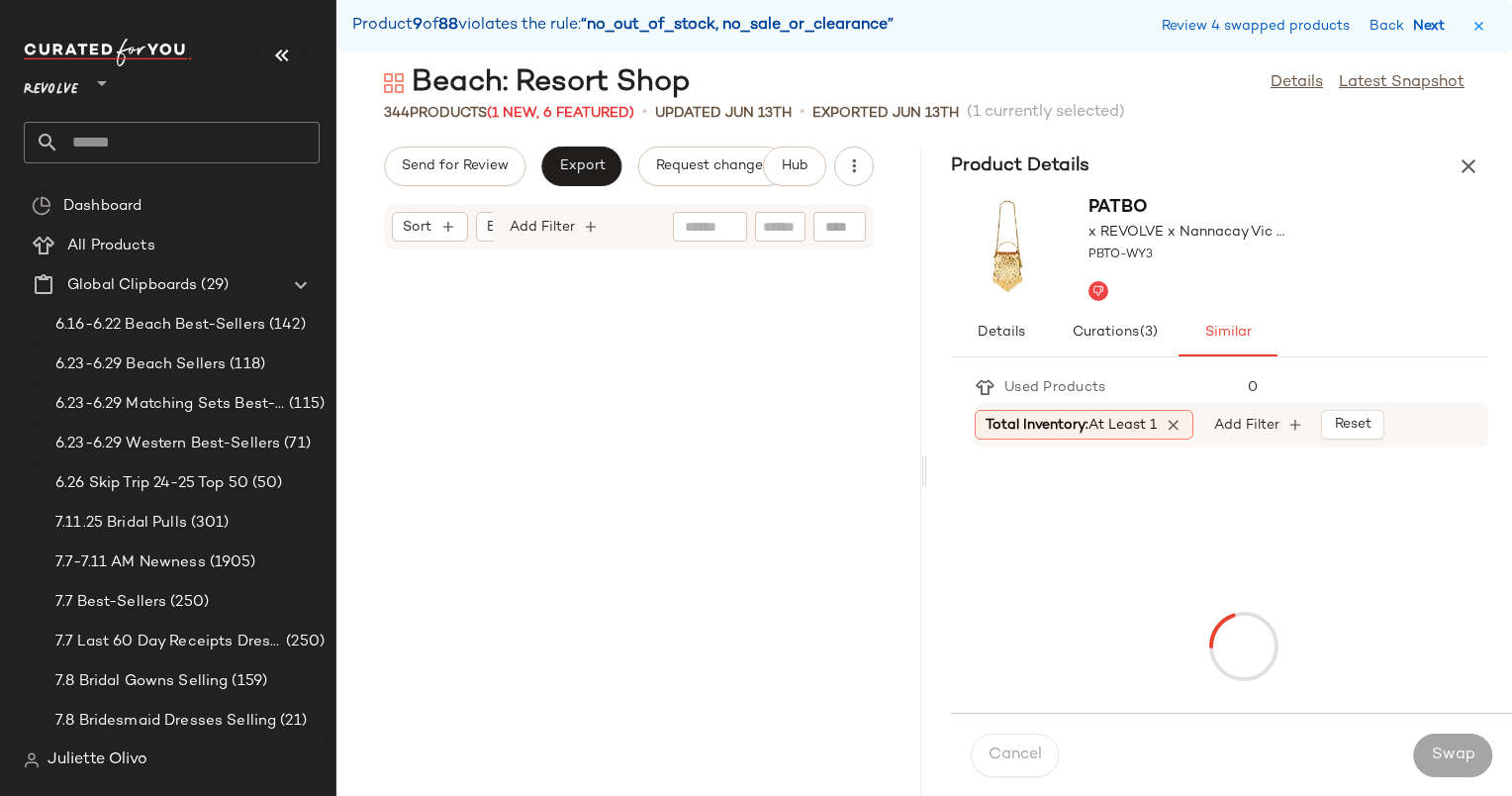 scroll, scrollTop: 9059, scrollLeft: 0, axis: vertical 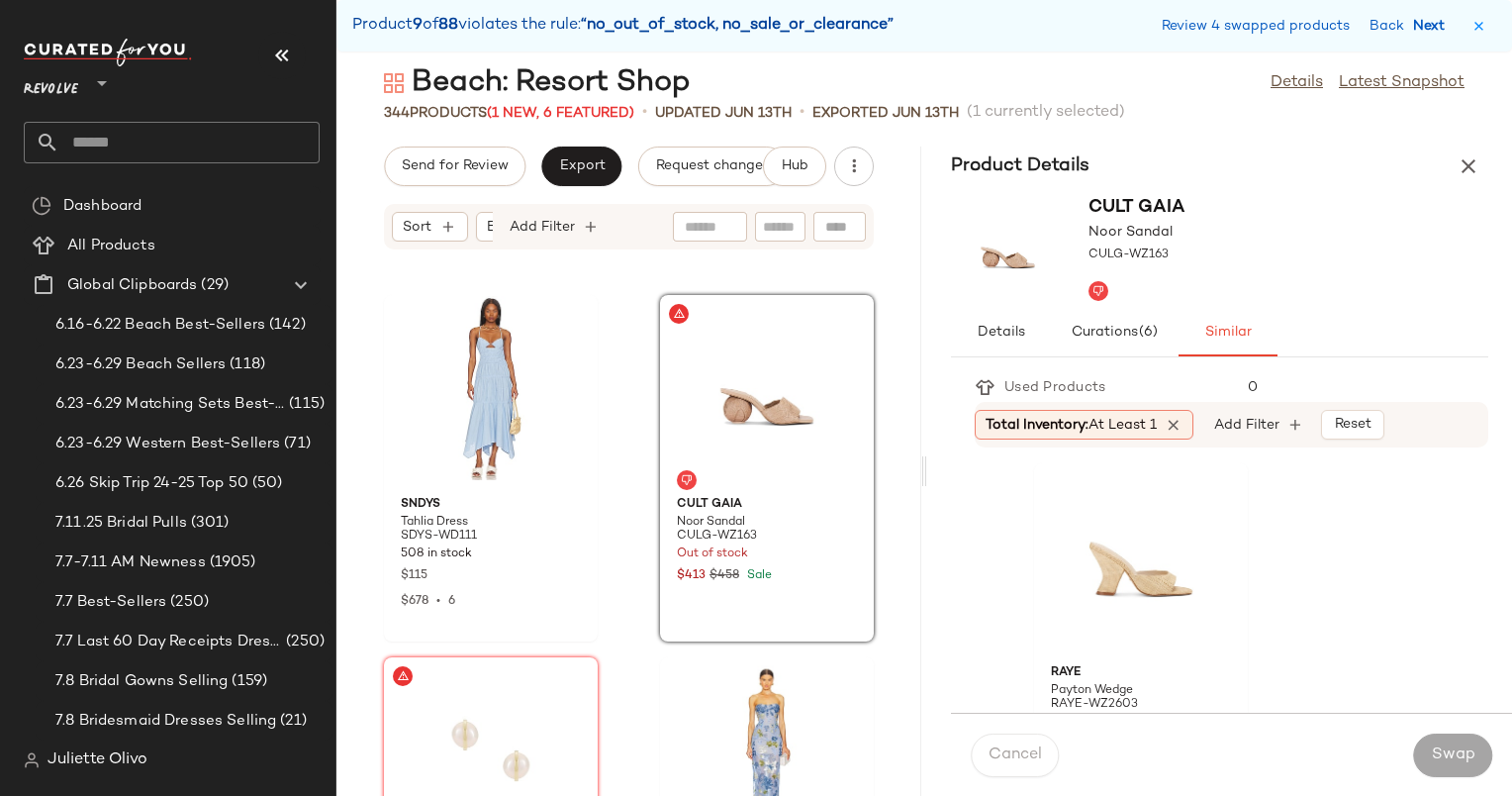 click on "Next" at bounding box center (1433, 26) 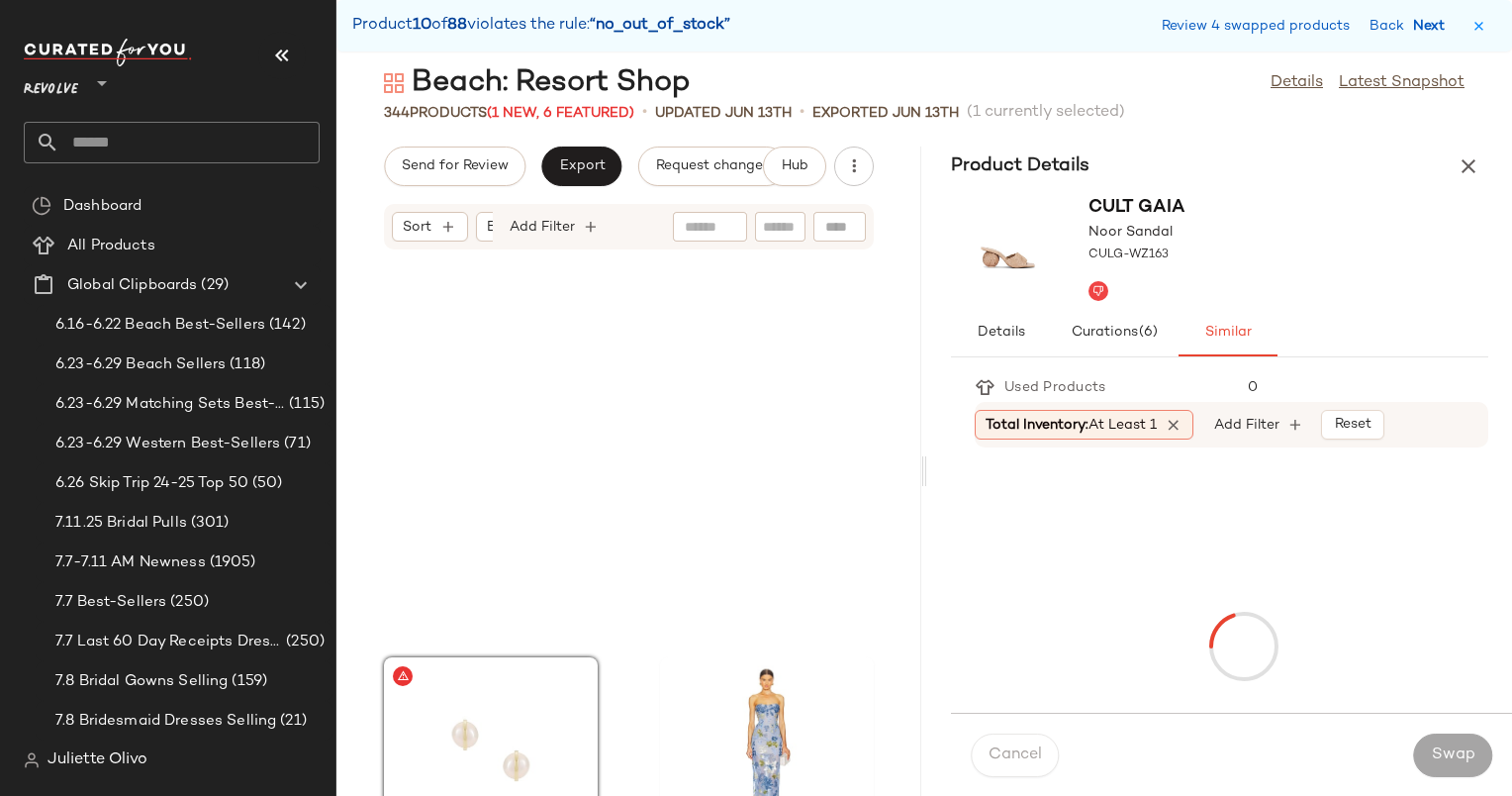 scroll, scrollTop: 9421, scrollLeft: 0, axis: vertical 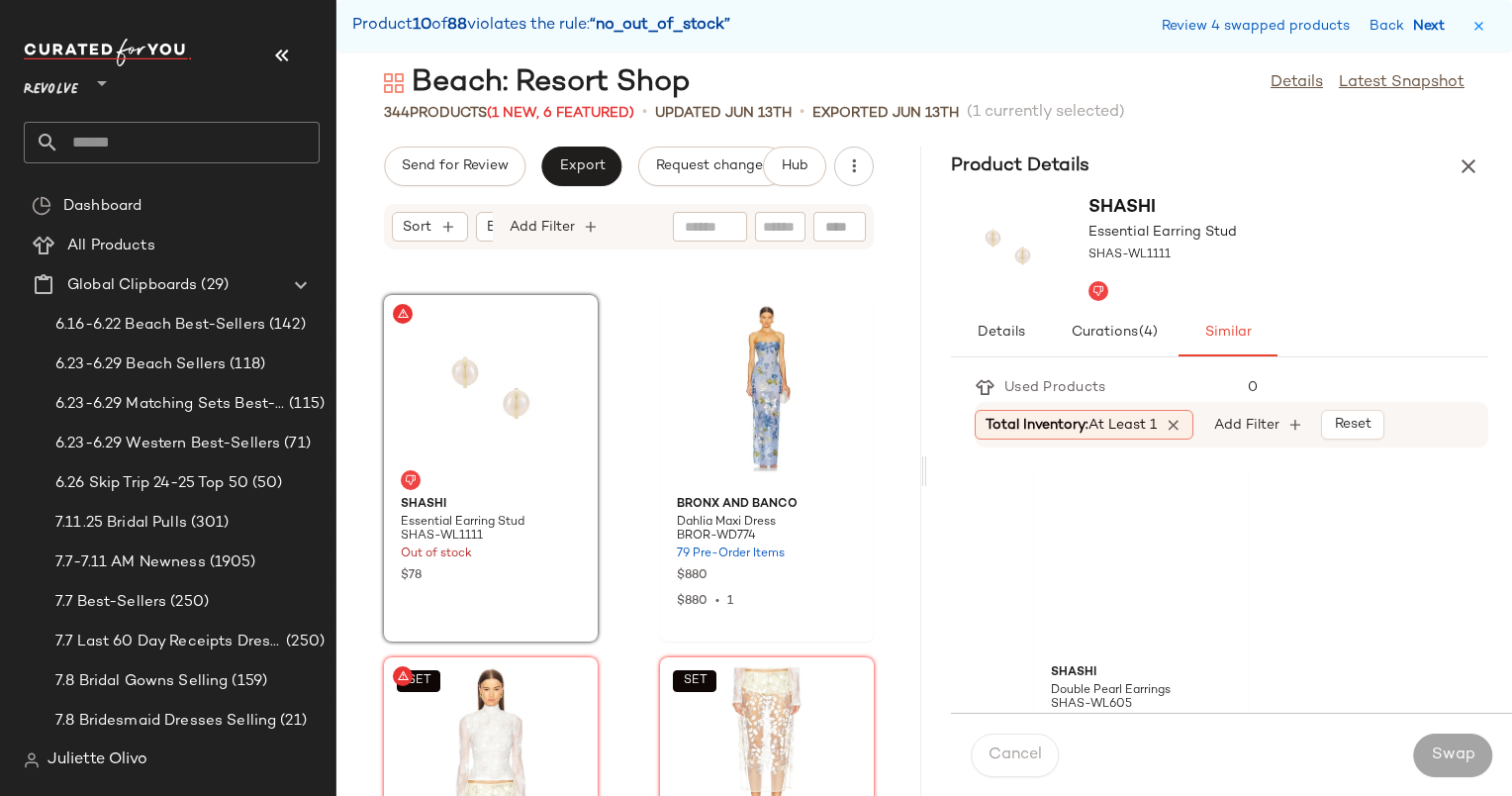 click on "Next" at bounding box center (1433, 26) 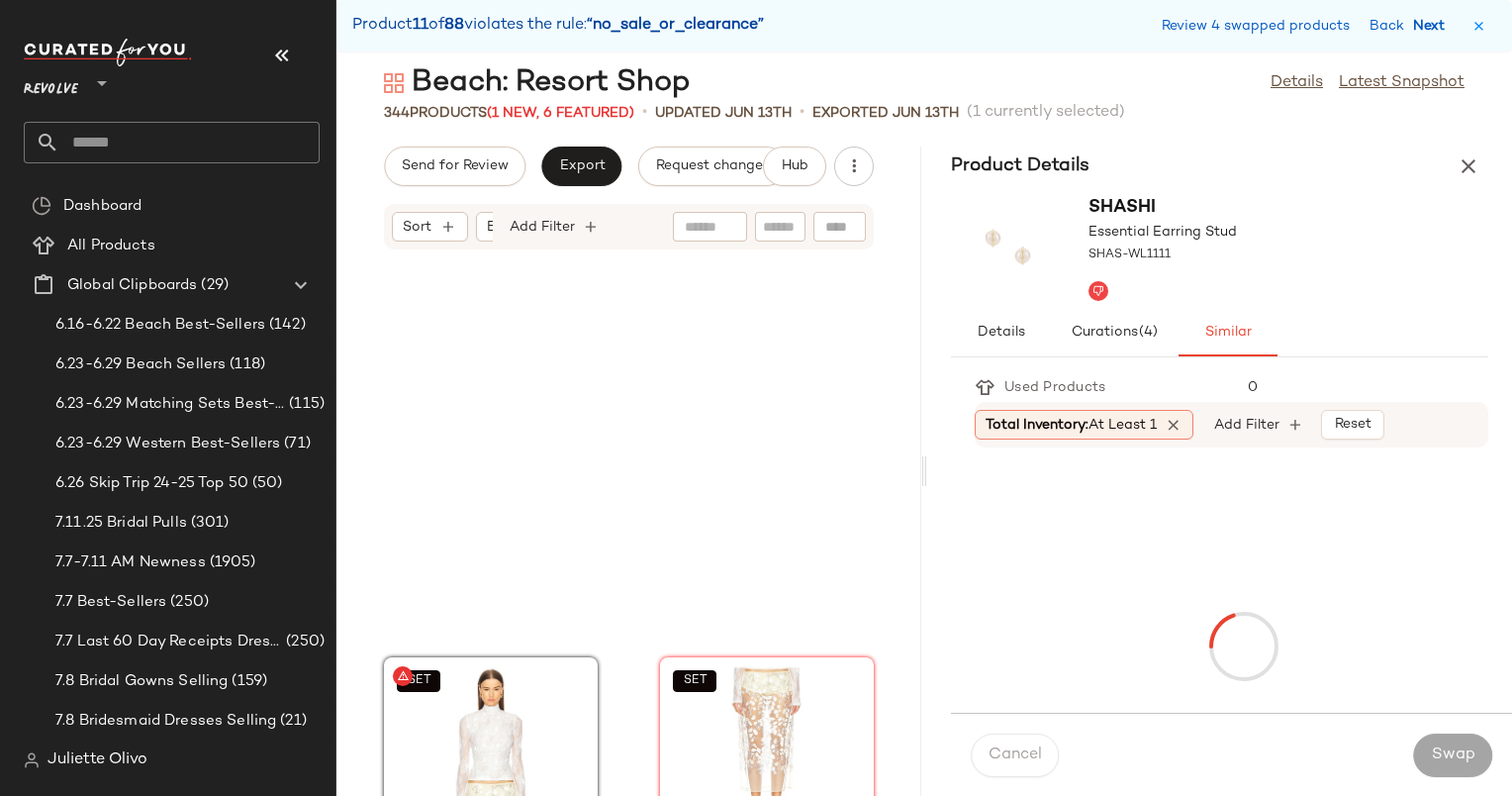 scroll, scrollTop: 9784, scrollLeft: 0, axis: vertical 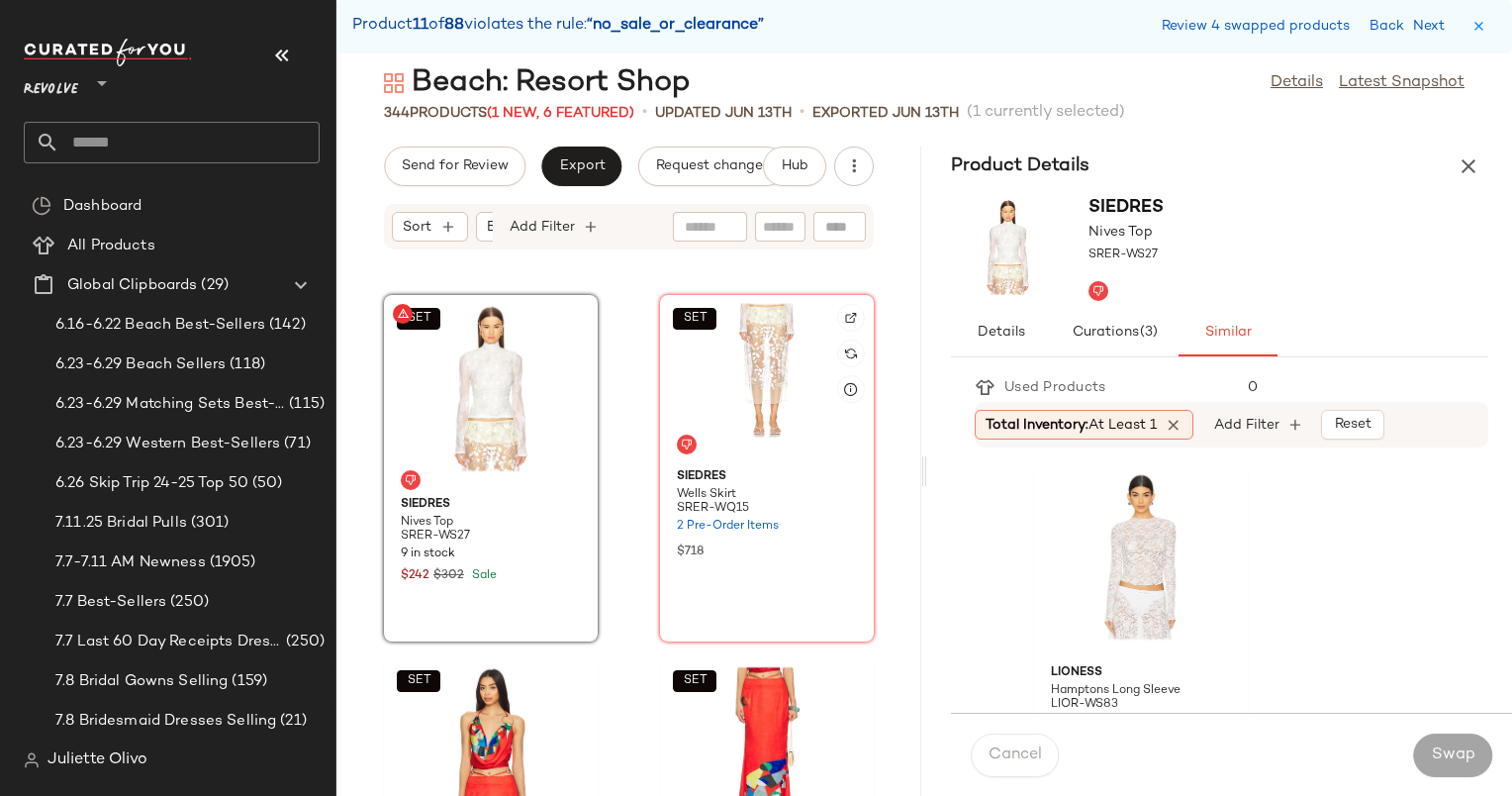 click on "SET" 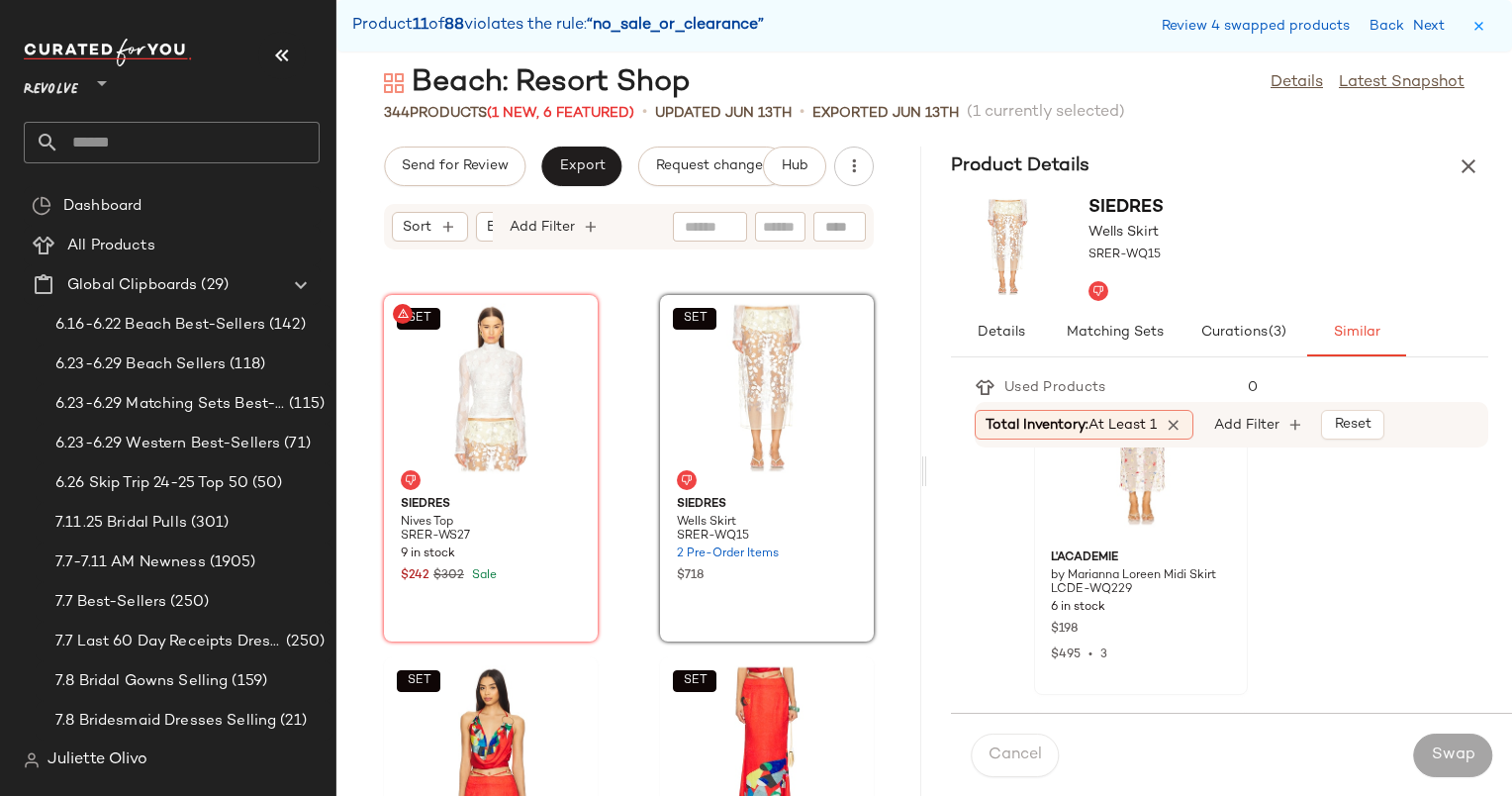 scroll, scrollTop: 107, scrollLeft: 0, axis: vertical 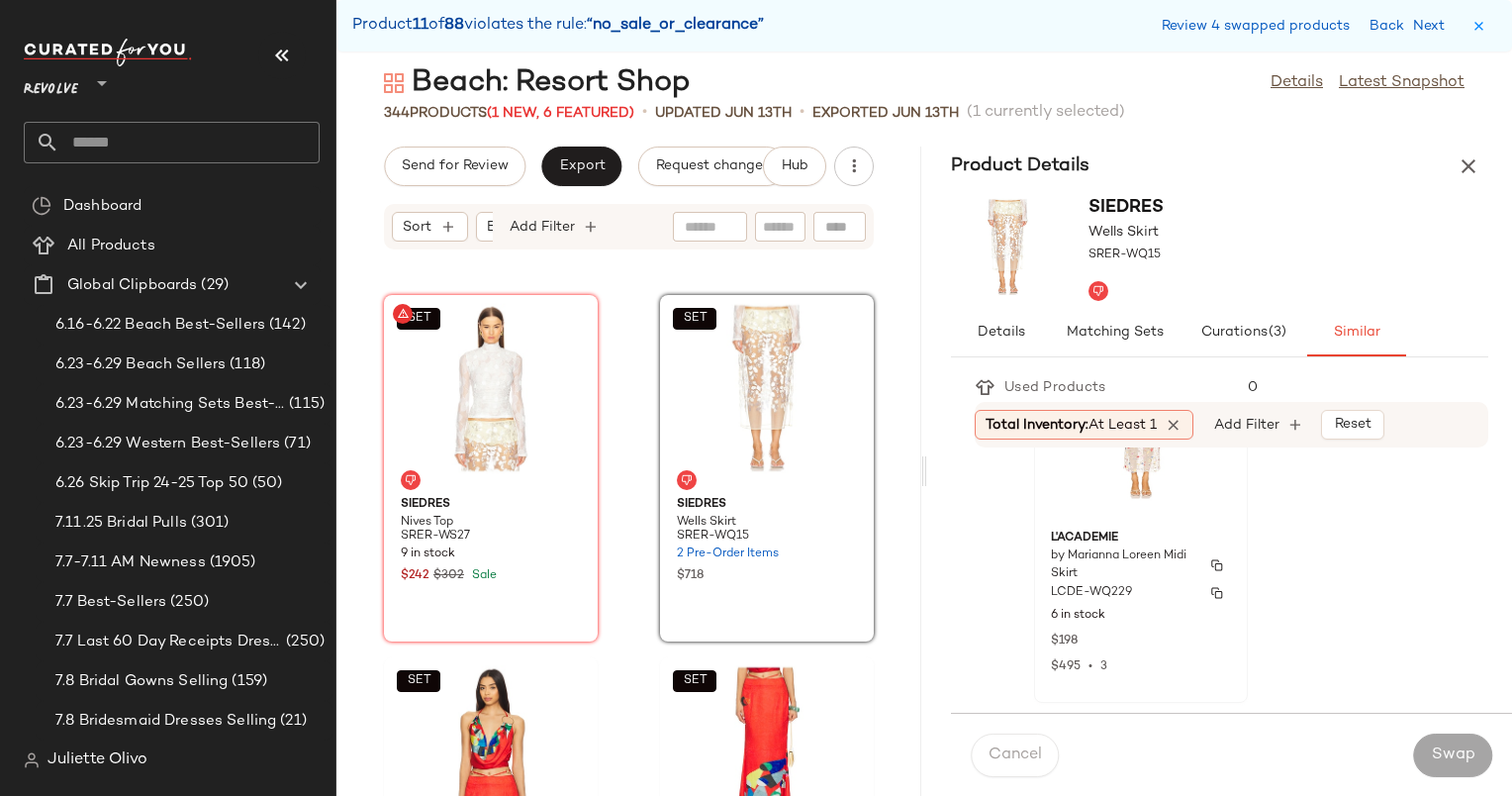 click on "L'Academie" at bounding box center (1141, 539) 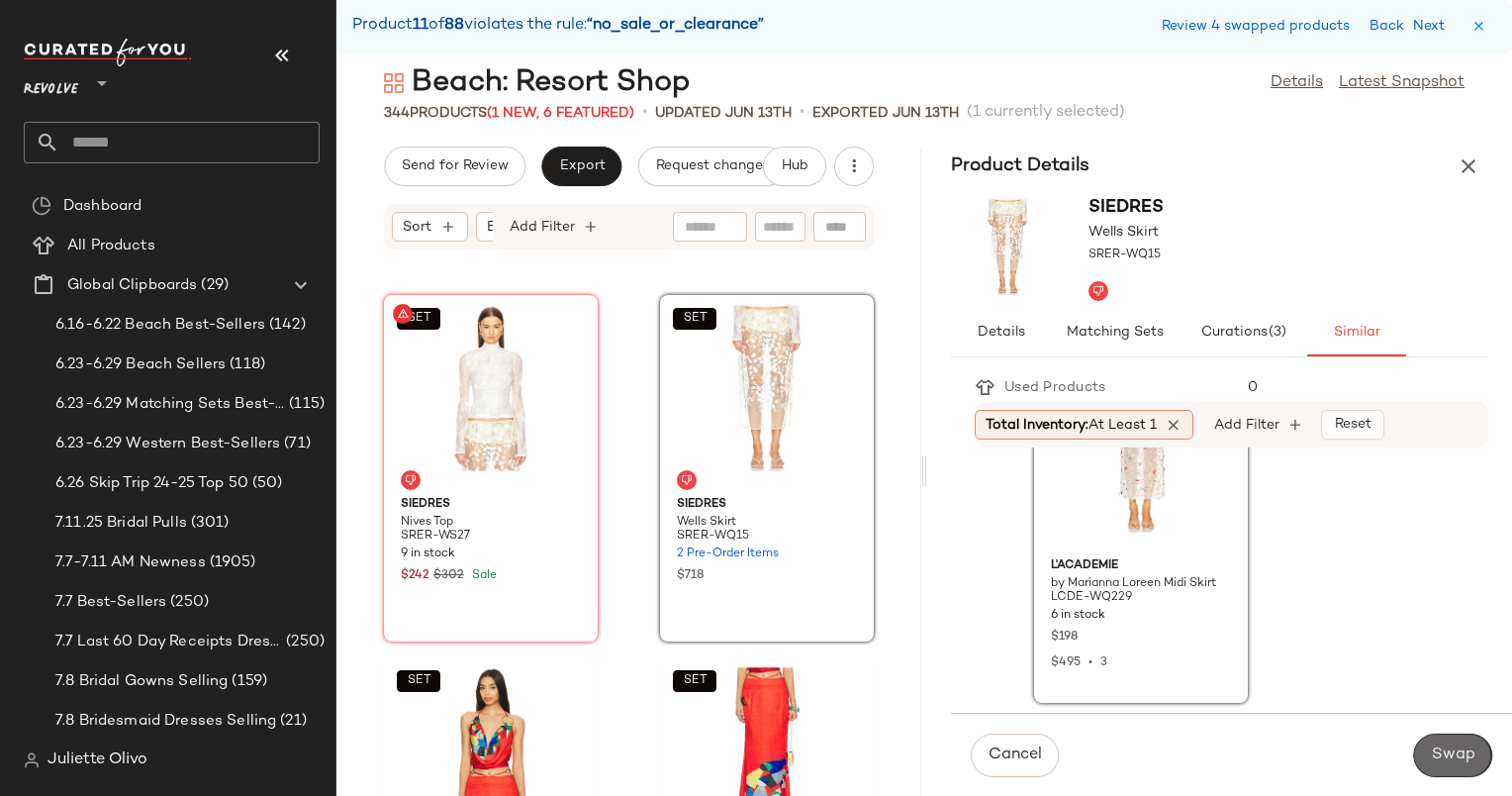 click on "Swap" at bounding box center [1453, 755] 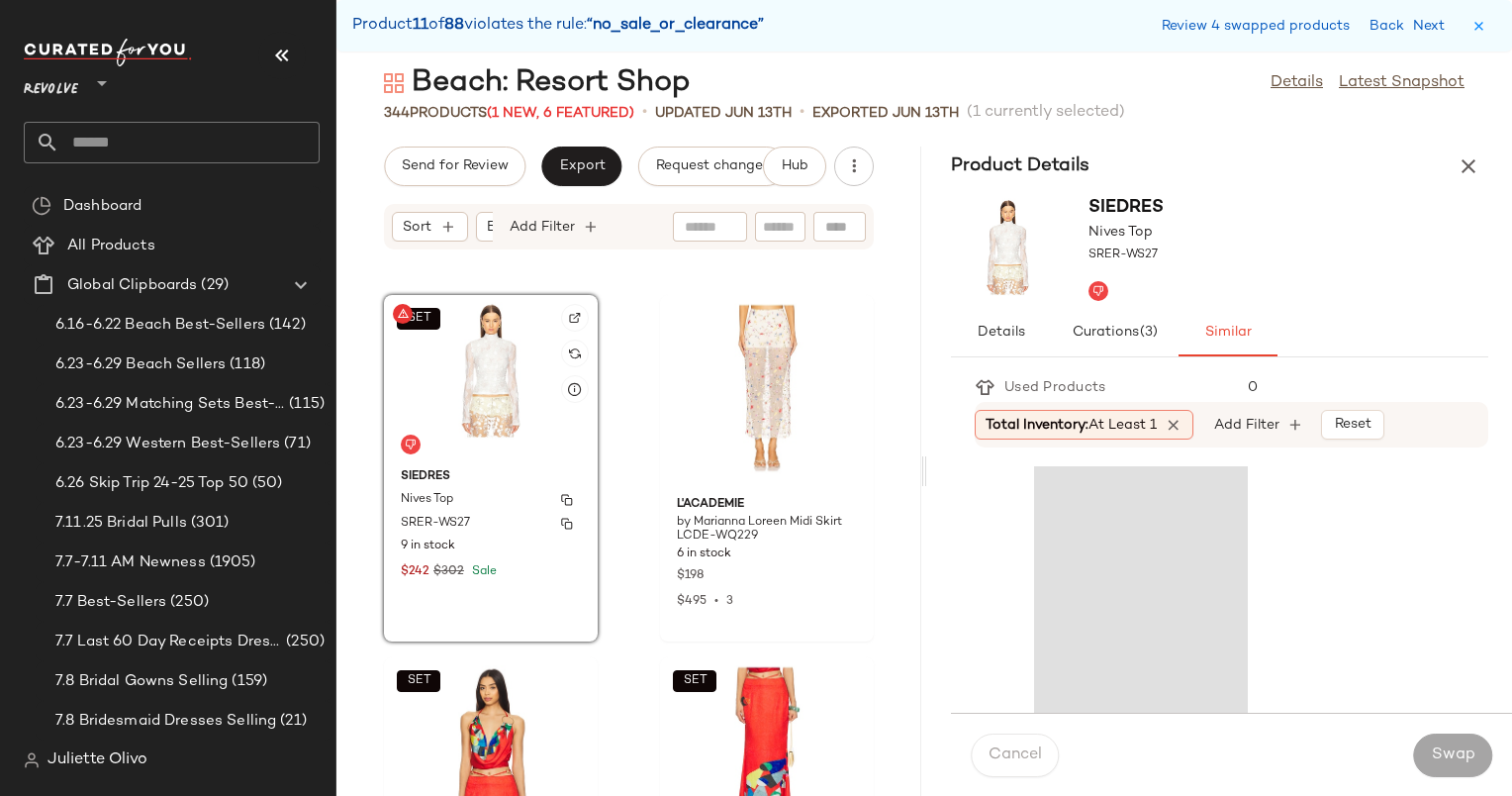 click on "SIEDRES Nives Top SRER-WS27 9 in stock $242 $302 Sale" 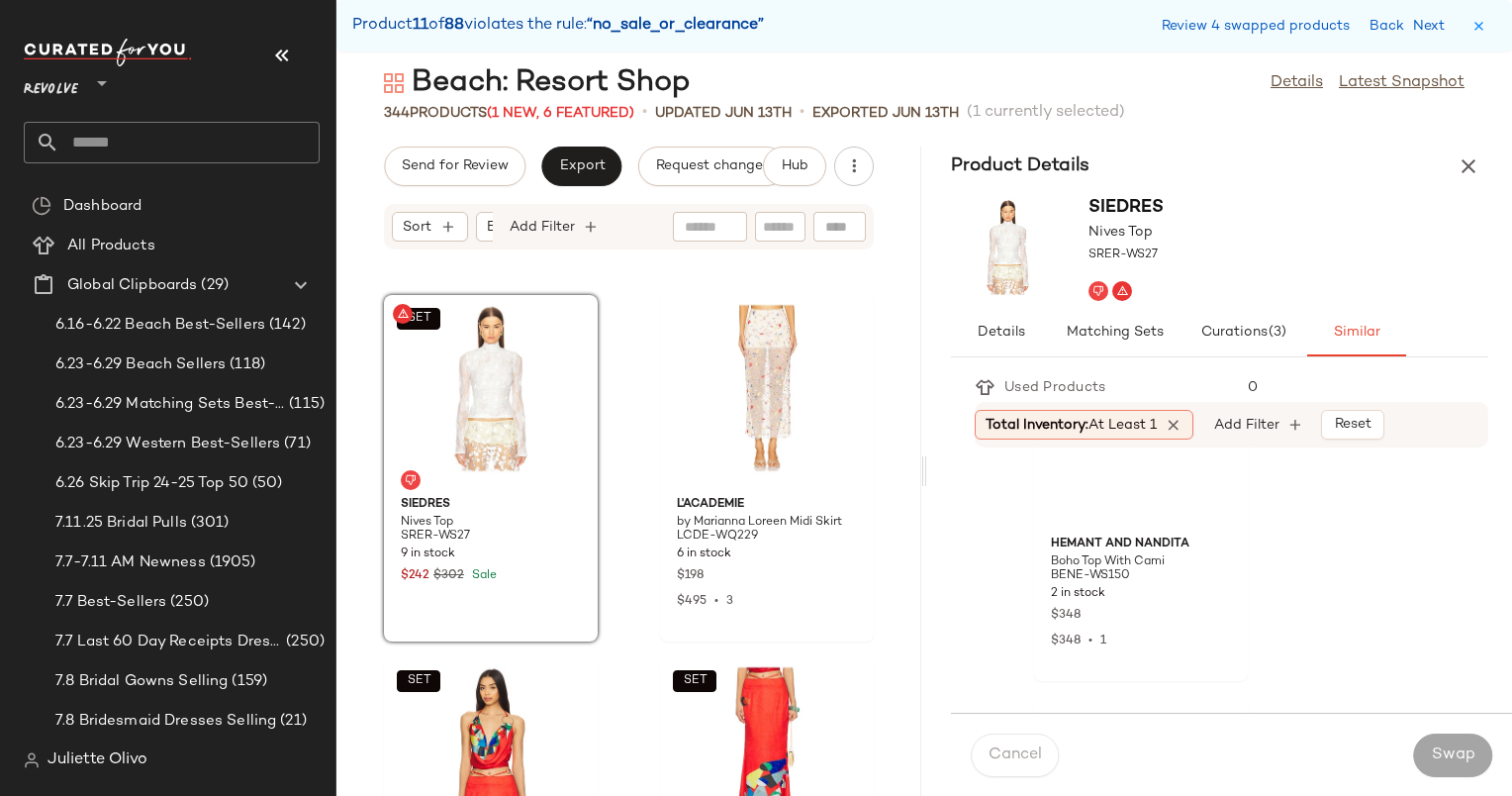 scroll, scrollTop: 1959, scrollLeft: 0, axis: vertical 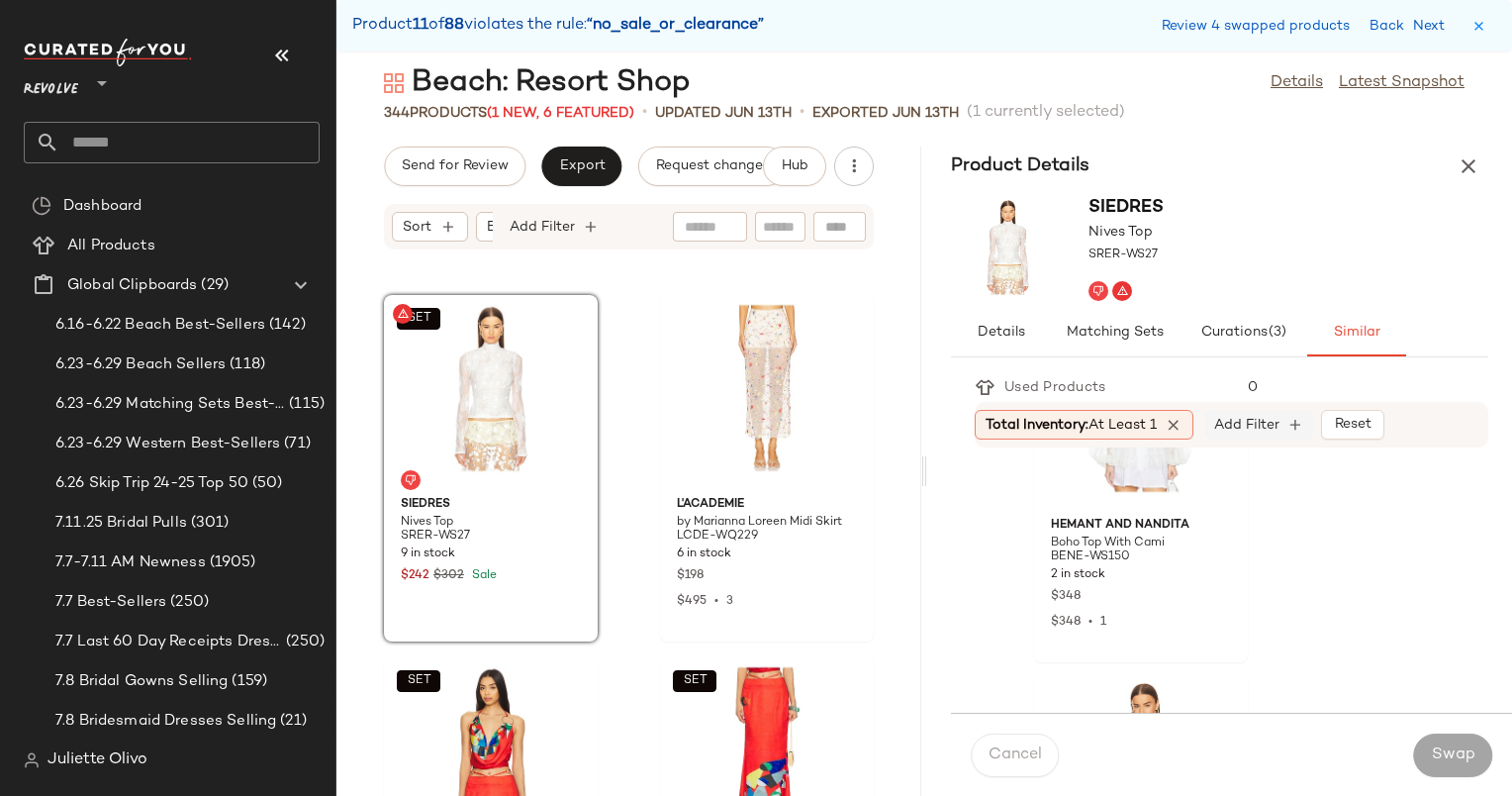 click on "Add Filter" at bounding box center [1247, 425] 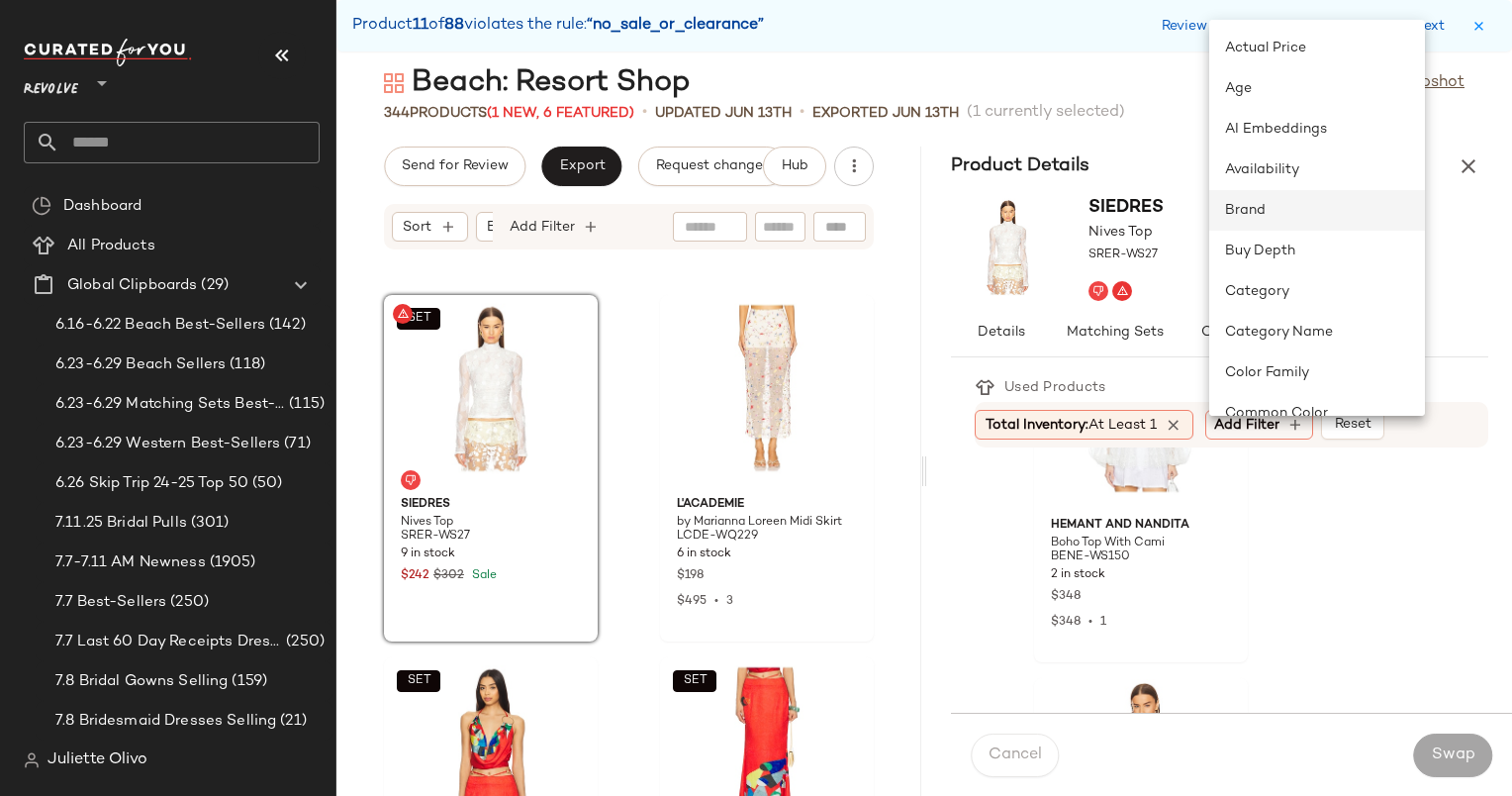 click on "Brand" 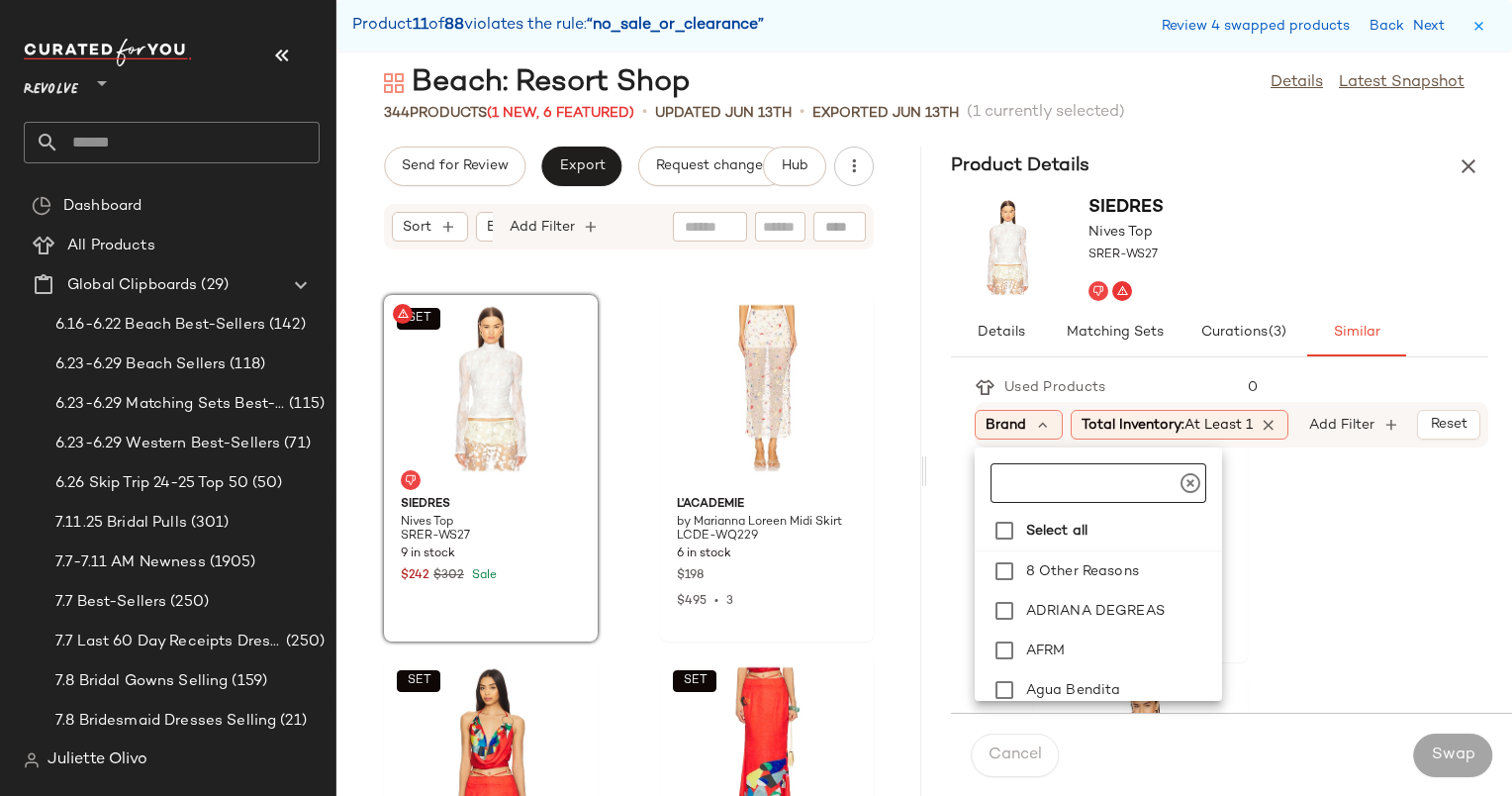 click 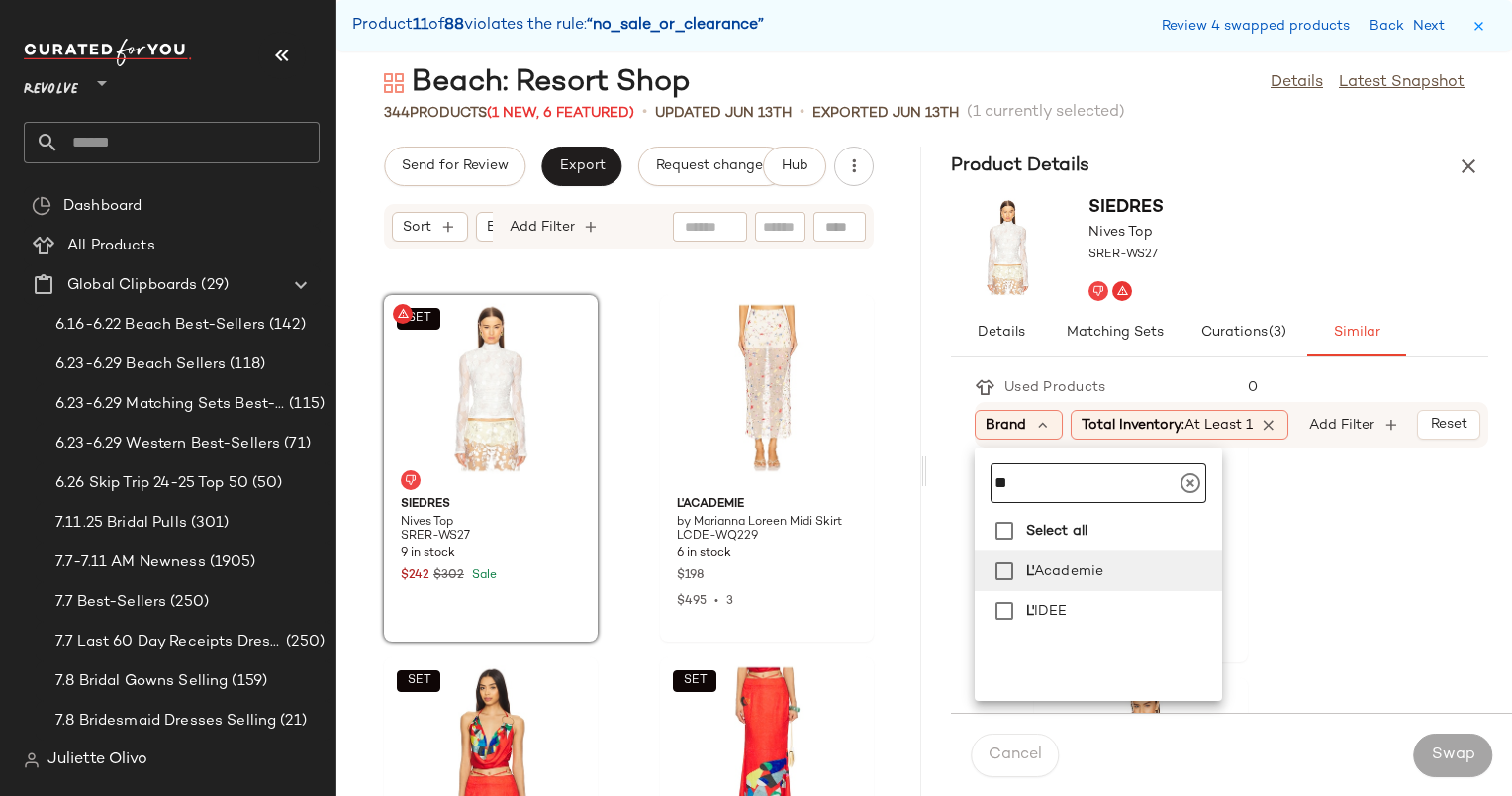 type on "**" 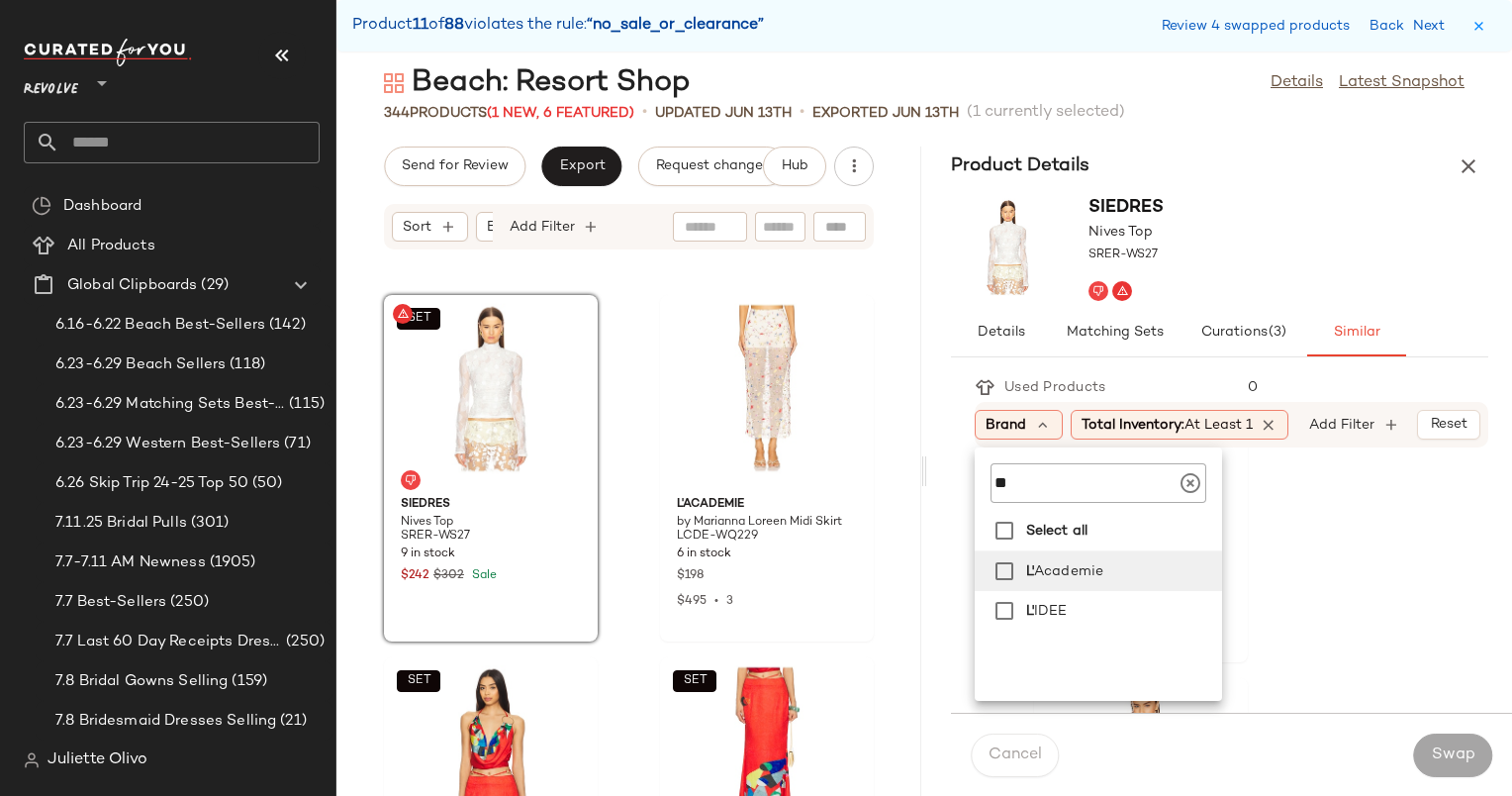 click on "L'  Academie" 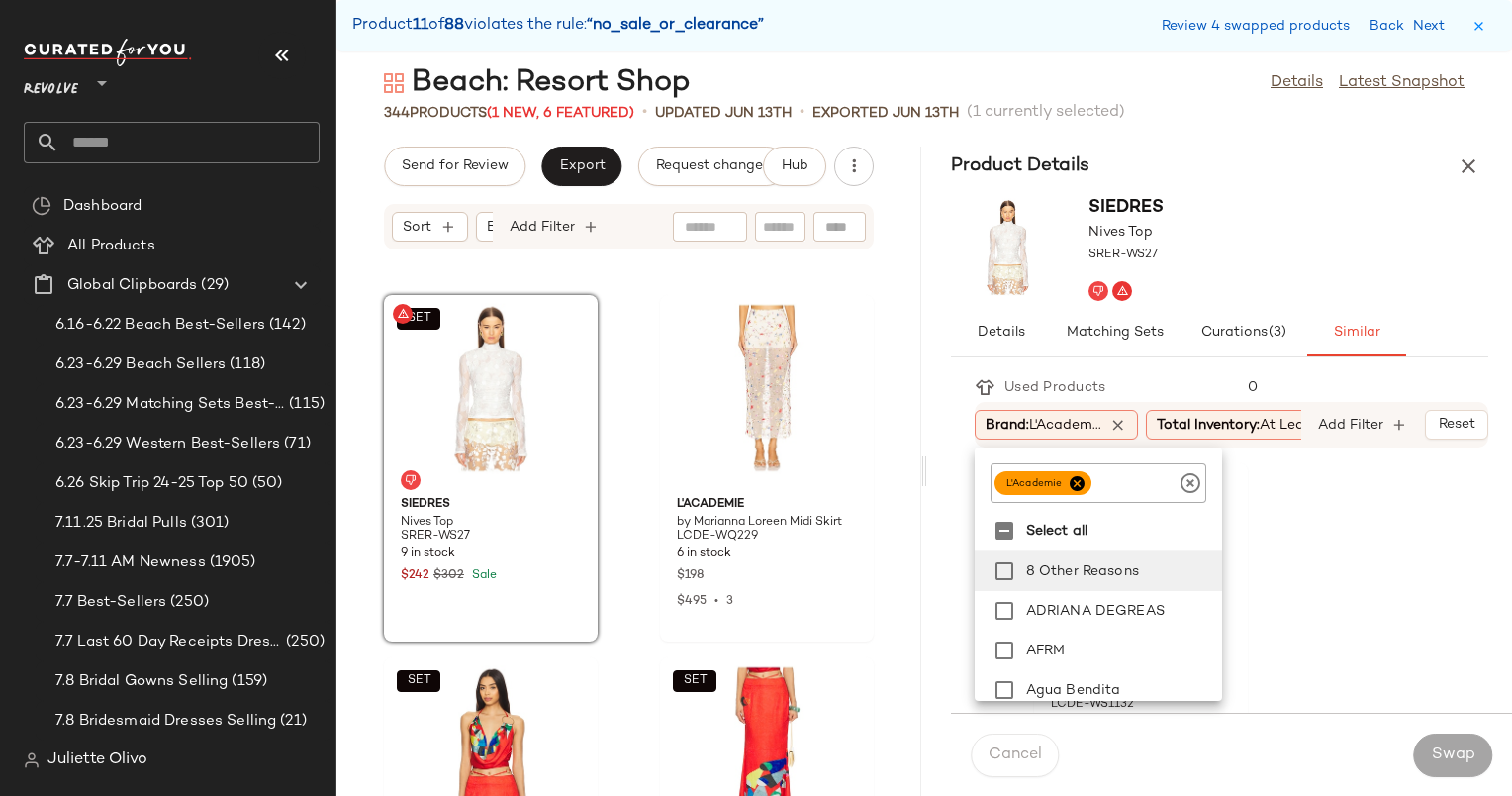 click on "SIEDRES Nives Top SRER-WS27" at bounding box center (1219, 248) 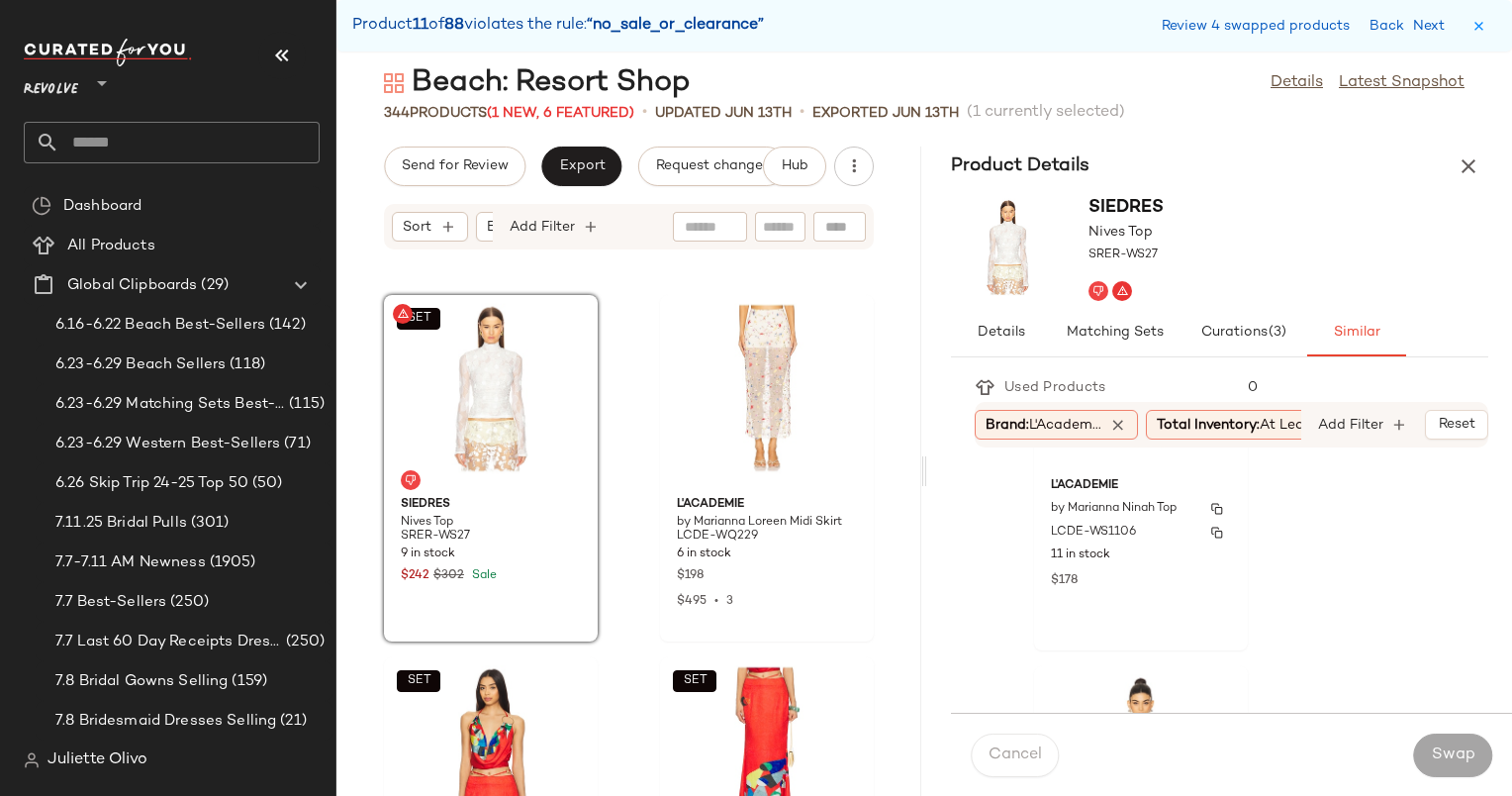 scroll, scrollTop: 1972, scrollLeft: 0, axis: vertical 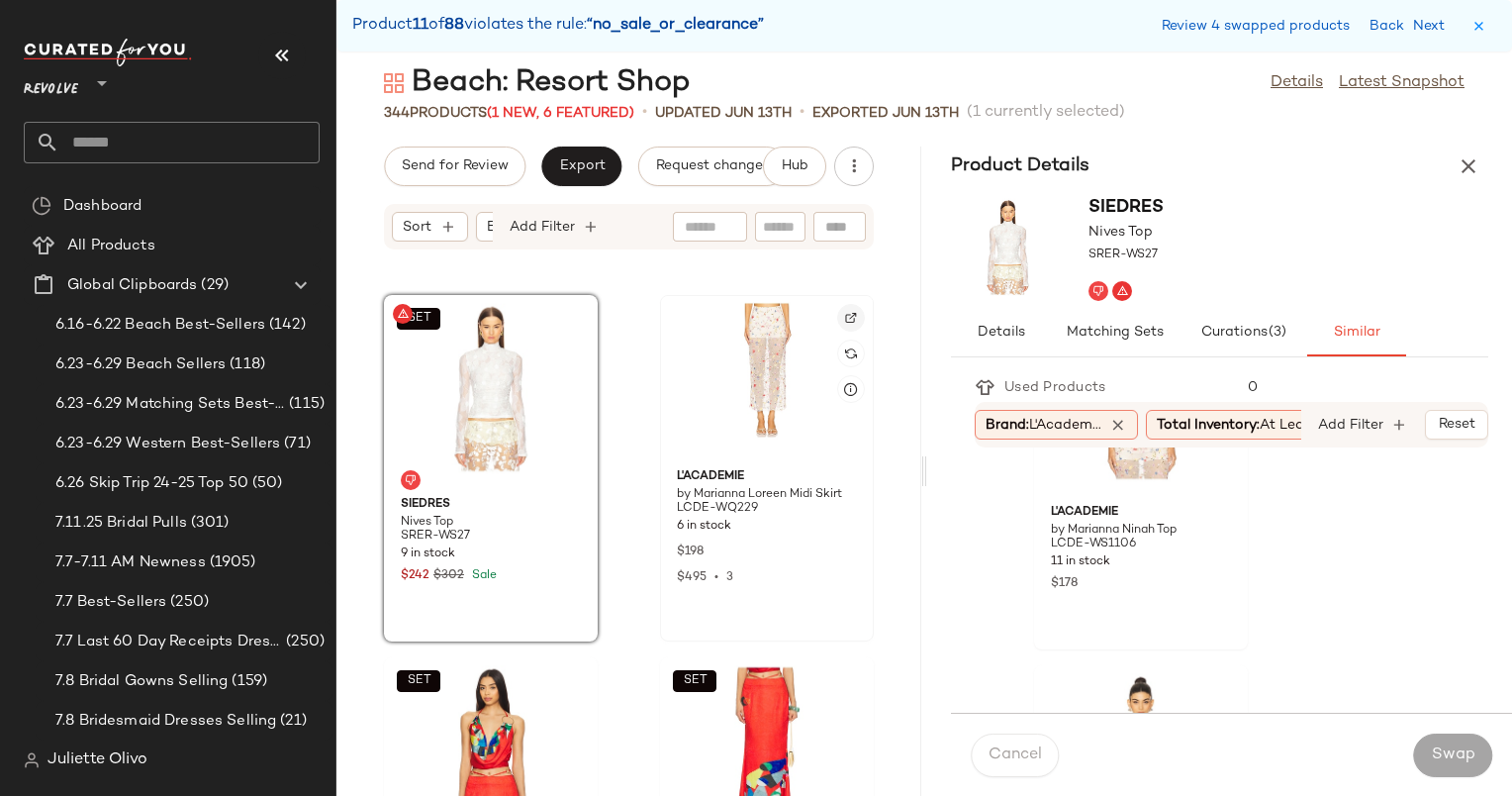 click at bounding box center (851, 318) 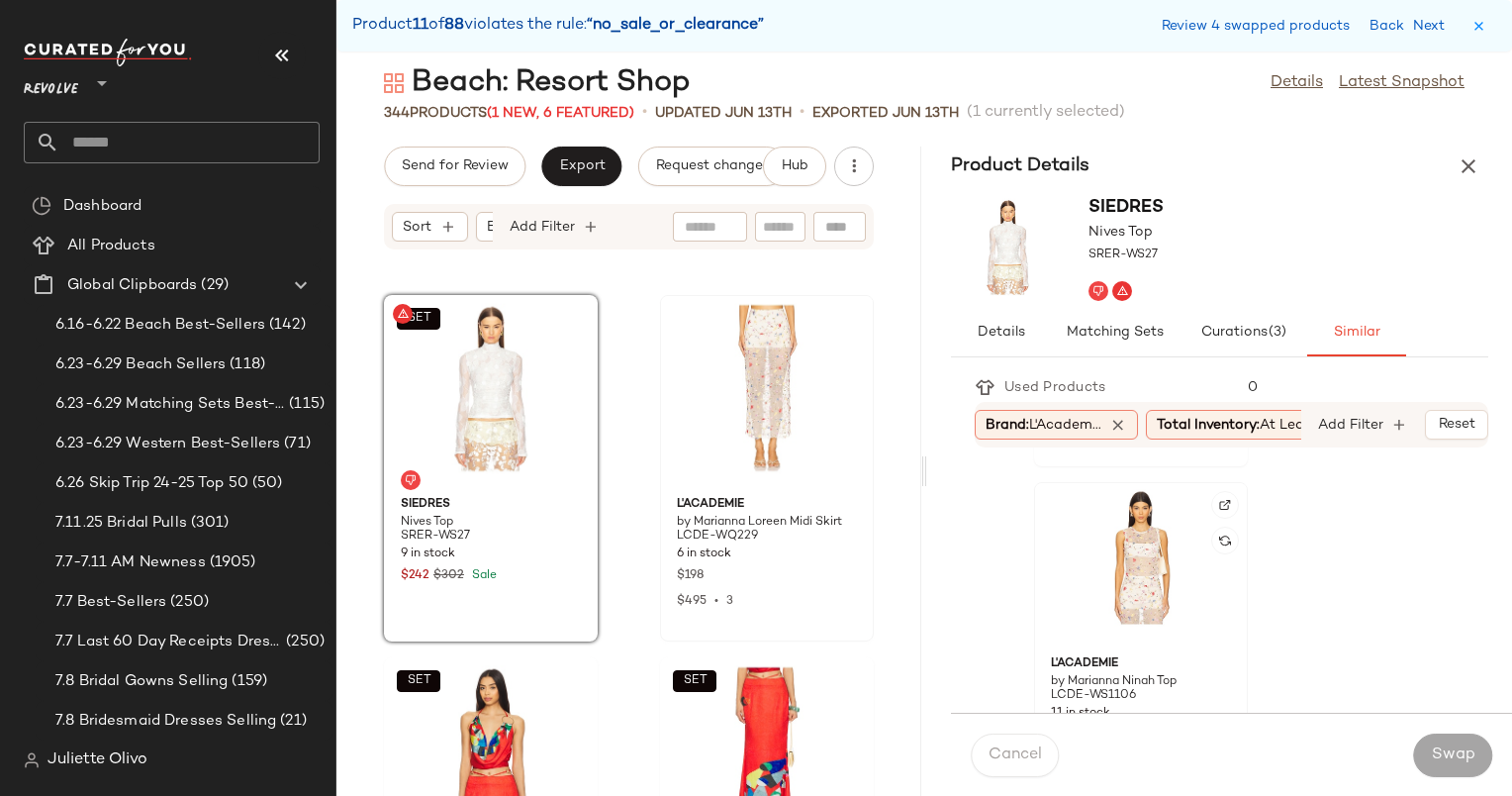 scroll, scrollTop: 1794, scrollLeft: 0, axis: vertical 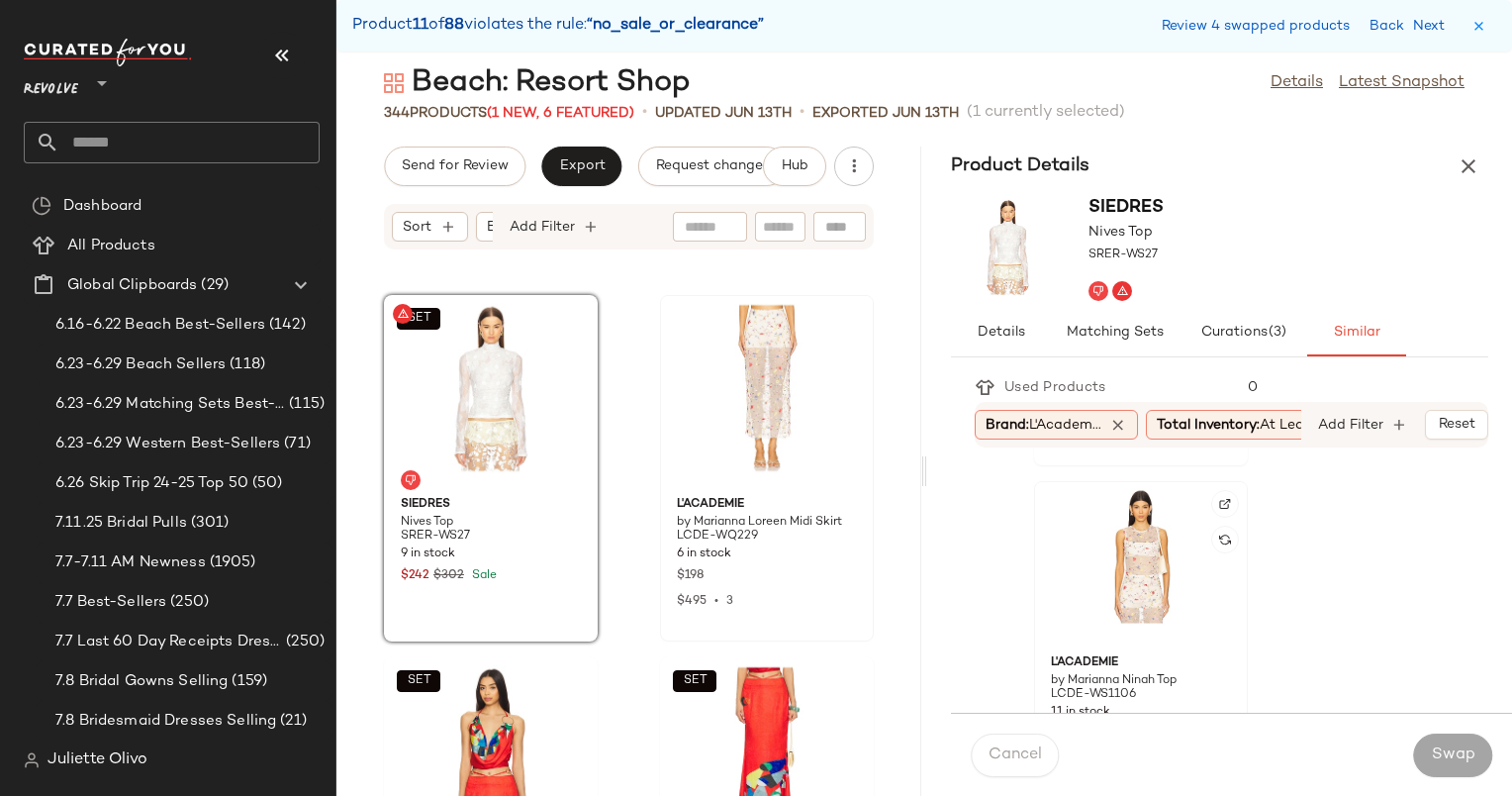 click 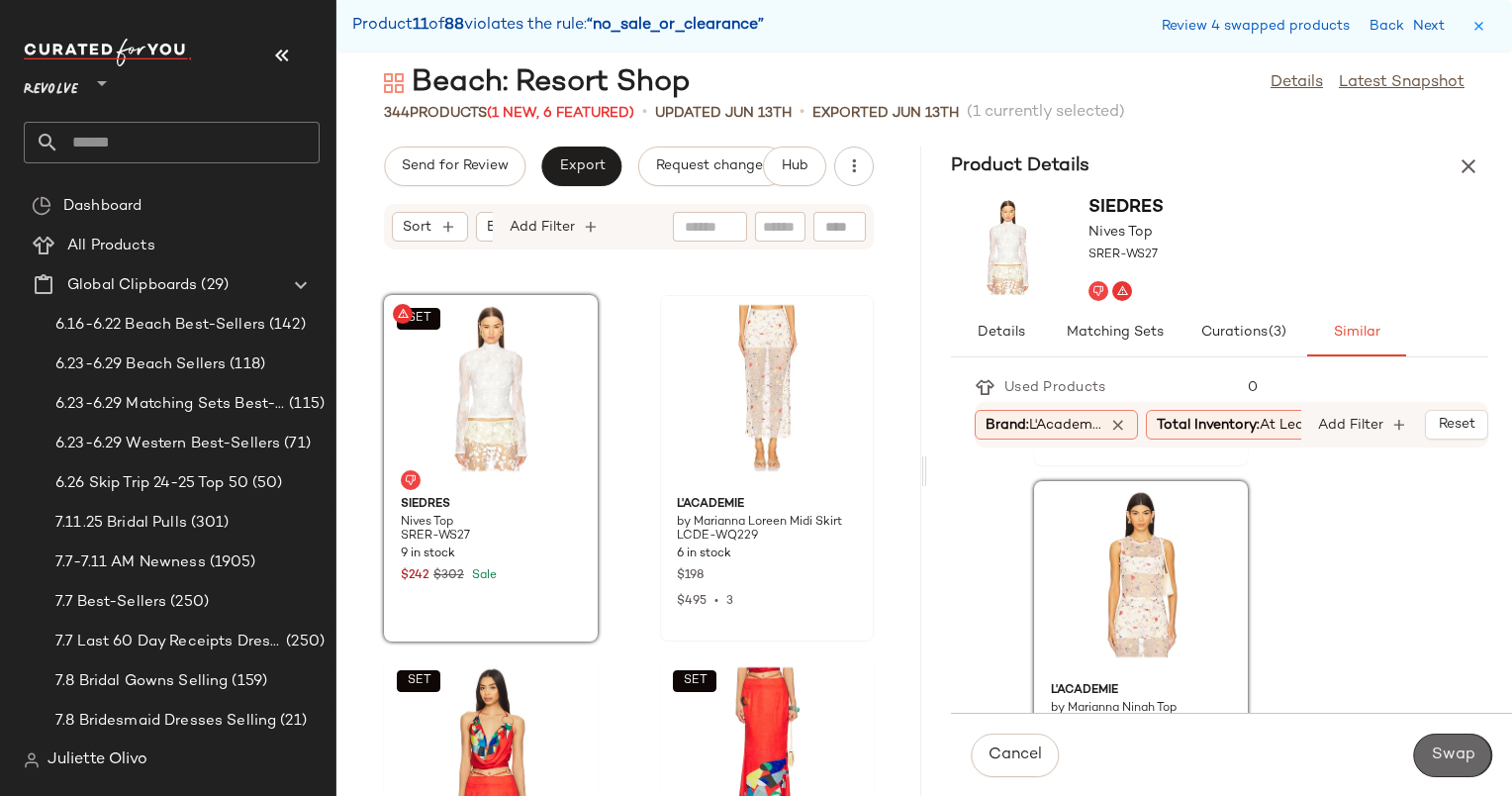 click on "Swap" 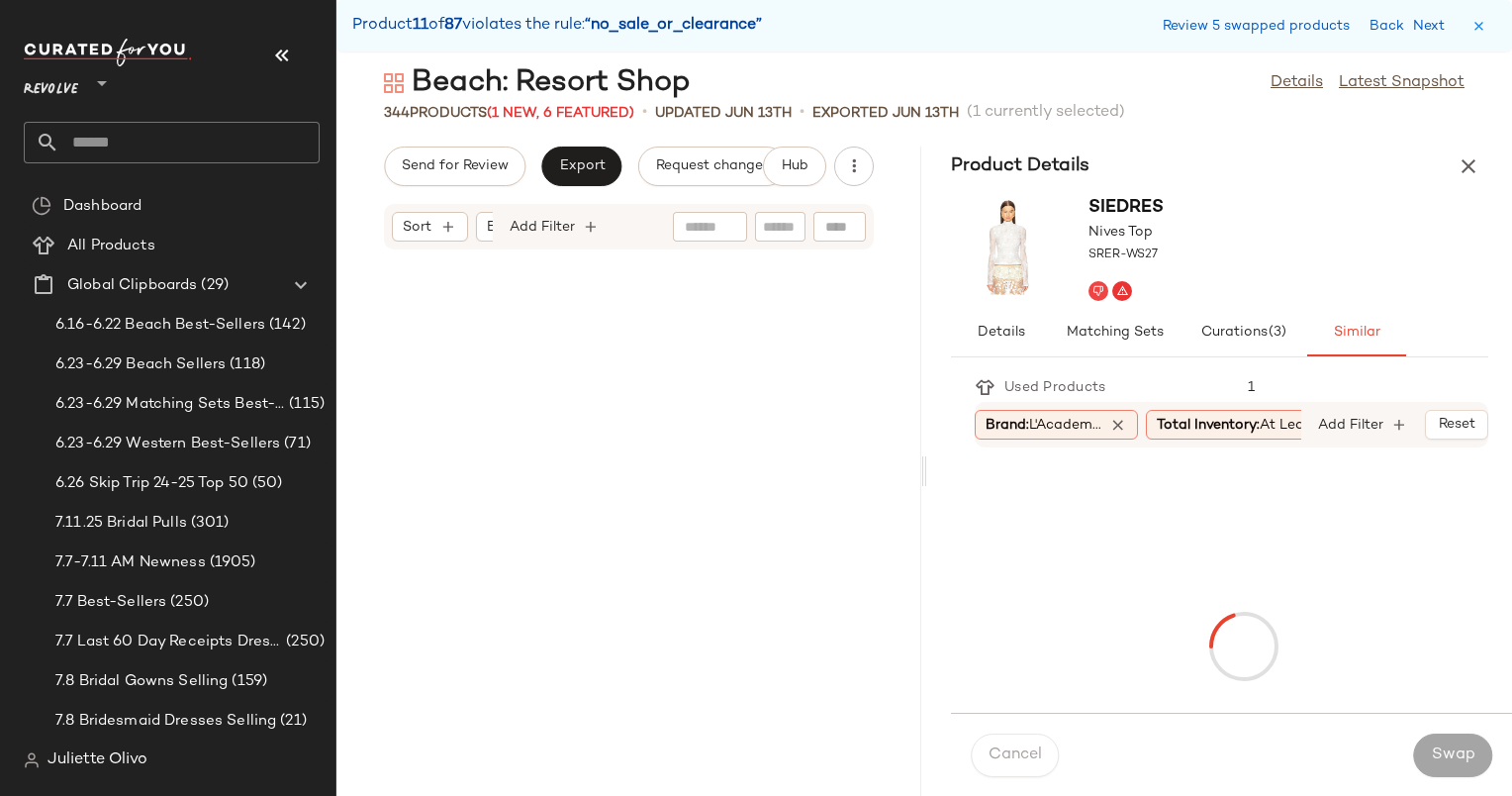 scroll, scrollTop: 11233, scrollLeft: 0, axis: vertical 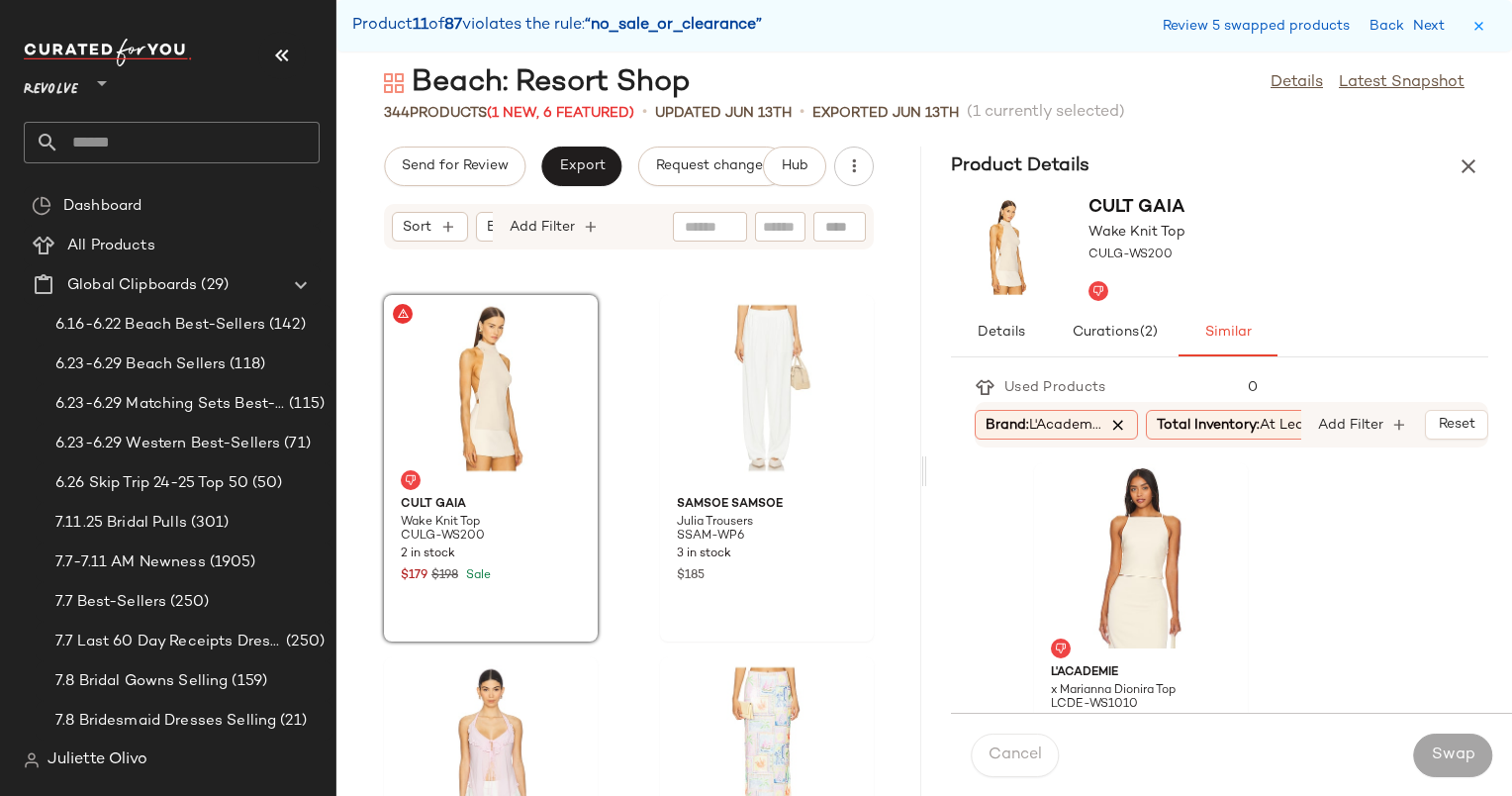 click at bounding box center [1118, 425] 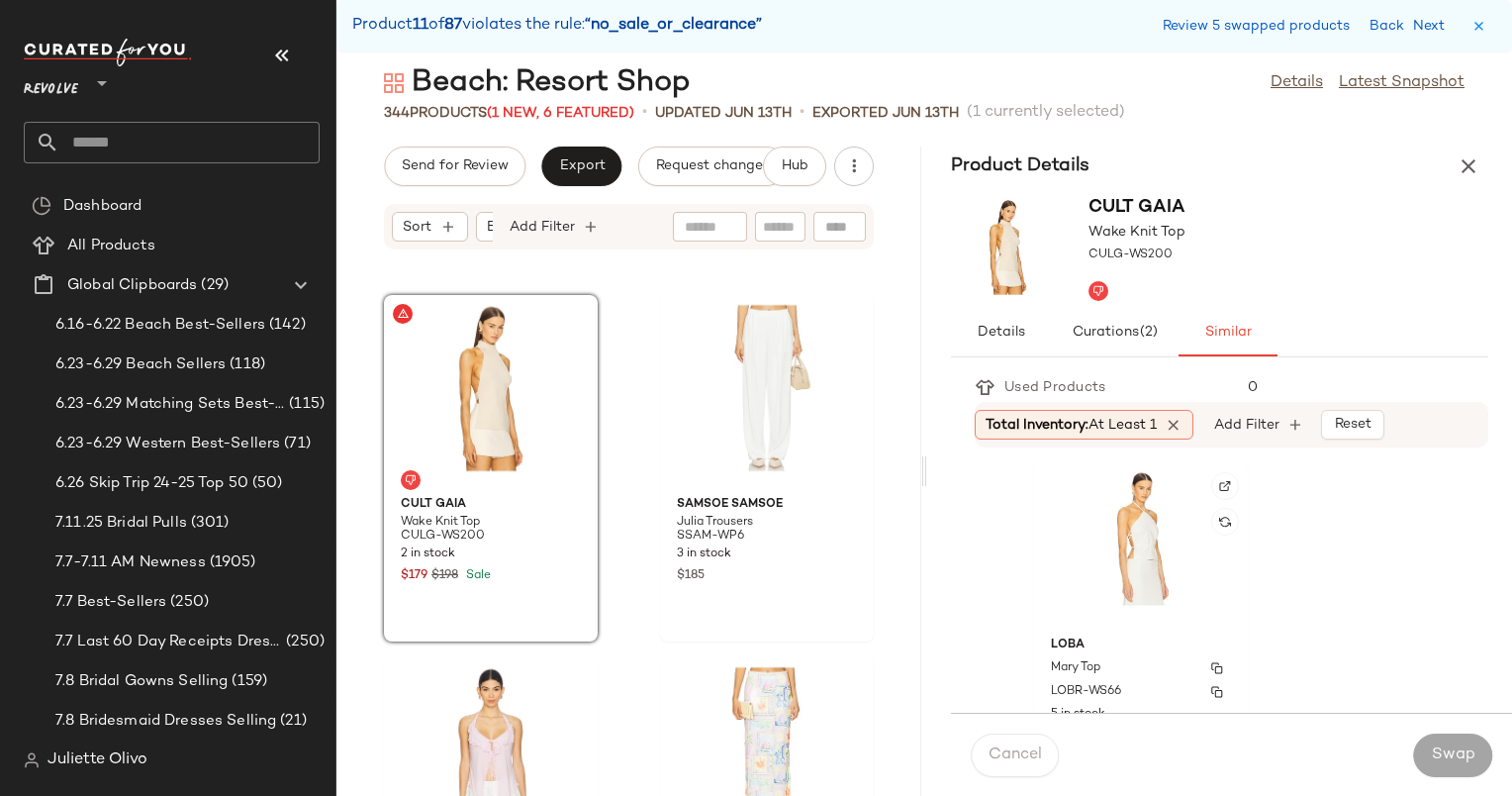 click on "LOBA" at bounding box center [1141, 646] 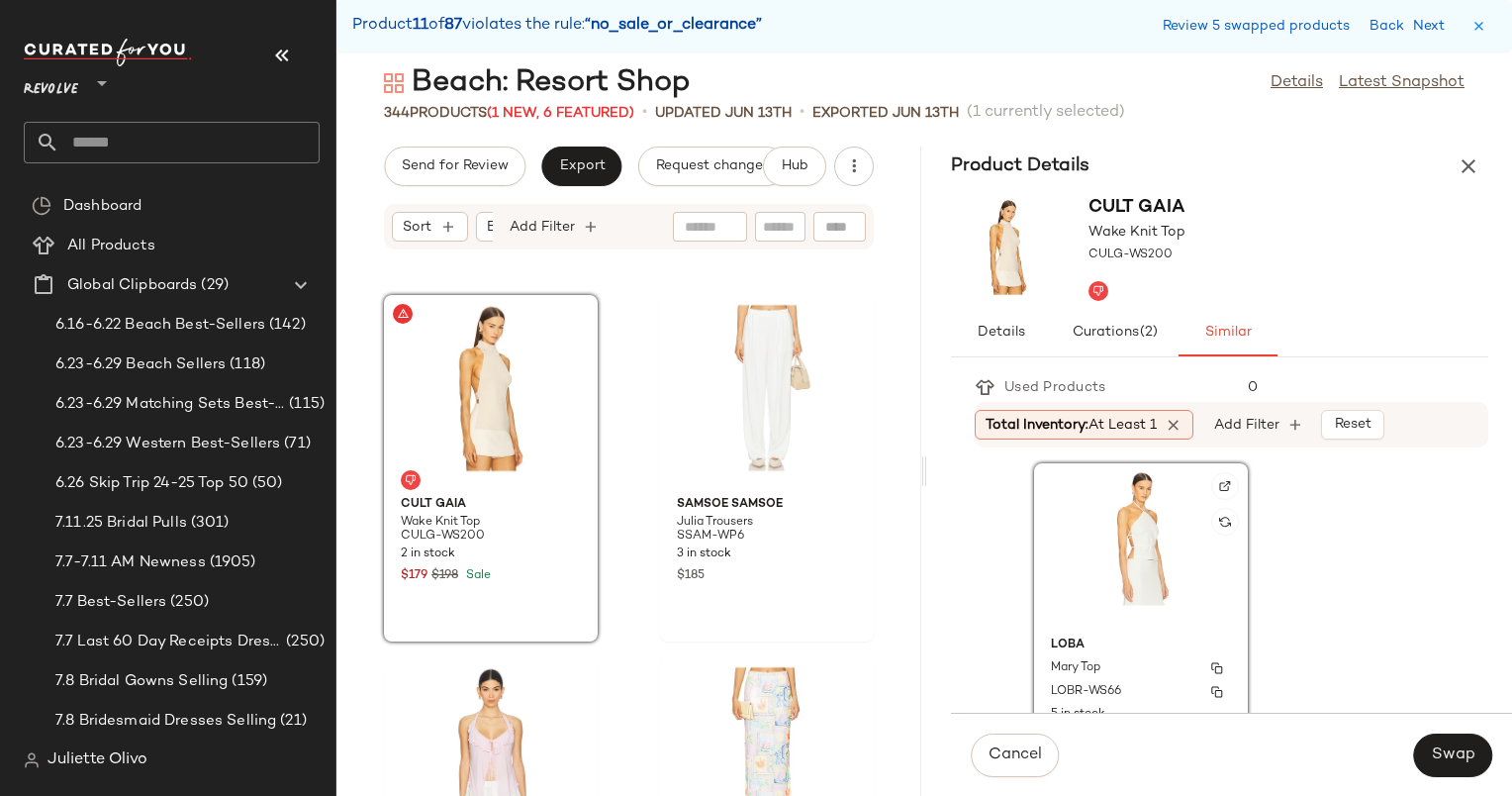 click on "LOBA" at bounding box center (1141, 646) 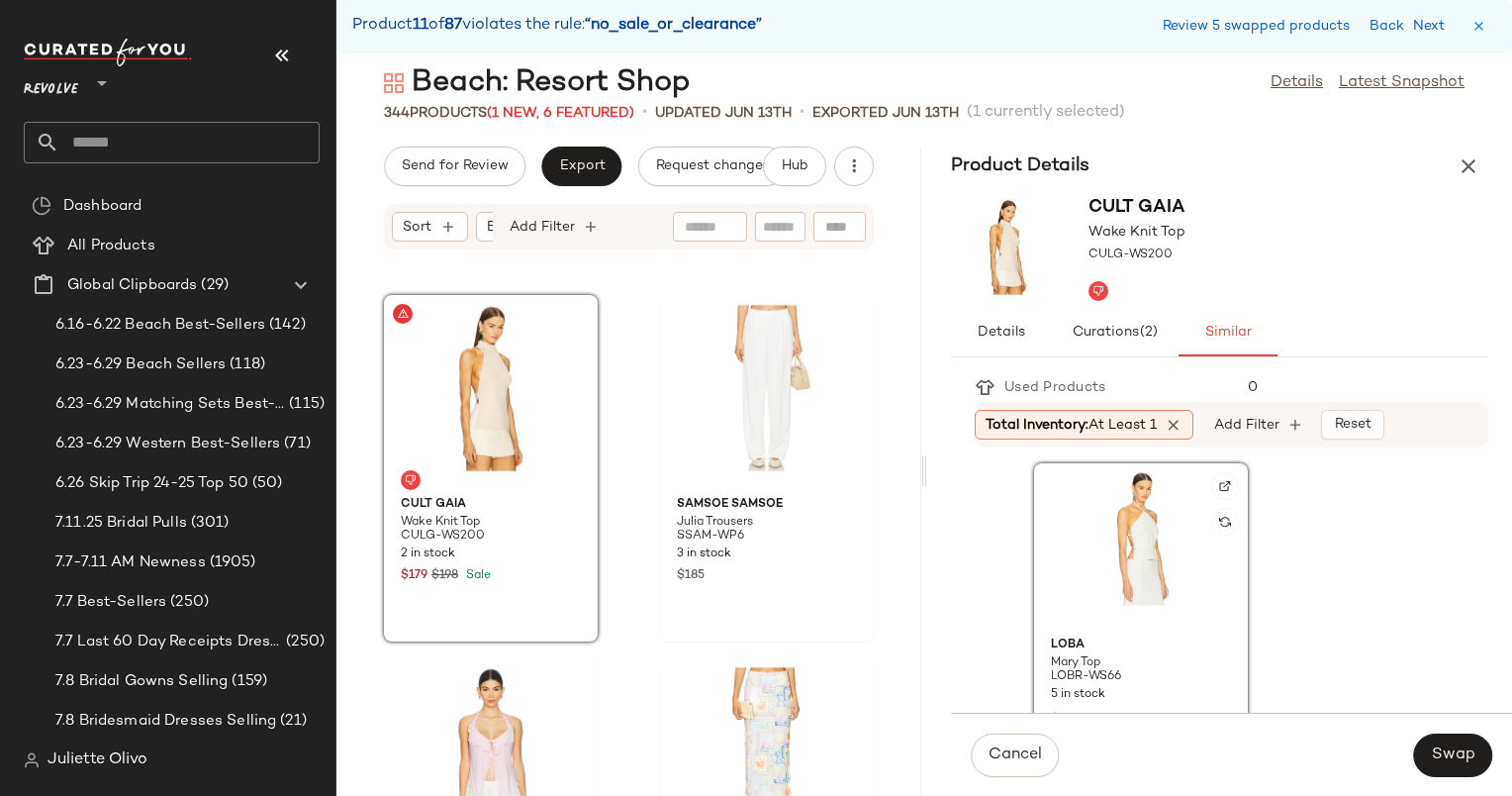 click 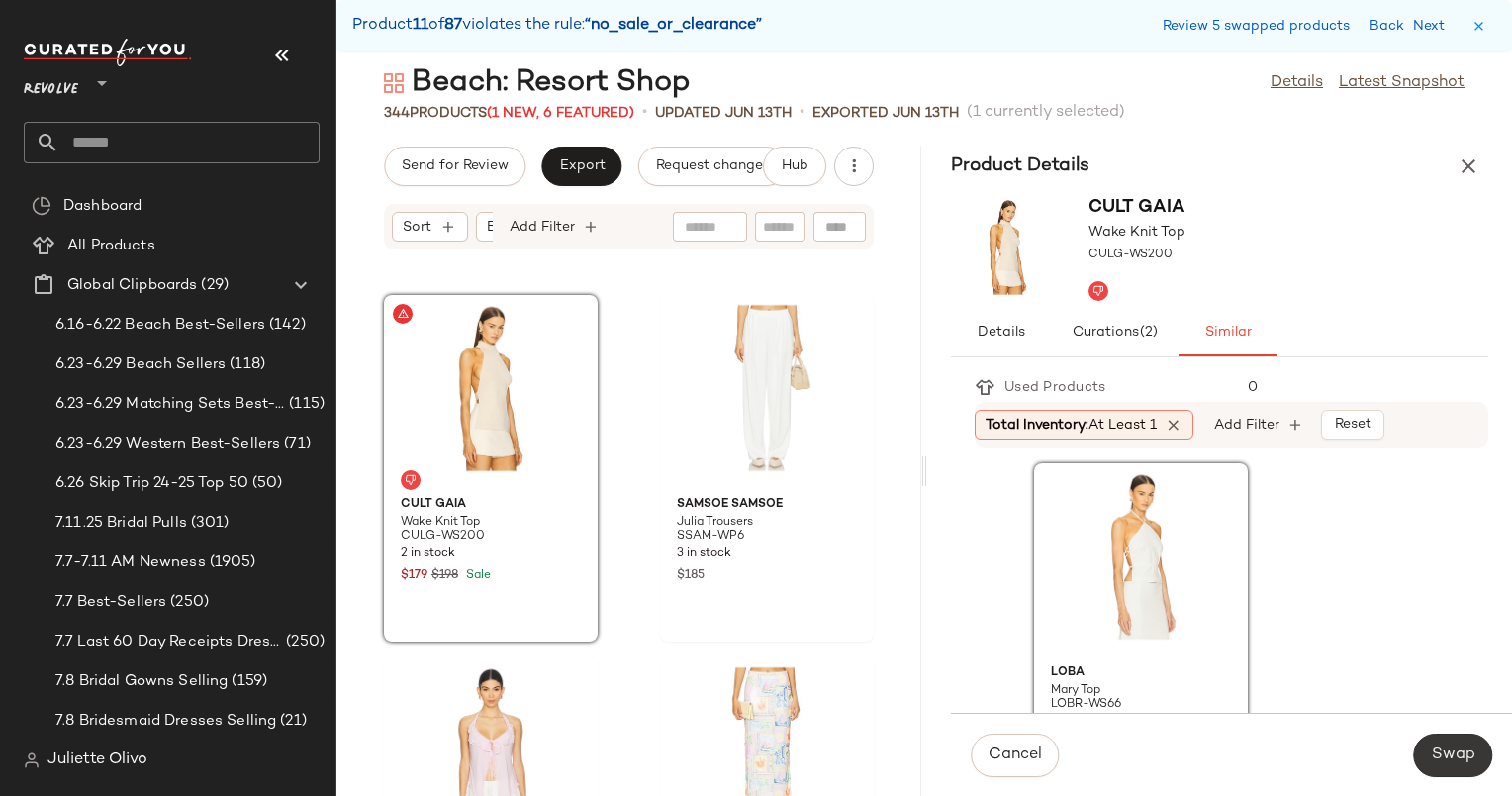click on "Swap" 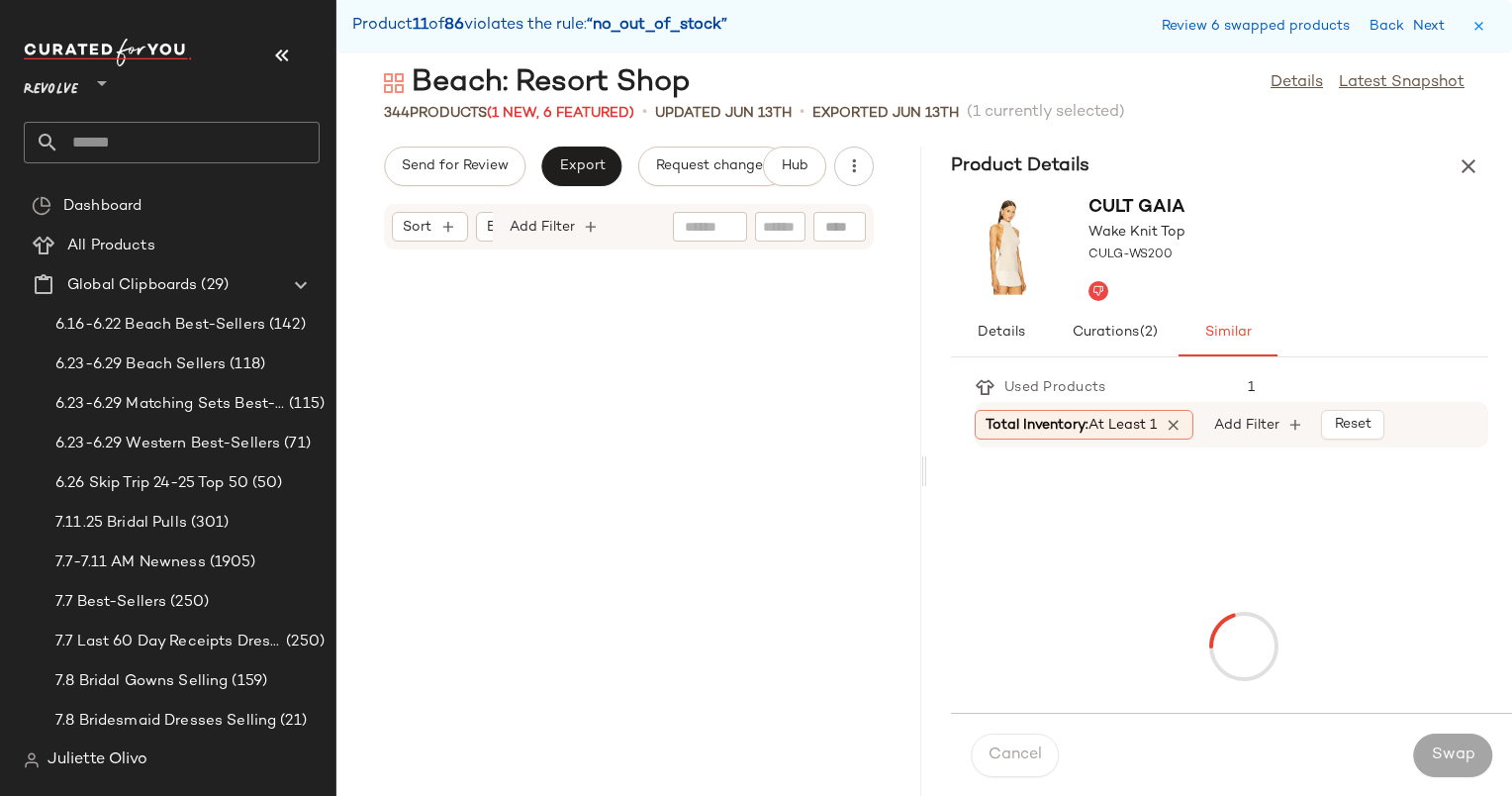 scroll, scrollTop: 11958, scrollLeft: 0, axis: vertical 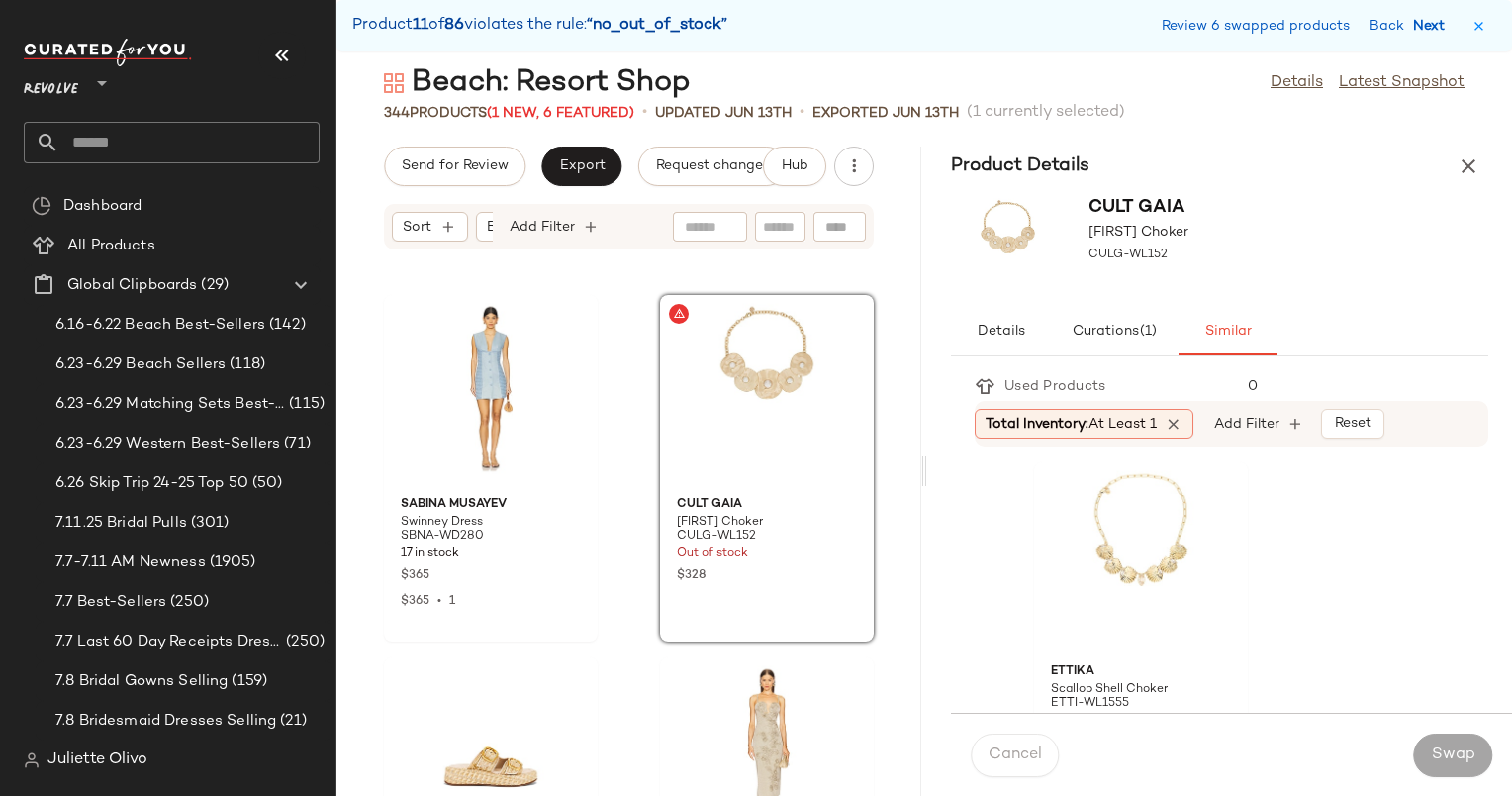 click on "Next" at bounding box center [1433, 26] 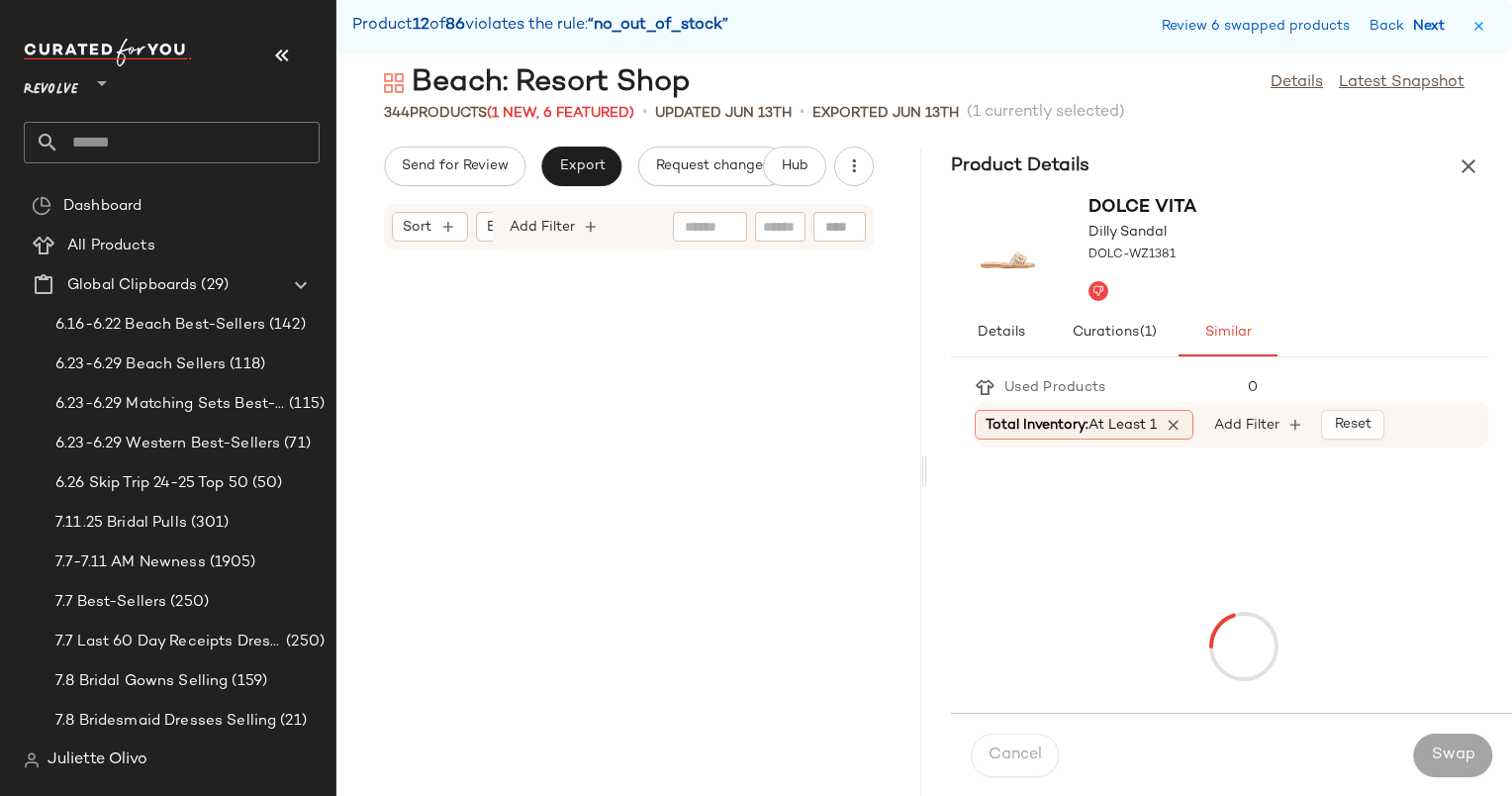 scroll, scrollTop: 15219, scrollLeft: 0, axis: vertical 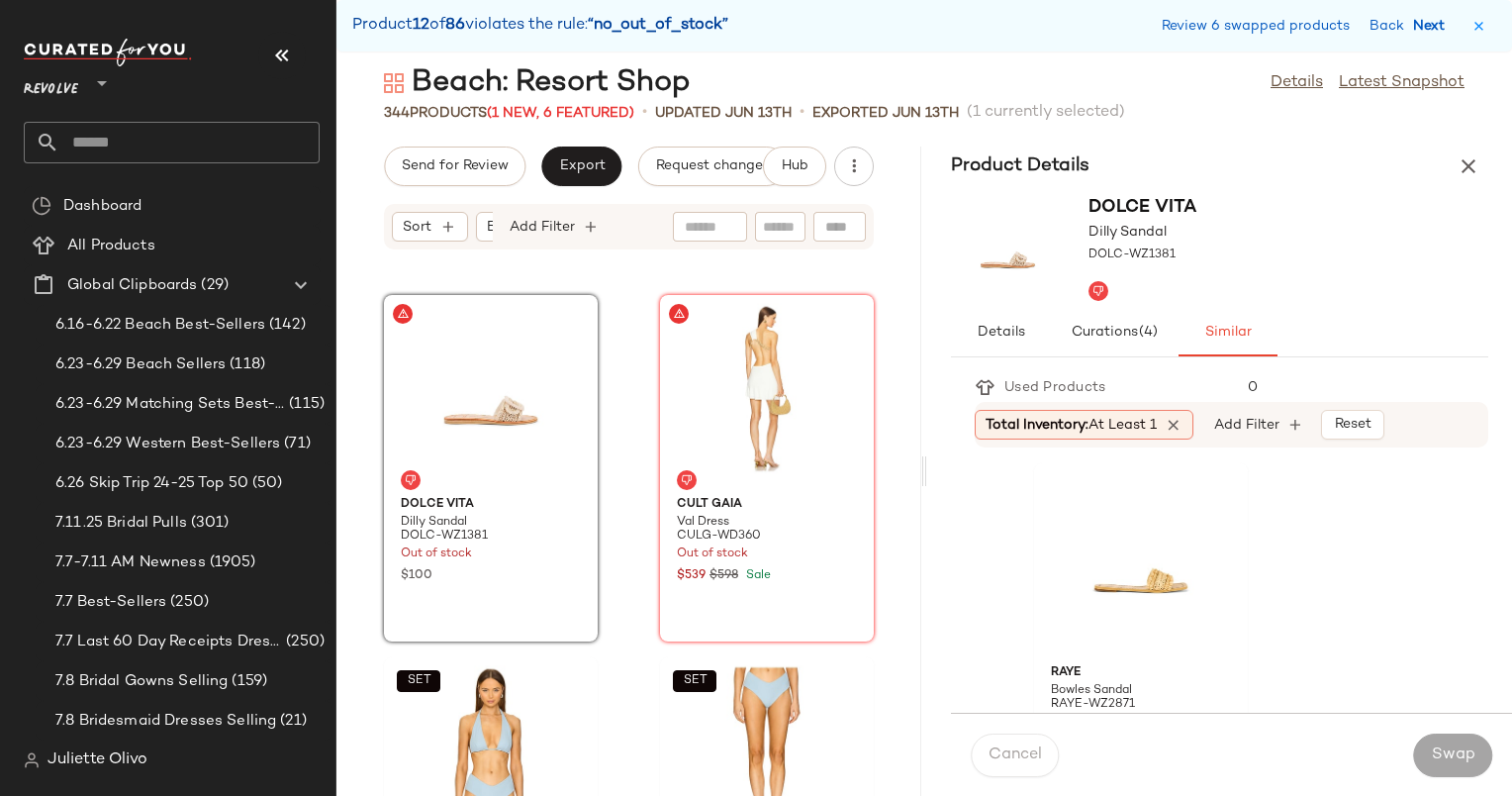 click on "Next" at bounding box center [1433, 26] 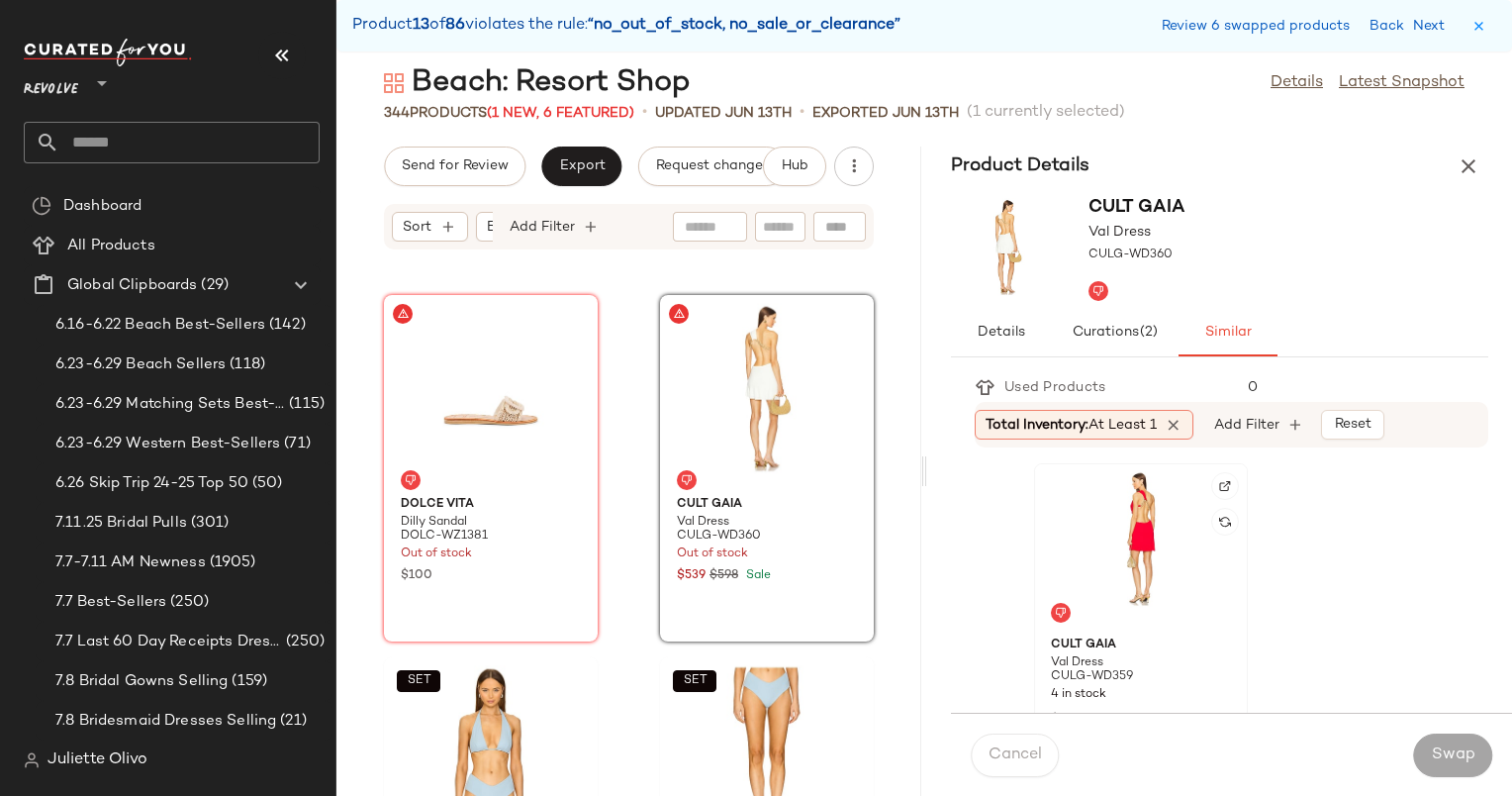 click 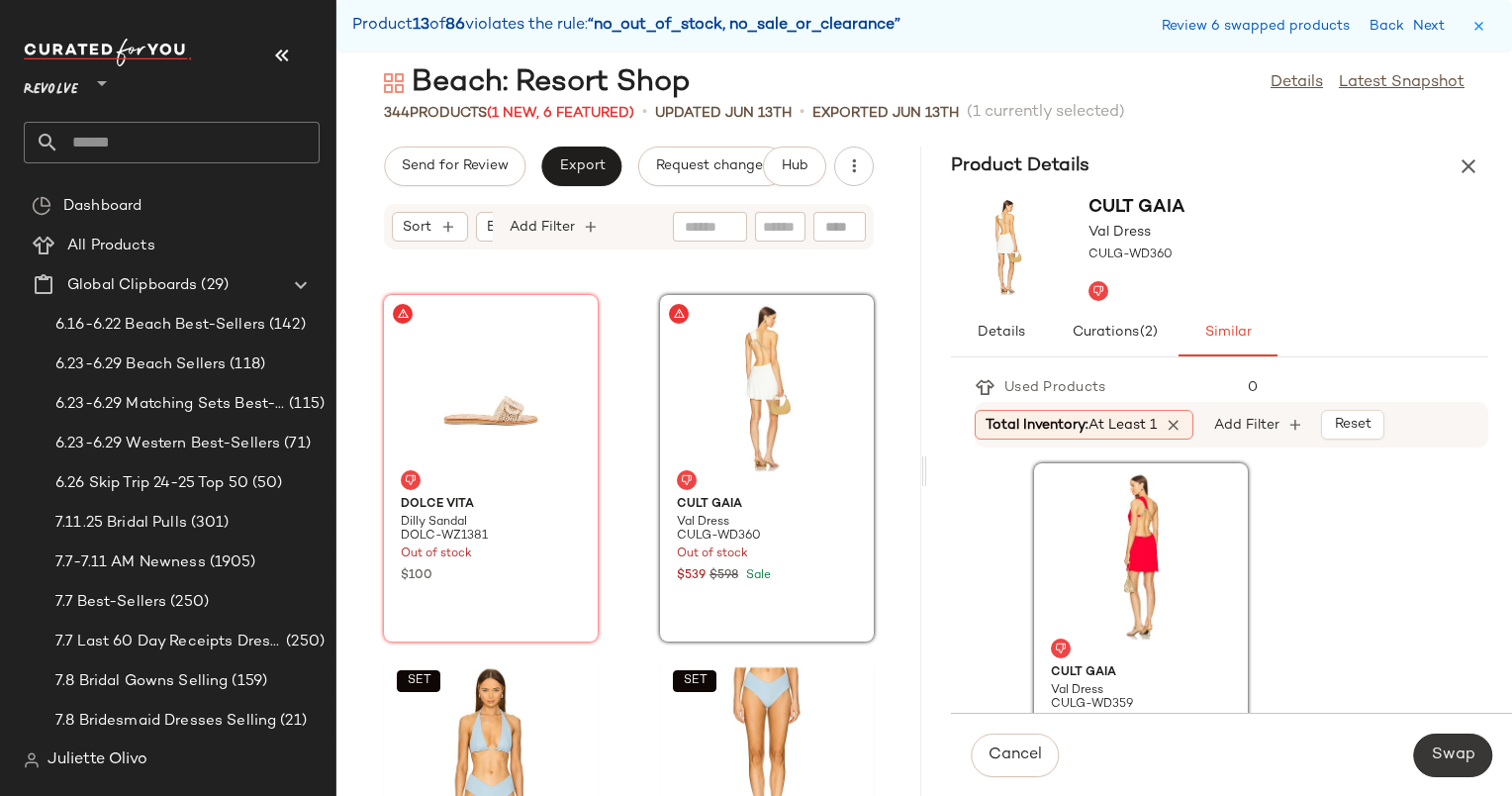 click on "Swap" 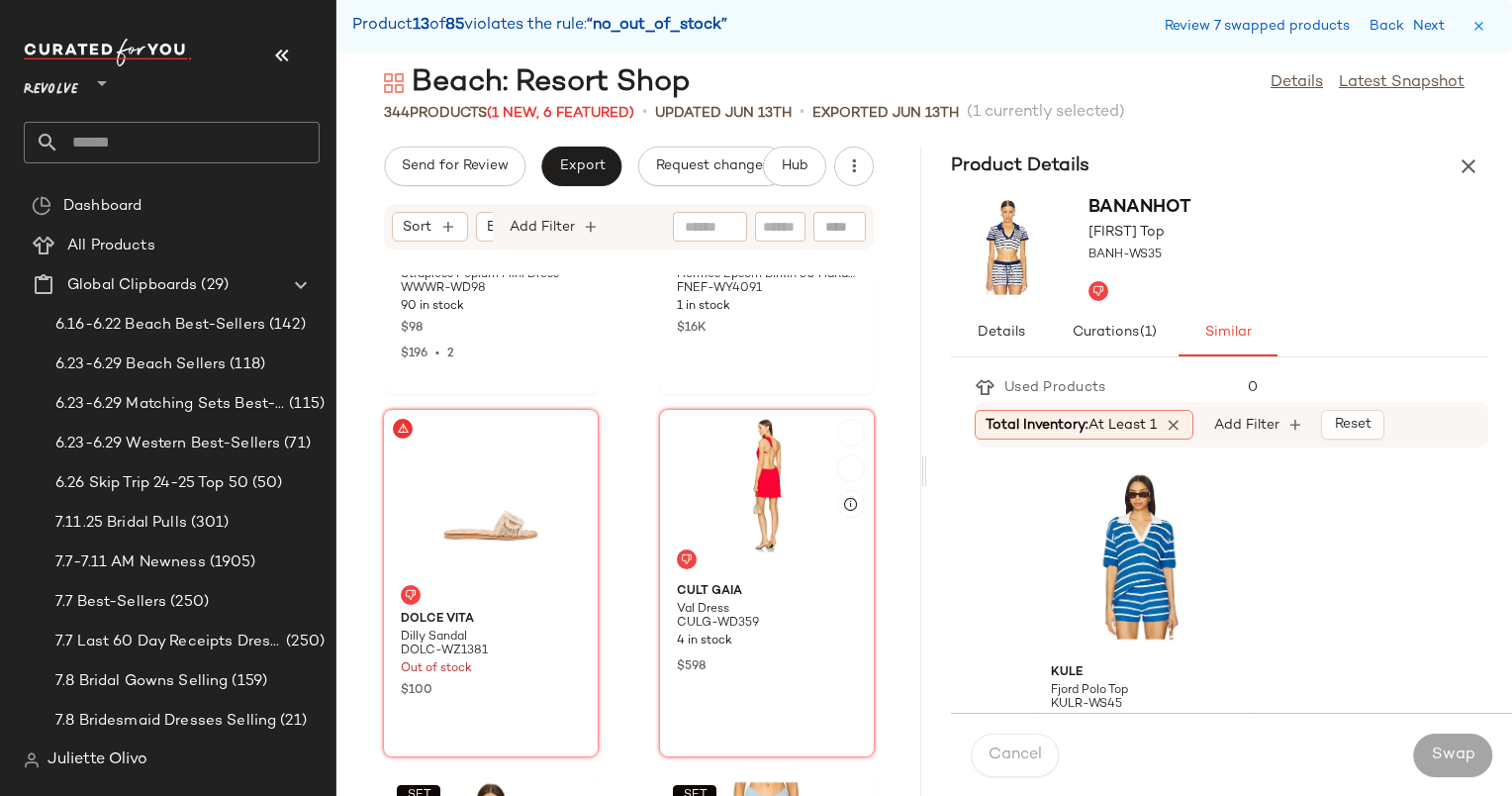 scroll, scrollTop: 15136, scrollLeft: 0, axis: vertical 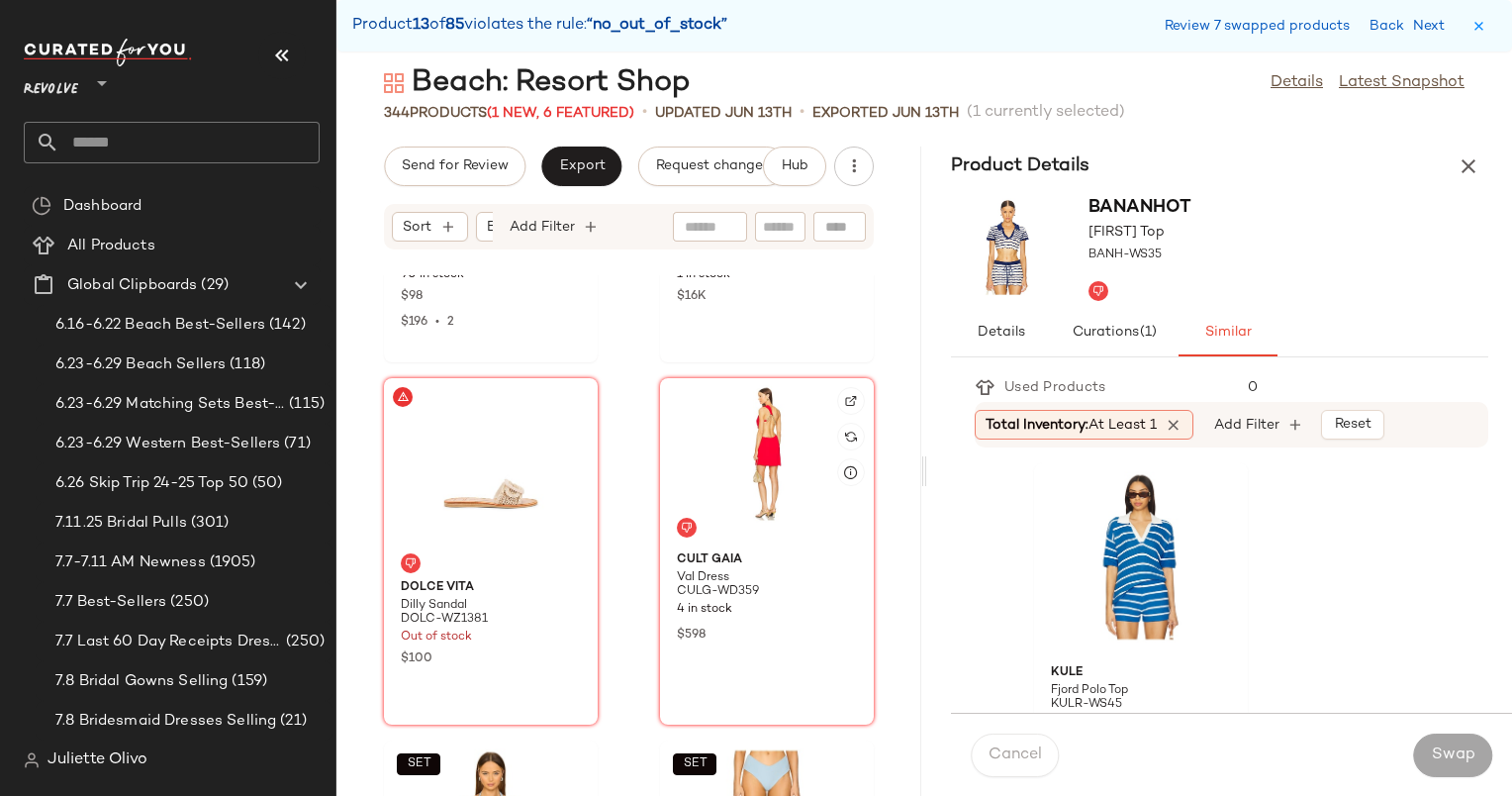click 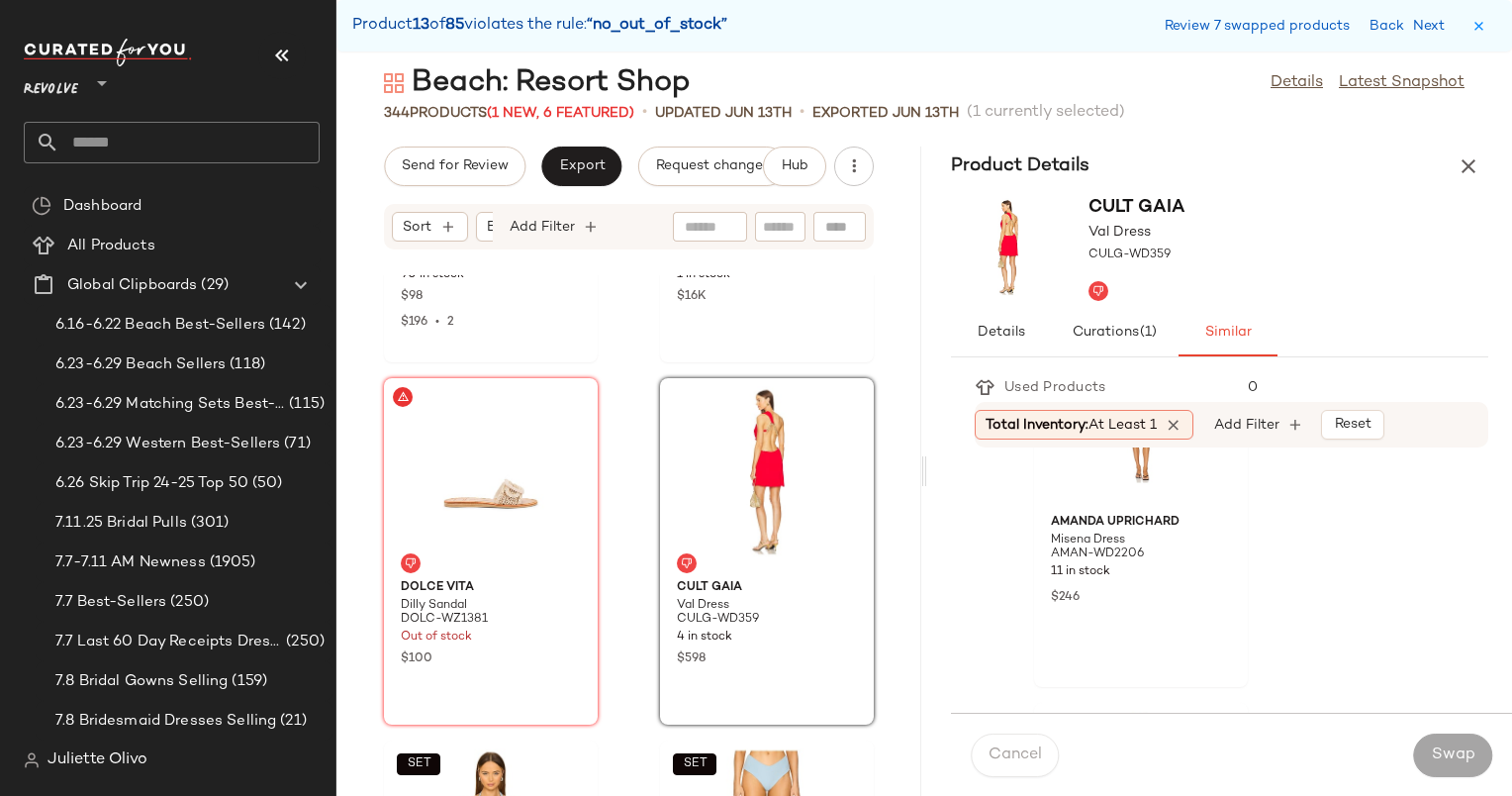 scroll, scrollTop: 3745, scrollLeft: 0, axis: vertical 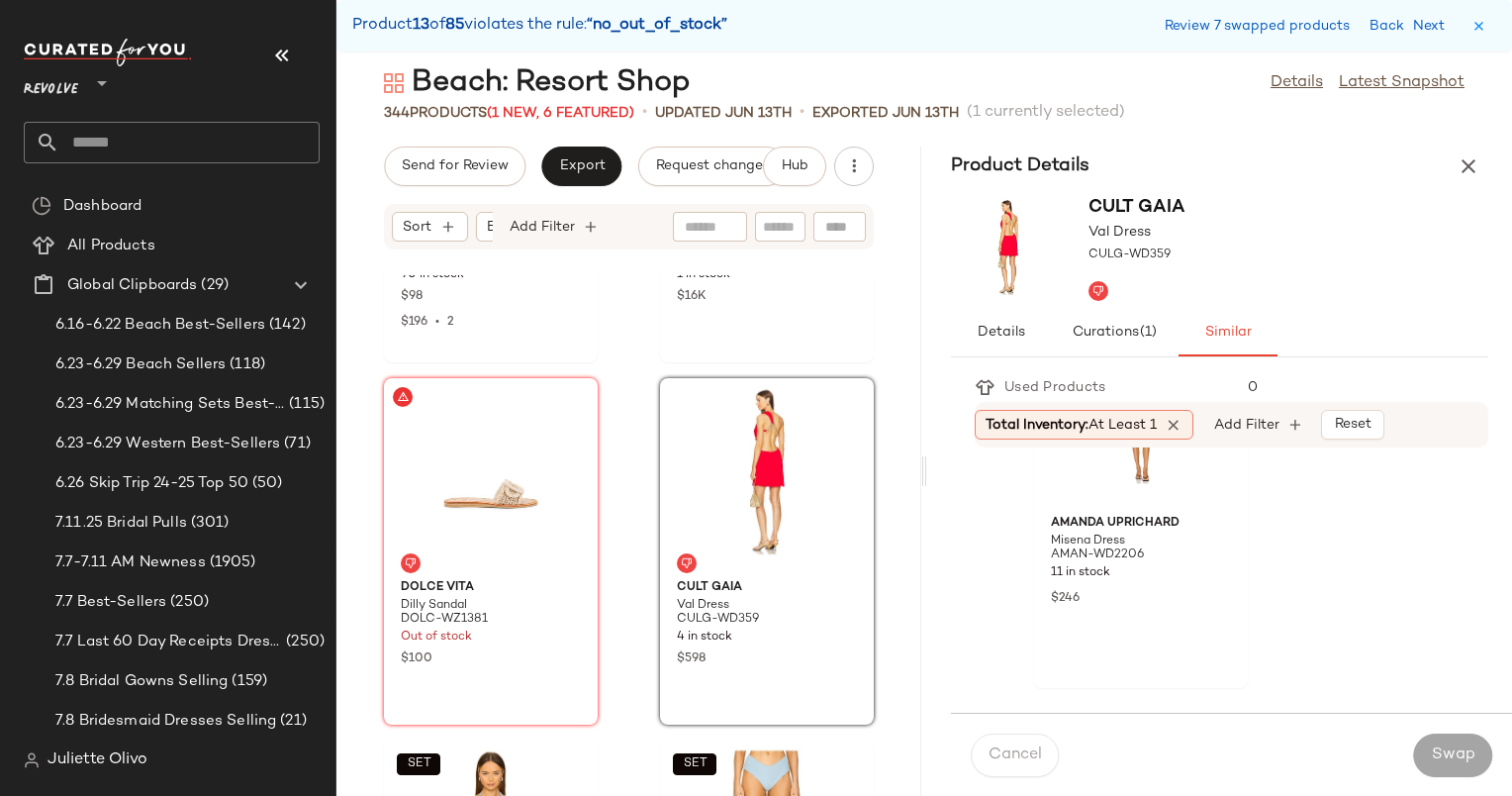 click on "Amanda Uprichard Misena Dress AMAN-WD2206 11 in stock $246" 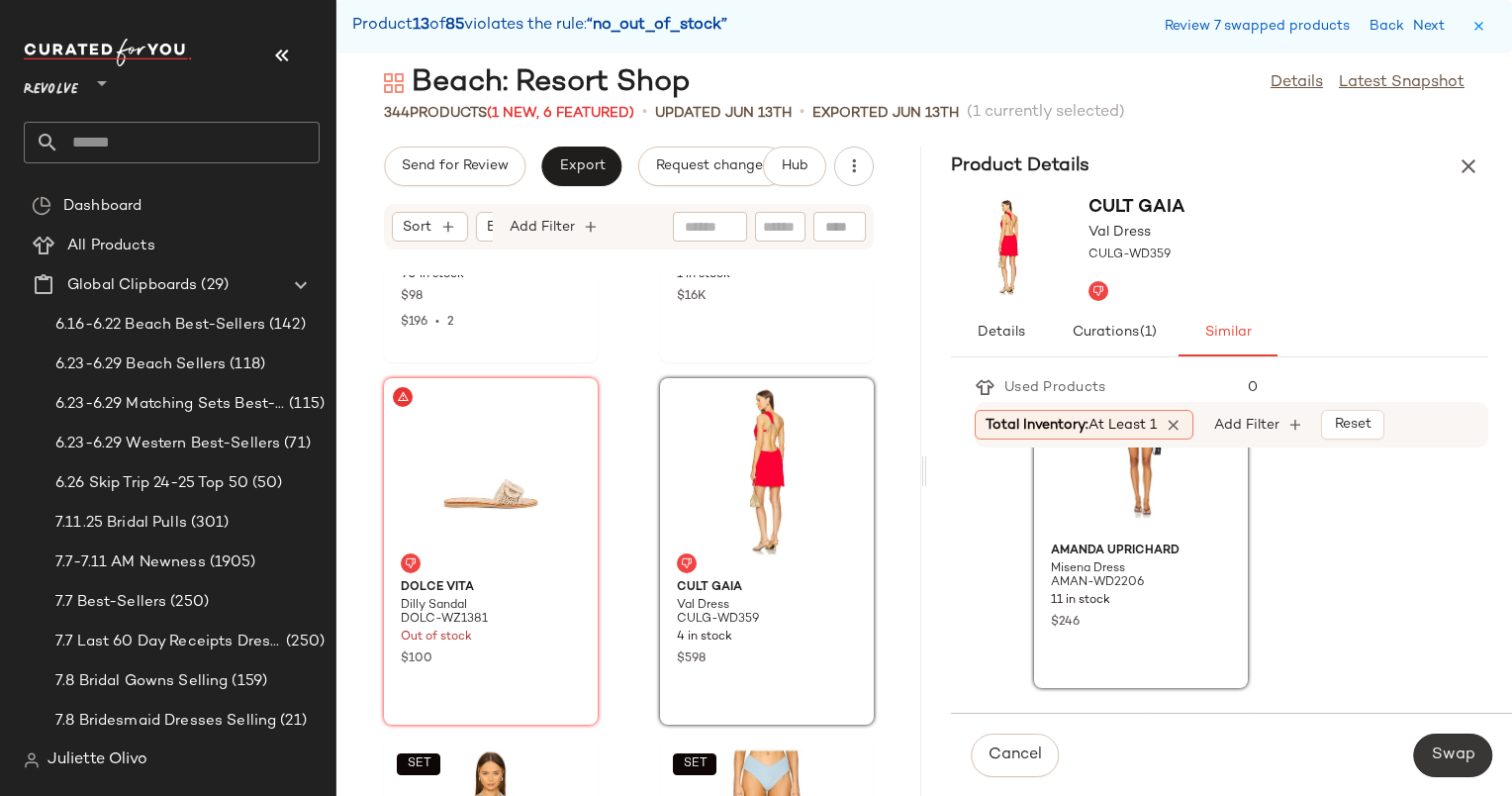 click on "Swap" at bounding box center [1453, 755] 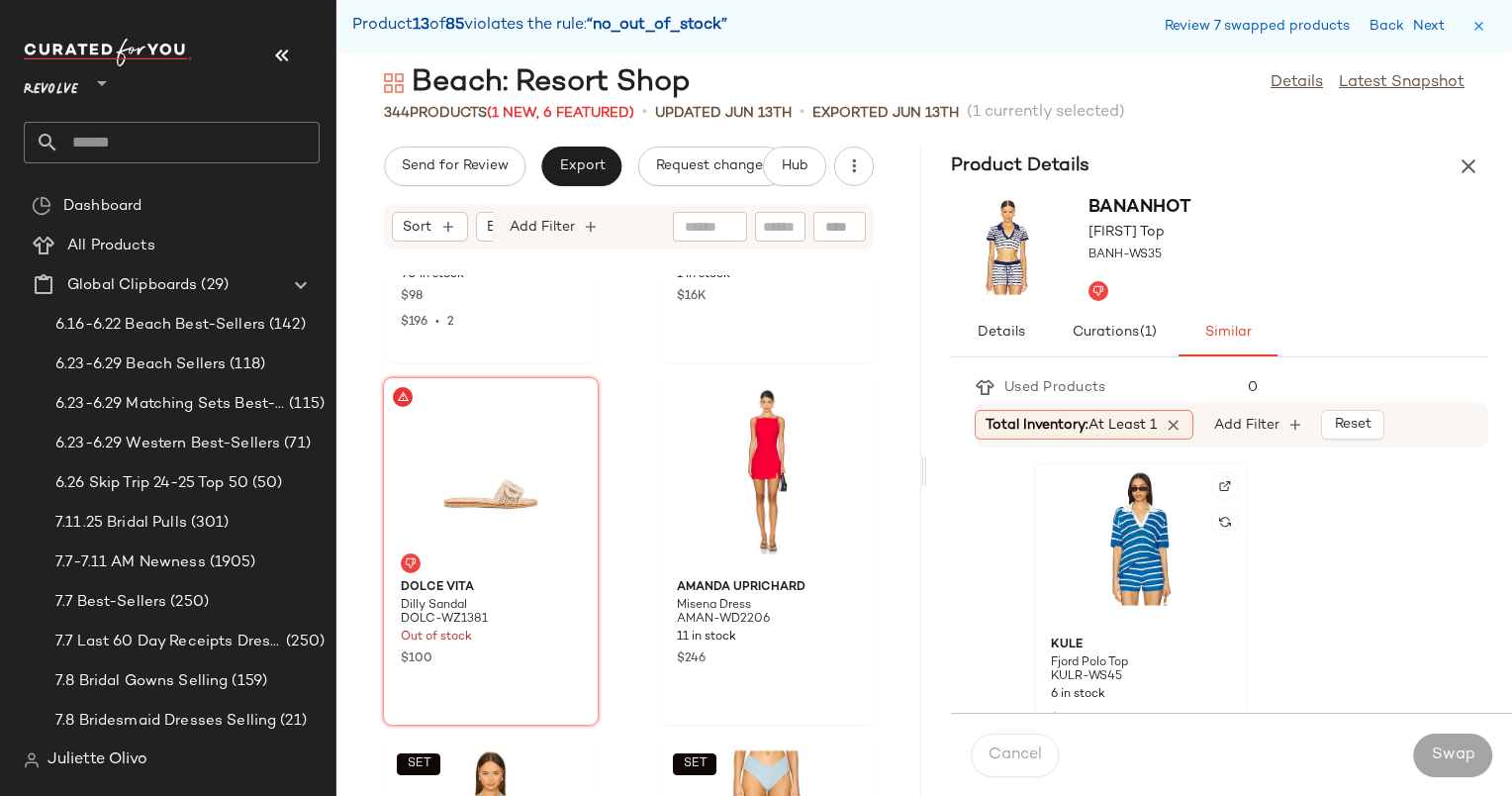 click 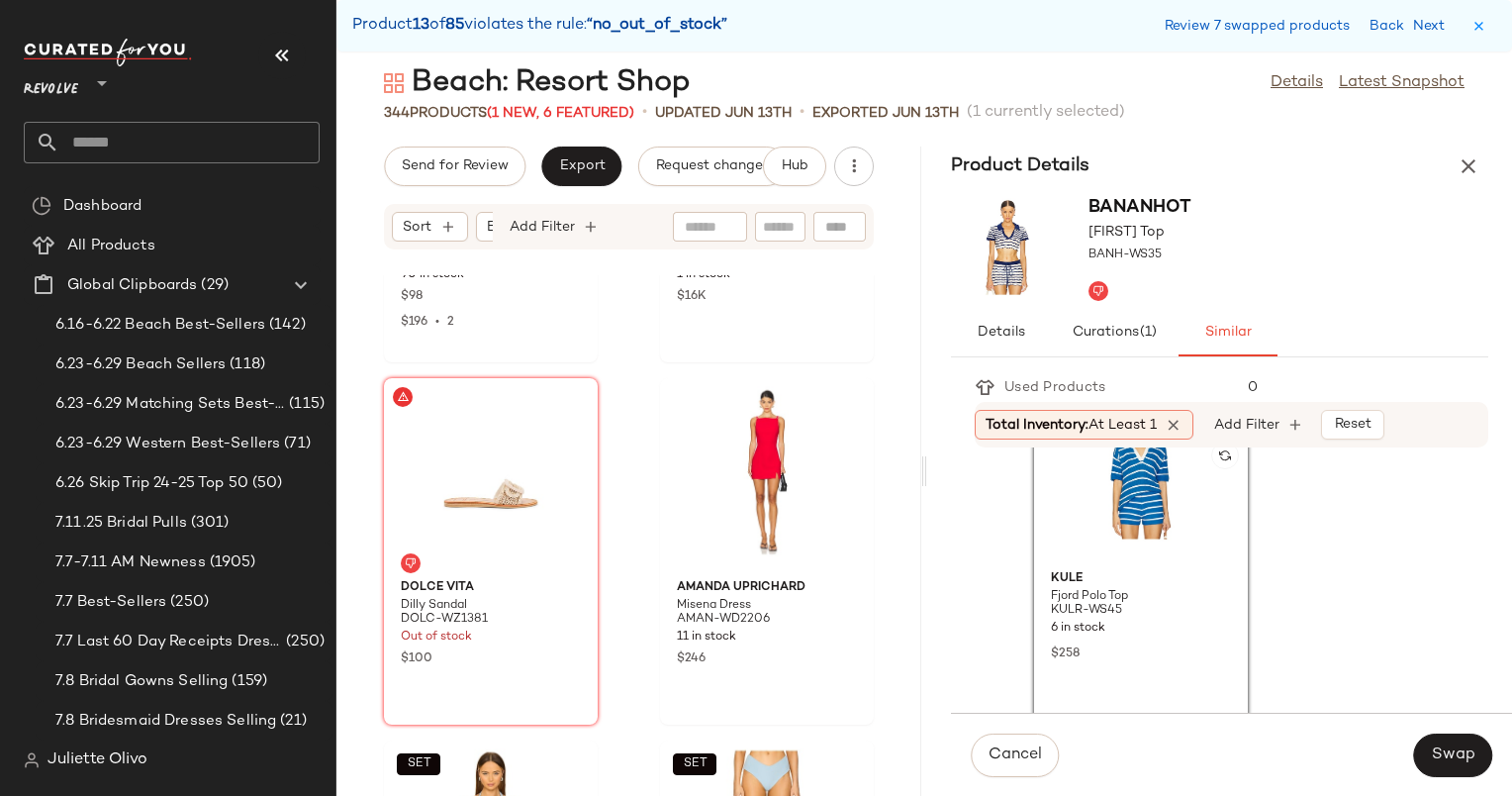 scroll, scrollTop: 67, scrollLeft: 0, axis: vertical 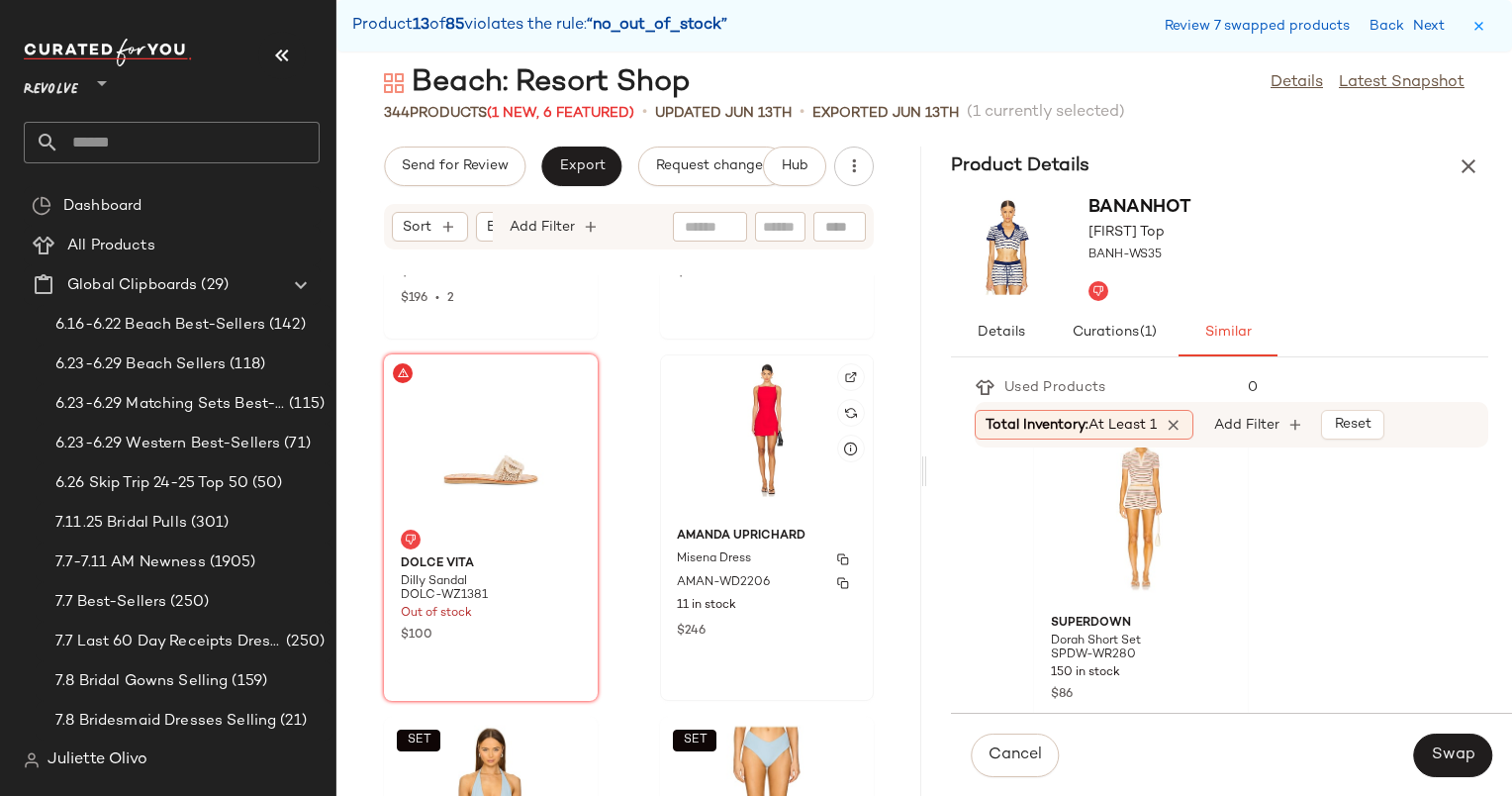 click on "Amanda Uprichard Misena Dress AMAN-WD2206 11 in stock $246" 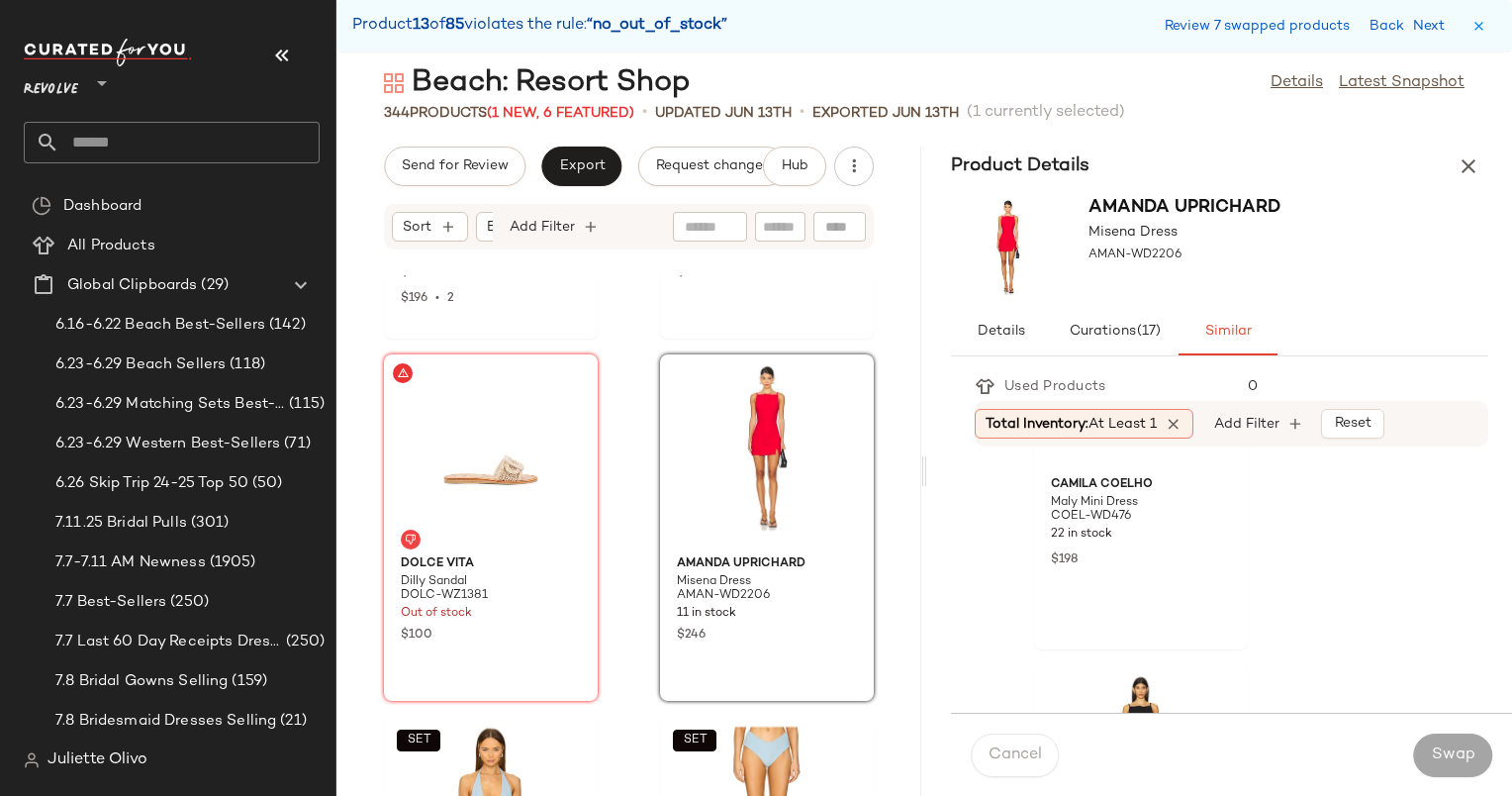 scroll, scrollTop: 4180, scrollLeft: 0, axis: vertical 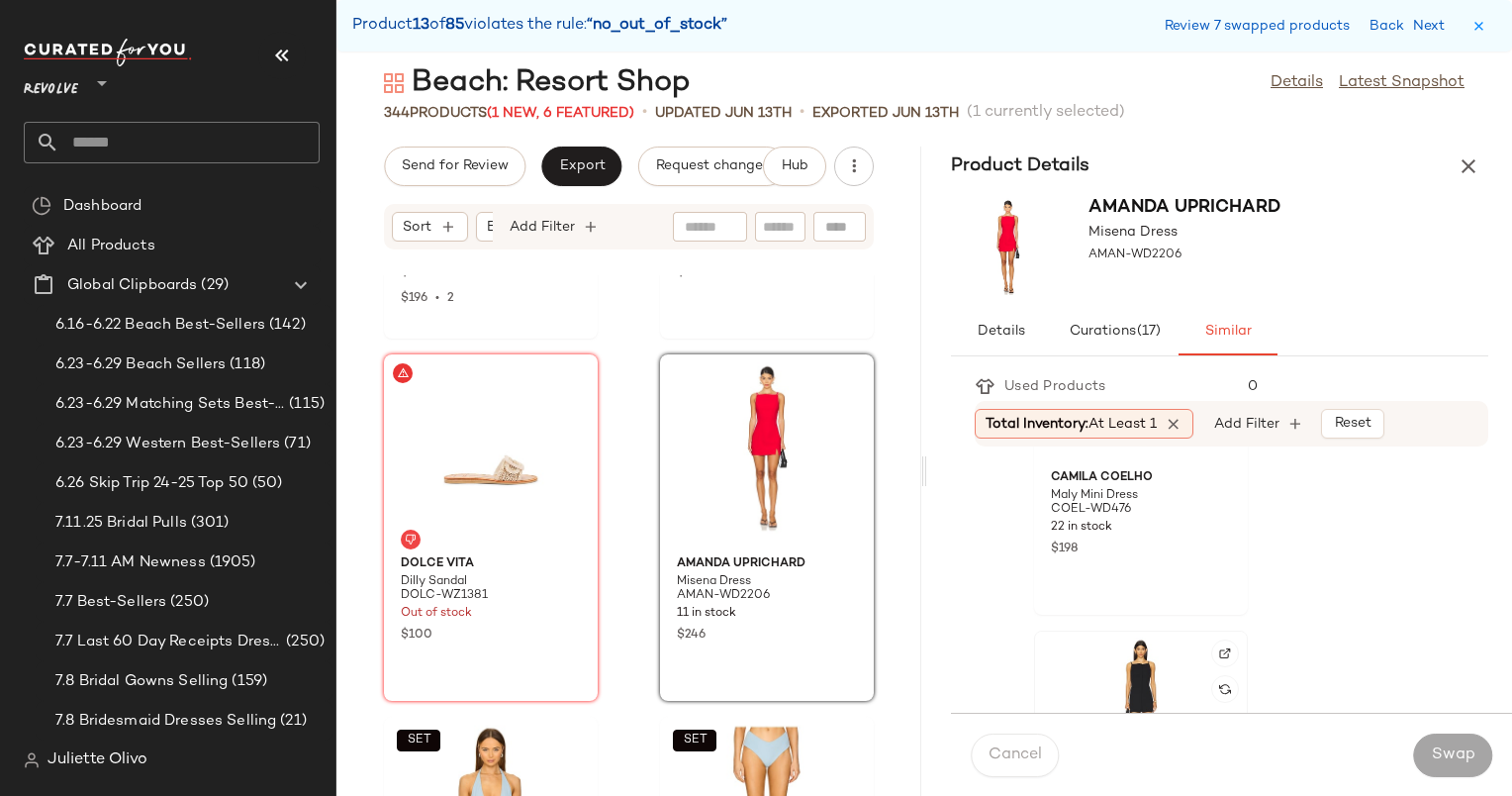 click 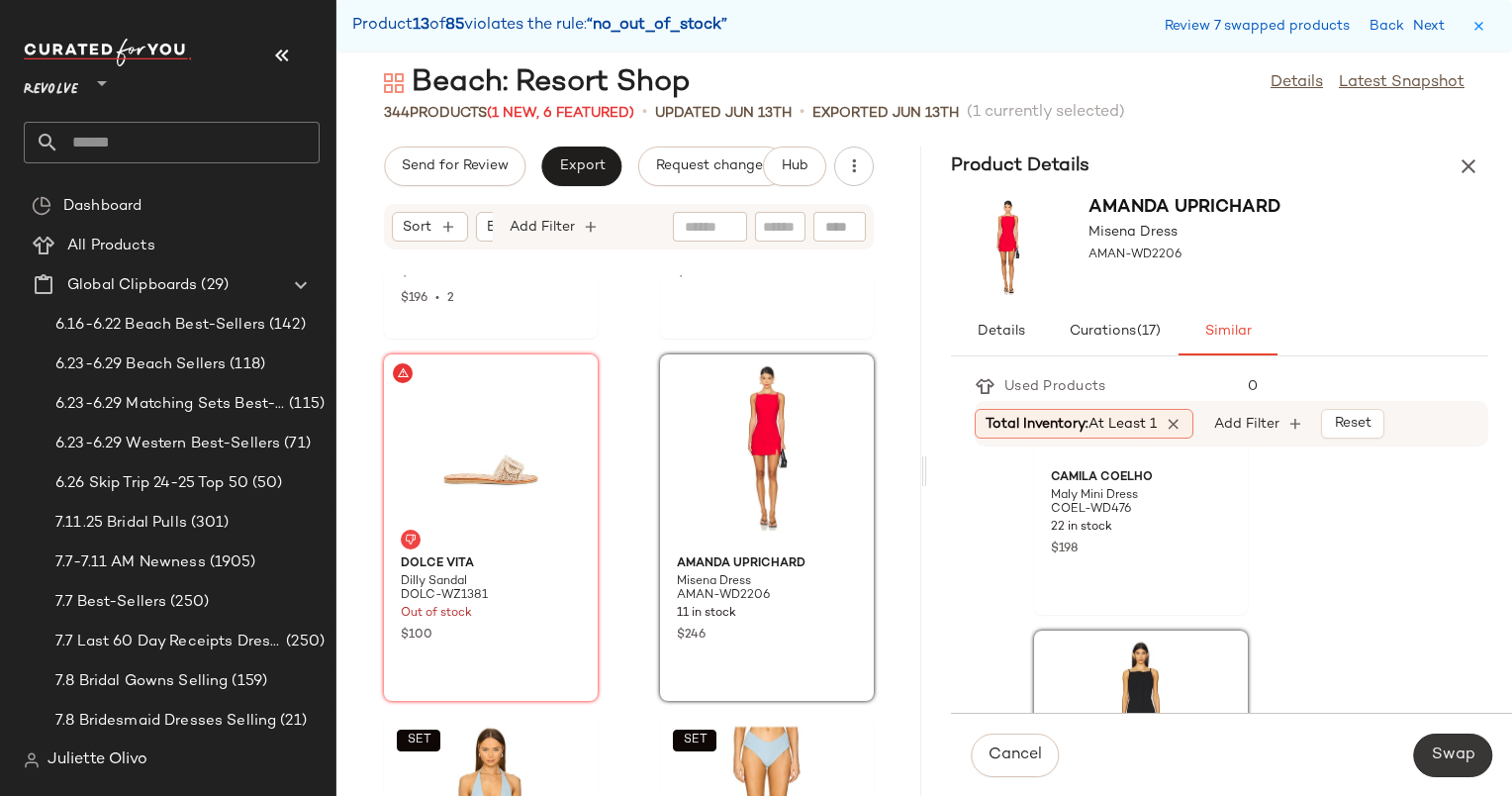 click on "Swap" 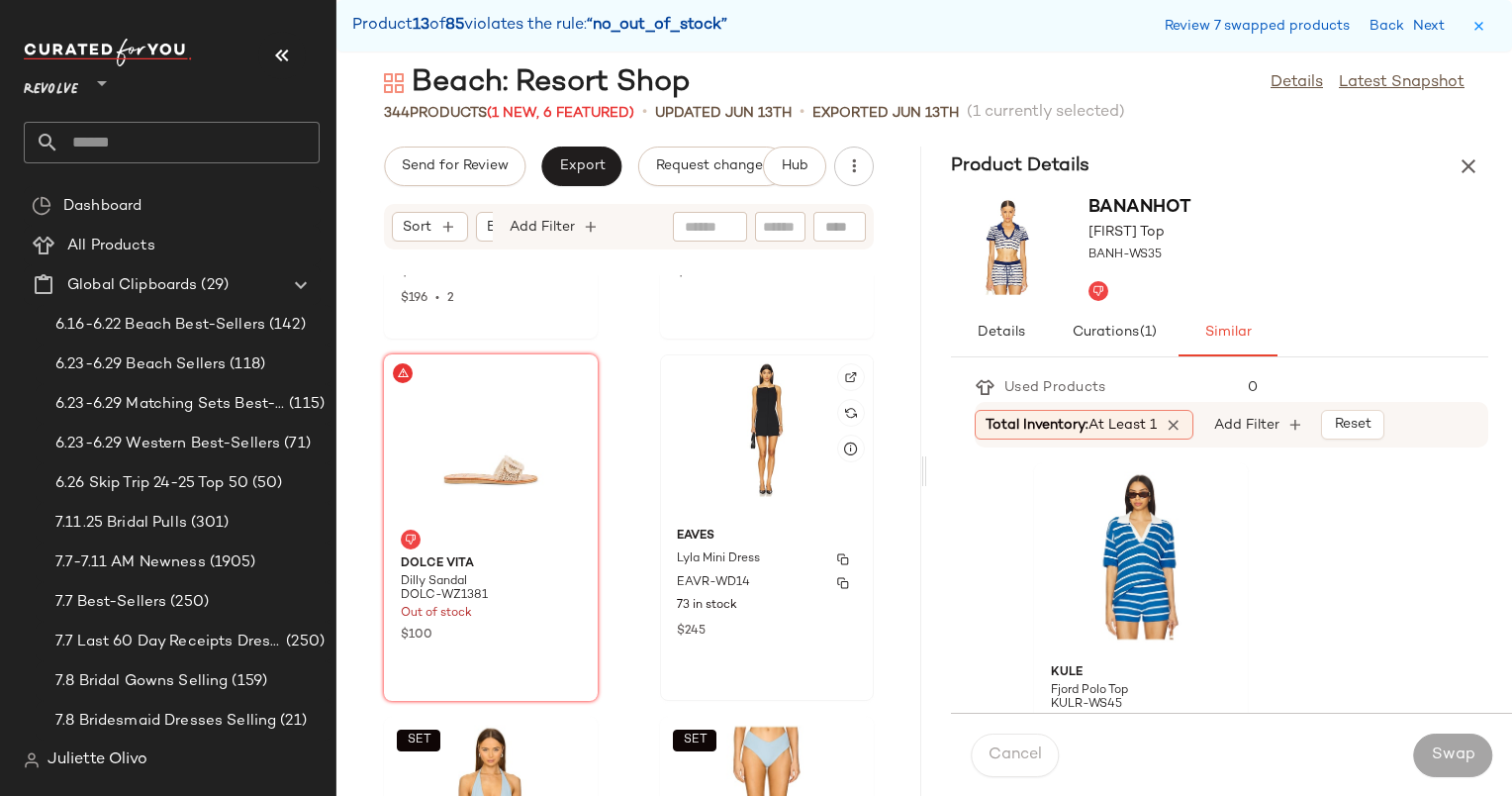 click on "EAVES Lyla Mini Dress EAVR-WD14 73 in stock $245" 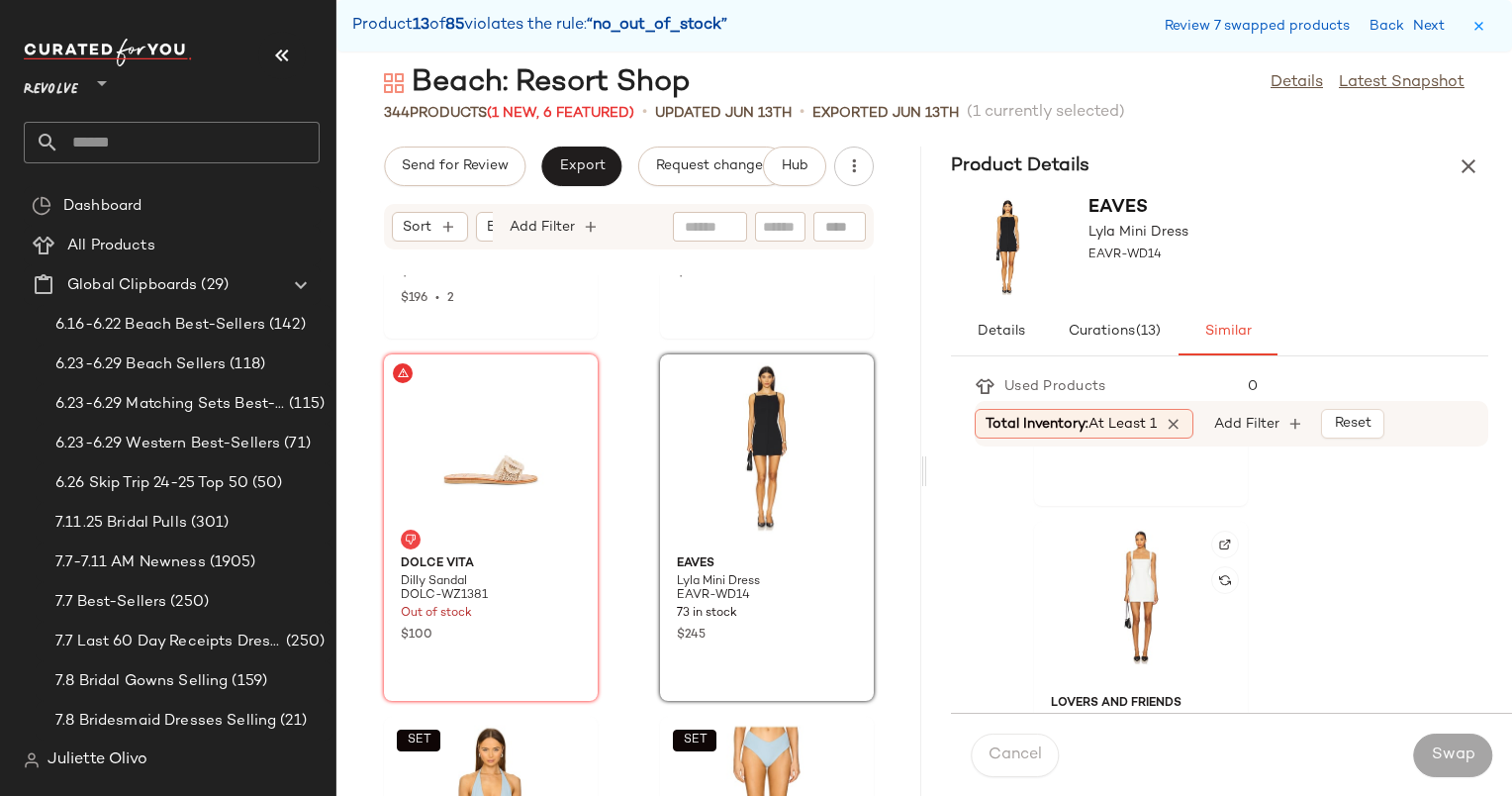 scroll, scrollTop: 7187, scrollLeft: 0, axis: vertical 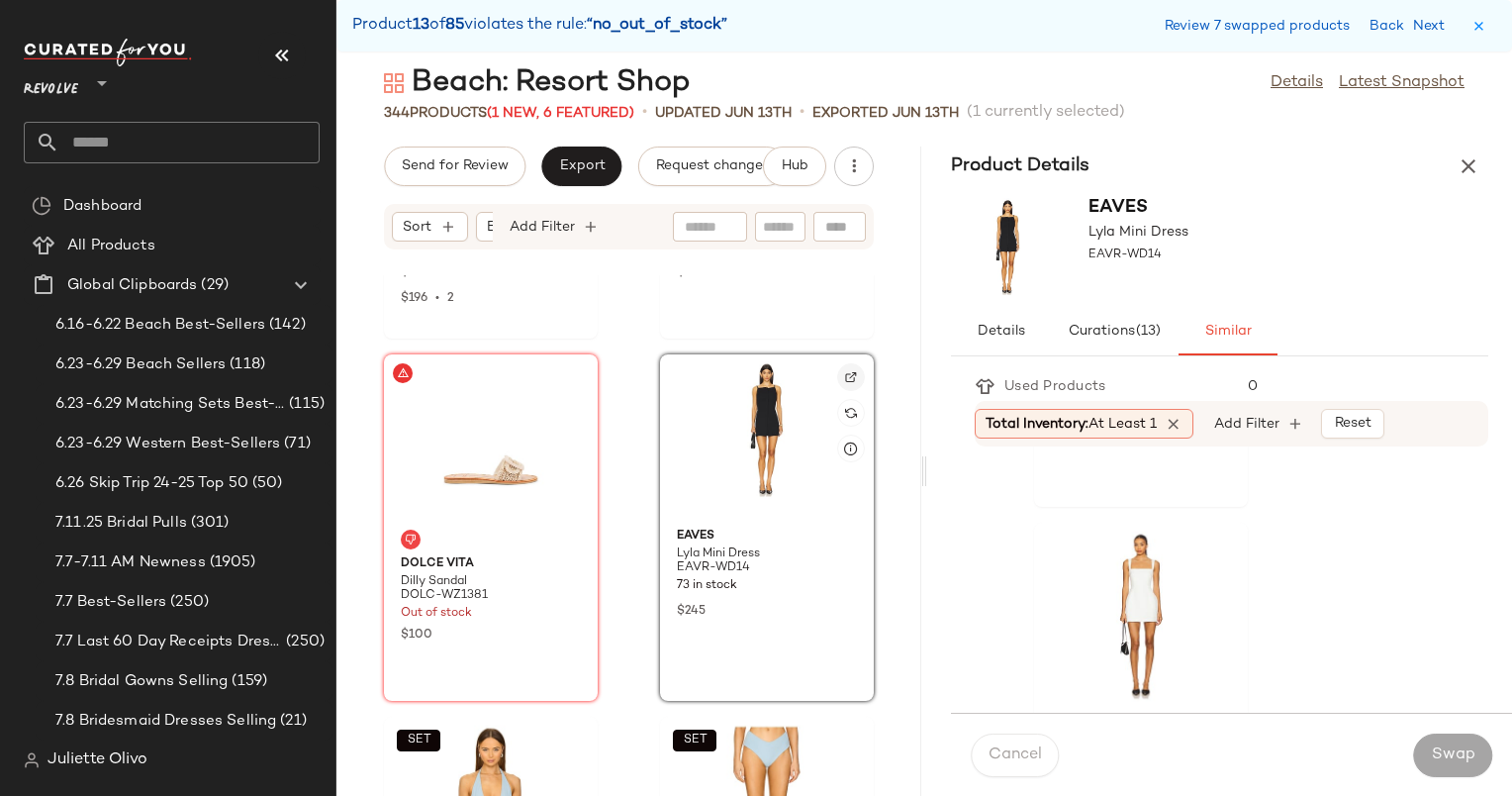 click 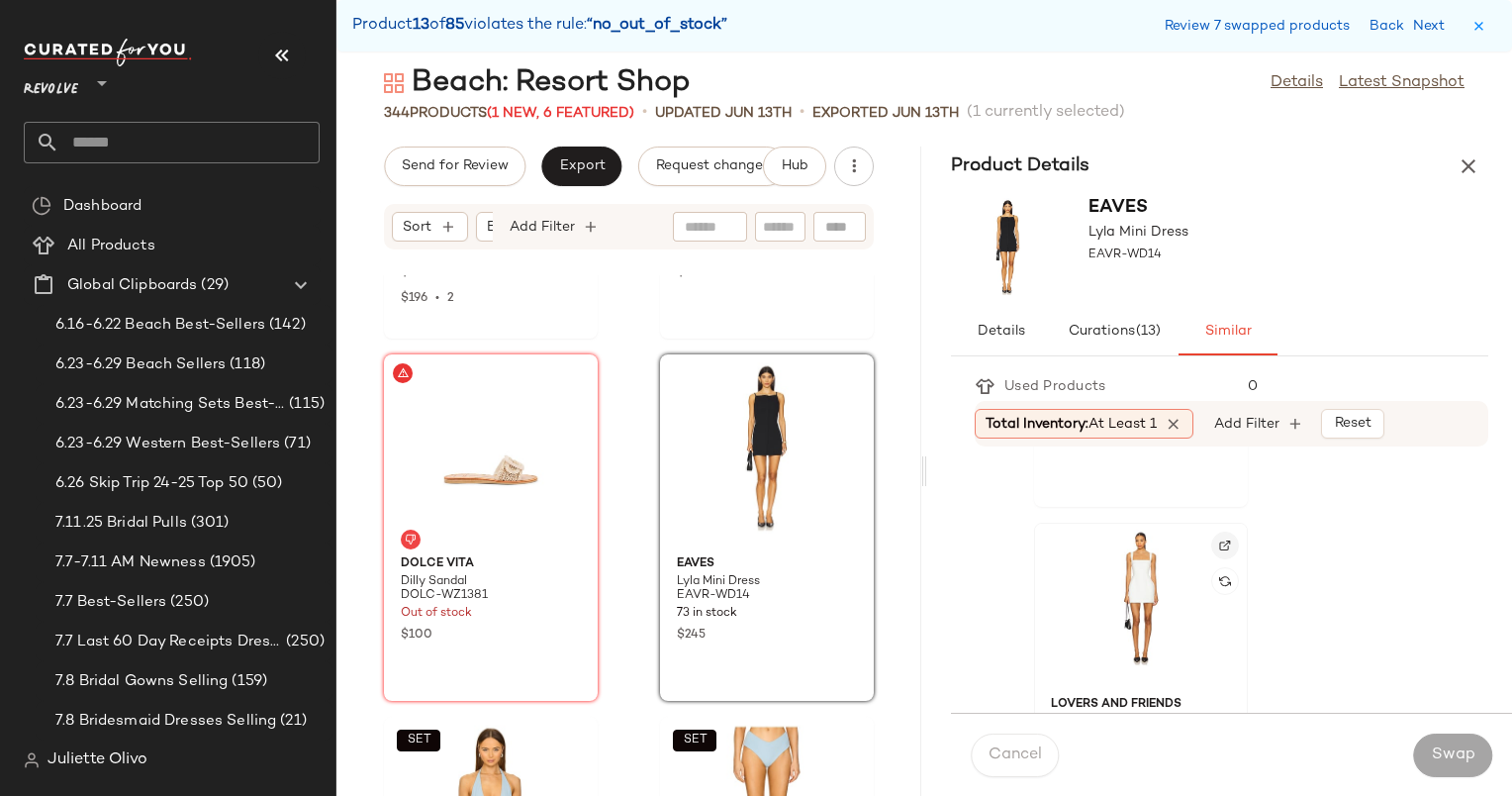 click 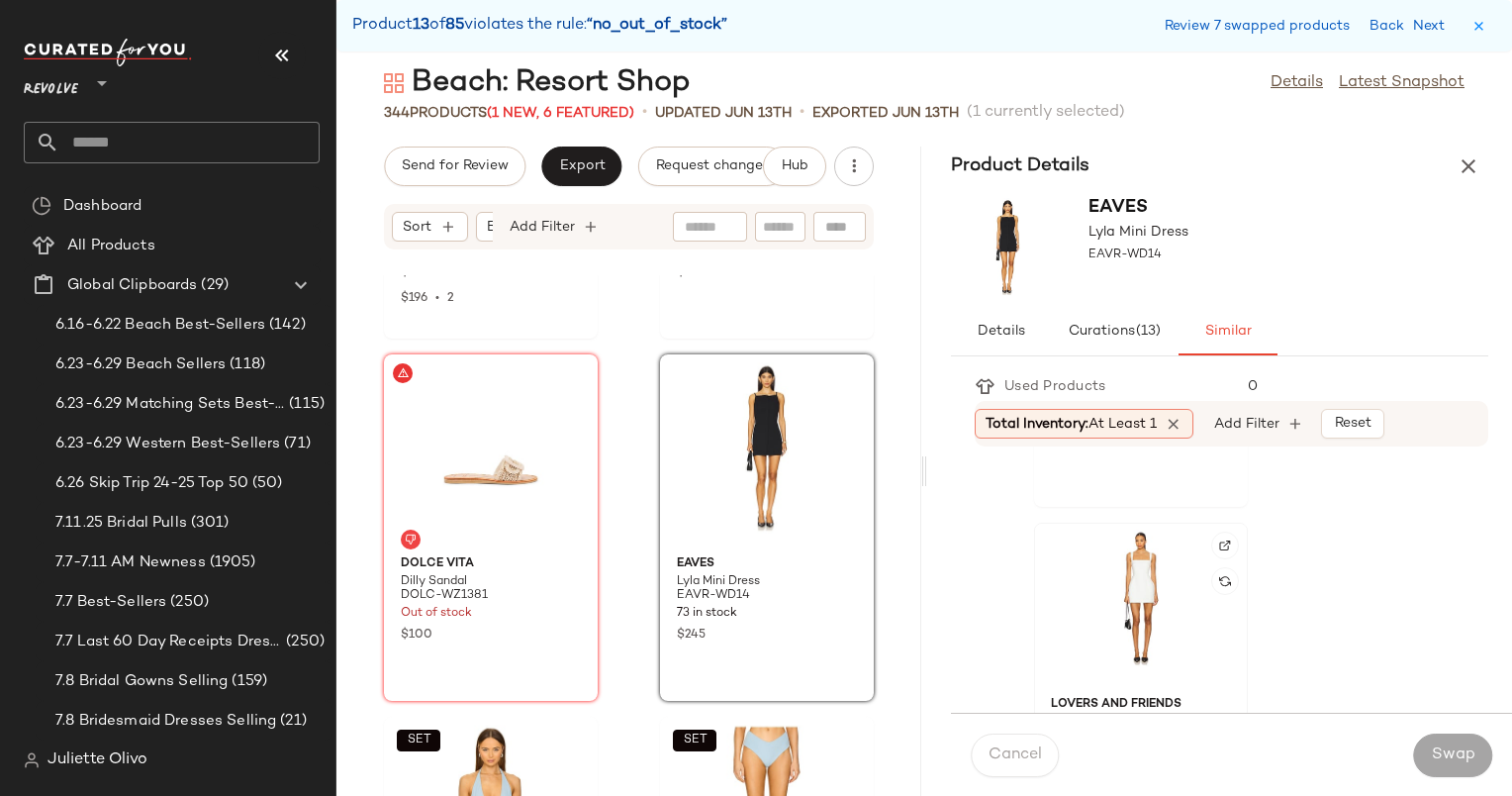 click 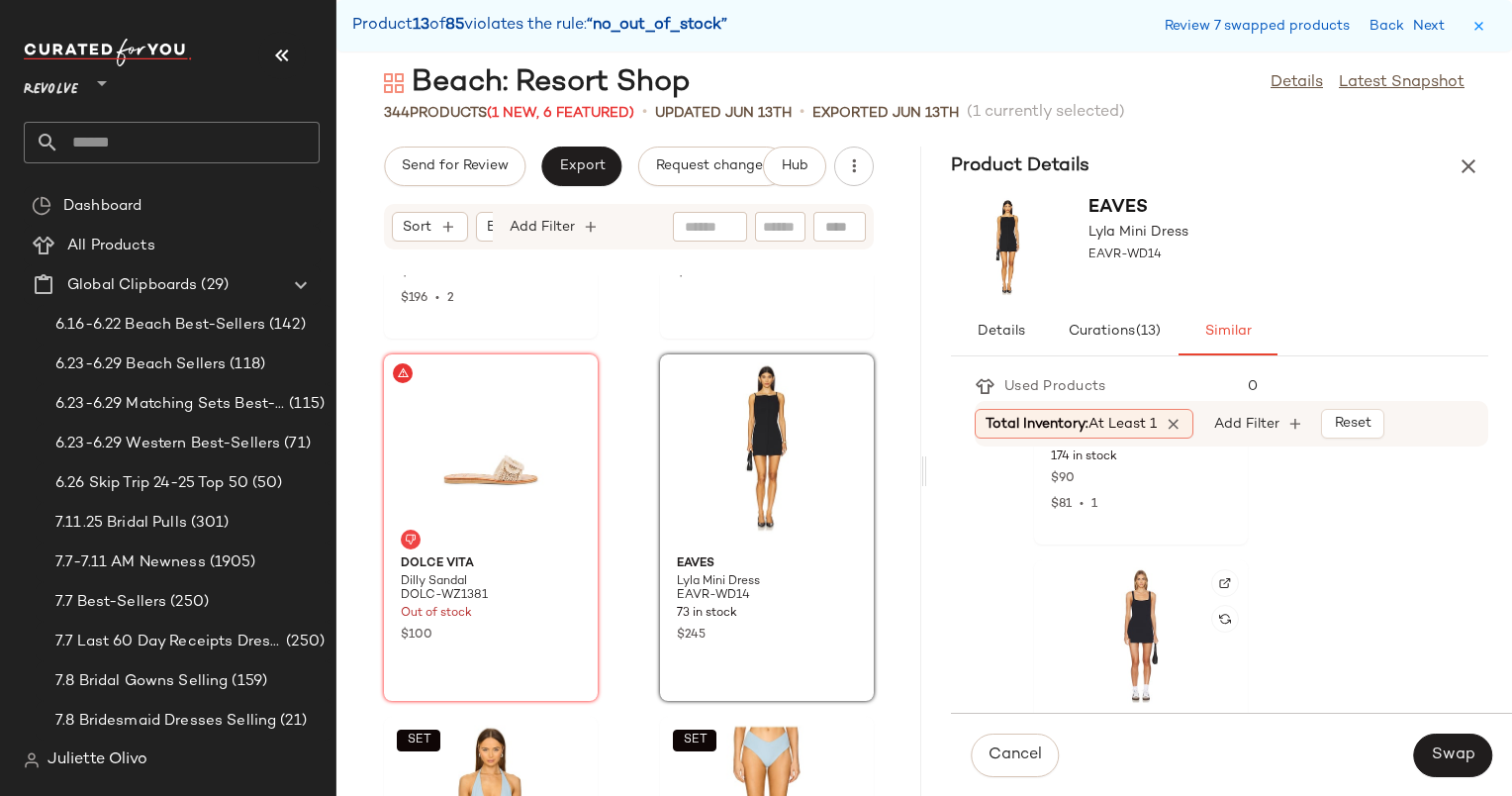 scroll, scrollTop: 8792, scrollLeft: 0, axis: vertical 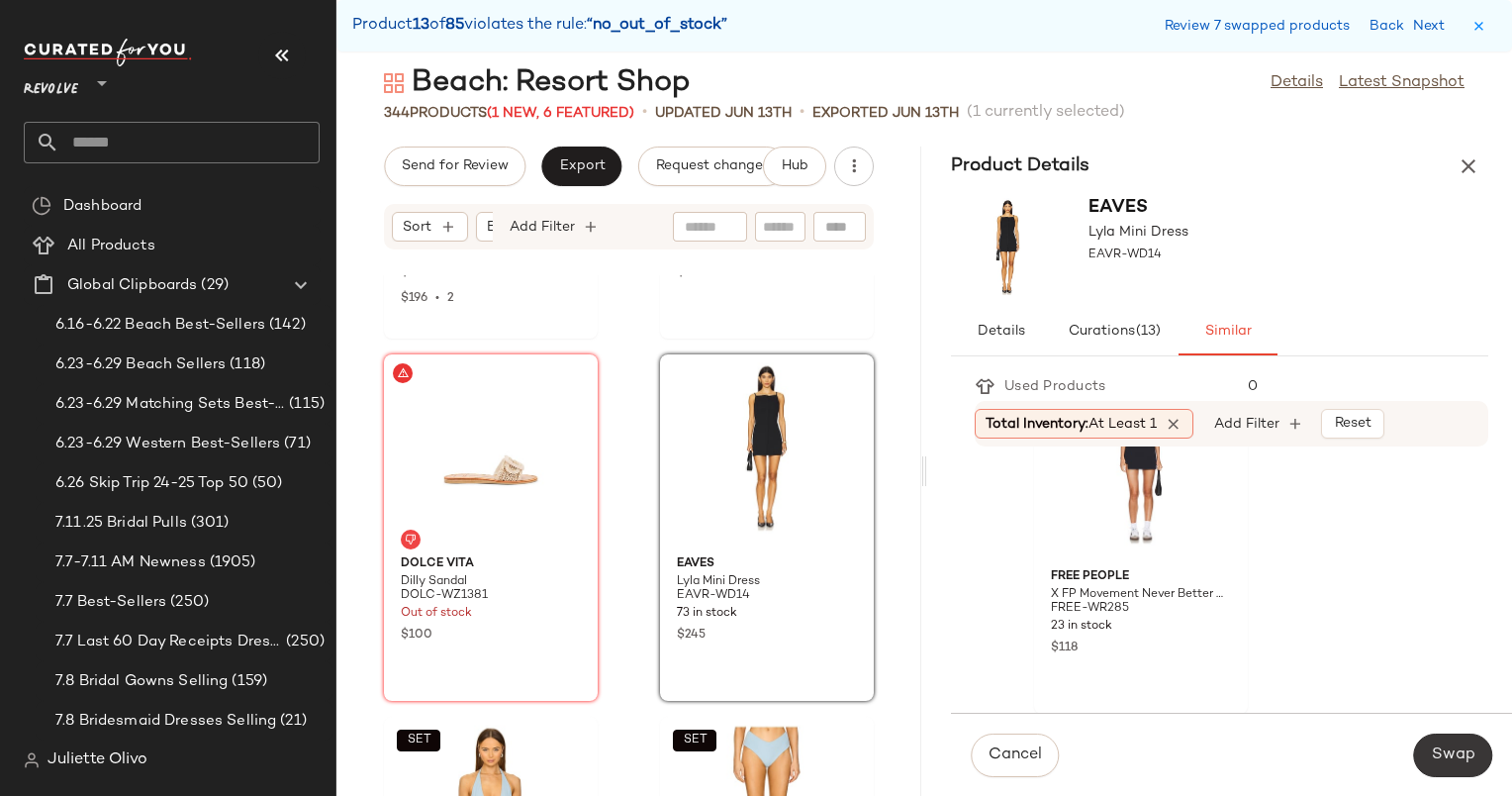 click on "Swap" at bounding box center [1453, 755] 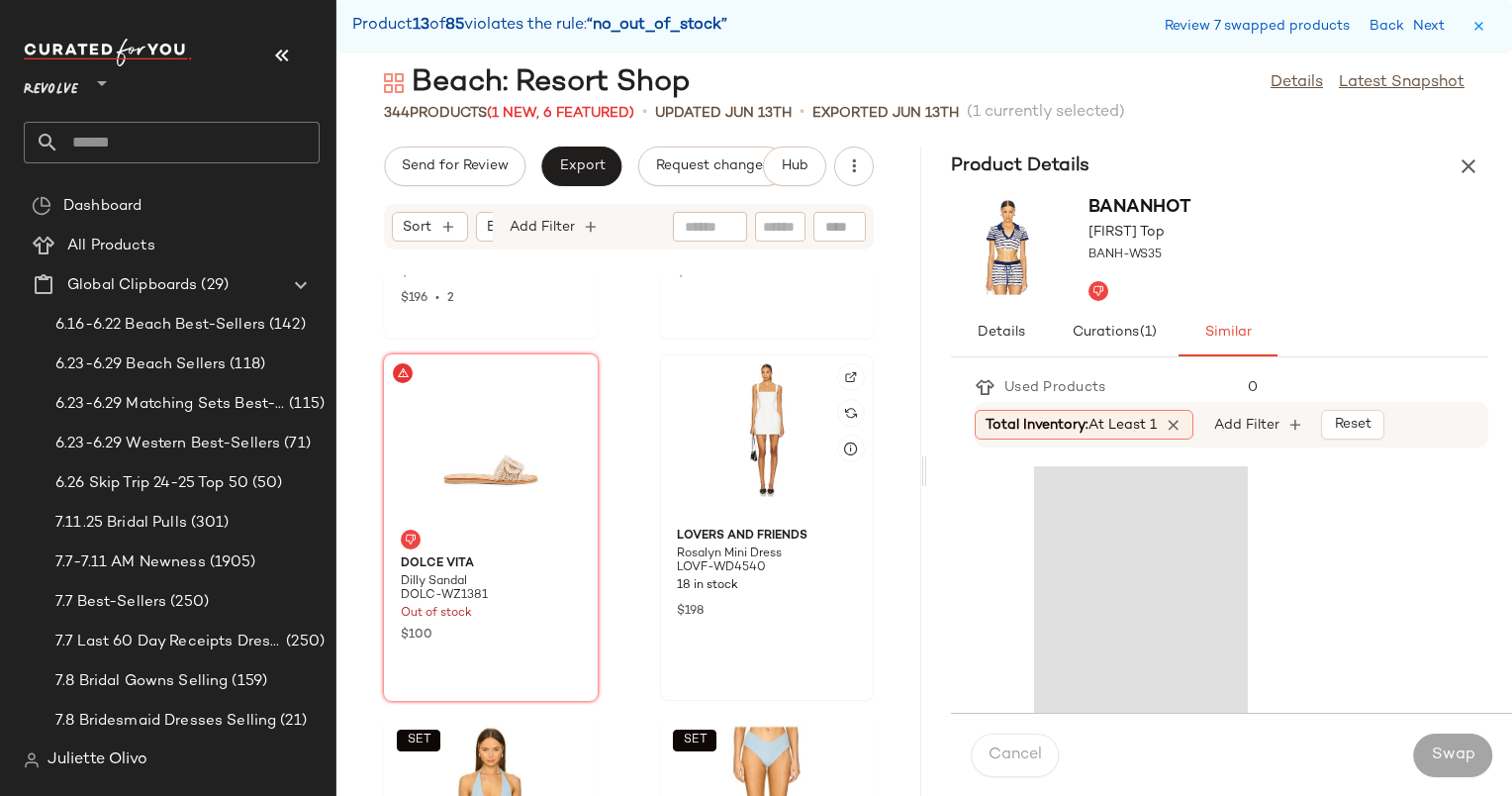 click 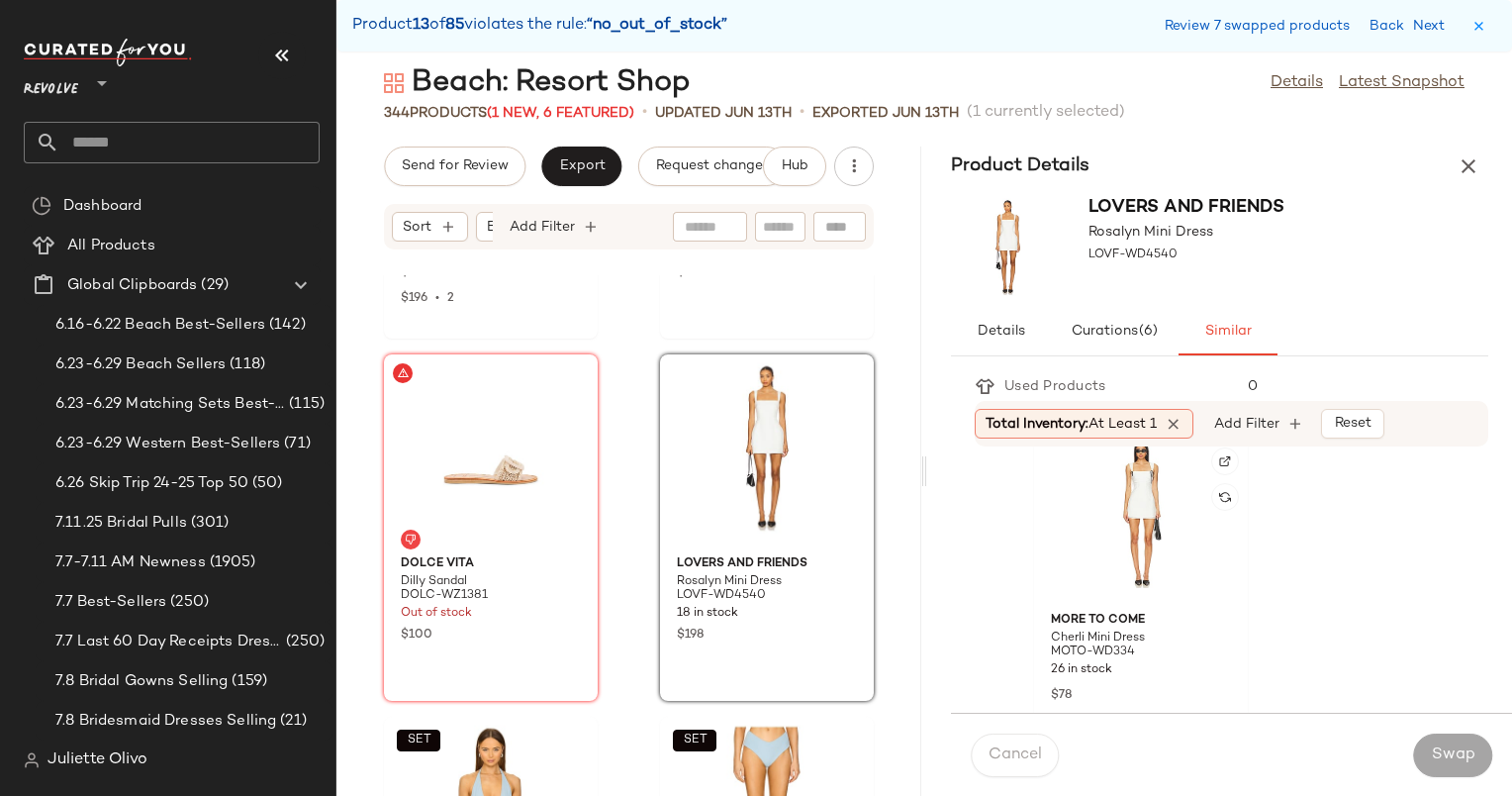 scroll, scrollTop: 1457, scrollLeft: 0, axis: vertical 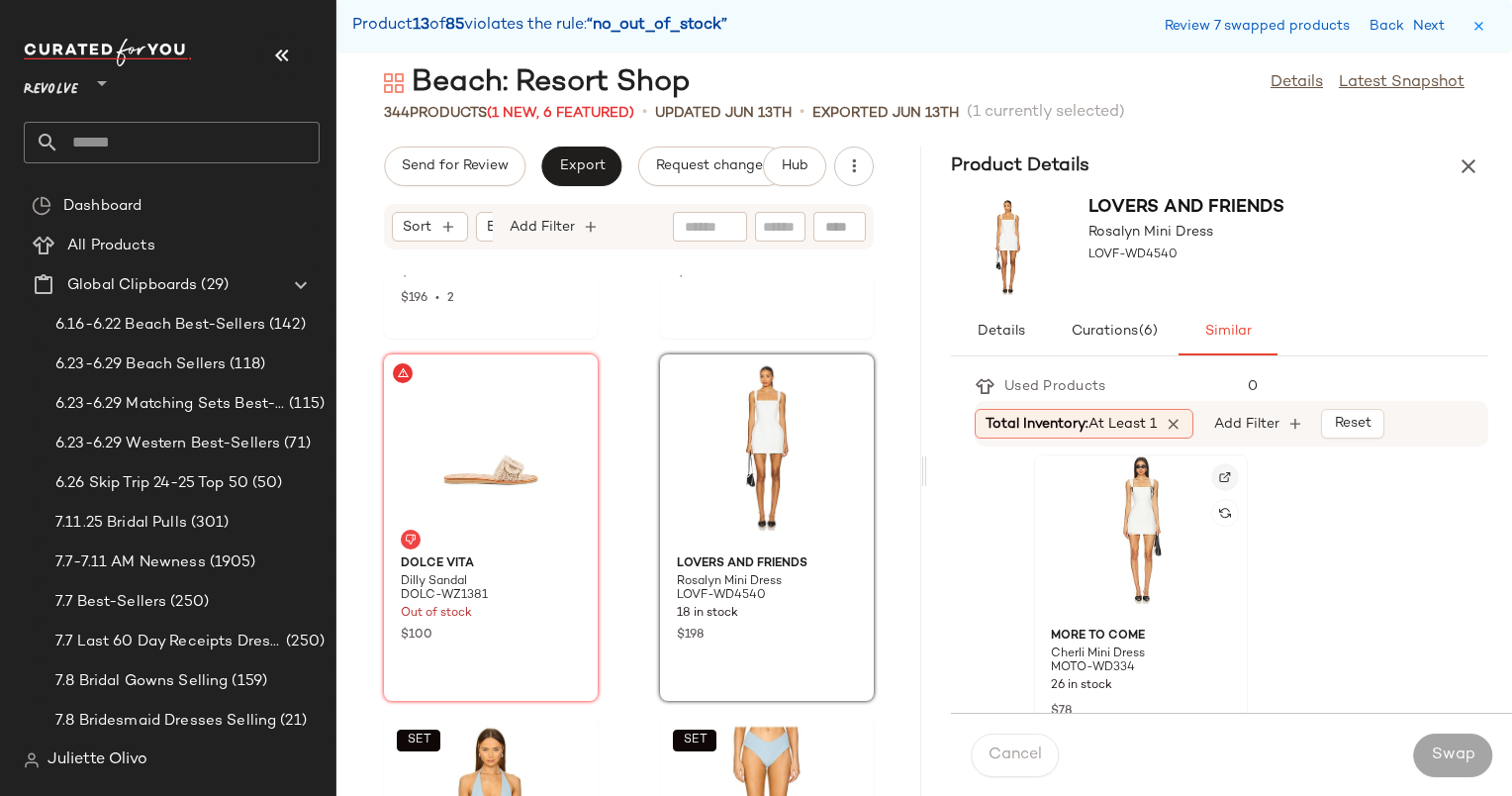 click at bounding box center (1225, 477) 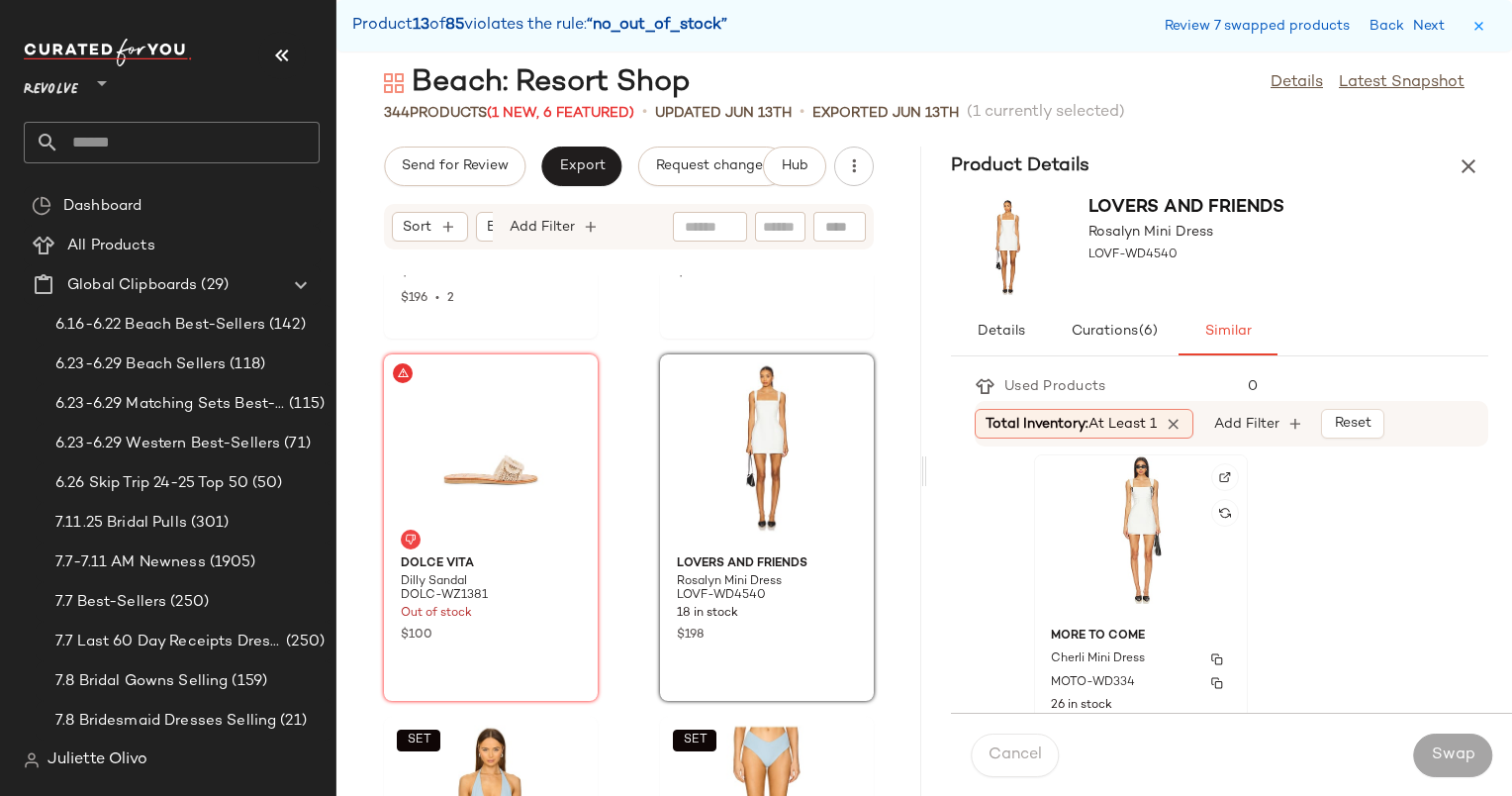 click on "MORE TO COME Cherli Mini Dress MOTO-WD334 26 in stock $78" 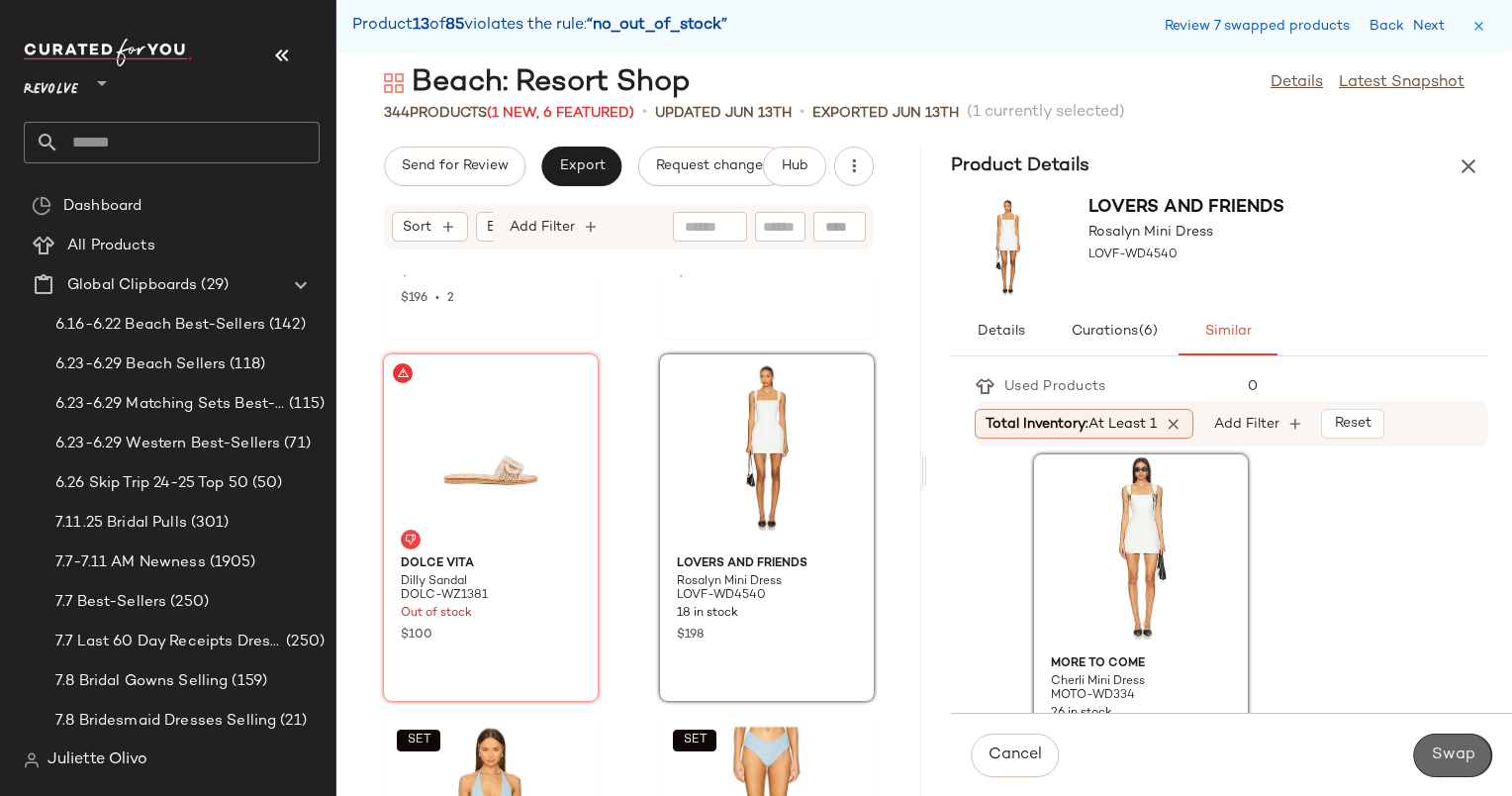 click on "Swap" 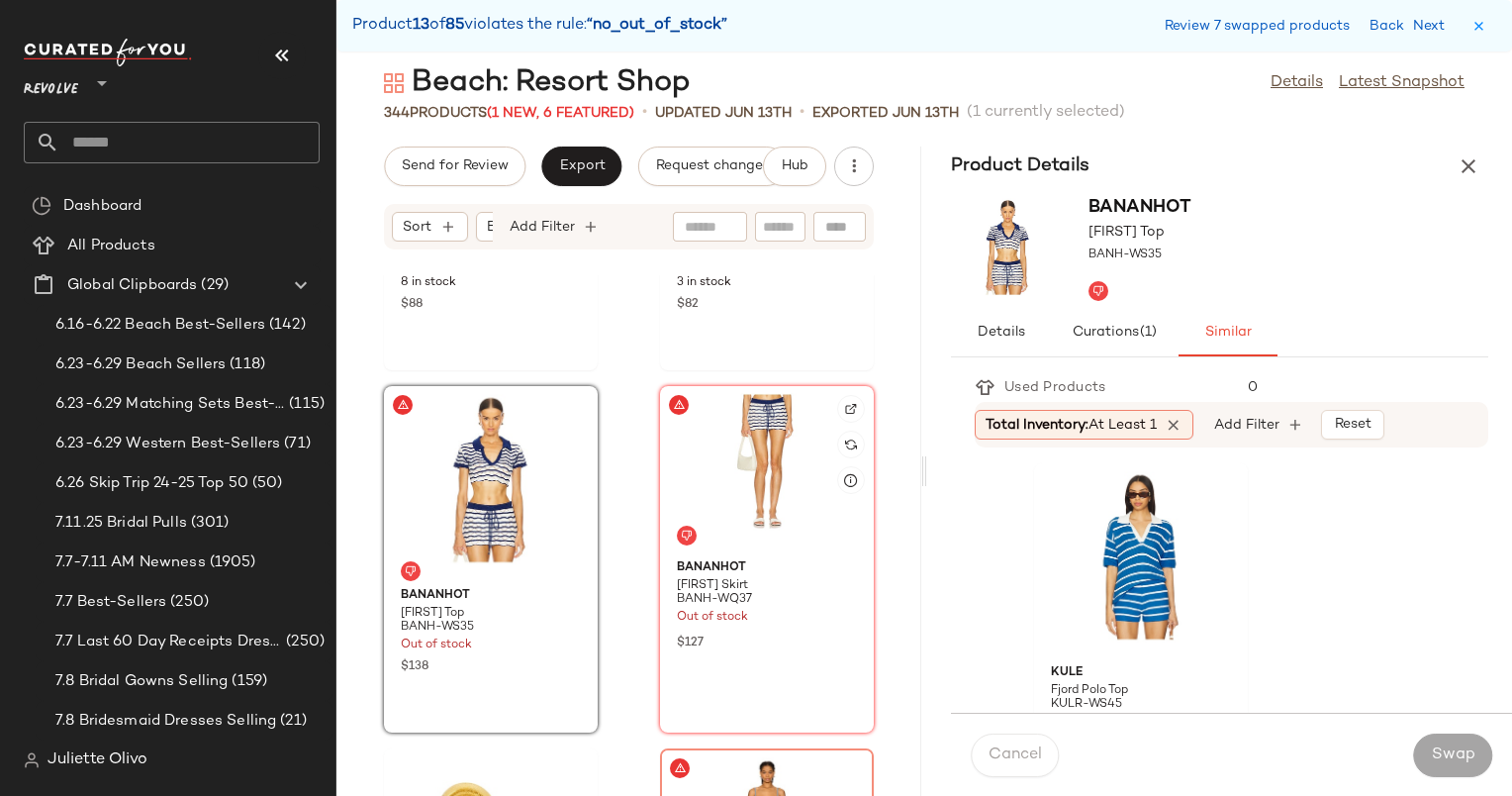 scroll, scrollTop: 15853, scrollLeft: 0, axis: vertical 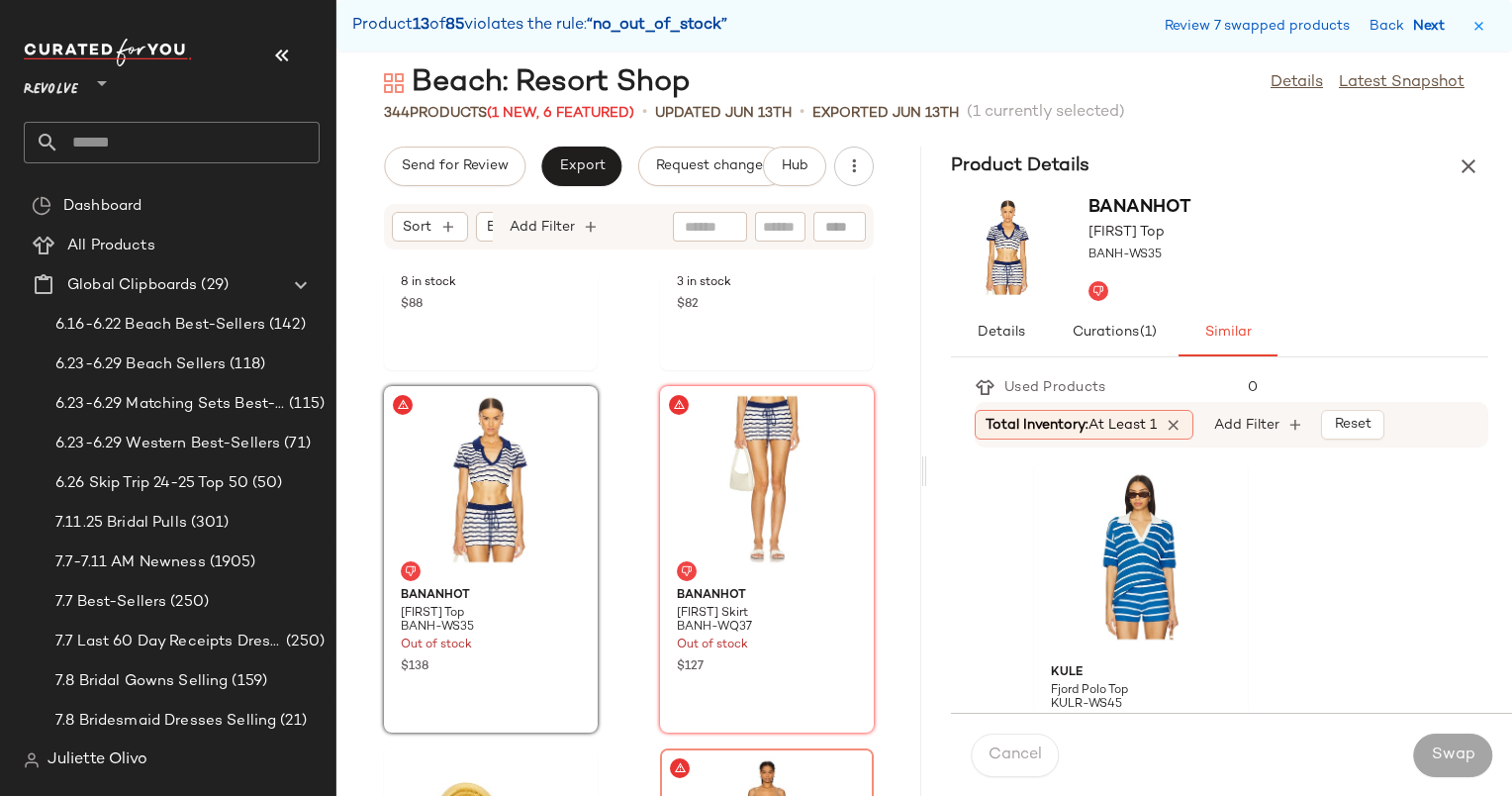 click on "Next" at bounding box center (1433, 26) 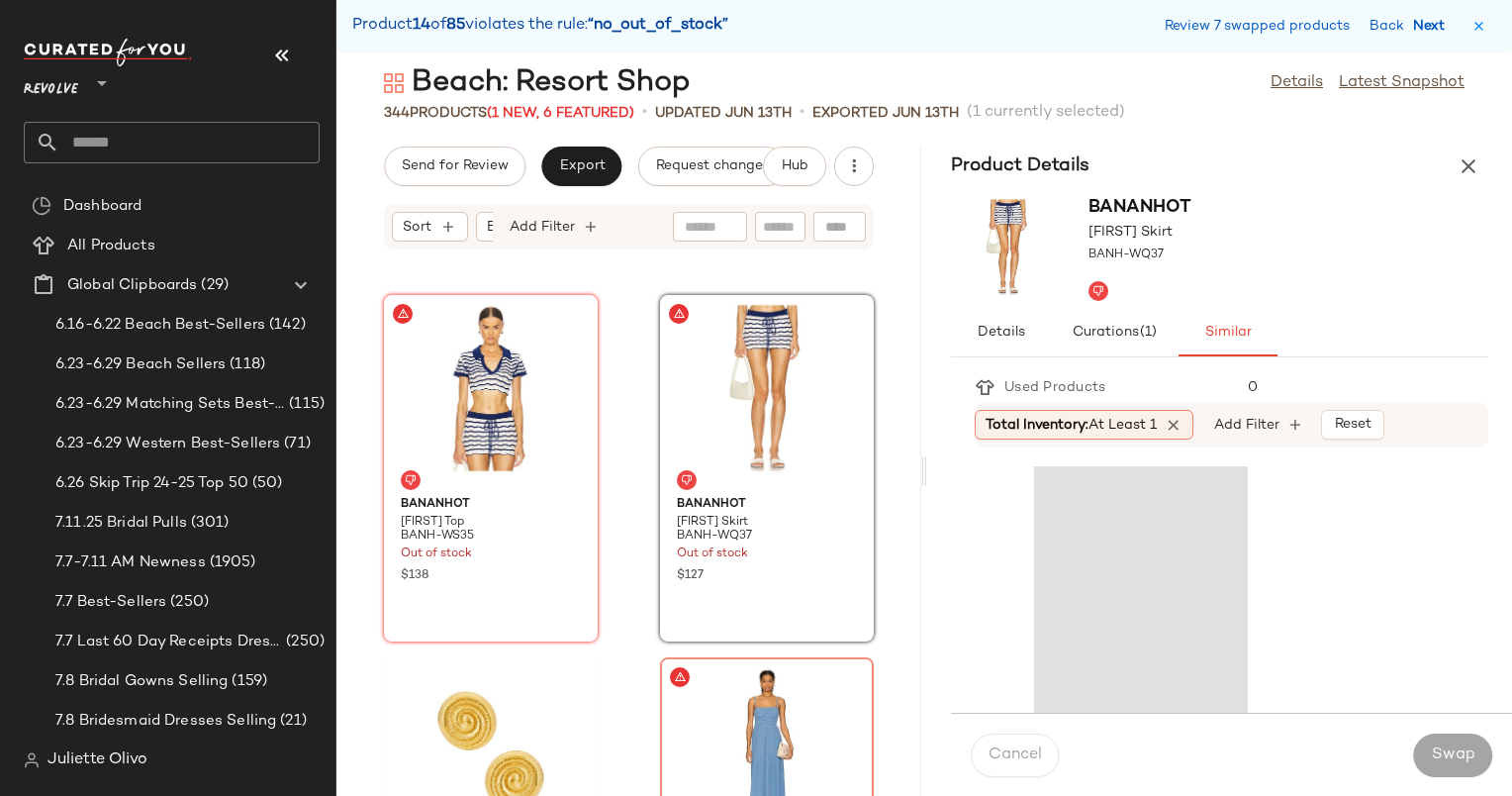 click on "Next" at bounding box center [1433, 26] 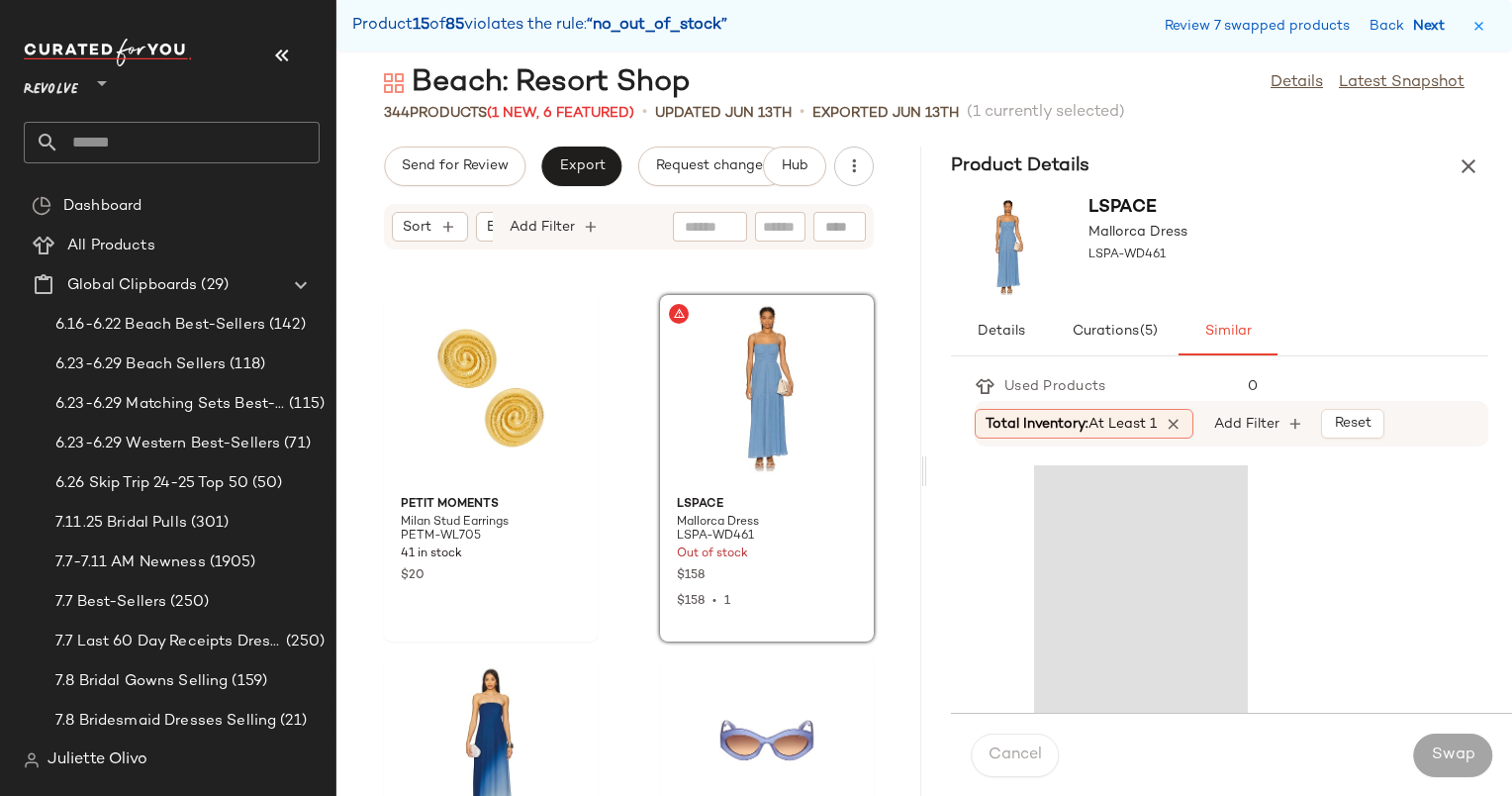 click on "Next" at bounding box center [1433, 26] 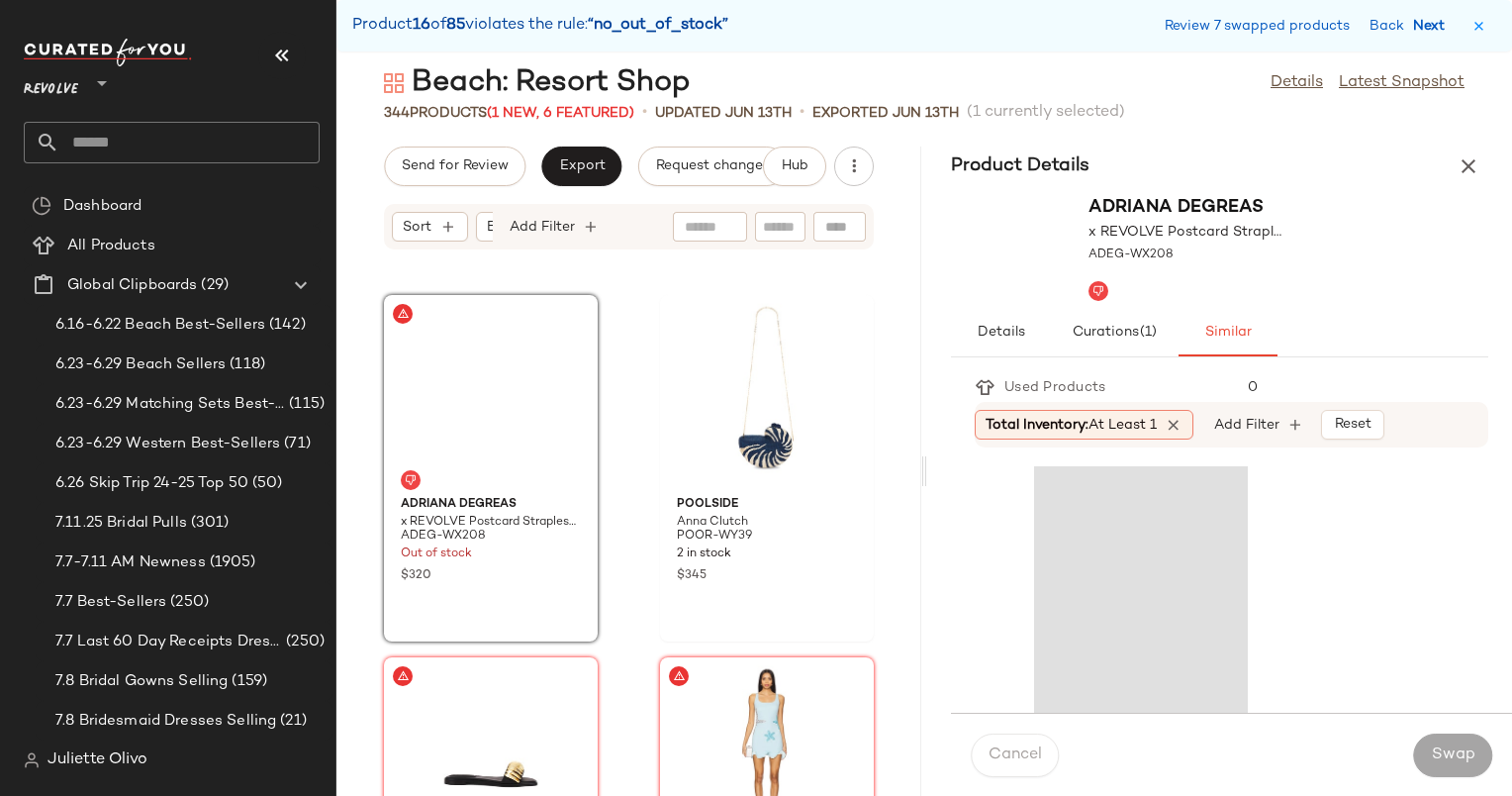 click on "Next" at bounding box center [1433, 26] 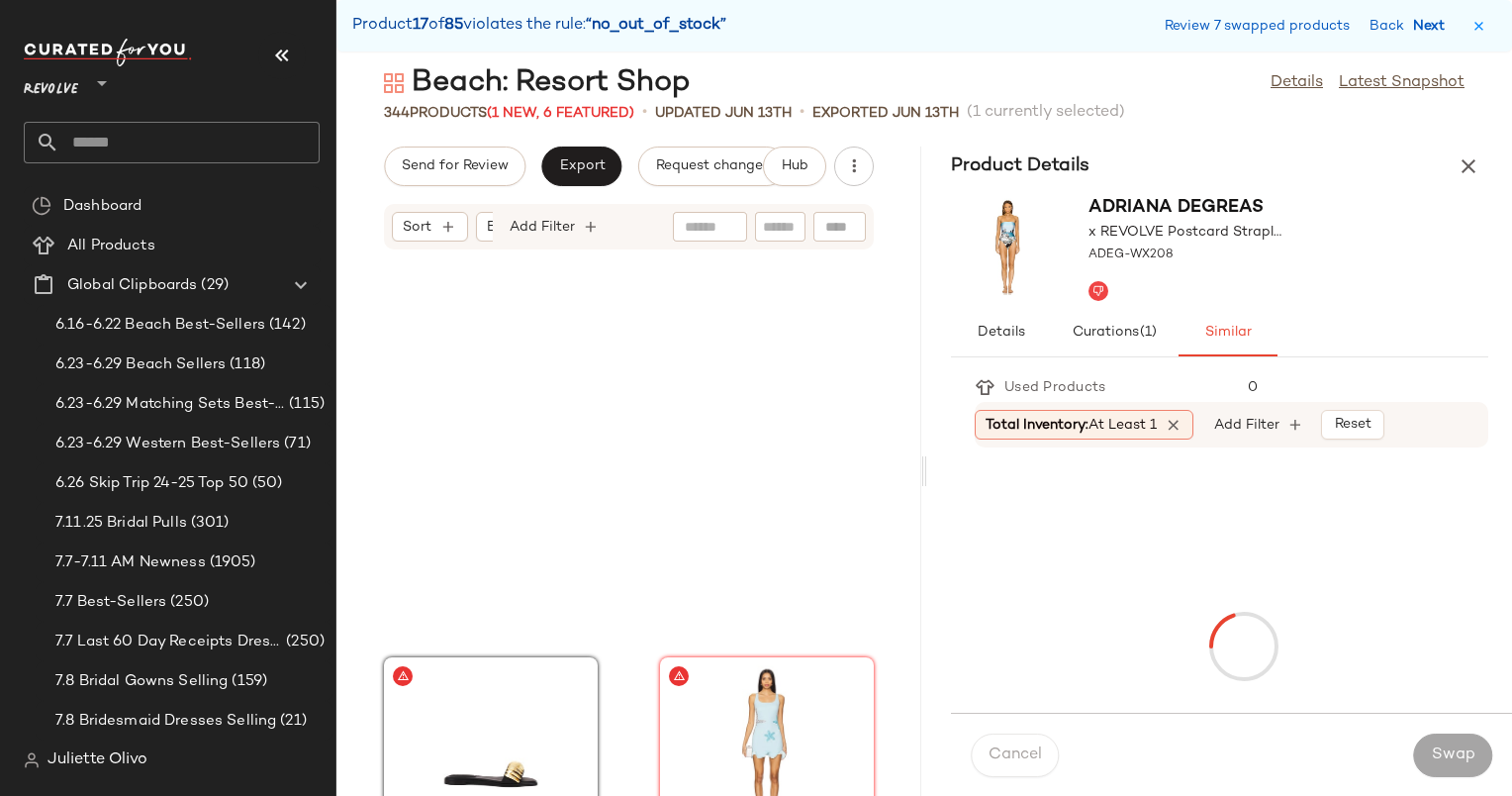 scroll, scrollTop: 18118, scrollLeft: 0, axis: vertical 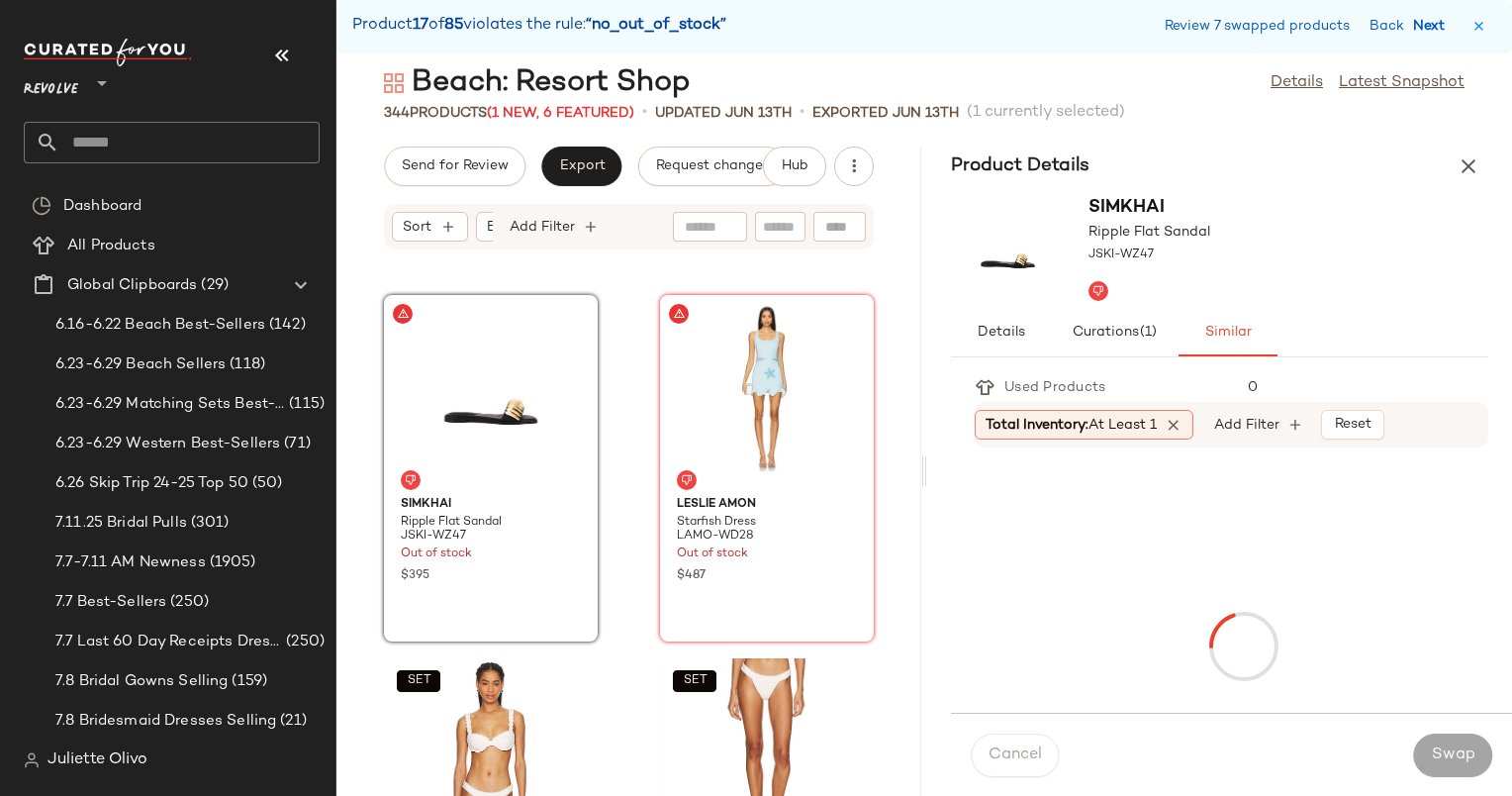 click on "Next" at bounding box center (1433, 26) 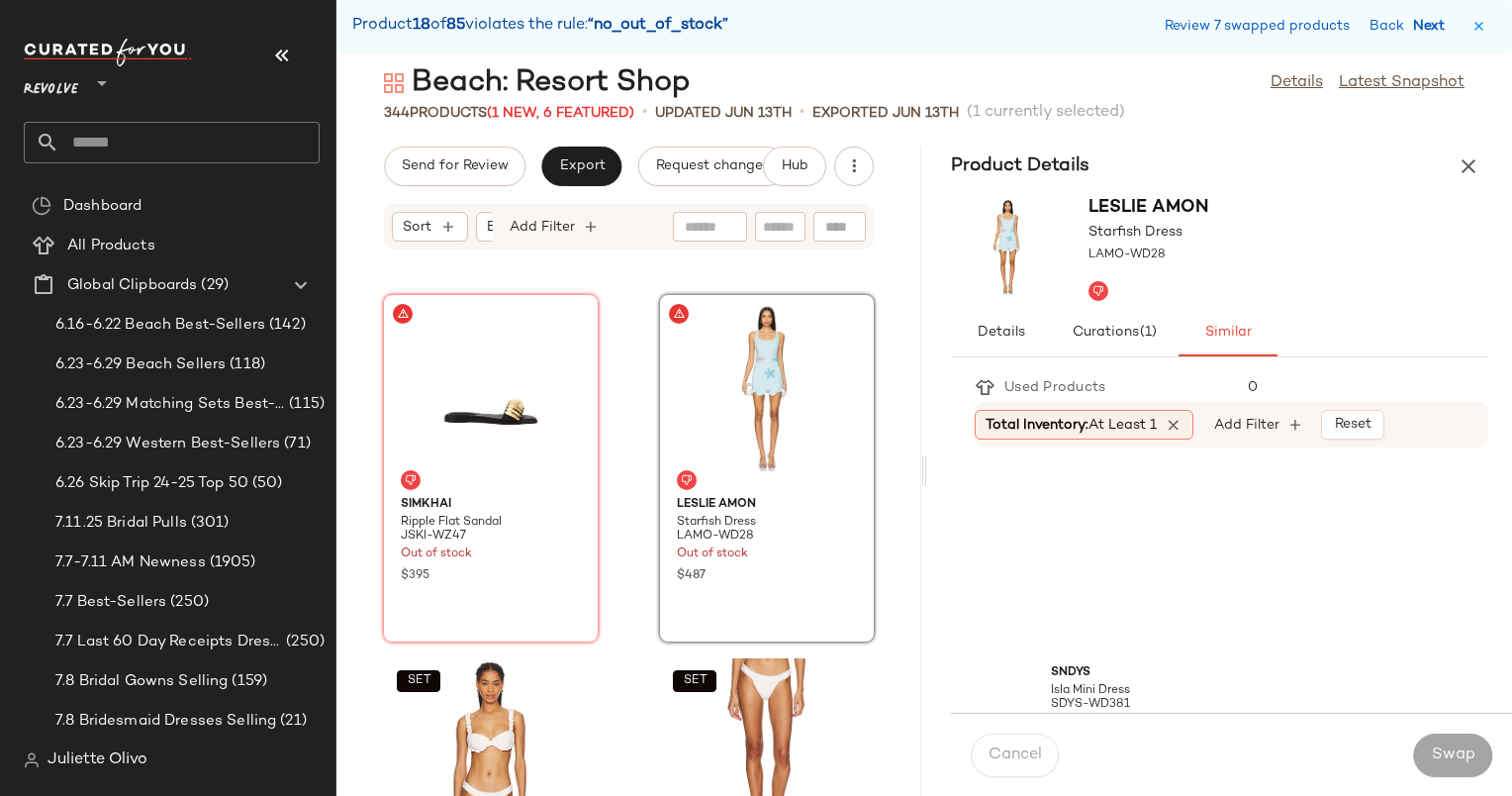 click on "Next" at bounding box center (1433, 26) 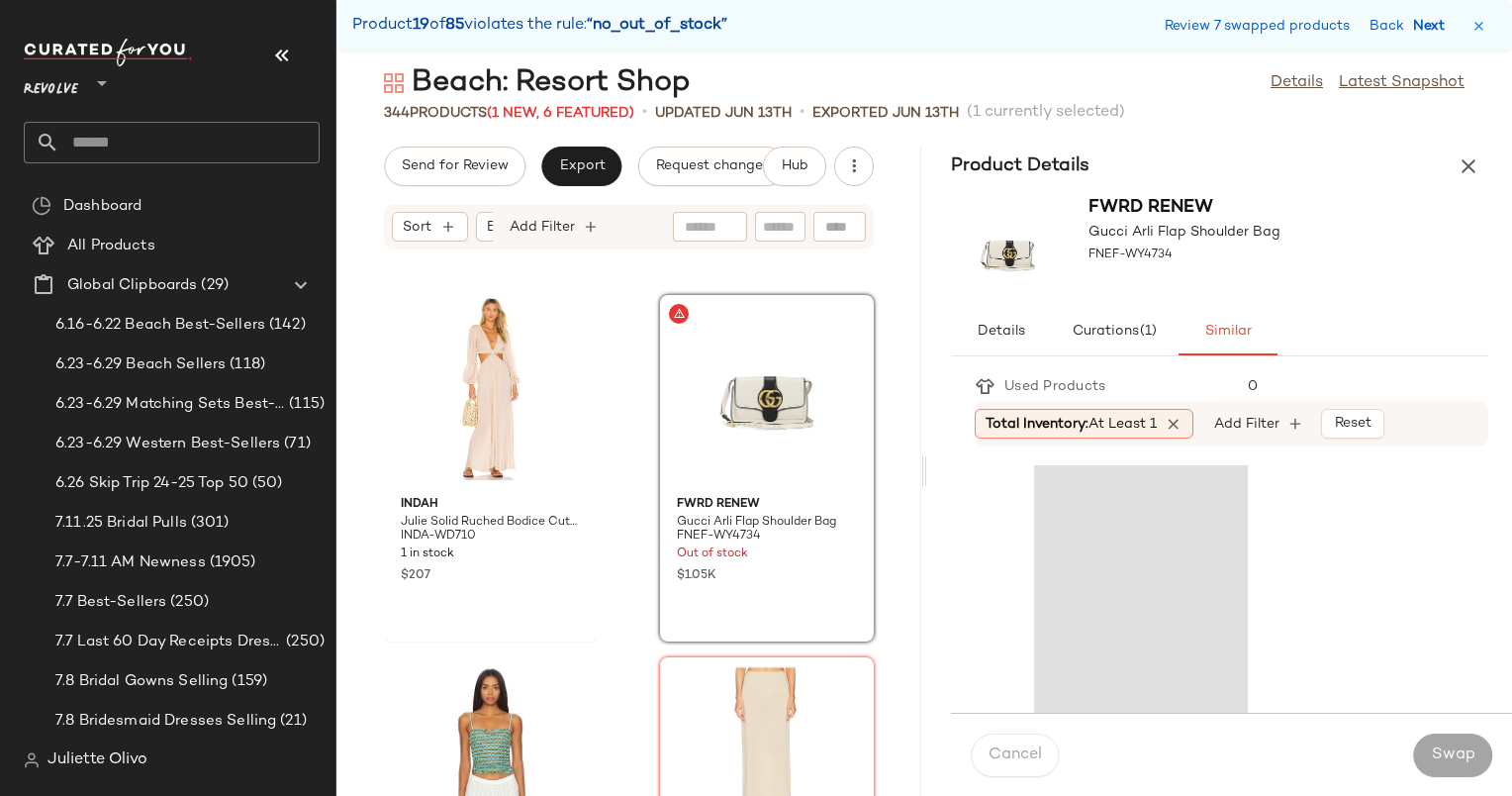 click on "Next" at bounding box center (1433, 26) 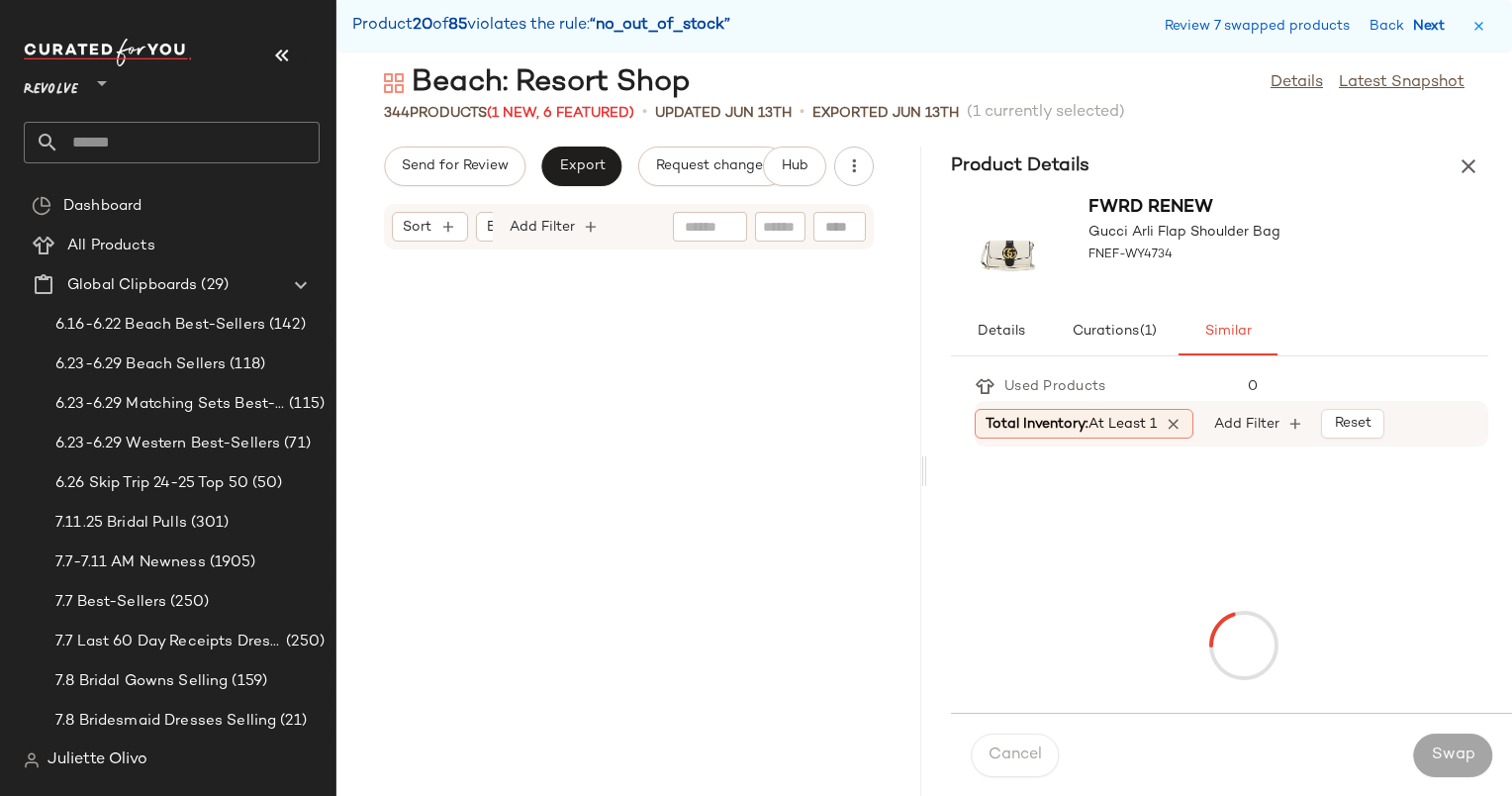 scroll, scrollTop: 21741, scrollLeft: 0, axis: vertical 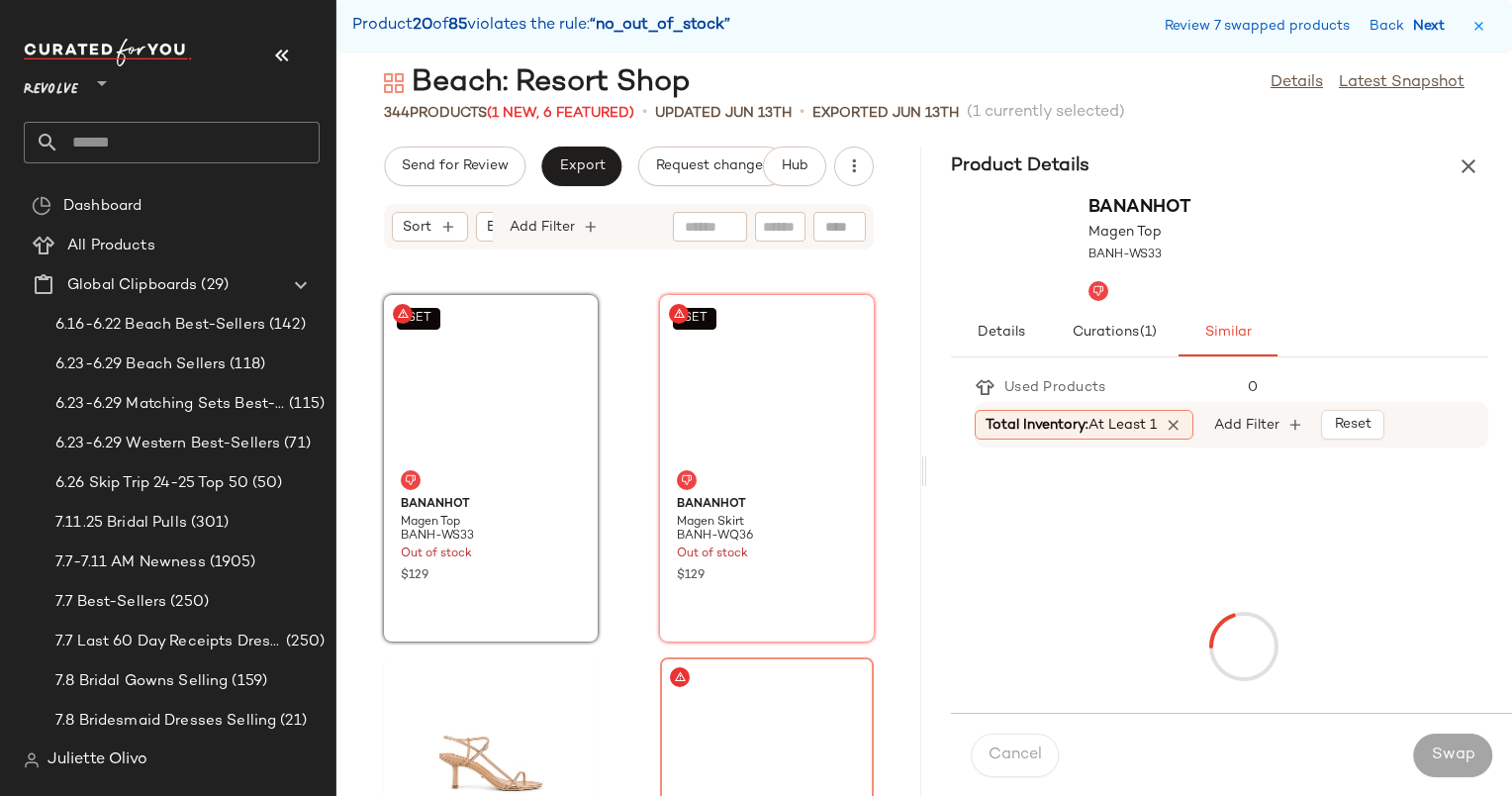 click on "Next" at bounding box center (1433, 26) 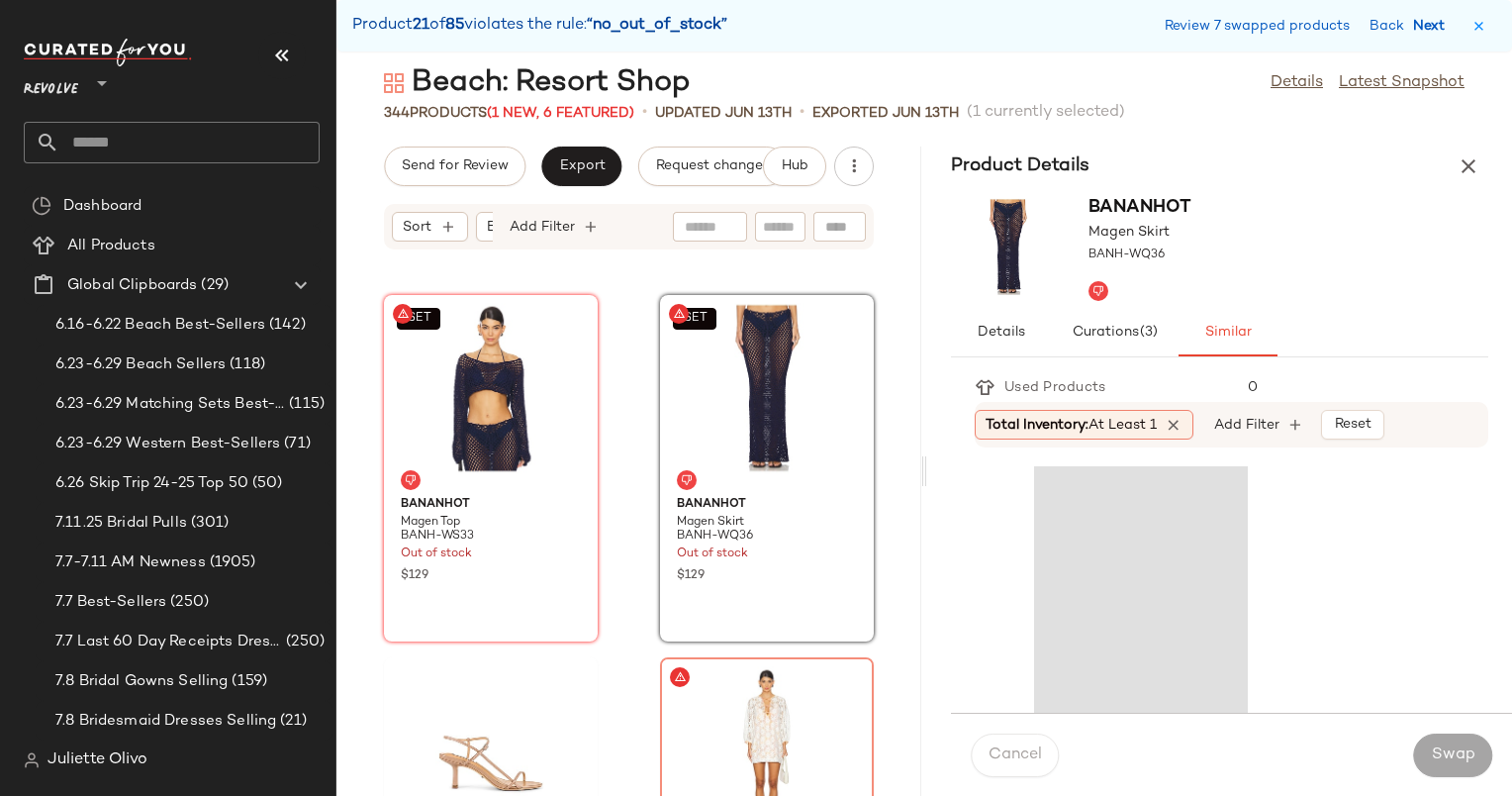 click on "Next" at bounding box center [1433, 26] 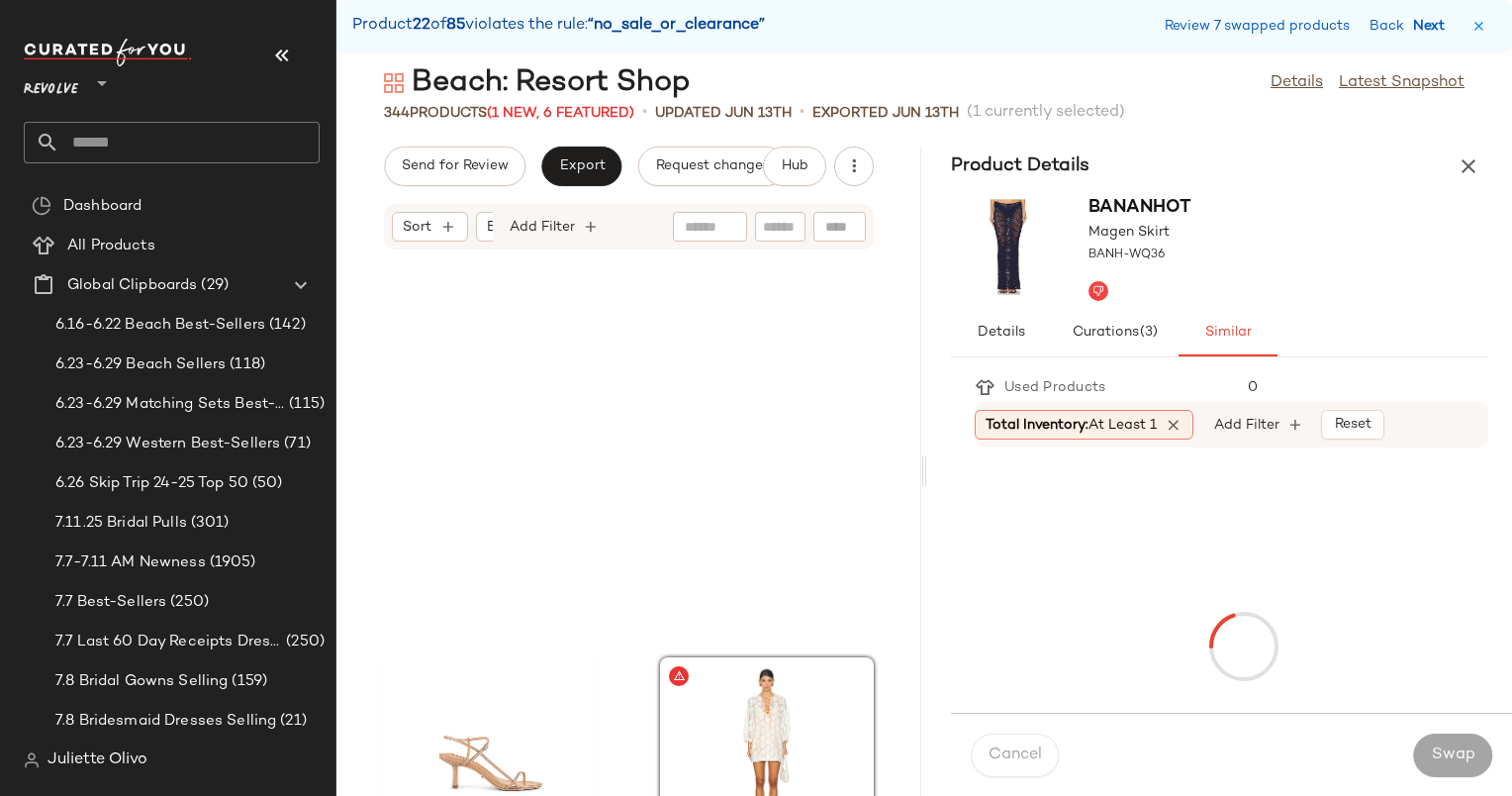 scroll, scrollTop: 22104, scrollLeft: 0, axis: vertical 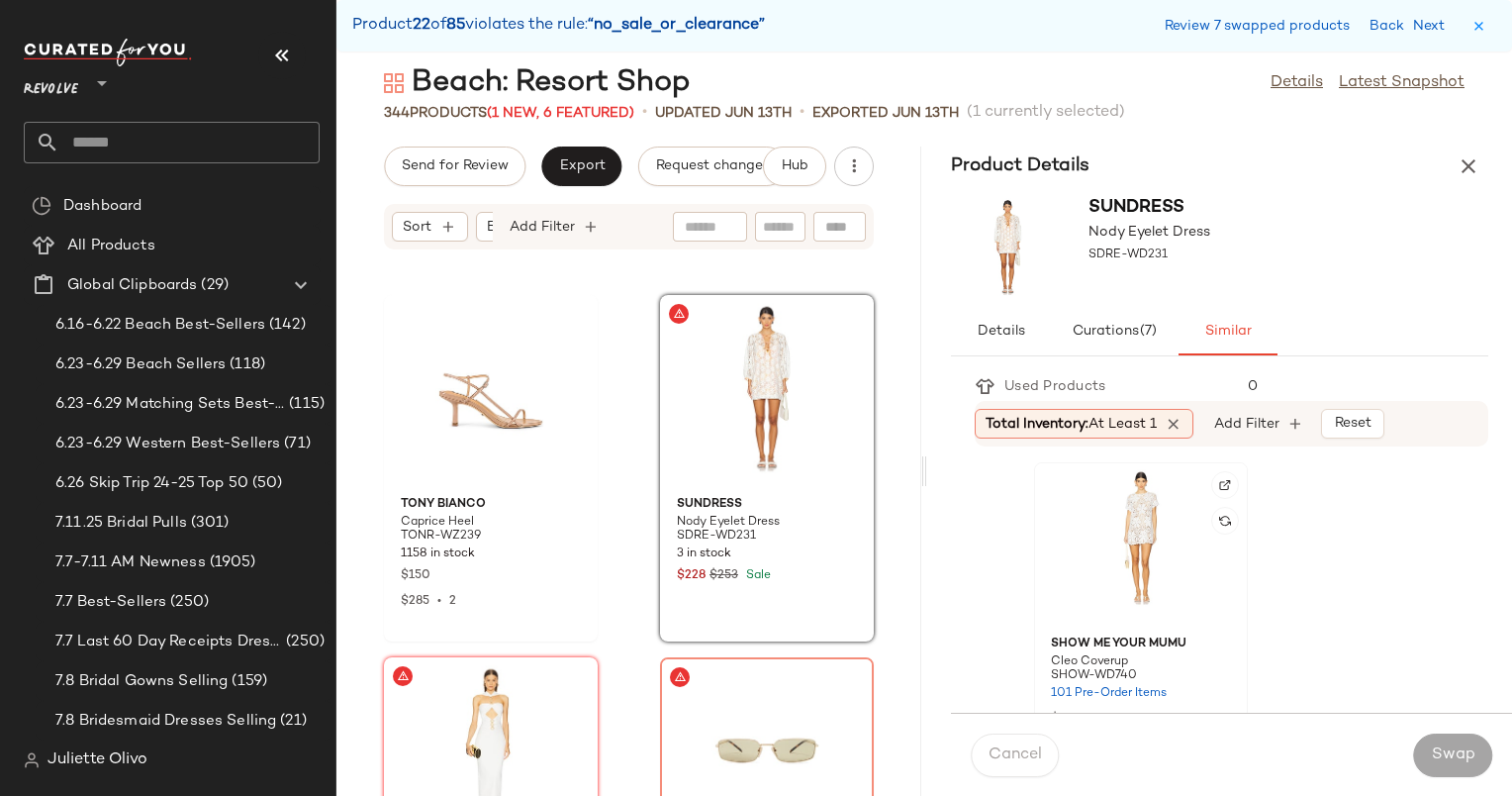 click 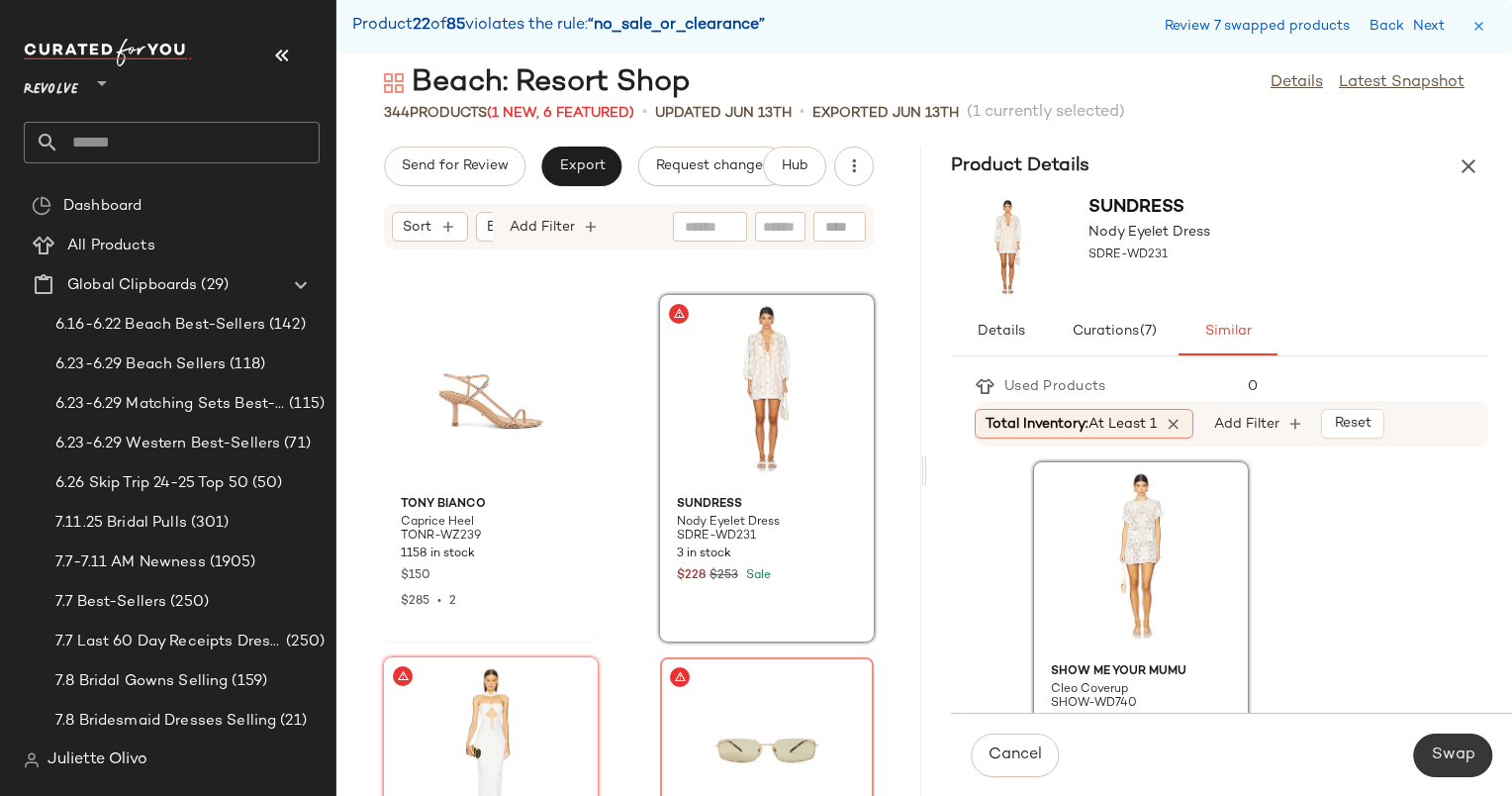 click on "Swap" 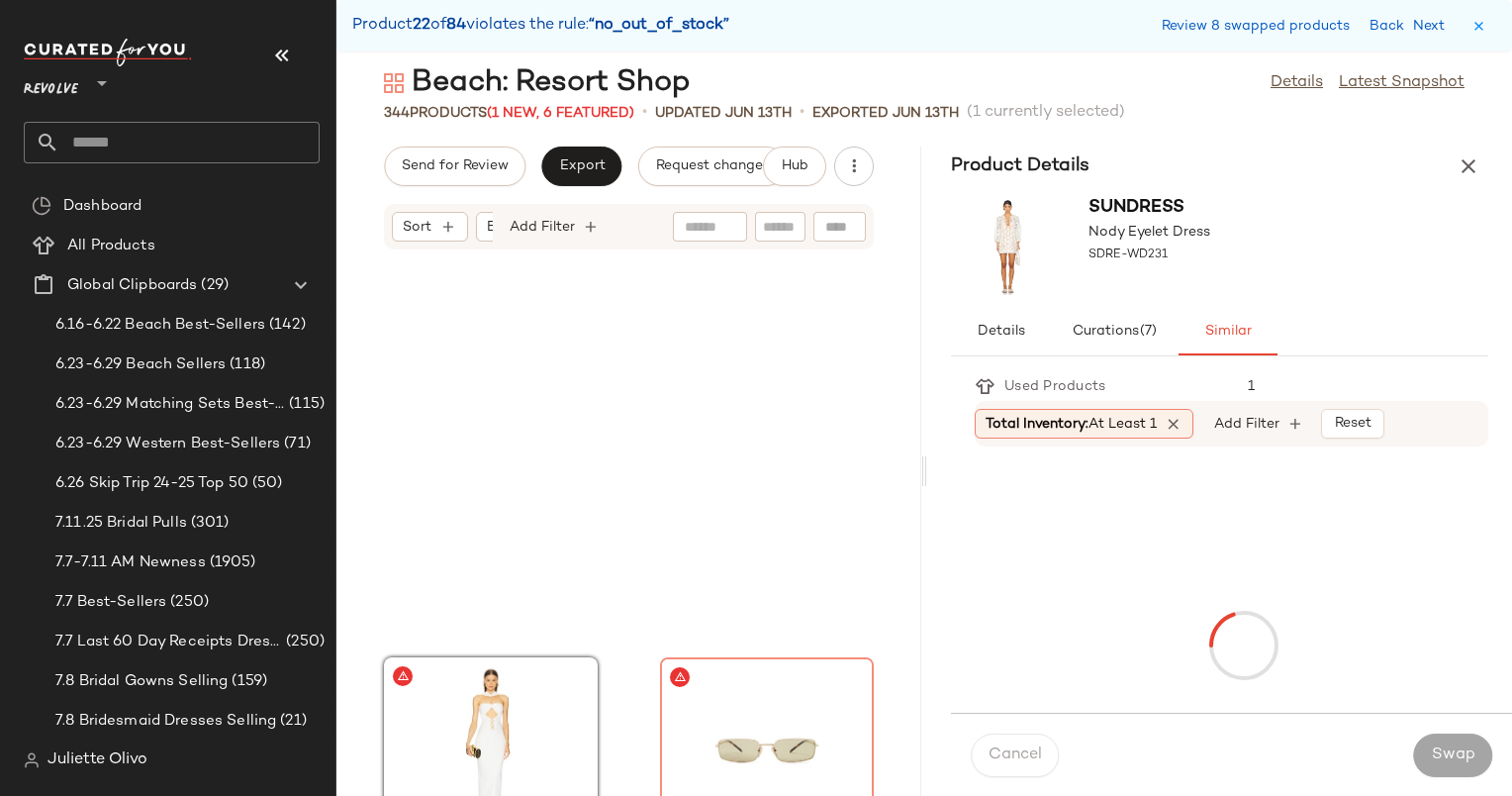 scroll, scrollTop: 22466, scrollLeft: 0, axis: vertical 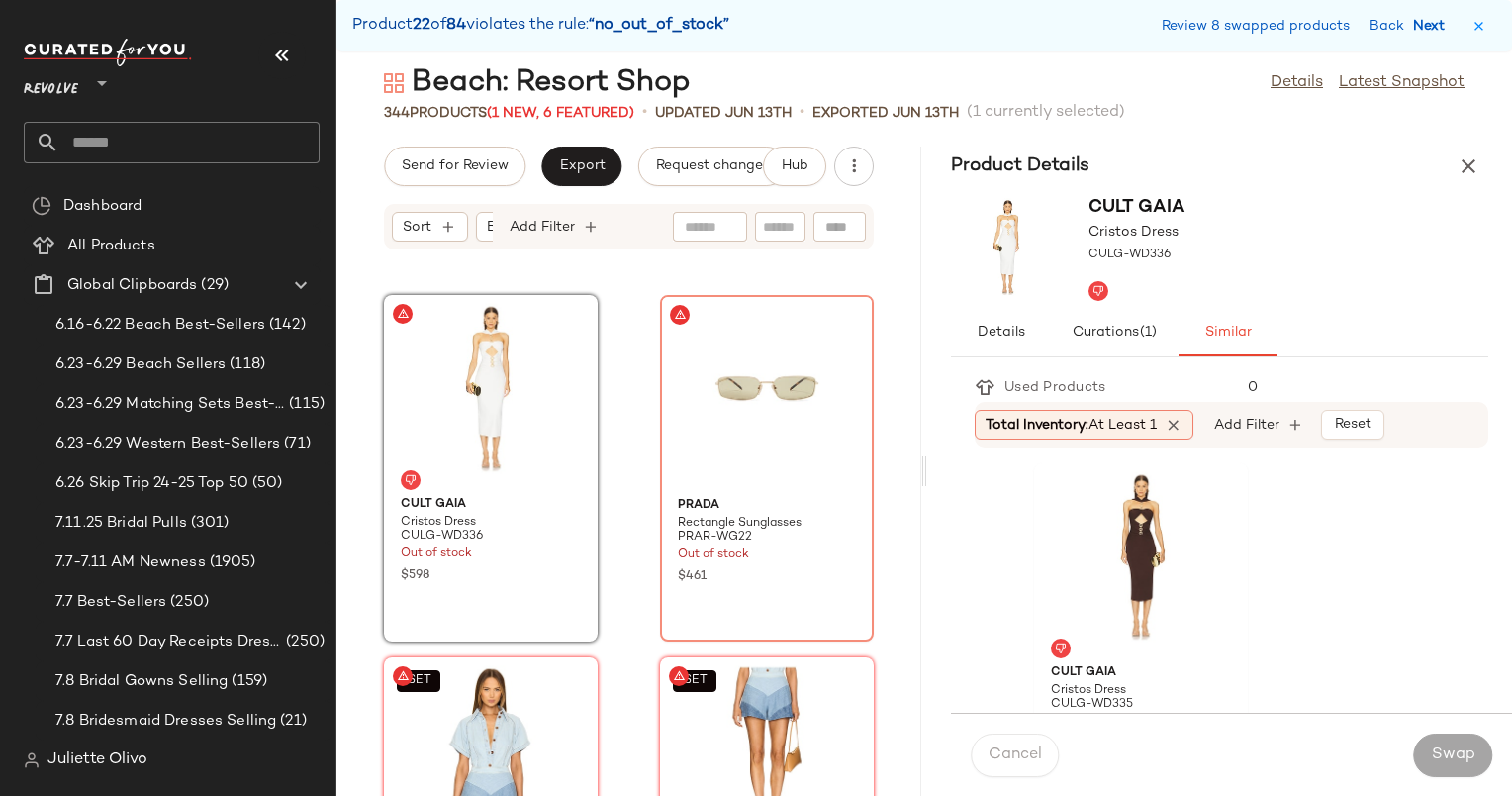 click on "Next" at bounding box center [1433, 26] 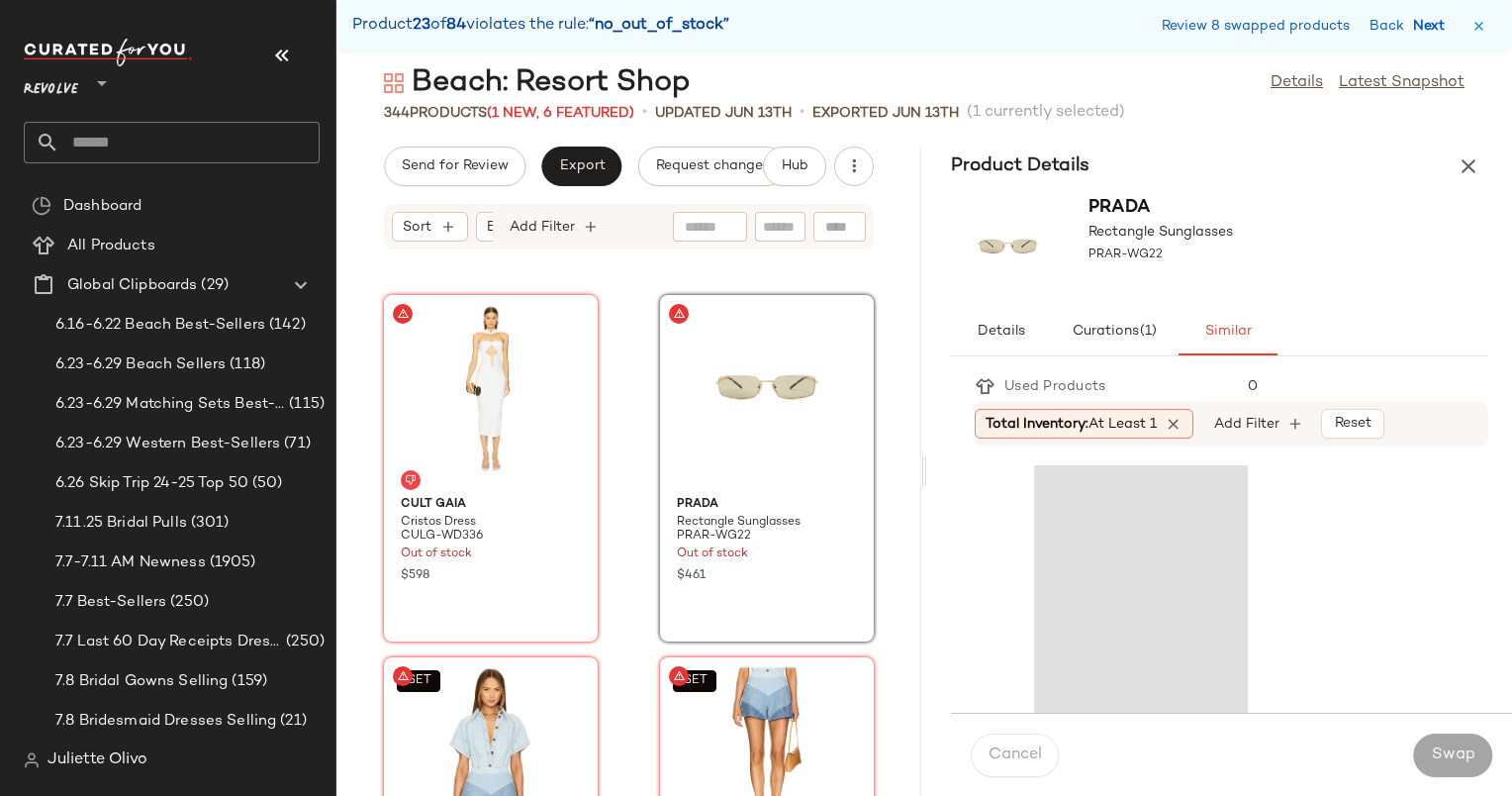 click on "Next" at bounding box center [1433, 26] 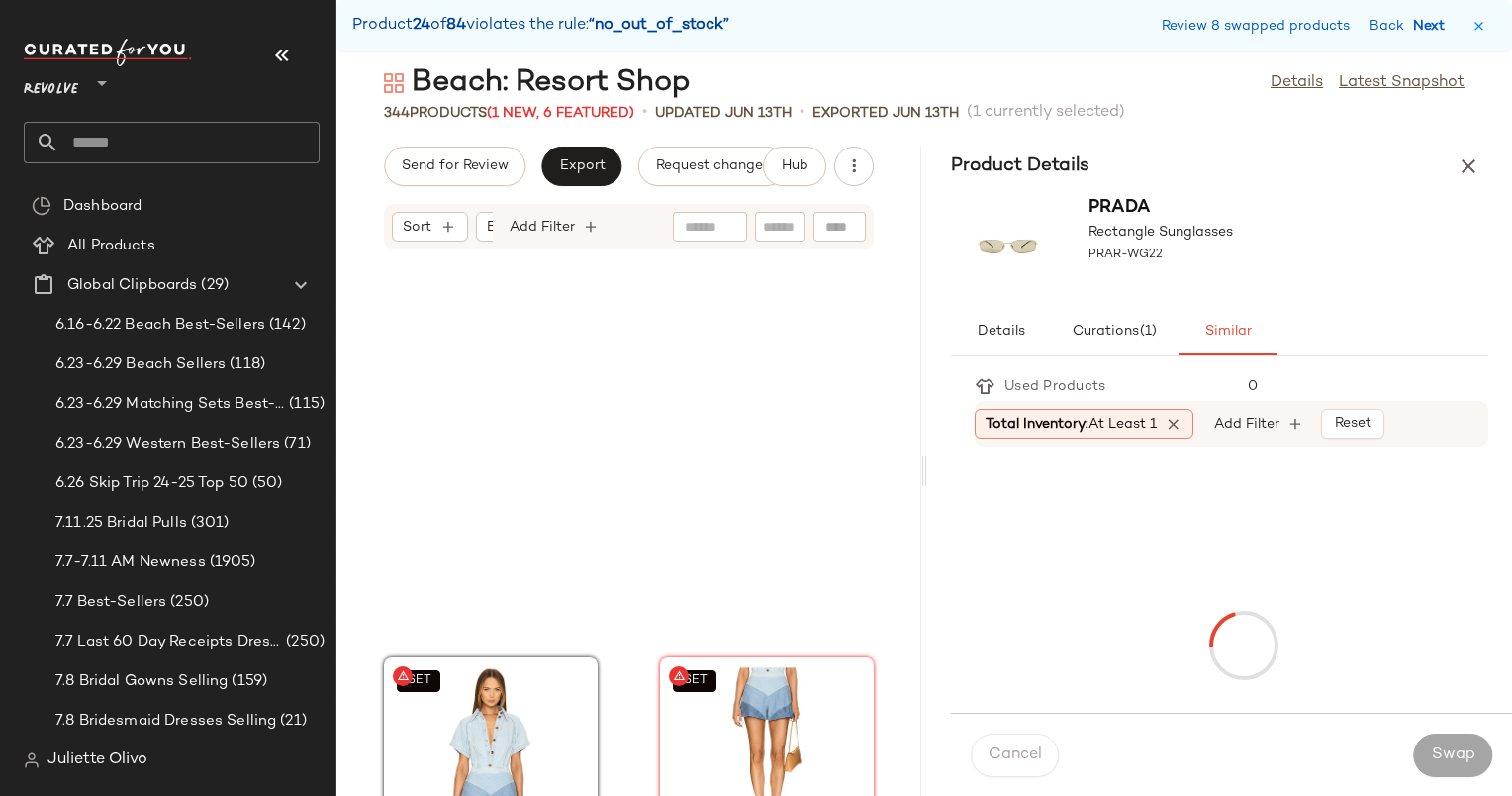 scroll, scrollTop: 22829, scrollLeft: 0, axis: vertical 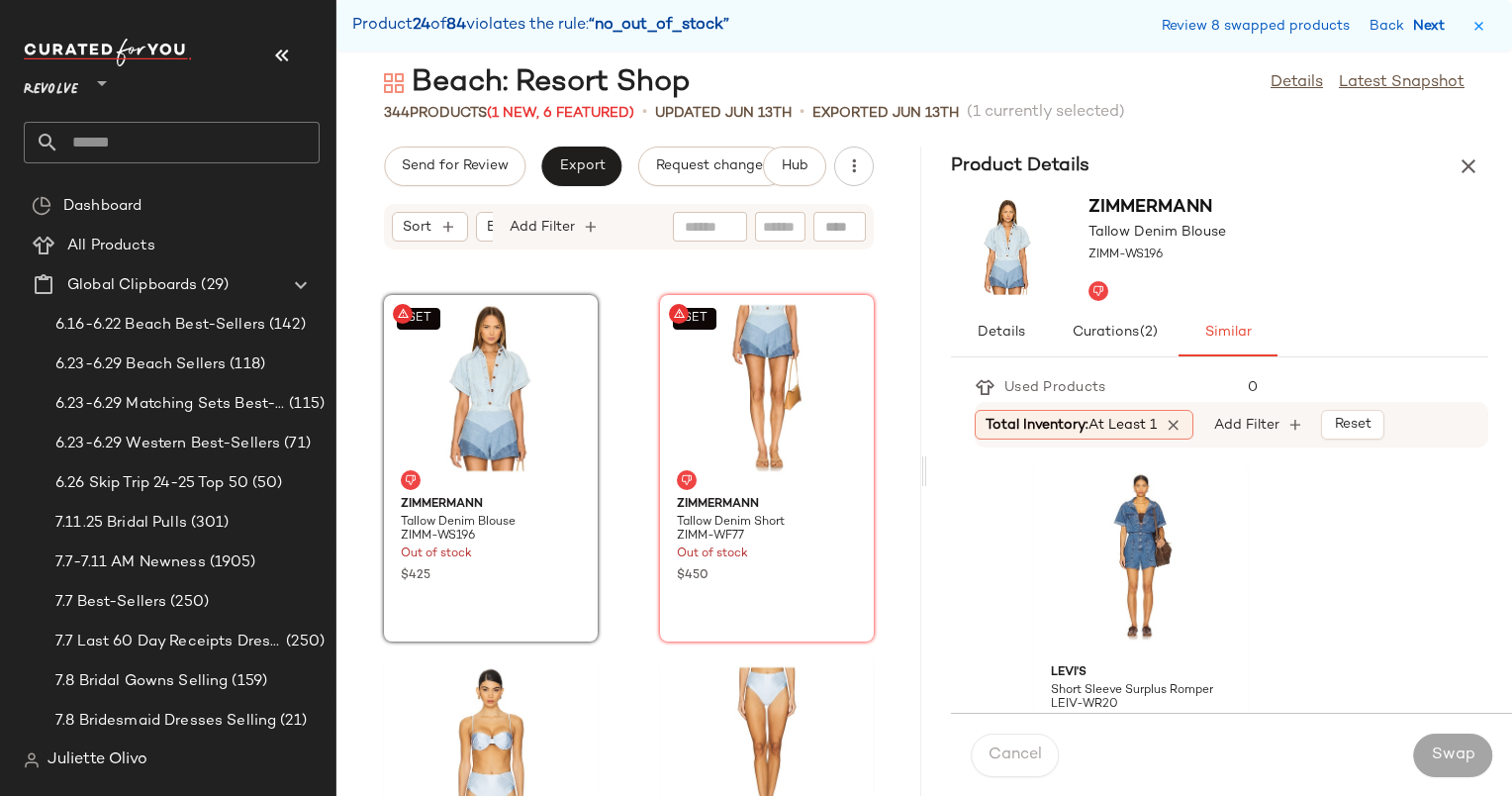 click on "Next" at bounding box center (1433, 26) 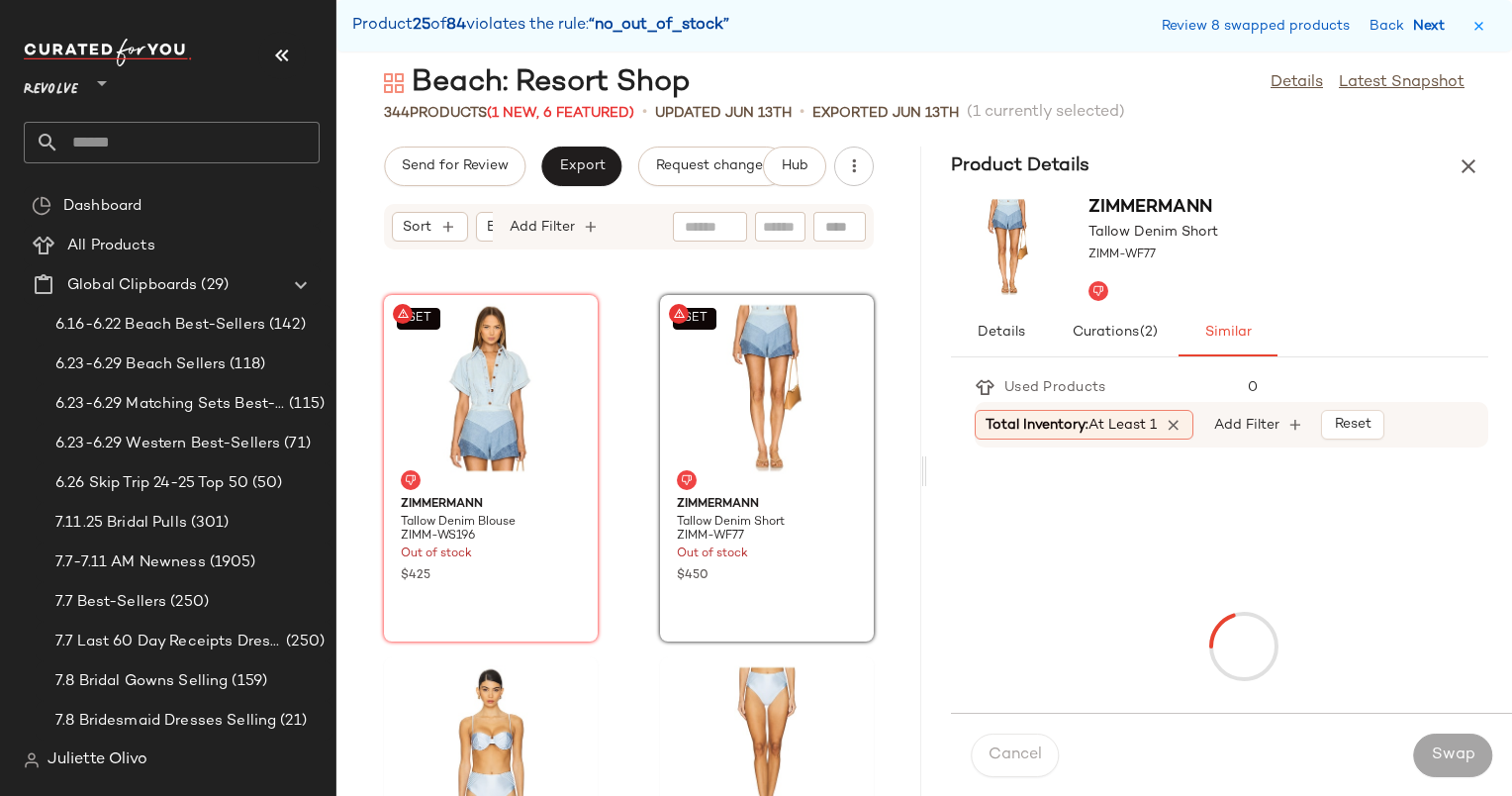 click on "Next" at bounding box center (1433, 26) 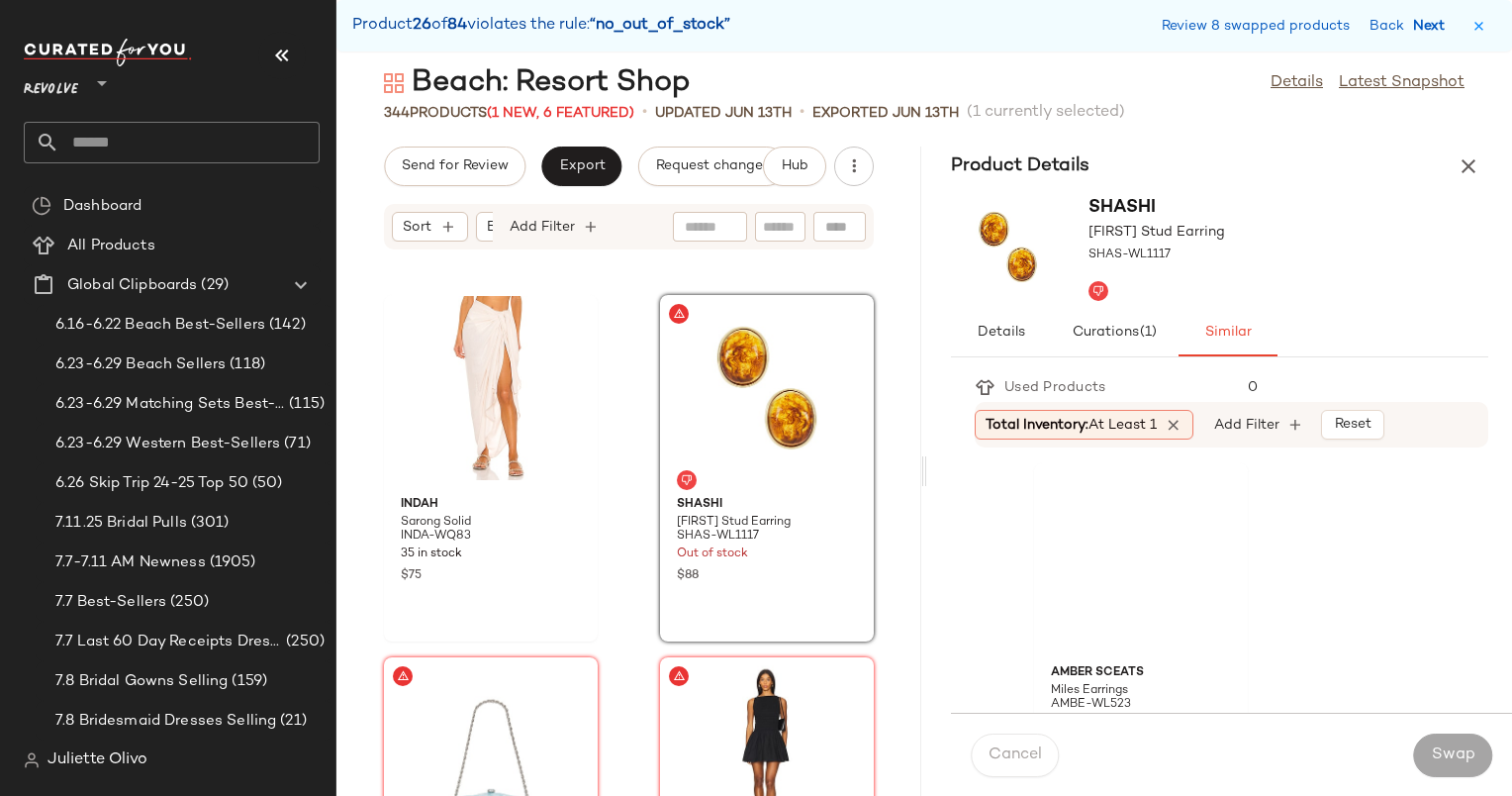 click on "Next" at bounding box center [1433, 26] 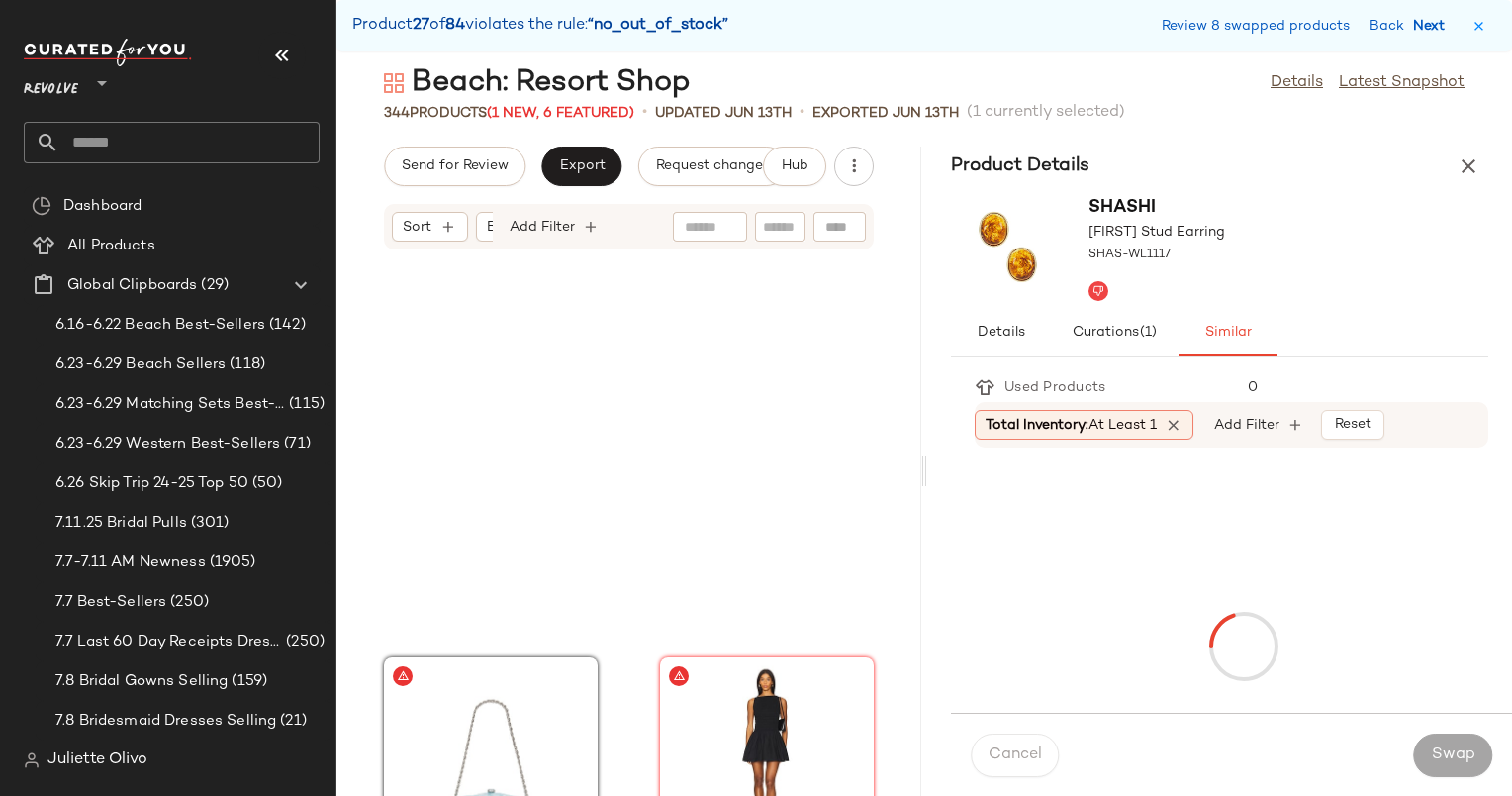 scroll, scrollTop: 23916, scrollLeft: 0, axis: vertical 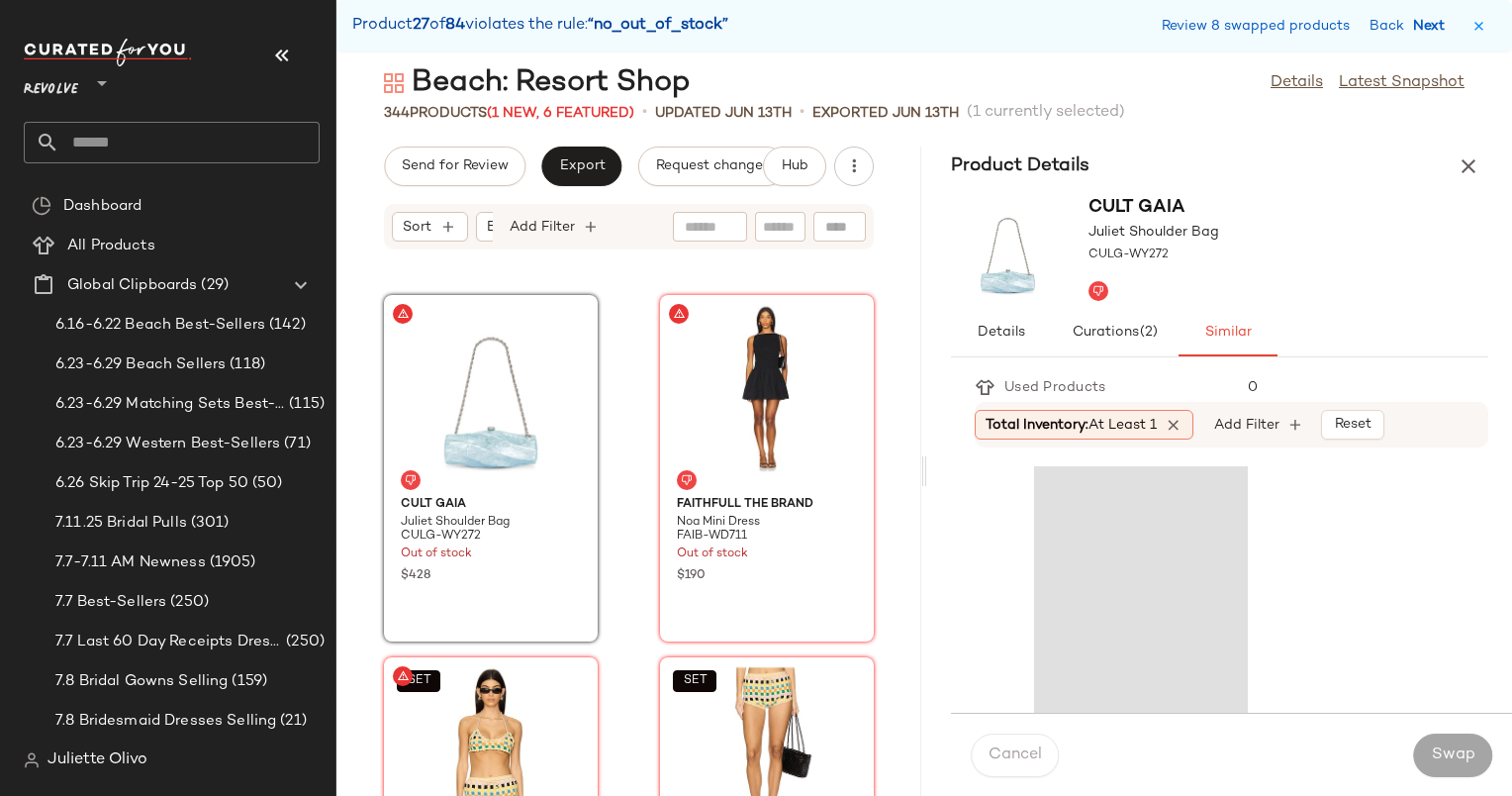 click on "Next" at bounding box center [1433, 26] 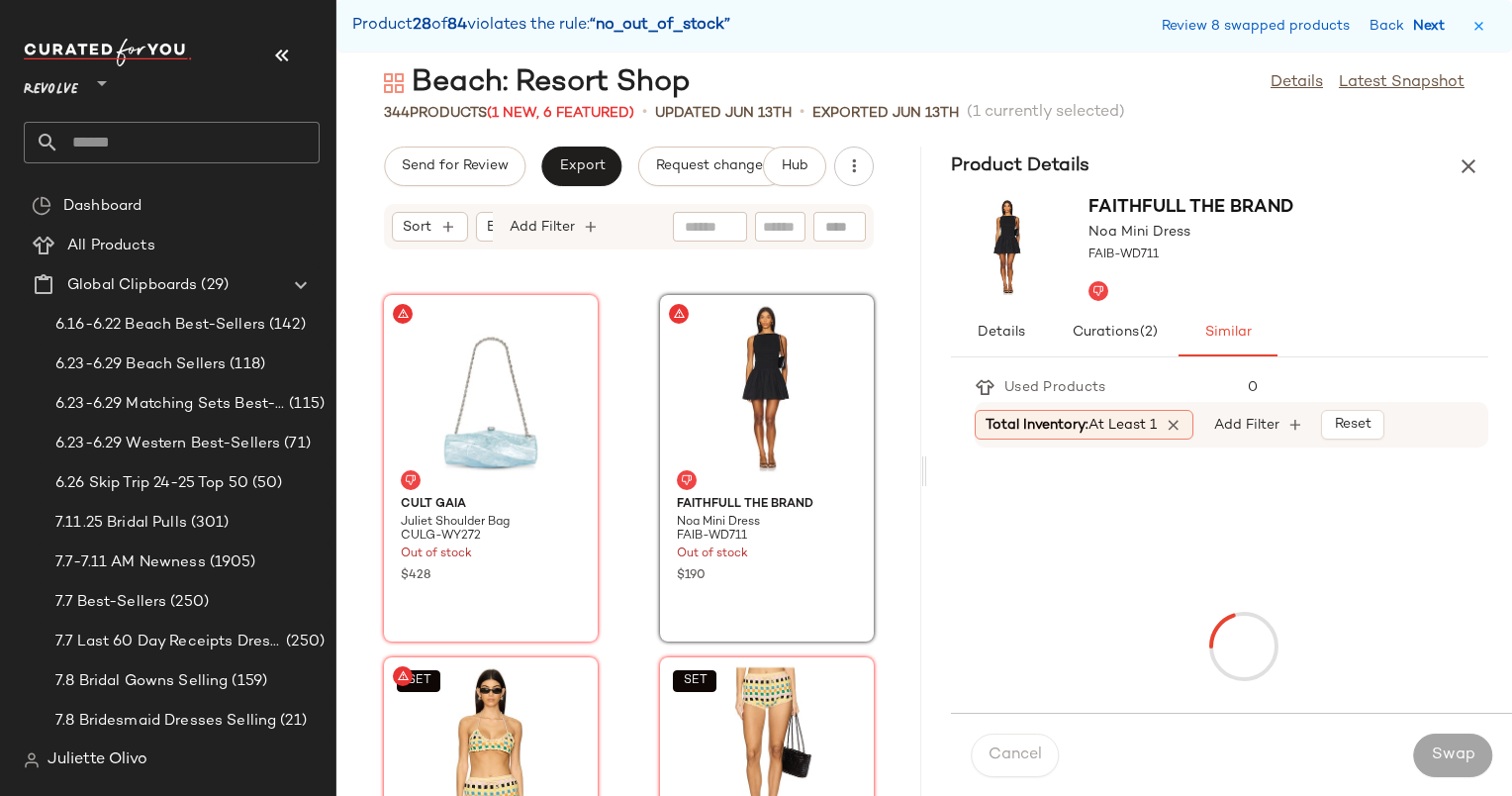 click on "Next" at bounding box center [1433, 26] 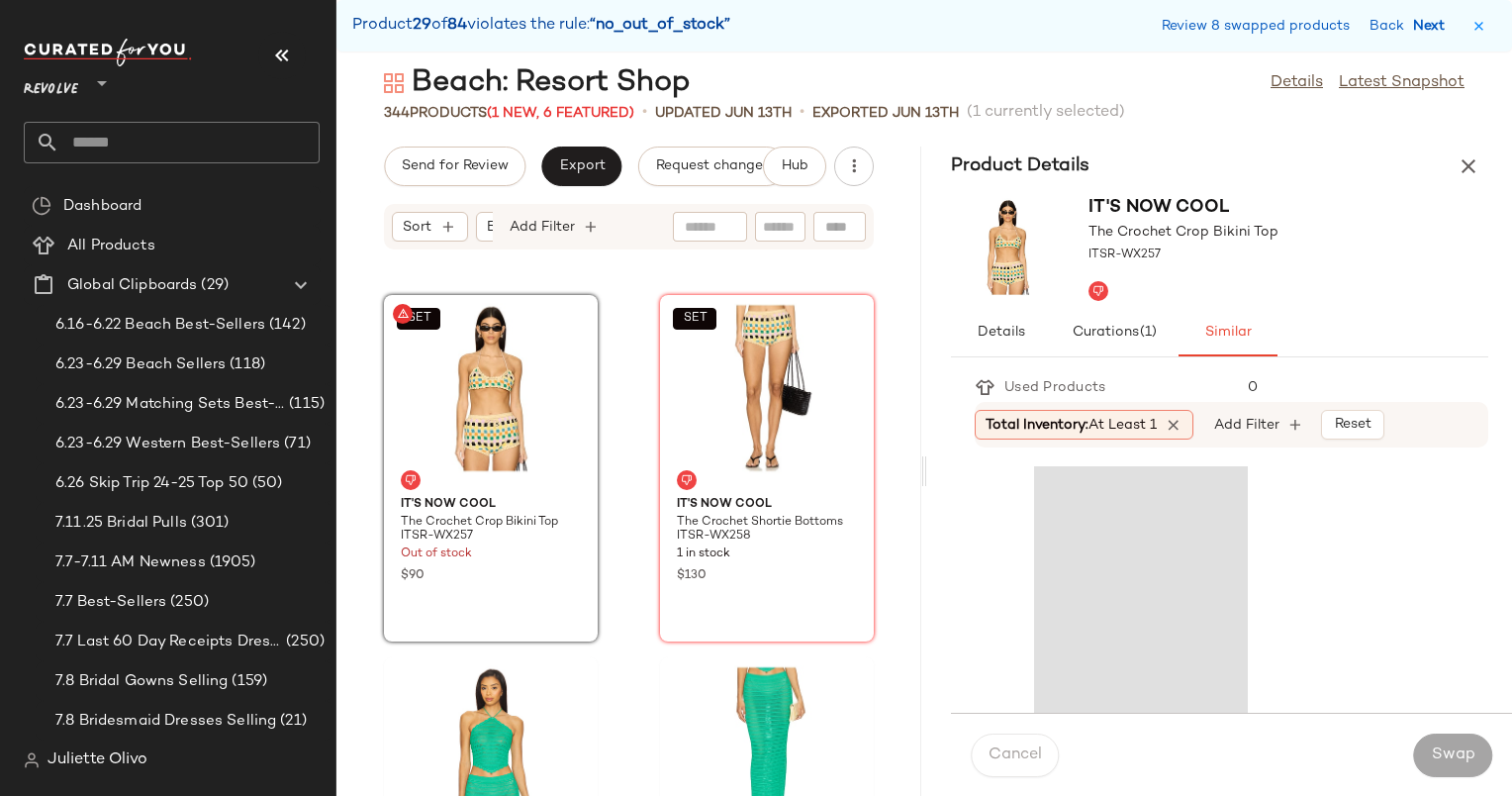 click on "Next" at bounding box center (1433, 26) 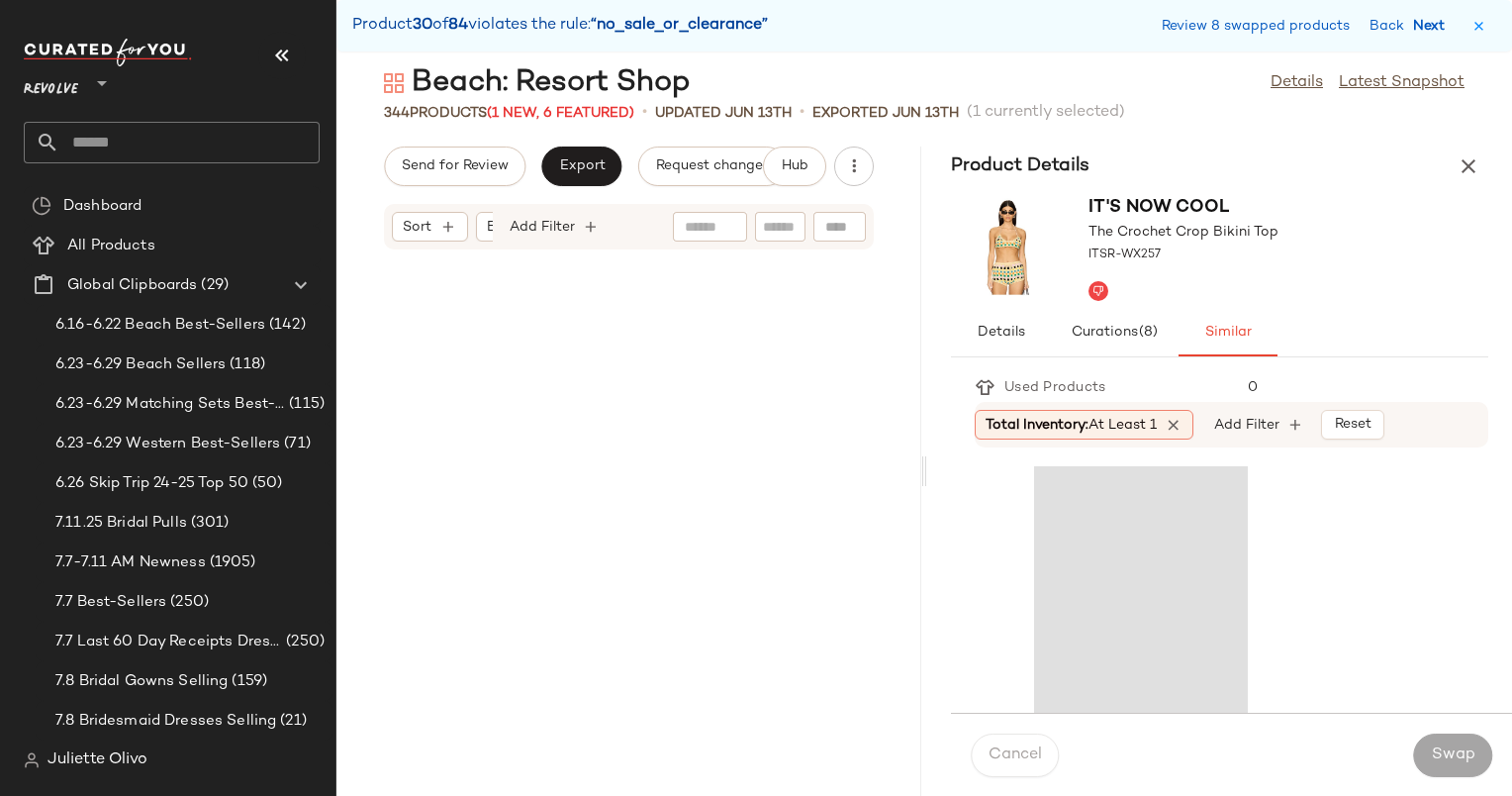 scroll, scrollTop: 25003, scrollLeft: 0, axis: vertical 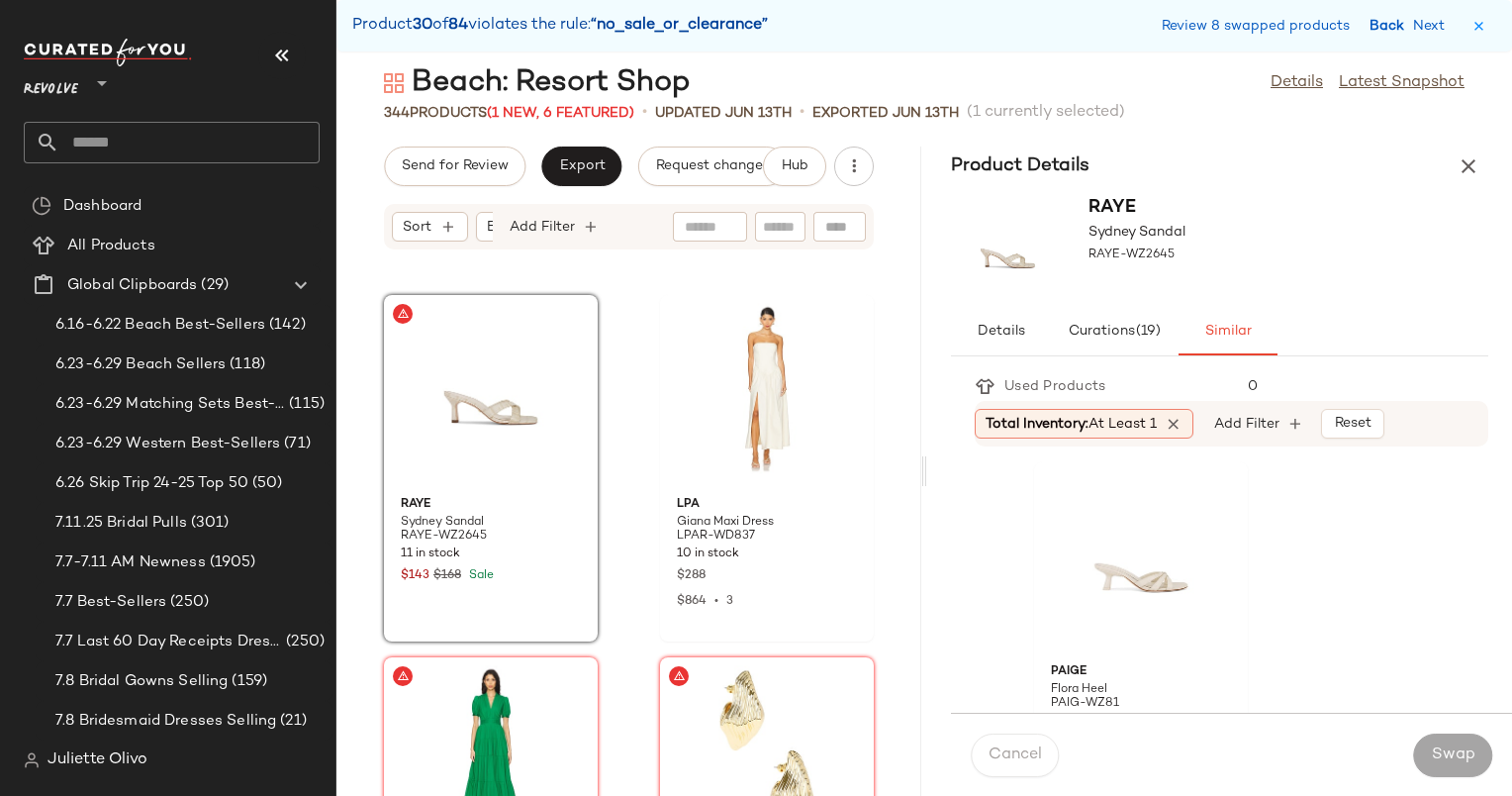 click on "Back" at bounding box center (1389, 26) 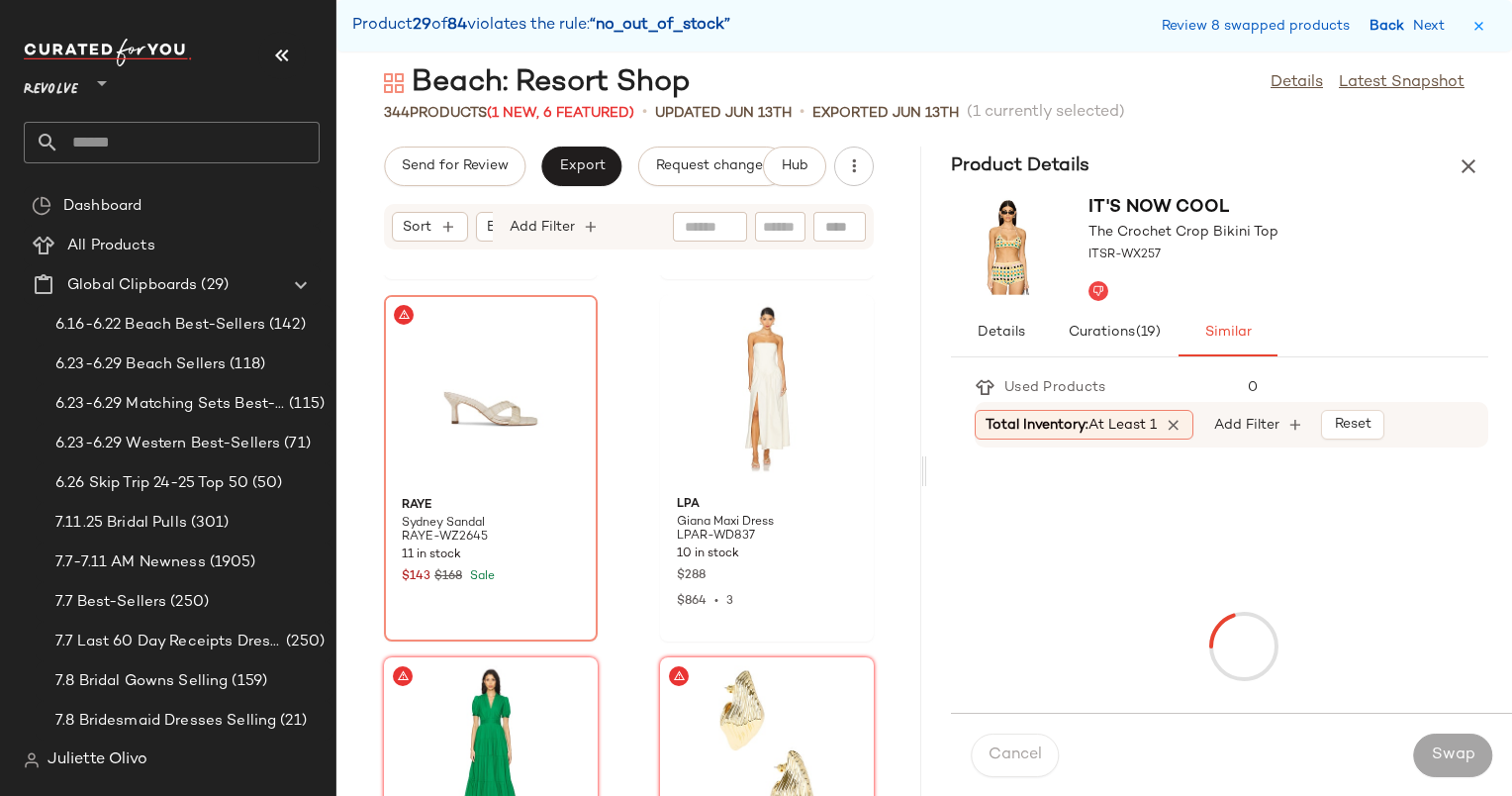 scroll, scrollTop: 24278, scrollLeft: 0, axis: vertical 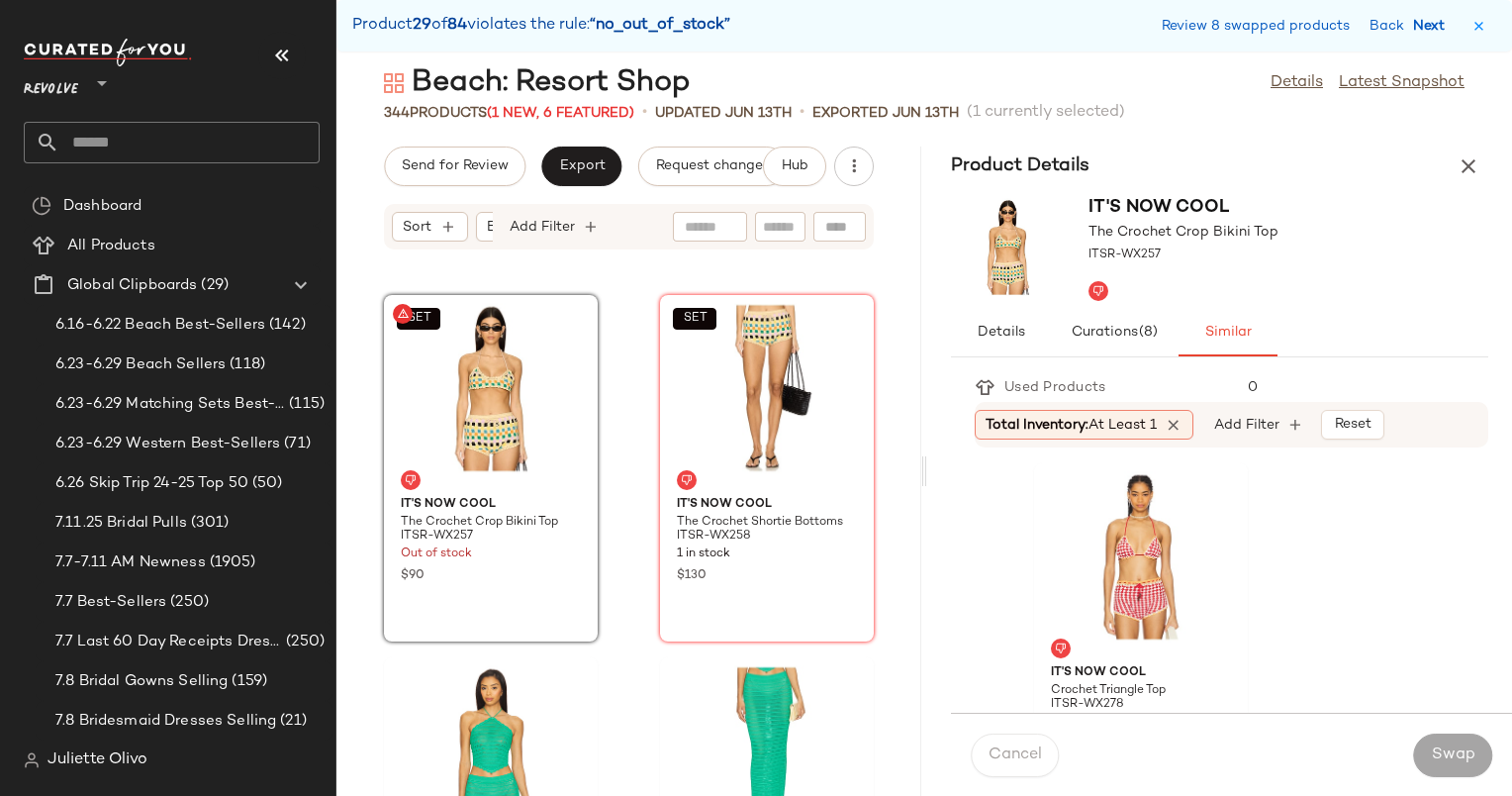 click on "Next" at bounding box center (1433, 26) 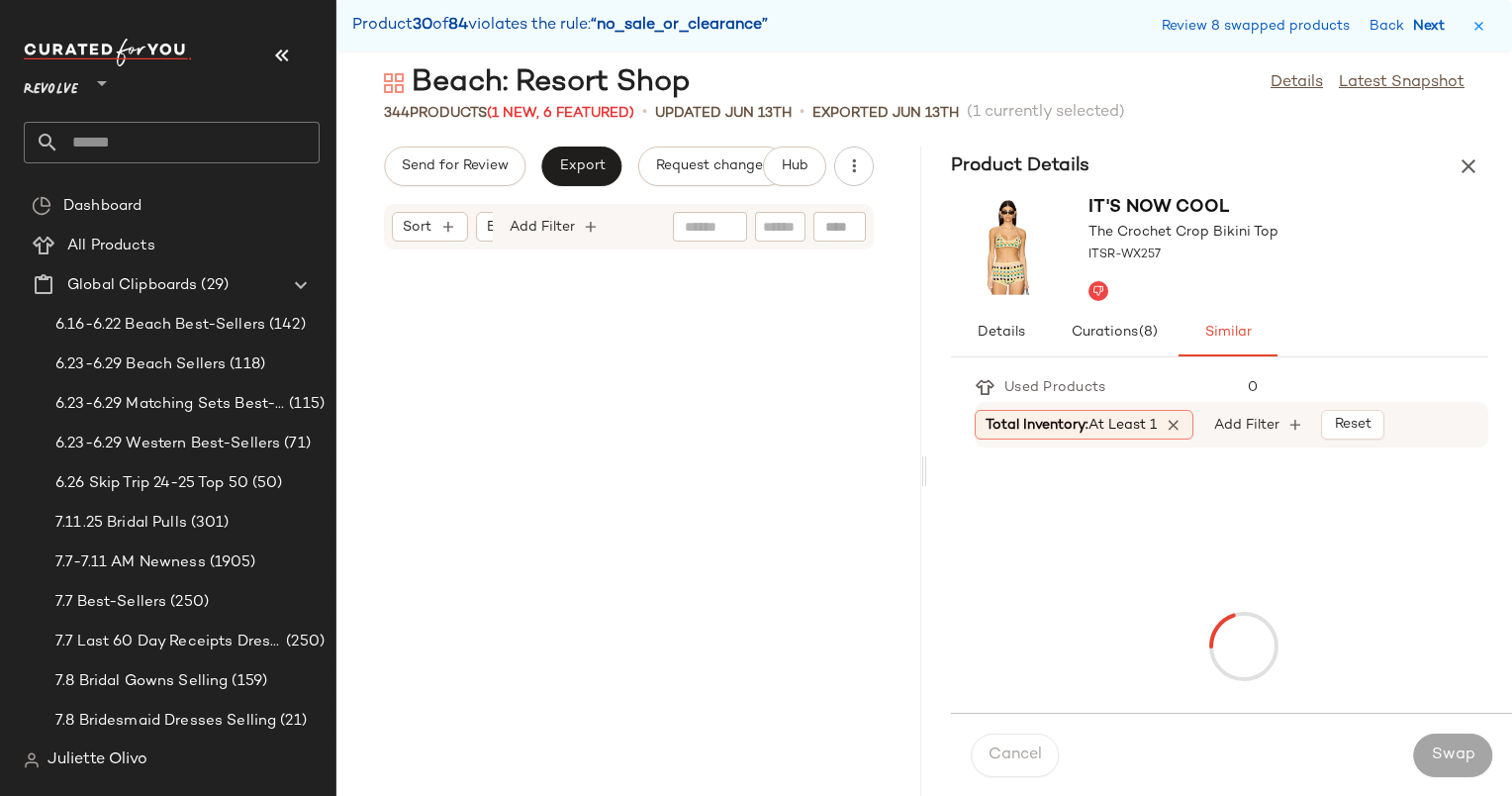 scroll, scrollTop: 25003, scrollLeft: 0, axis: vertical 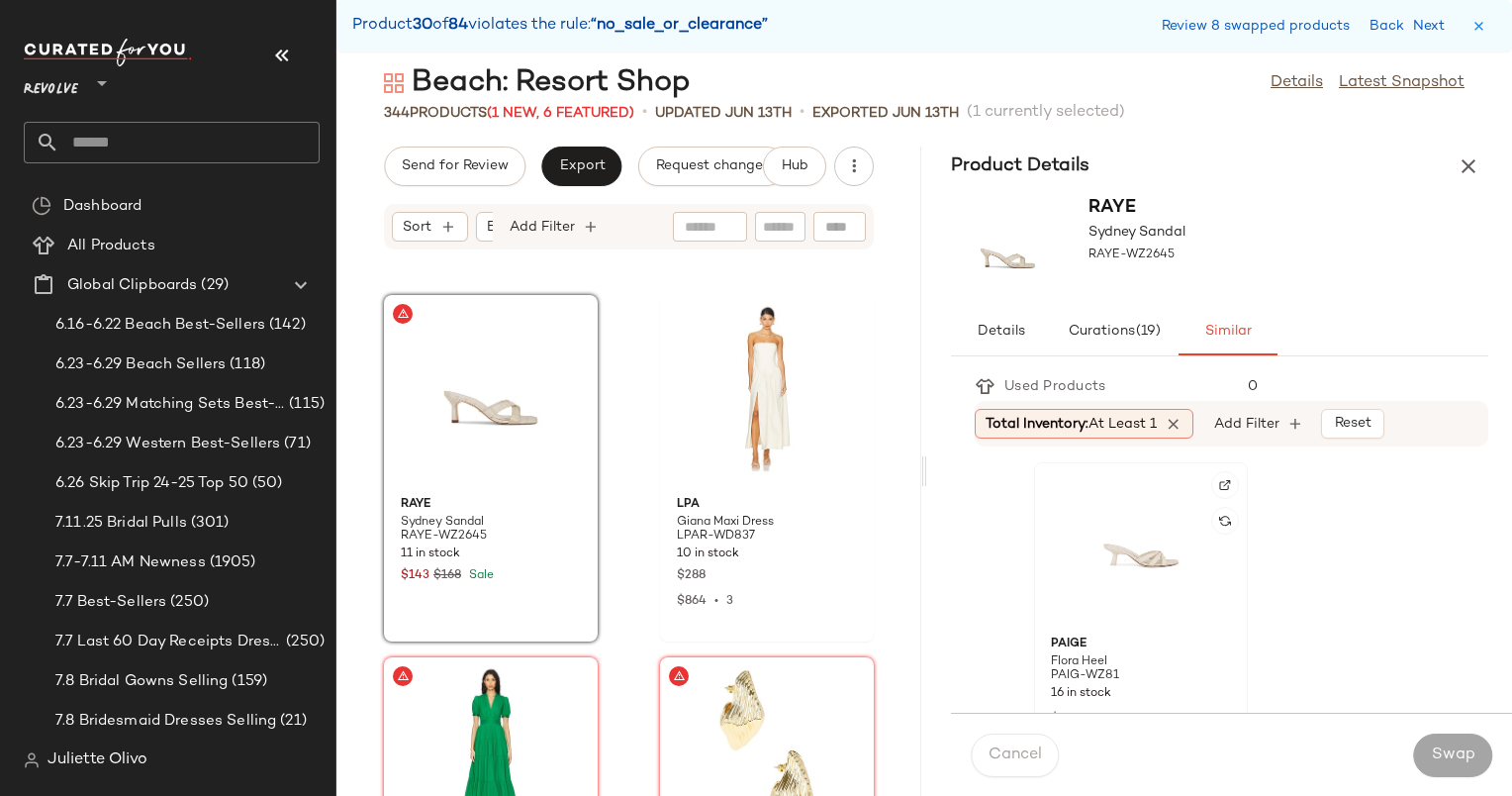 click 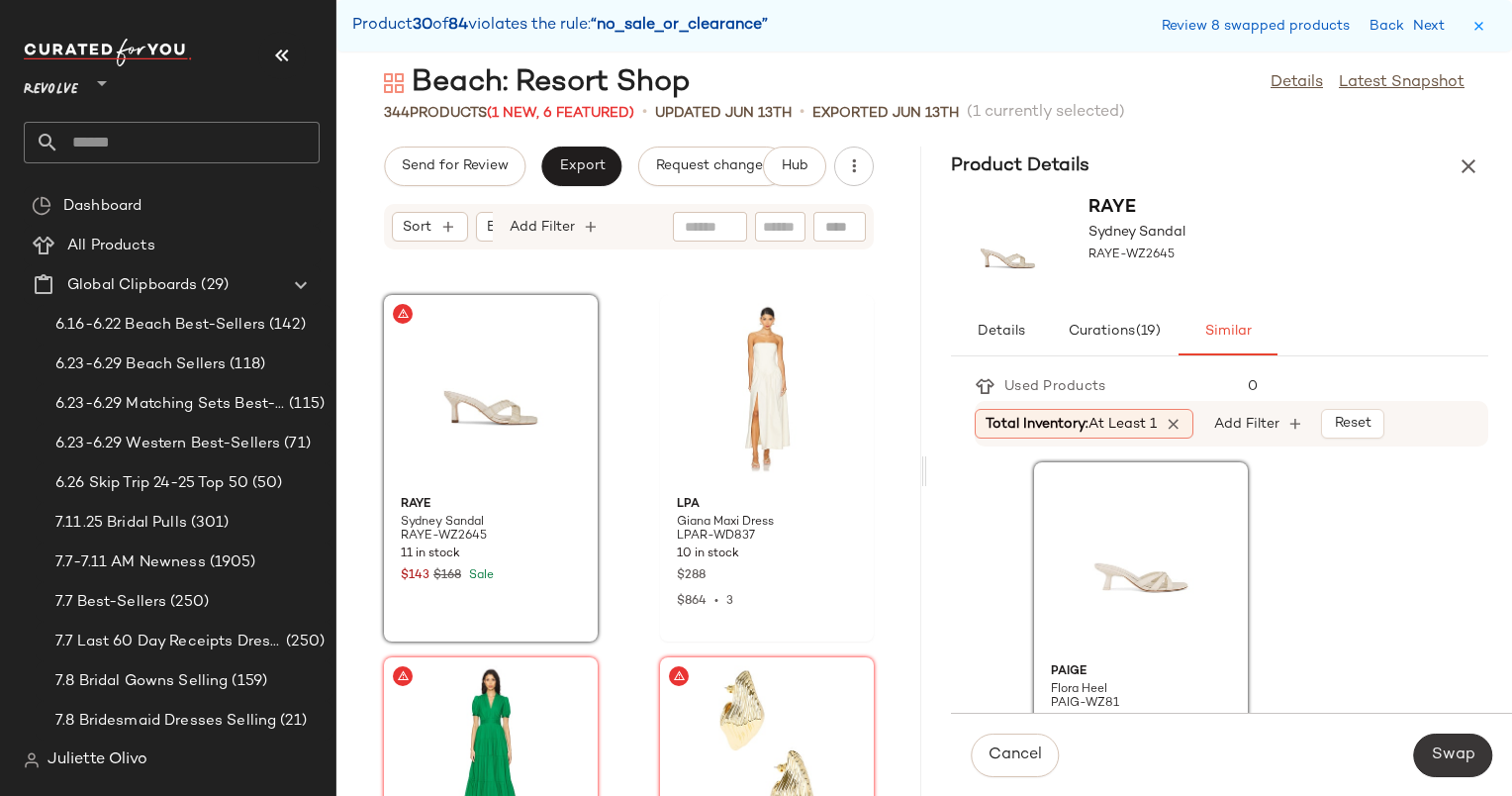 click on "Swap" at bounding box center [1453, 755] 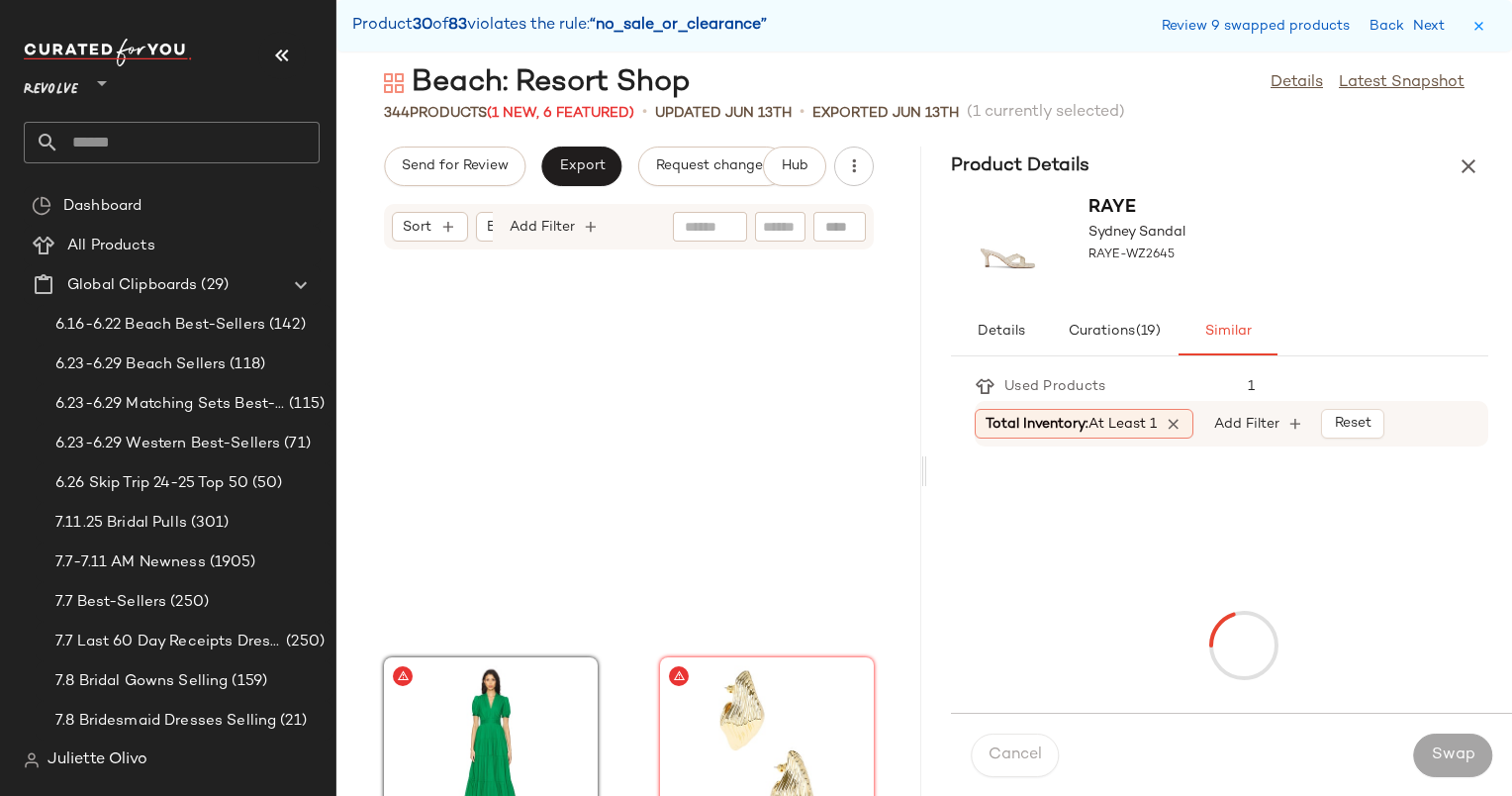 scroll, scrollTop: 25365, scrollLeft: 0, axis: vertical 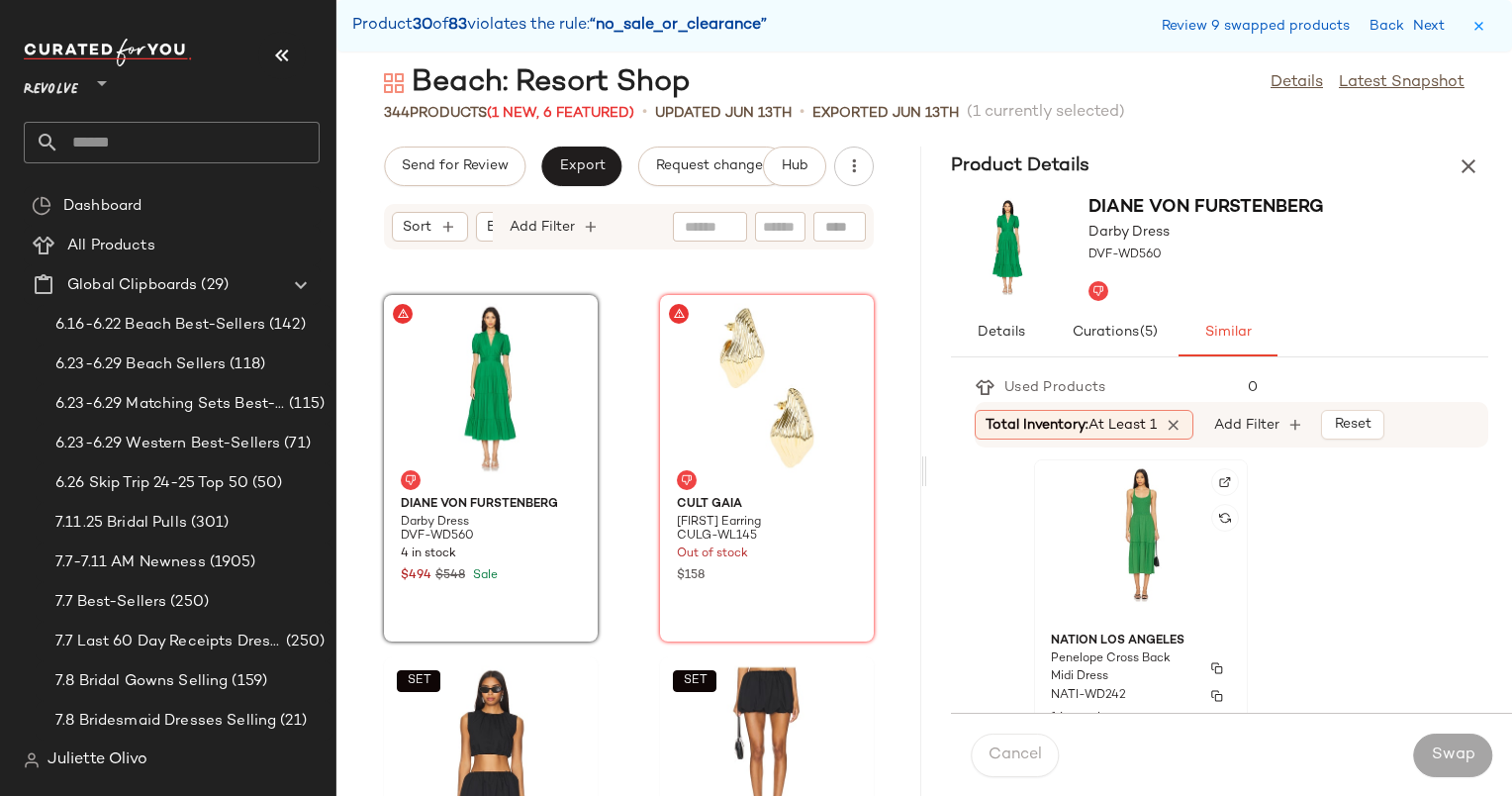 click on "Nation Los Angeles" at bounding box center [1141, 642] 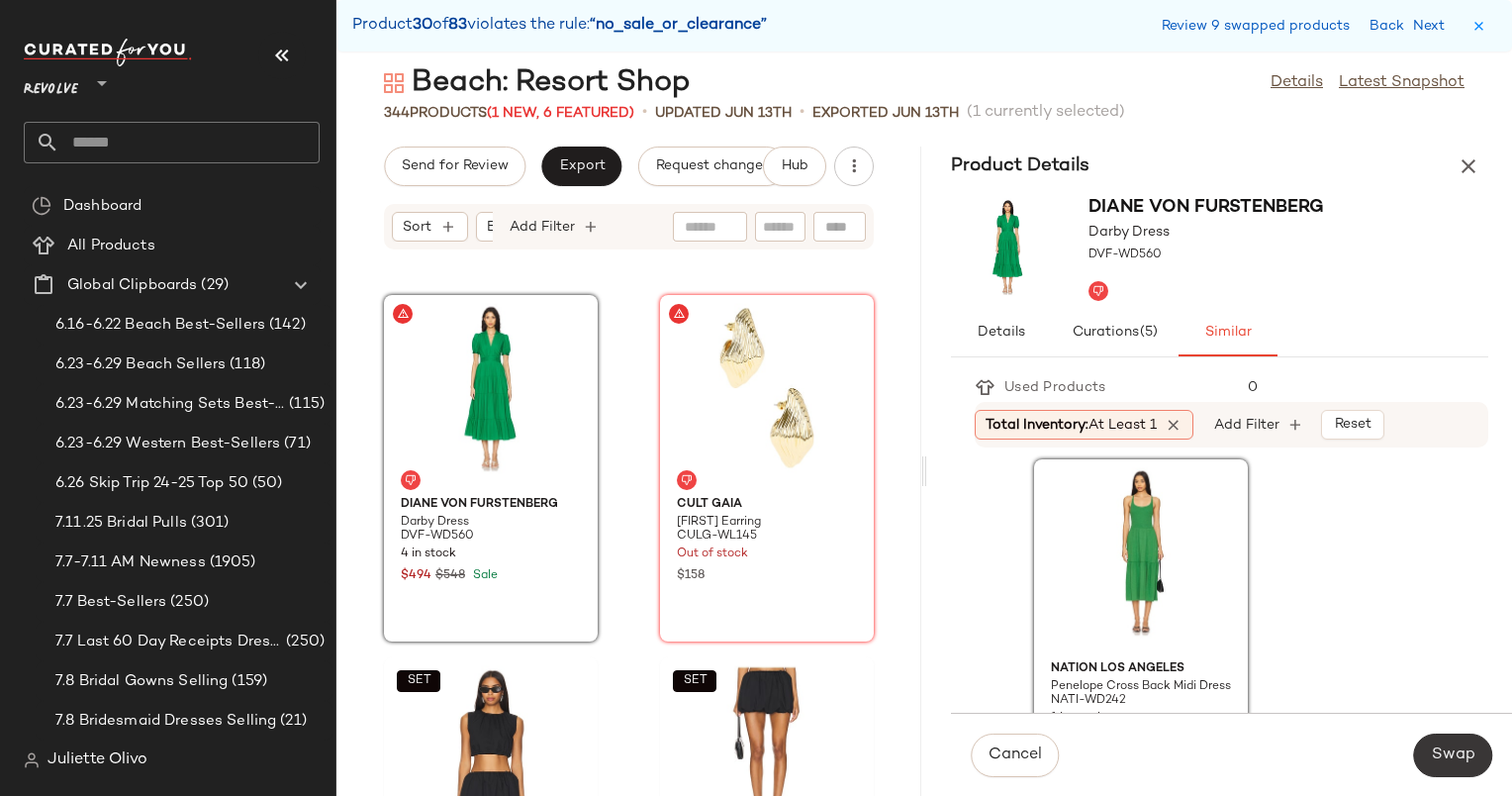click on "Swap" 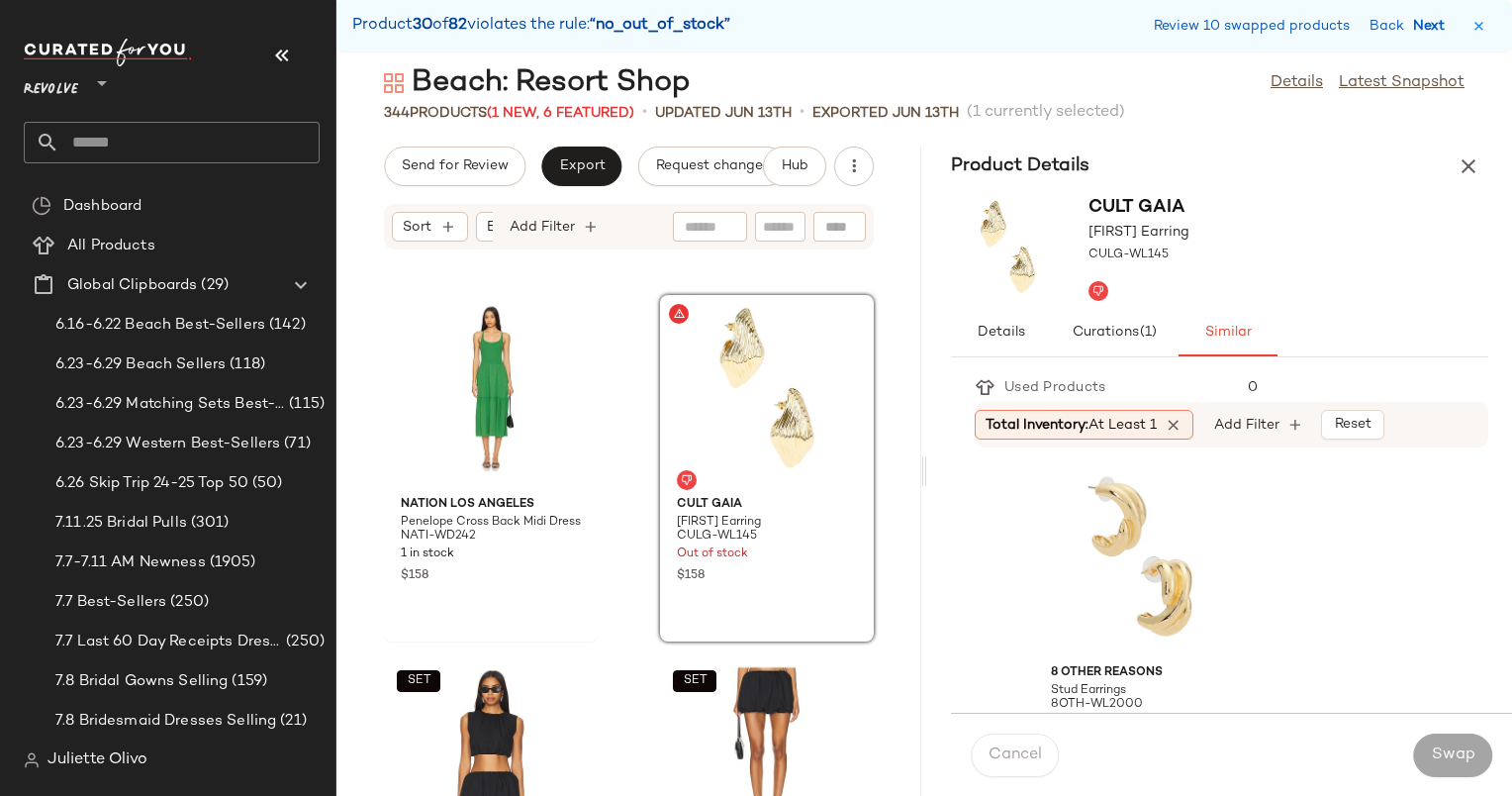 click on "Next" at bounding box center (1433, 26) 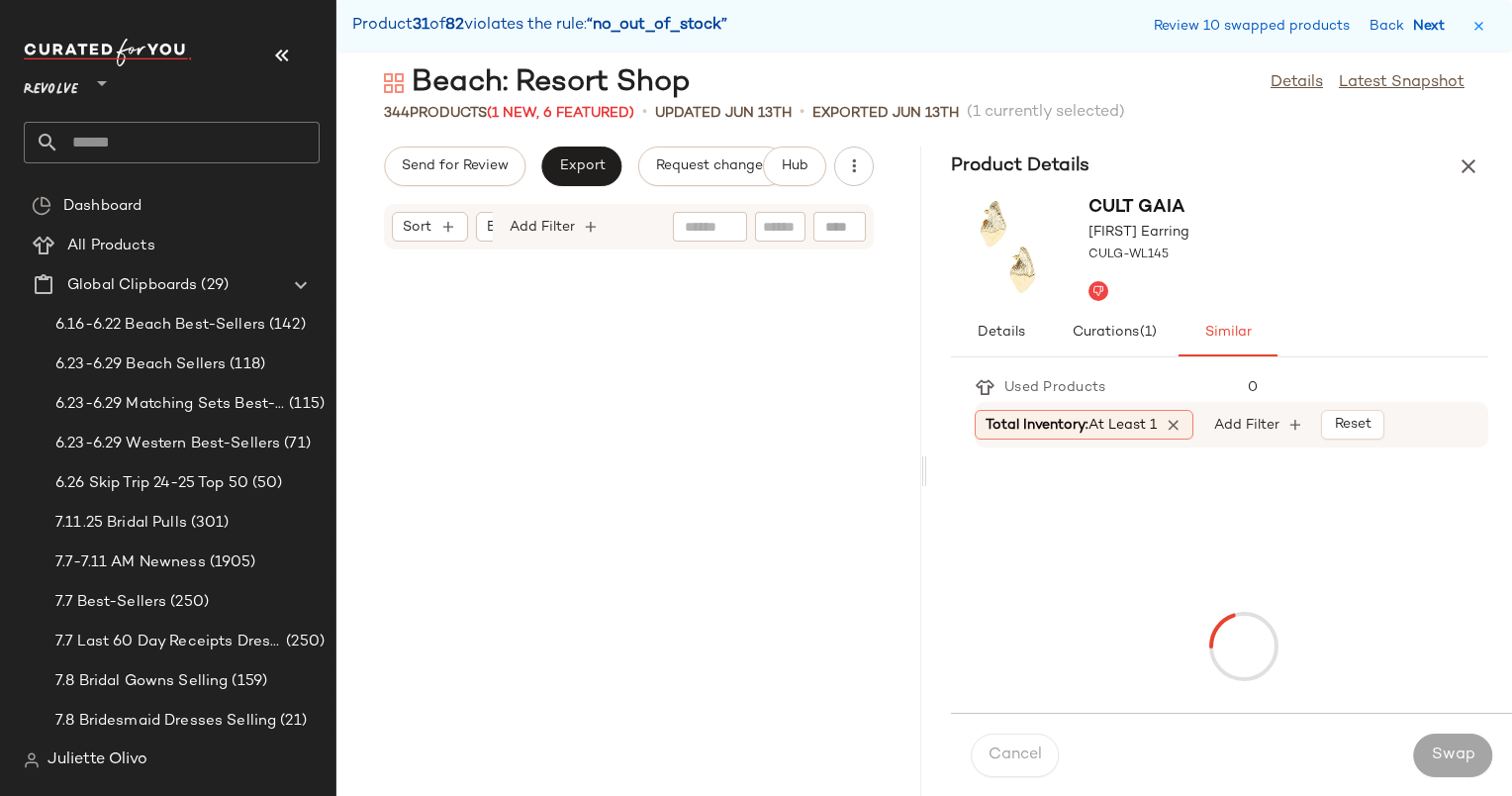 scroll, scrollTop: 26090, scrollLeft: 0, axis: vertical 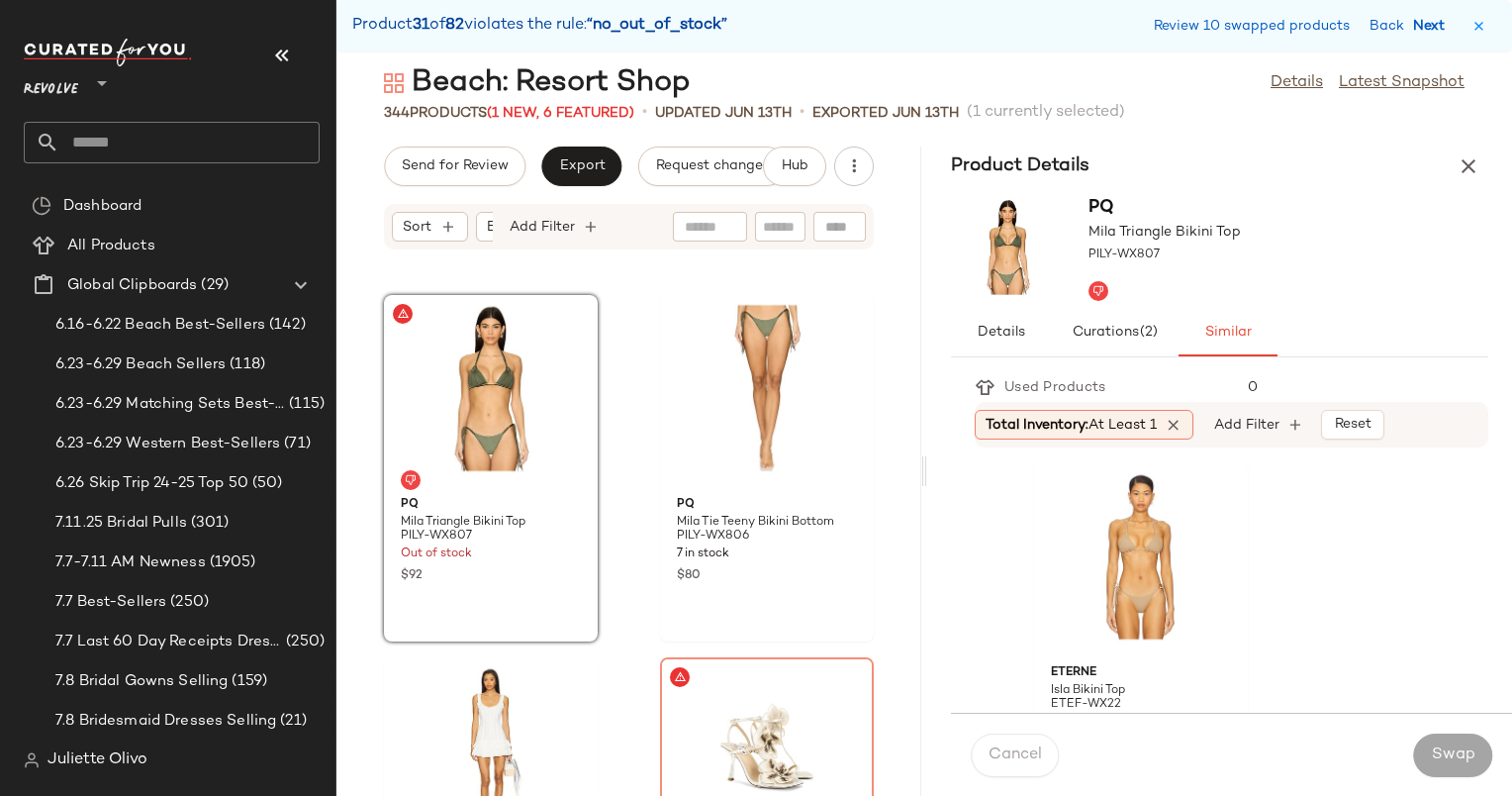 click on "Next" at bounding box center (1433, 26) 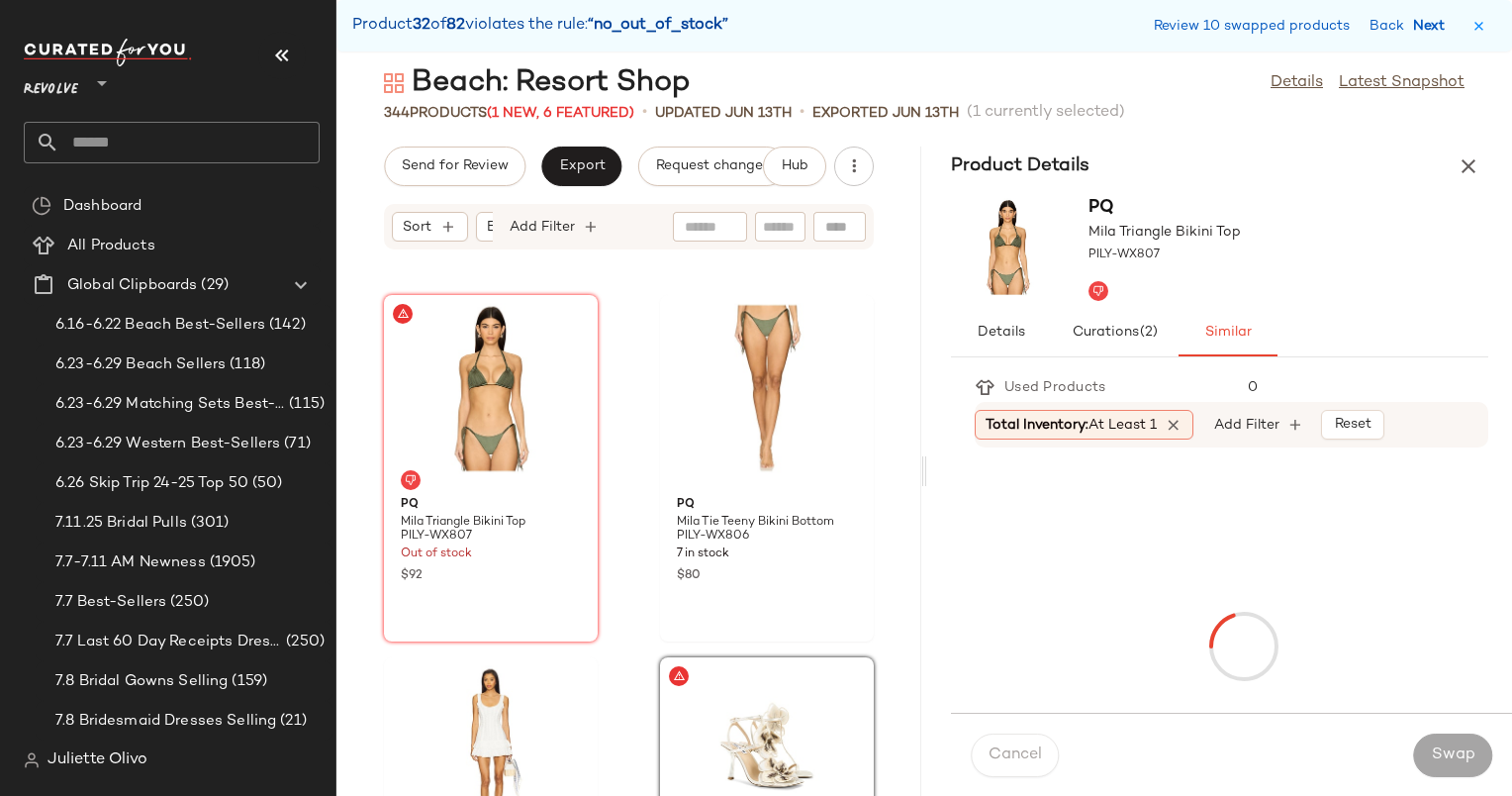 scroll, scrollTop: 26452, scrollLeft: 0, axis: vertical 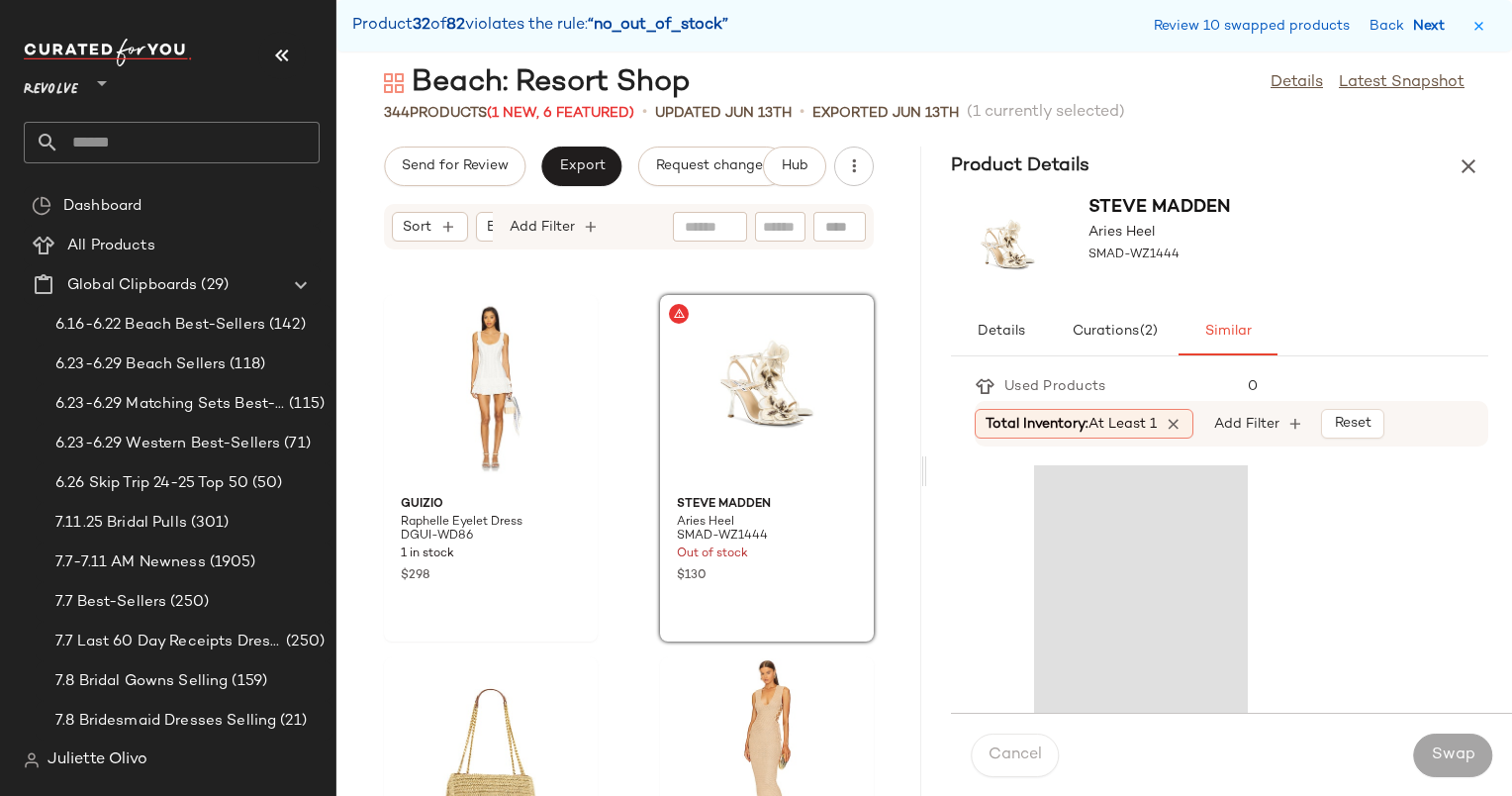 click on "Next" at bounding box center [1433, 26] 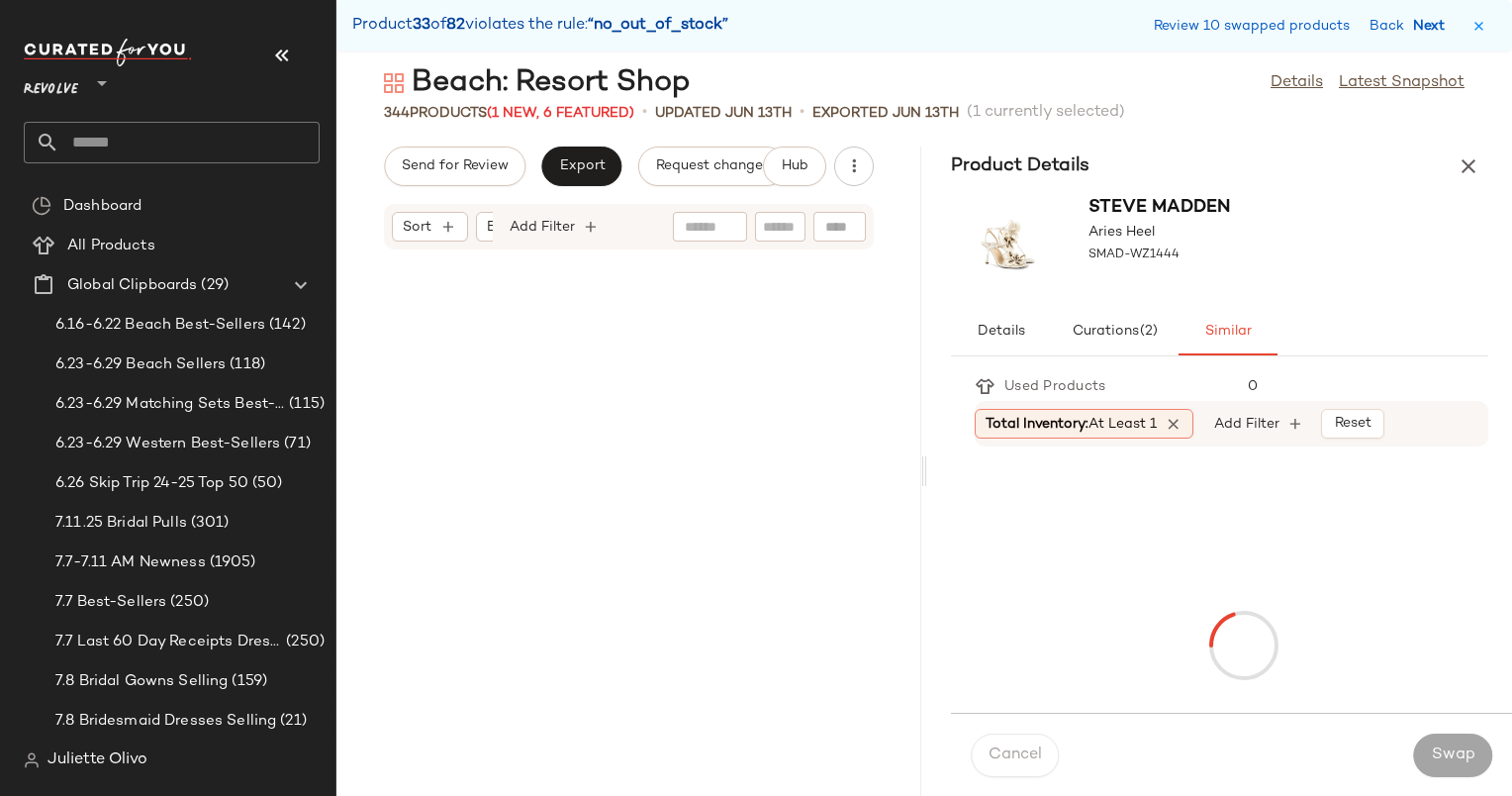 scroll, scrollTop: 27539, scrollLeft: 0, axis: vertical 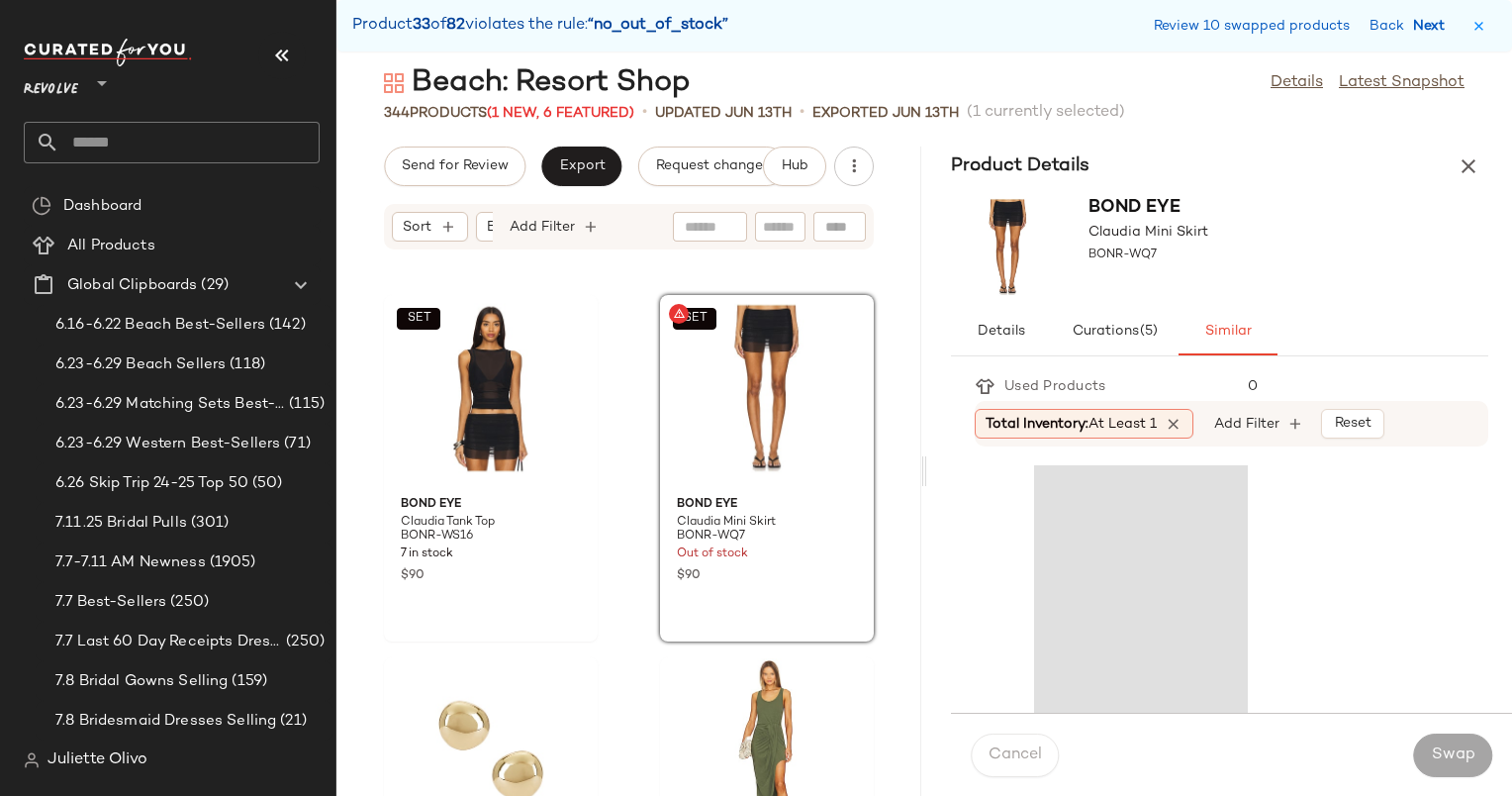 click on "Next" at bounding box center [1433, 26] 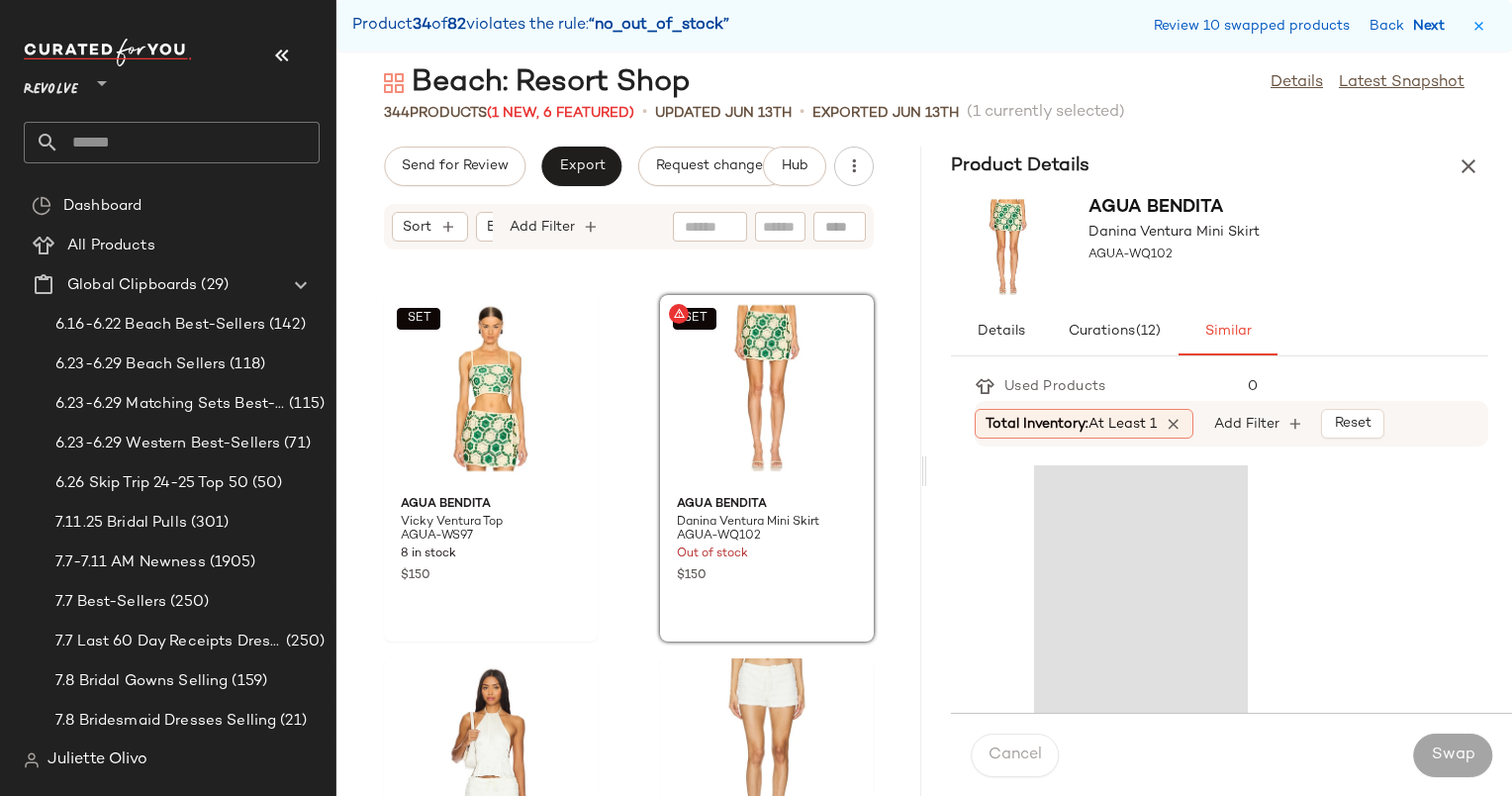click on "Next" at bounding box center [1433, 26] 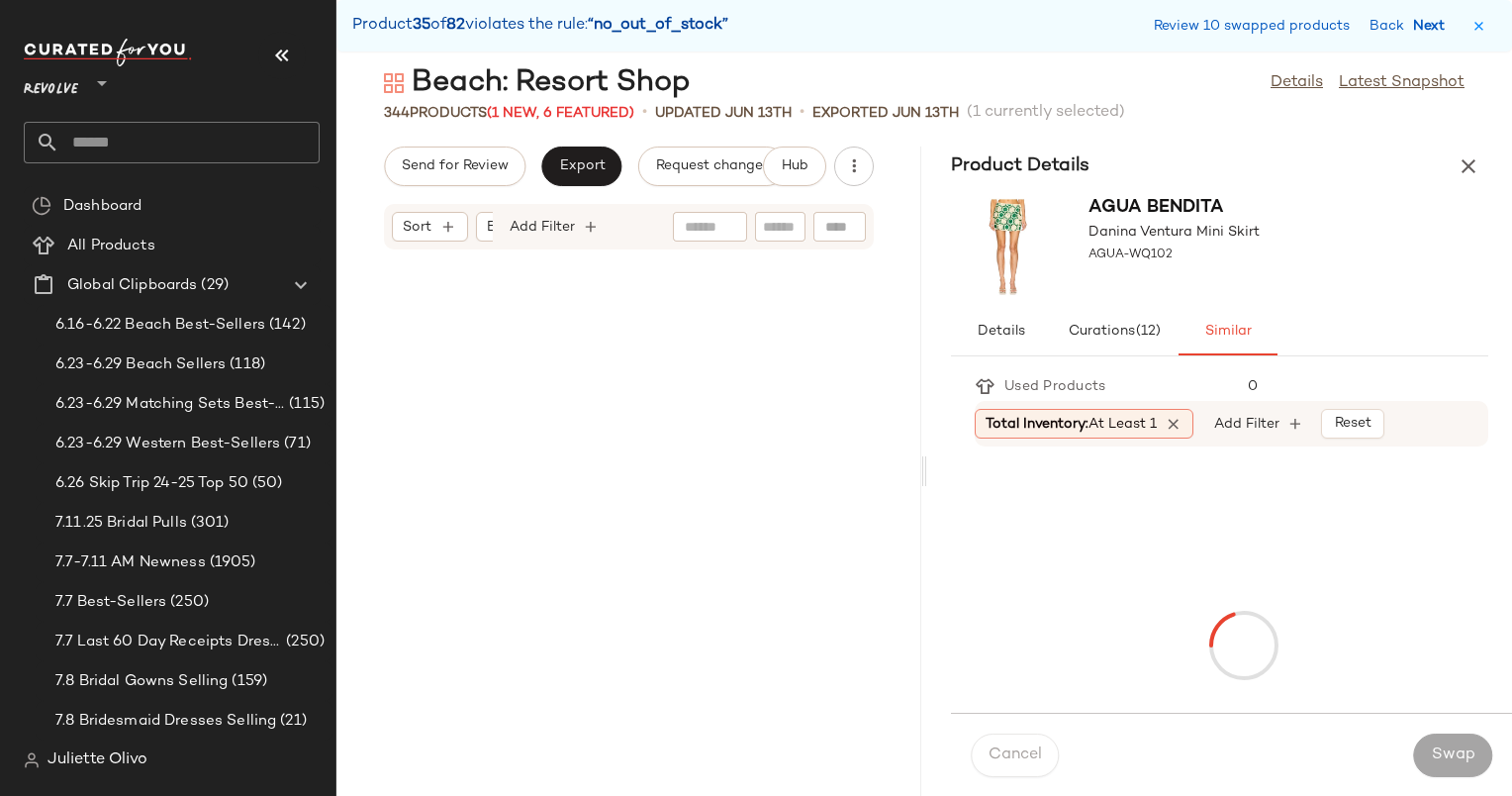 scroll, scrollTop: 29351, scrollLeft: 0, axis: vertical 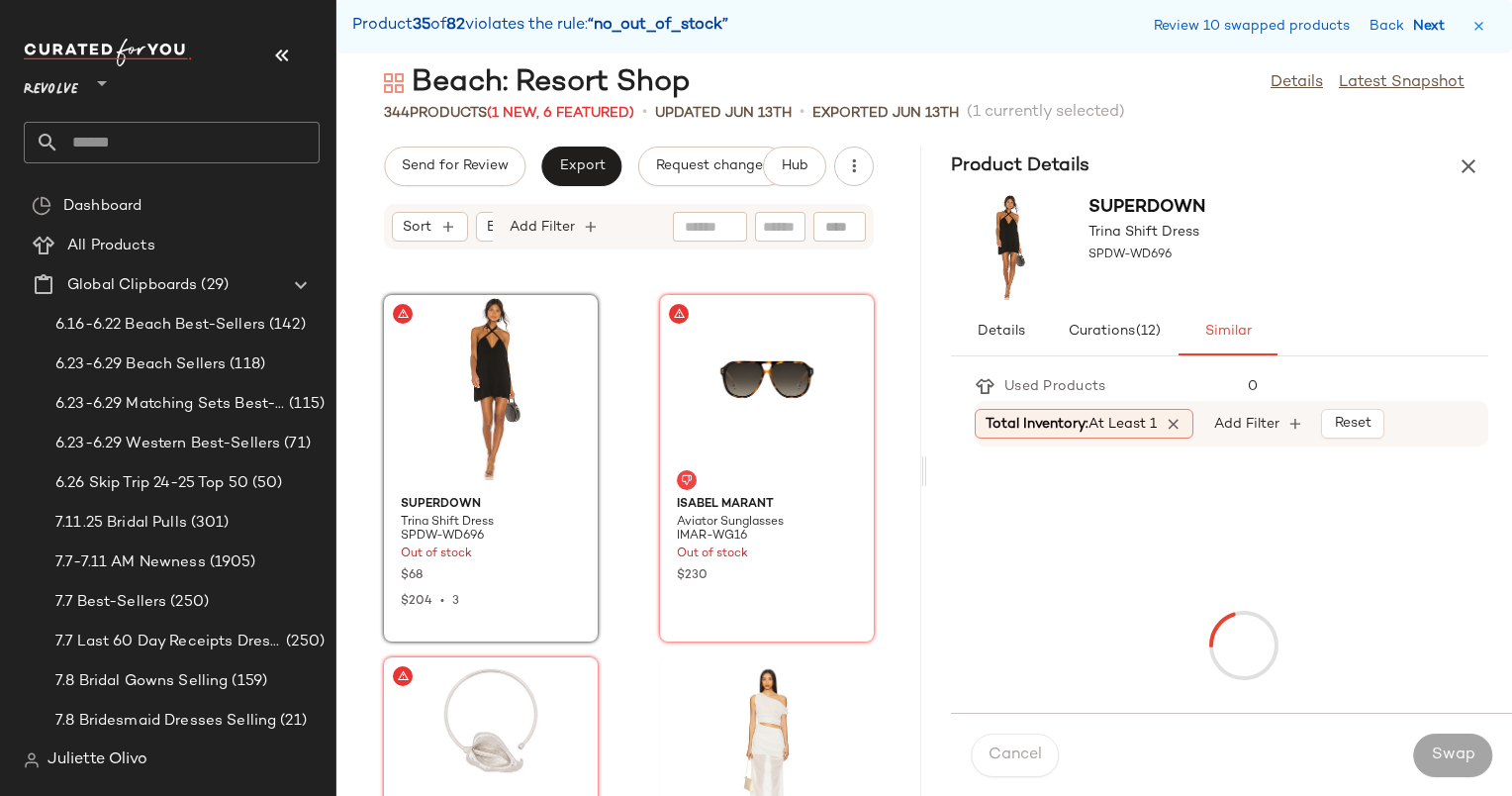click on "Next" at bounding box center (1433, 26) 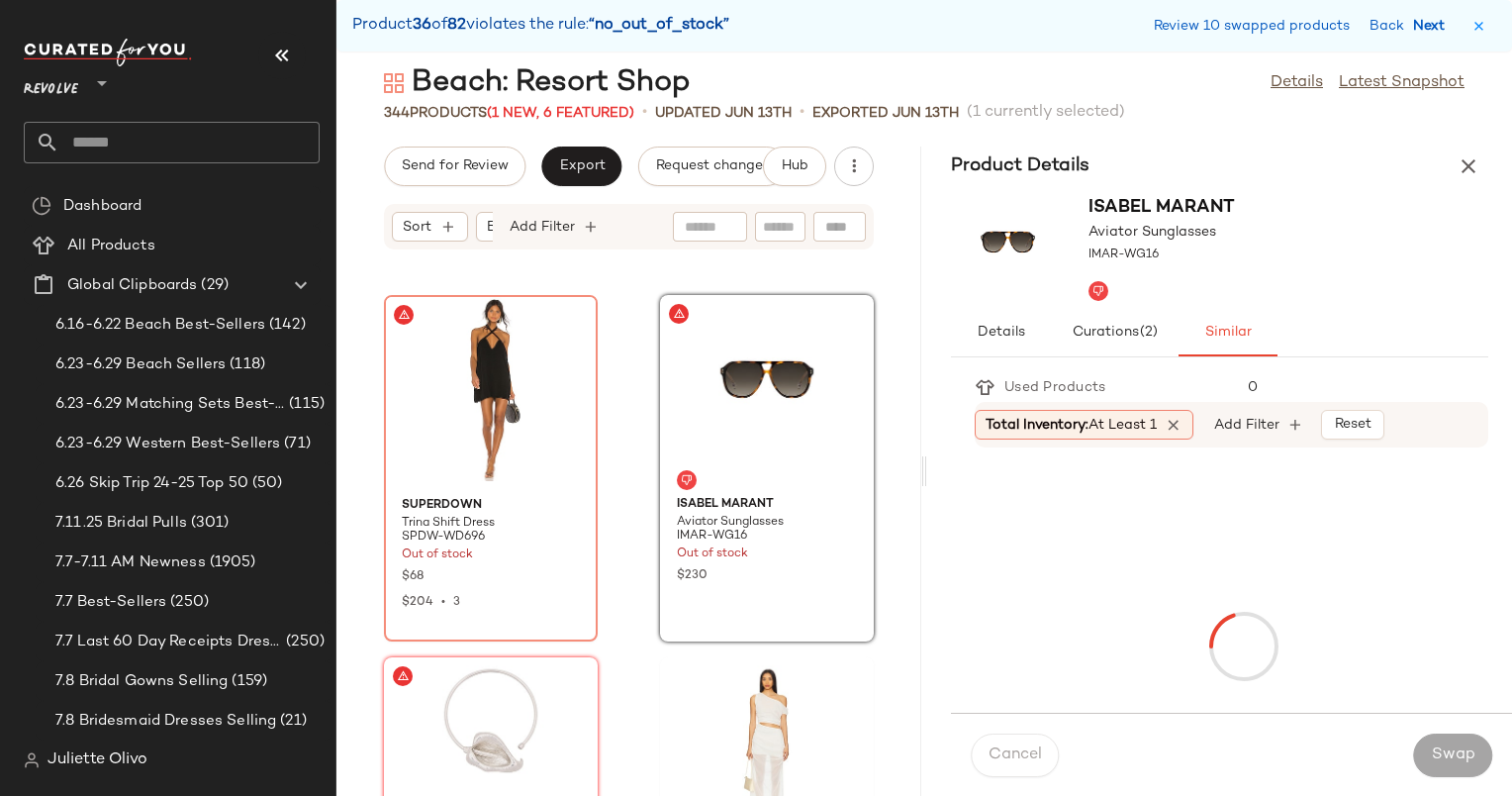 click on "Next" at bounding box center [1433, 26] 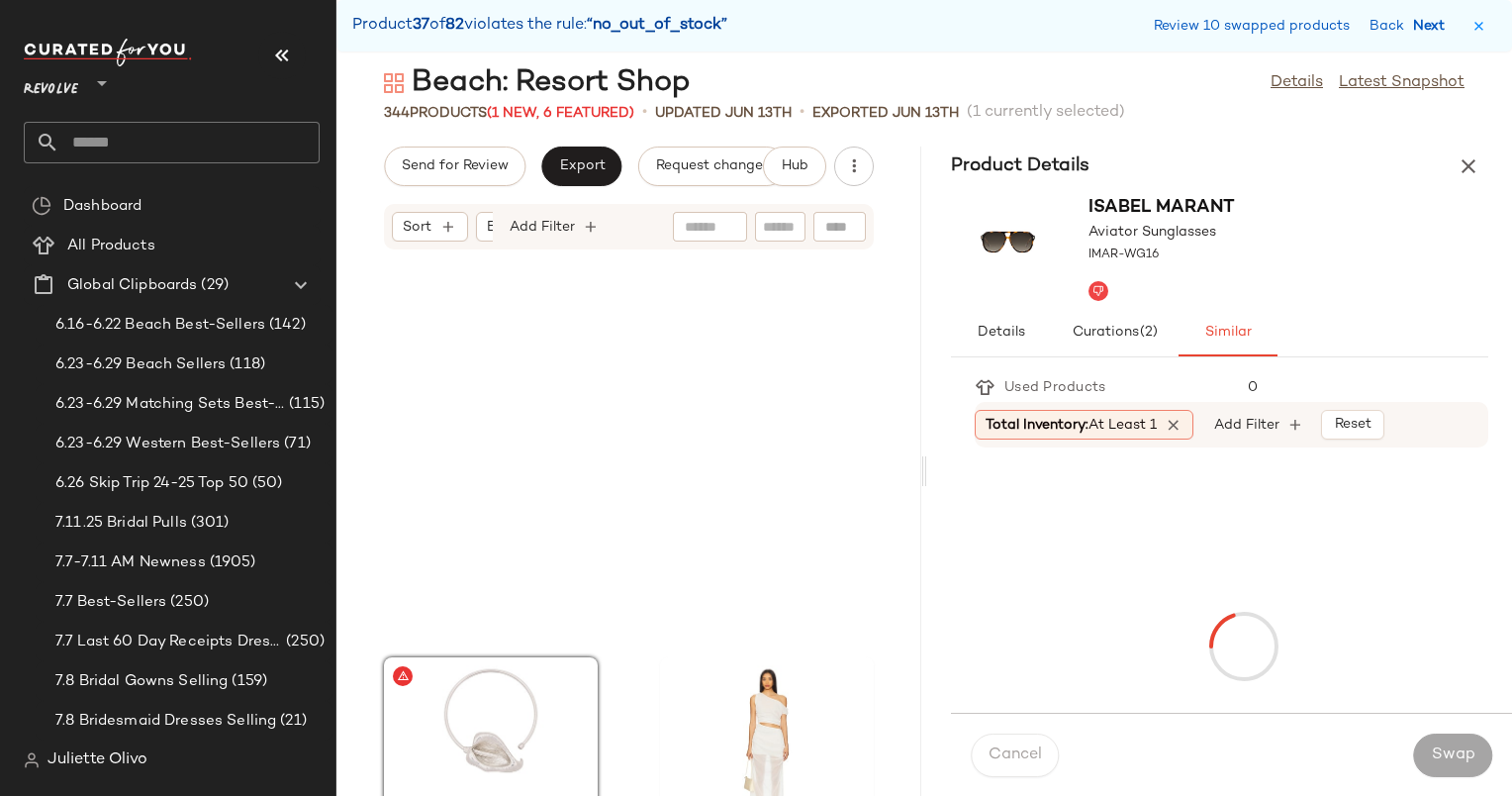 scroll, scrollTop: 29713, scrollLeft: 0, axis: vertical 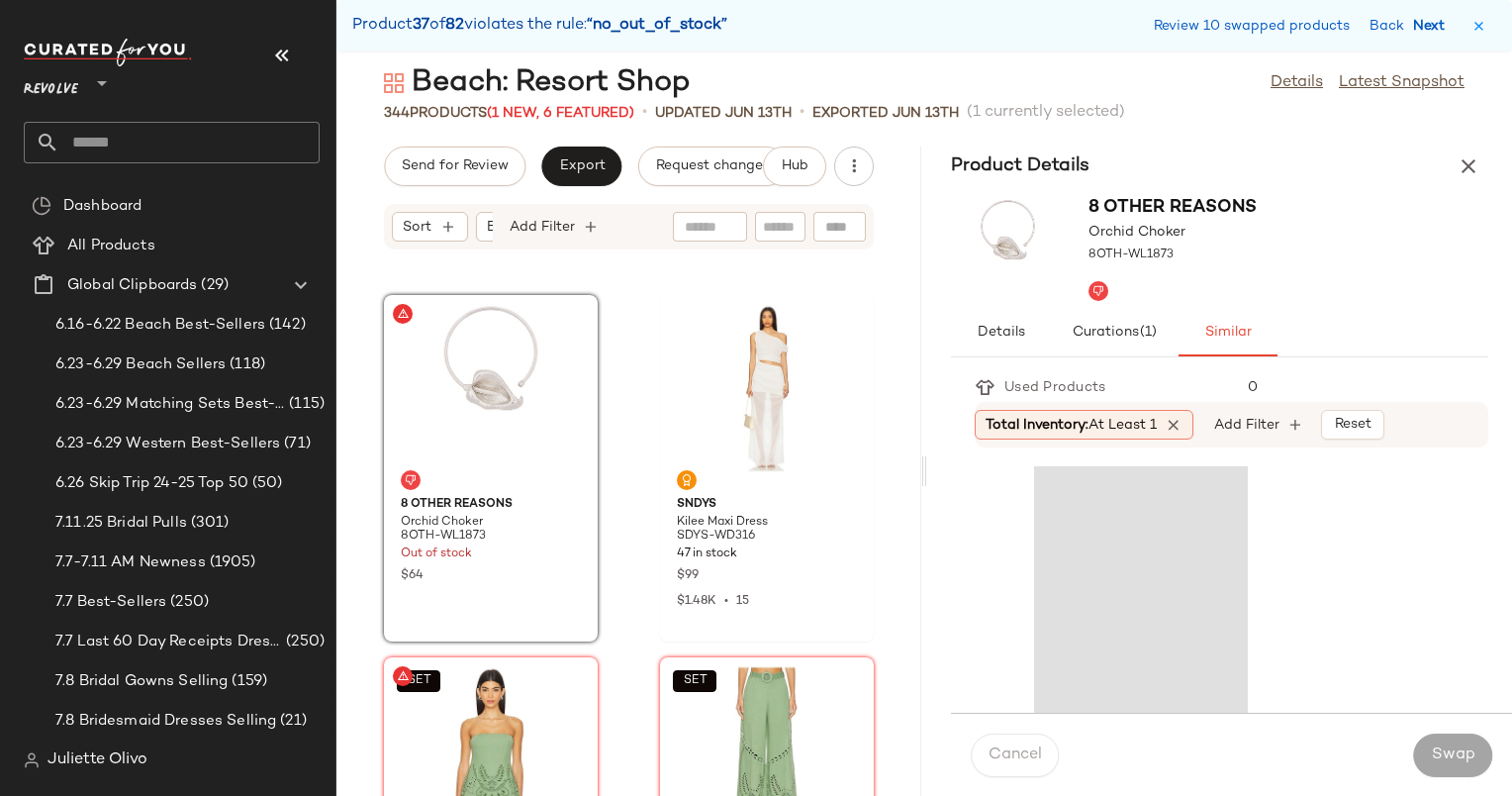 click on "Next" at bounding box center (1433, 26) 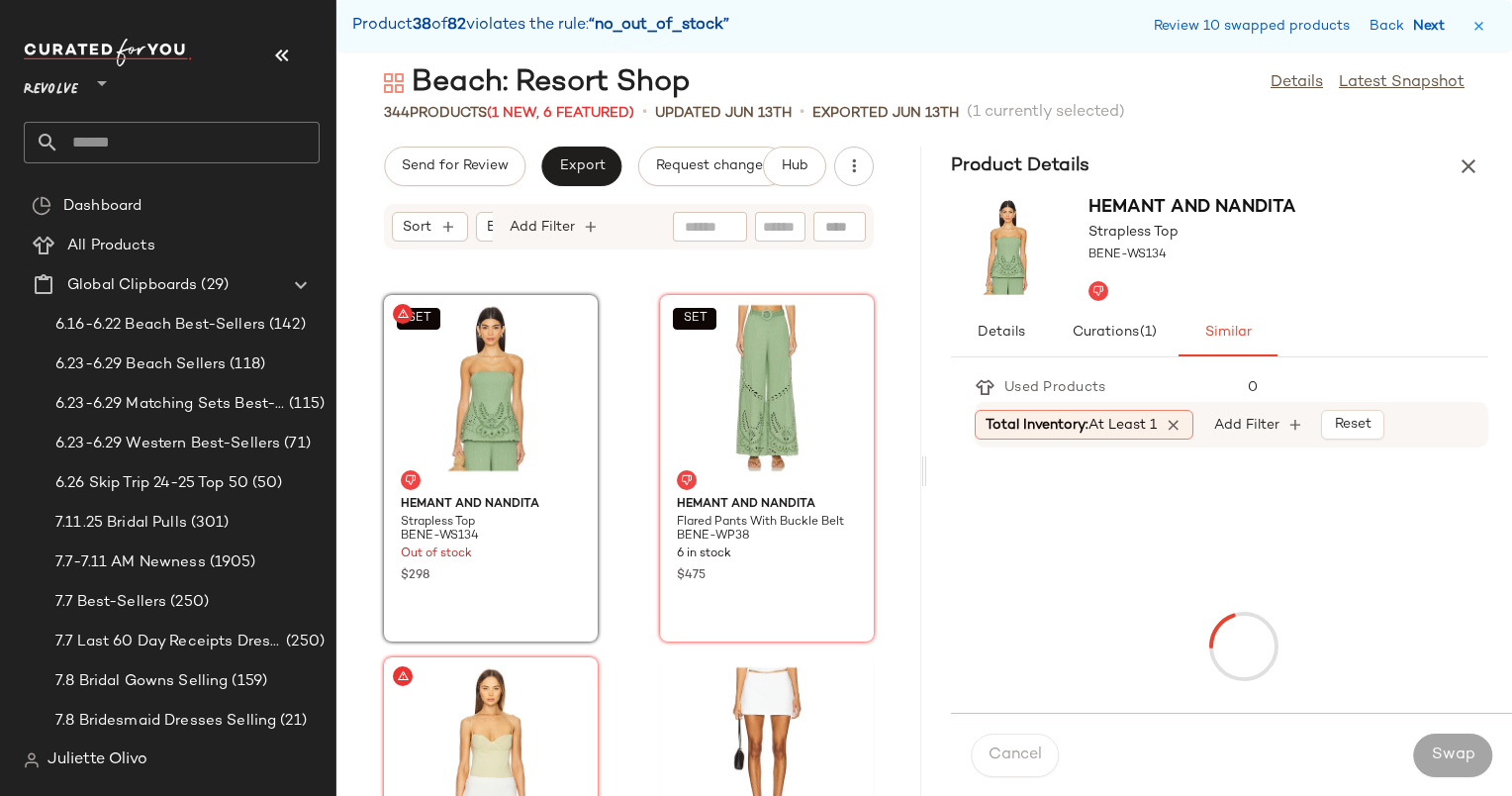 click on "Next" at bounding box center (1433, 26) 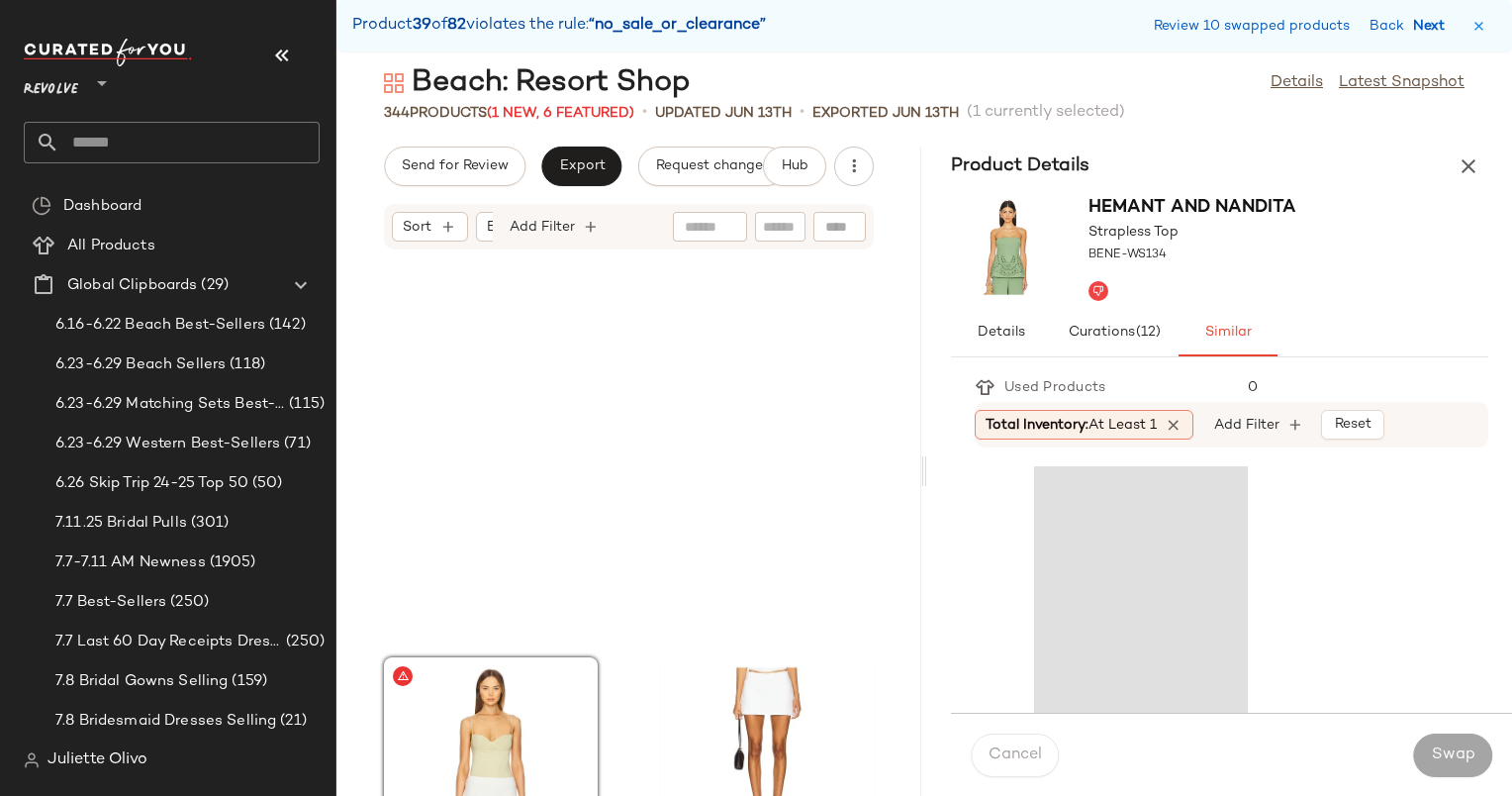 scroll, scrollTop: 30438, scrollLeft: 0, axis: vertical 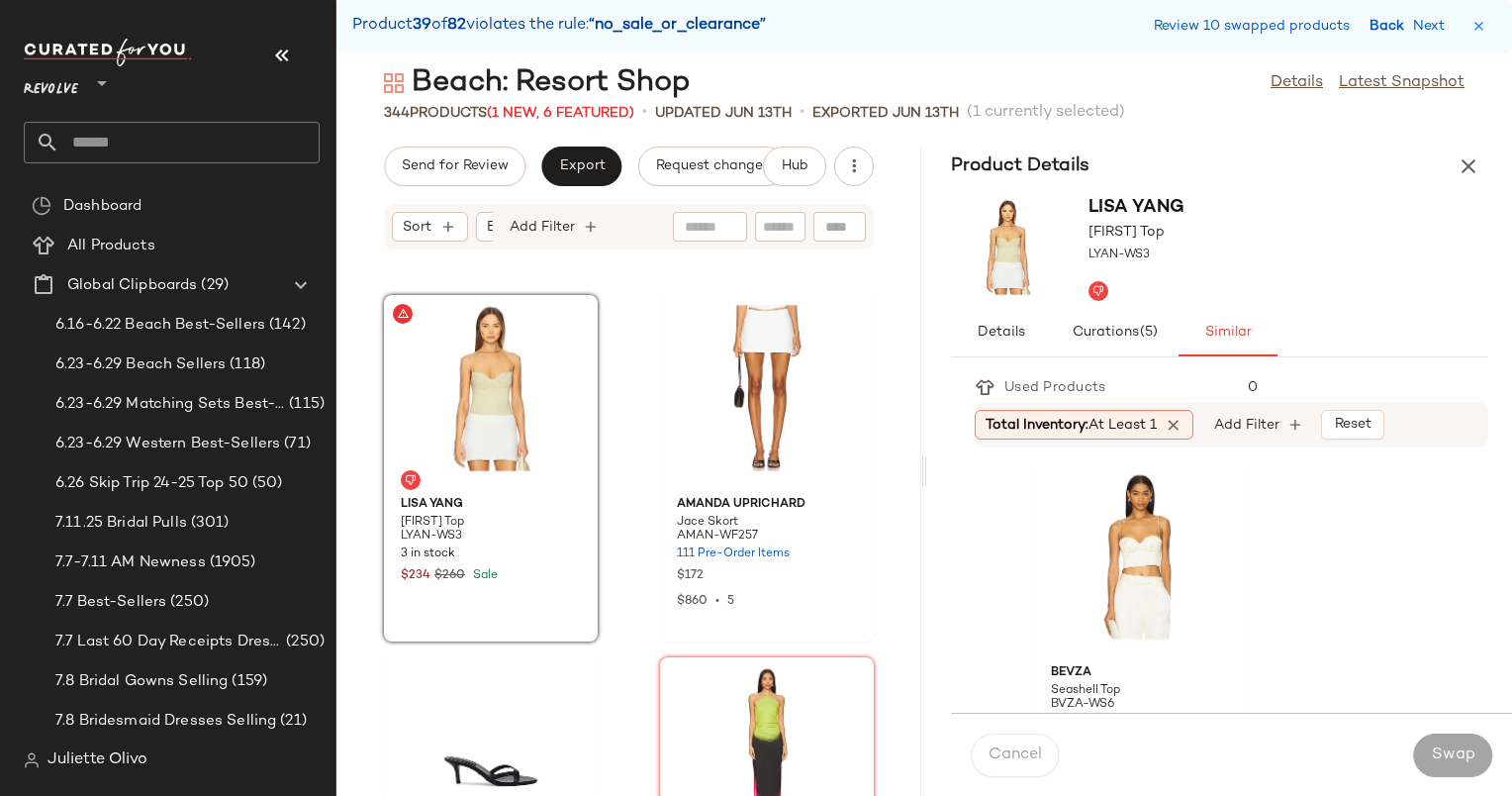 click on "Back" at bounding box center (1389, 26) 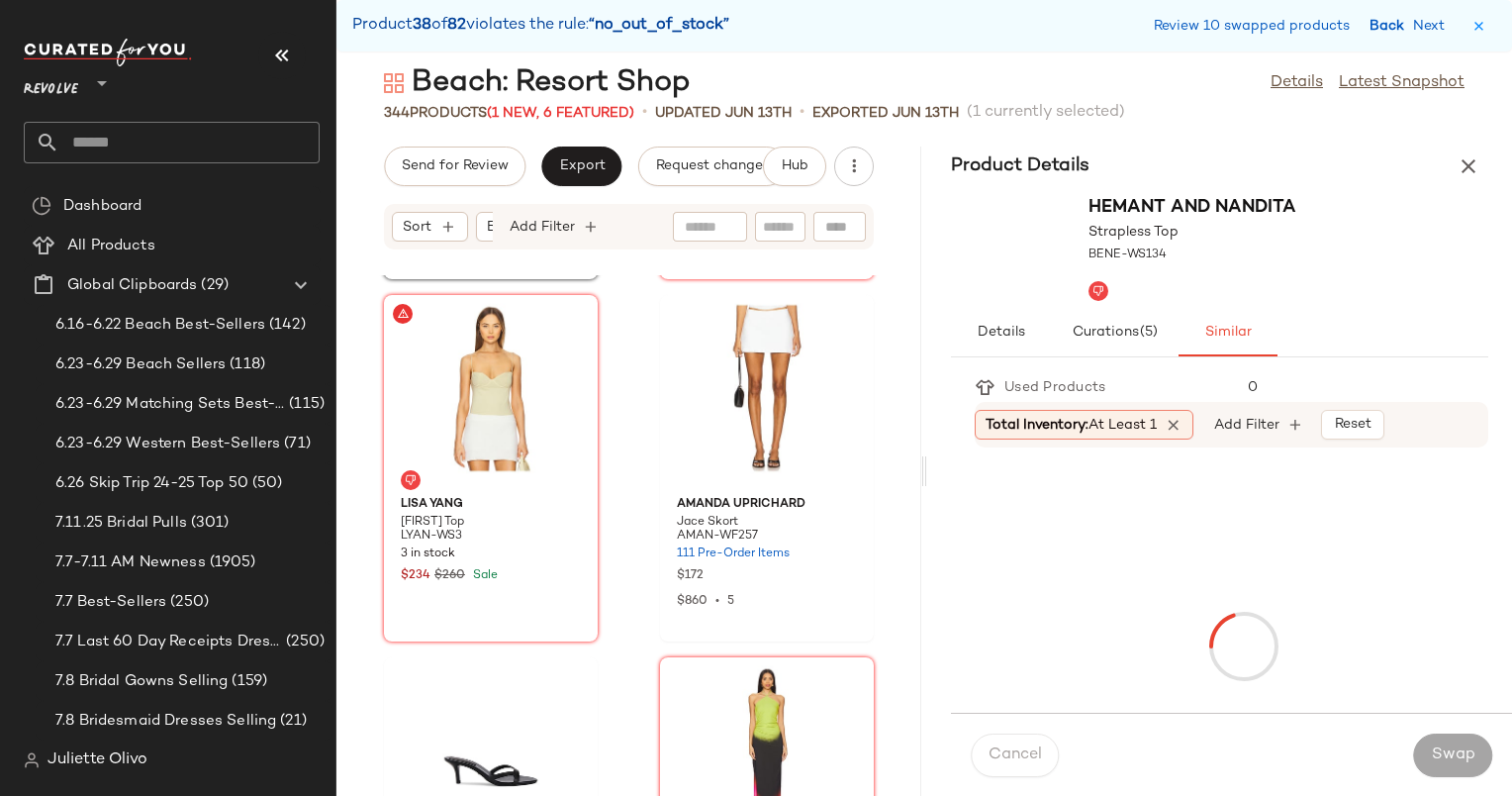 scroll, scrollTop: 30076, scrollLeft: 0, axis: vertical 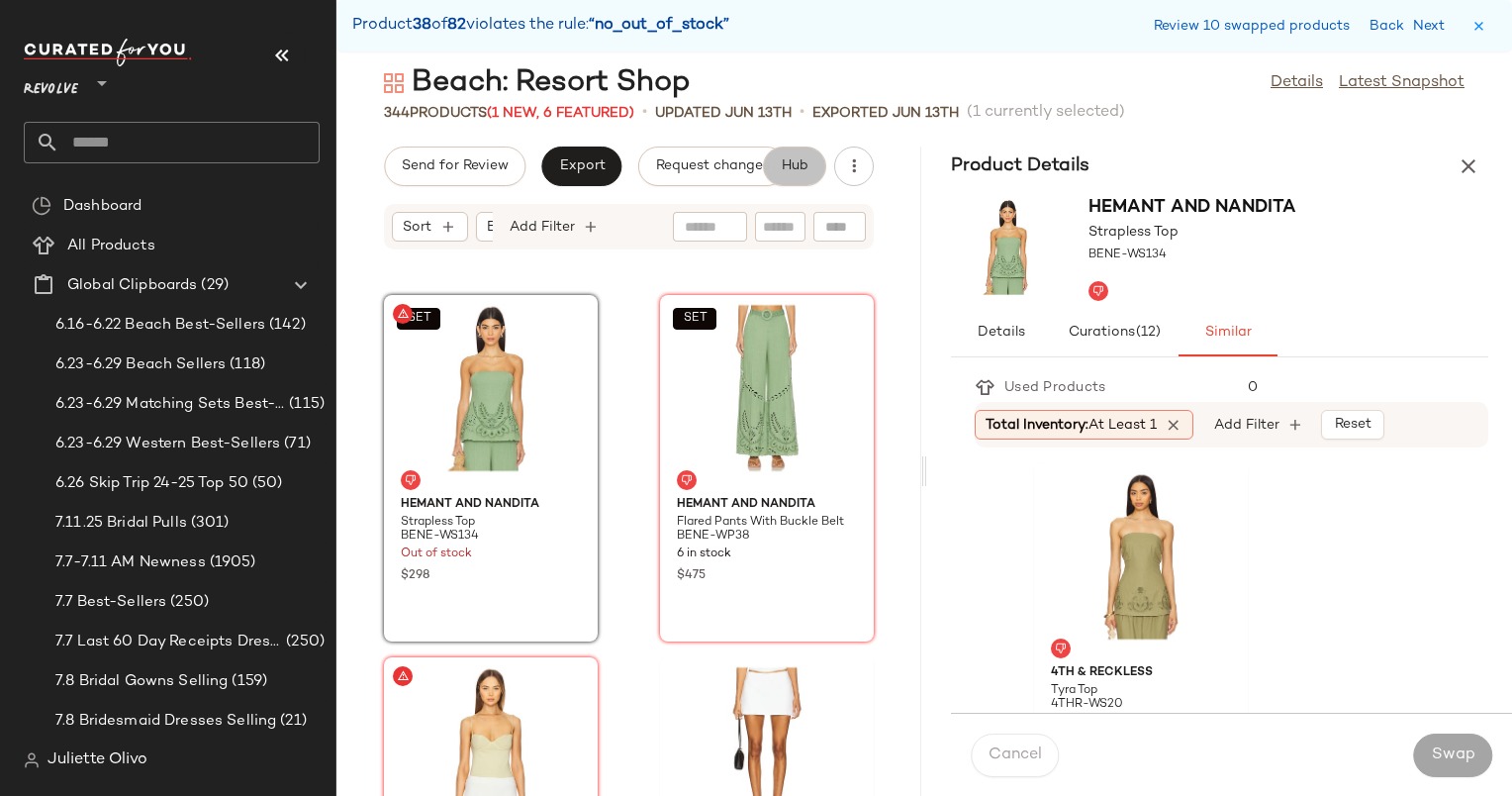 click on "Hub" at bounding box center (795, 166) 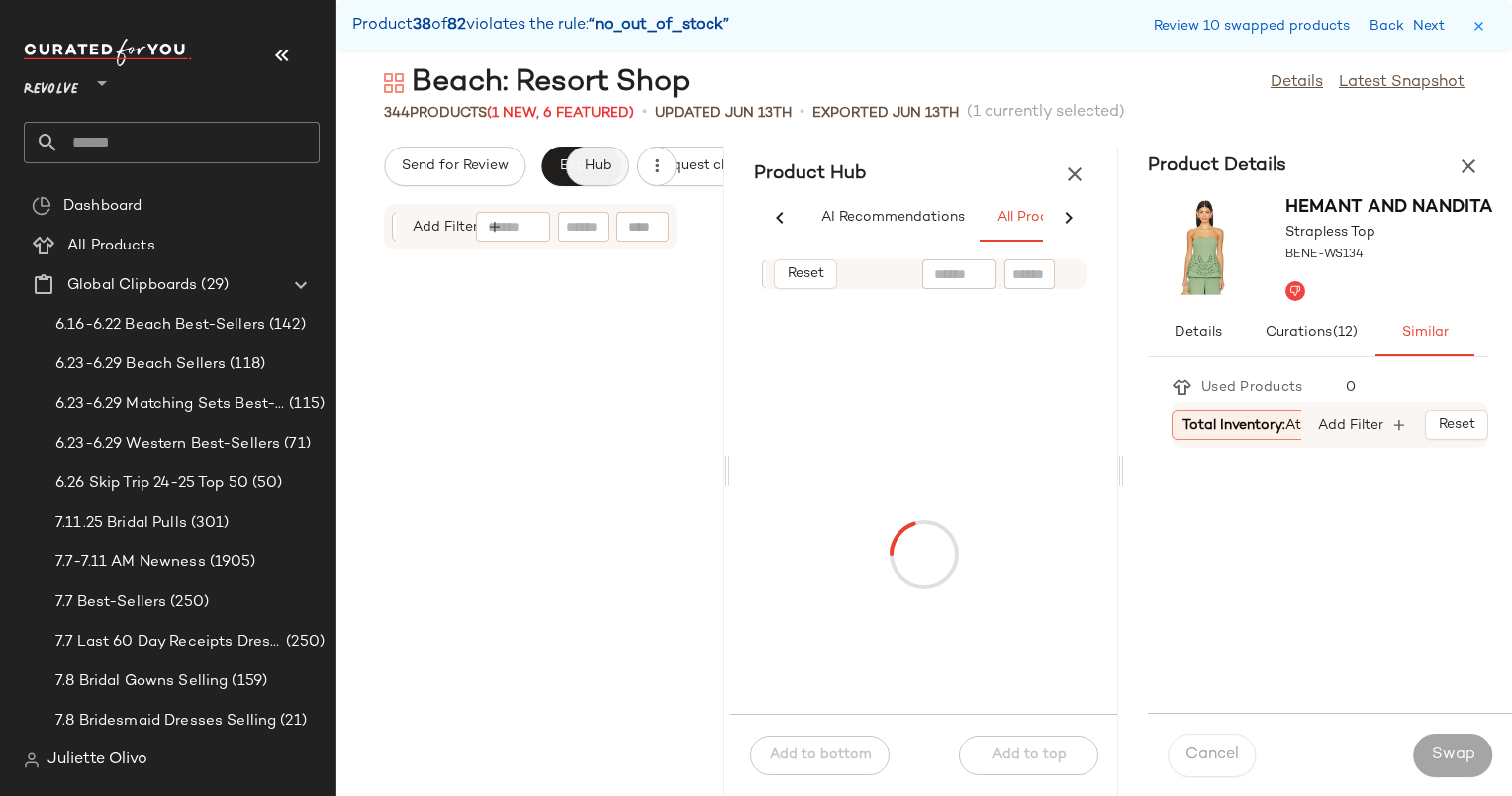 scroll, scrollTop: 0, scrollLeft: 154, axis: horizontal 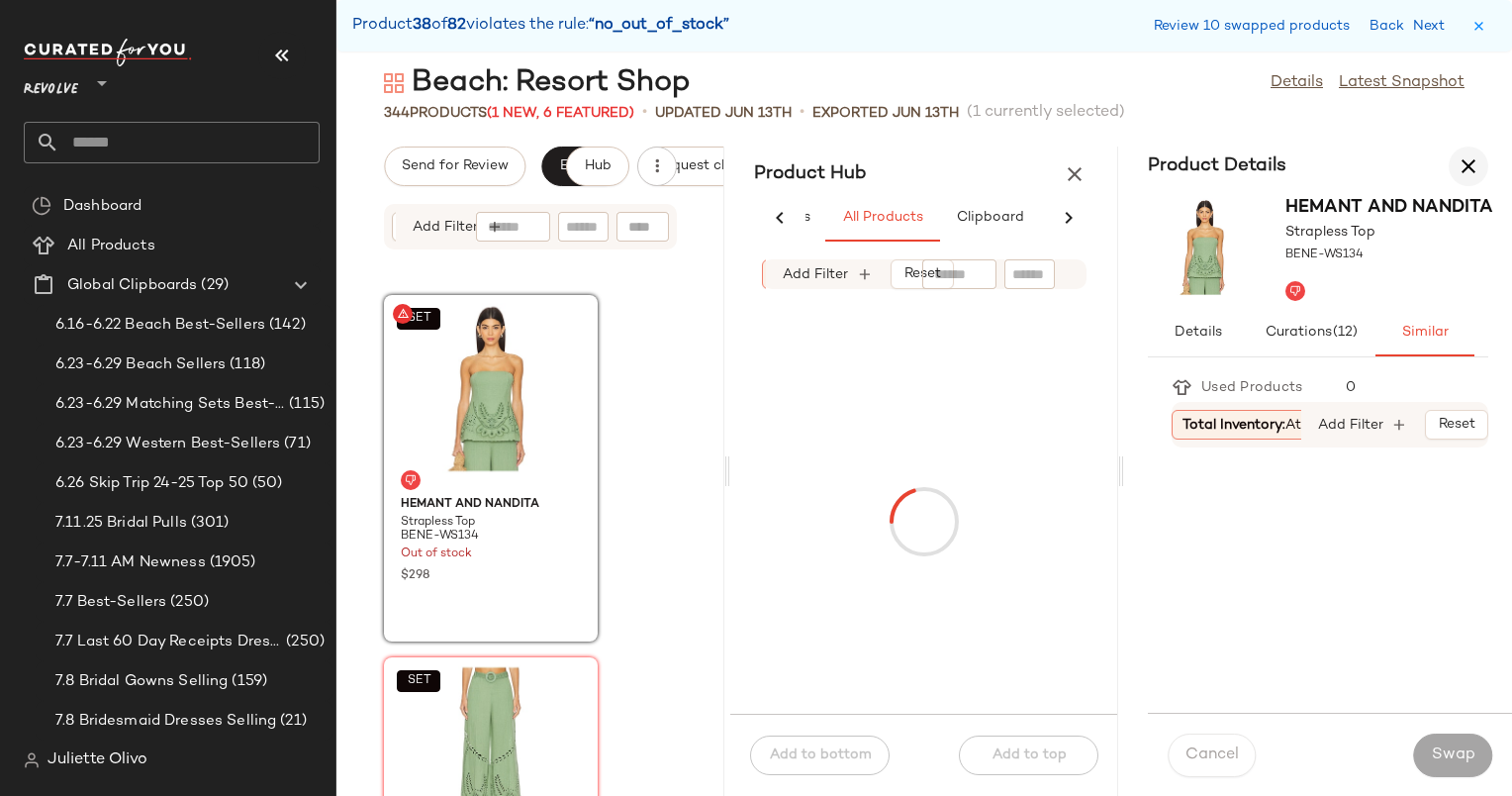 click at bounding box center (1468, 166) 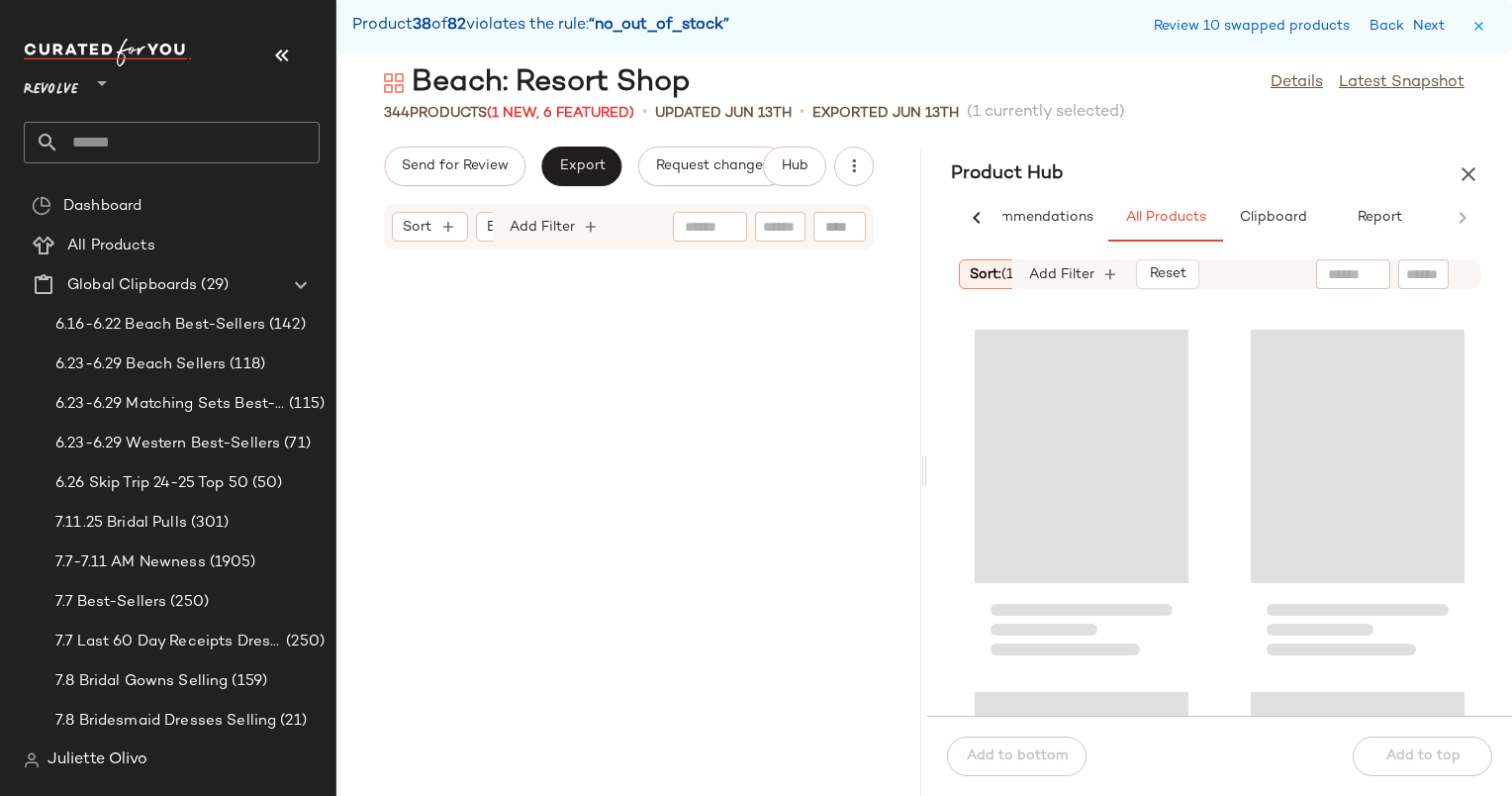 scroll, scrollTop: 0, scrollLeft: 67, axis: horizontal 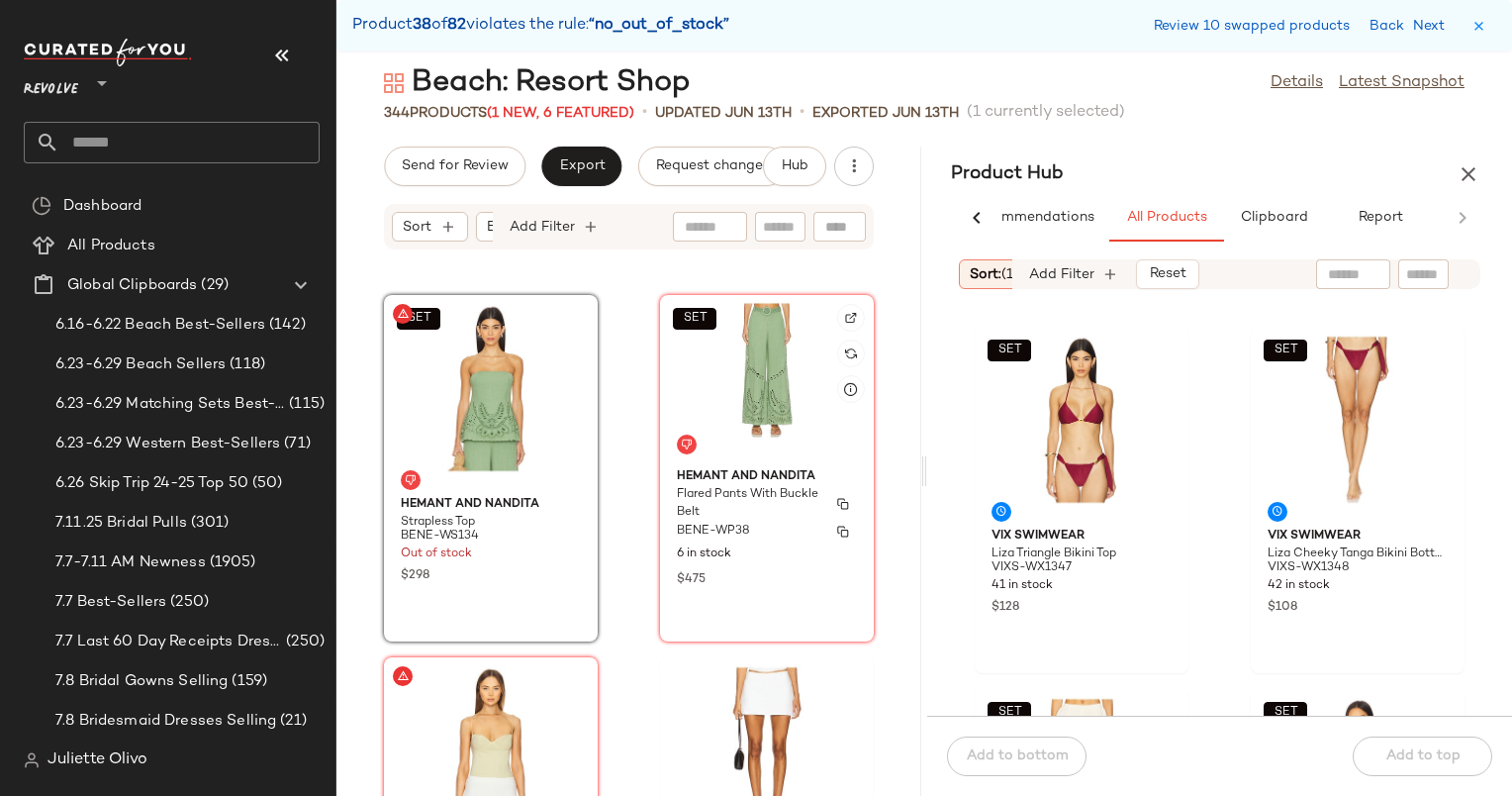 click on "HEMANT AND NANDITA Flared Pants With Buckle Belt BENE-WP38 6 in stock $475" 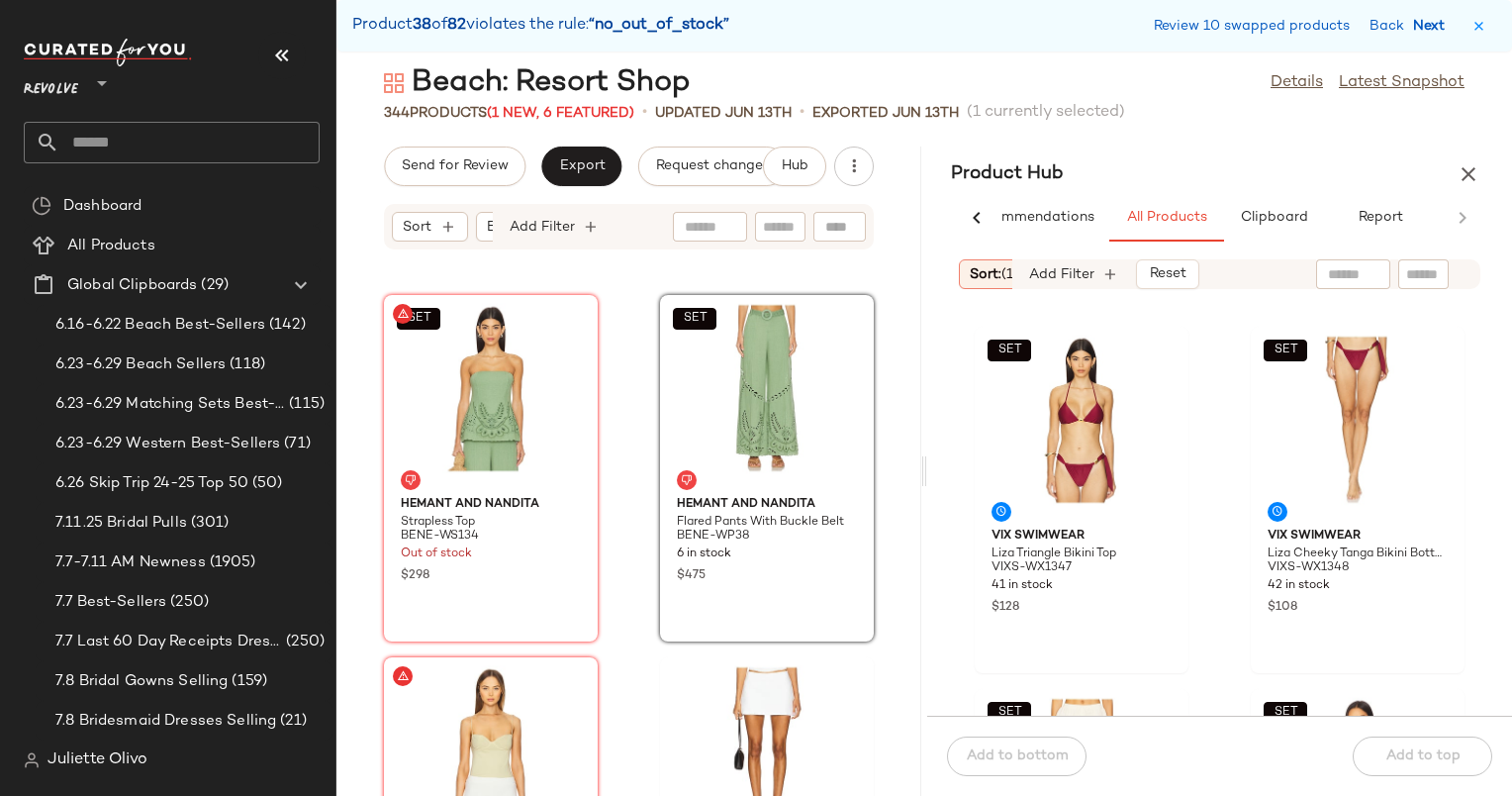 click on "Next" at bounding box center [1433, 26] 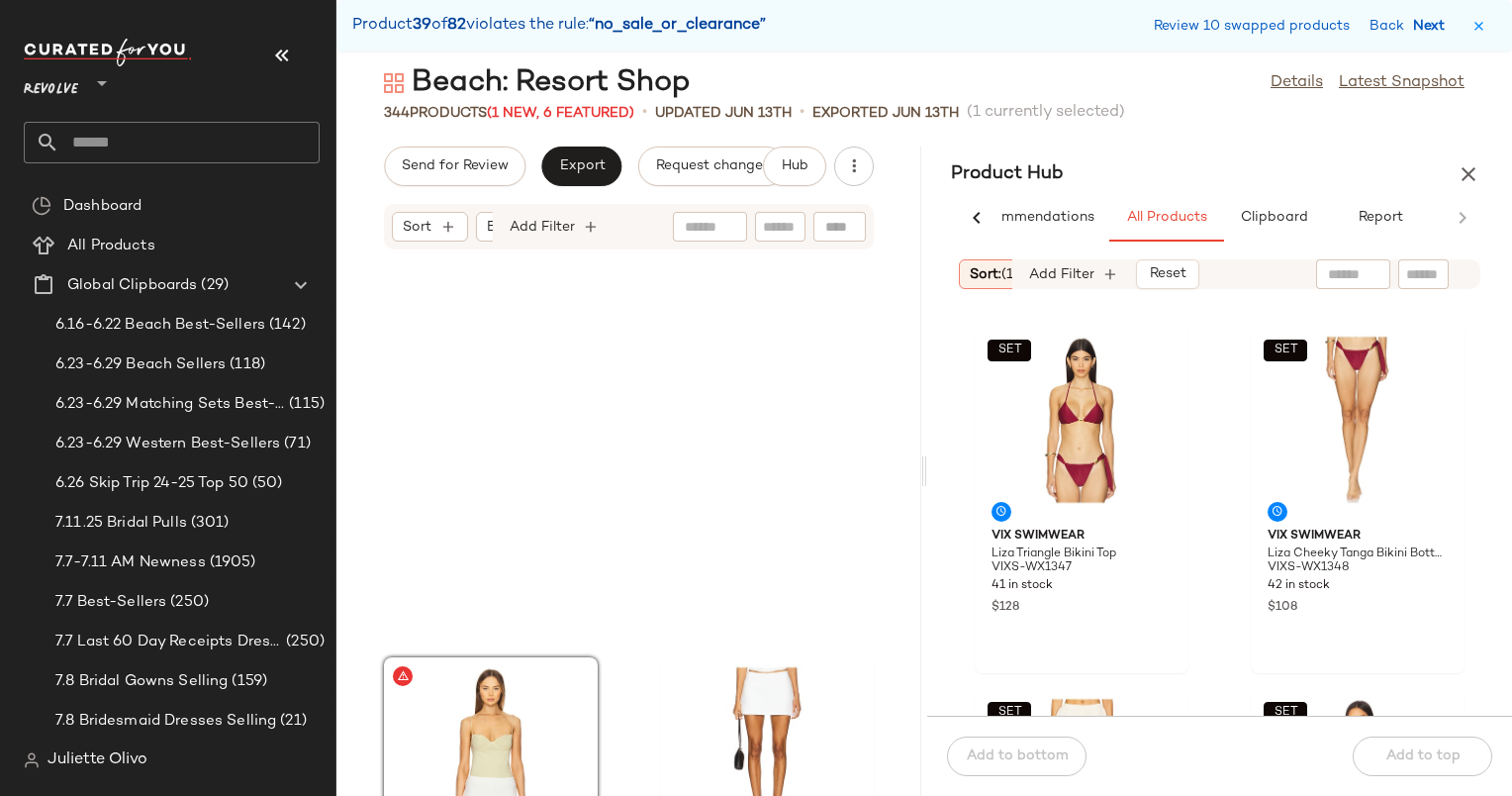 scroll, scrollTop: 30438, scrollLeft: 0, axis: vertical 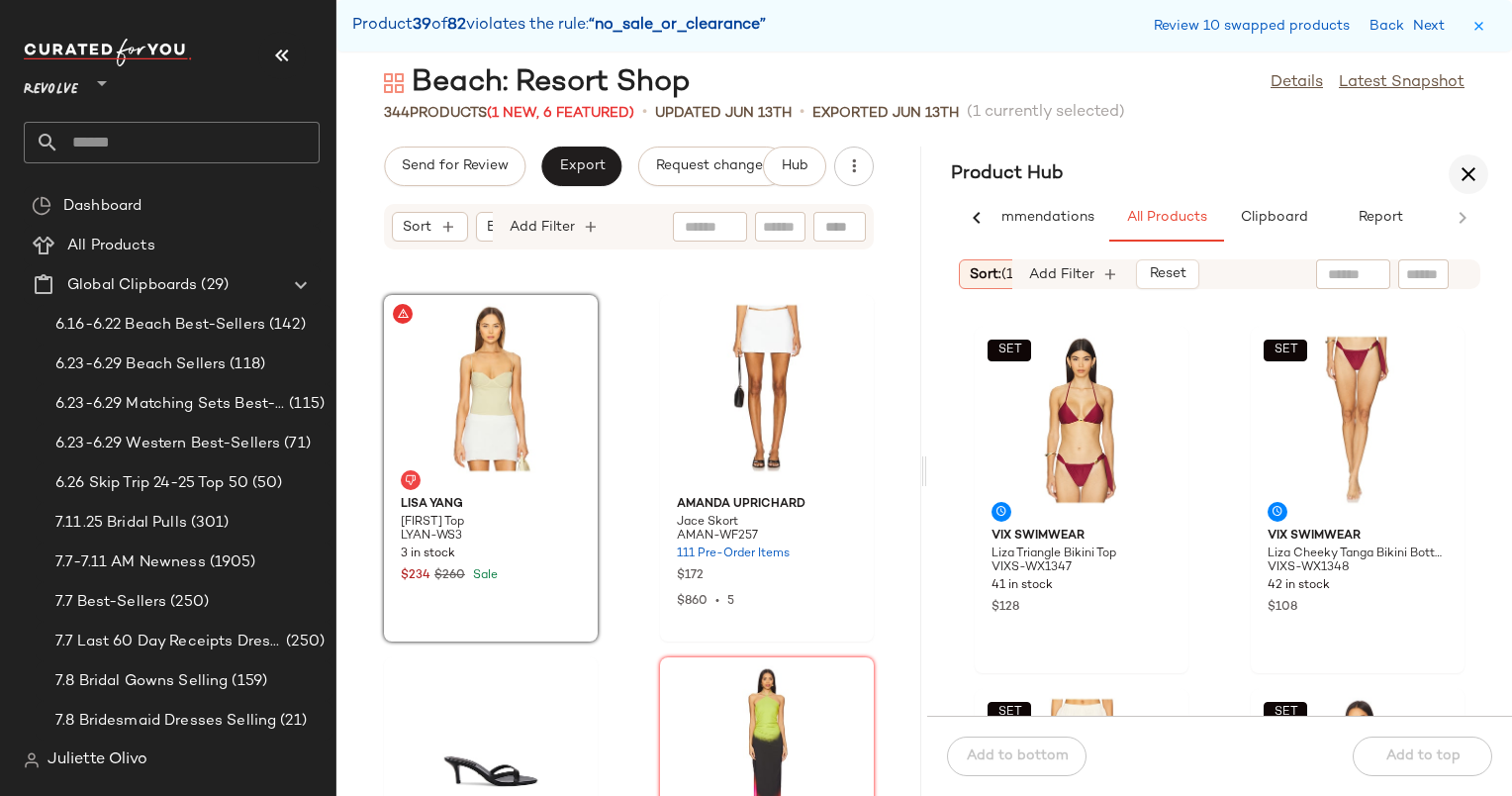 click at bounding box center (1468, 174) 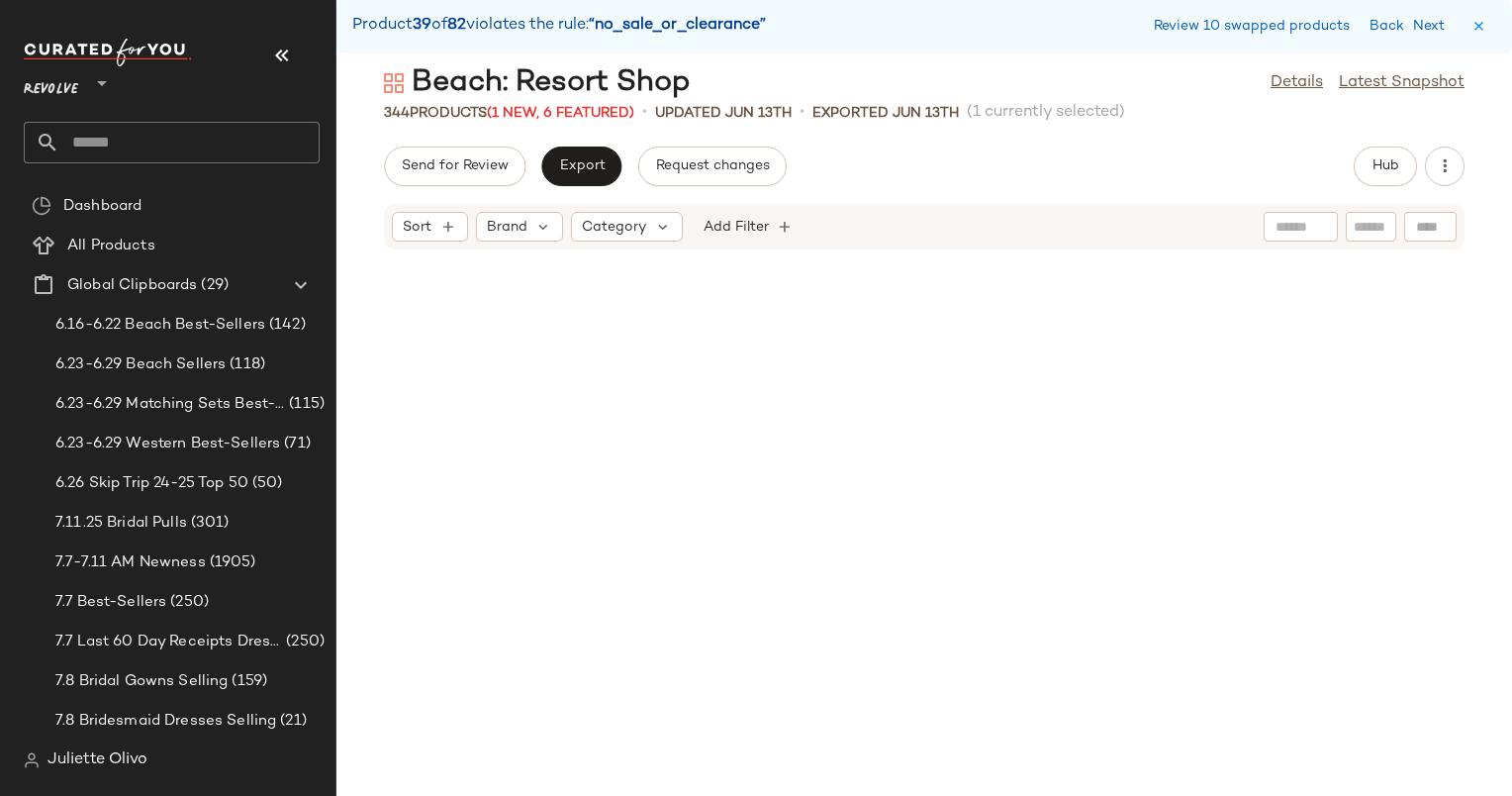 scroll, scrollTop: 15219, scrollLeft: 0, axis: vertical 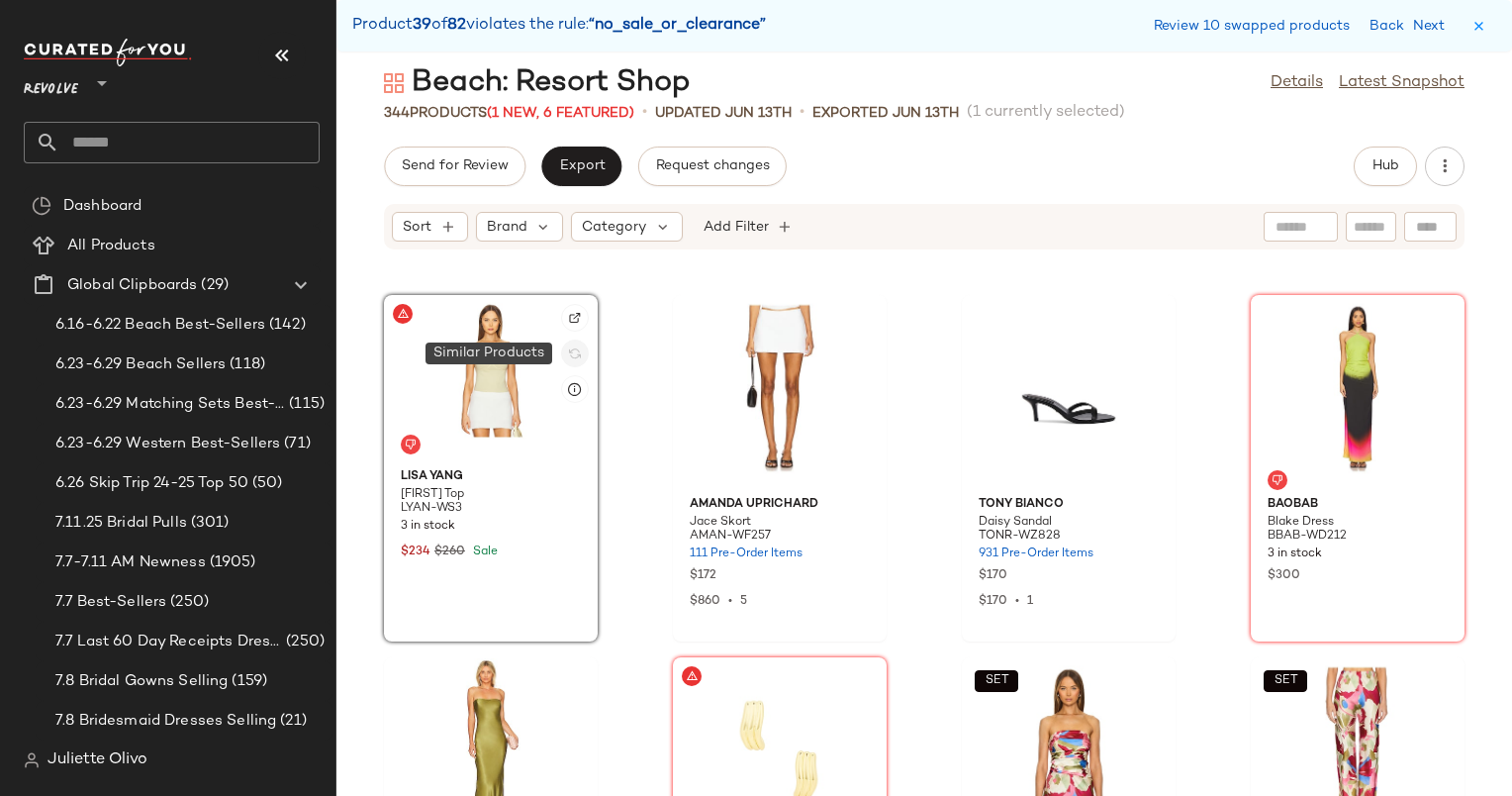 click 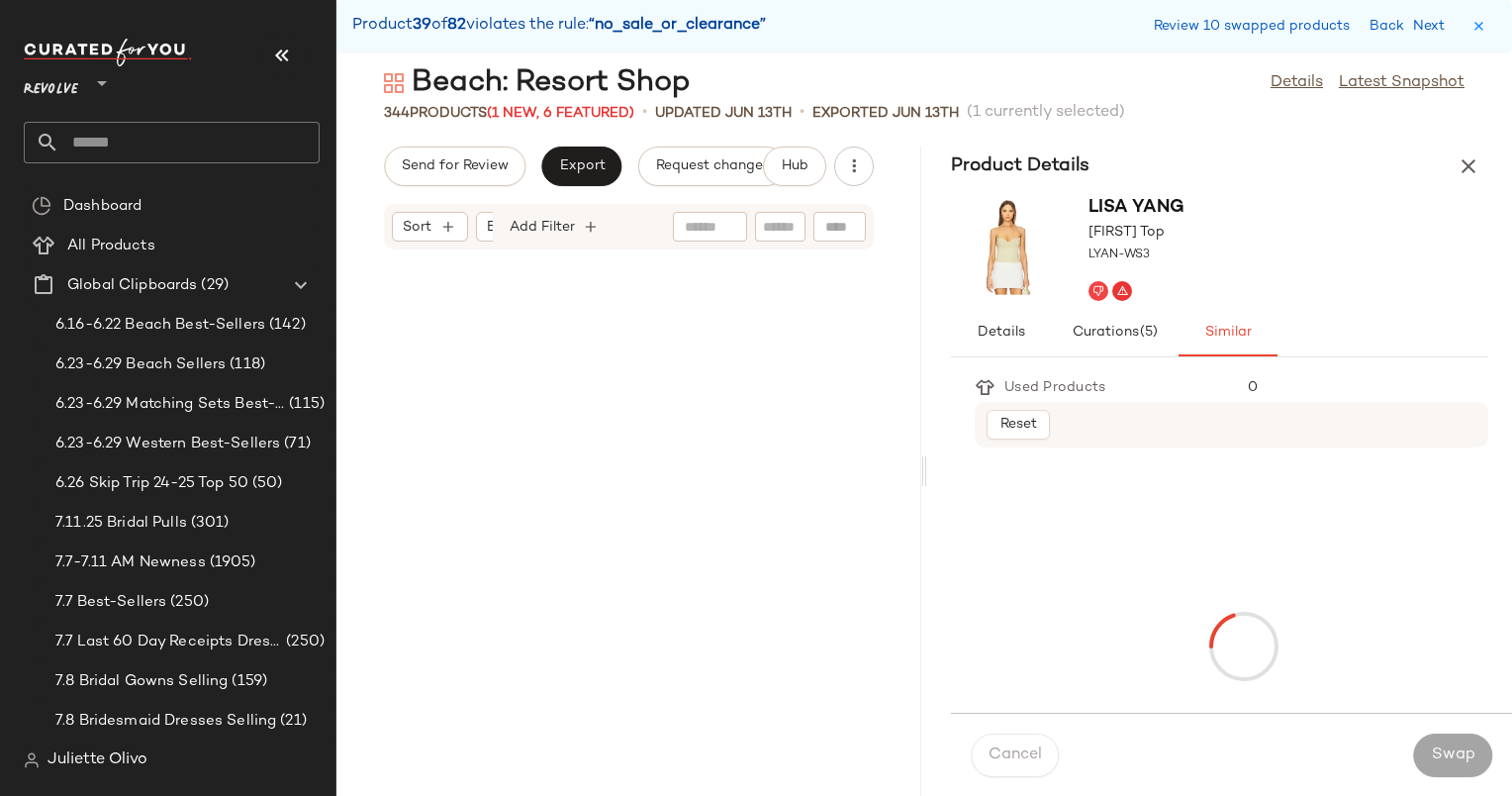 scroll, scrollTop: 30438, scrollLeft: 0, axis: vertical 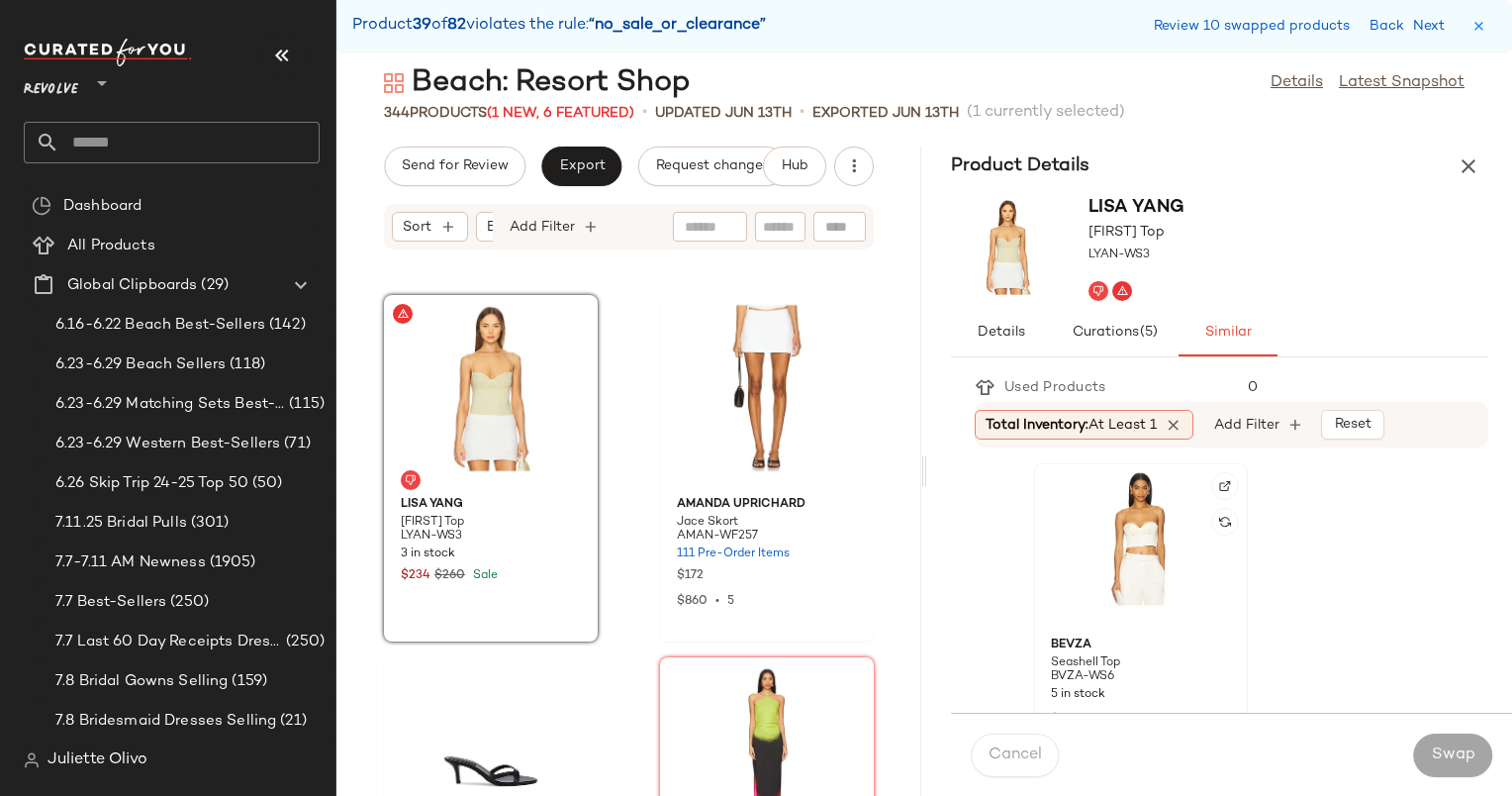 click 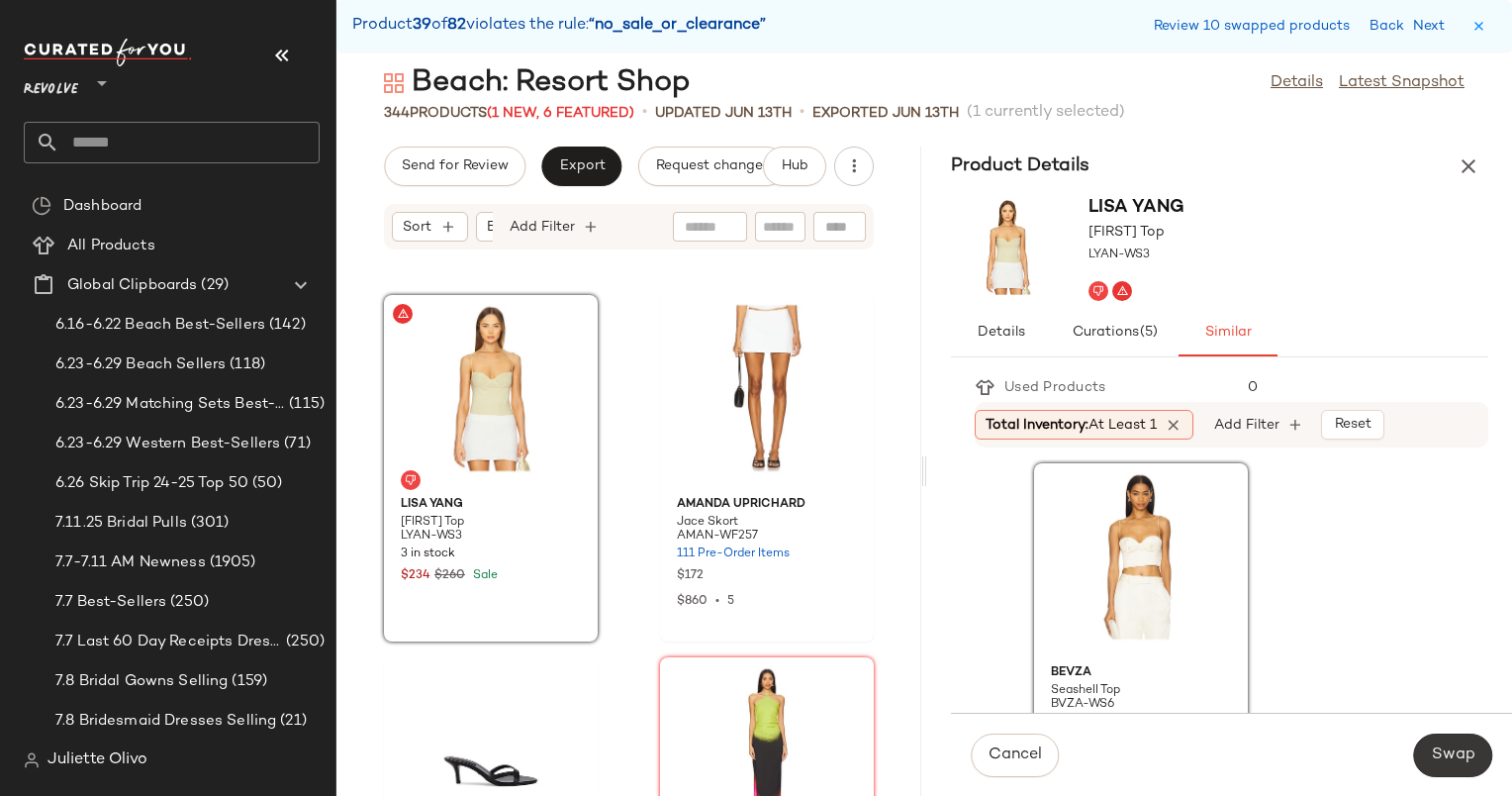 click on "Swap" 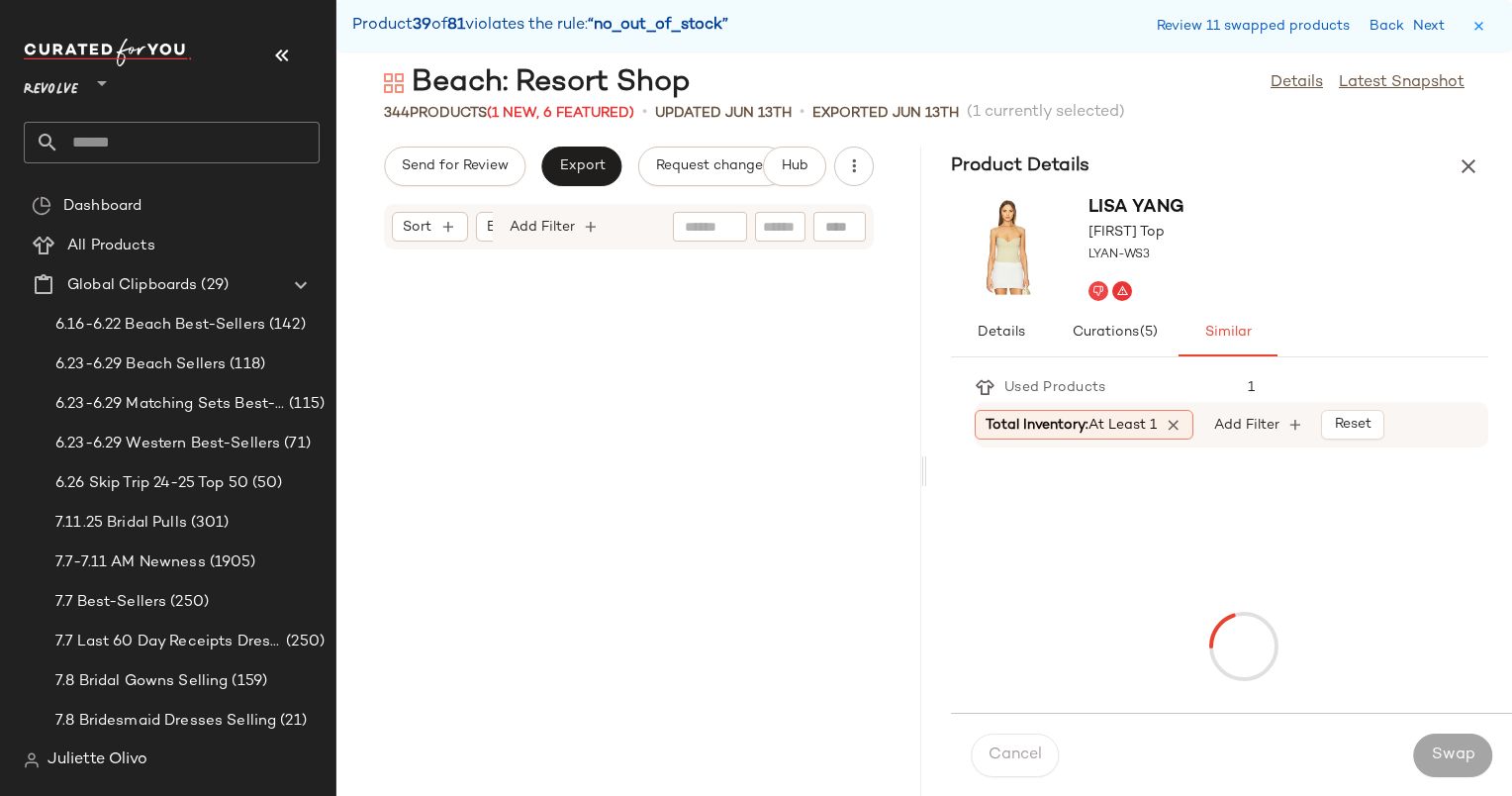 scroll, scrollTop: 31163, scrollLeft: 0, axis: vertical 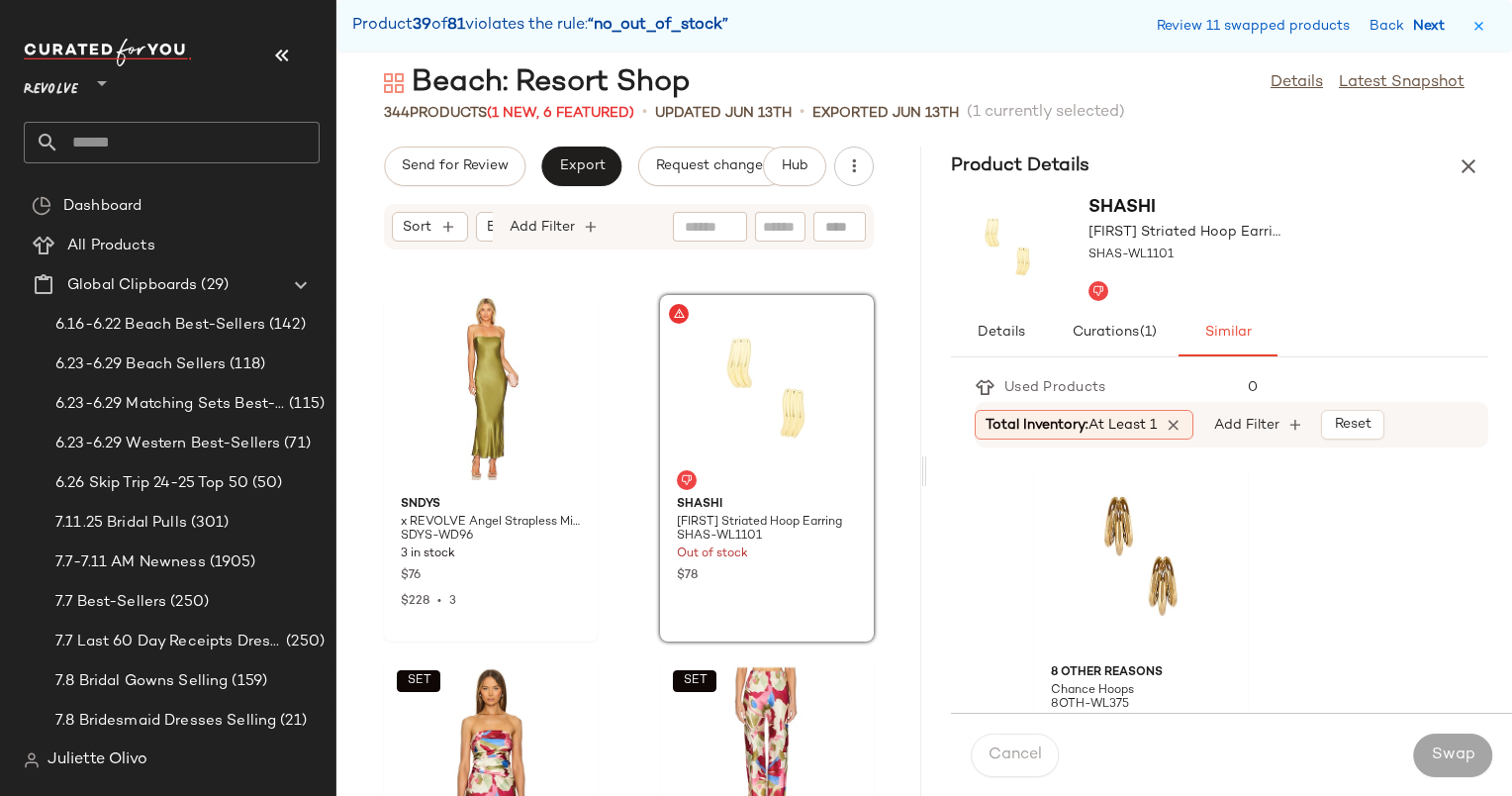 click on "Next" at bounding box center [1433, 26] 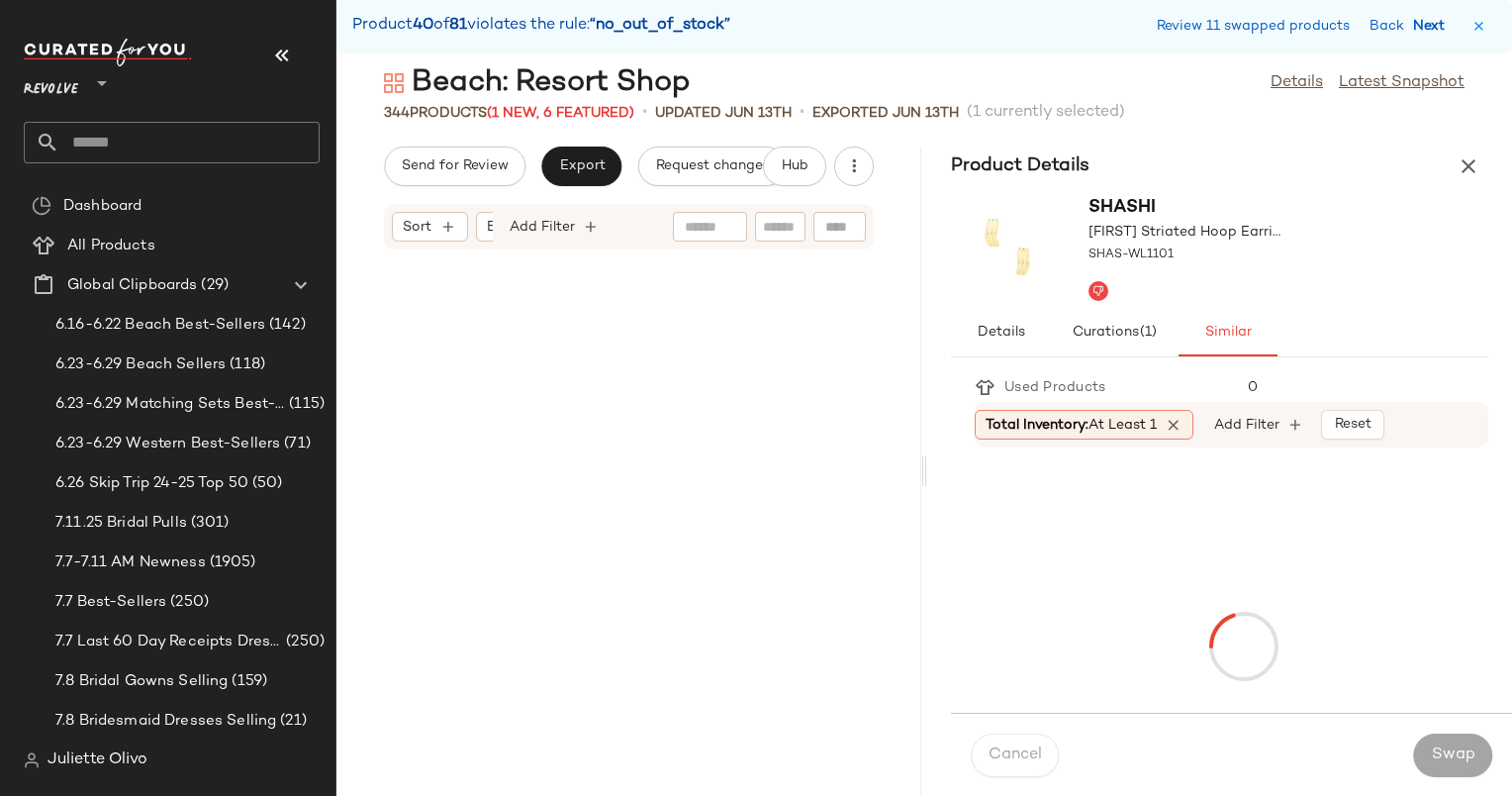 scroll, scrollTop: 31888, scrollLeft: 0, axis: vertical 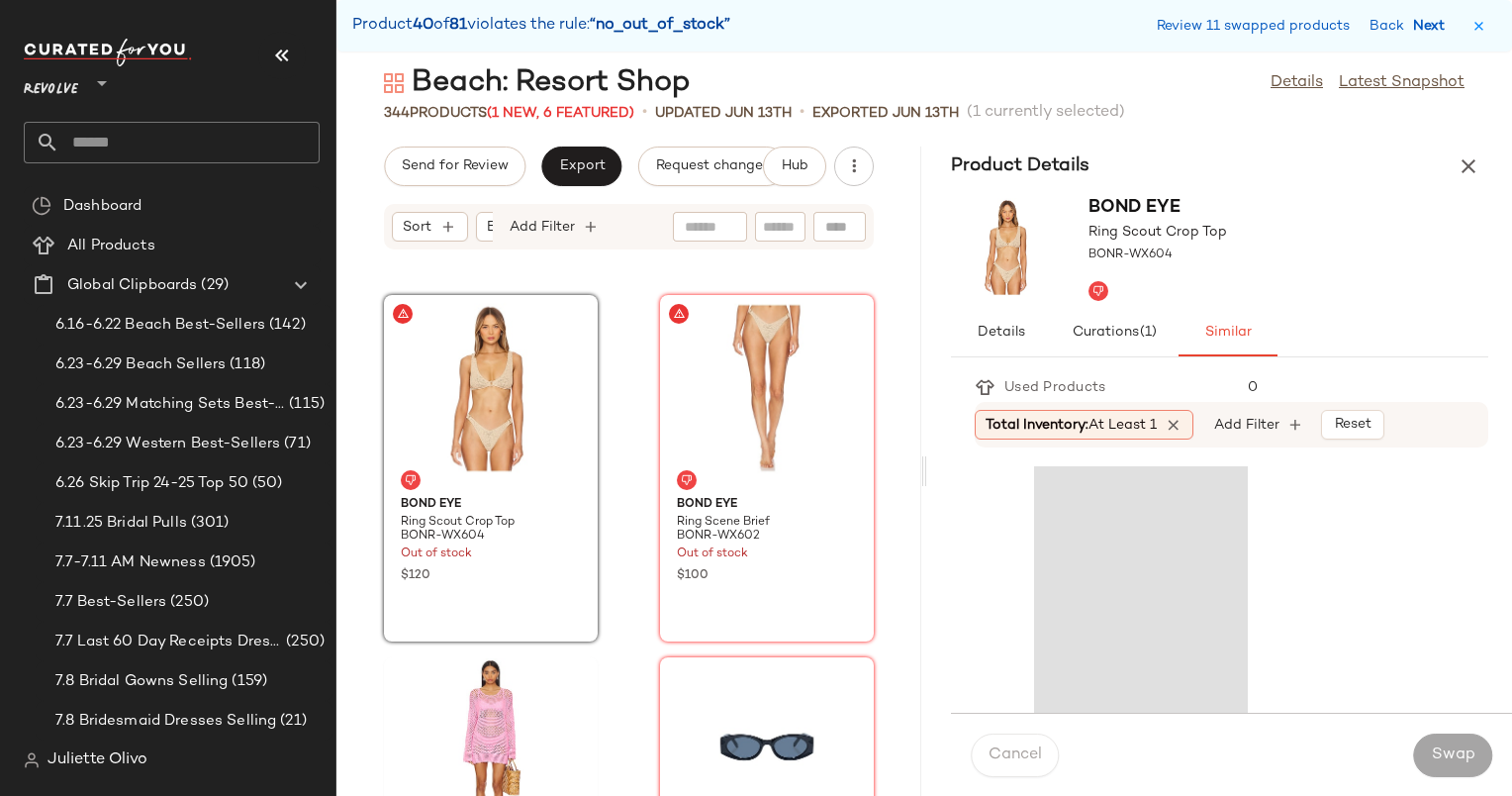 click on "Next" at bounding box center (1433, 26) 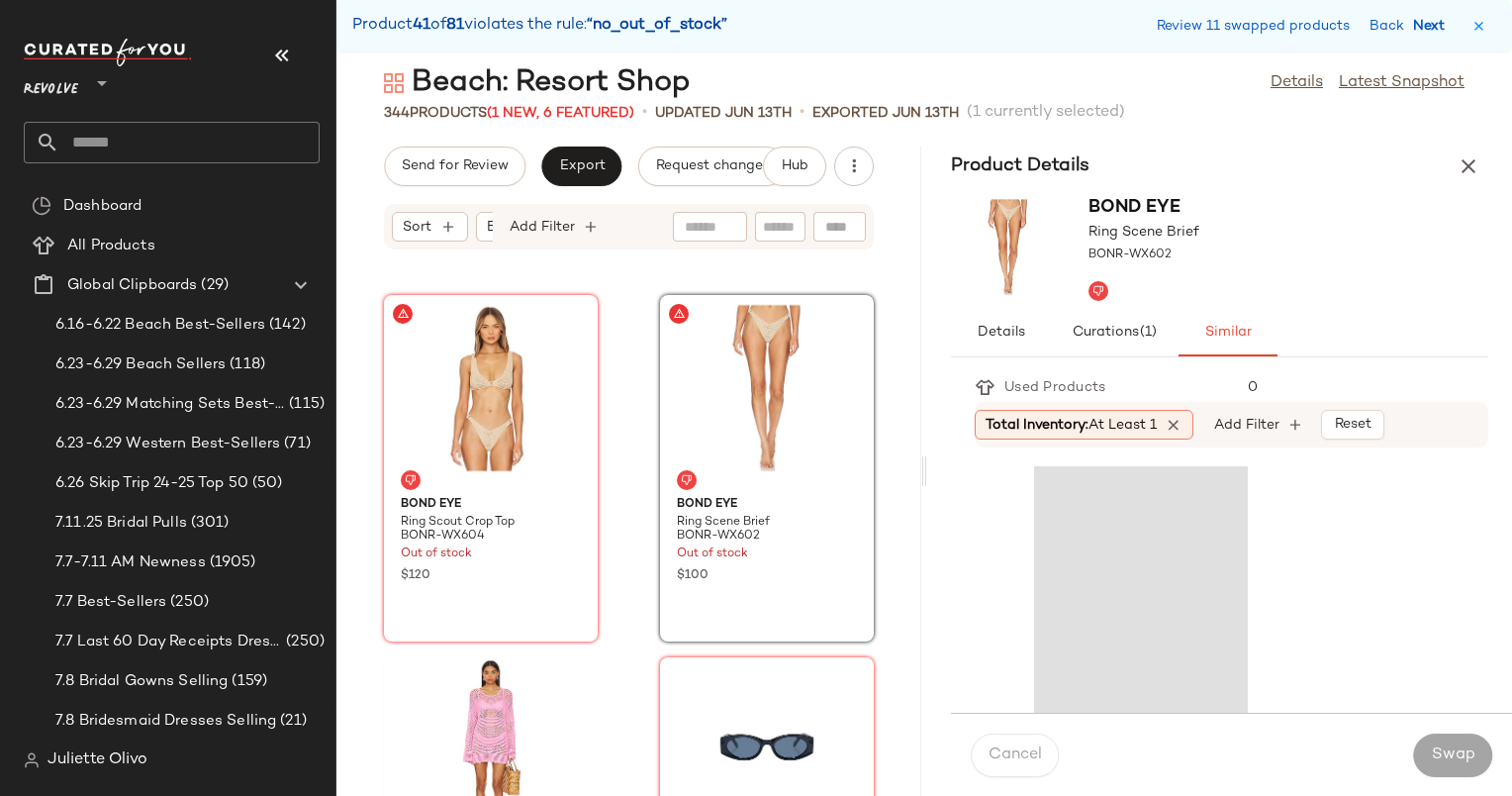 click on "Next" at bounding box center (1433, 26) 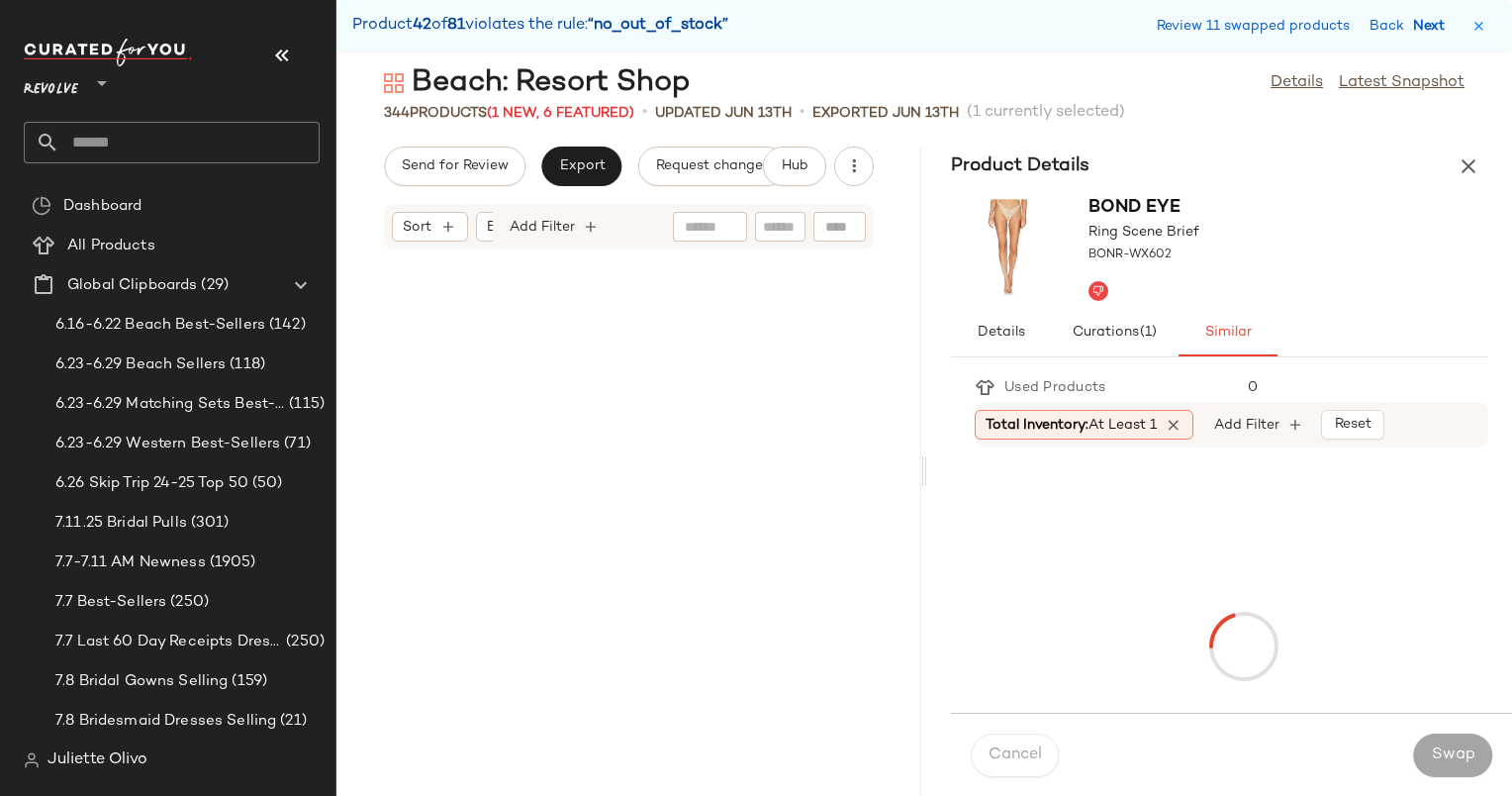 scroll, scrollTop: 32612, scrollLeft: 0, axis: vertical 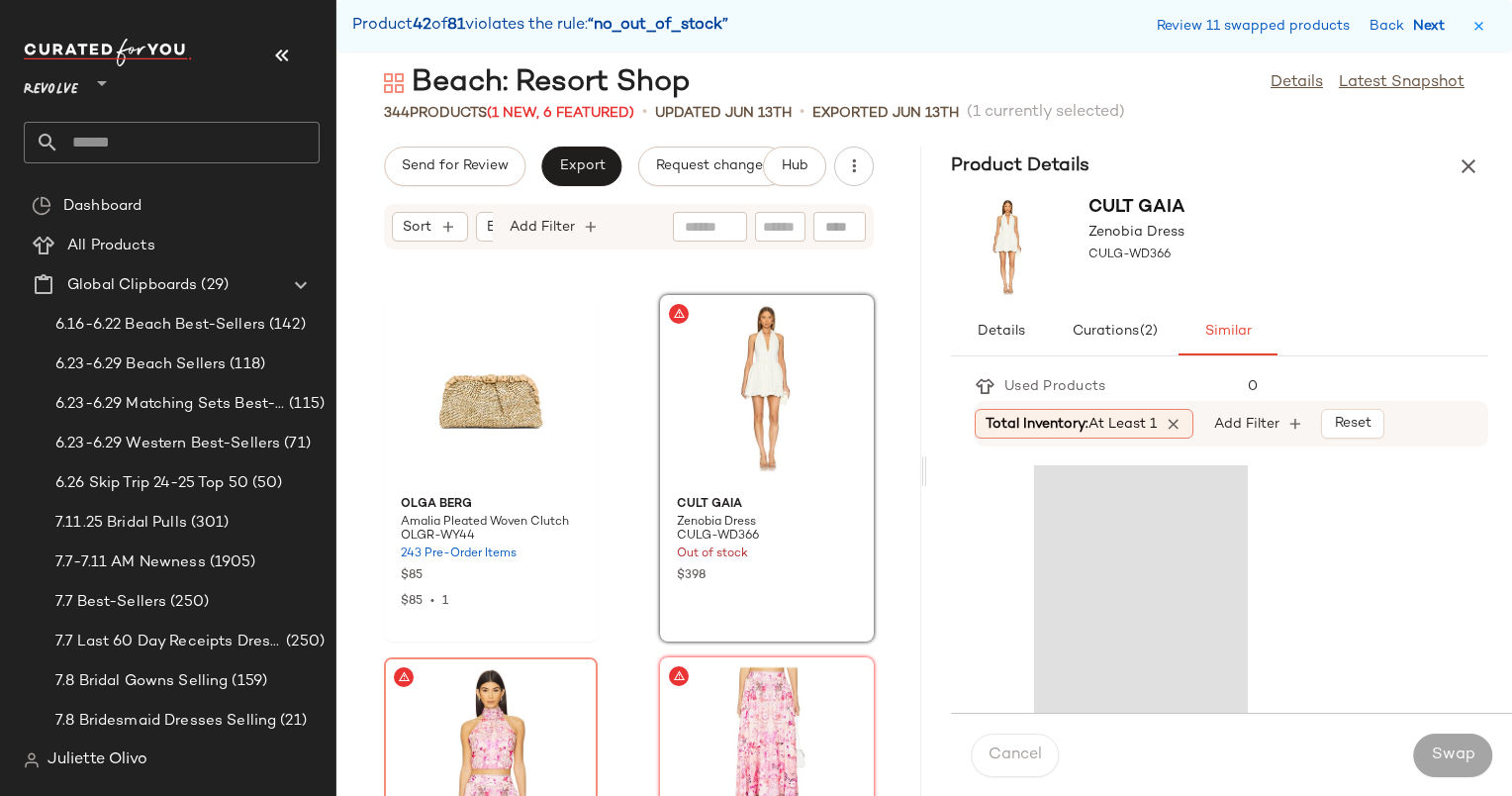 click on "Next" at bounding box center [1433, 26] 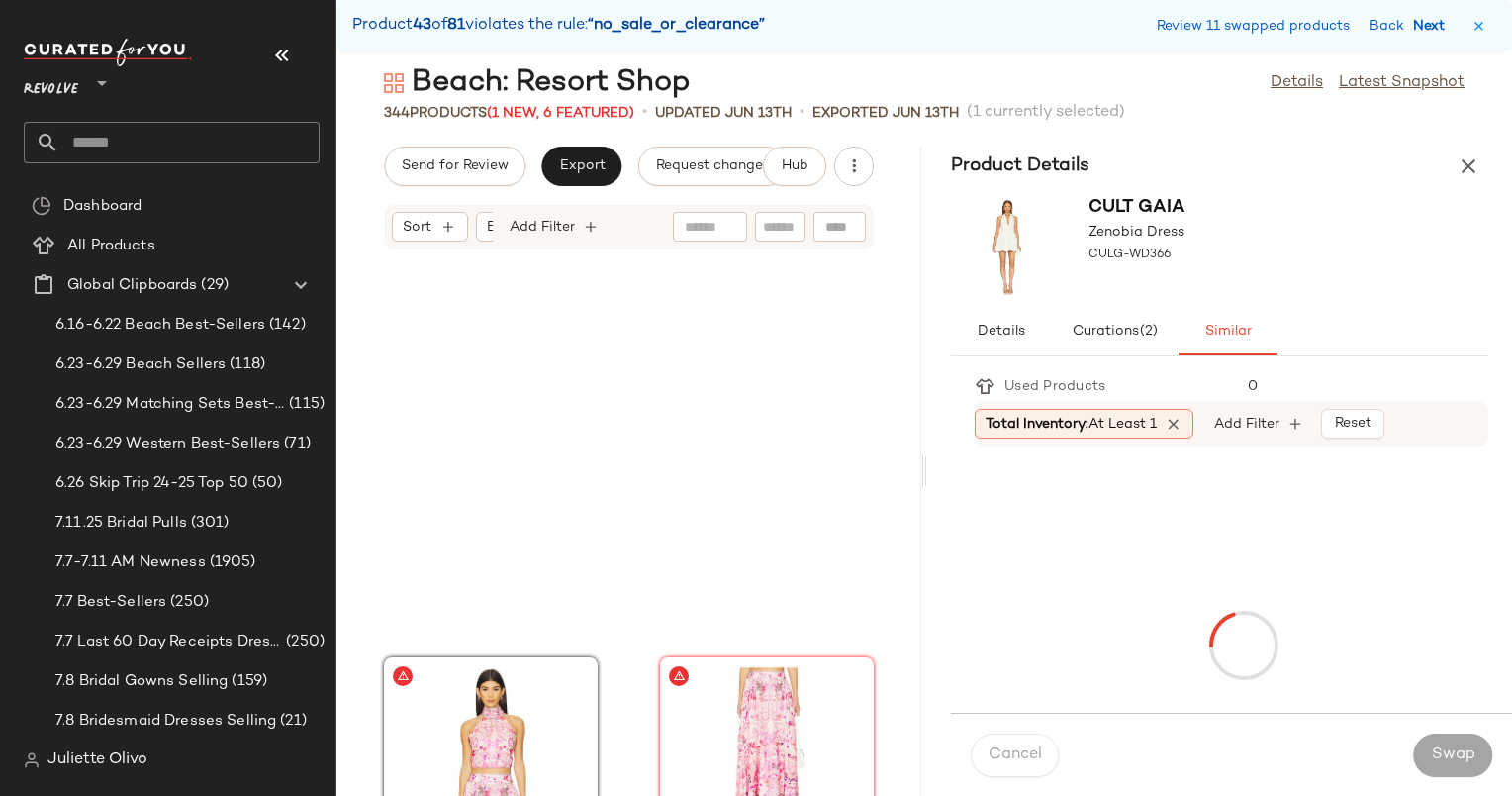 scroll, scrollTop: 32975, scrollLeft: 0, axis: vertical 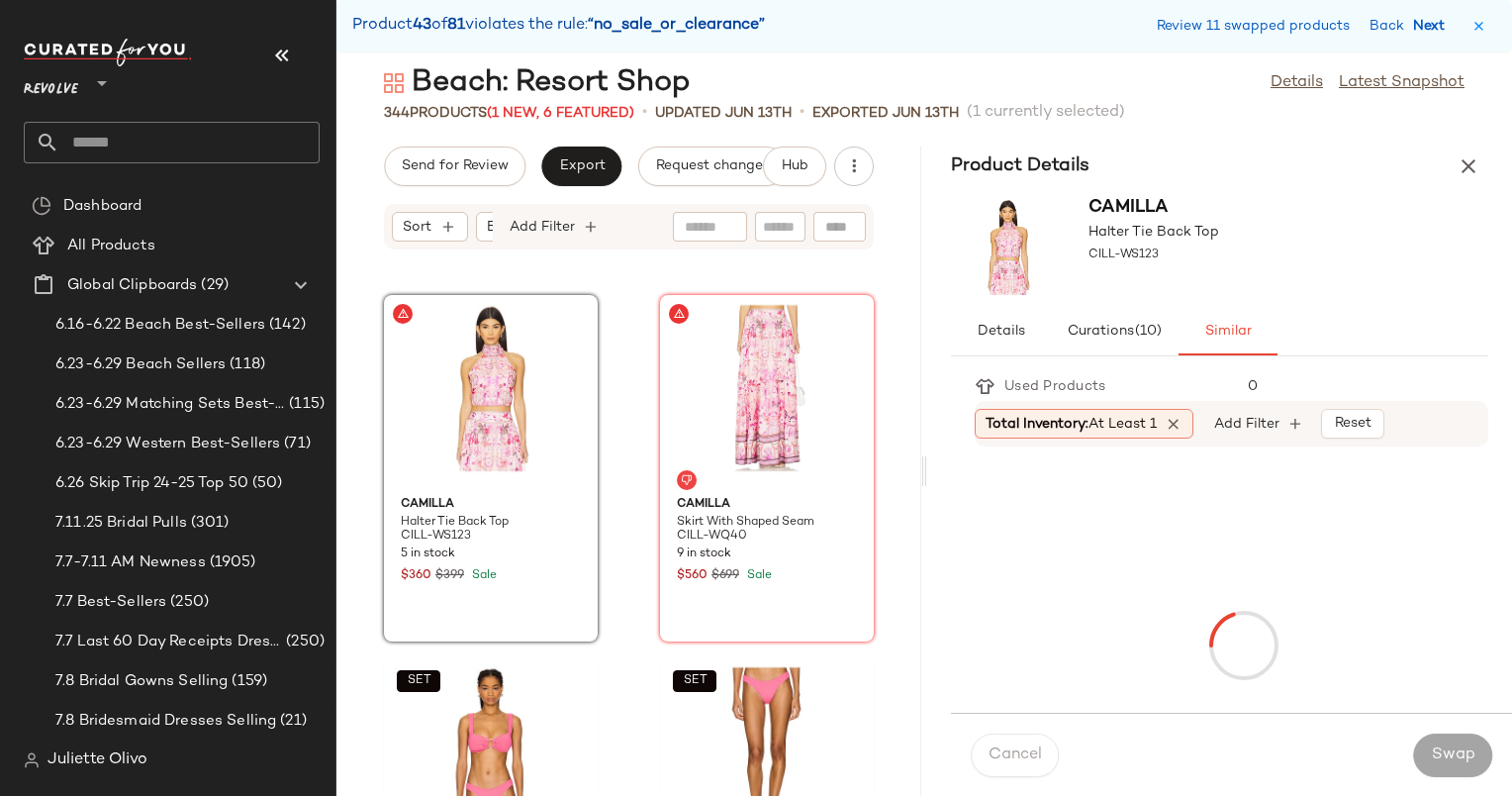 click on "Next" at bounding box center (1433, 26) 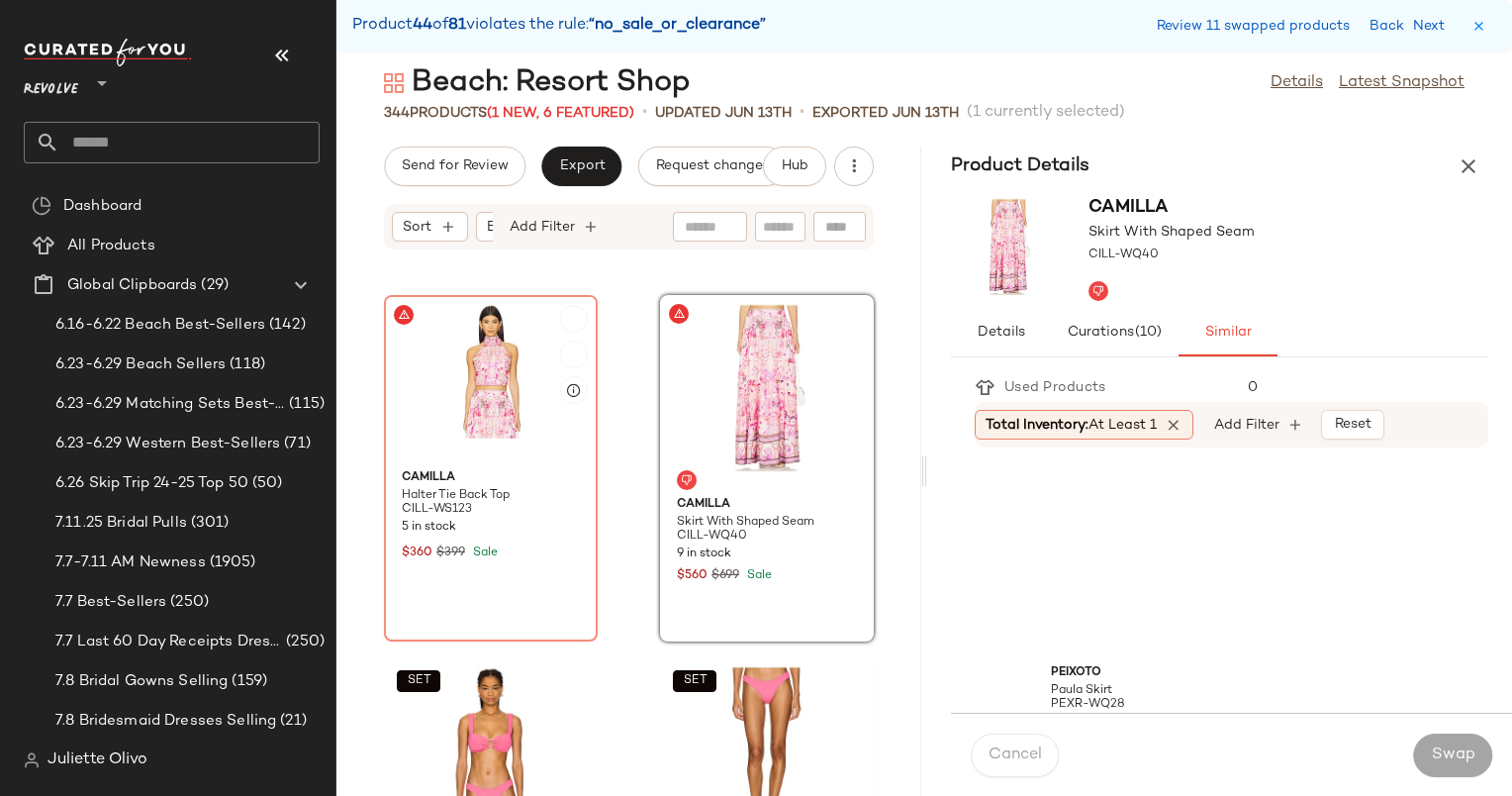 click 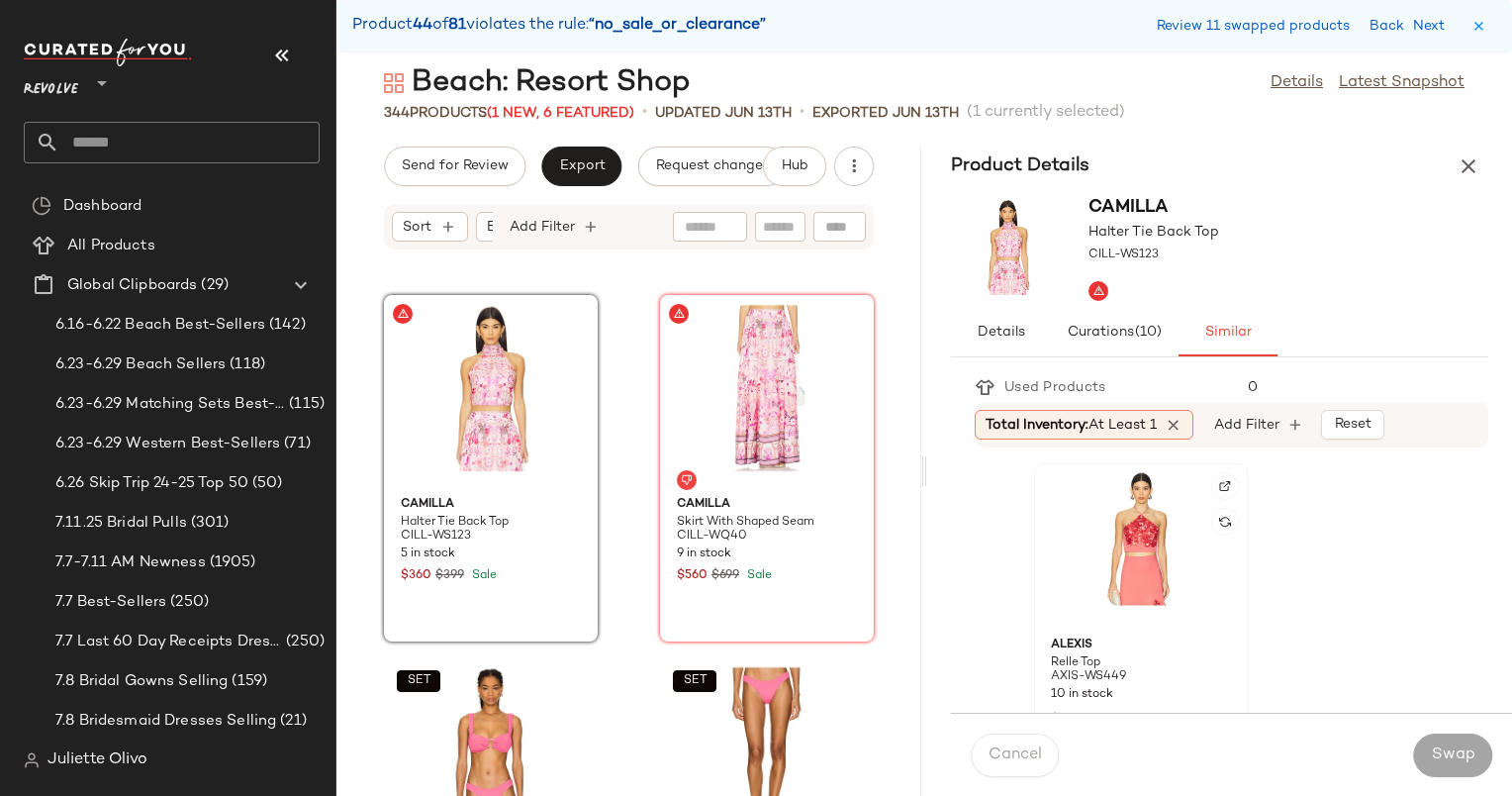 click 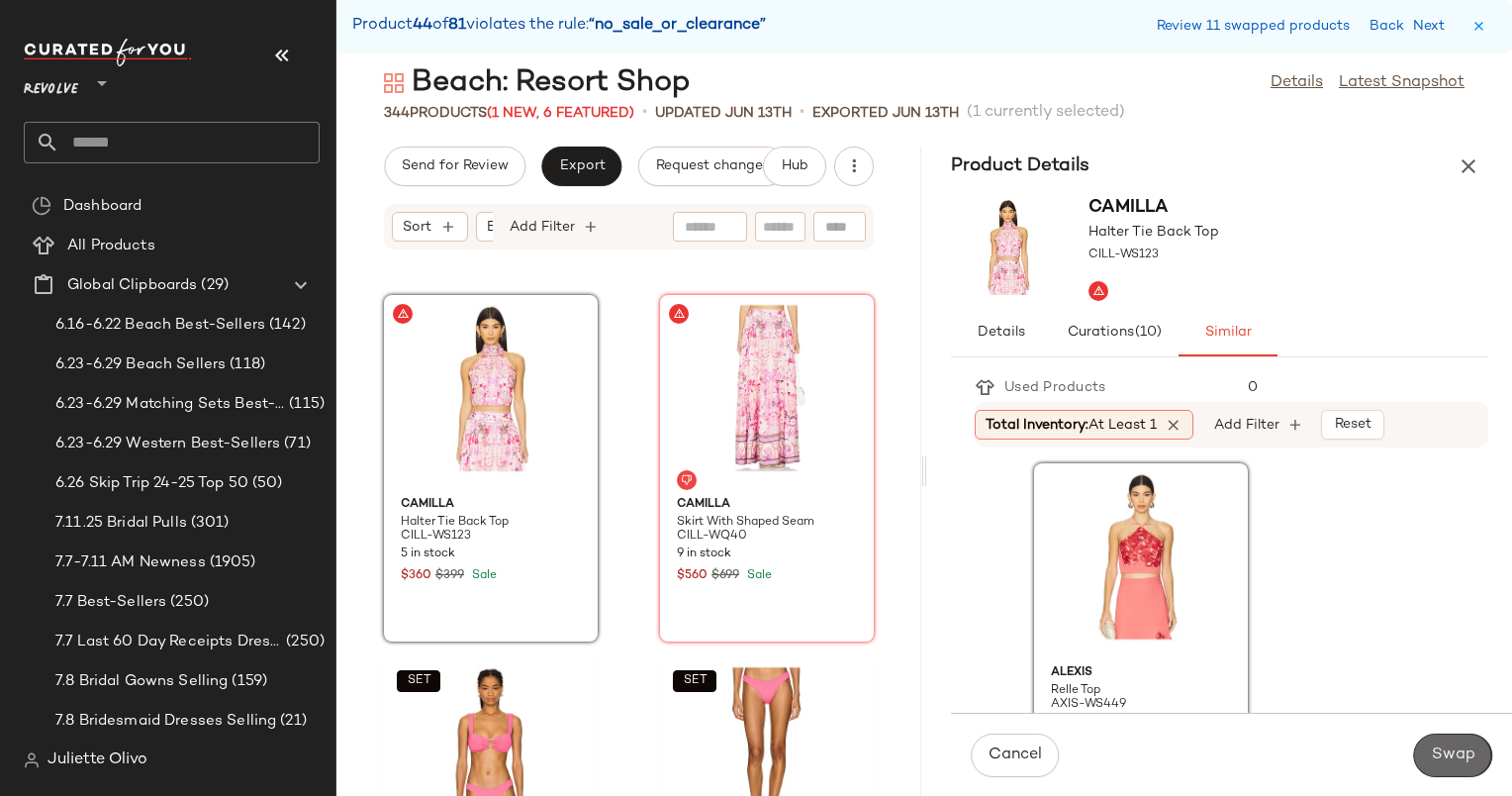 click on "Swap" 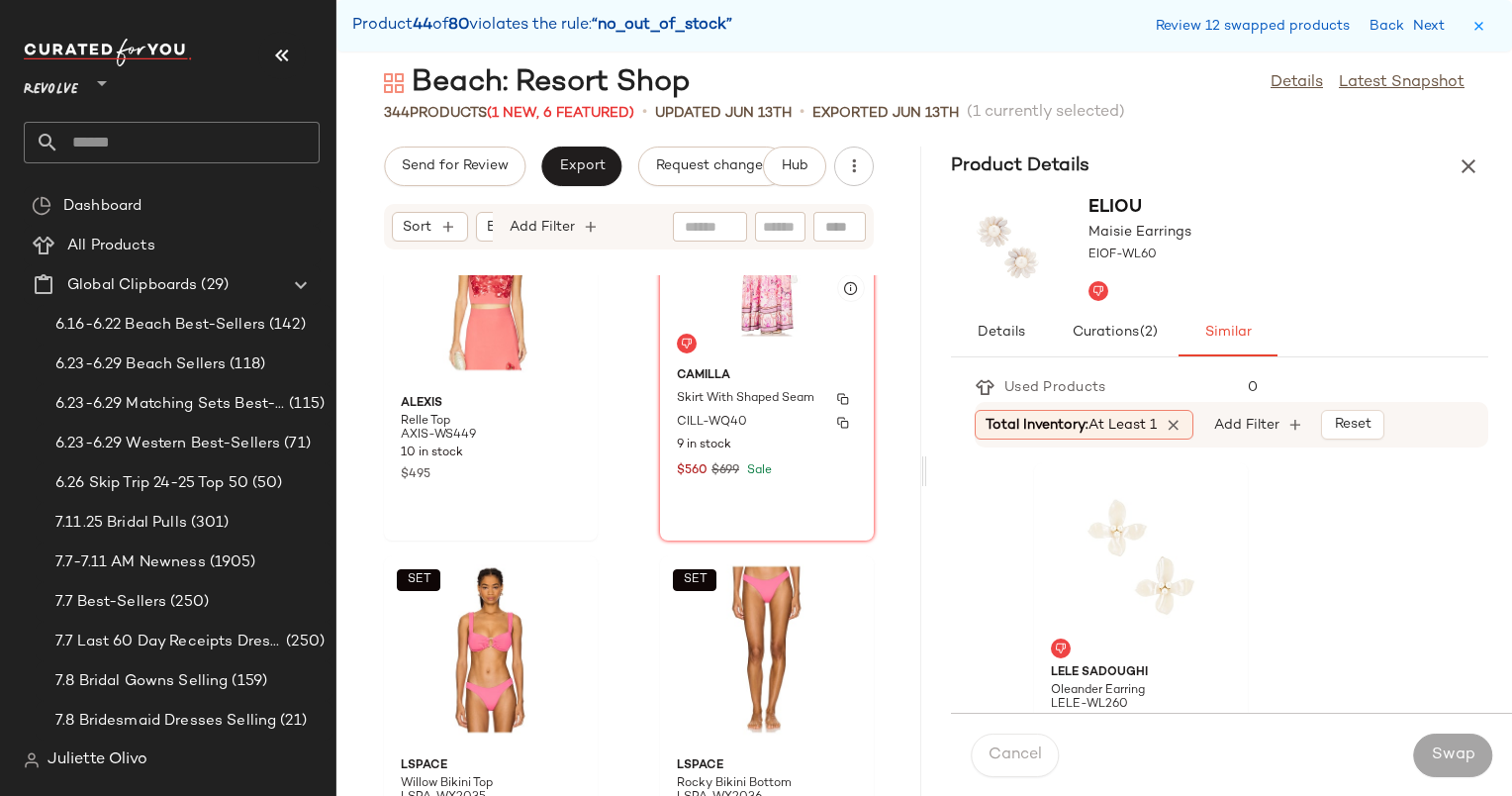 scroll, scrollTop: 32871, scrollLeft: 0, axis: vertical 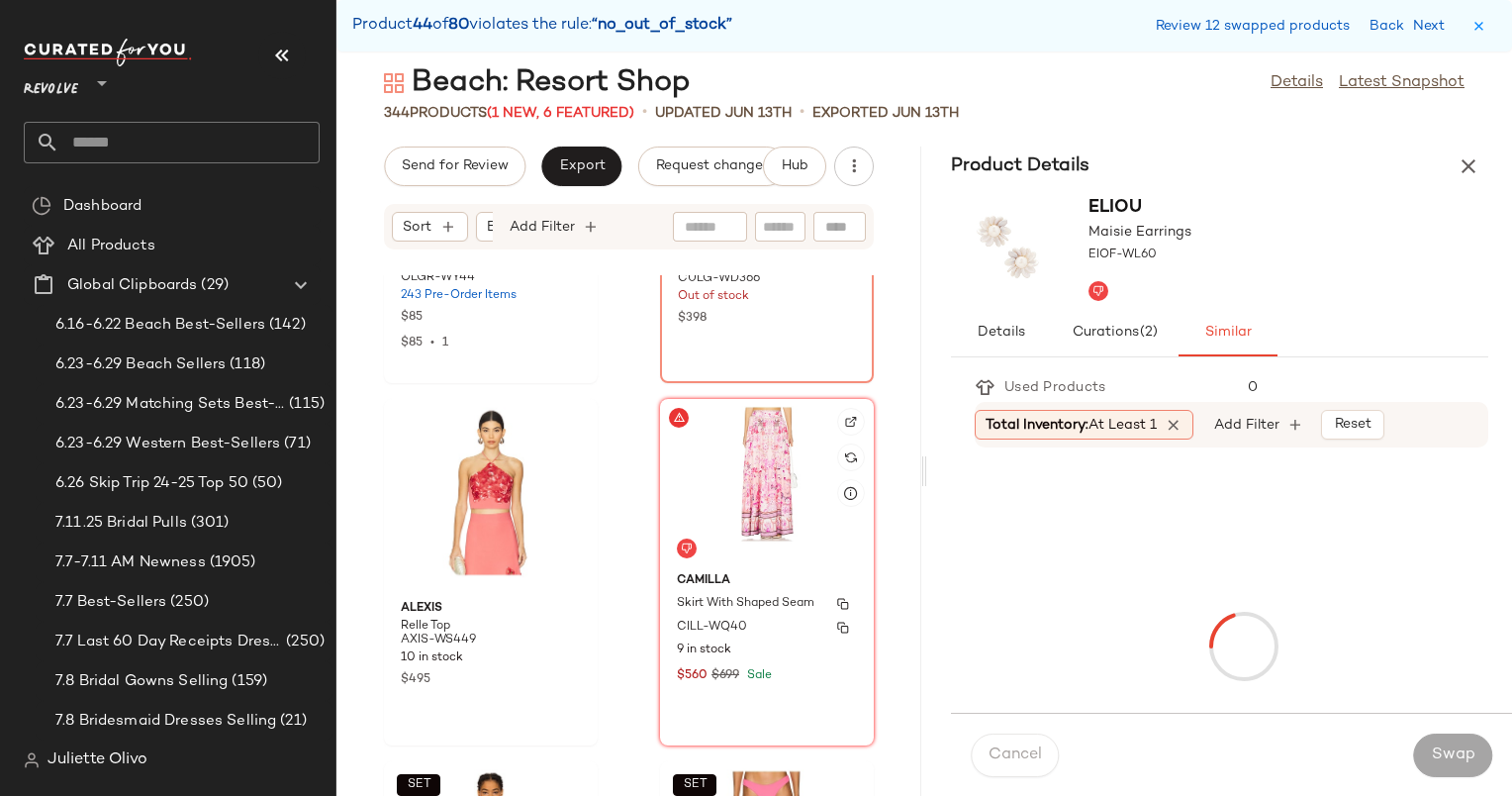 click on "[FIRST] Skirt With Shaped Seam CILL-WQ40 9 in stock $560 $699 Sale" 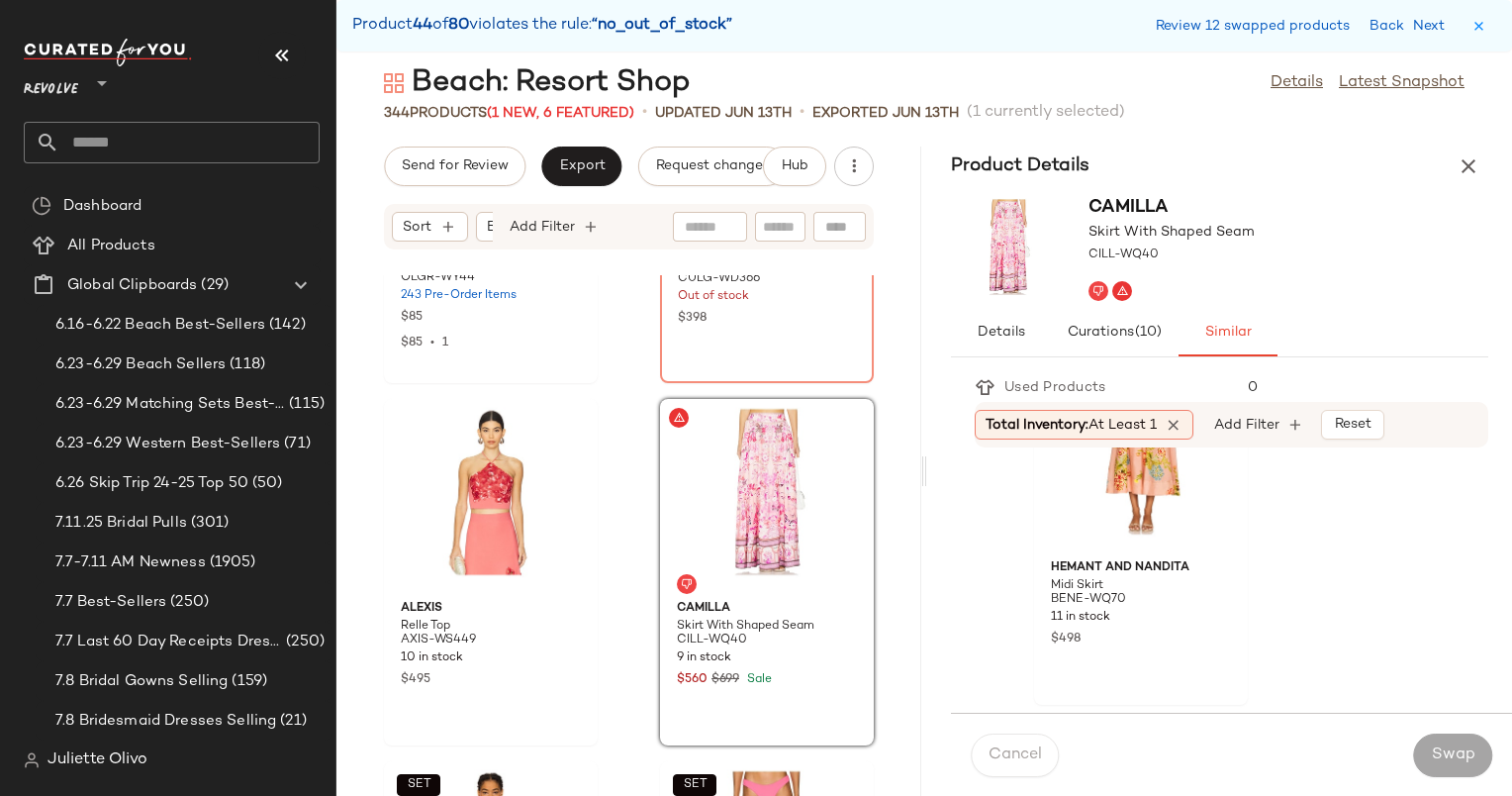 scroll, scrollTop: 1556, scrollLeft: 0, axis: vertical 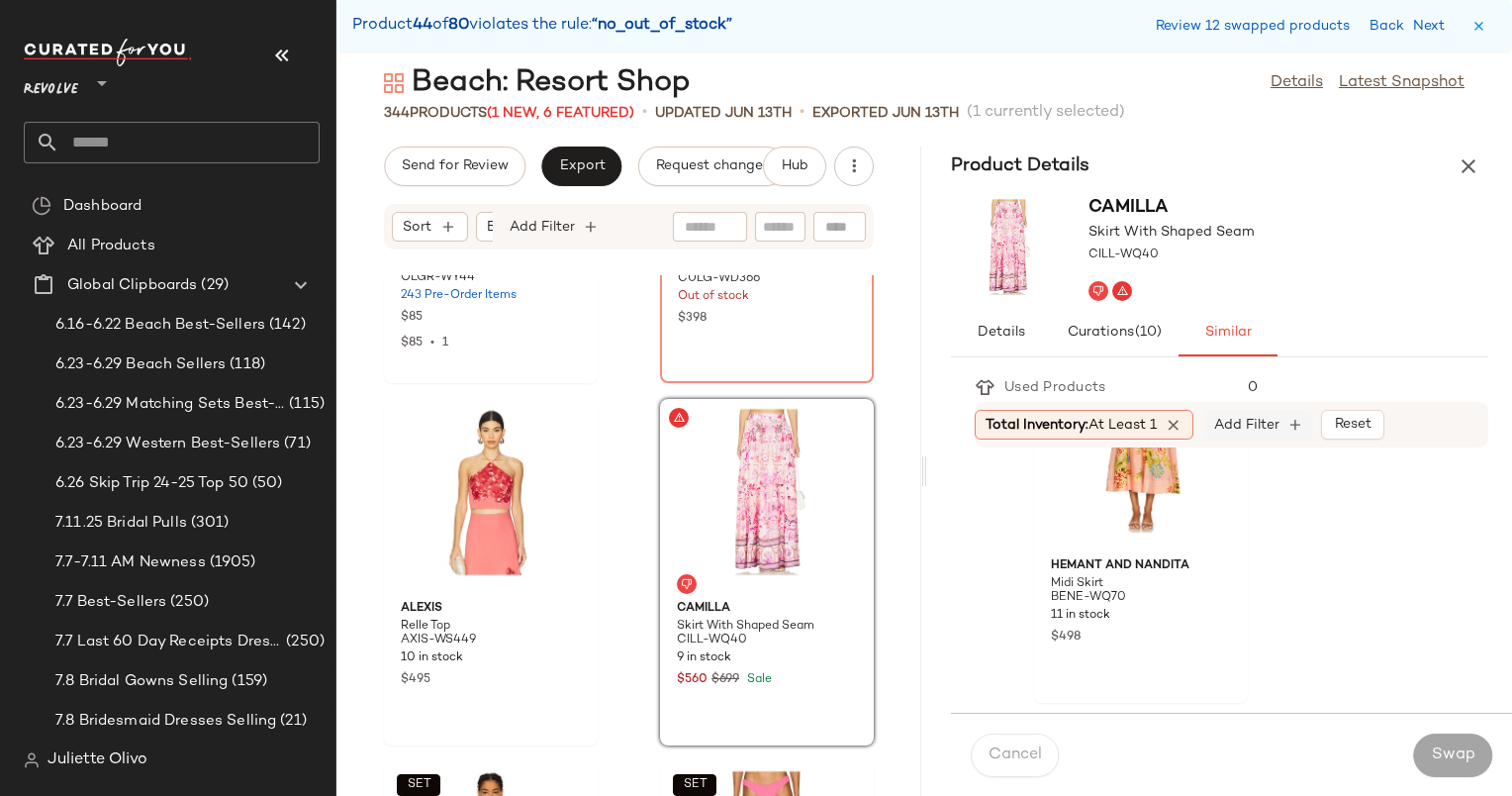 click on "Add Filter" at bounding box center (1247, 425) 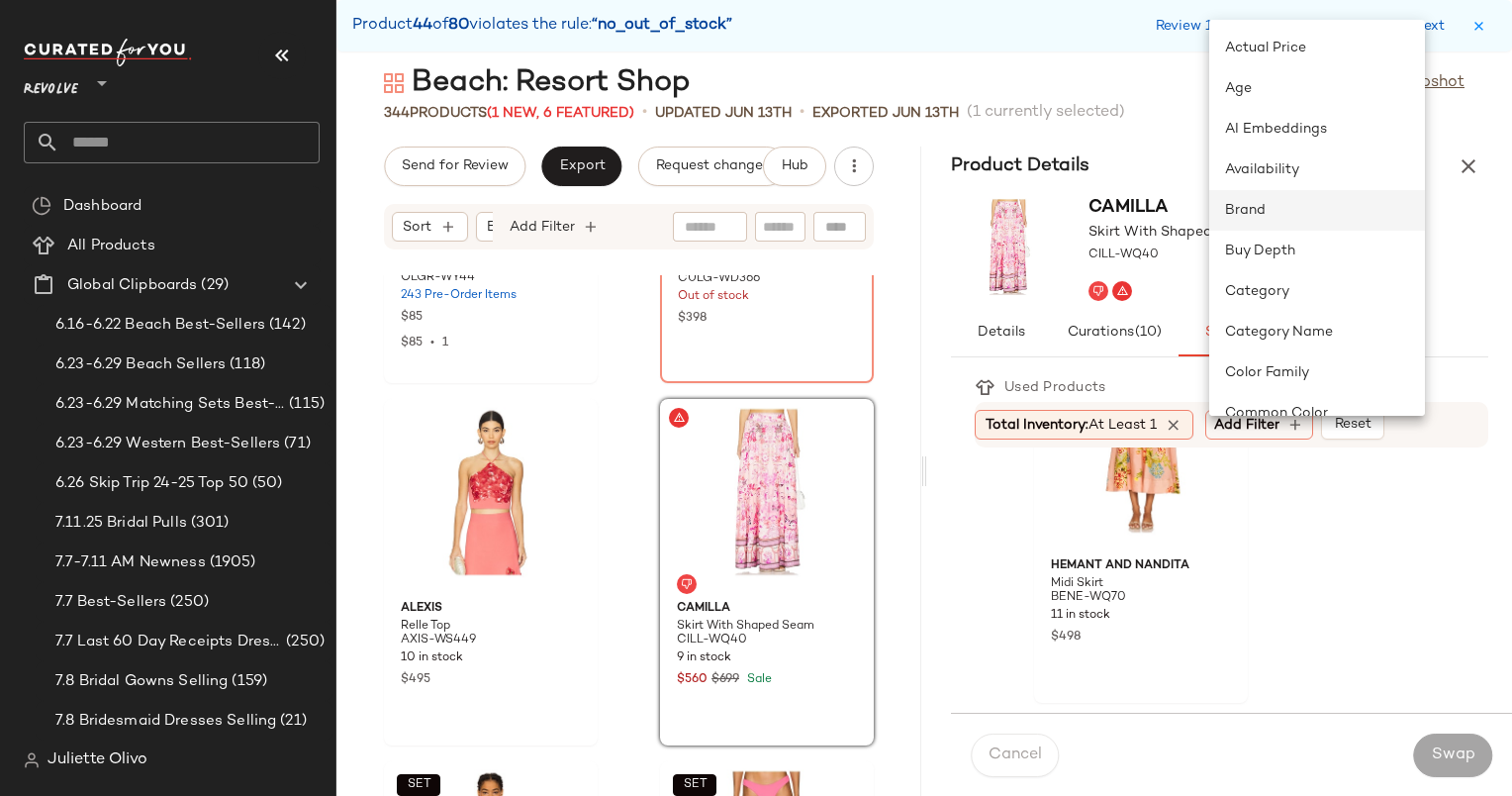 click on "Brand" 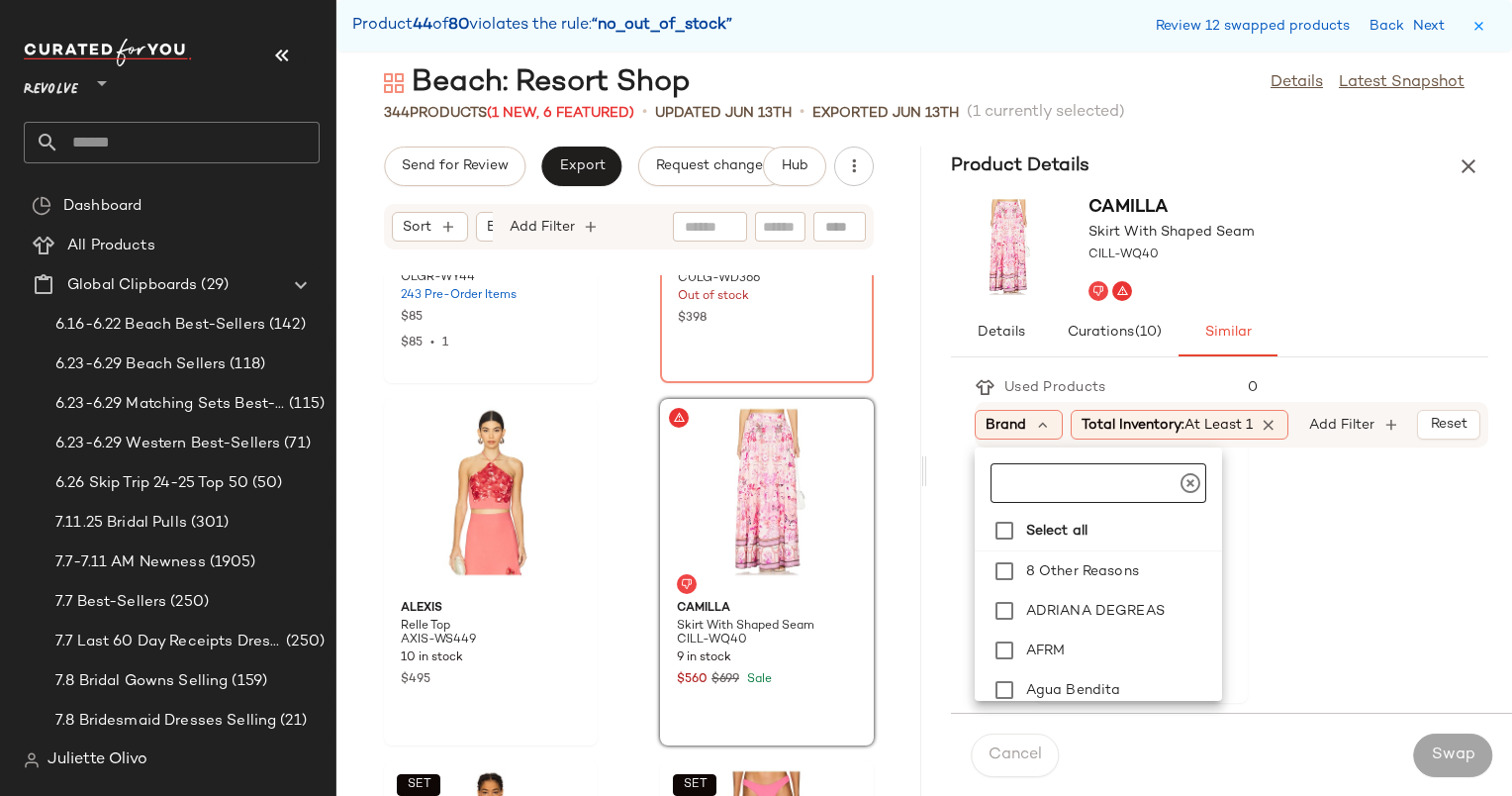click 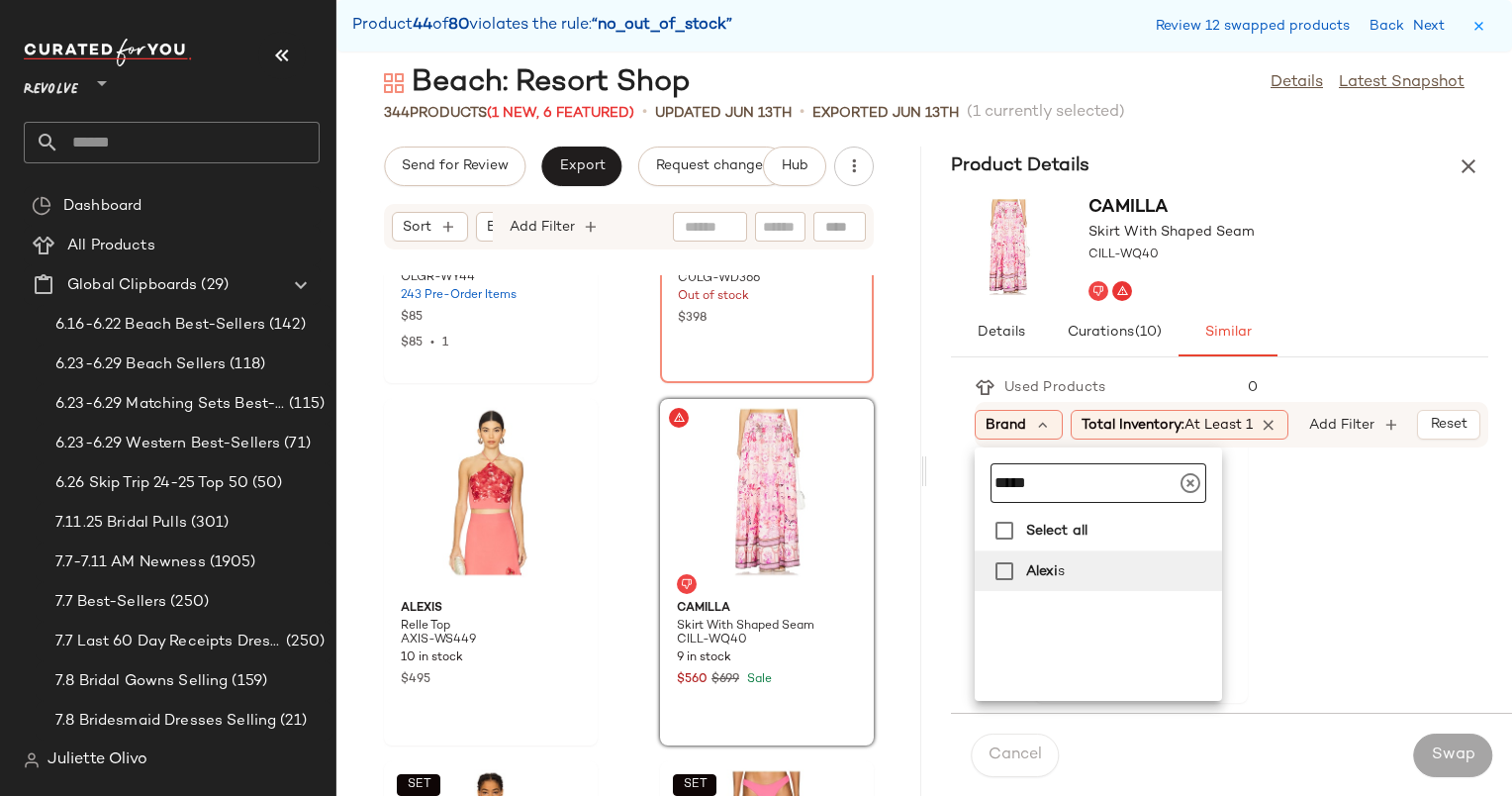 type on "*****" 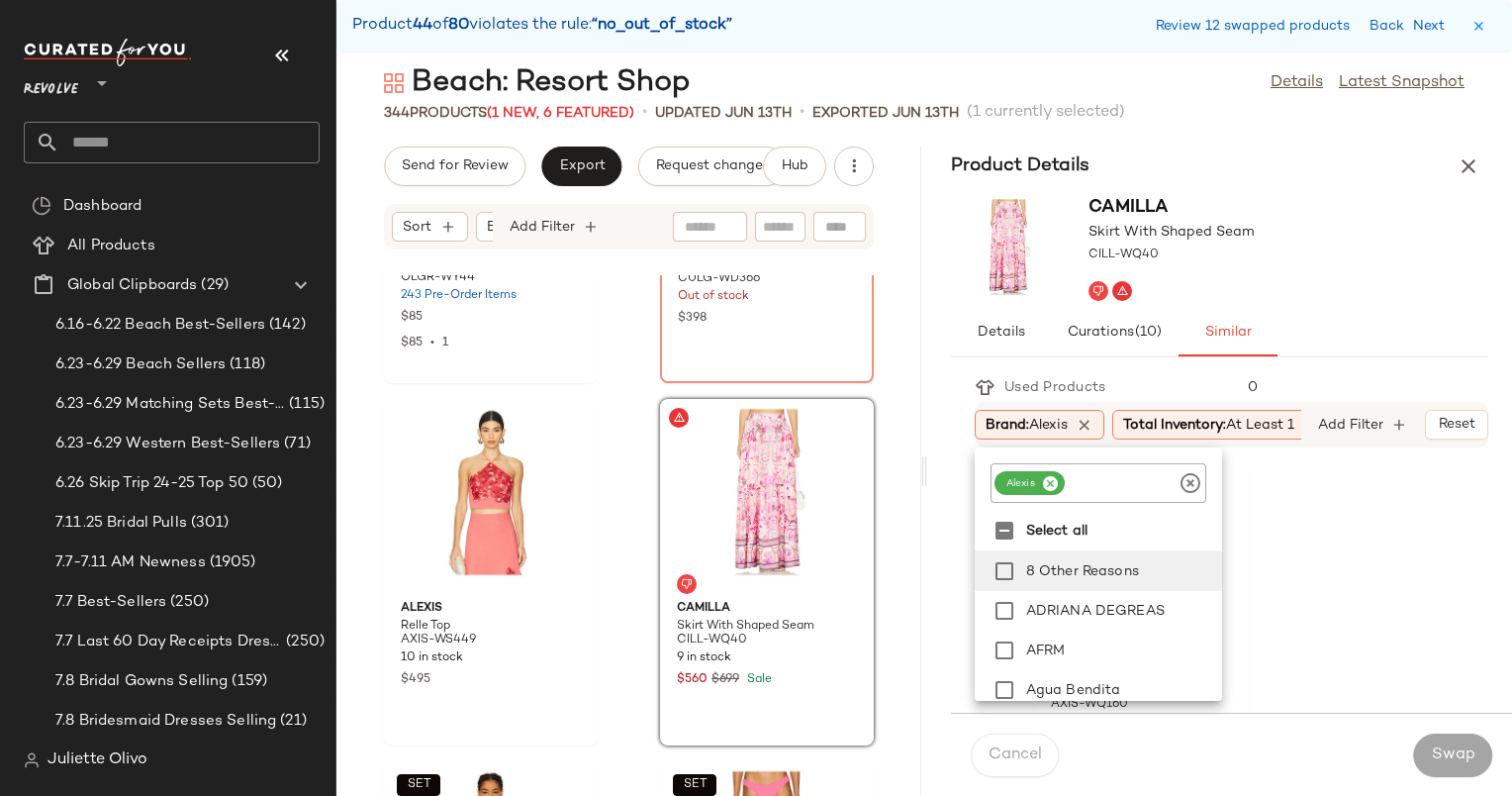 click on "[FIRST] [LAST] Skirt AXIS-WQ160 9 in stock $750 [FIRST] Jeannie Skirt AXIS-WQ157 9 in stock $595 $595  •  1 [FIRST] Jeannie Skirt AXIS-WQ156 14 in stock $595 $595  •  1 [FIRST] Ellisa Dress AXIS-WD895 8 in stock $895 [FIRST] Sarirf Pant AXIS-WP142 22 in stock $450 $450  •  1 [FIRST] Etra Skirt AXIS-WQ152 1 in stock $495 [FIRST] Prato Skort AXIS-WF94 16 in stock $435 $348  •  1 [FIRST] Pamila Skirt AXIS-WQ154 3 in stock $693 [FIRST] Allyn Short AXIS-WF95 24 in stock $365 [FIRST] Denver Pant AXIS-WP144 14 in stock $425 [FIRST] Hanly Short AXIS-WF92 2 in stock $365 [FIRST] Ashe Skirt AXIS-WQ159 13 in stock $395 [FIRST] Saundra Dress AXIS-WD877 2 in stock $795 [FIRST] Izmir Short AXIS-WF91 30 Pre-Order Items $390 [FIRST] Robia Dress AXIS-WD870 8 in stock $620 [FIRST] Noriko Dress AXIS-WD890 14 in stock $525 [FIRST] Taessa Dress AXIS-WD867 8 in stock $895 [FIRST] Gyles Dress AXIS-WD894 4 in stock $595 [FIRST] Gienna Dress AXIS-WD899 7 in stock $1.5K [FIRST] Elea Dress AXIS-WD879 8 in stock $850 [FIRST] Carmen Dress AXIS-WD887 1" 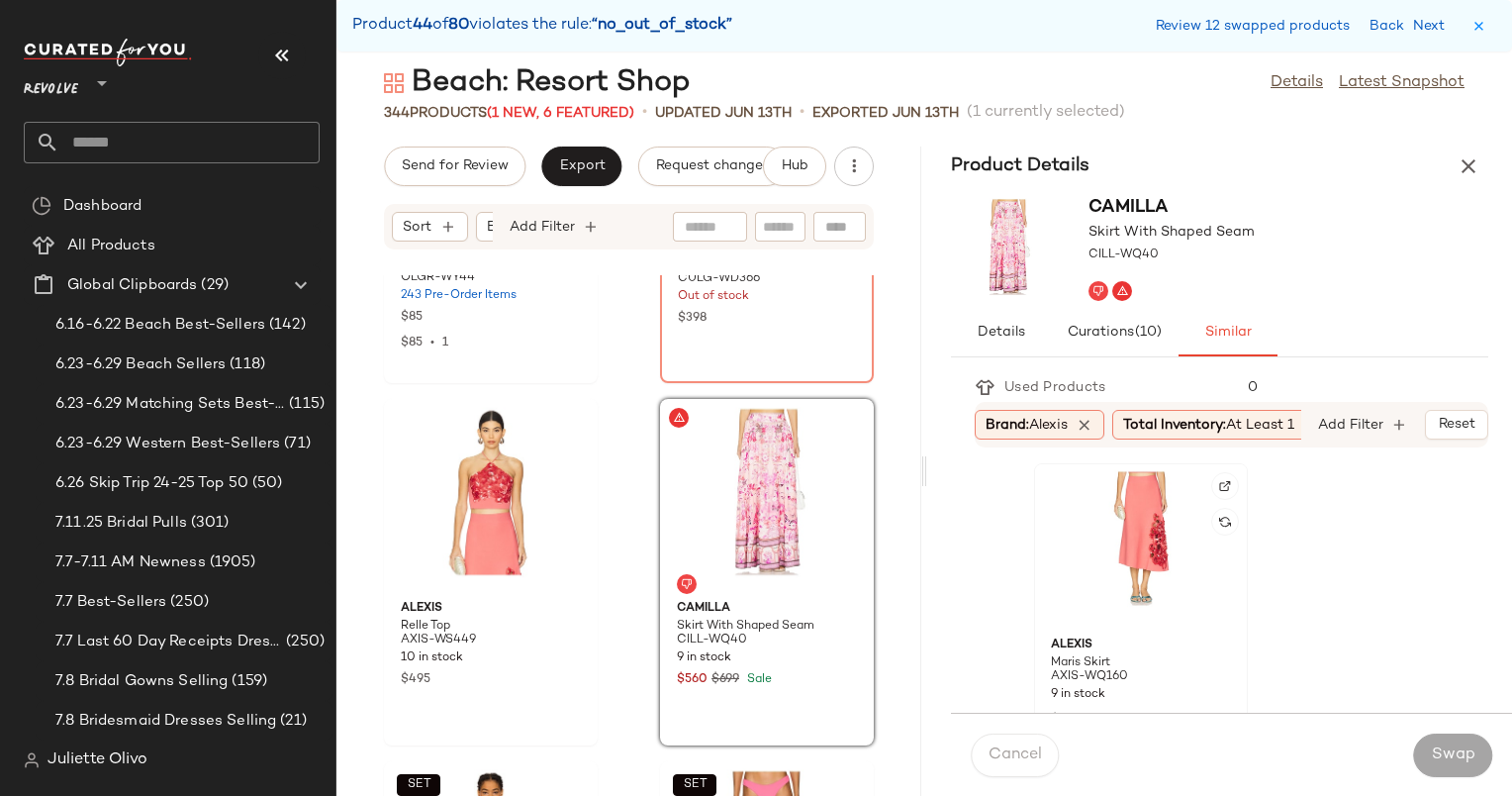 click 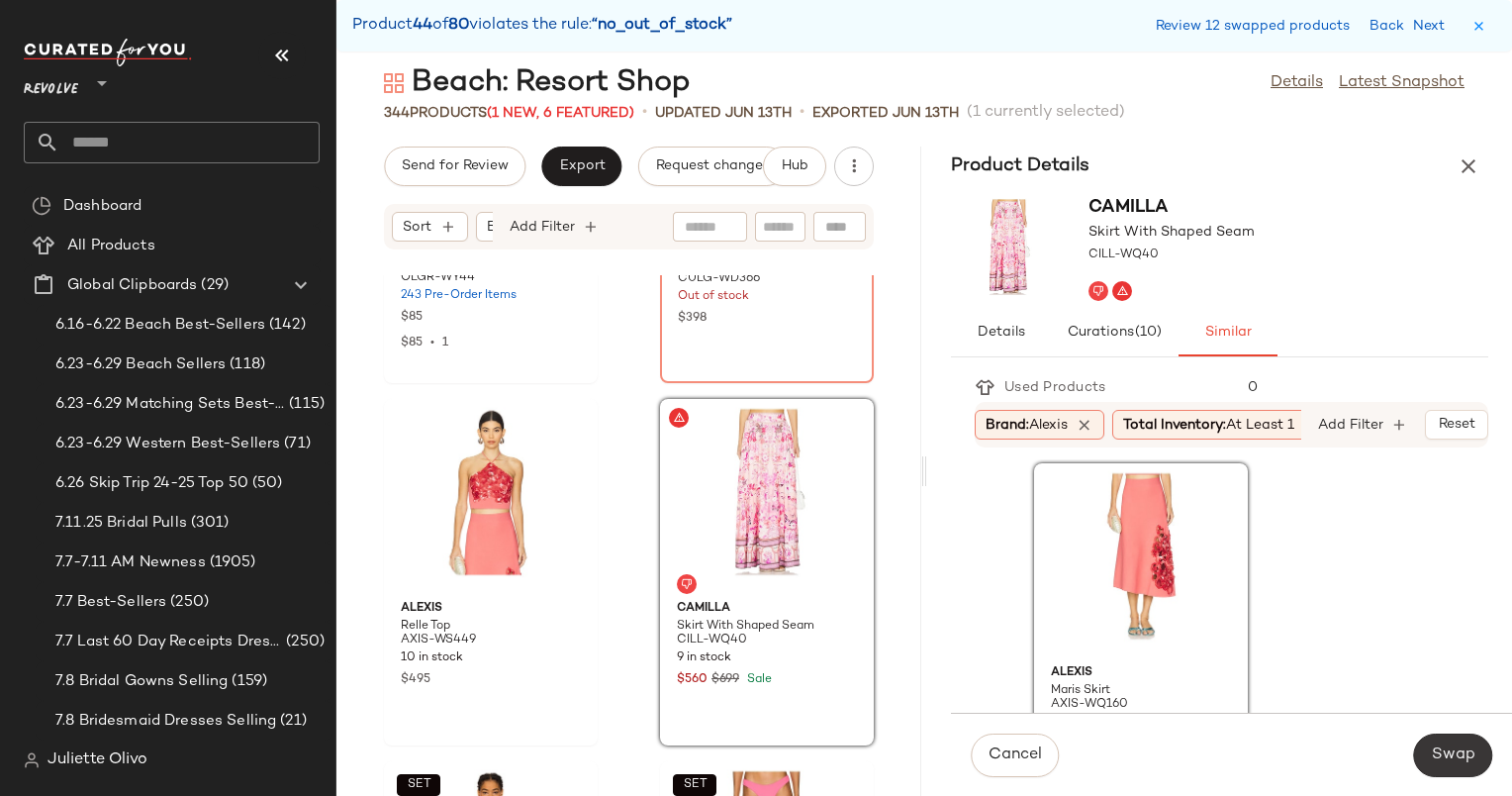 click on "Swap" 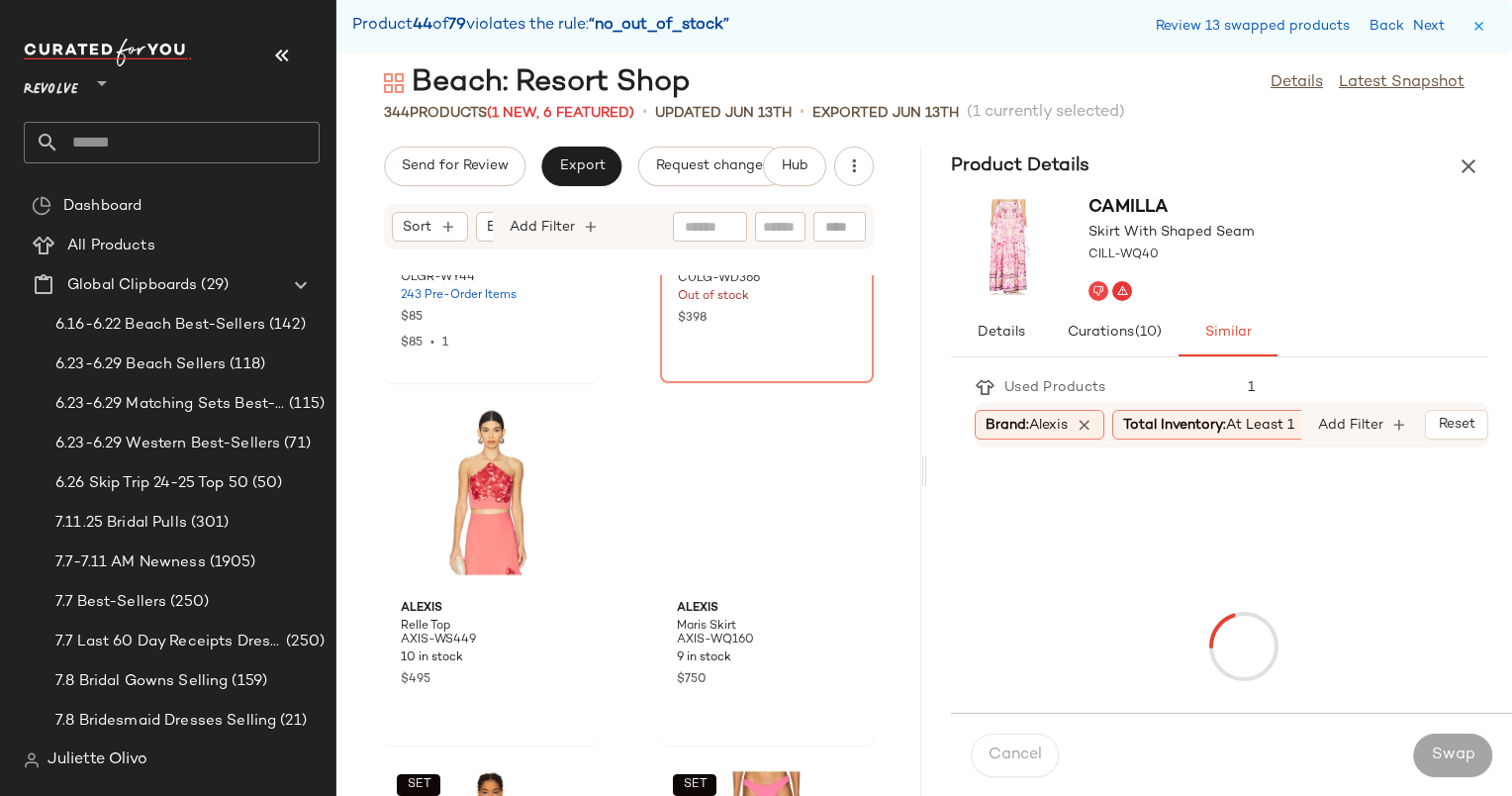 scroll, scrollTop: 33699, scrollLeft: 0, axis: vertical 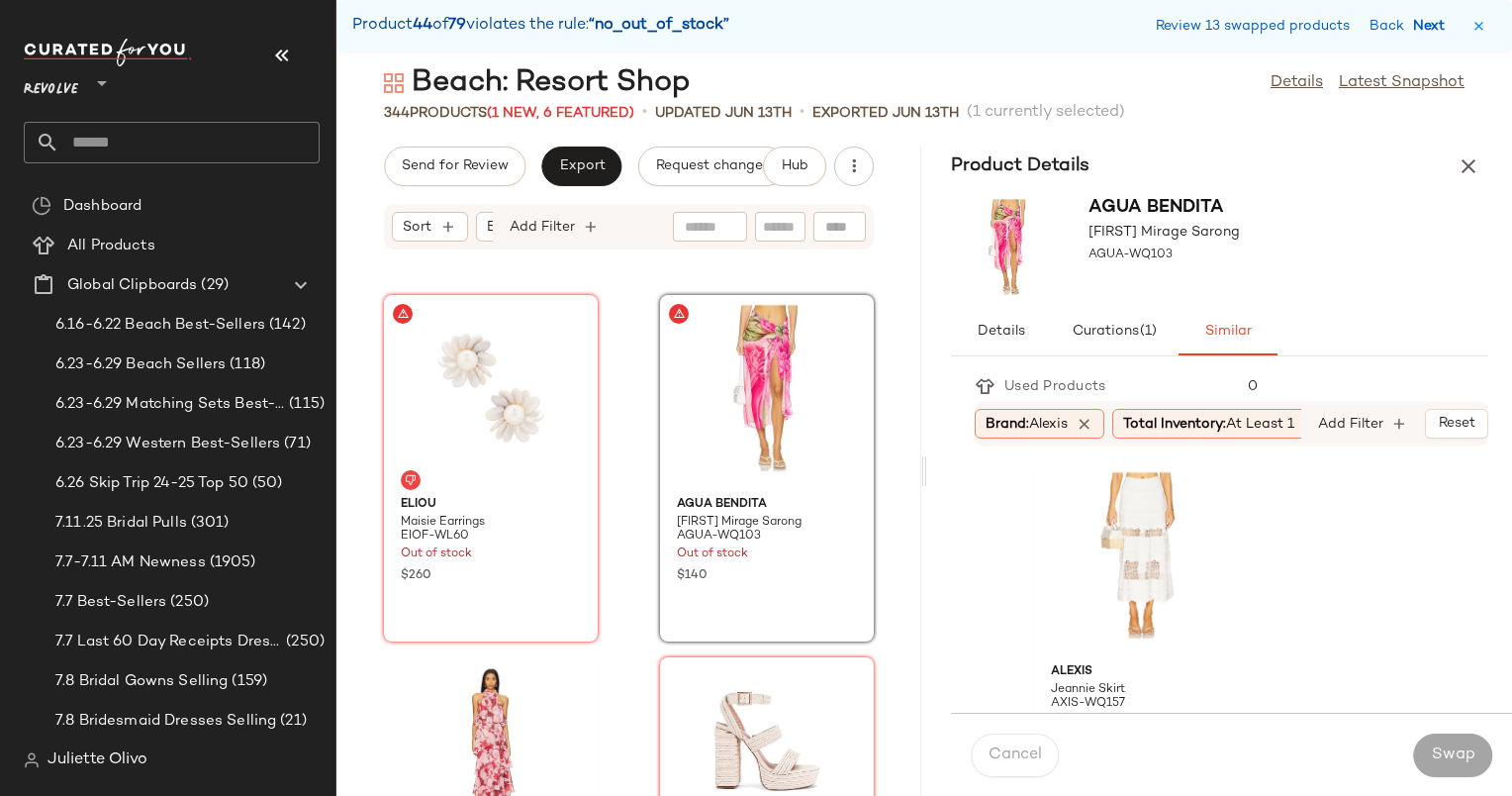 click on "Next" at bounding box center (1433, 26) 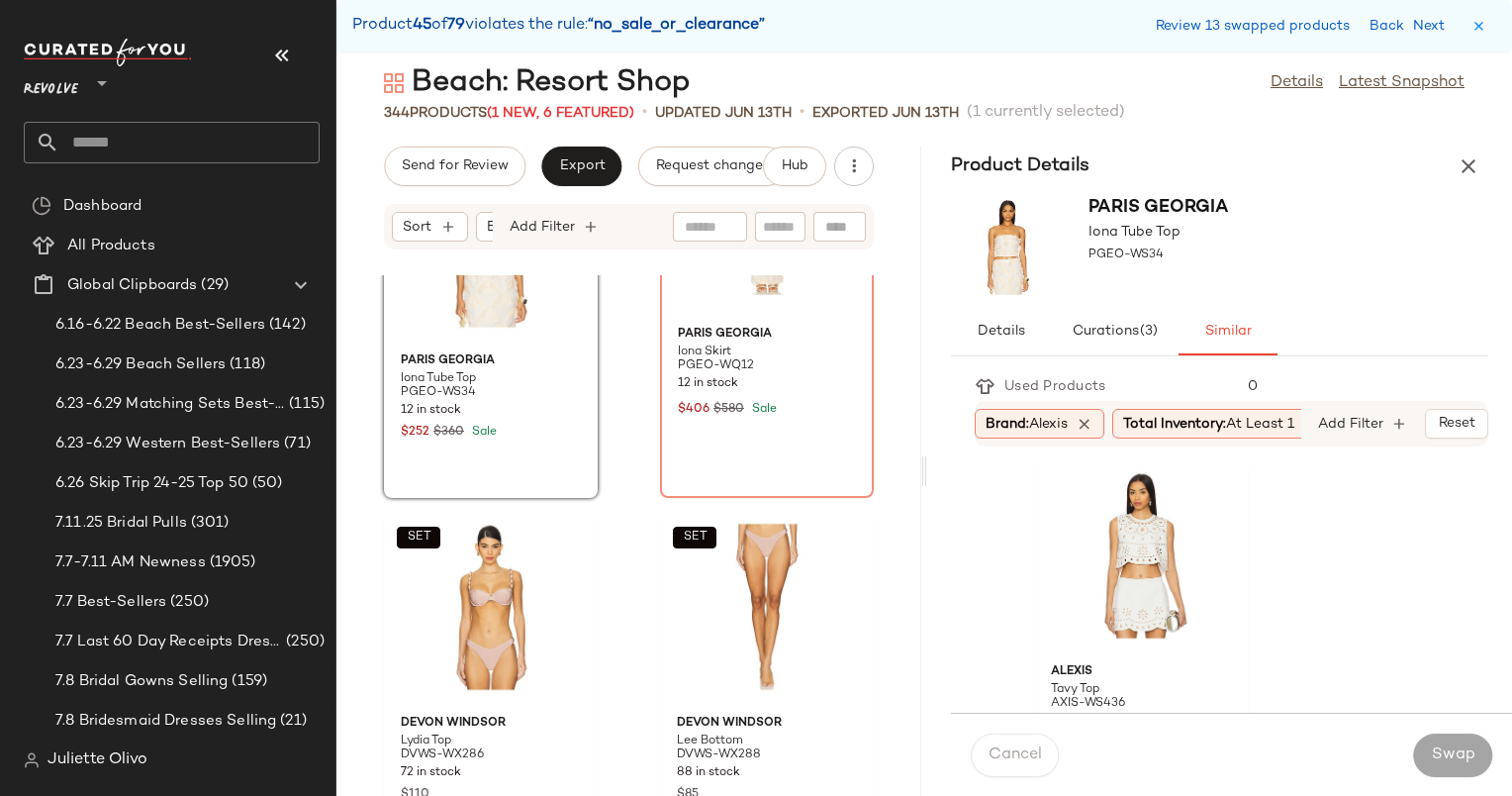 scroll, scrollTop: 34462, scrollLeft: 0, axis: vertical 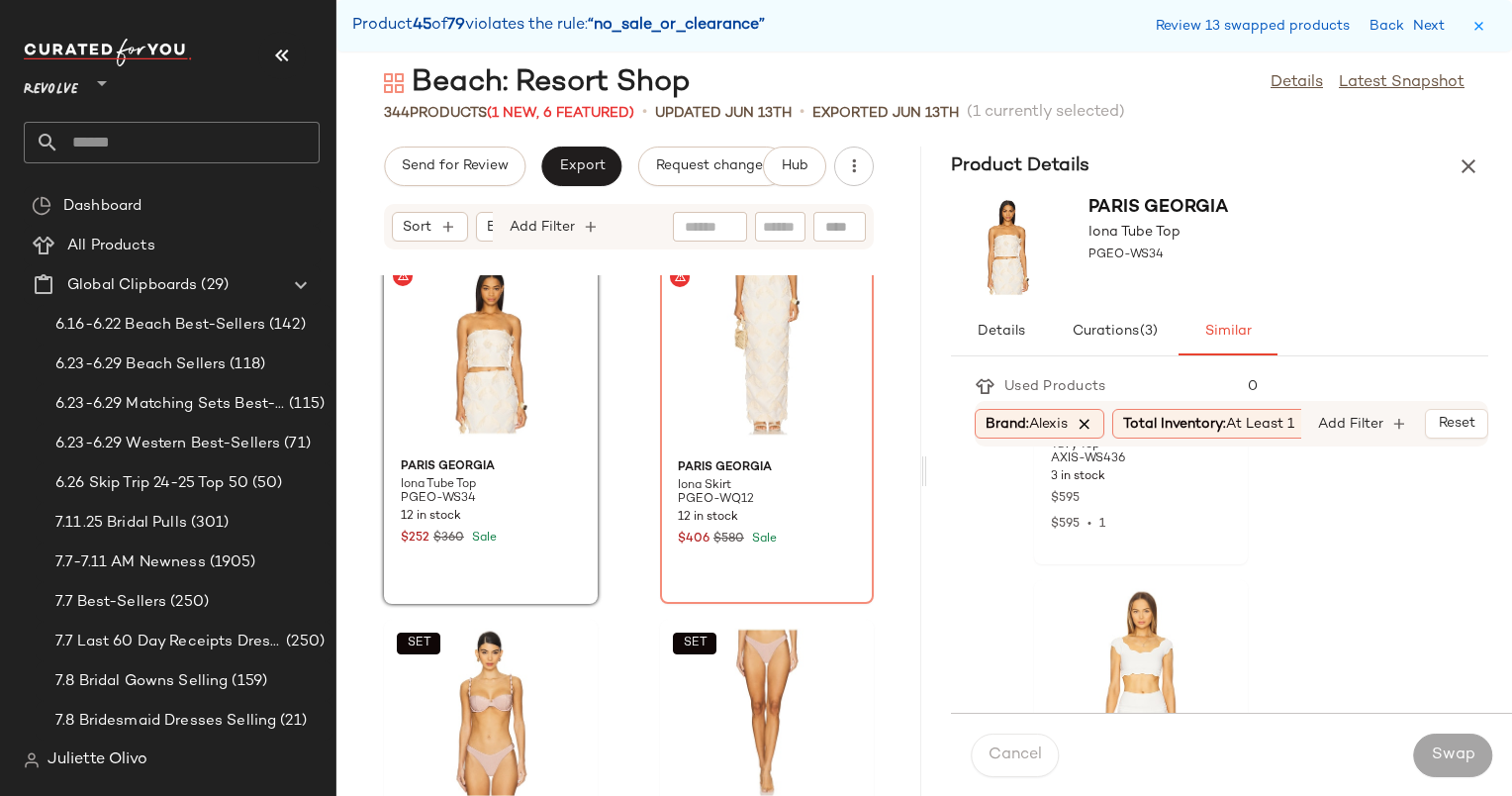 click at bounding box center [1085, 424] 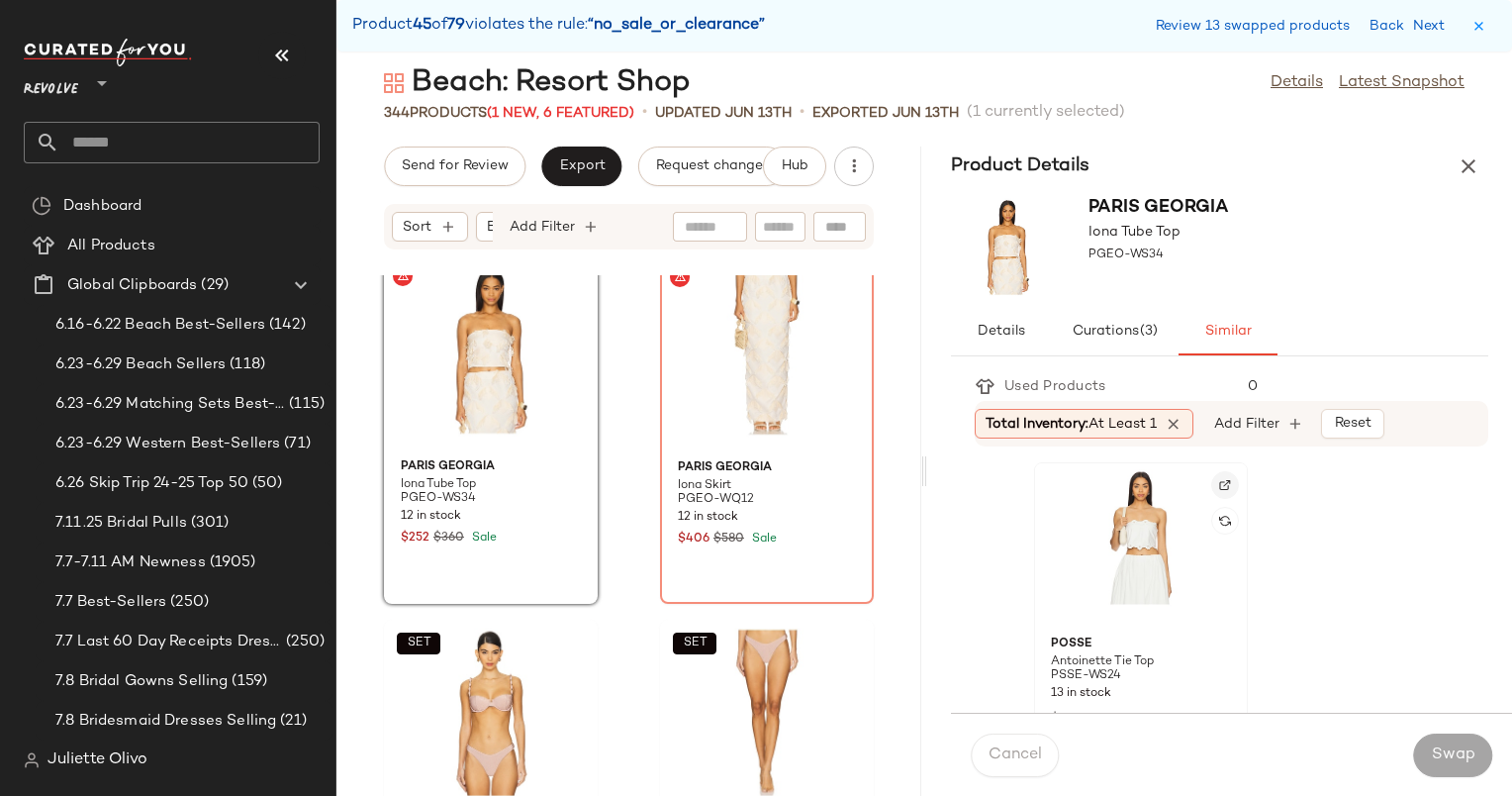 click 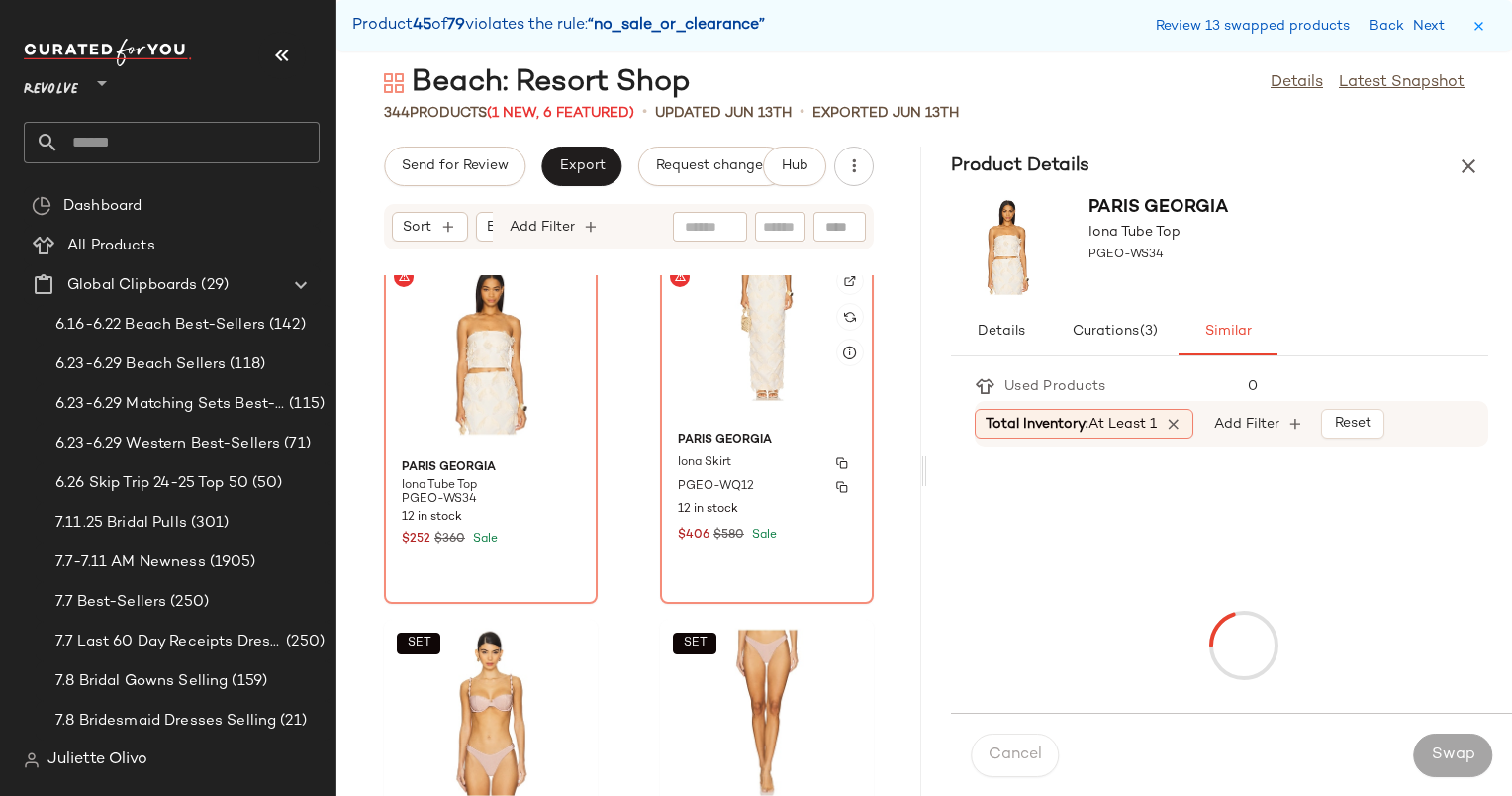click on "Paris Georgia" at bounding box center [767, 441] 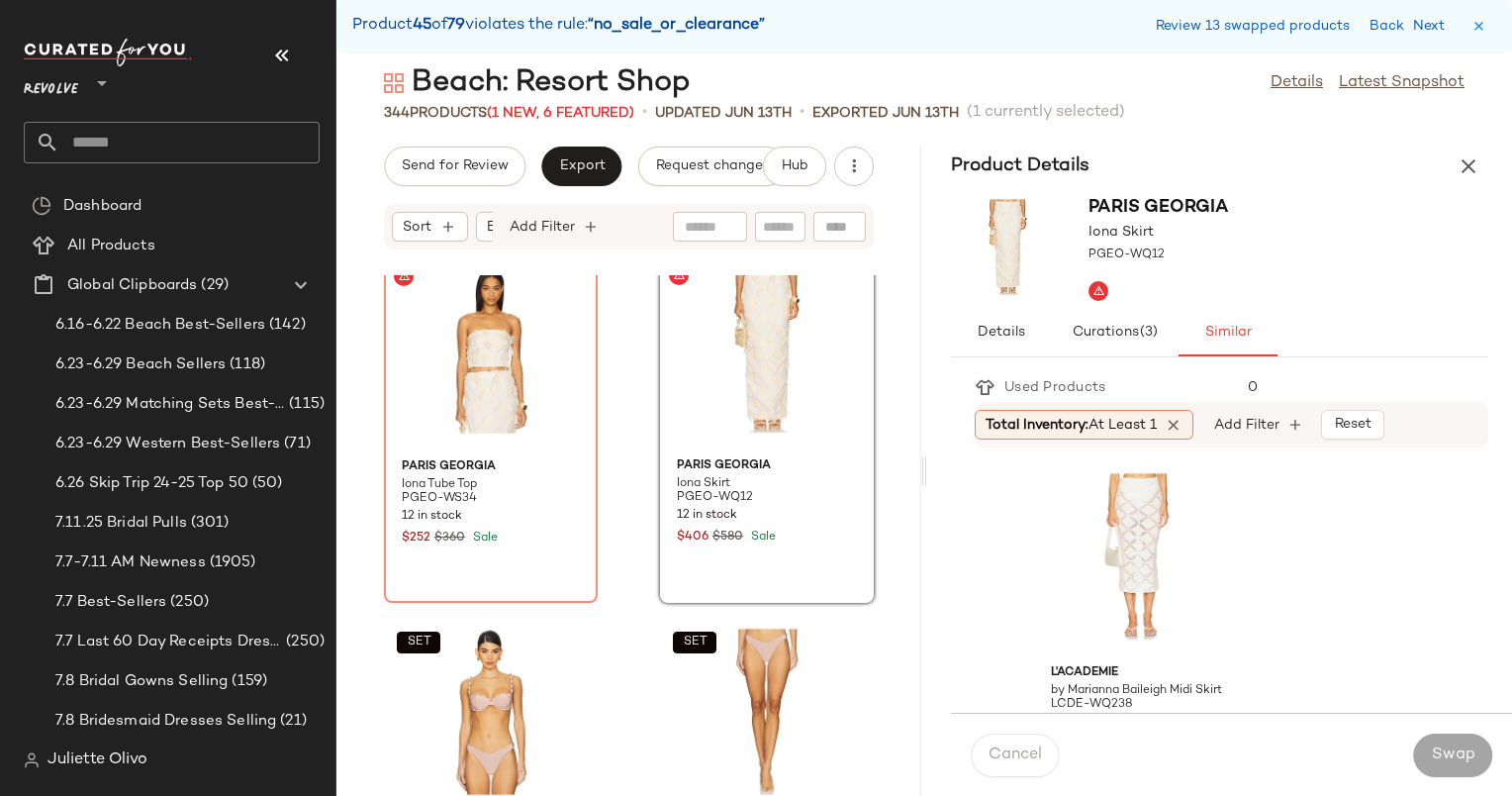 click on "[FIRST] [LAST] [FIRST] [LAST] Tube Top PGEO-WS34 12 in stock $252 $360 Sale [FIRST] [LAST] [FIRST] [LAST] Skirt PGEO-WQ12 12 in stock $406 $580 Sale  SET  DEVON WINDSOR [FIRST] Top DVWS-WX286 72 in stock $110  SET  DEVON WINDSOR [FIRST] Bottom DVWS-WX288 88 in stock $85  SET  DEVON WINDSOR [FIRST] Skirt DVWS-WQ64 9 in stock $180 Rag & Bone [FIRST] Rollable Hat RGBR-WA300 Out of stock $228 8 Other Reasons Shell Earring 8OTH-WL1770 33 in stock $23 $23  •  1 Cult Gaia [FIRST] Dress CULG-WD368 Out of stock $468" 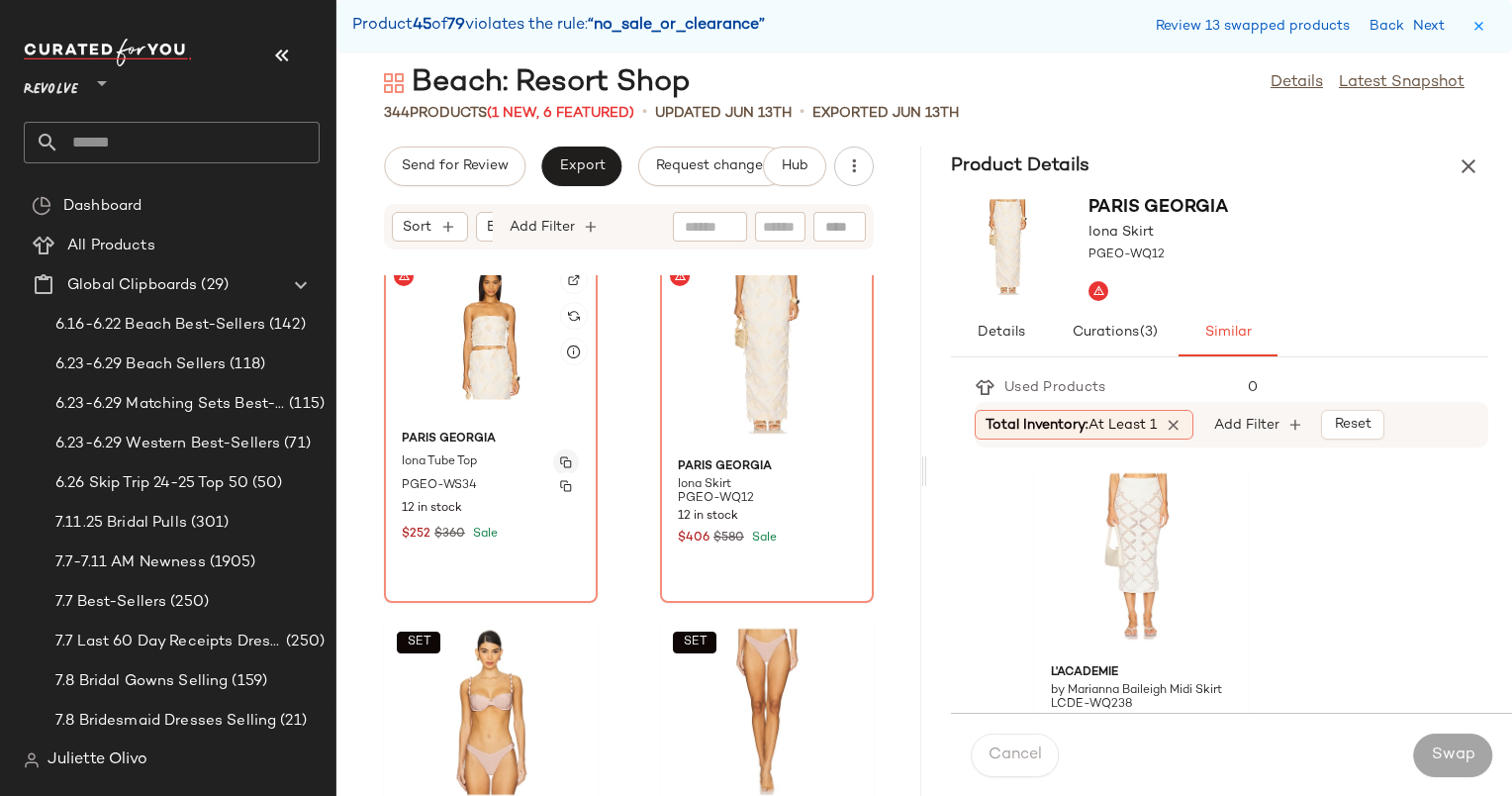 click 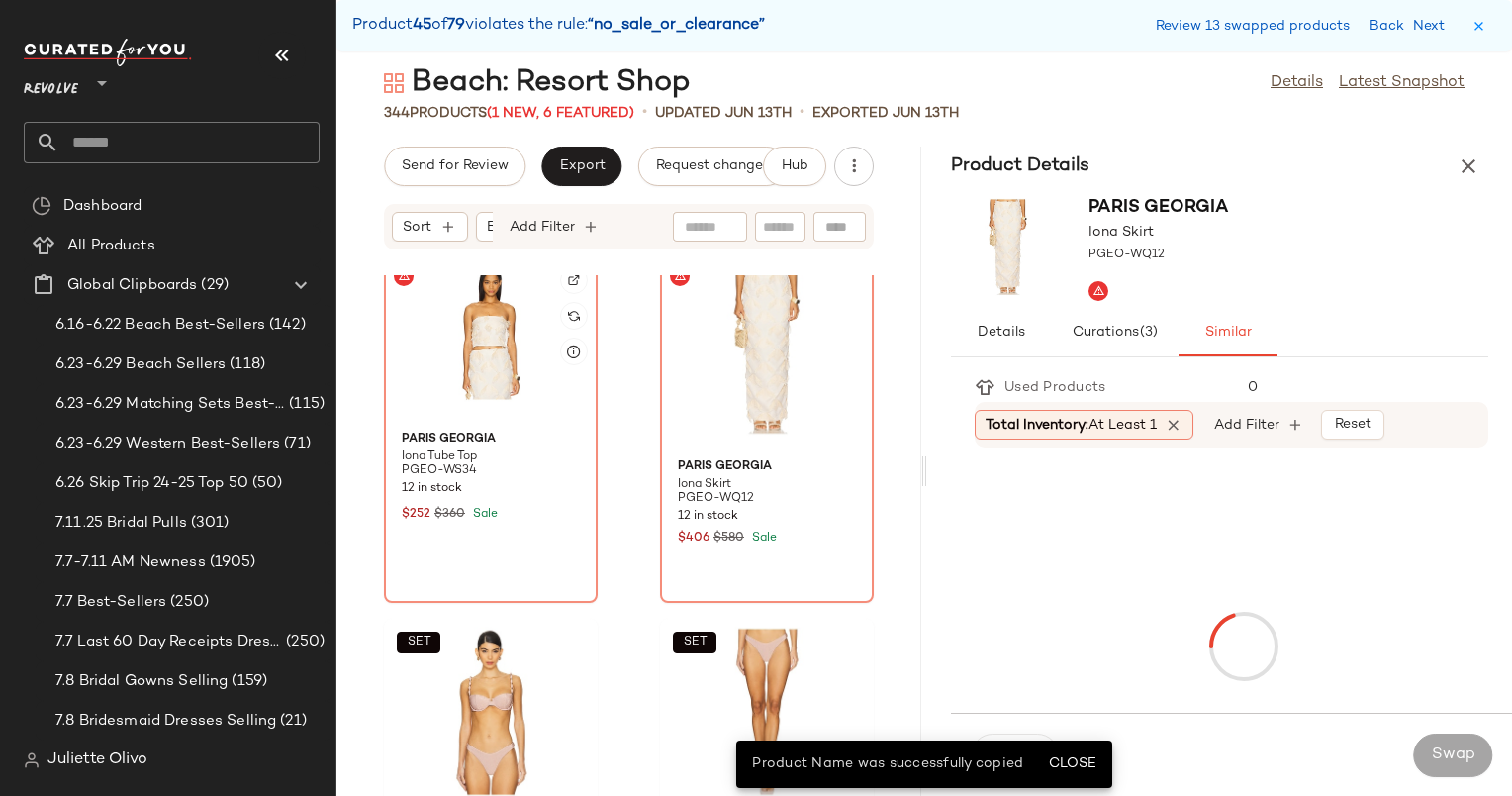 click 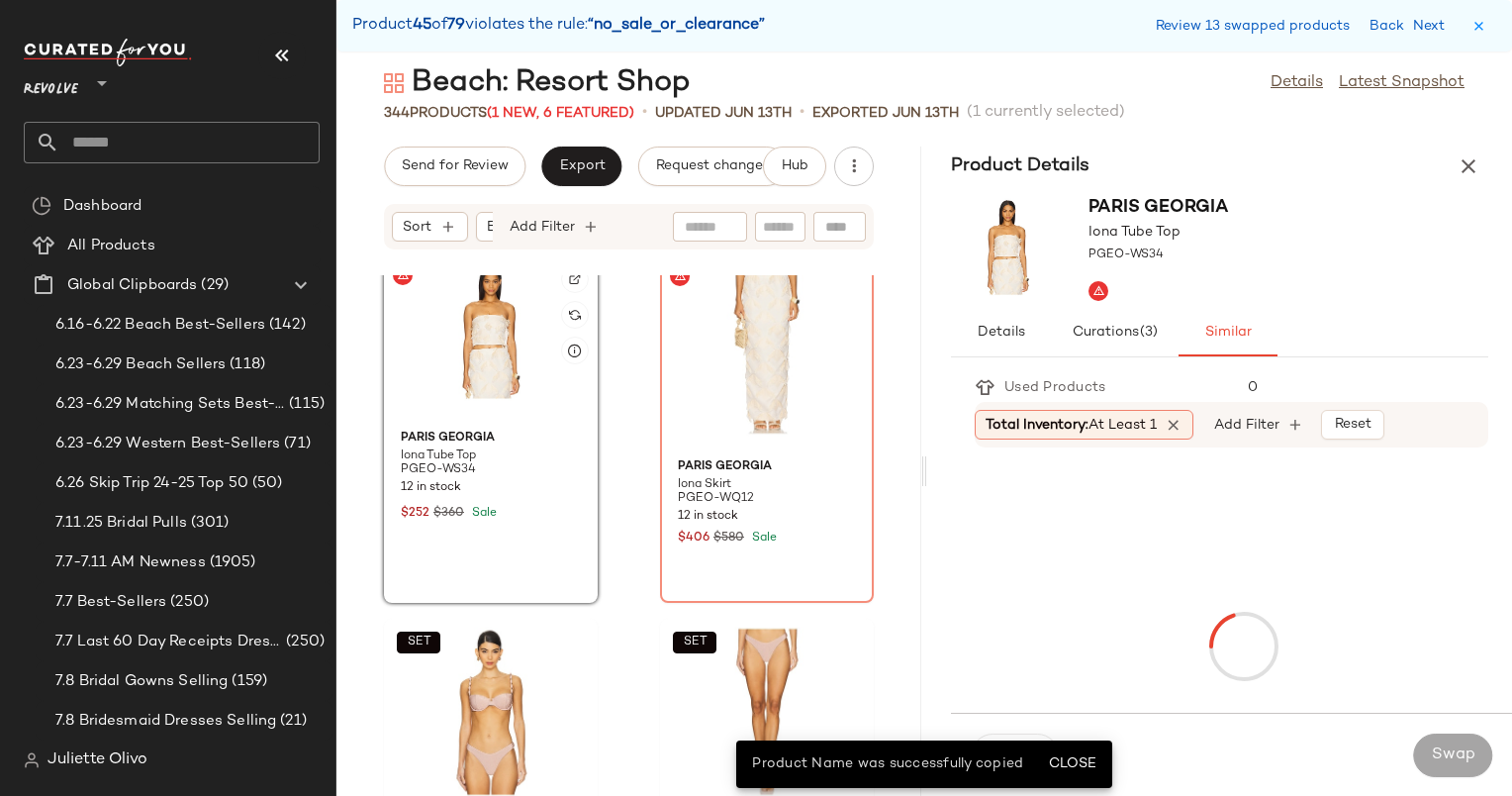 scroll, scrollTop: 34462, scrollLeft: 0, axis: vertical 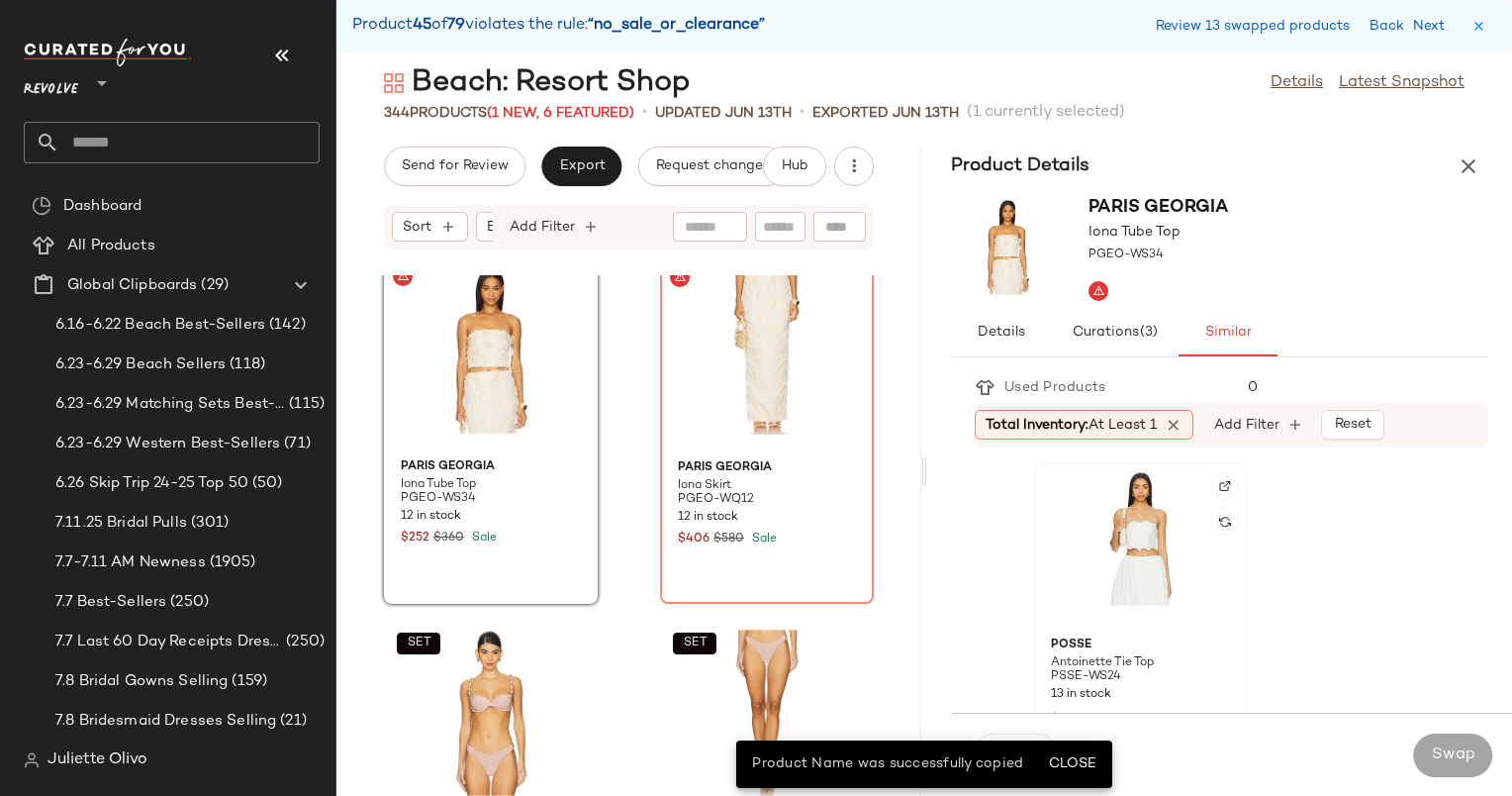 click 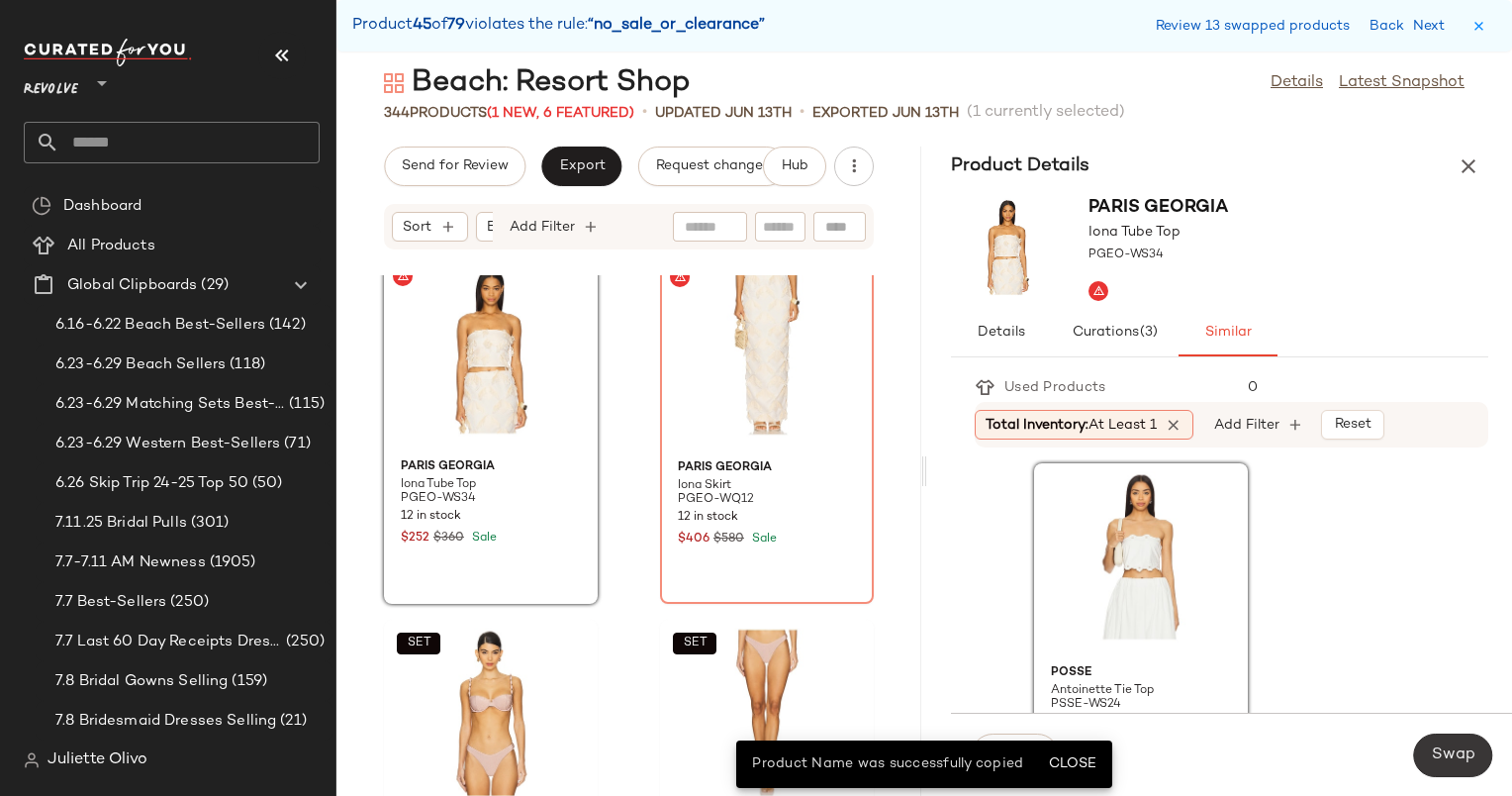 click on "Swap" 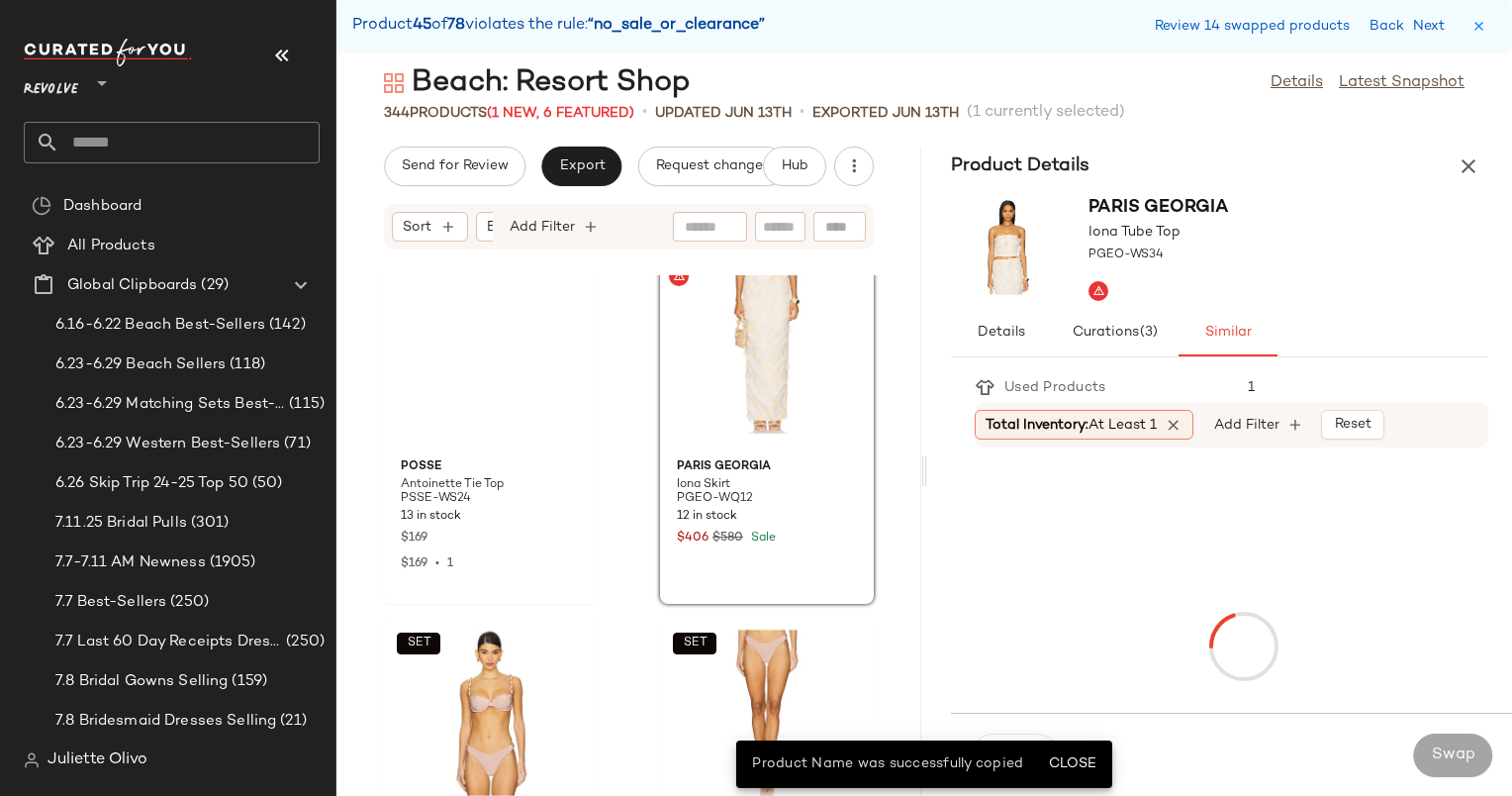 scroll, scrollTop: 34424, scrollLeft: 0, axis: vertical 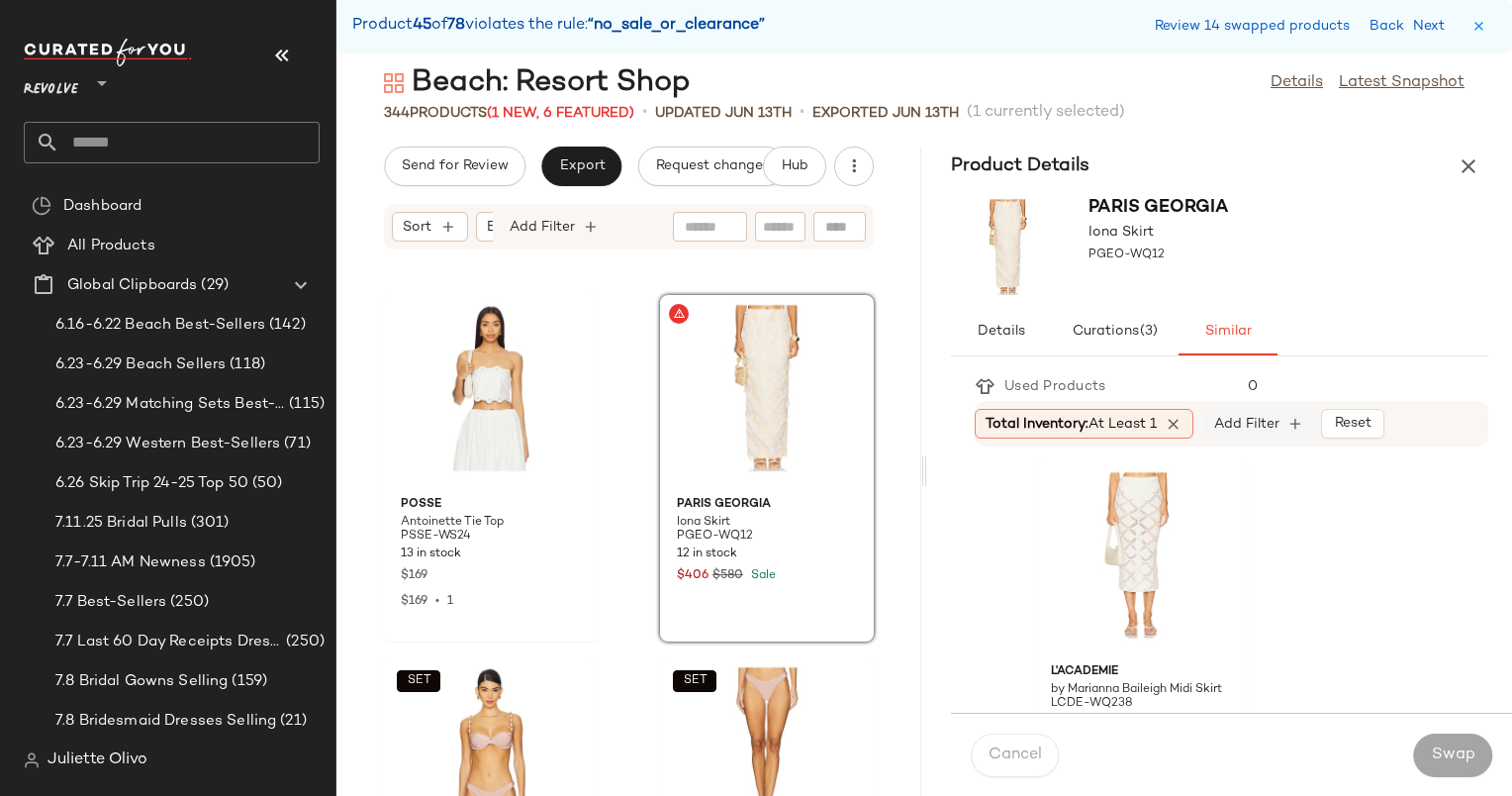 click on "Add Filter" at bounding box center [1247, 424] 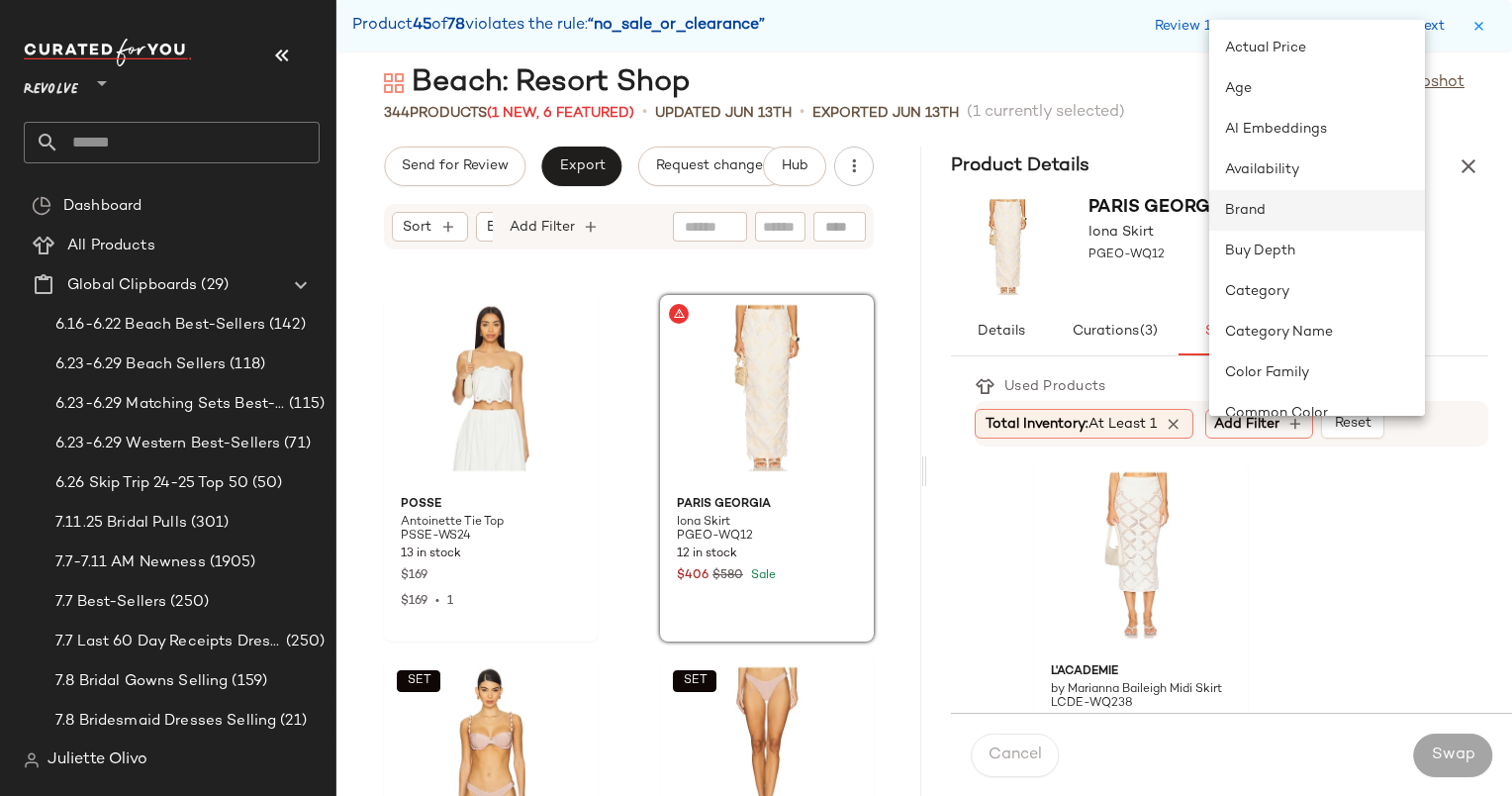 click on "Brand" 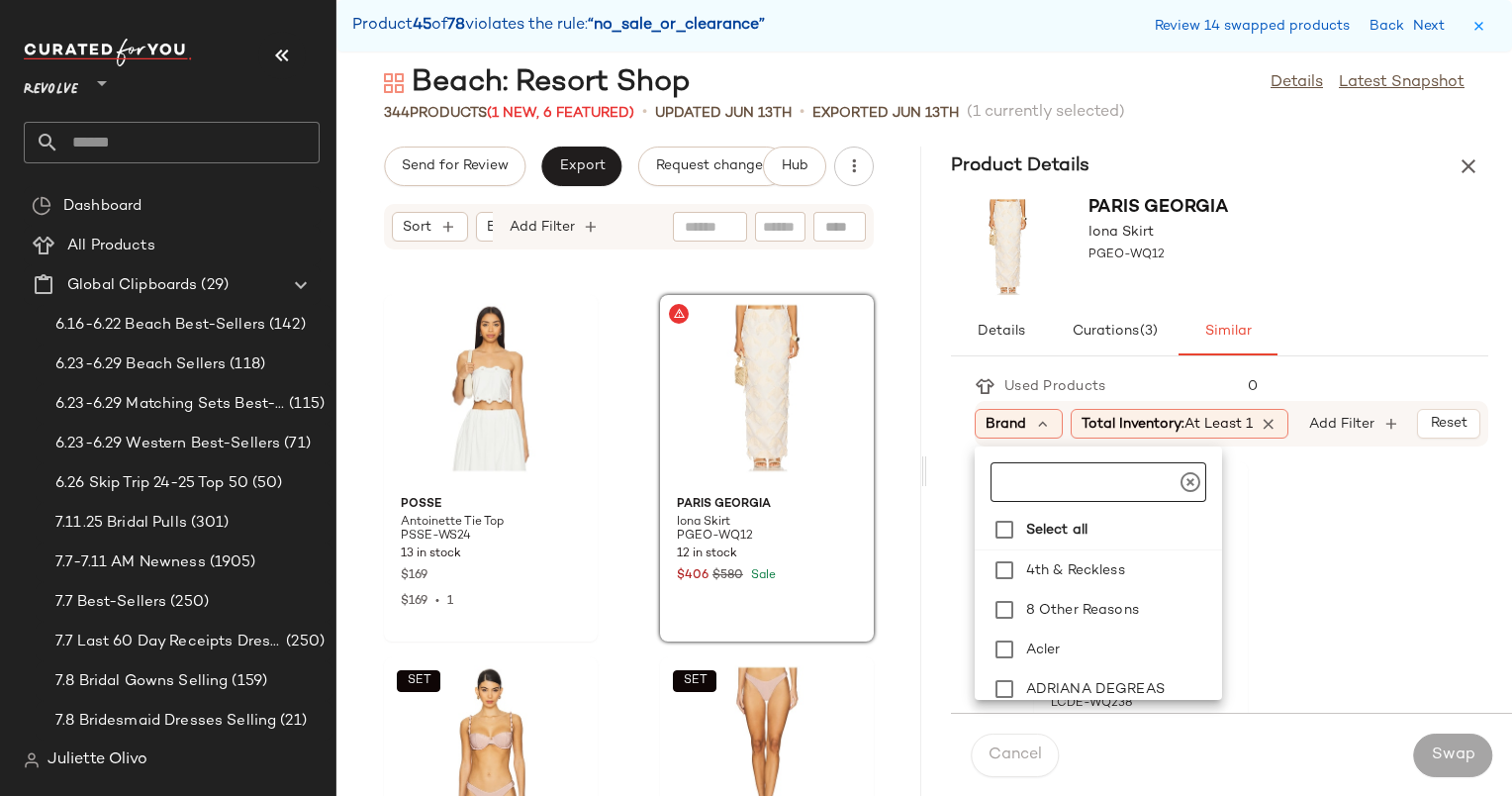 click 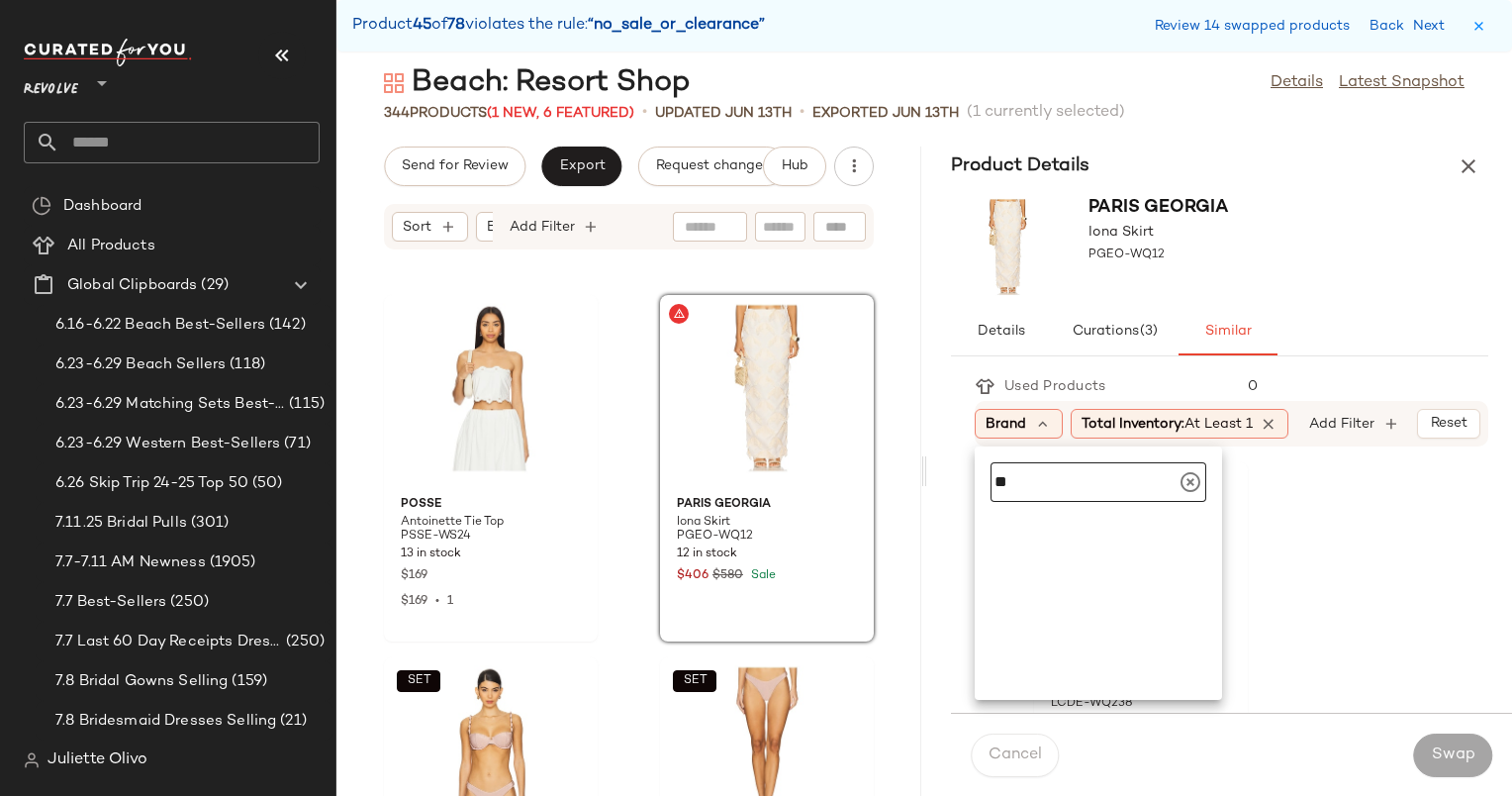 type on "*" 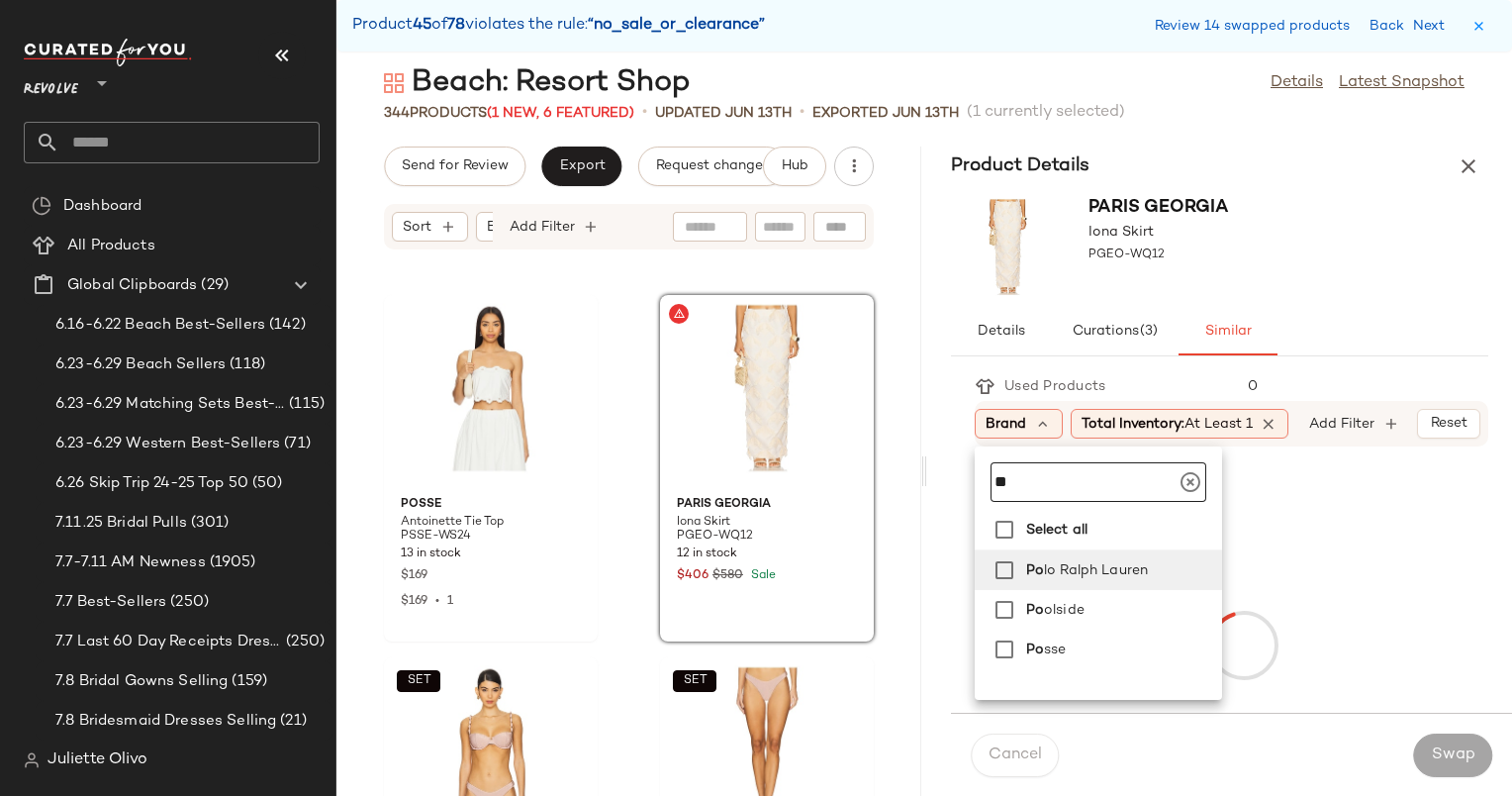 type on "**" 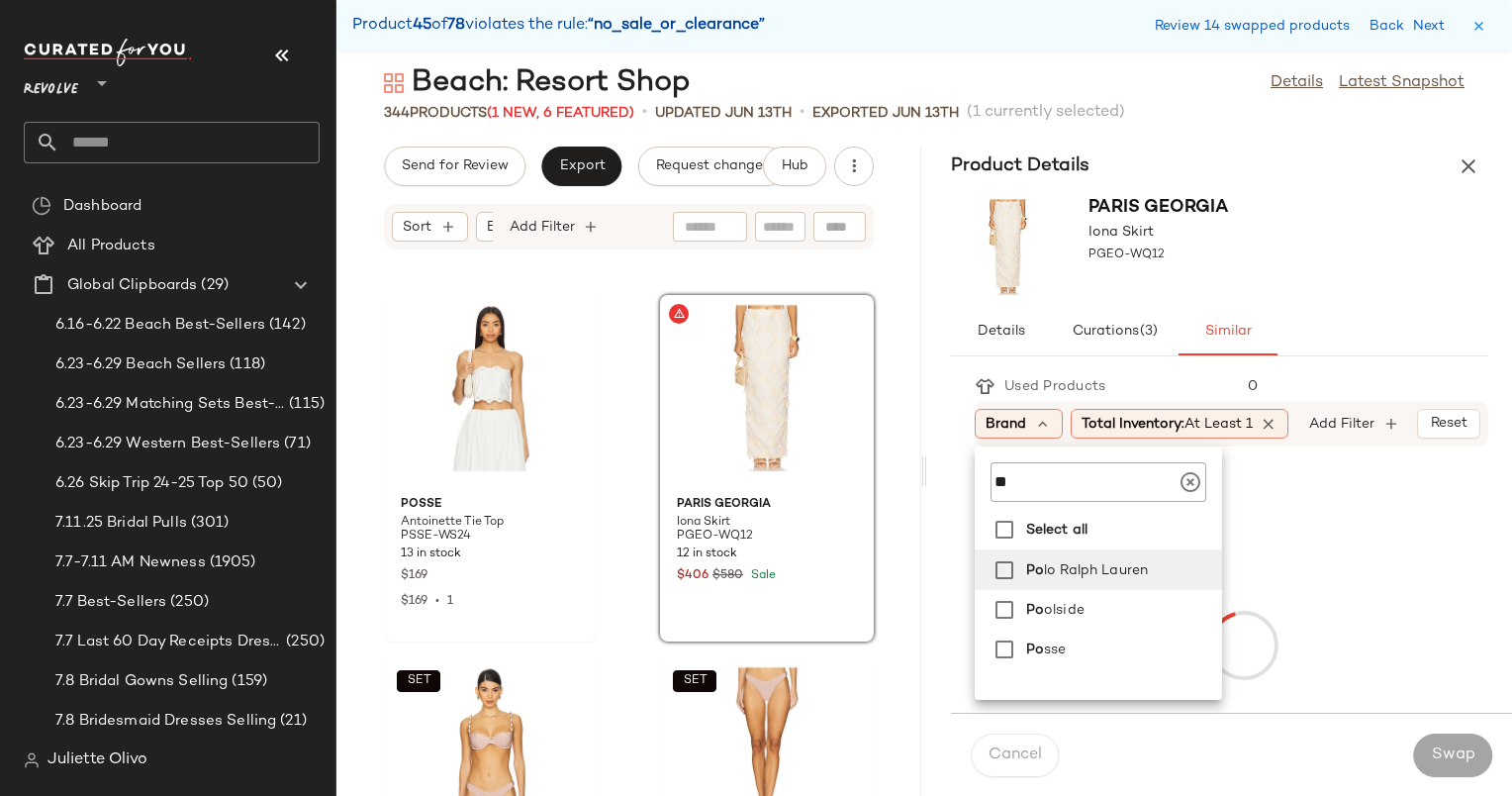 click on "Po  sse" at bounding box center [1120, 649] 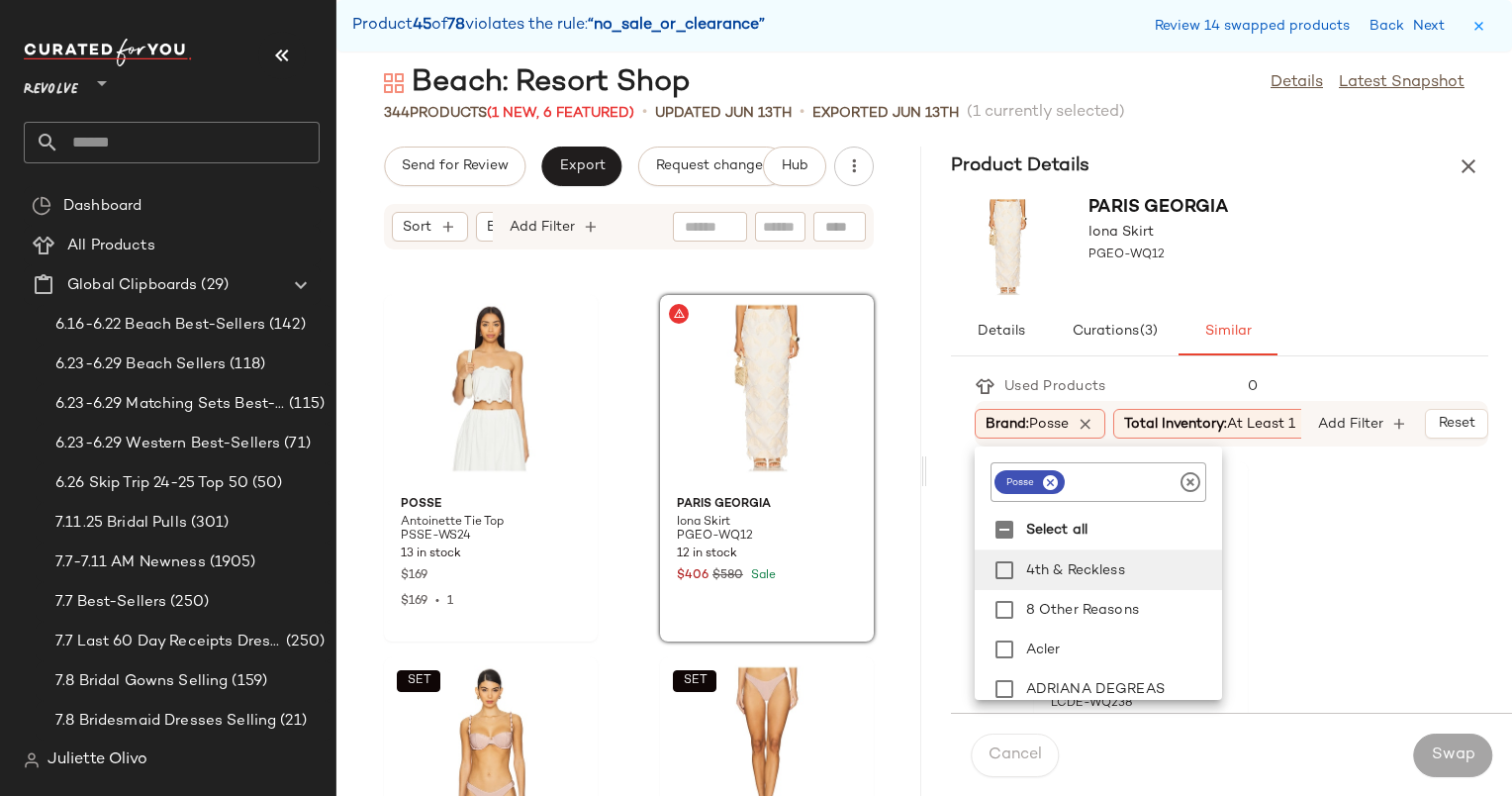 click on "[FIRST] [LAST] [FIRST] [LAST] Skirt PGEO-WQ12" at bounding box center (1219, 247) 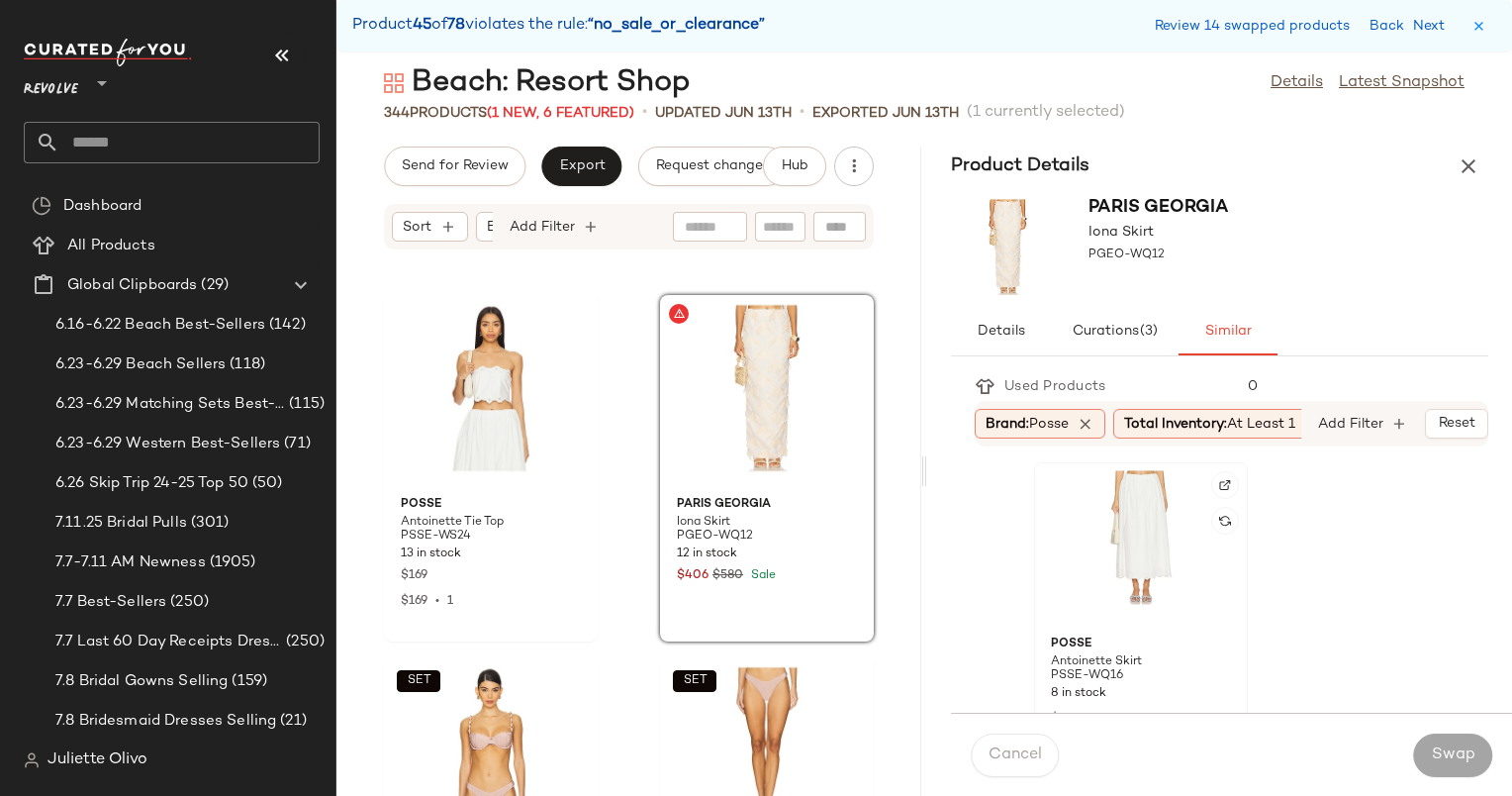 click 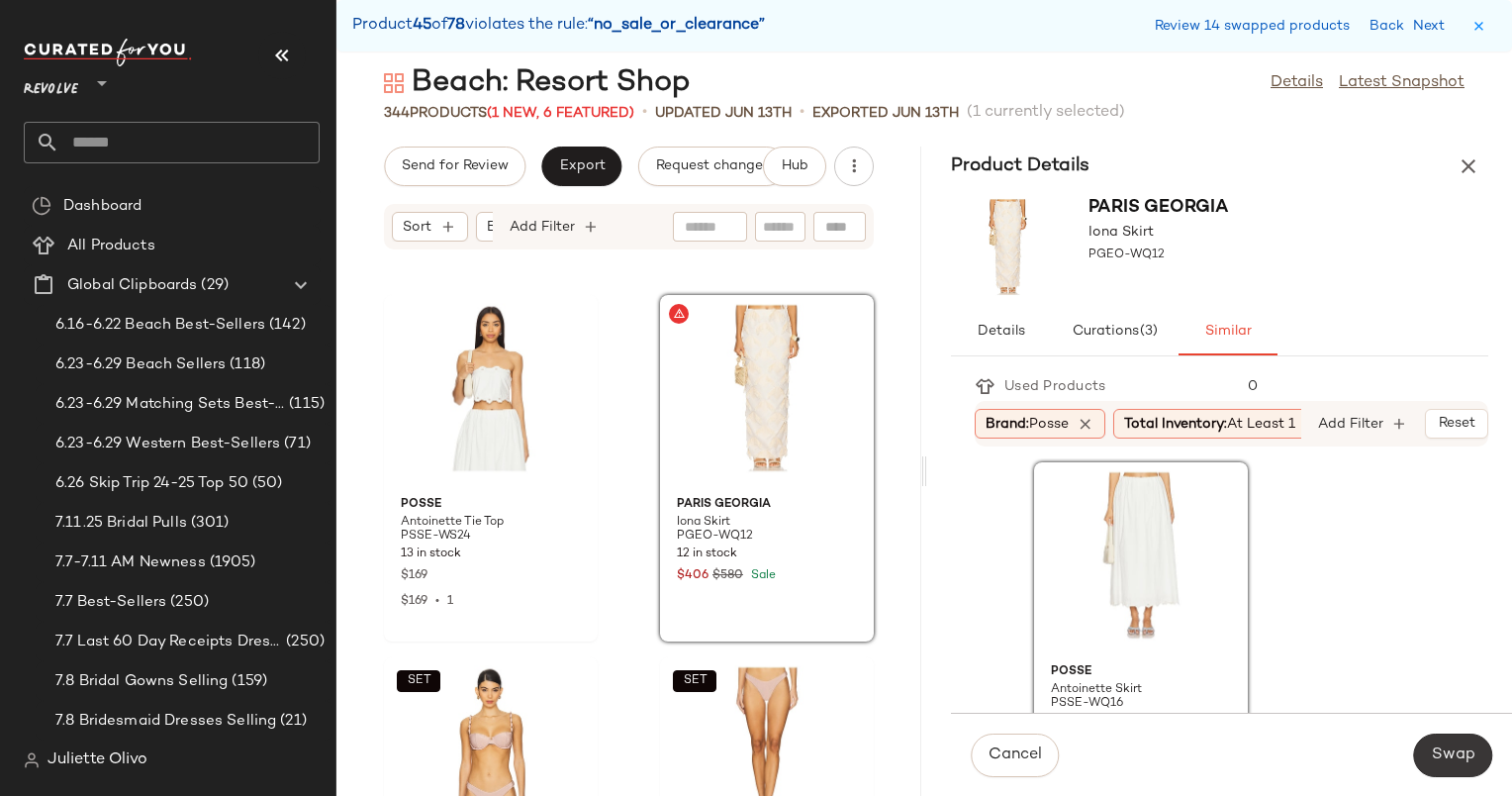 click on "Swap" 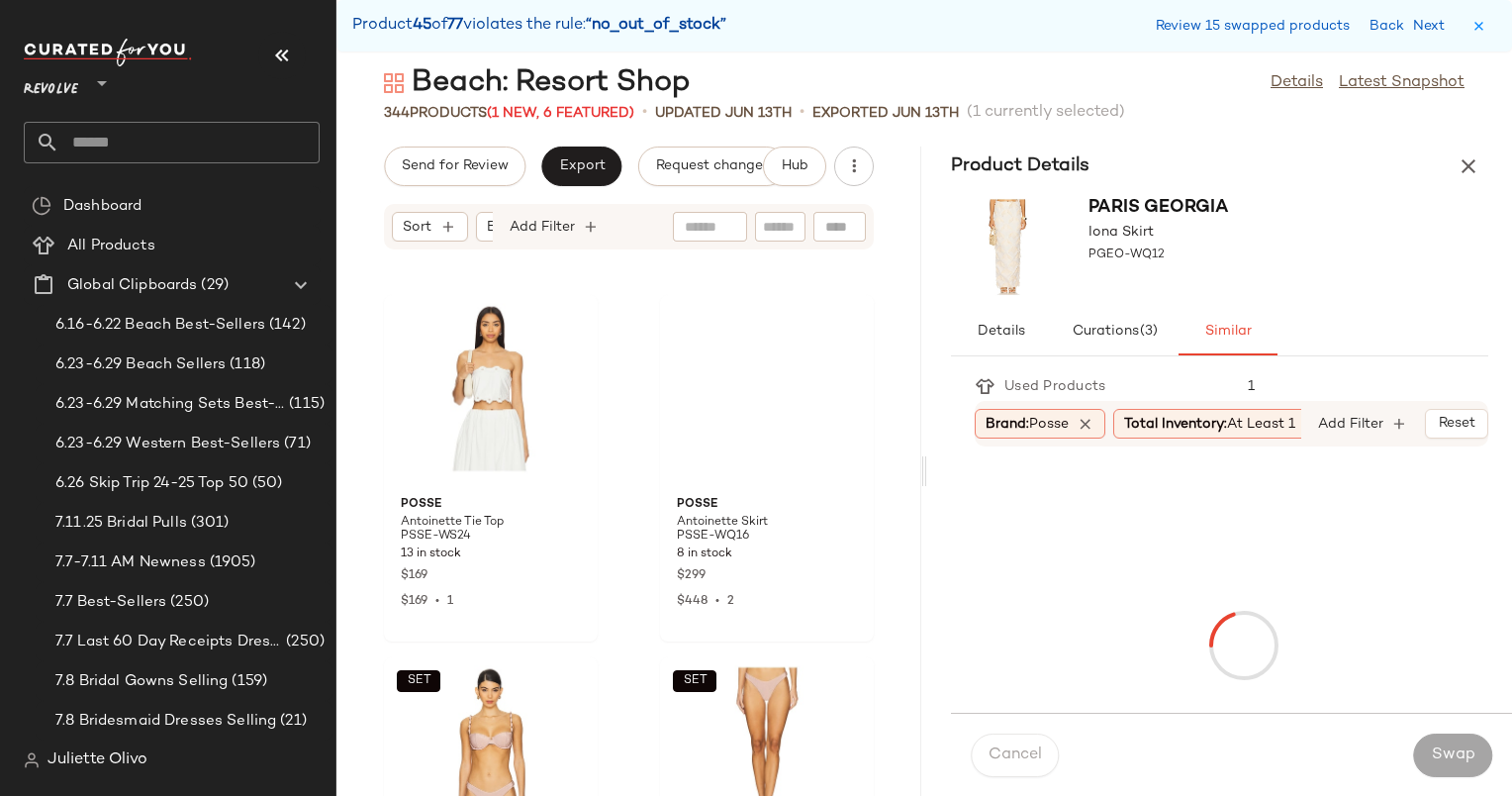 scroll, scrollTop: 35149, scrollLeft: 0, axis: vertical 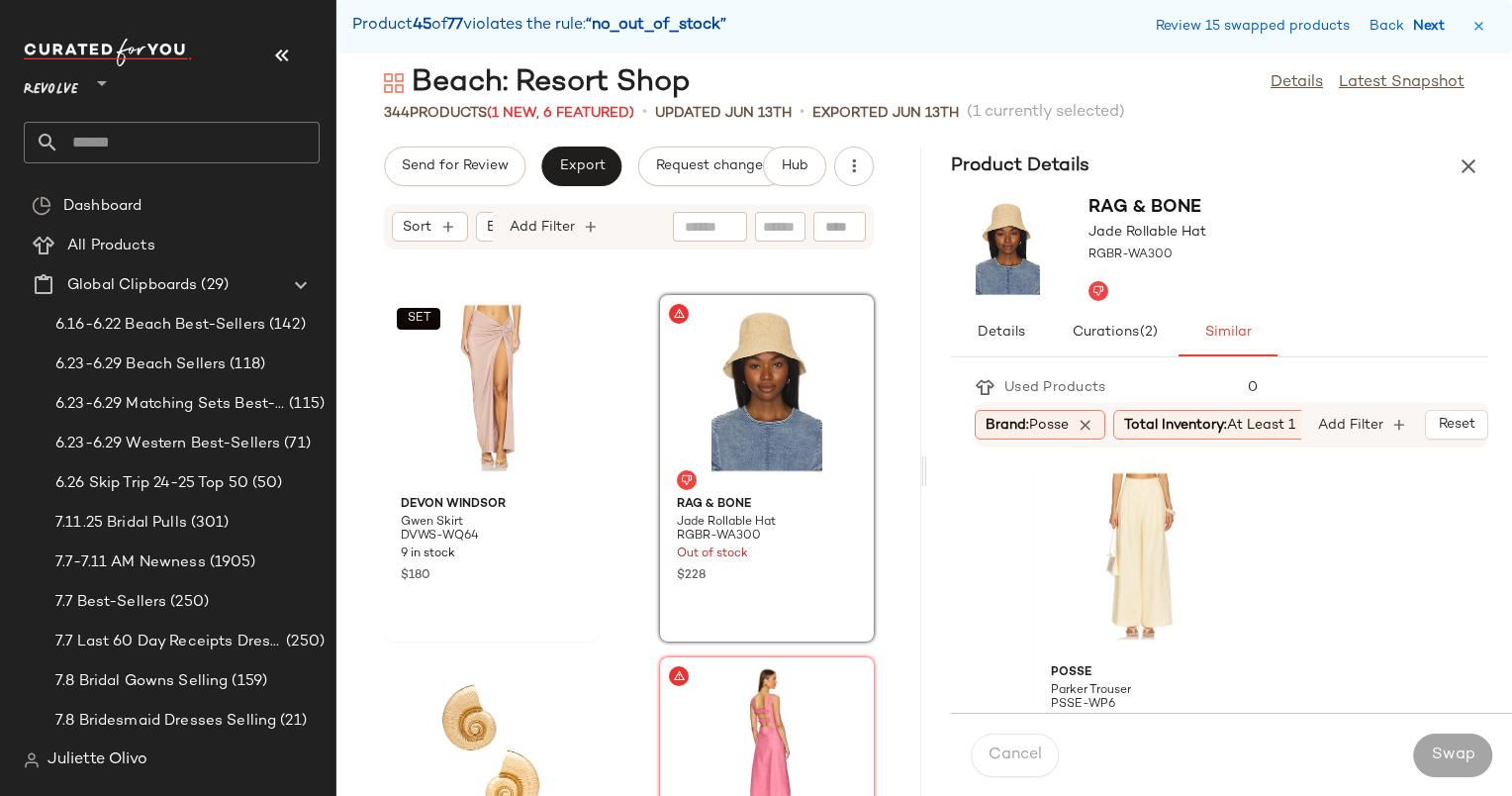 click on "Next" at bounding box center [1433, 26] 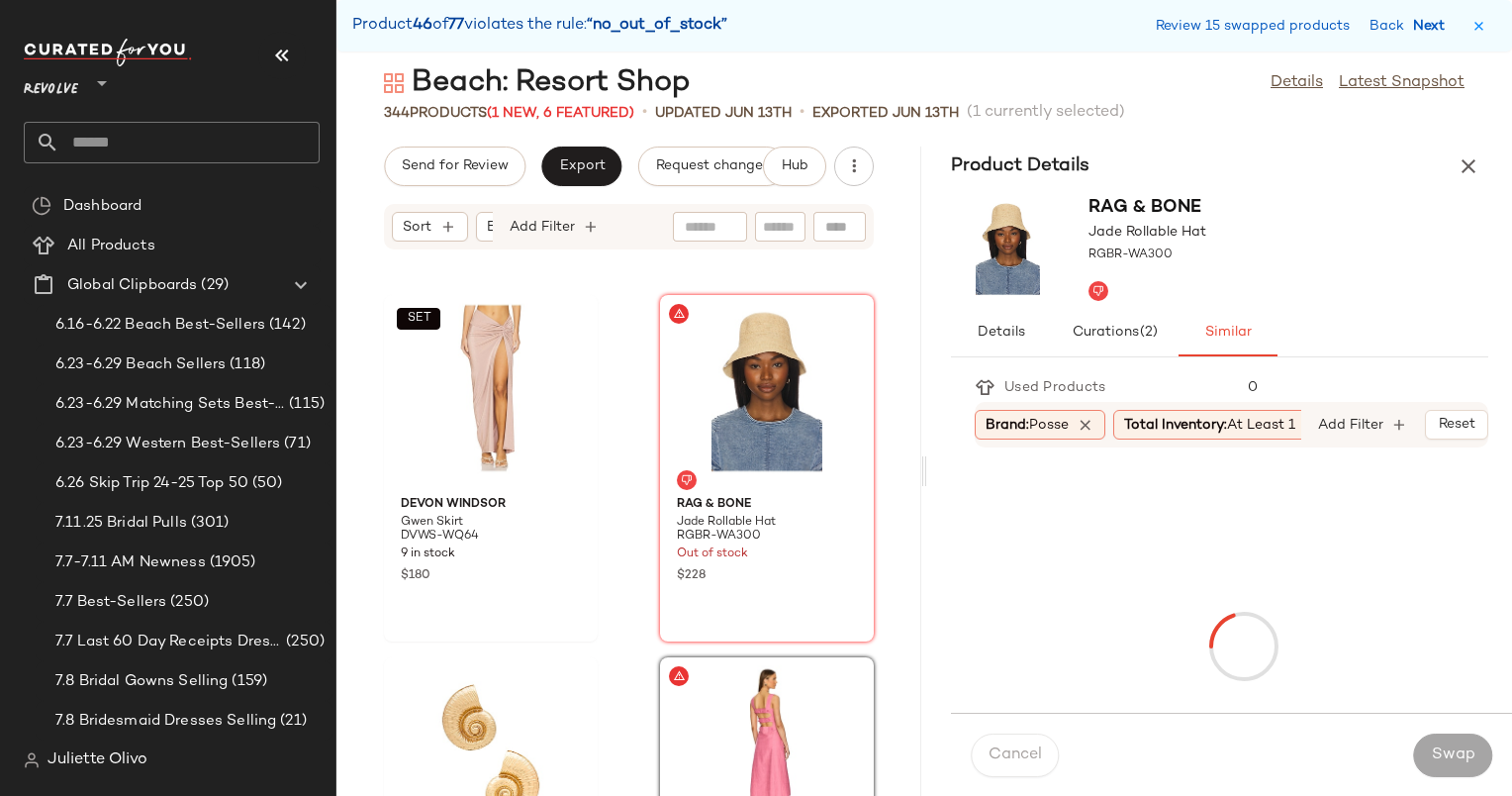 scroll, scrollTop: 35511, scrollLeft: 0, axis: vertical 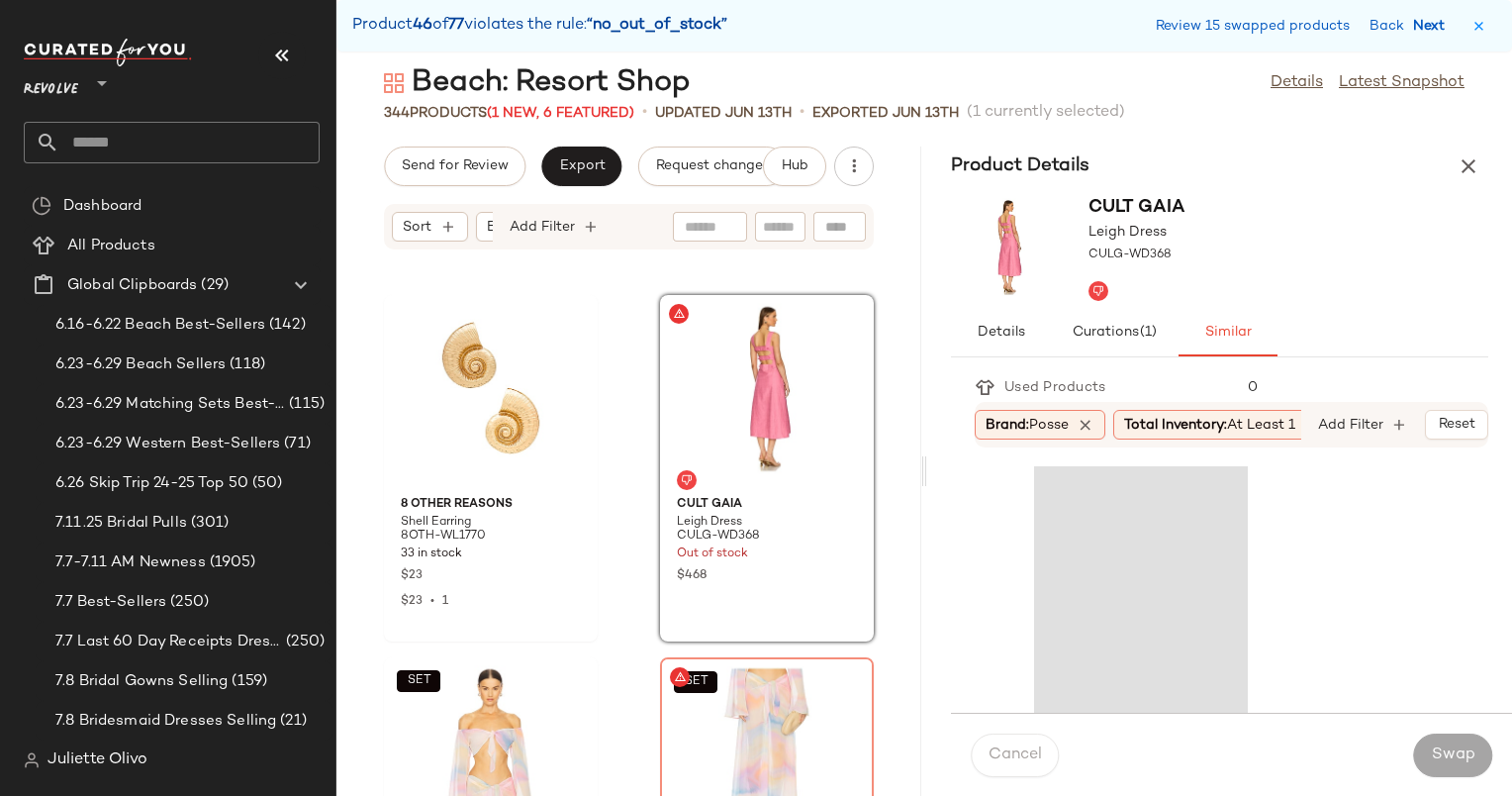 click on "Next" at bounding box center (1433, 26) 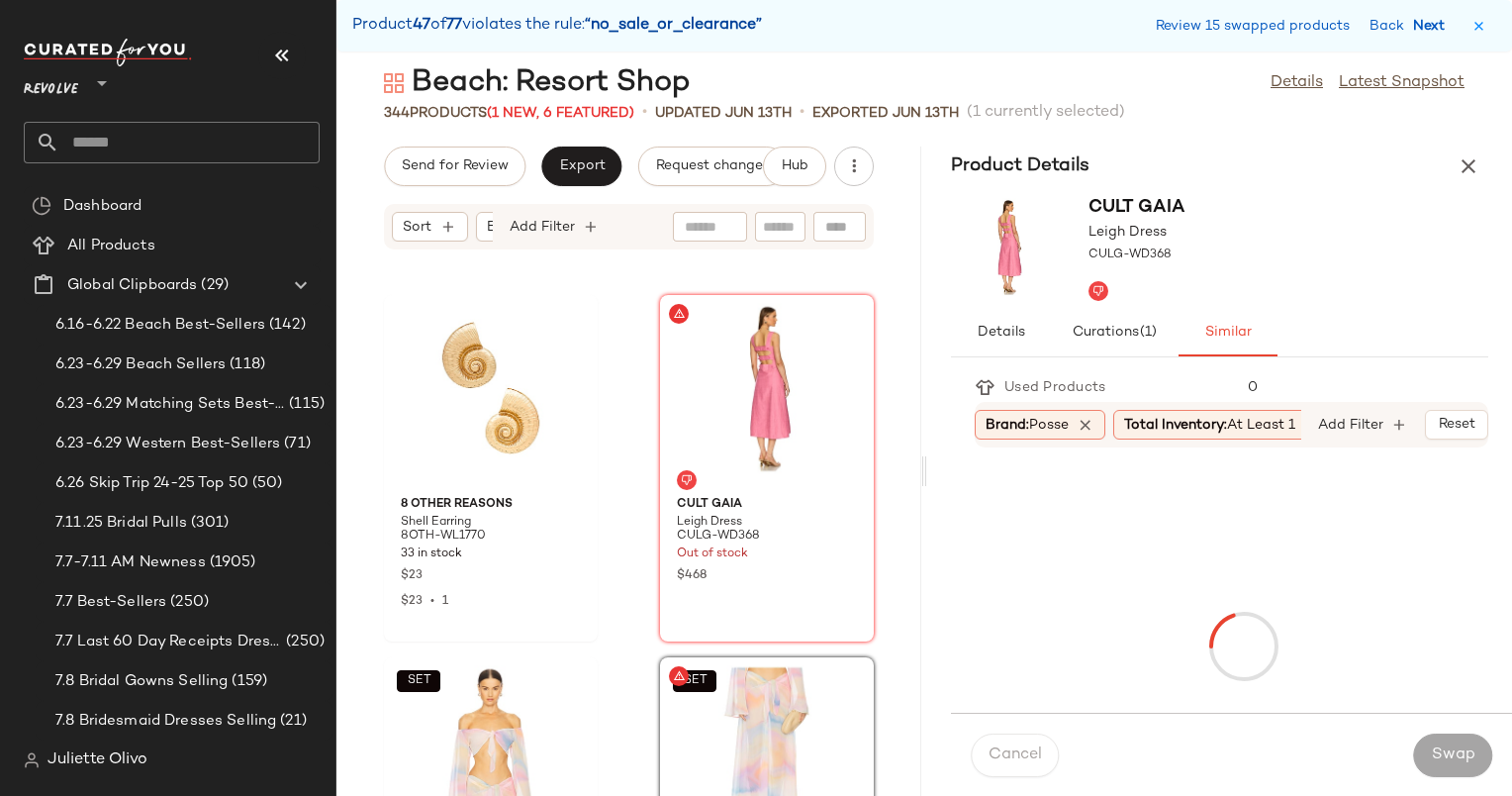 scroll, scrollTop: 35873, scrollLeft: 0, axis: vertical 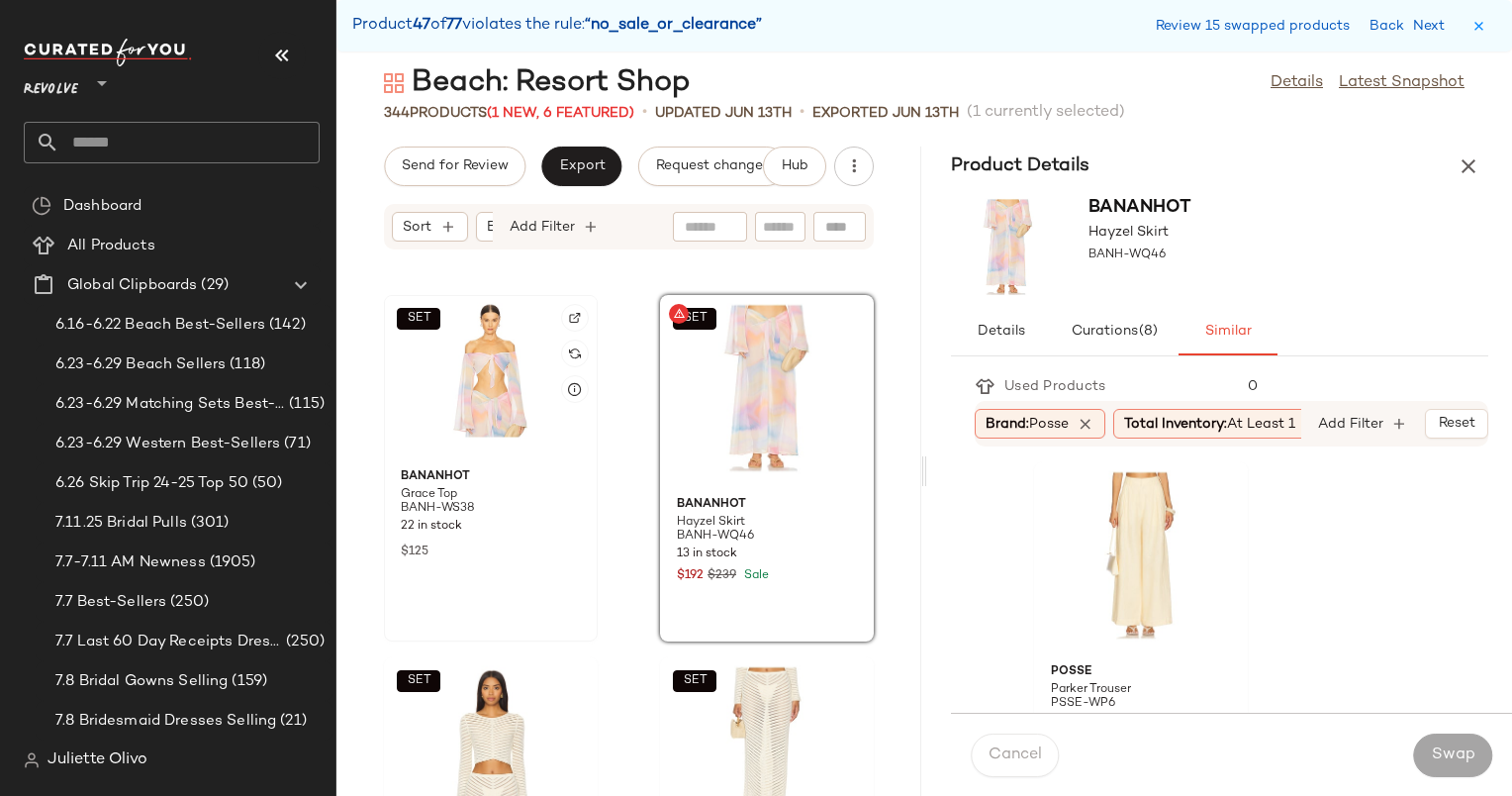 click on "SET" 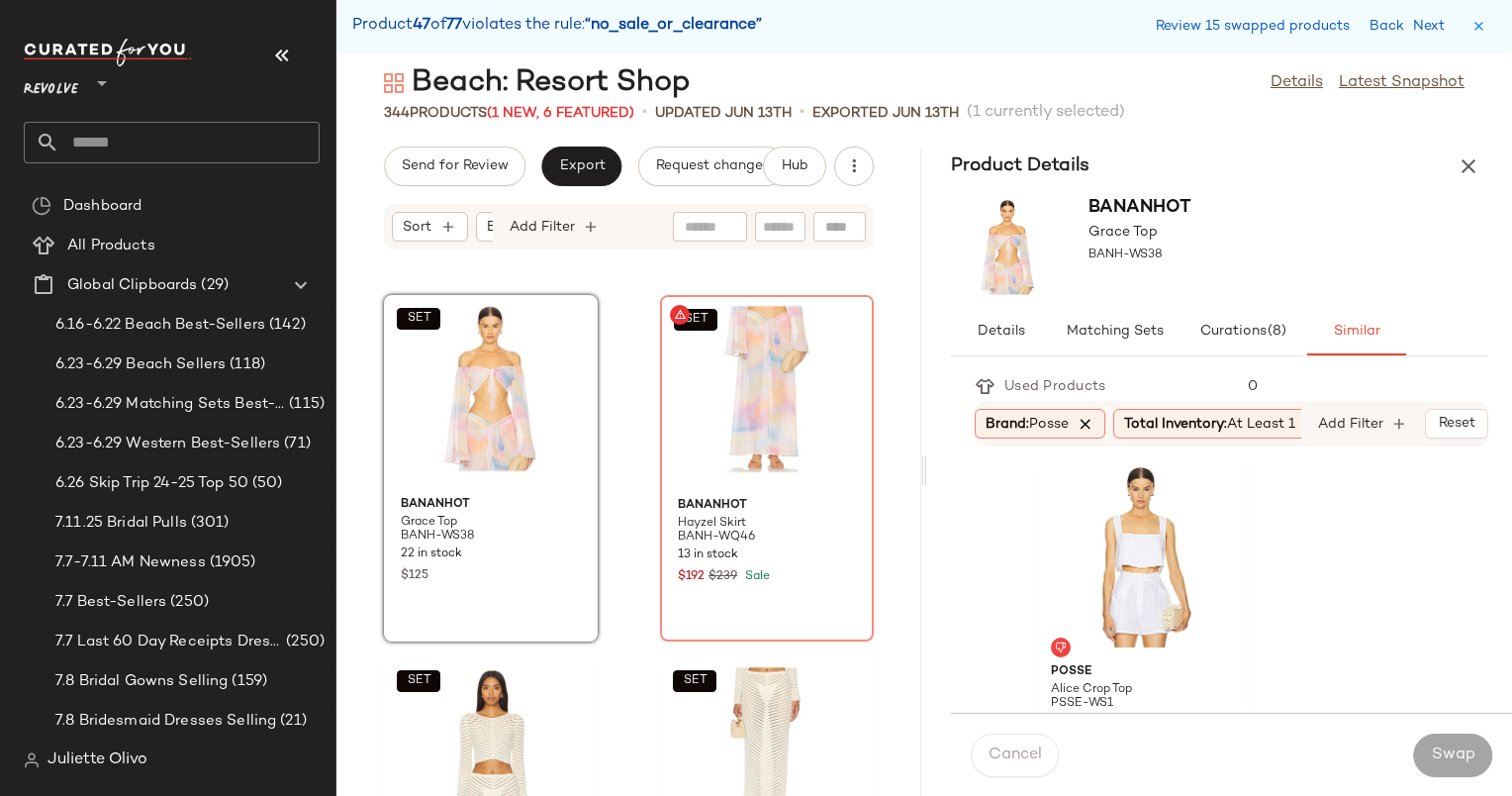 click at bounding box center [1086, 424] 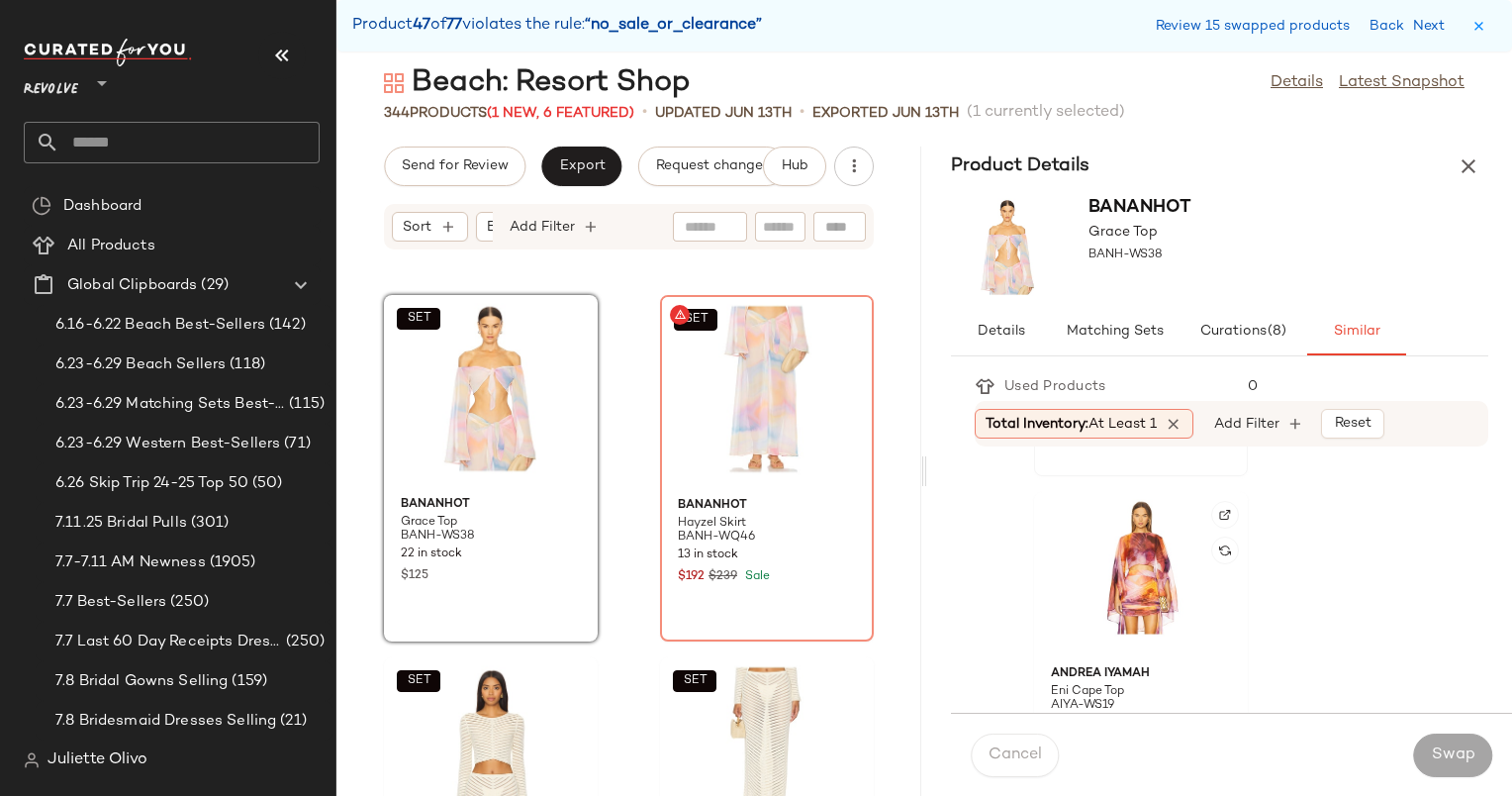 scroll, scrollTop: 0, scrollLeft: 0, axis: both 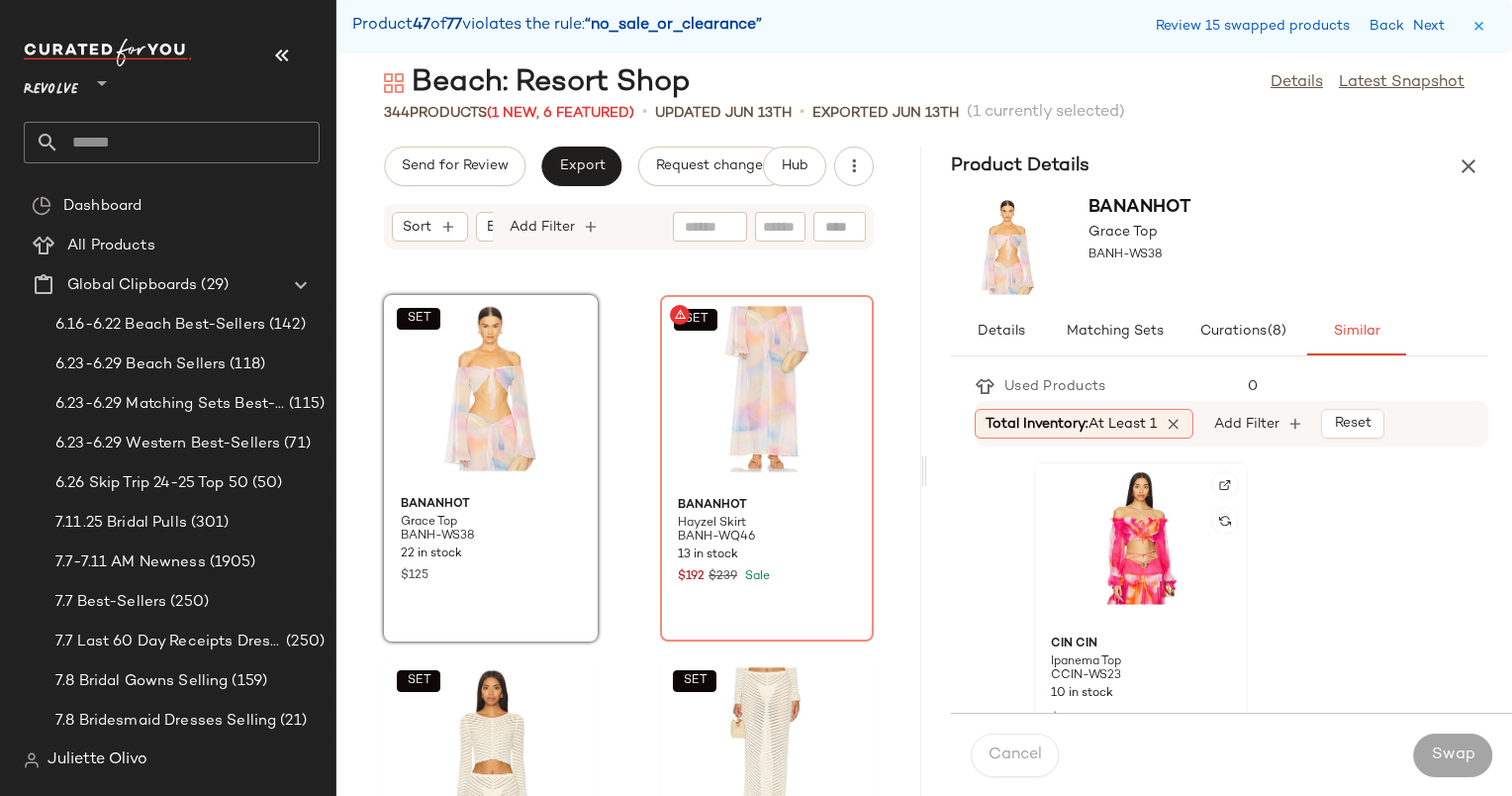 click 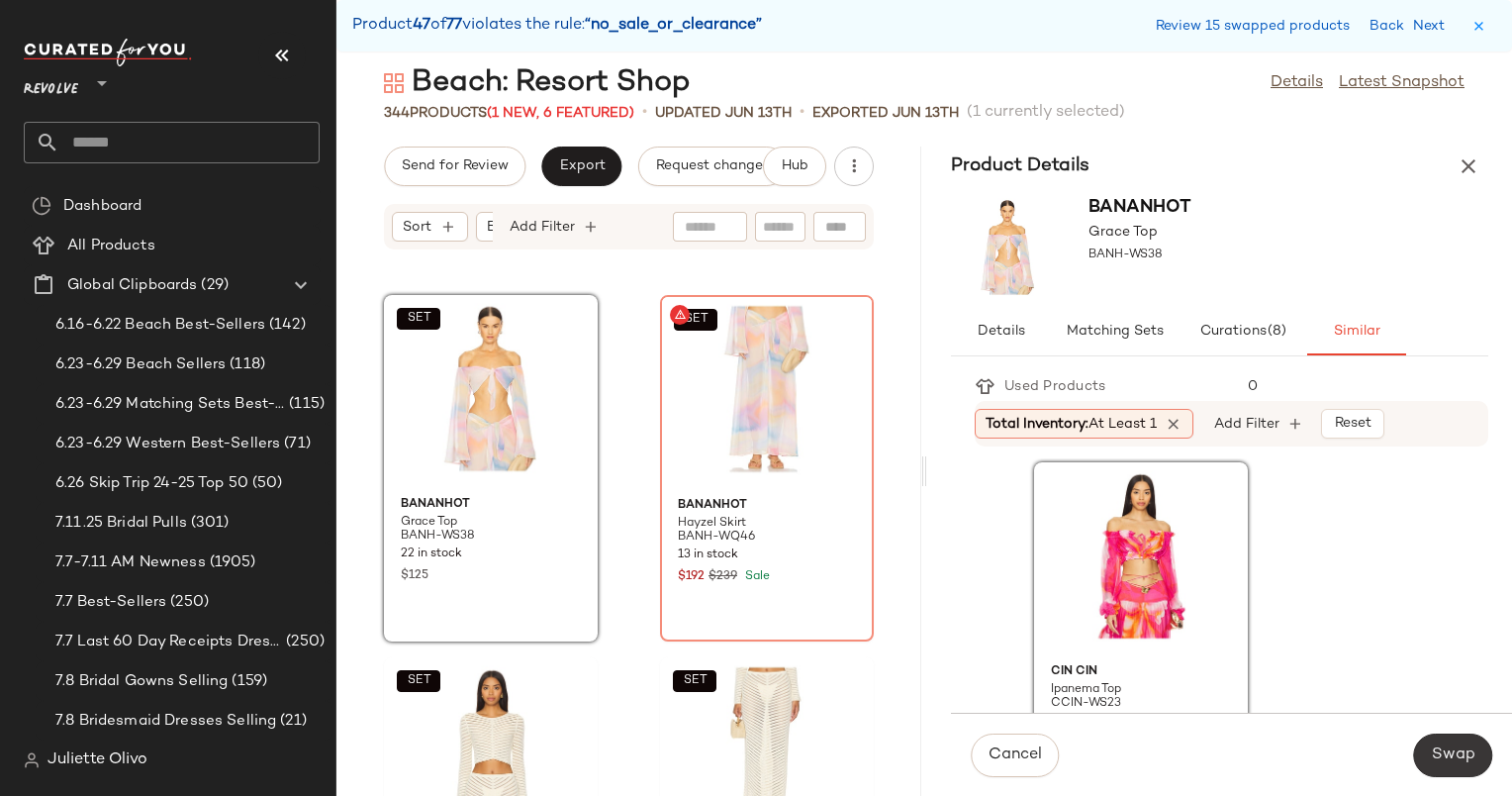 click on "Swap" at bounding box center (1453, 755) 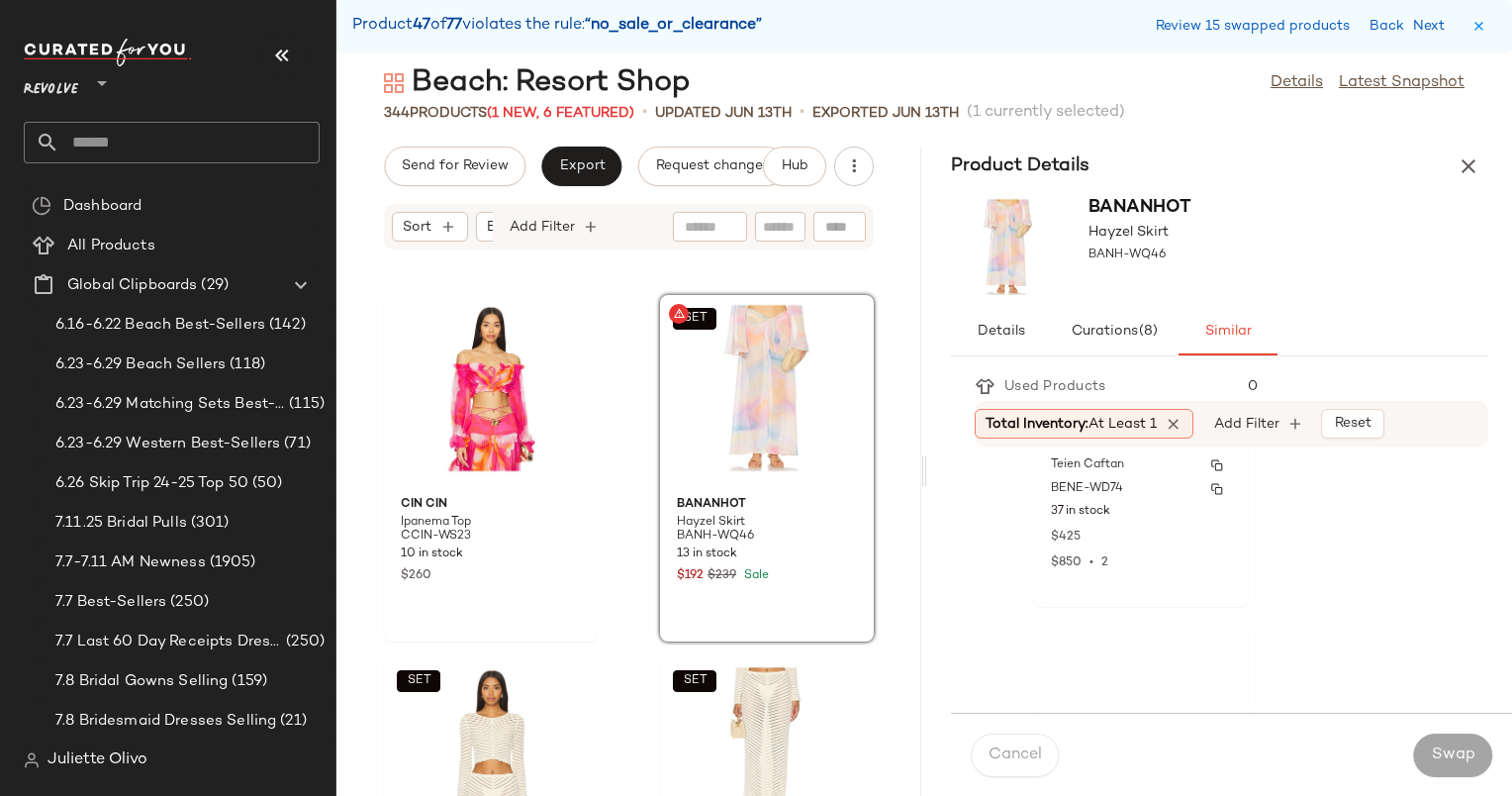 scroll, scrollTop: 4324, scrollLeft: 0, axis: vertical 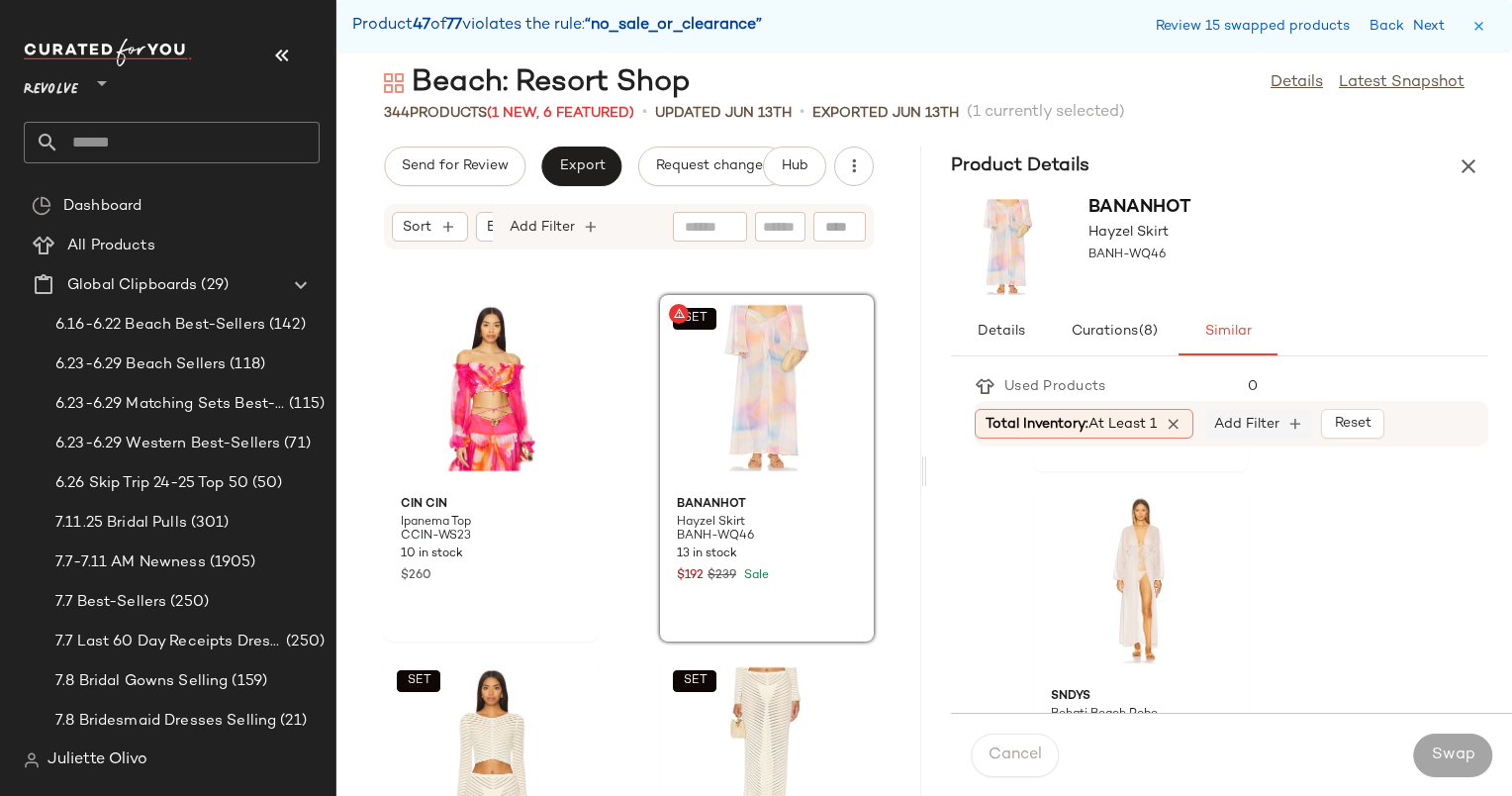 click on "Add Filter" at bounding box center (1247, 424) 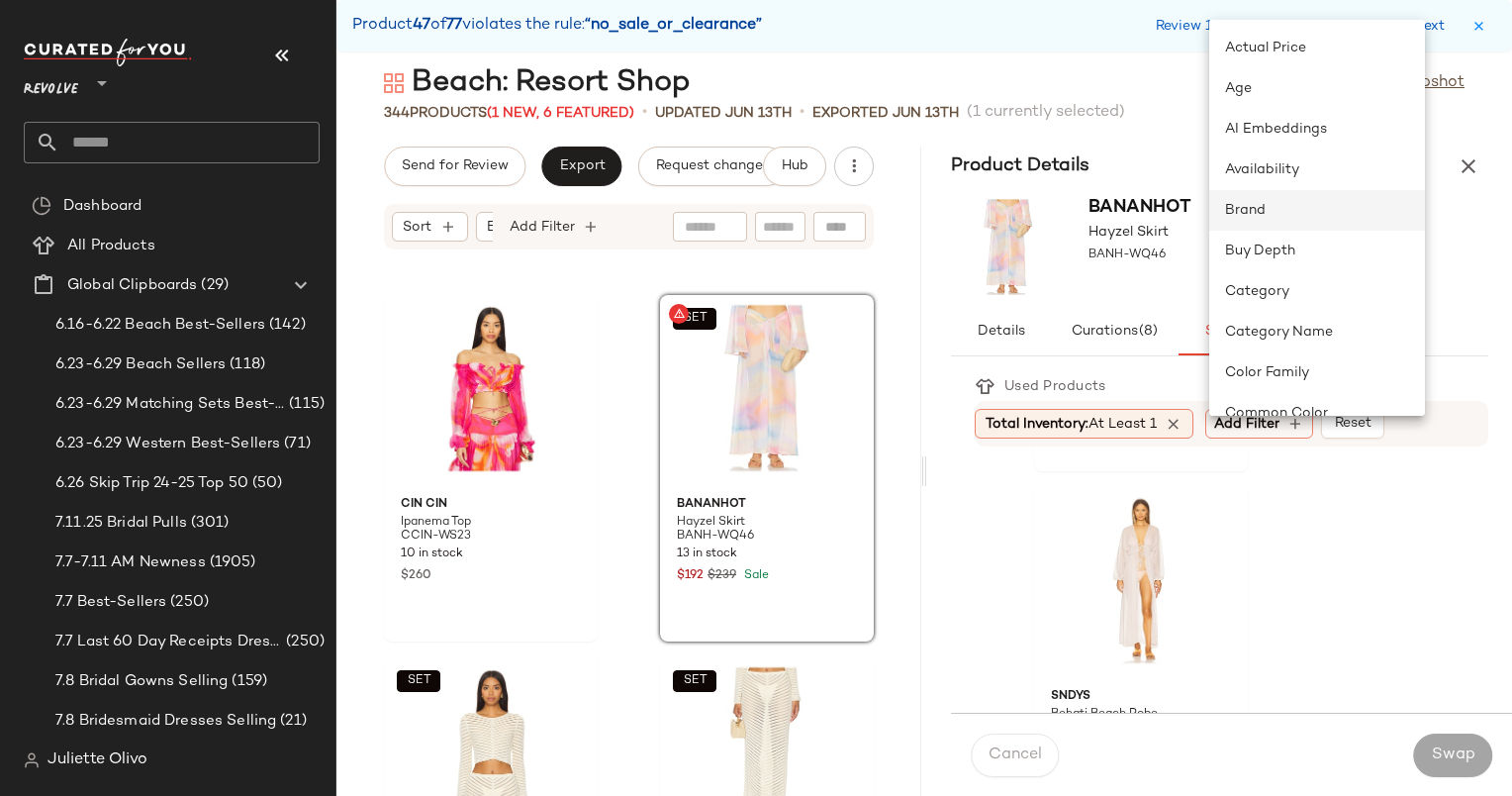 click on "Brand" 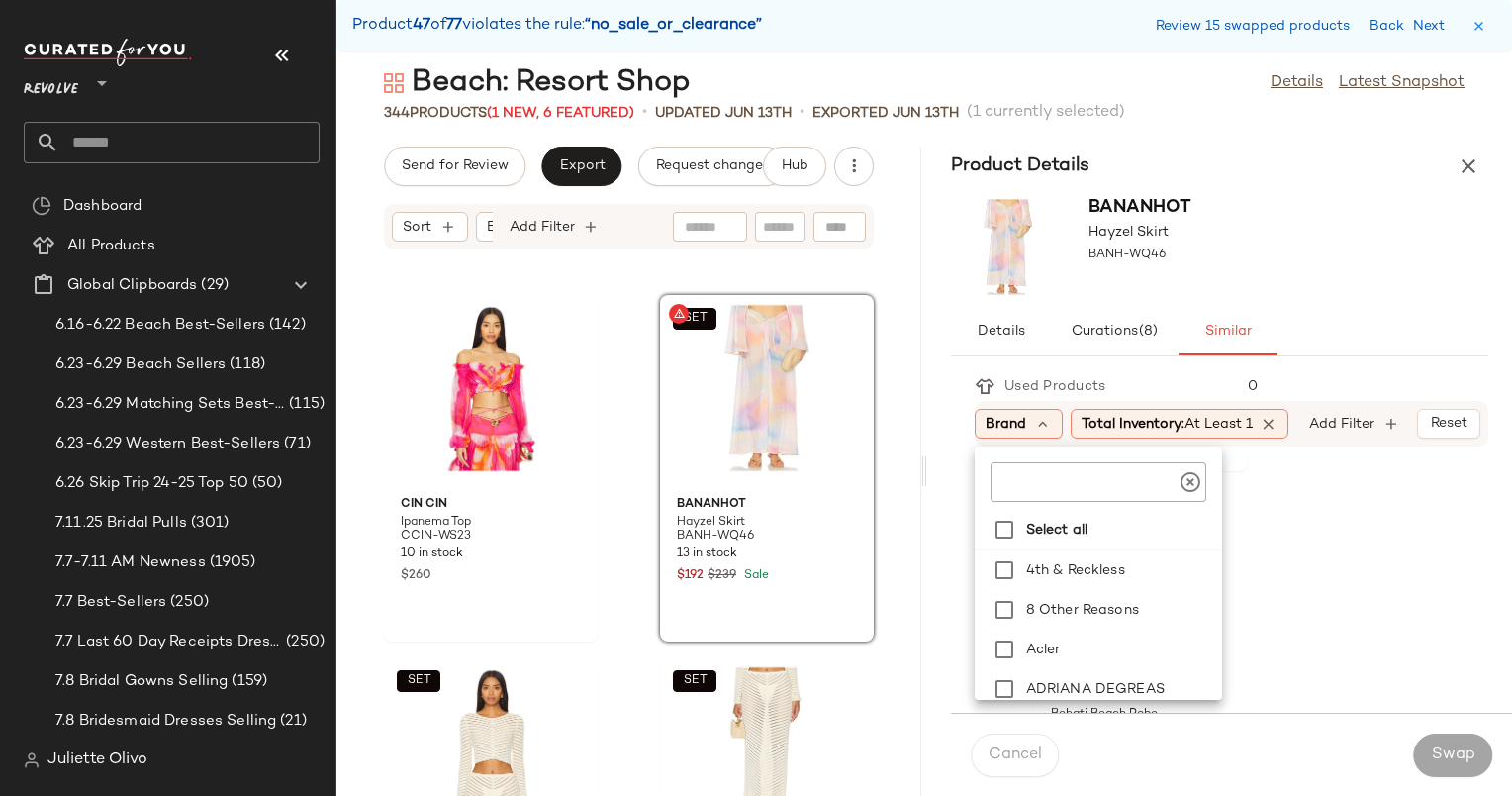 click 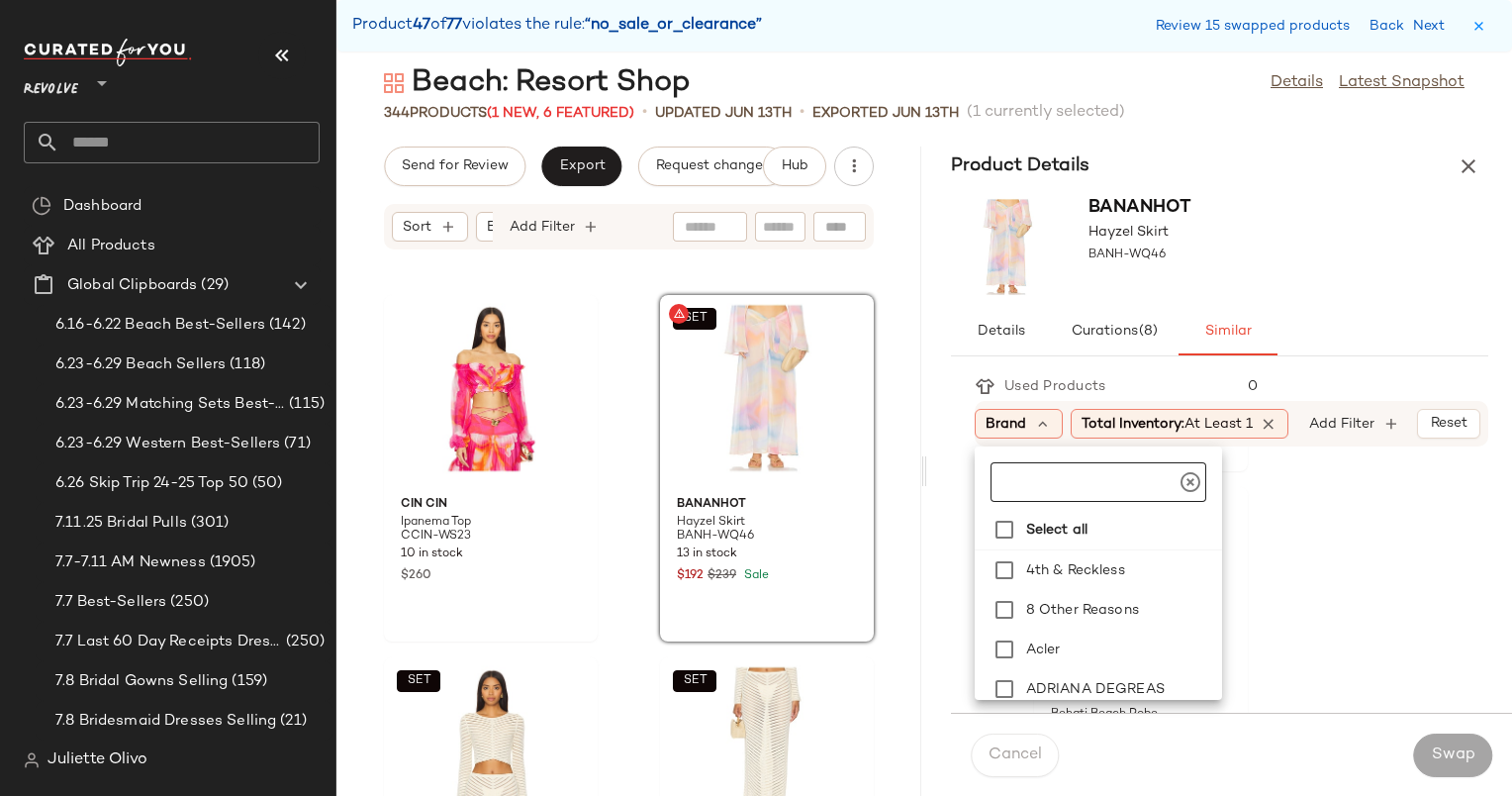 click 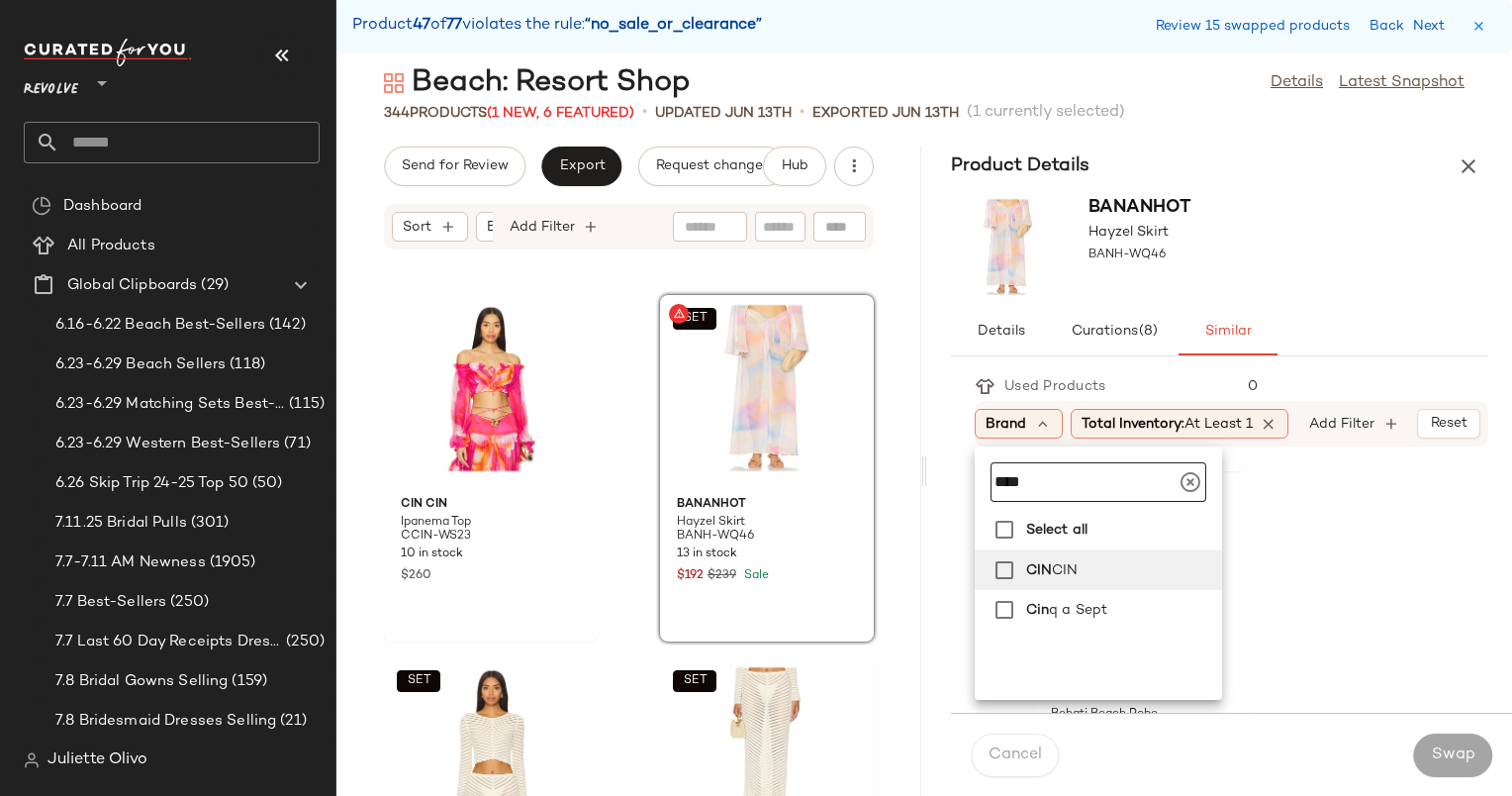 type on "***" 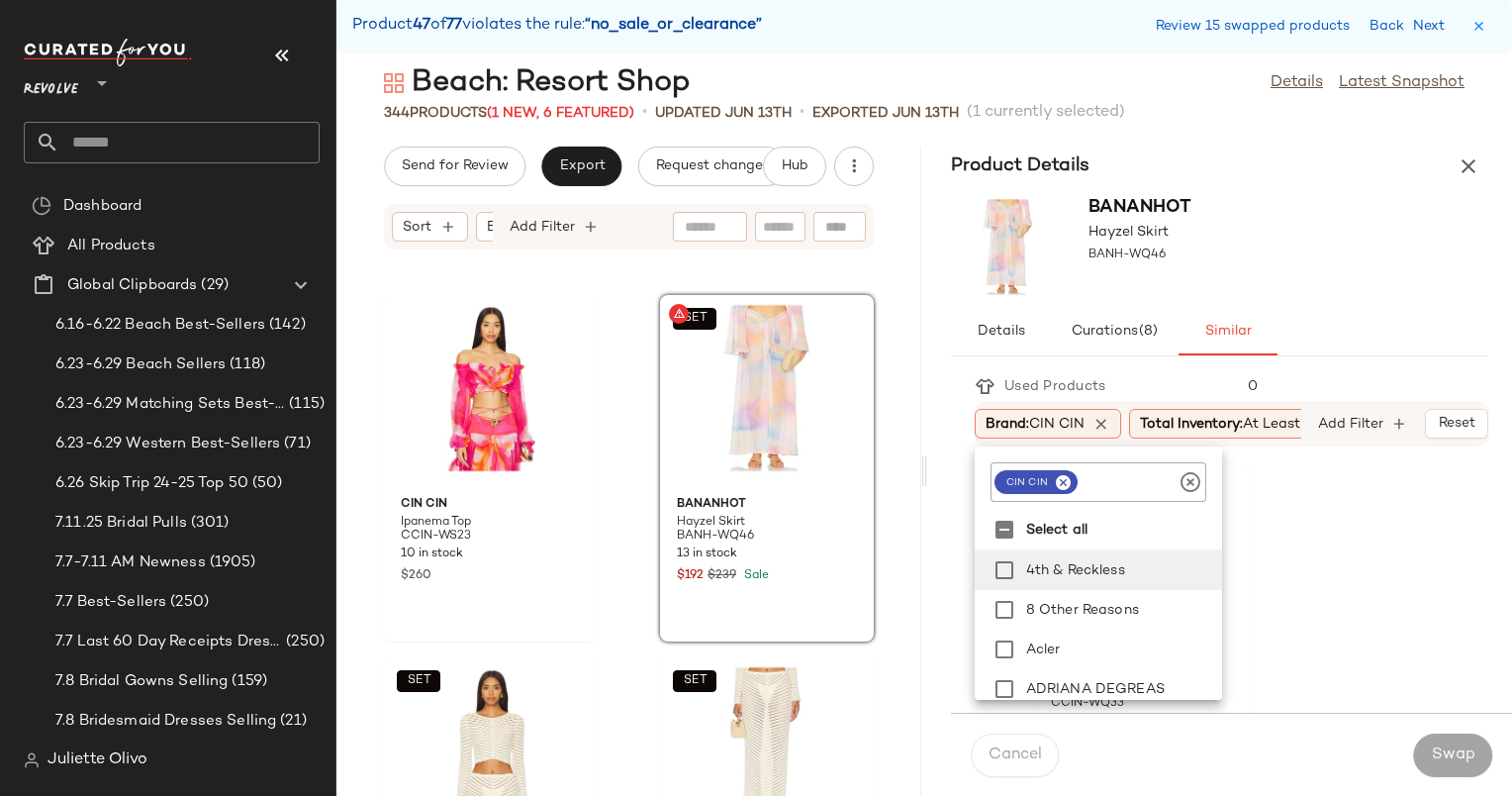 click on "Bananhot Hayzel Skirt BANH-WQ46" at bounding box center (1219, 247) 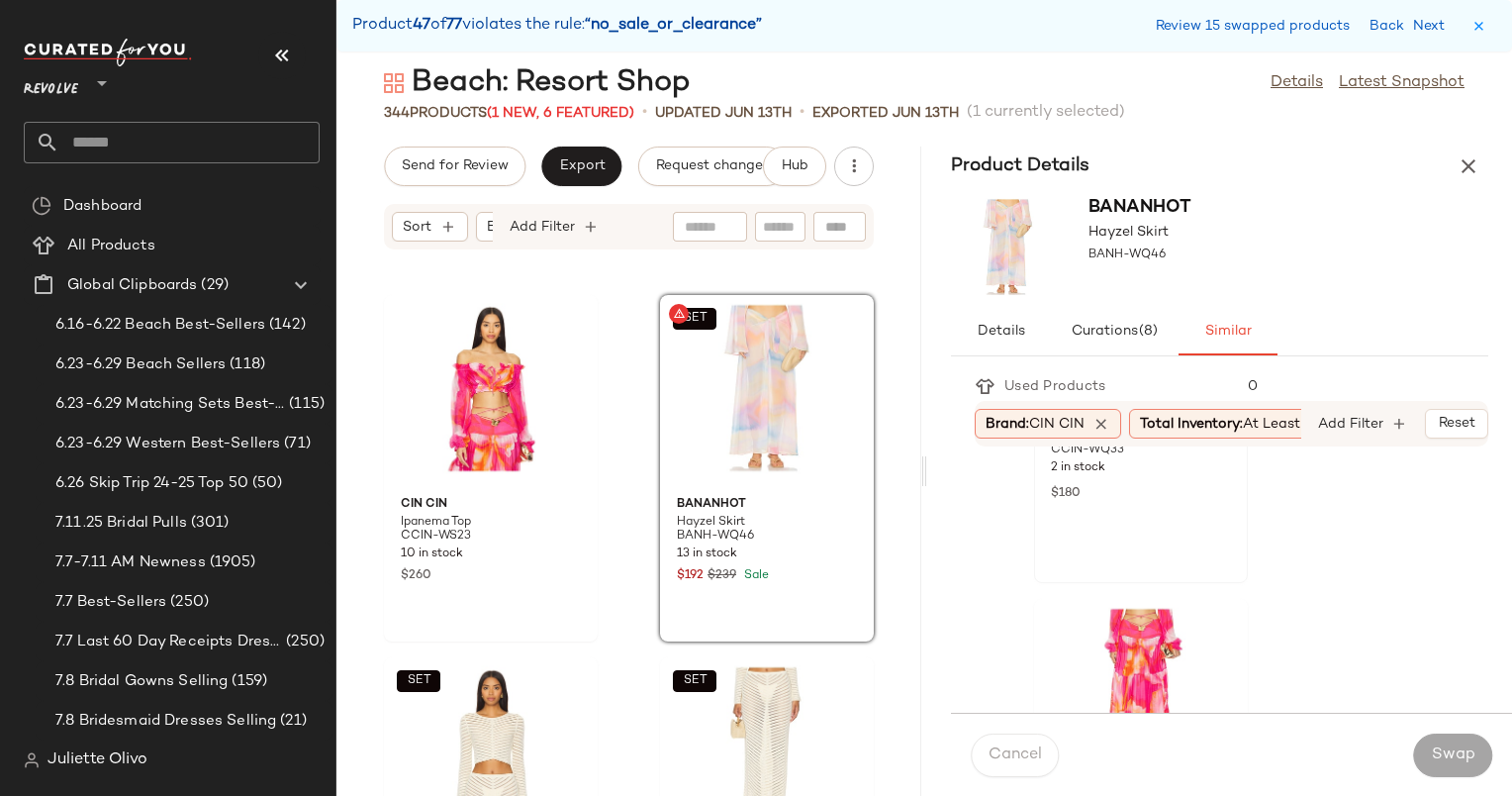 scroll, scrollTop: 300, scrollLeft: 0, axis: vertical 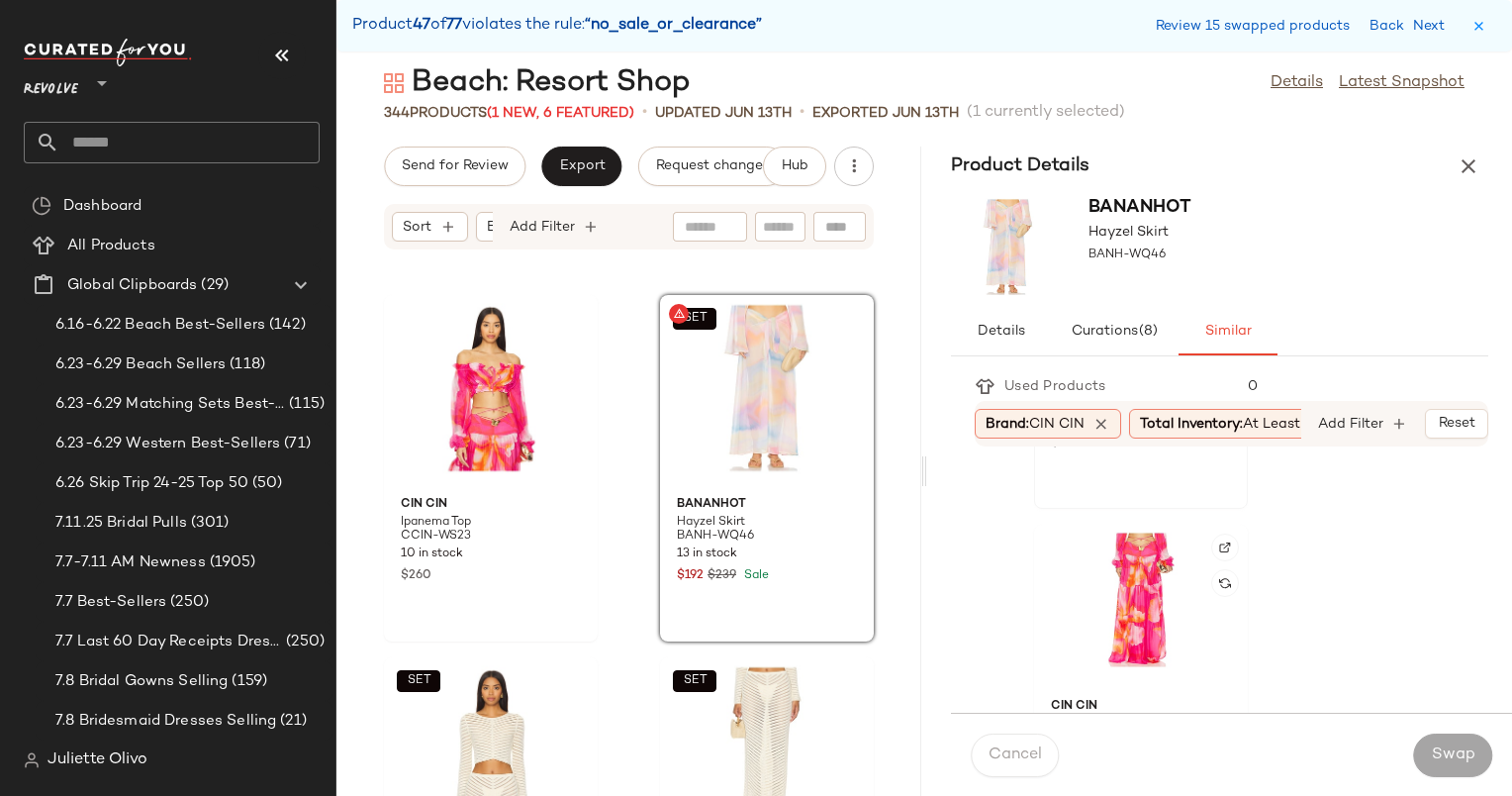 click 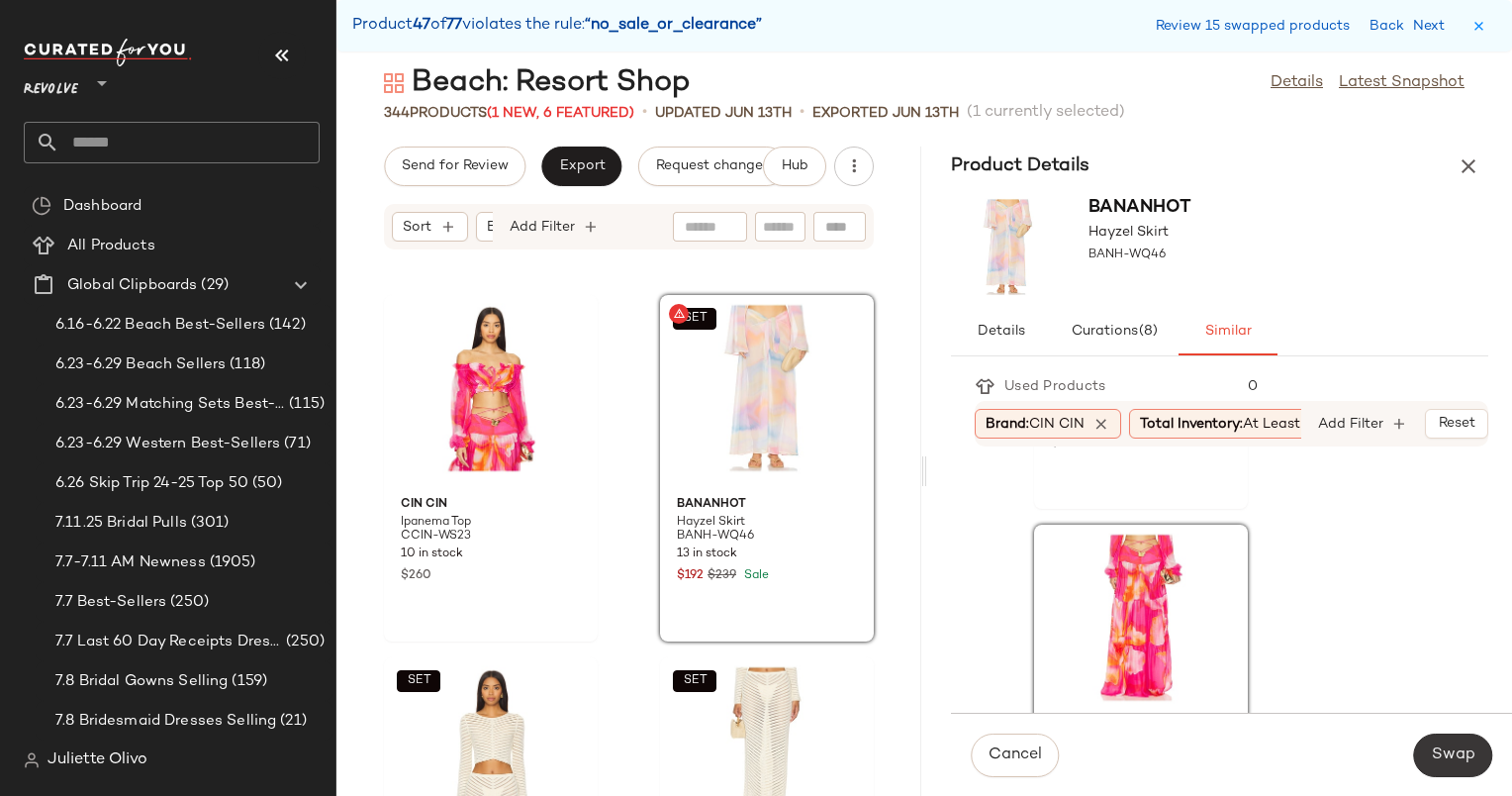 click on "Swap" at bounding box center (1453, 755) 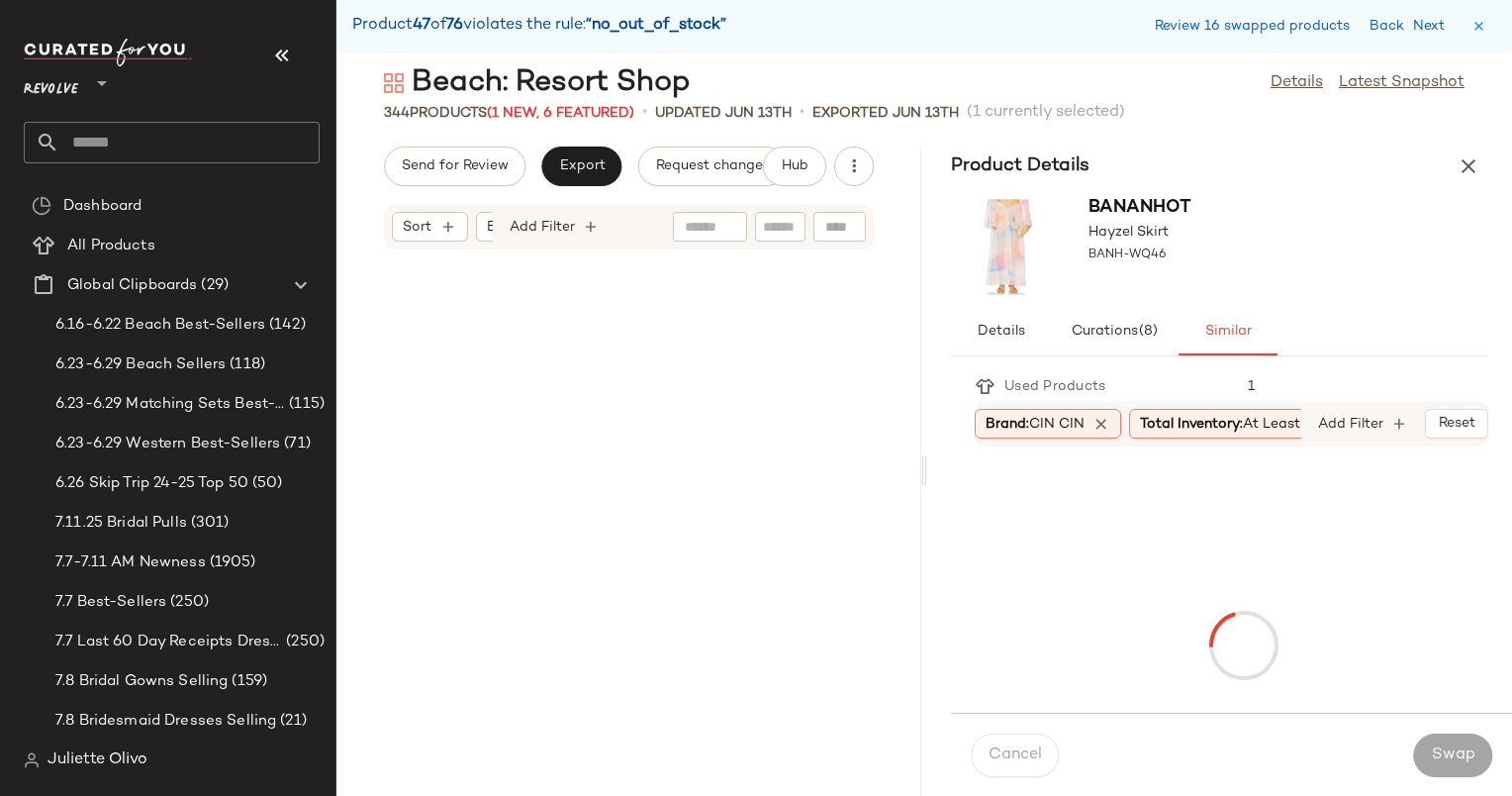 scroll, scrollTop: 36961, scrollLeft: 0, axis: vertical 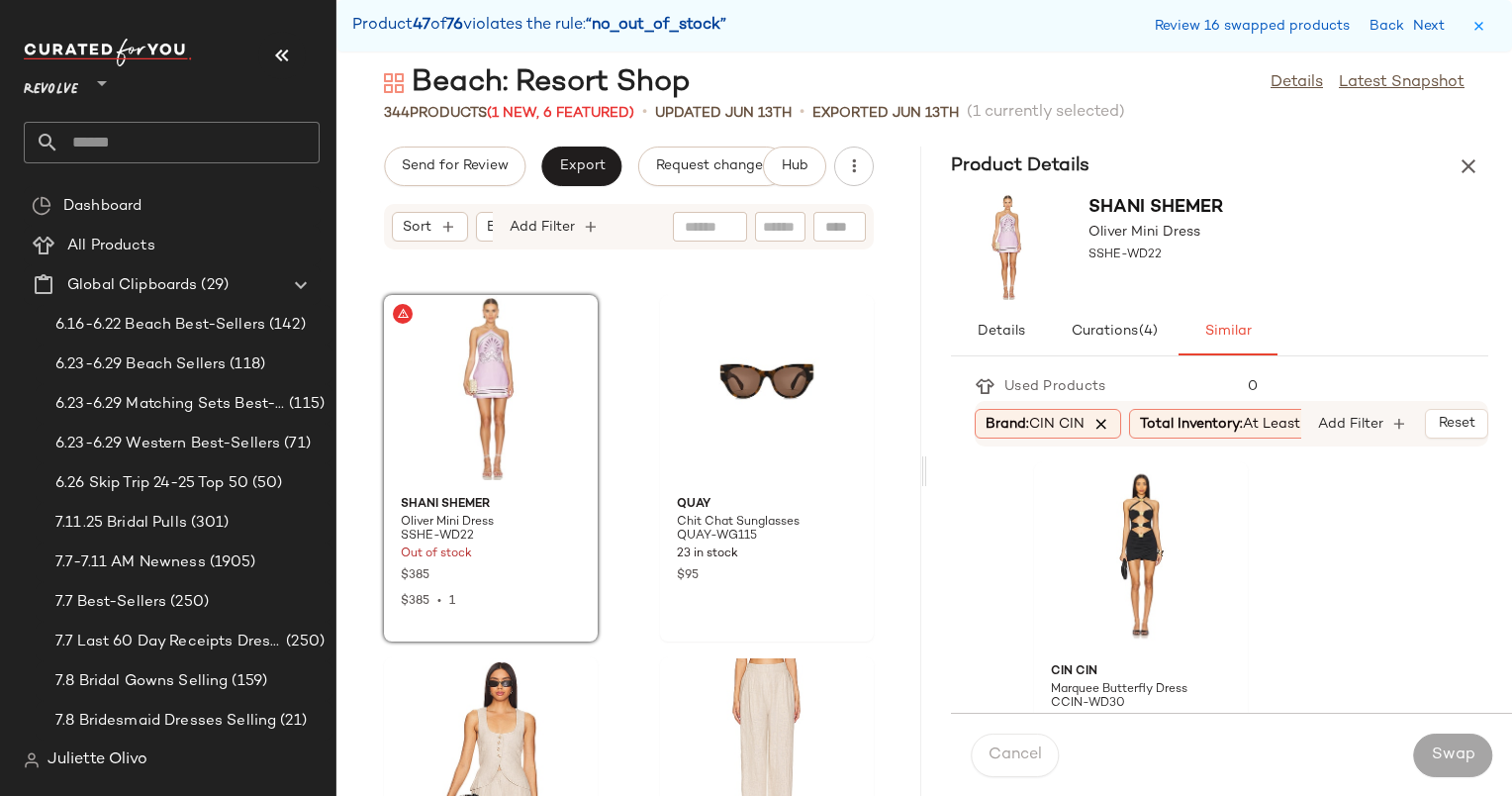 click at bounding box center (1101, 424) 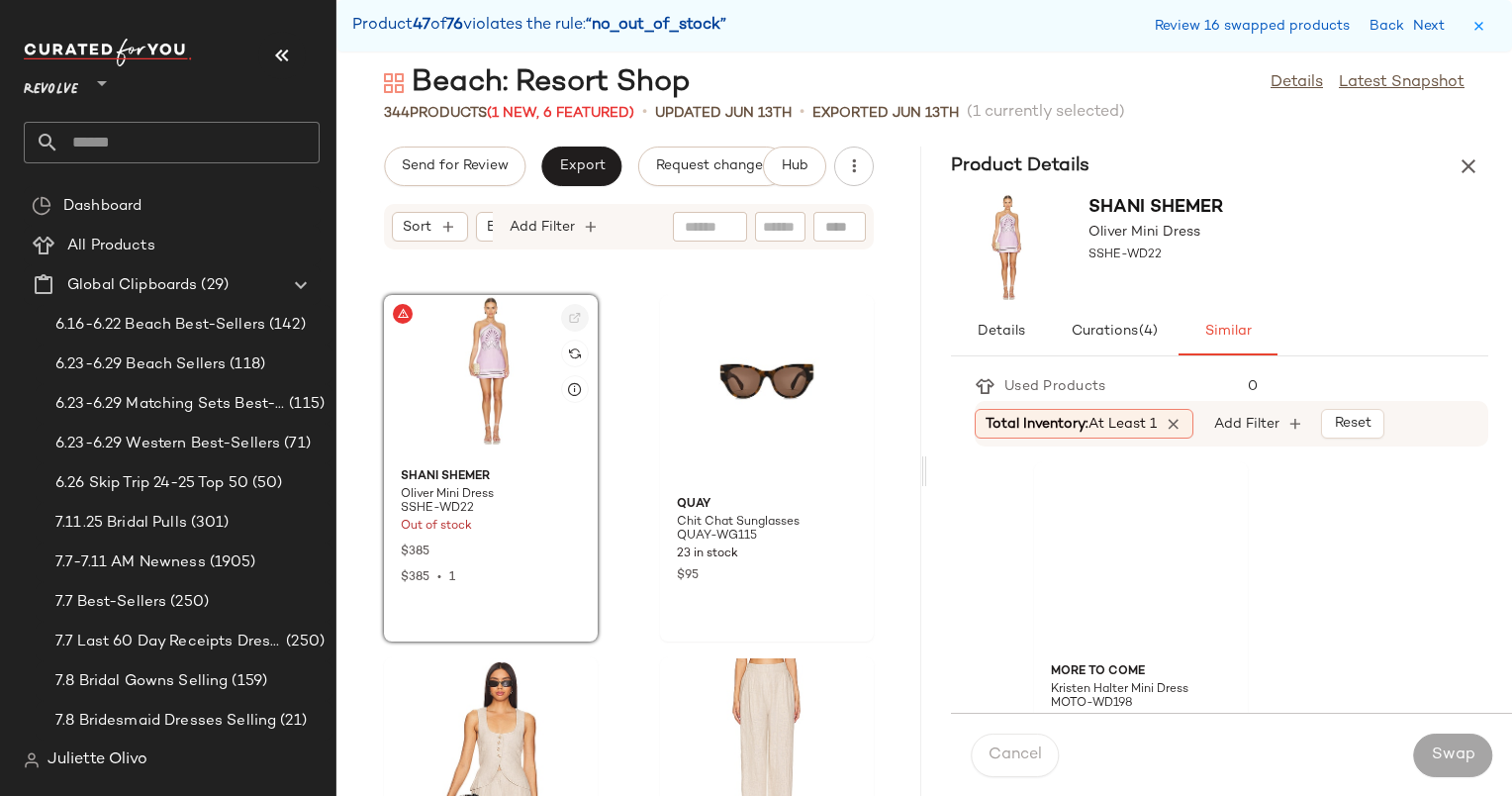 click at bounding box center [575, 318] 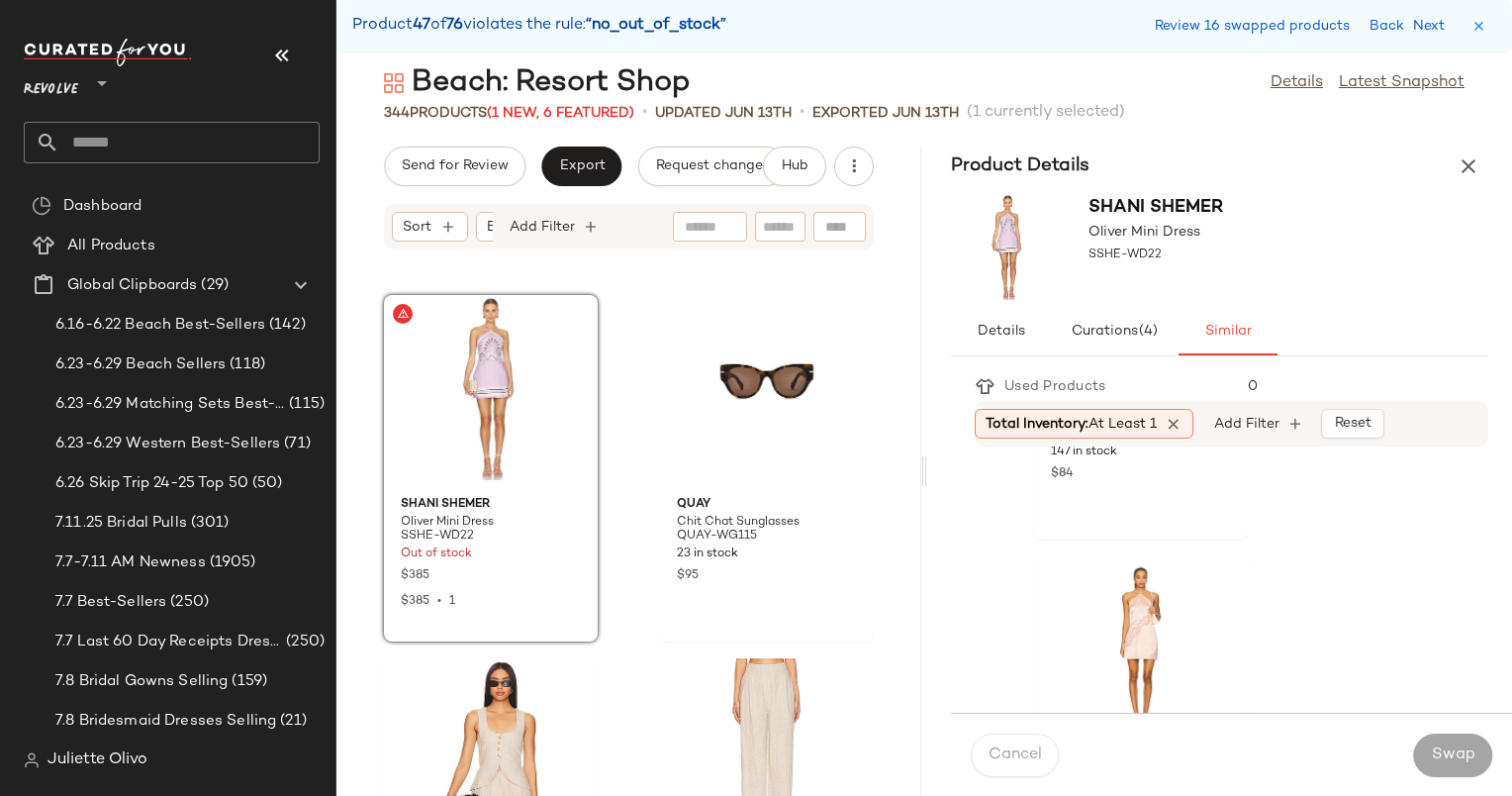 scroll, scrollTop: 0, scrollLeft: 0, axis: both 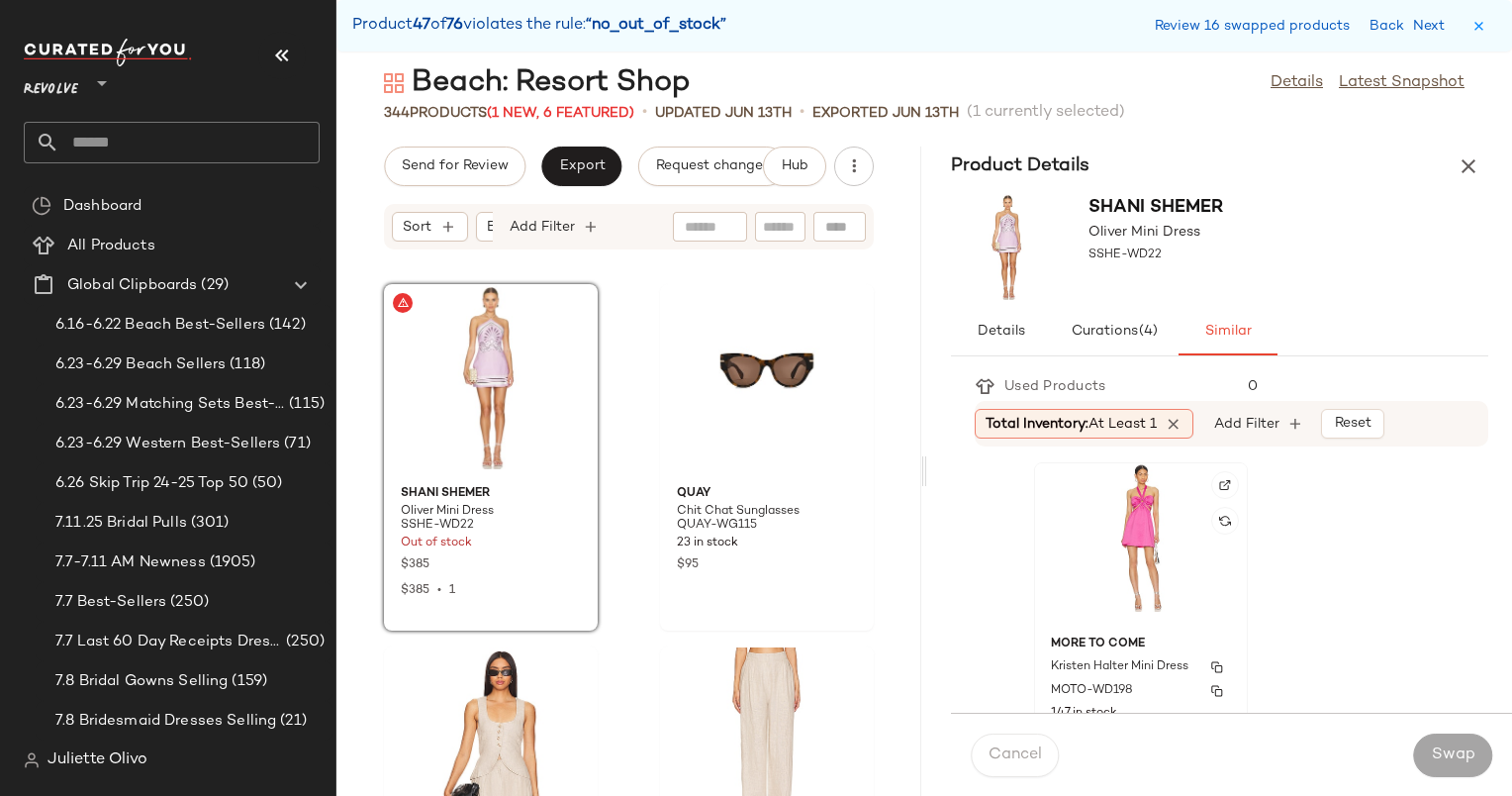 click on "Kristen Halter Mini Dress" at bounding box center (1141, 667) 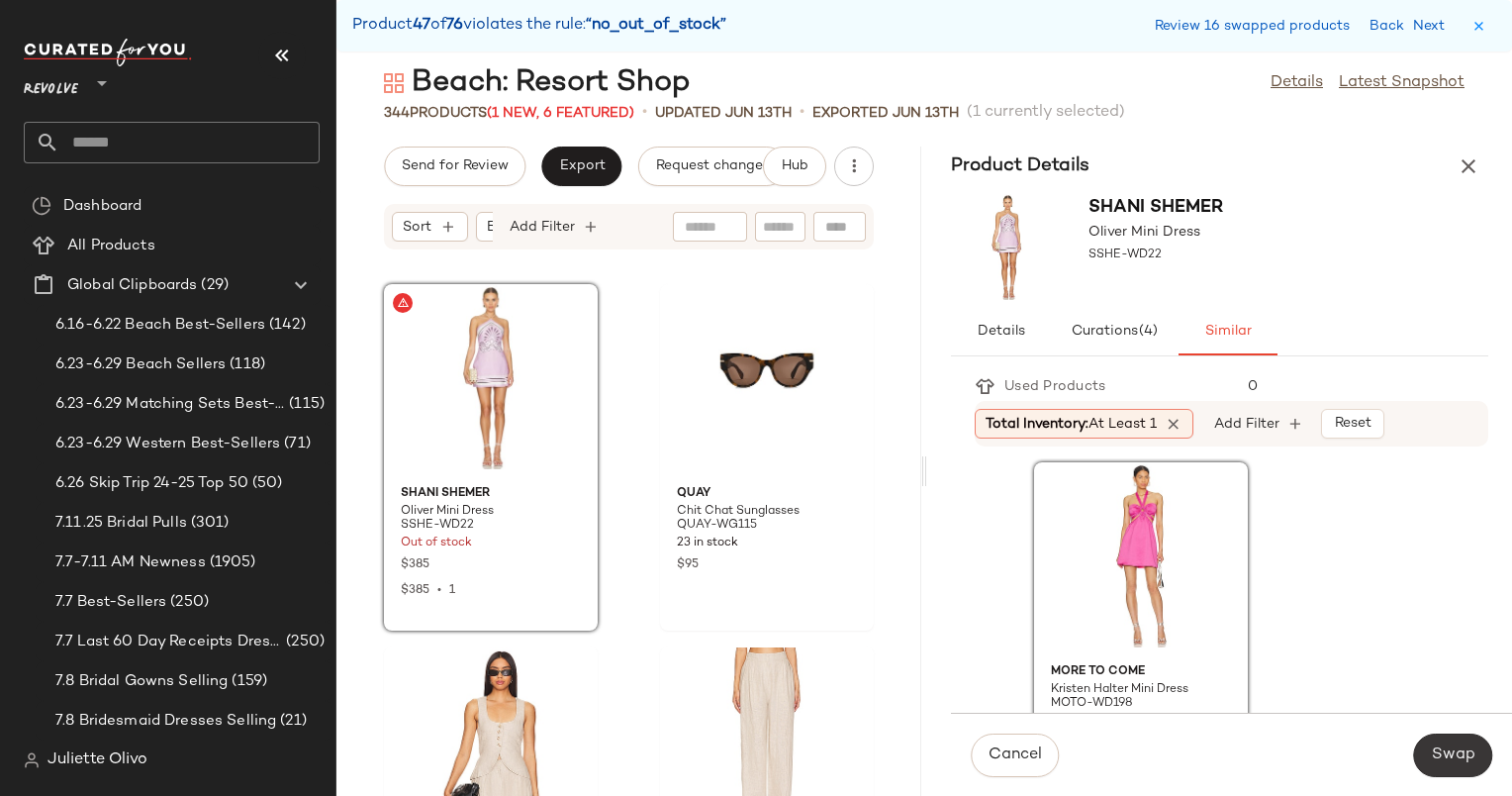 click on "Swap" 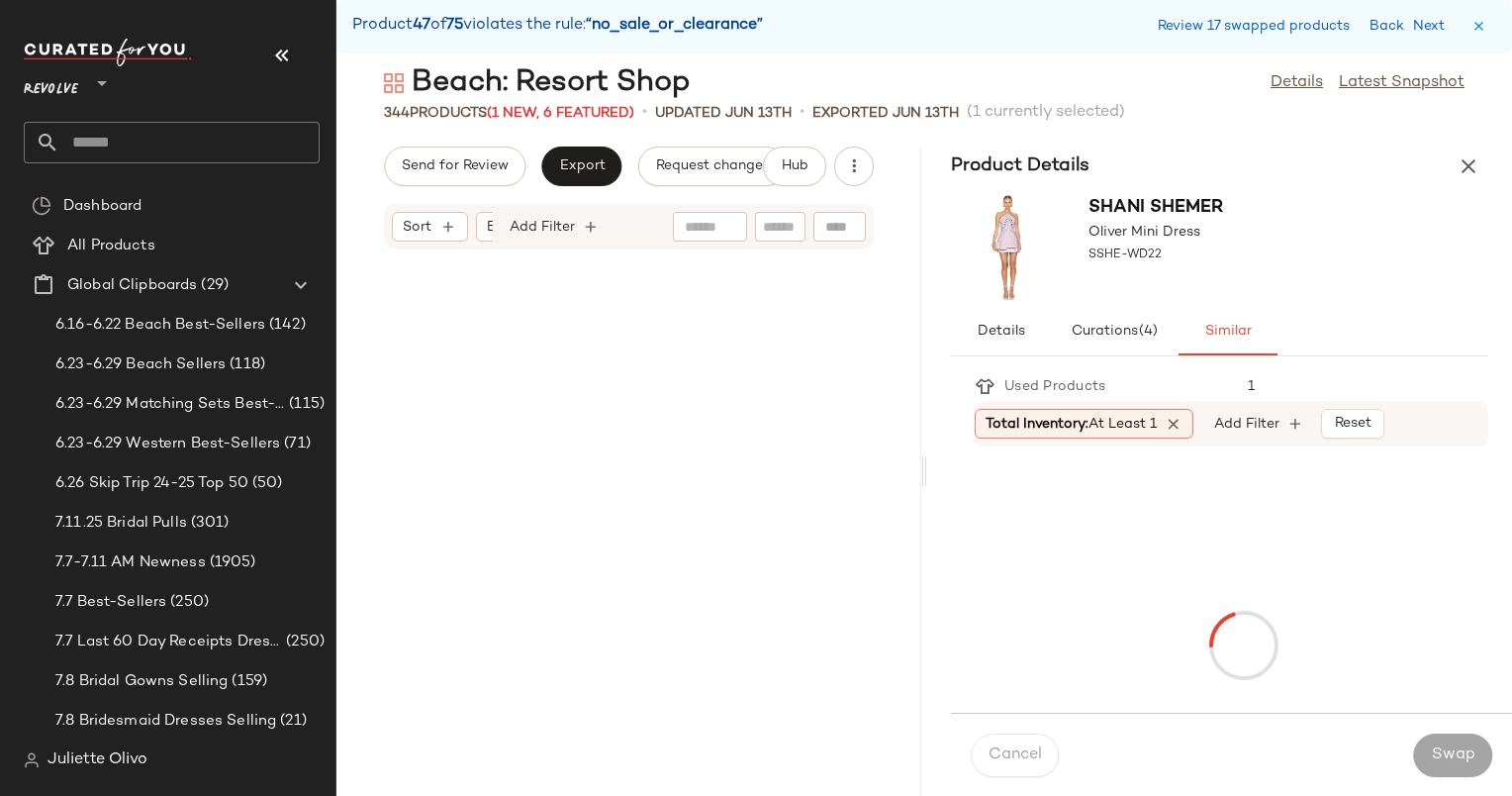 scroll, scrollTop: 38772, scrollLeft: 0, axis: vertical 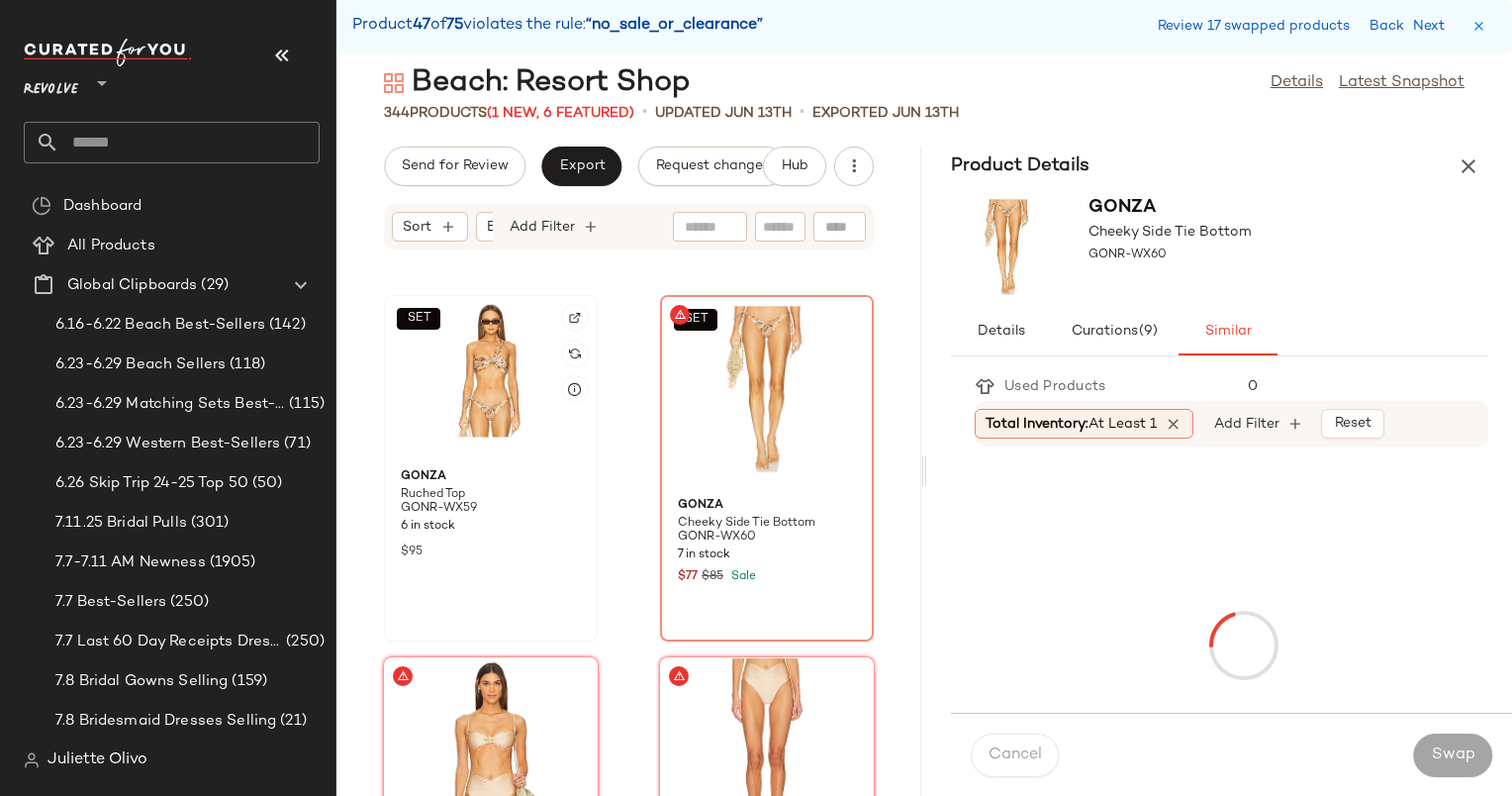click on "SET" 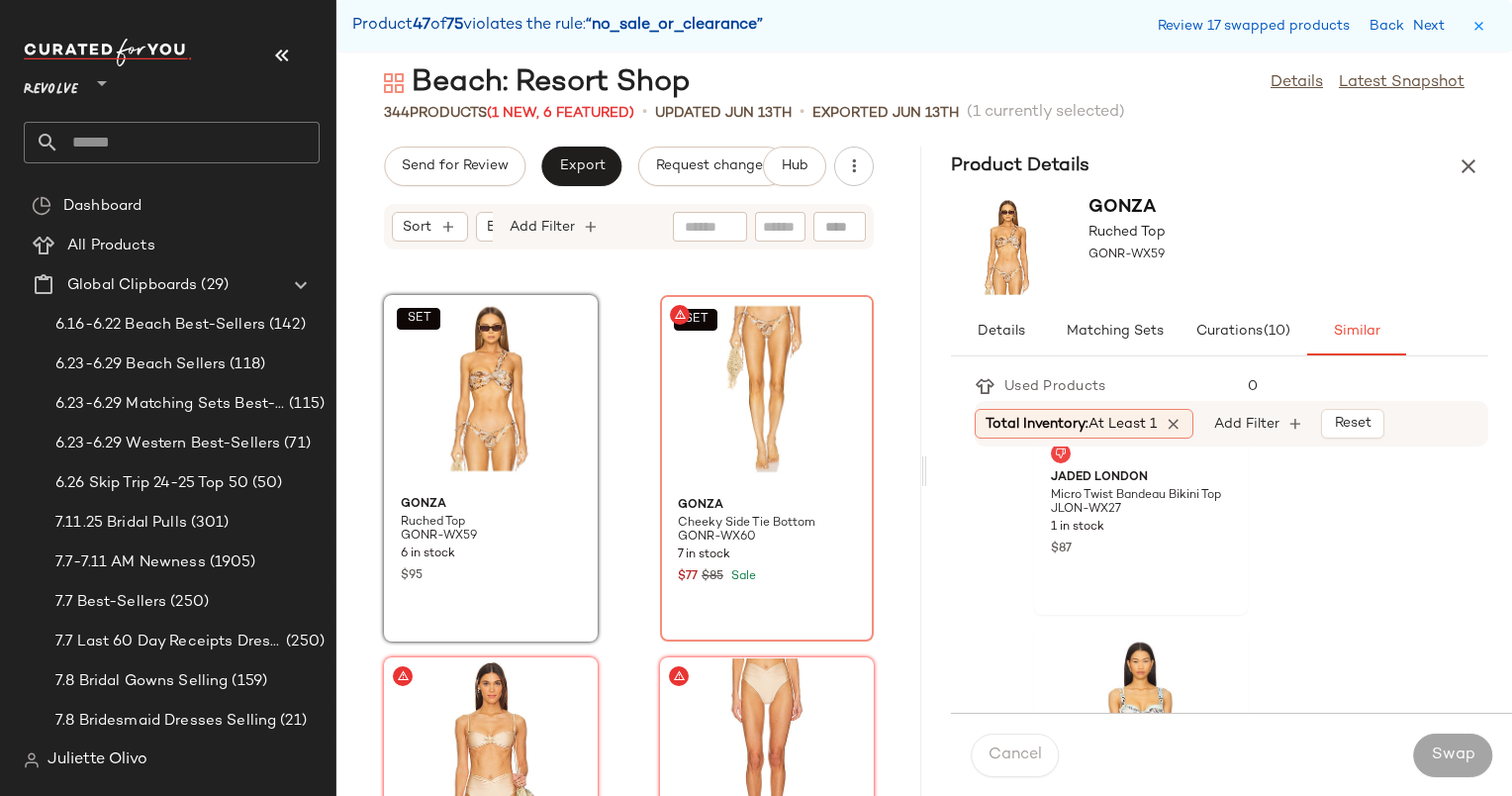scroll, scrollTop: 0, scrollLeft: 0, axis: both 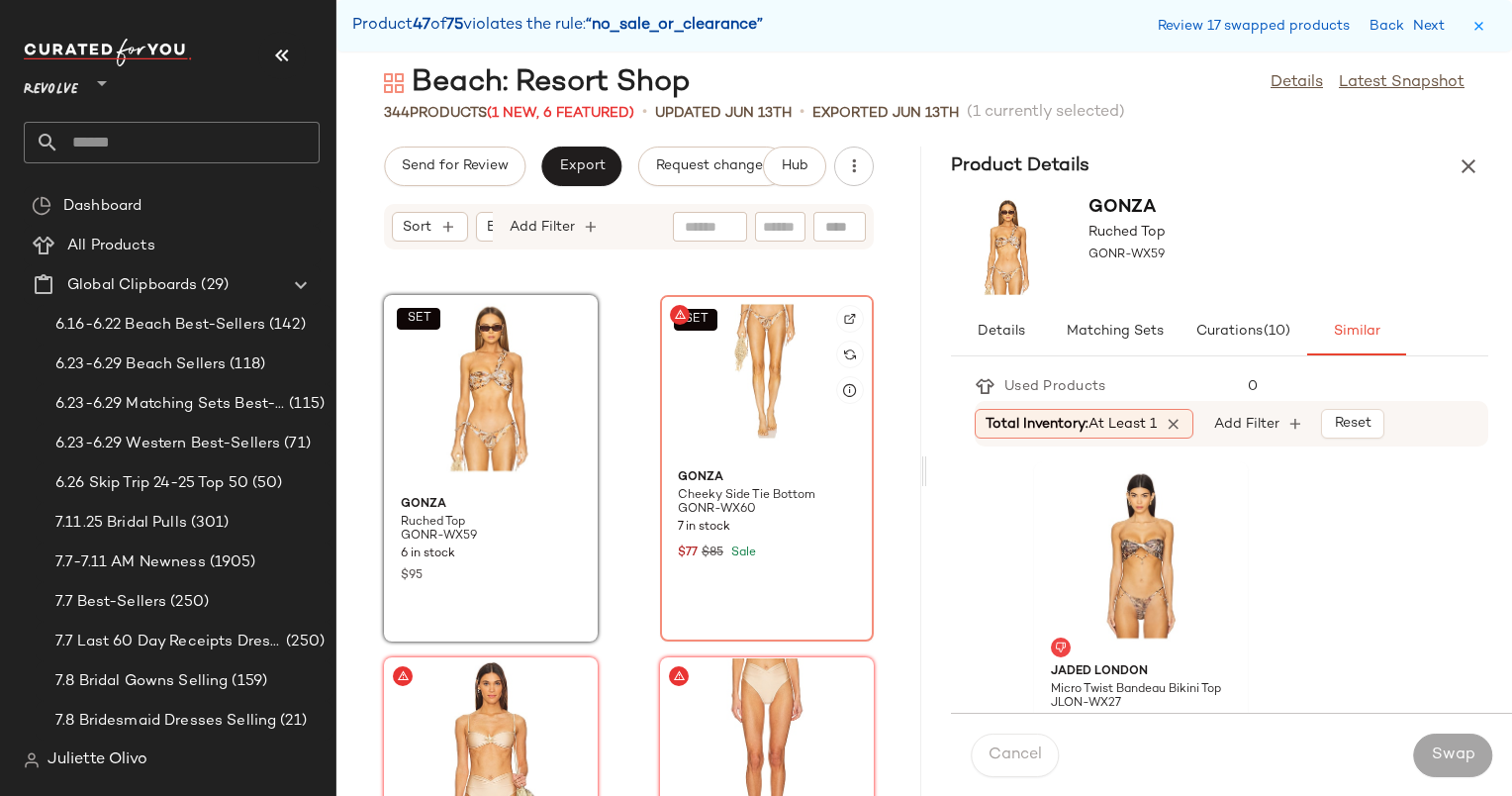 click on "SET" 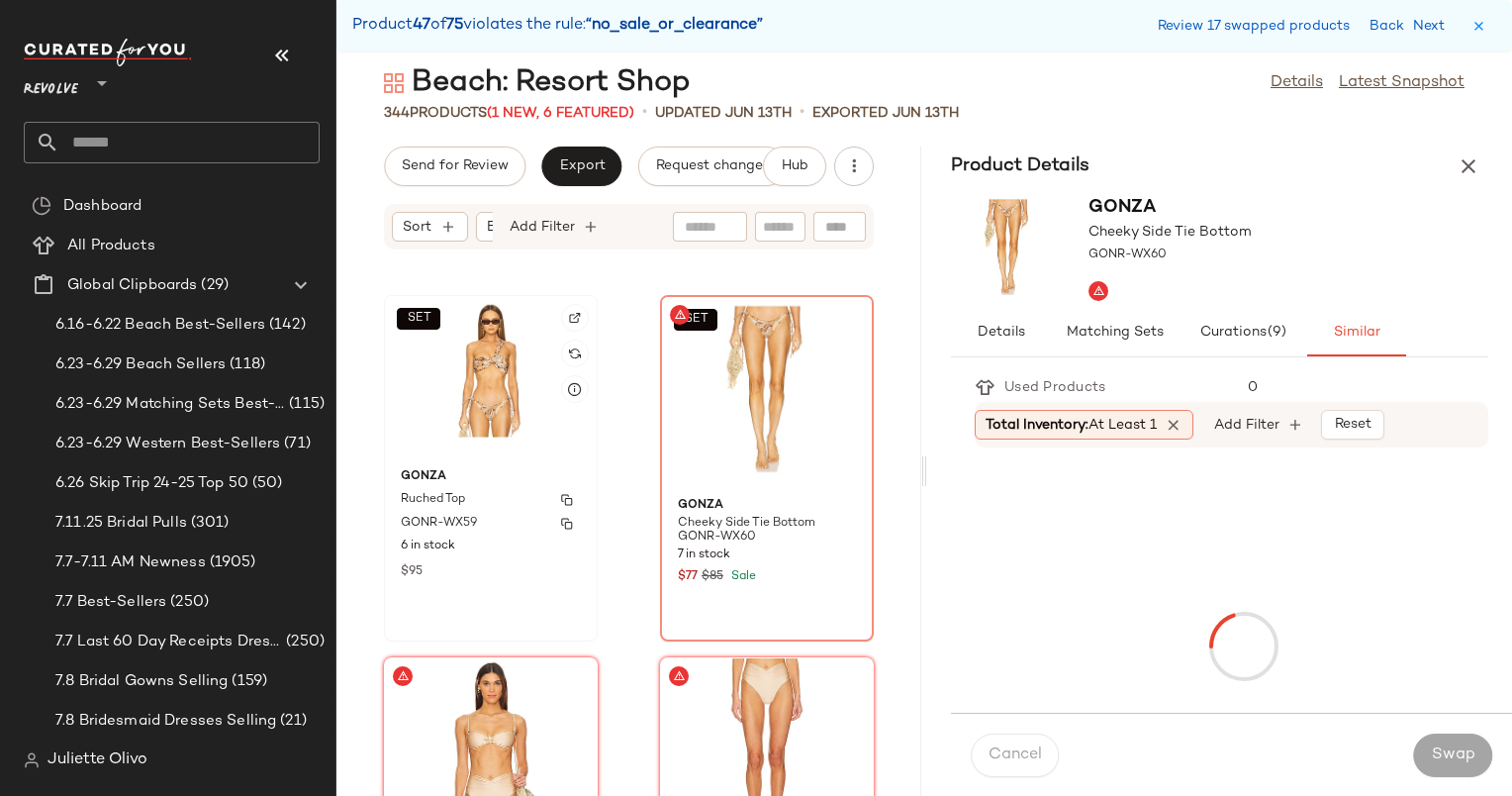 click on "[FIRST] Ruched Top GONR-WX59 6 in stock $95" 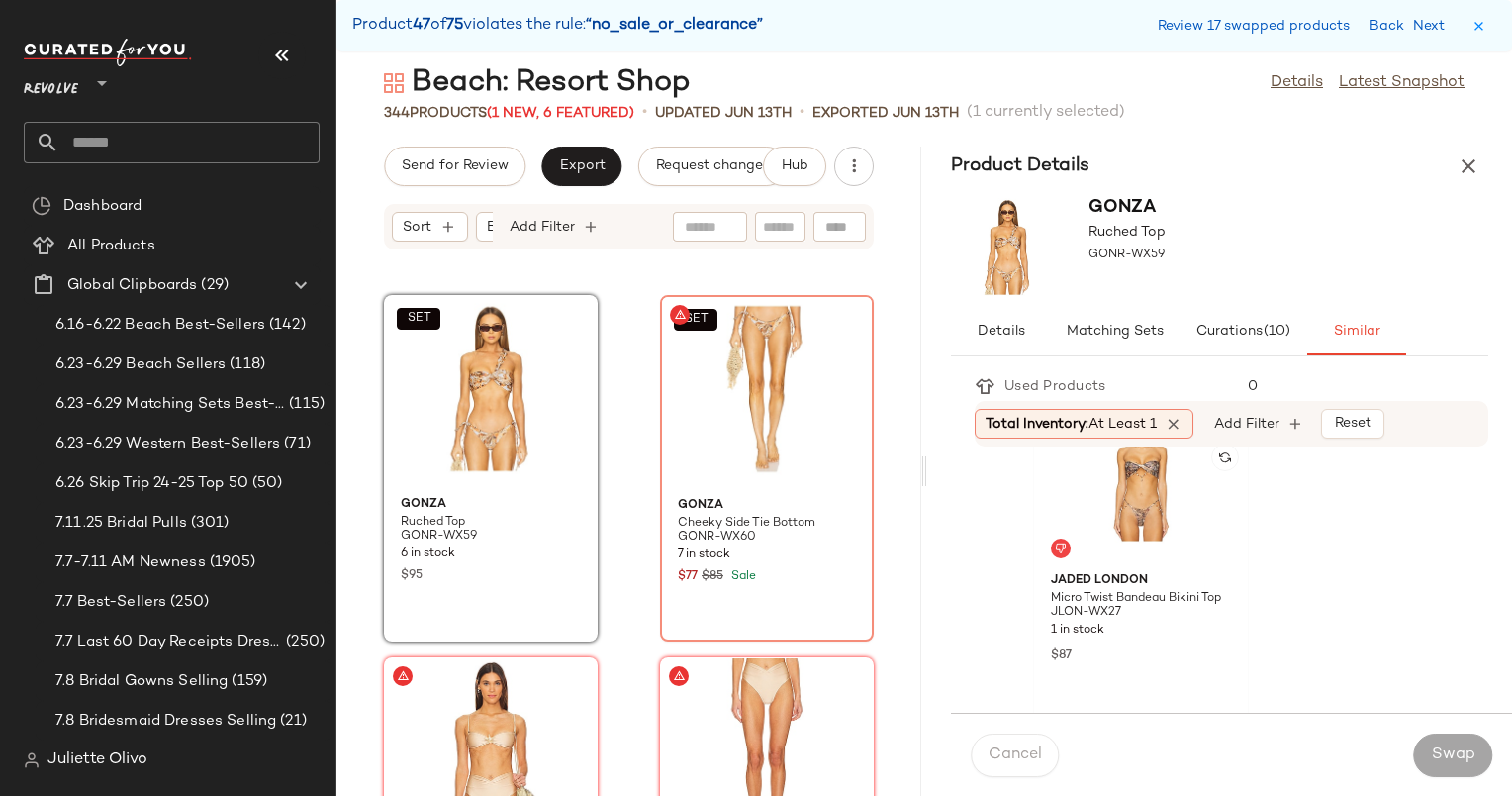 scroll, scrollTop: 0, scrollLeft: 0, axis: both 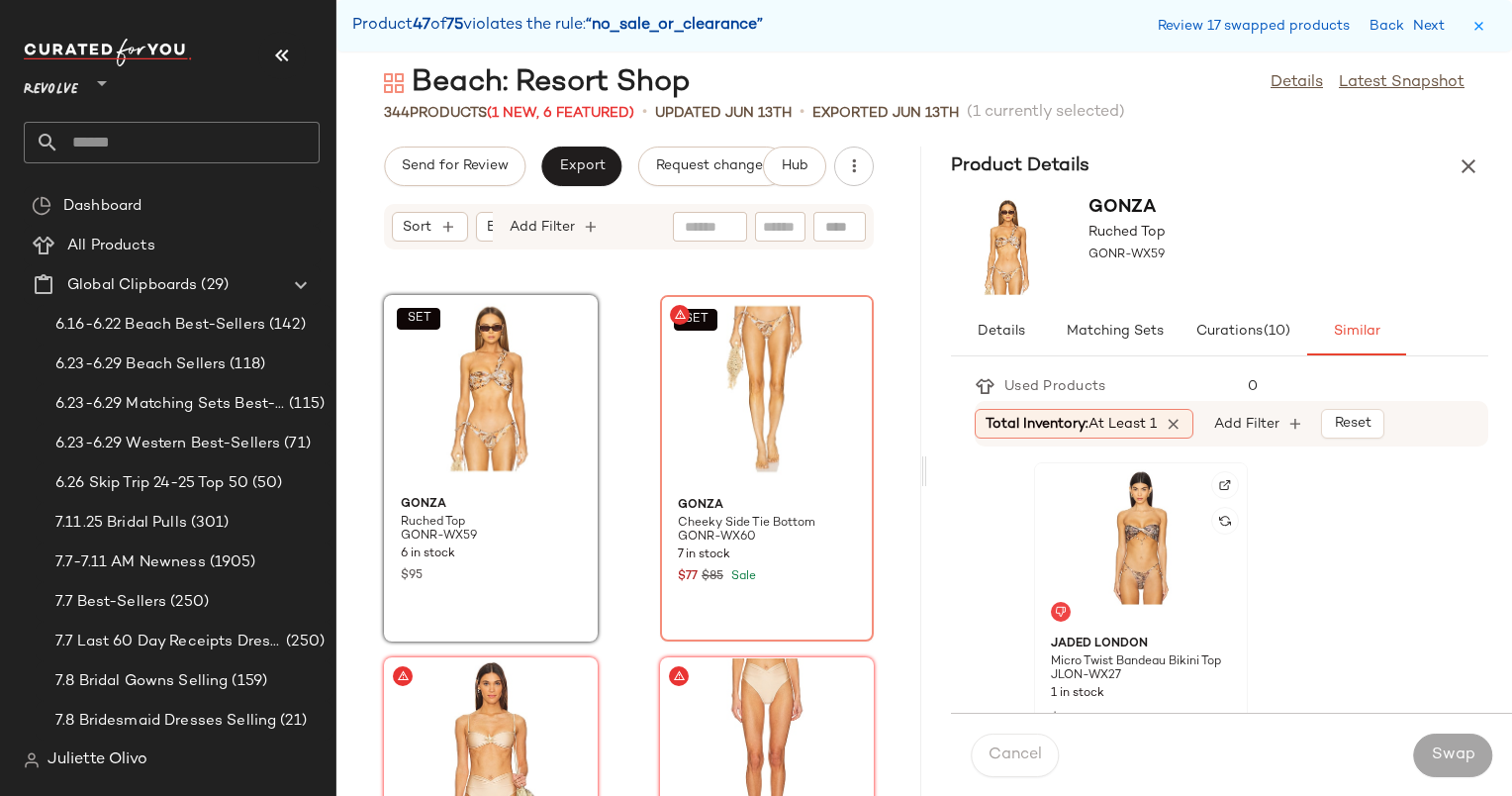 click 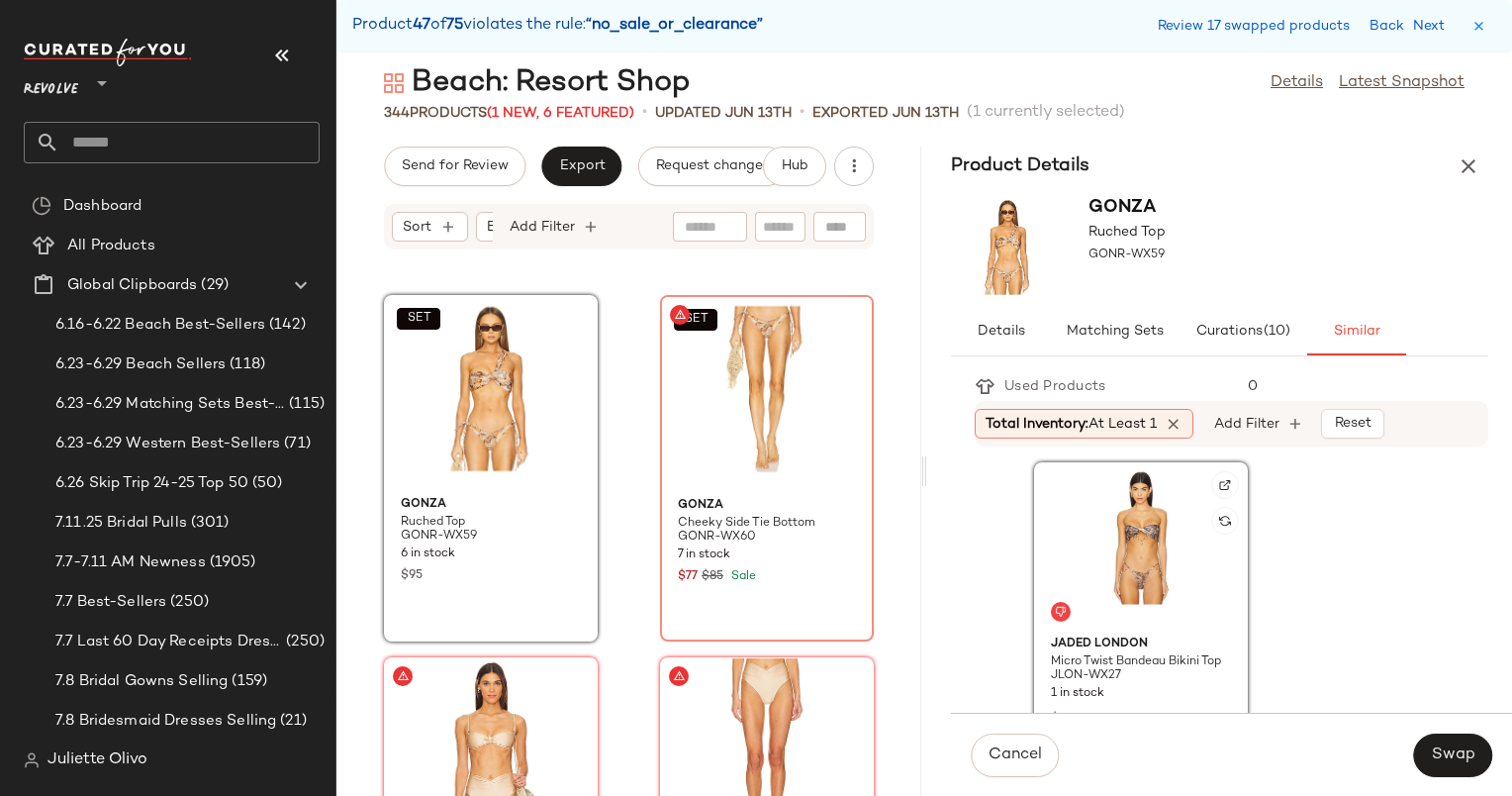 click 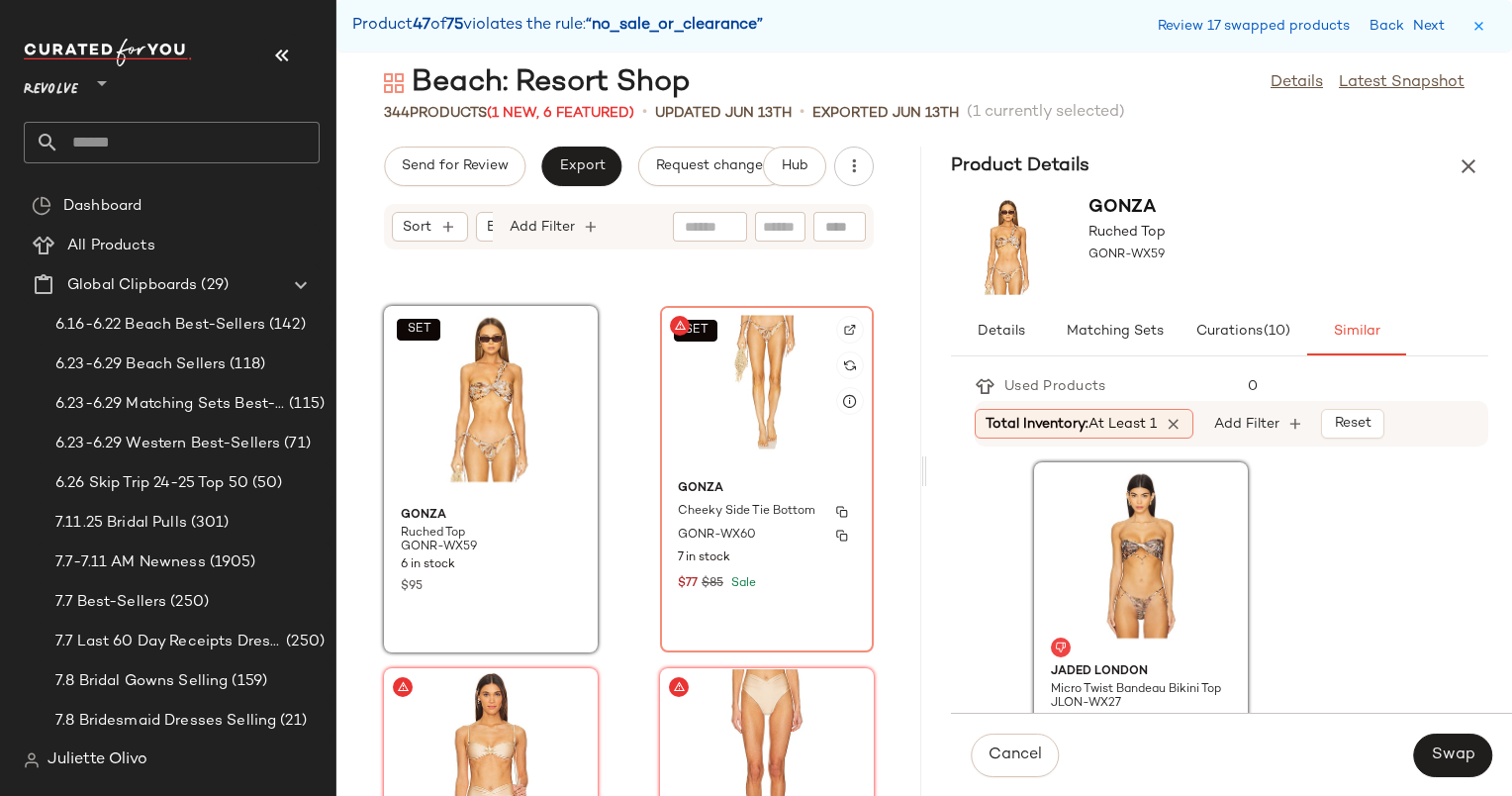 scroll, scrollTop: 38762, scrollLeft: 0, axis: vertical 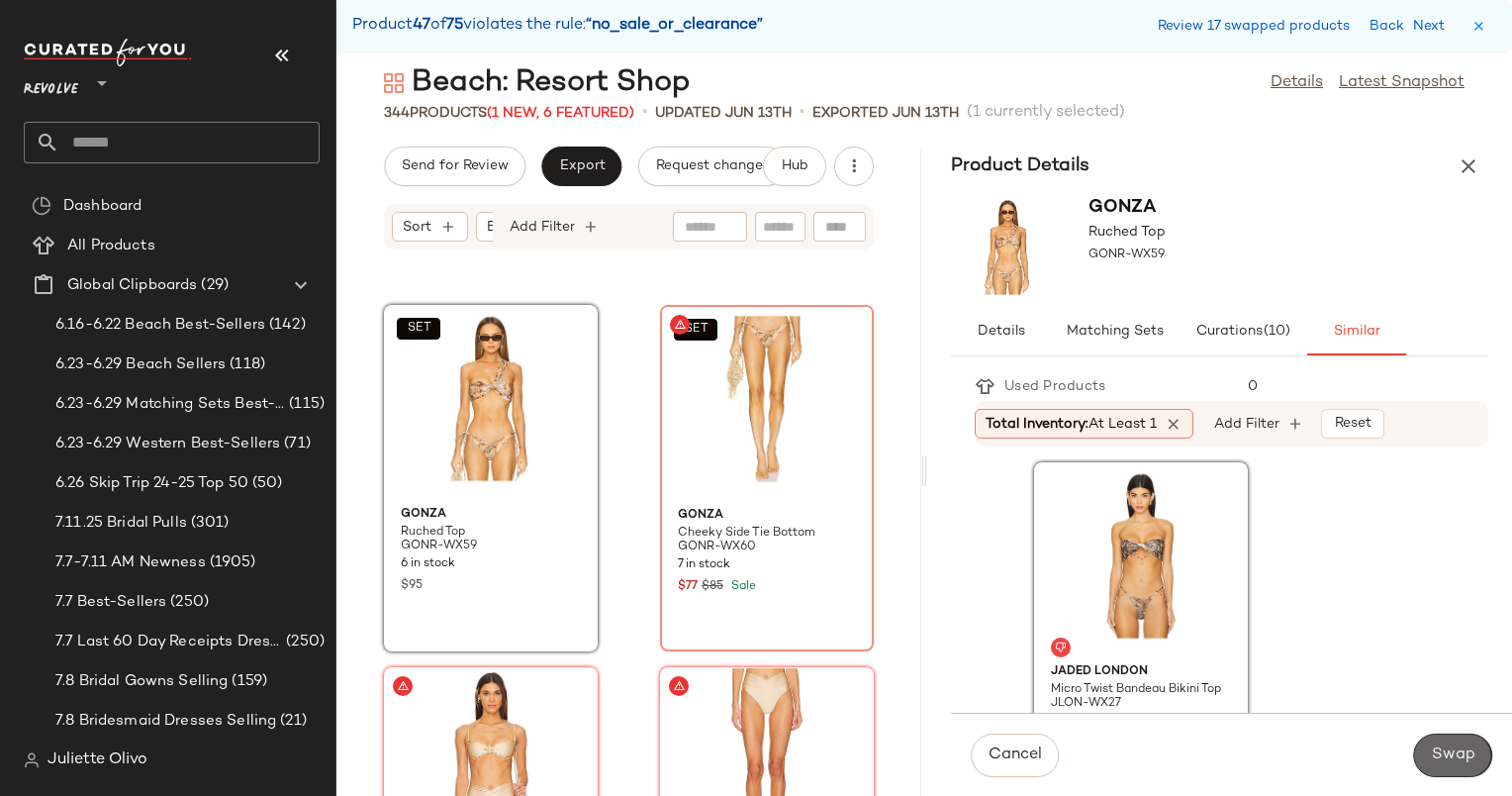 click on "Swap" 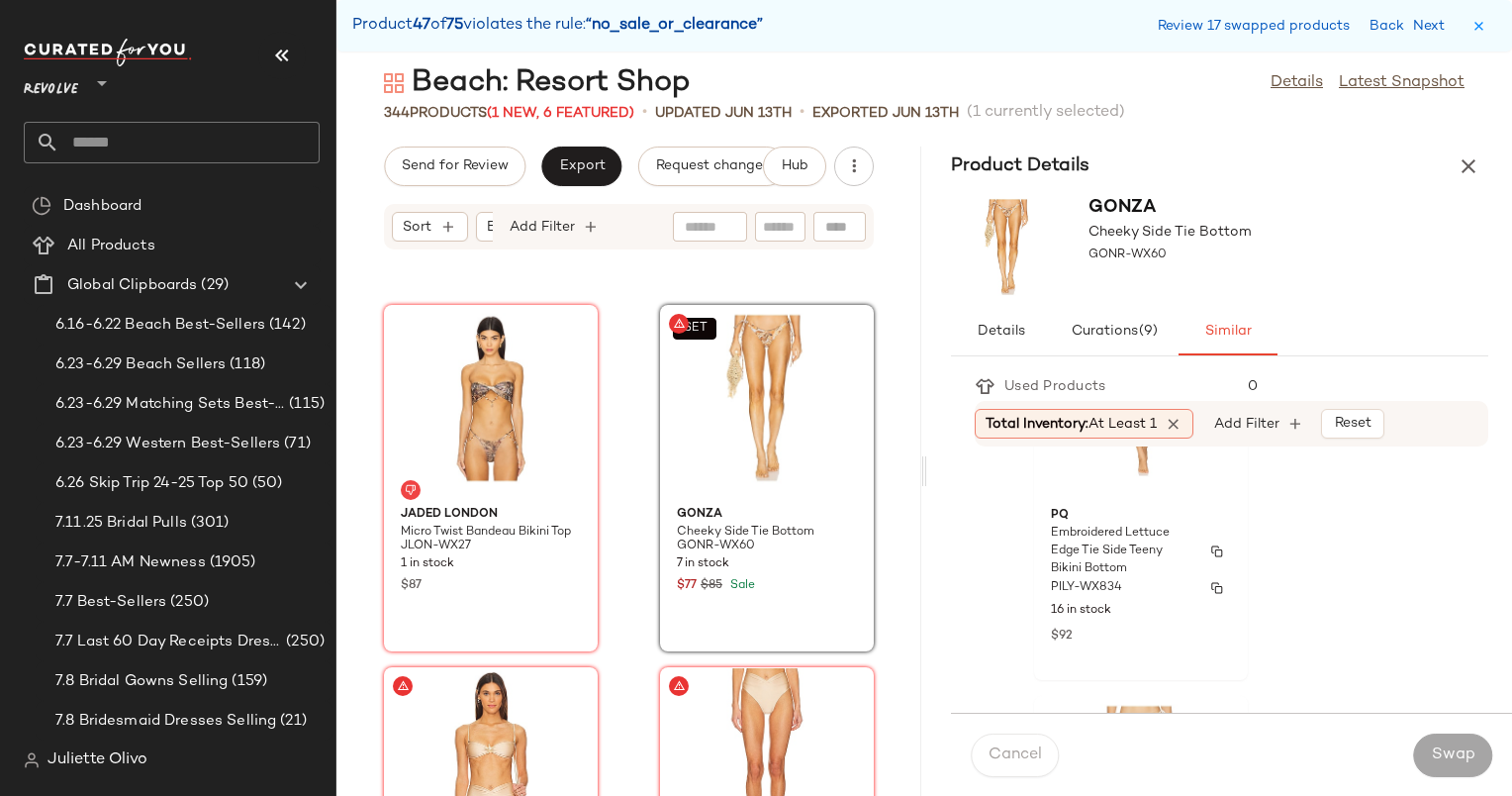 scroll, scrollTop: 491, scrollLeft: 0, axis: vertical 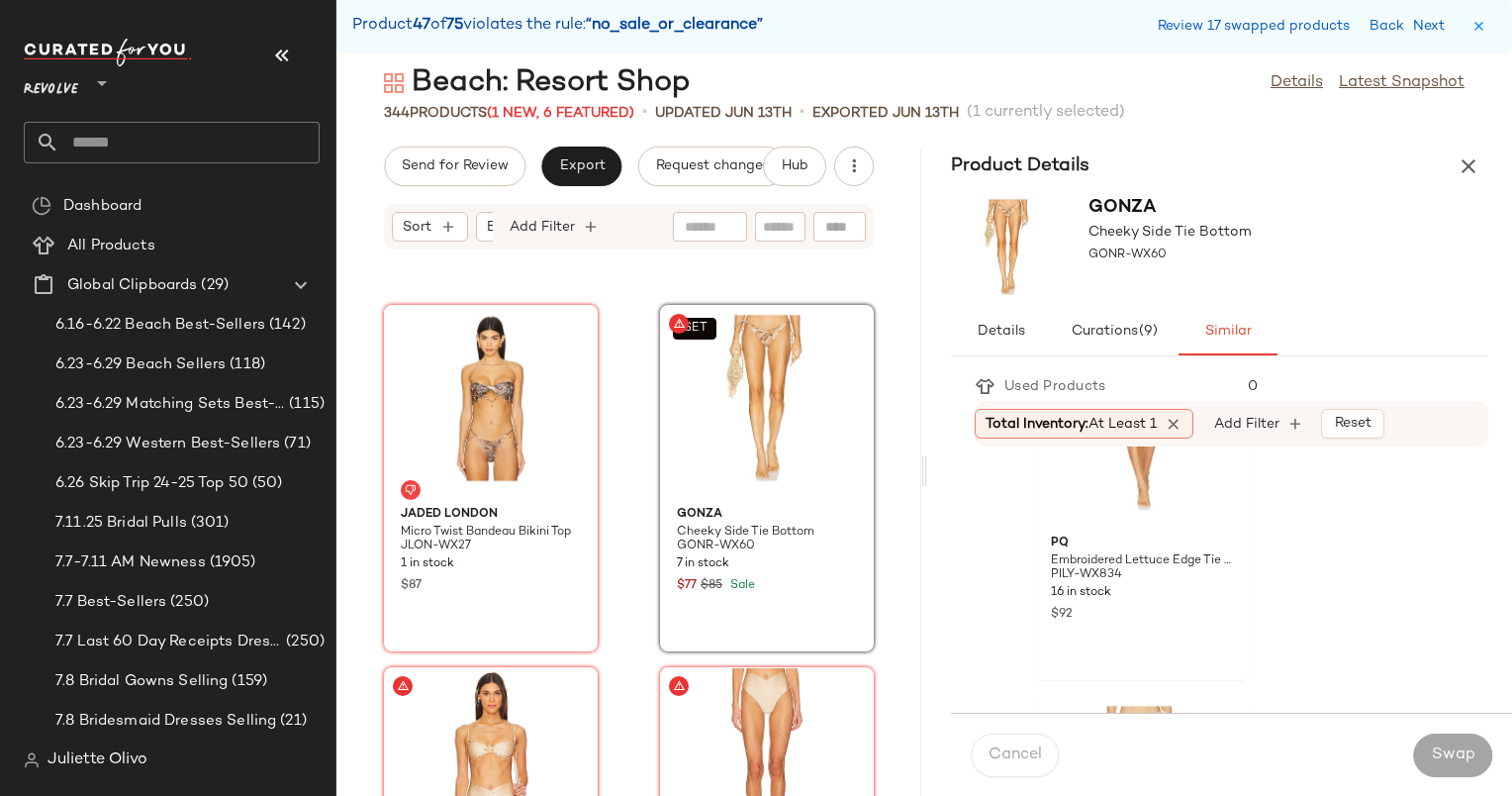 click on "YLLW THE LABEL Jona Ring Bikini Bottom YLLR-WX8 22 Pre-Order Items $88 PQ Embroidered Lettuce Edge Tie Side Teeny Bikini Bottom PILY-WX834 16 in stock $92 ASTA RESORT Mia Bikini Bottom AORR-WX24 10 in stock $100 superdown Elizabeth Bikini Bottom SPDW-WX350 154 in stock $48 Bananhot Lesli Bikini Bottom BANH-WX272 4 in stock $136 Montce Swim Brasil Scrunch Bikini Bottom MNTS-WX422 46 in stock $102 superdown Louise Bikini Bottom SPDW-WX352 245 in stock $50 DEVON WINDSOR Whit Bikini Bottom DVWS-WX335 51 in stock $95 Jaded London Tie Side Bikini Bottoms JLON-WX38 21 in stock $48 Bananhot Robin Bikini Bottom BANH-WX278 14 in stock $147 $147  •  1 Montce Swim Sandra Bikini Bottom MNTS-WX380 65 in stock $92 $82  •  1 It's Now Cool Crochet Tie Pant ITSR-WX282 3 in stock $70 Eterne Isla Bikini Bottom ETEF-WX24 8 in stock $115 Kulani Kinis Ring Cheeky Tie Bikini Bottom KKIN-WX133 8 in stock $60 Shani Shemer Tyro Bikini Bottom SSHE-WX129 5 in stock $165 Indah Flower Skimpy Hand Painted Floral Side Ties Bikini Bottom" 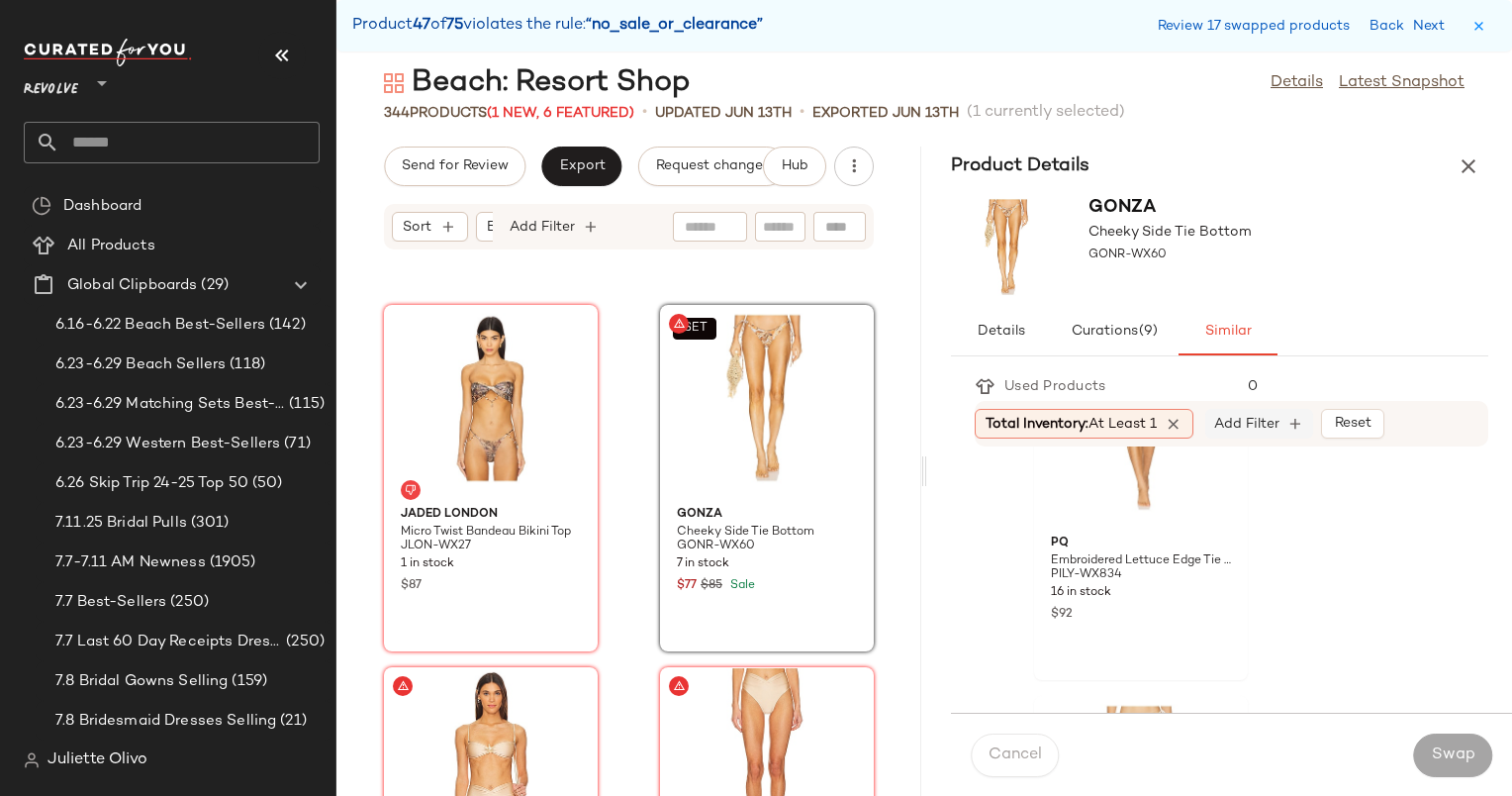 click on "Add Filter" at bounding box center [1247, 424] 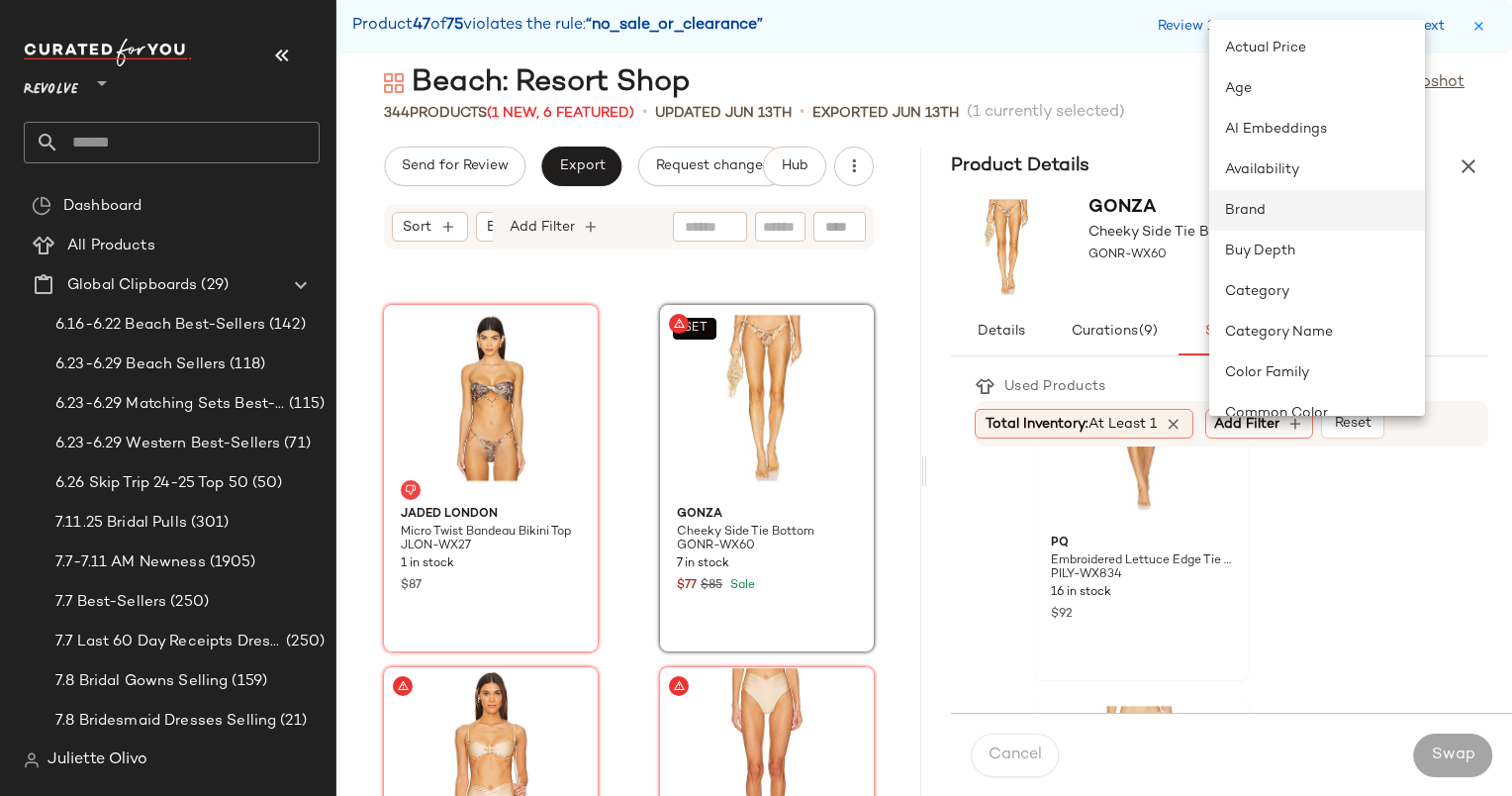 click on "Brand" 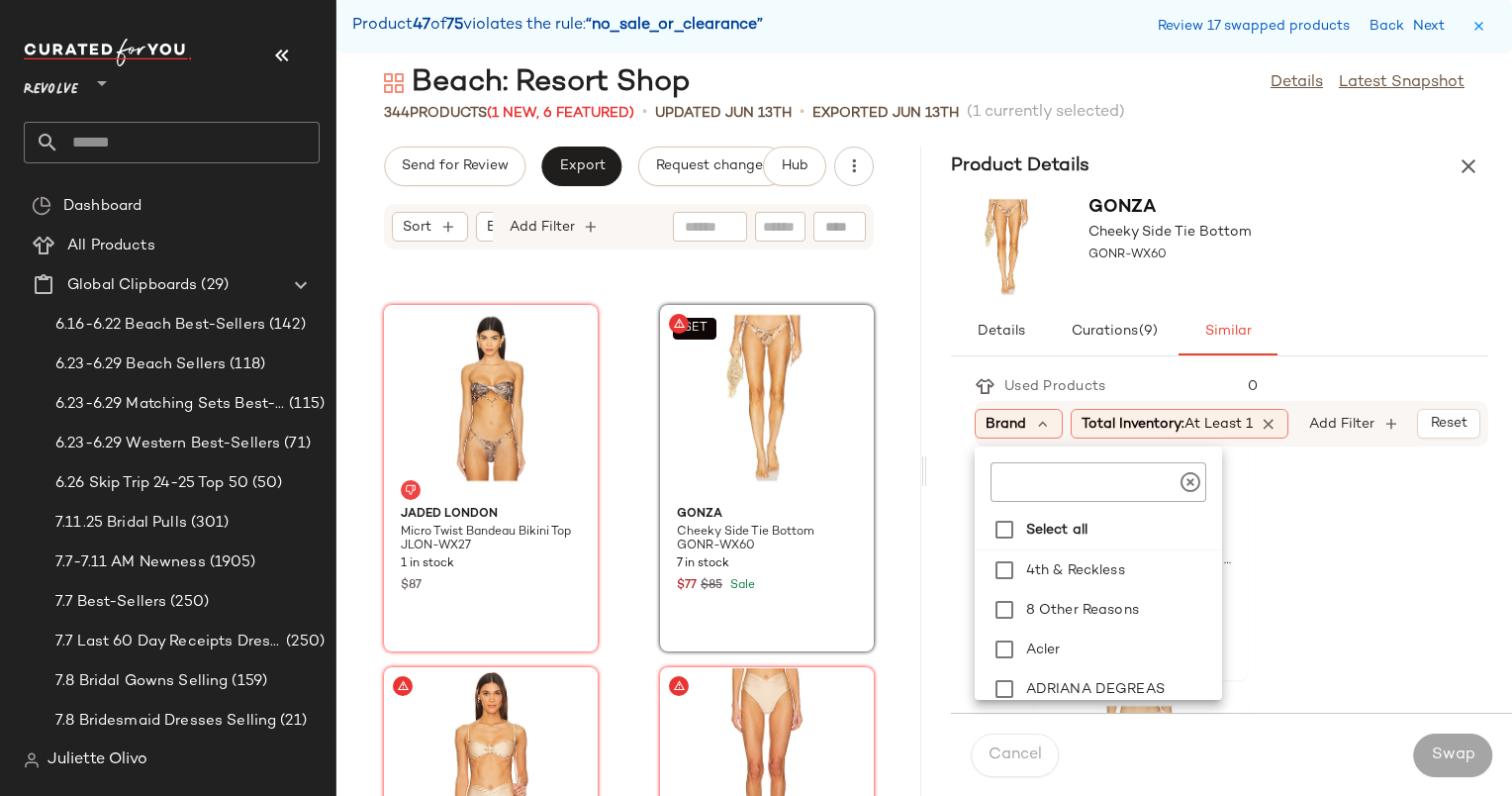 click 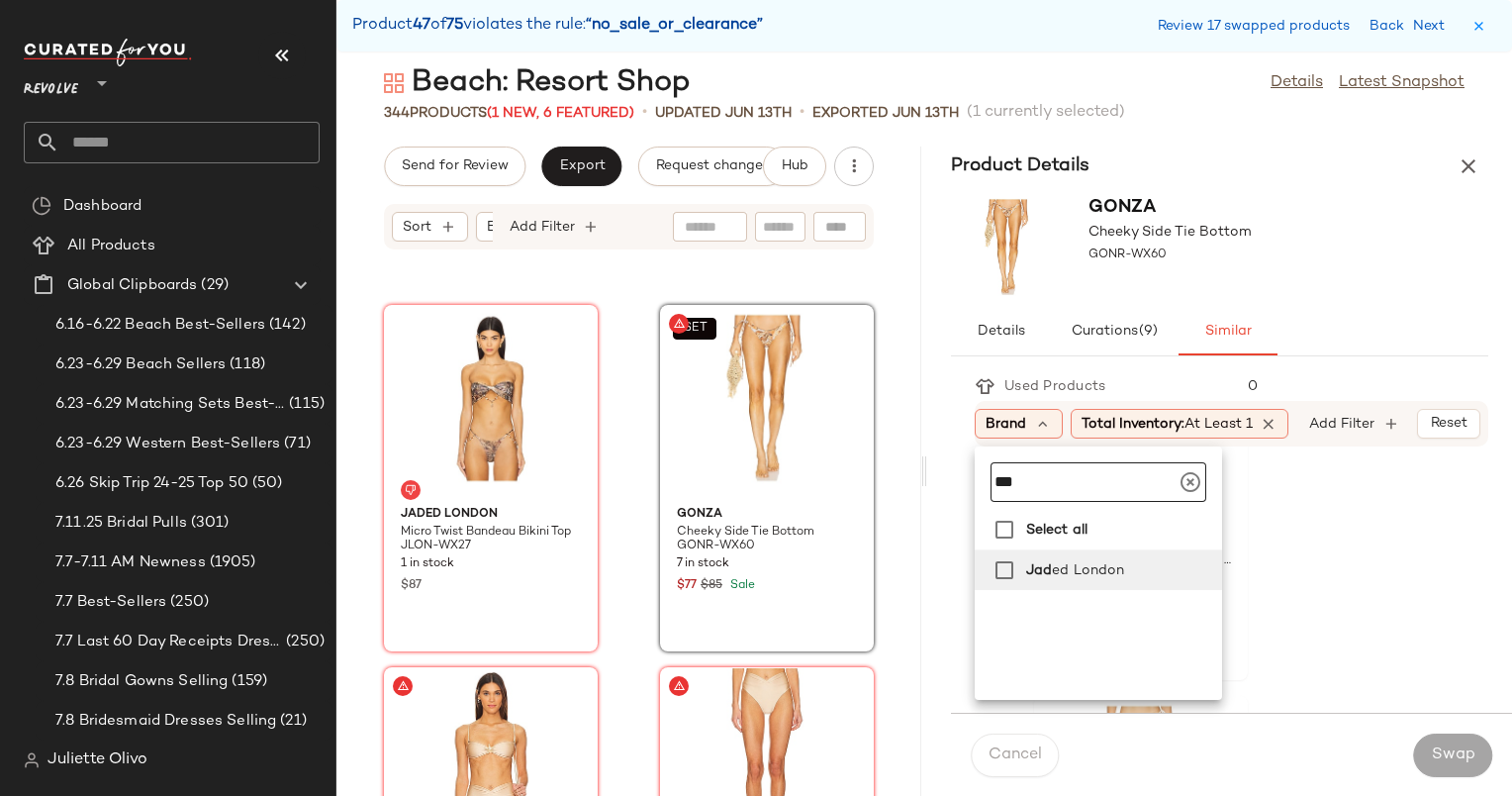 type on "***" 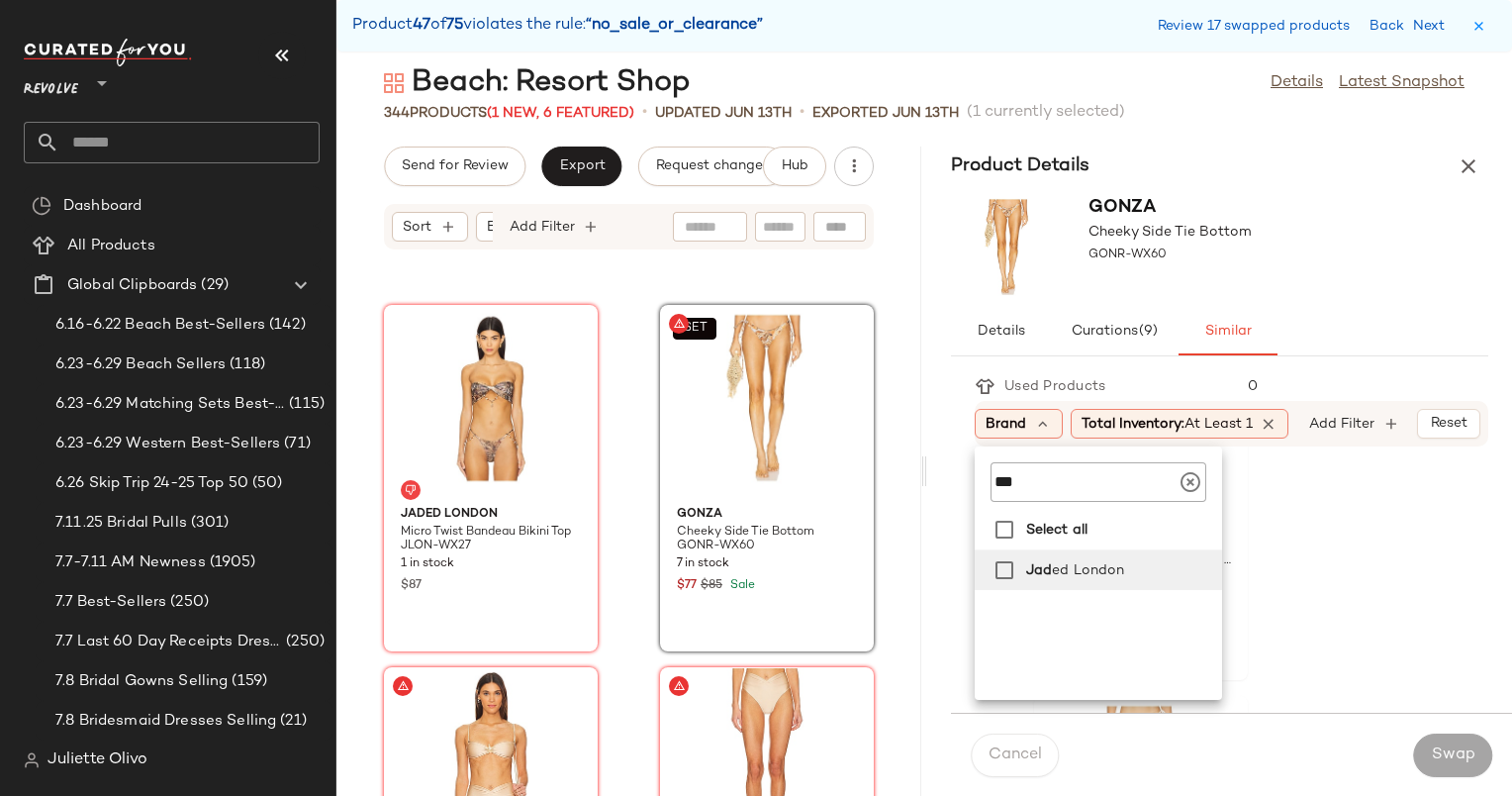 click on "[FIRST]  ed London" 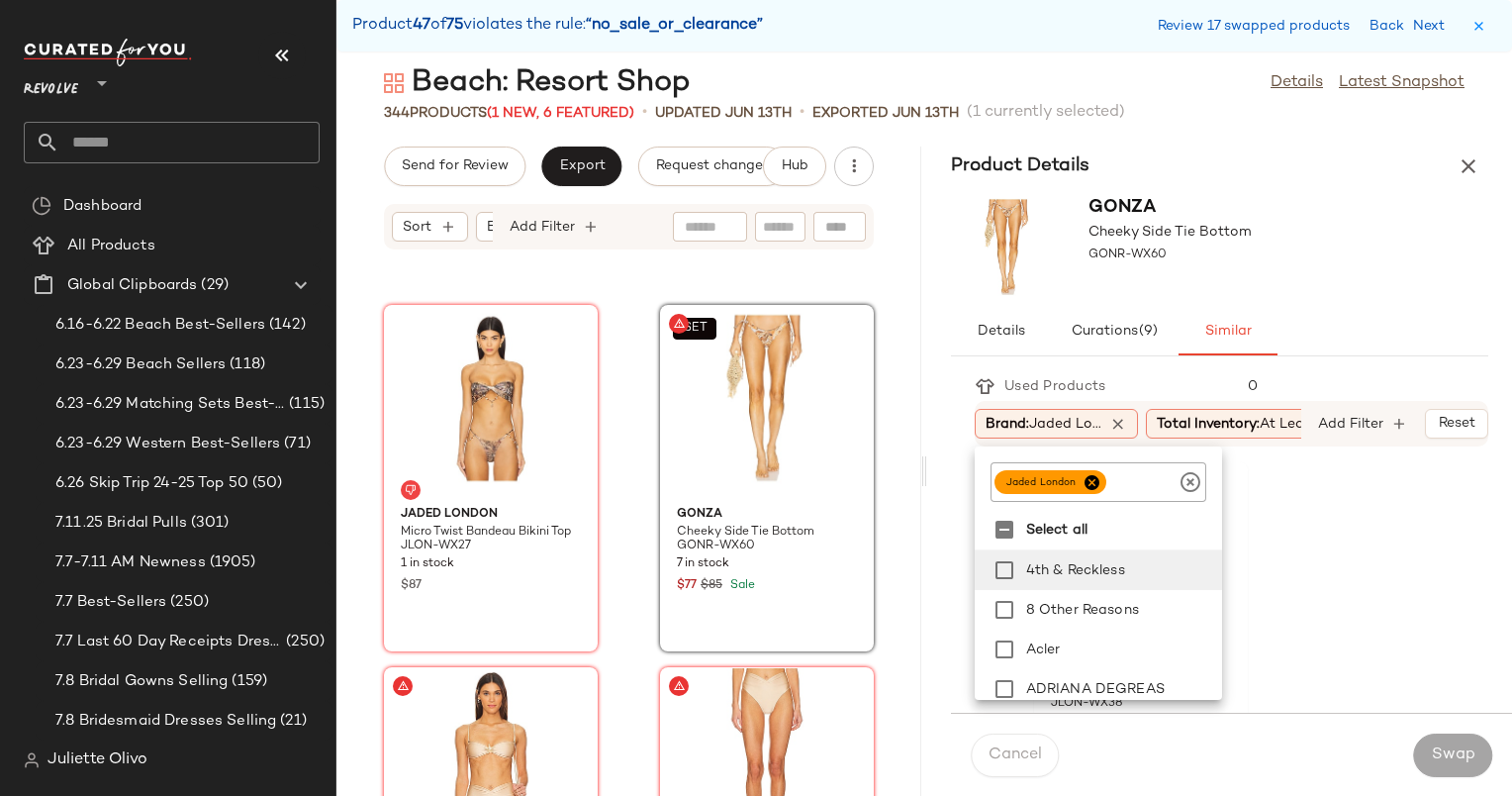 click on "Product Details" at bounding box center [1219, 166] 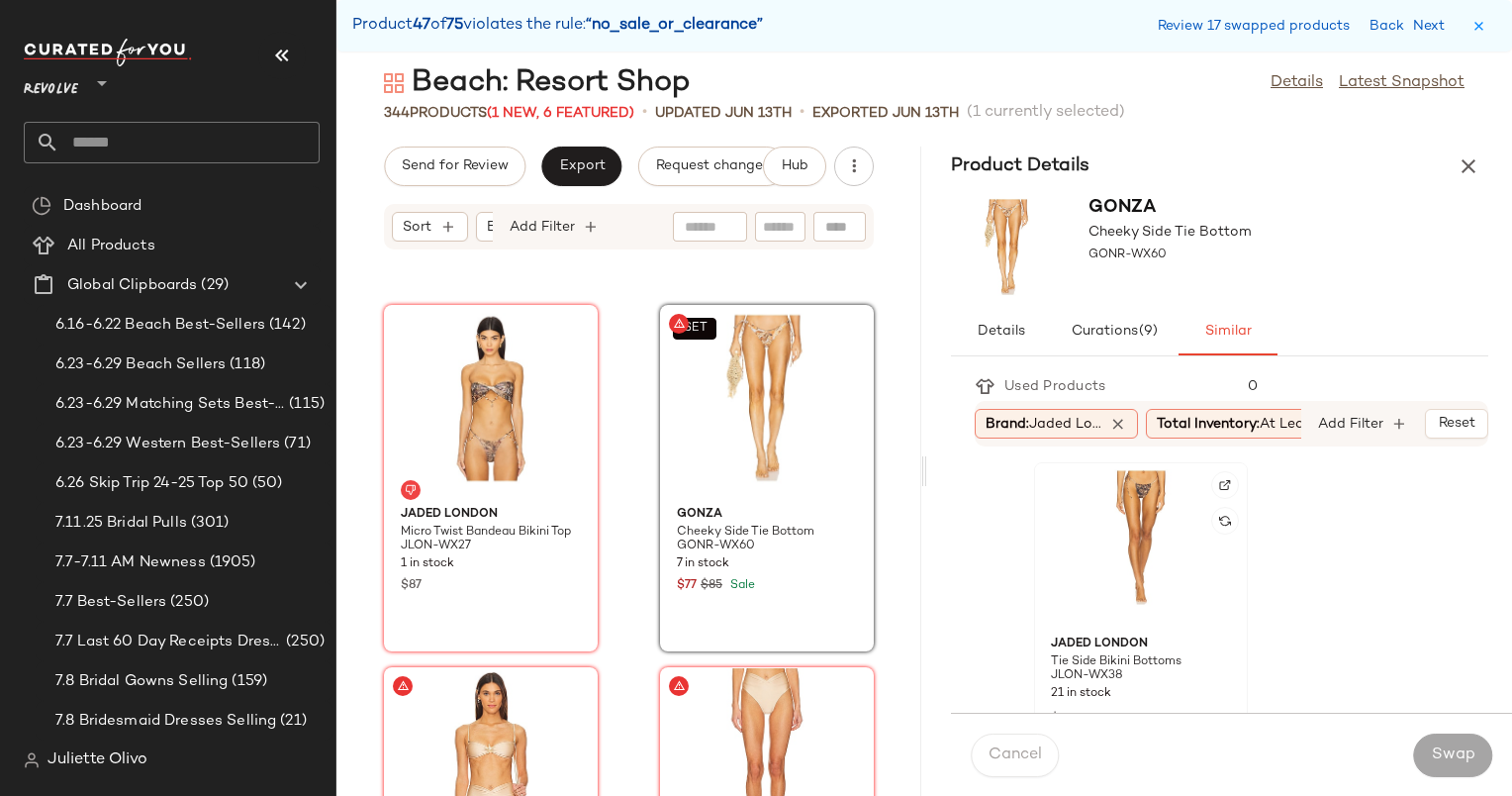click 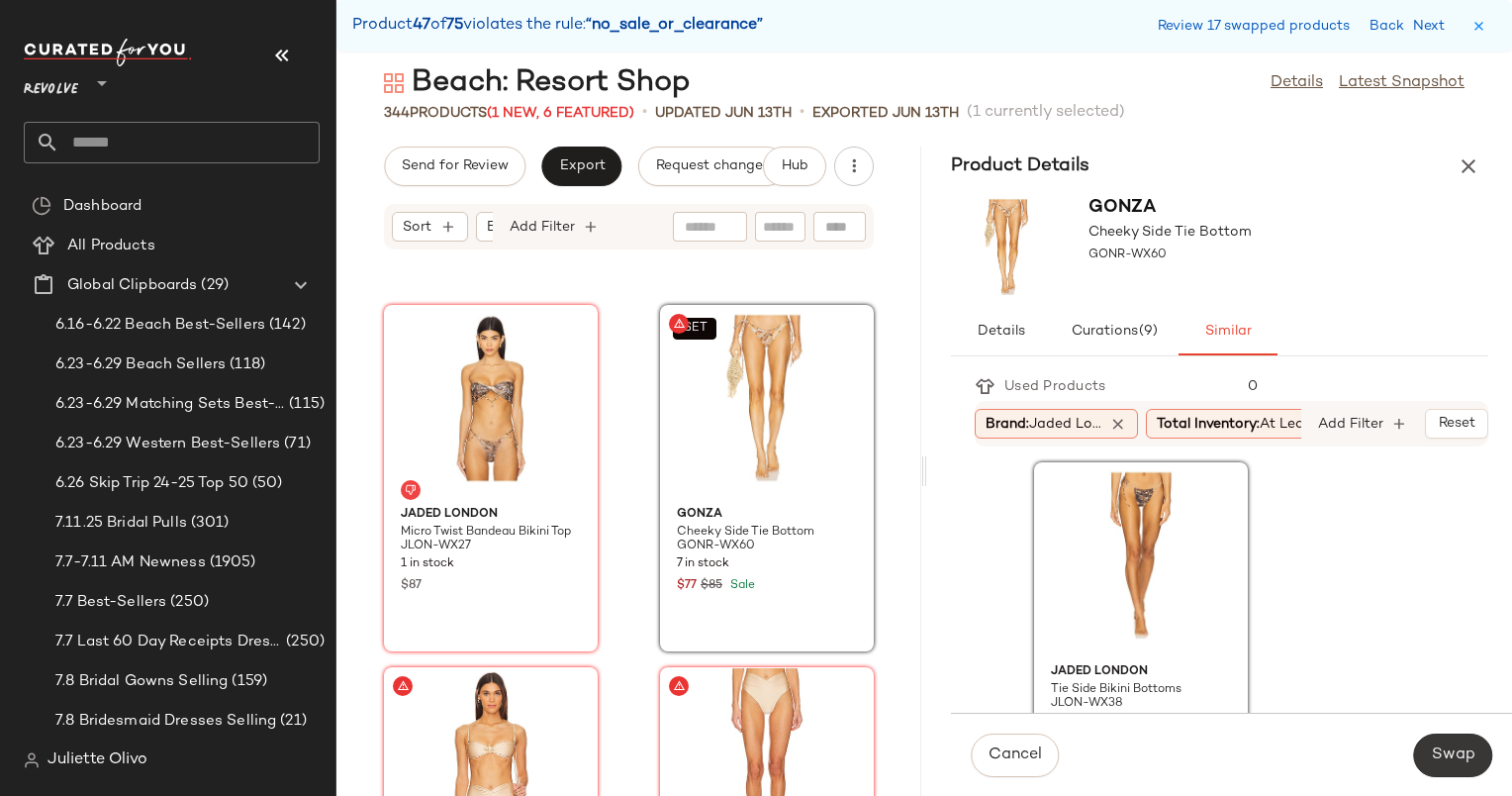 click on "Swap" at bounding box center (1453, 755) 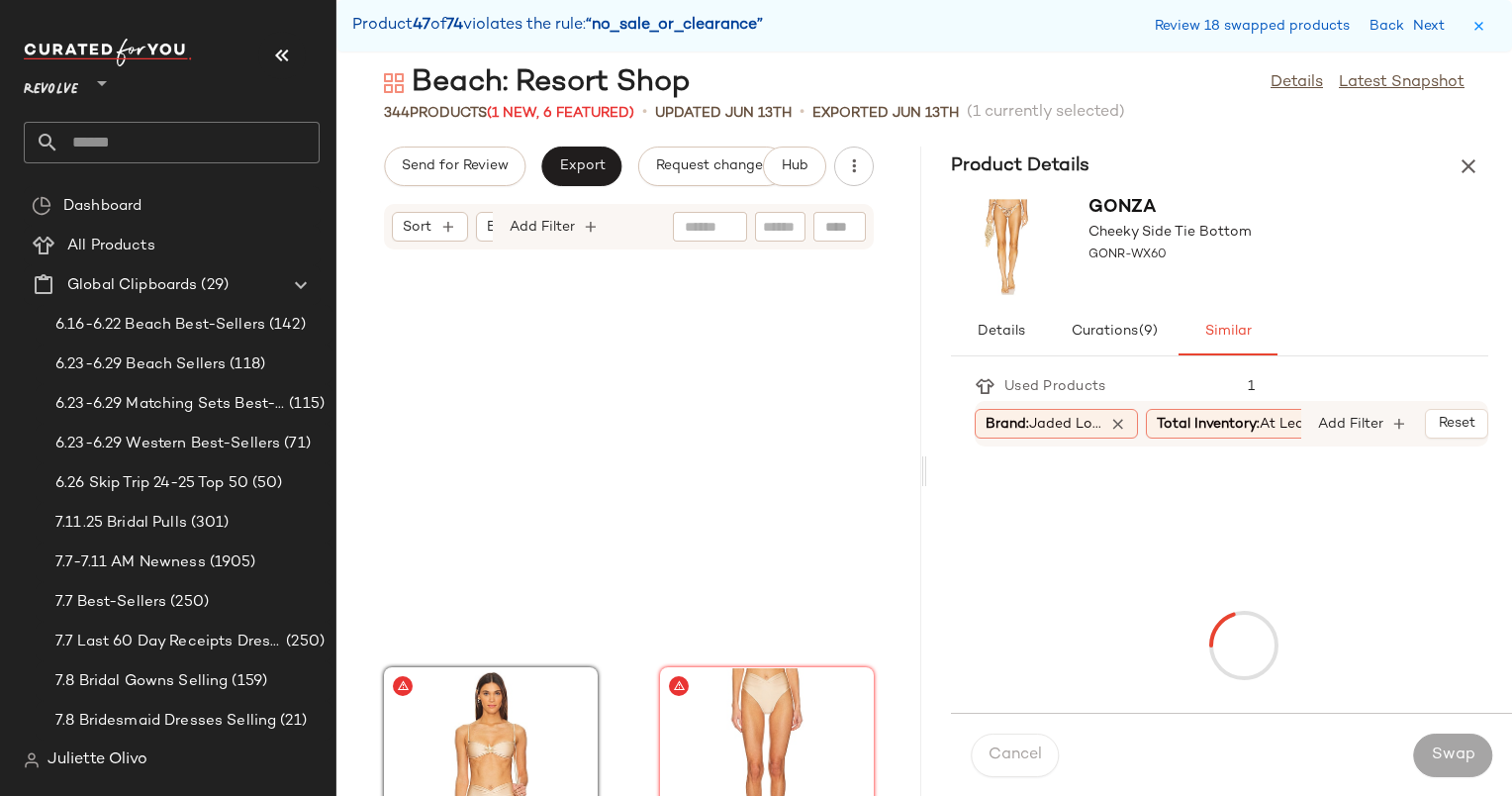 scroll, scrollTop: 39135, scrollLeft: 0, axis: vertical 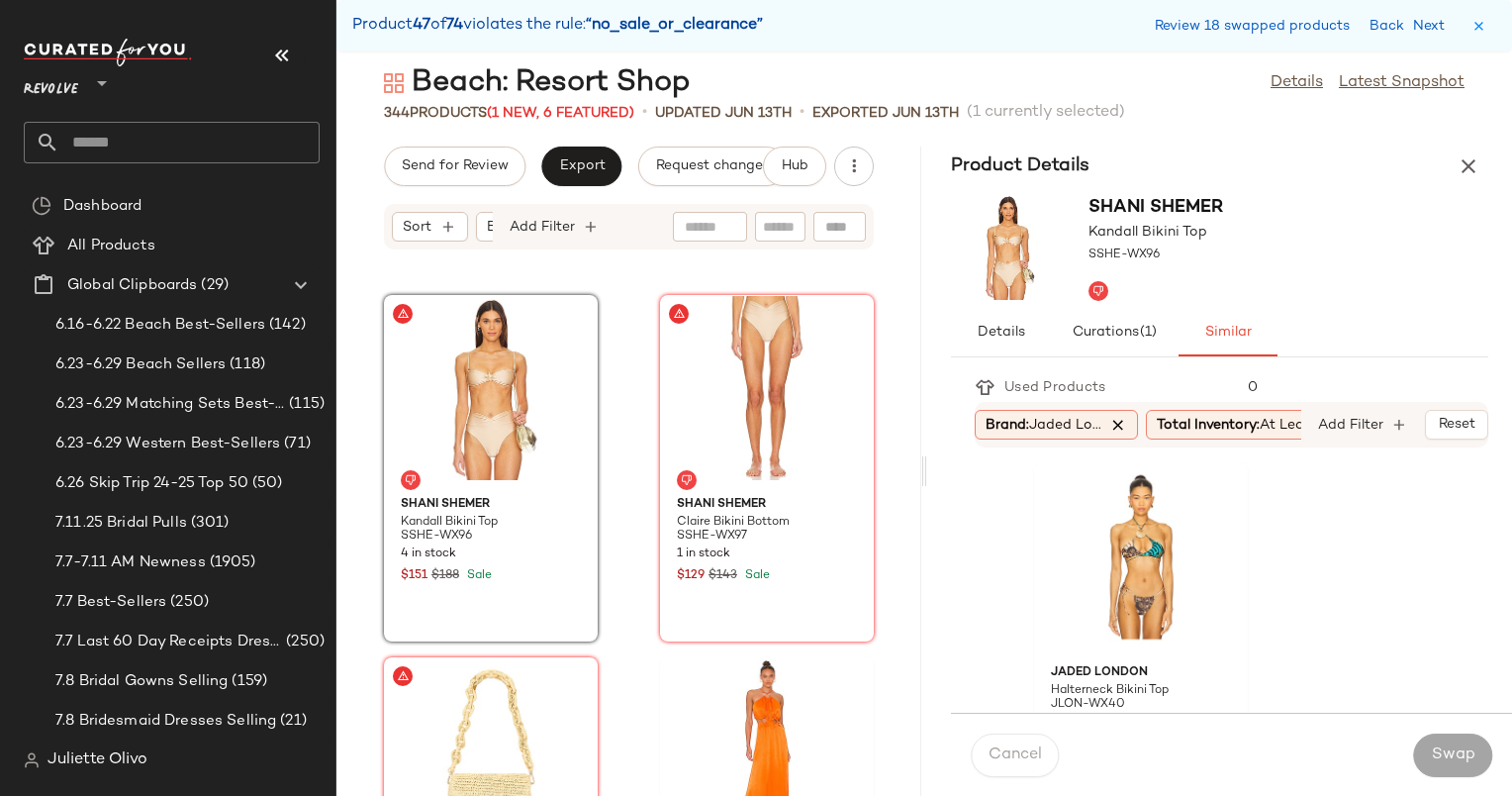 click at bounding box center (1118, 425) 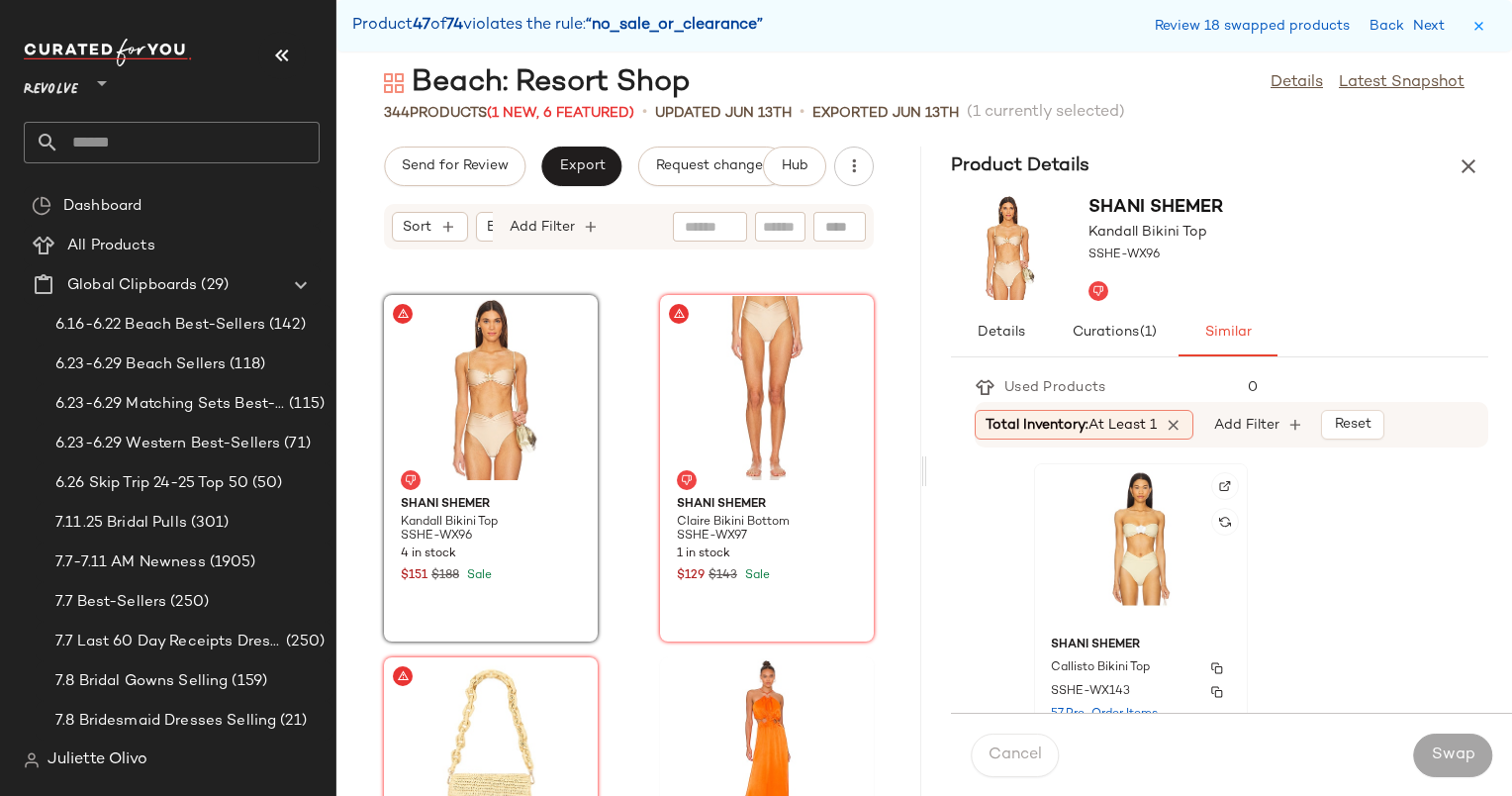 click on "Shani Shemer" at bounding box center (1141, 646) 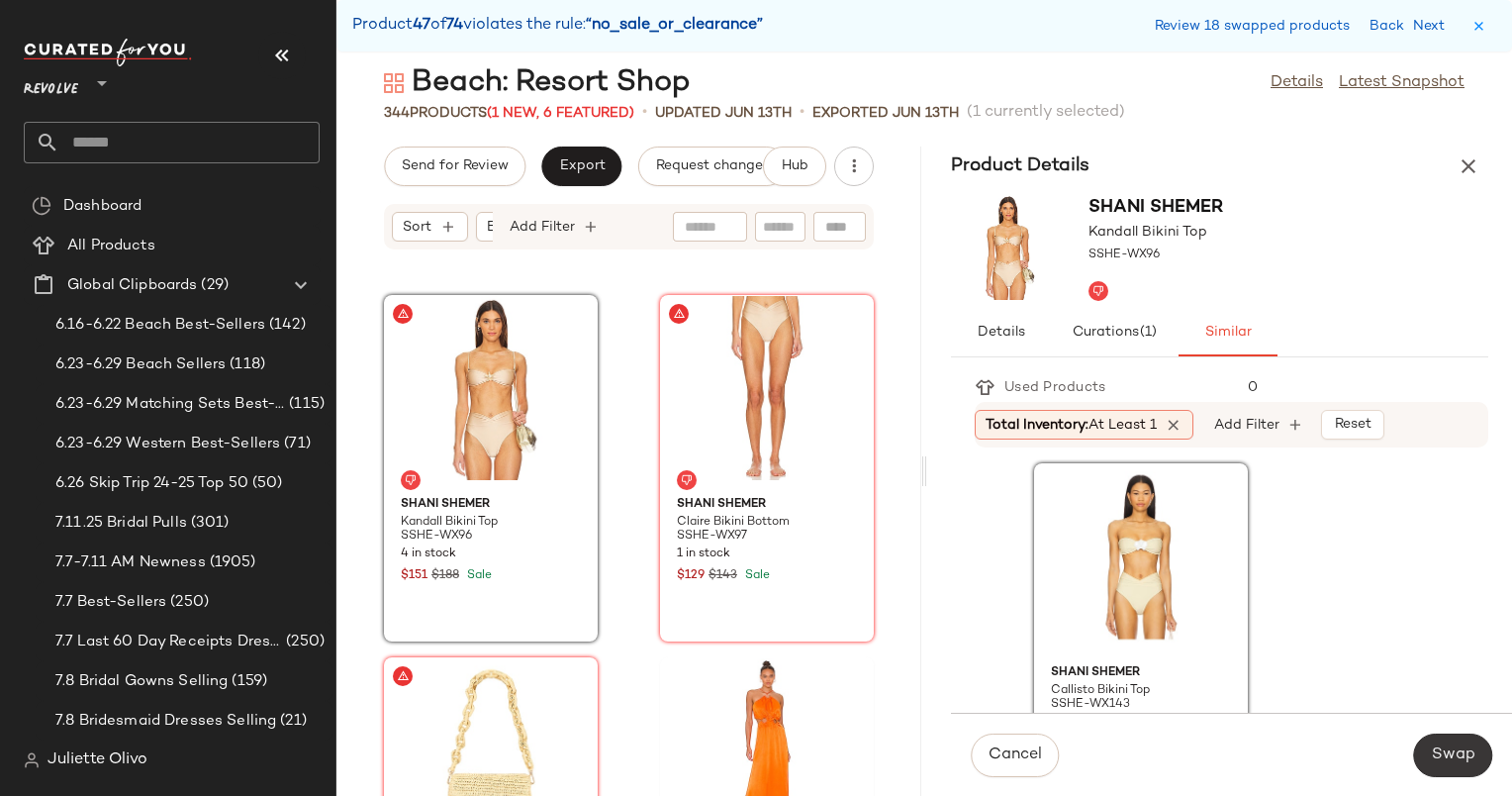 click on "Swap" at bounding box center [1453, 755] 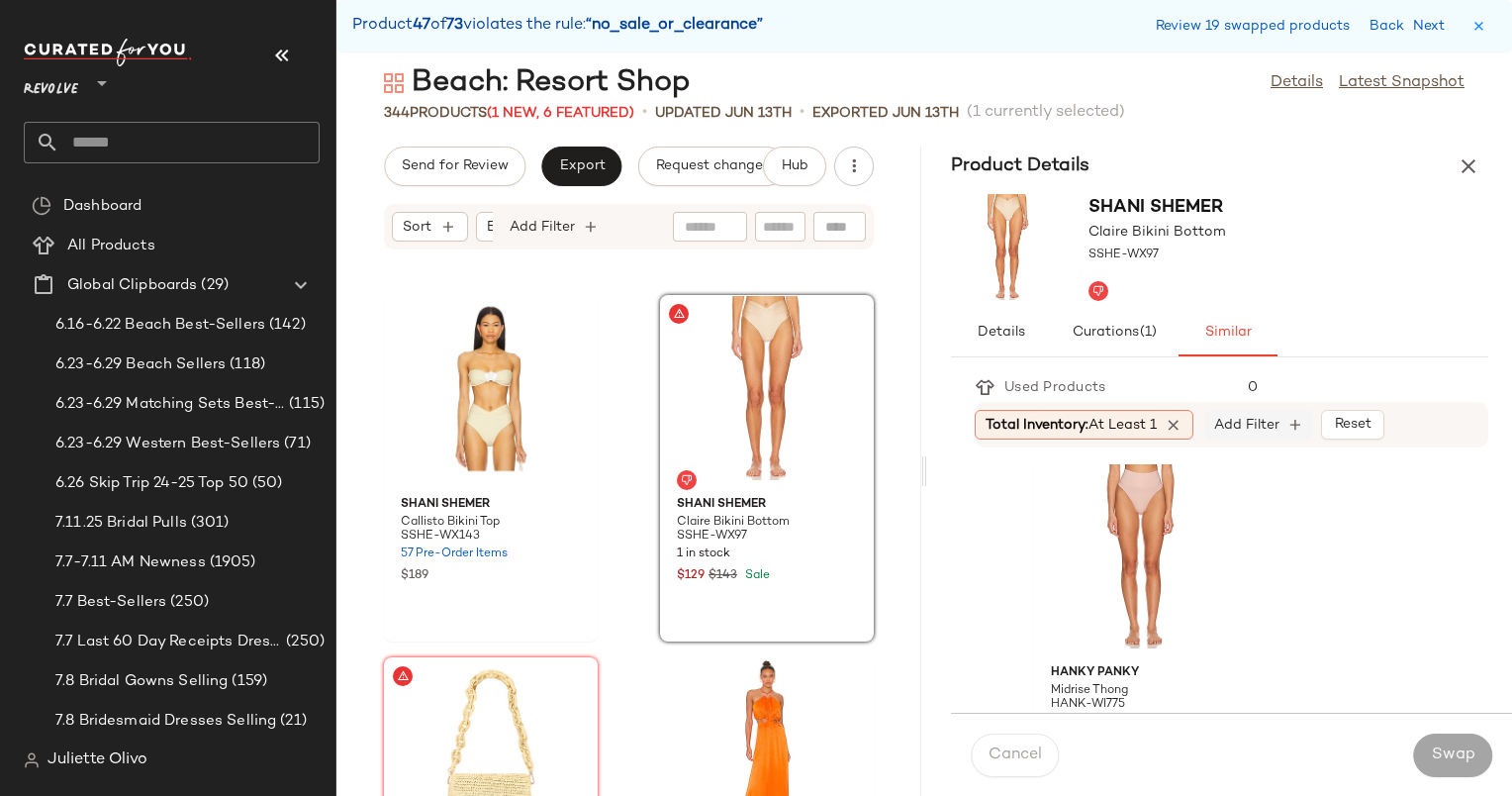 click on "Add Filter" at bounding box center (1247, 425) 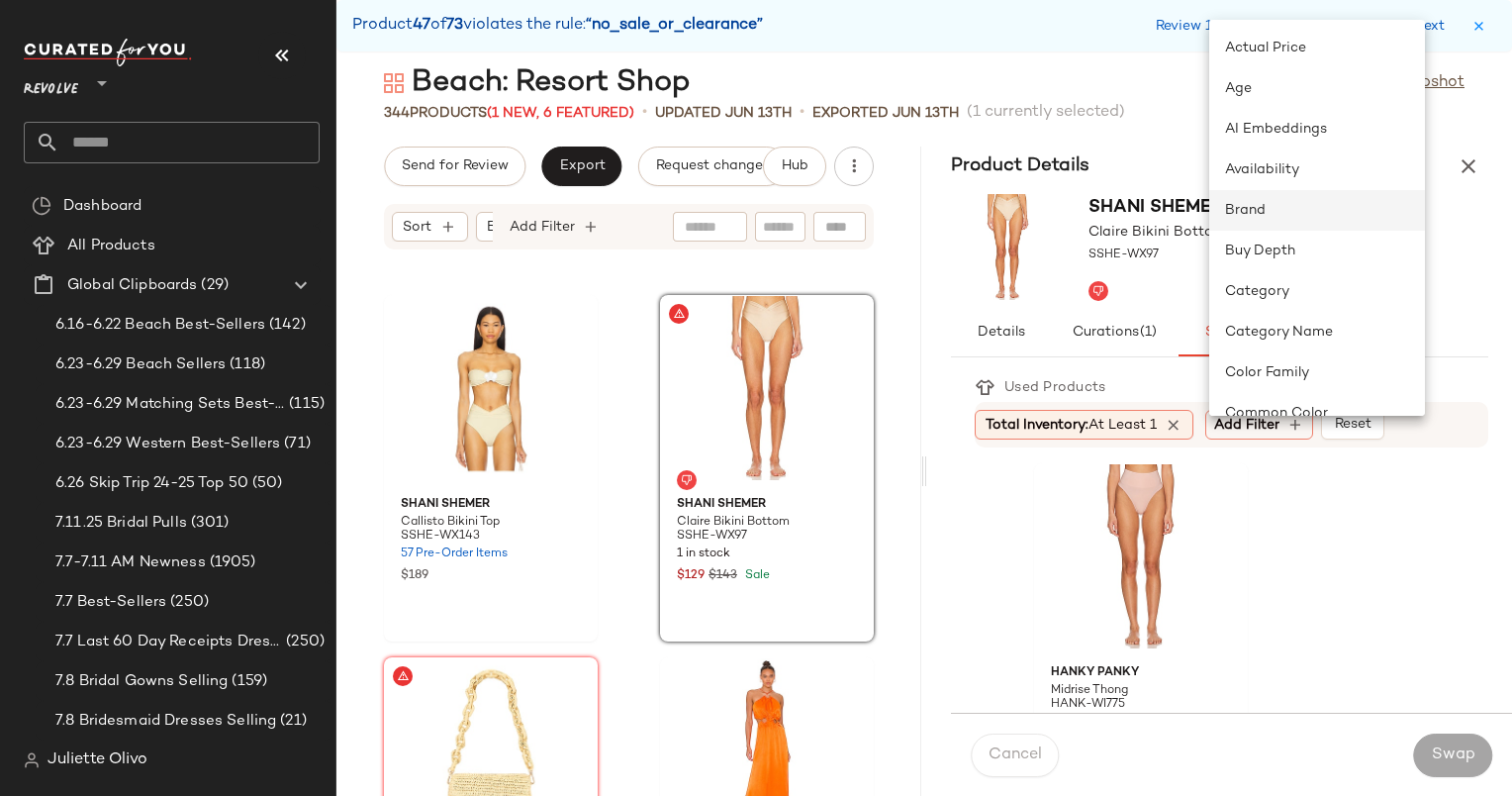 click on "Brand" 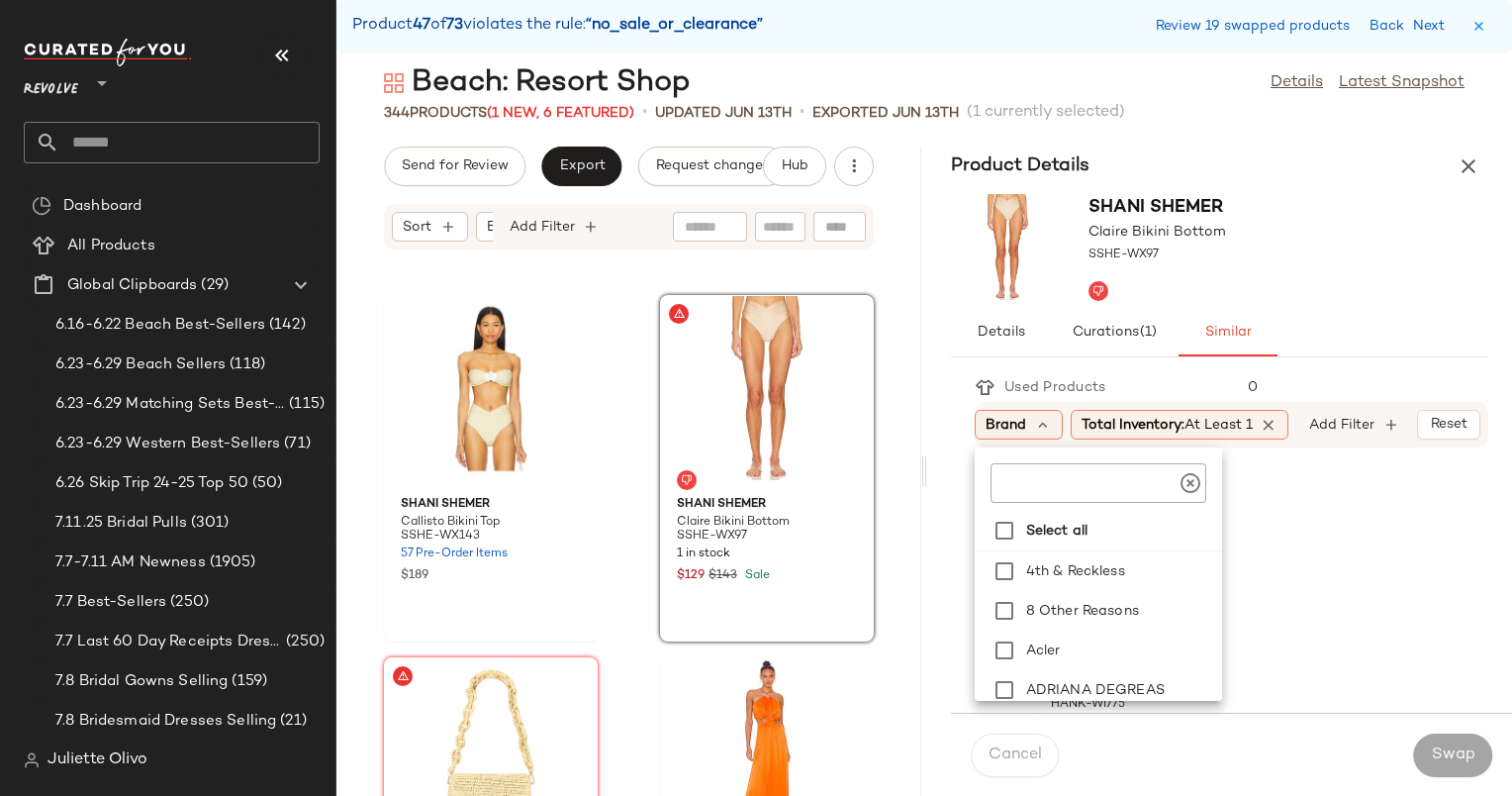 click on "Select all 4th & Reckless    8 Other Reasons    Acler    ADRIANA DEGREAS    AFRM    Agua Bendita    AIRE    Alemais    Alexis    Alice + Olivia    ALL THE WAYS    Amanda Uprichard    Amber Sceats" 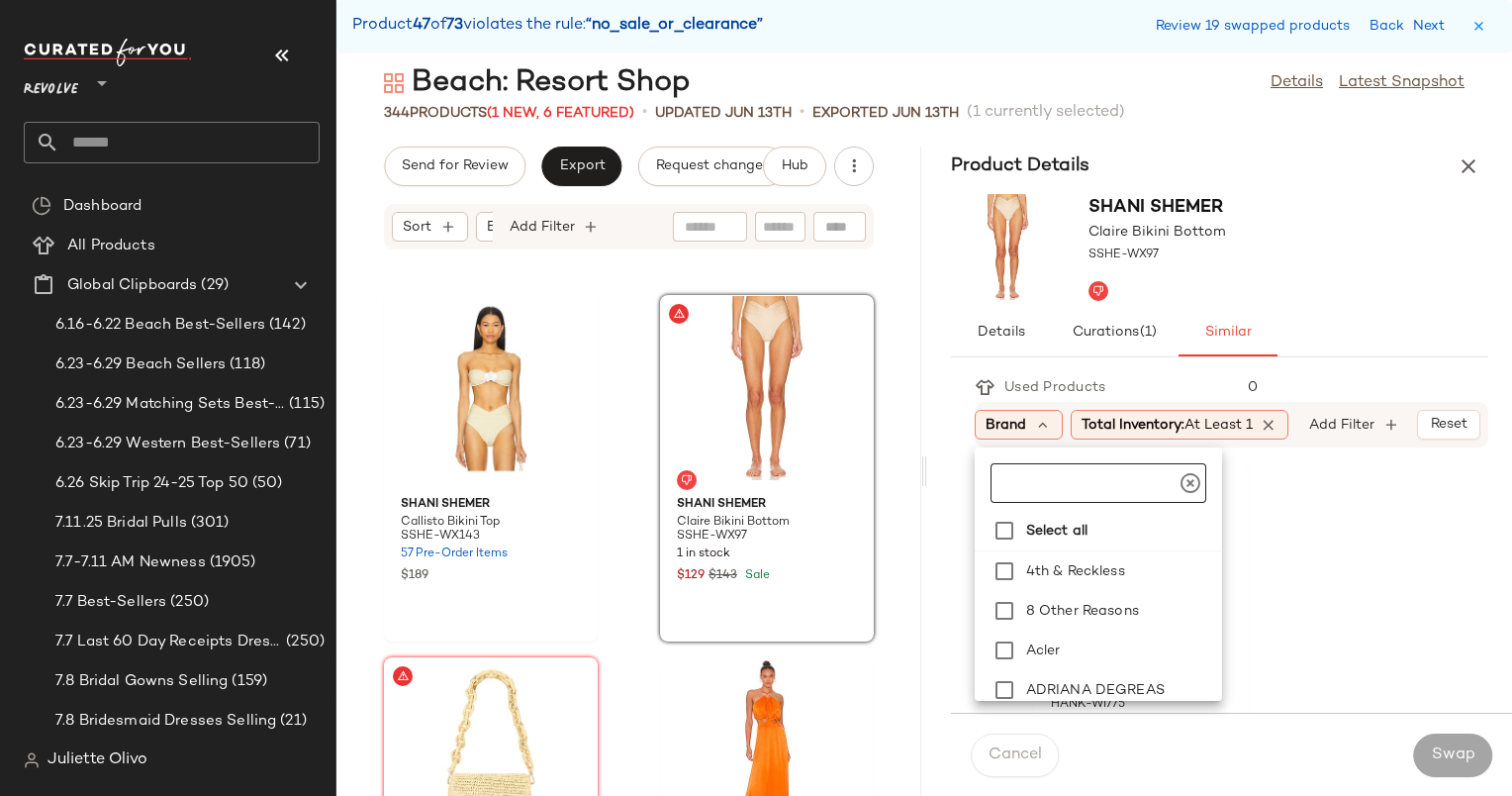 click 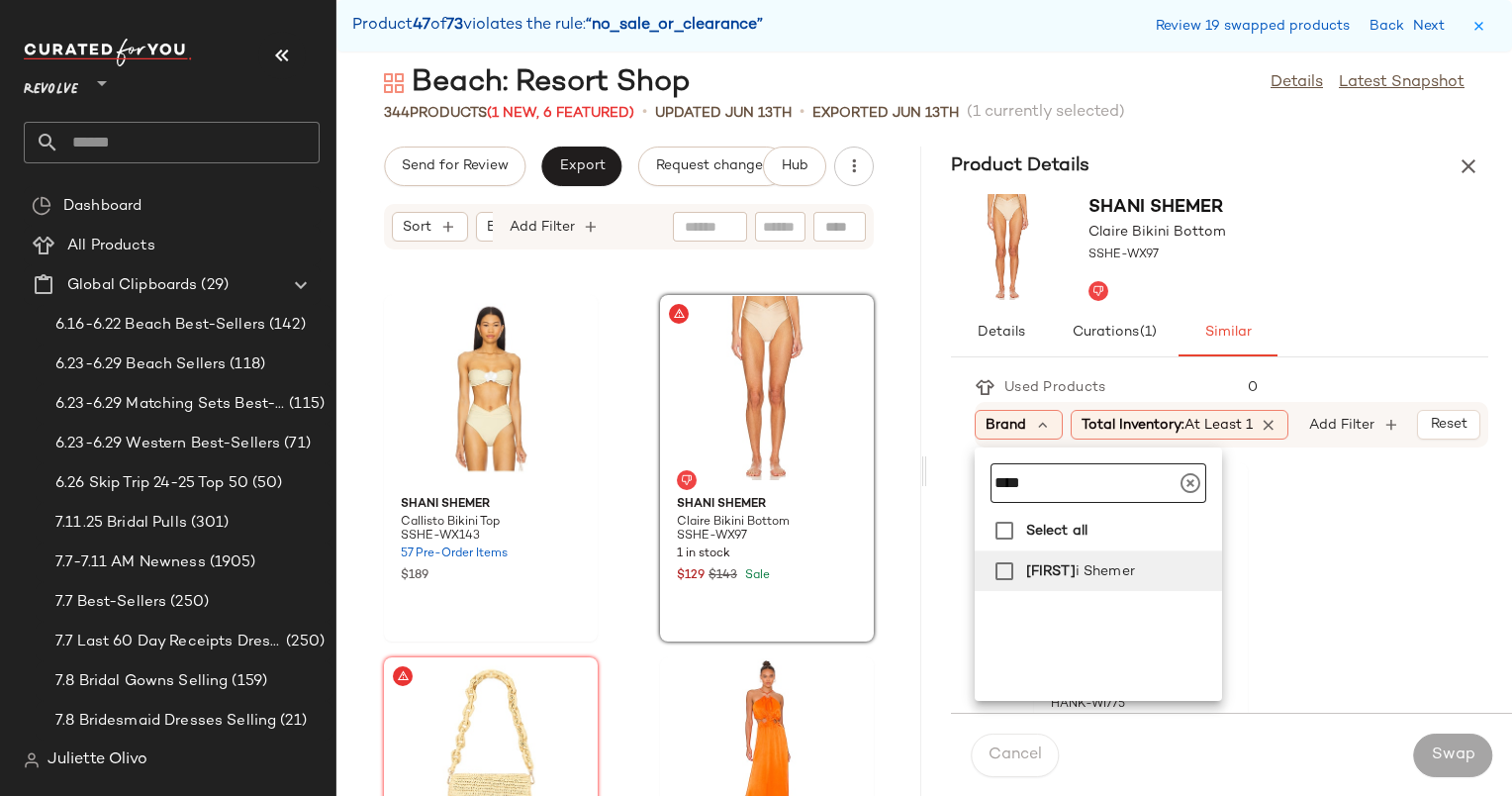 type on "****" 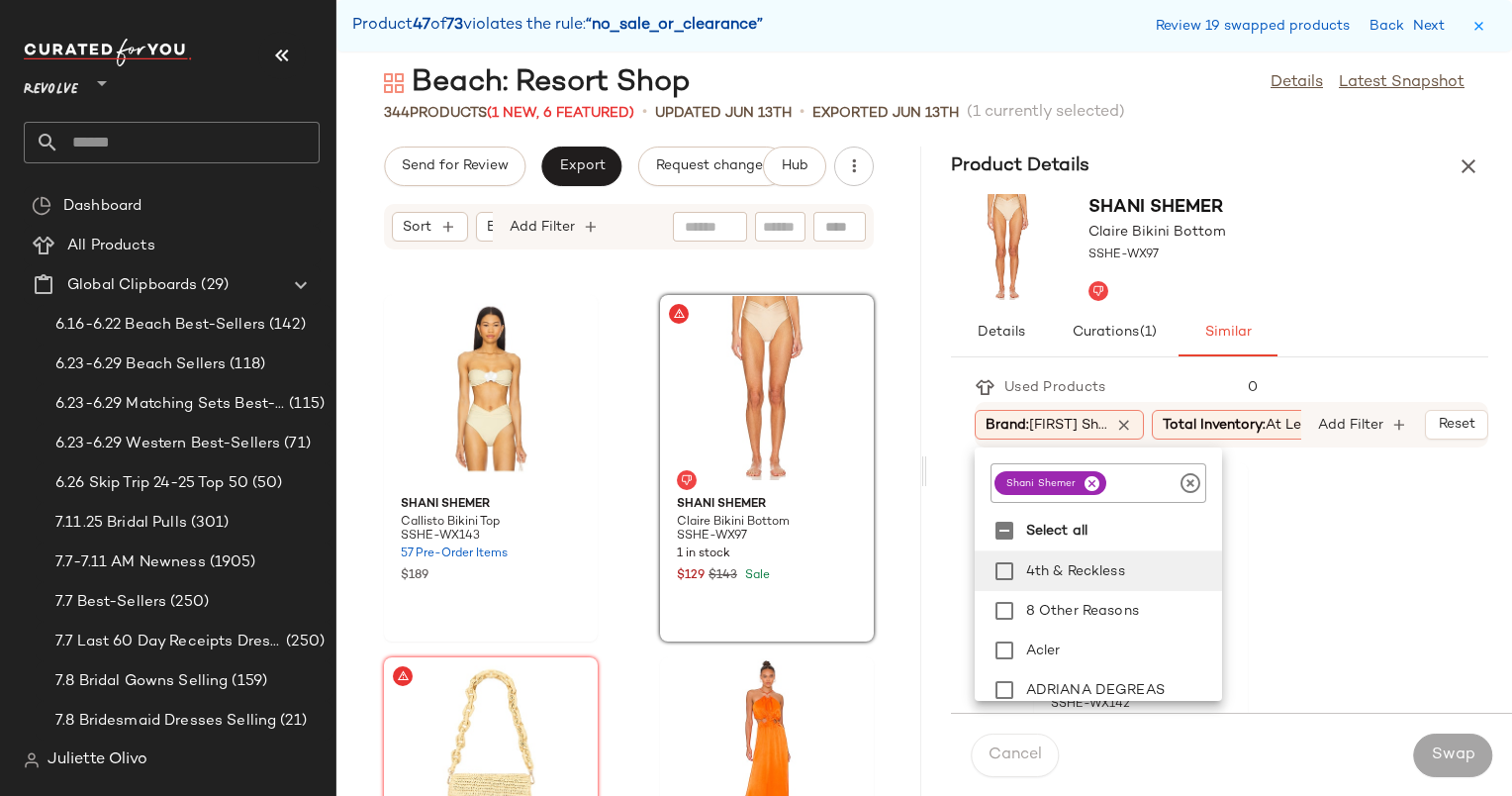 click on "Shani Shemer Claire Bikini Bottom SSHE-WX142 46 Pre-Order Items $140 Shani Shemer Claire Bikini Bottom SSHE-WX121 5 in stock $143 Shani Shemer Claire Bikini Bottom SSHE-WX155 18 in stock $140 Shani Shemer Alice Bikini Bottom SSHE-WX163 14 in stock $175 Shani Shemer Aster Bikini Top SSHE-WX147 49 Pre-Order Items $179 Shani Shemer Claire Bikini Bottom SSHE-WX148 3 in stock $140 Shani Shemer Medea Bikini Bottom SSHE-WX144 4 in stock $165 Shani Shemer Claire Bikini Bottom SSHE-WX126 2 in stock $140 Shani Shemer Tyro Bikini Bottom SSHE-WX129 5 in stock $165 Shani Shemer Lucia Bikini Top SSHE-WX109 5 in stock $190 Shani Shemer Kira Bikini Bottom SSHE-WX118 20 in stock $165 Shani Shemer Jolin Shorts SSHE-WF18 32 in stock $279 $279  •  1 Shani Shemer Vivi Bikini Top SSHE-WX122 6 in stock $188 Shani Shemer Clio Bikini Top SSHE-WX164 12 in stock $195 Shani Shemer Kira Bikini Bottom SSHE-WX135 28 in stock $165 $165  •  1 Shani Shemer Callisto Bikini Top SSHE-WX156 15 in stock $189 Shani Shemer Yara Maxi Skirt $270 1" 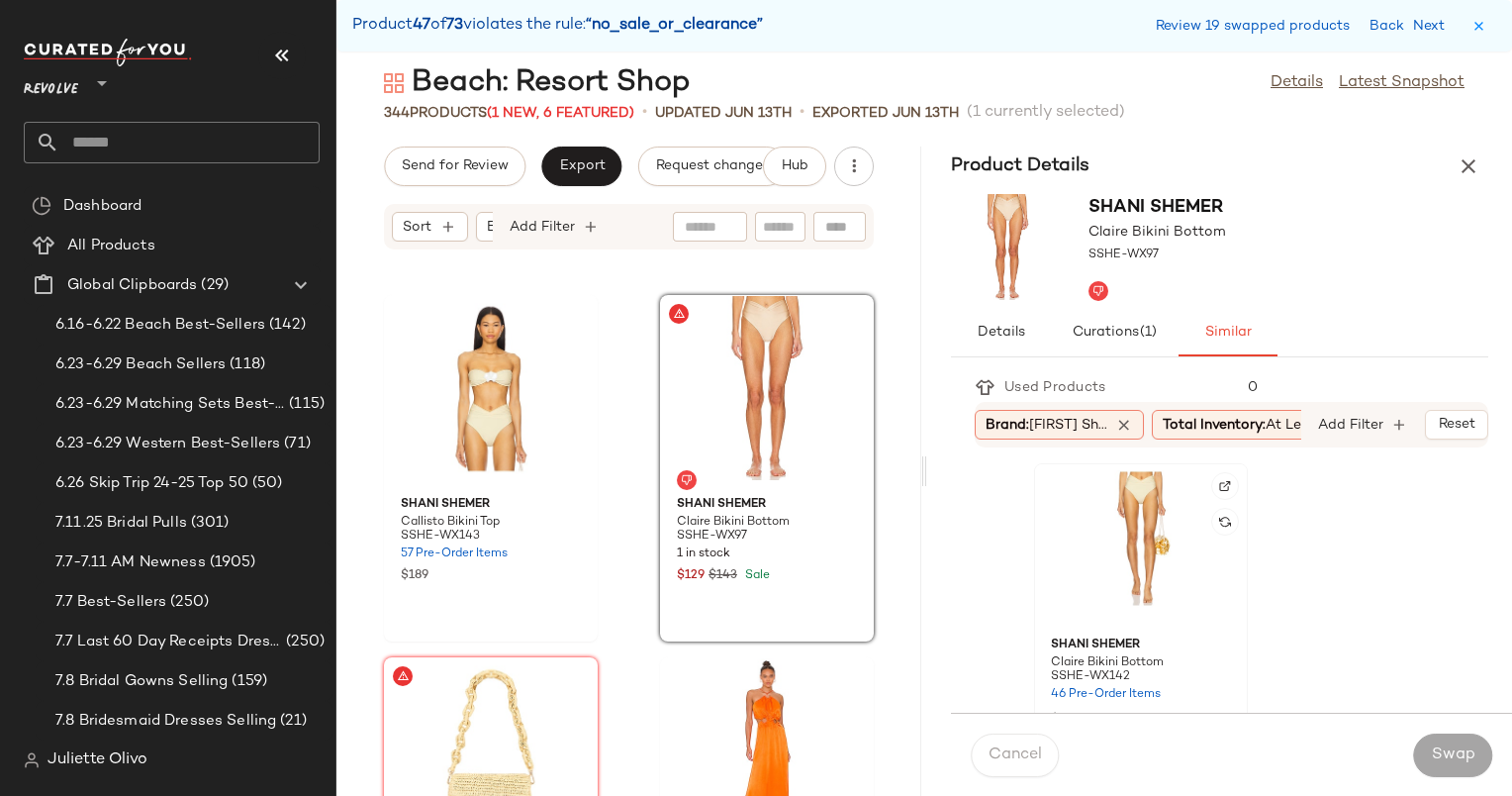 click 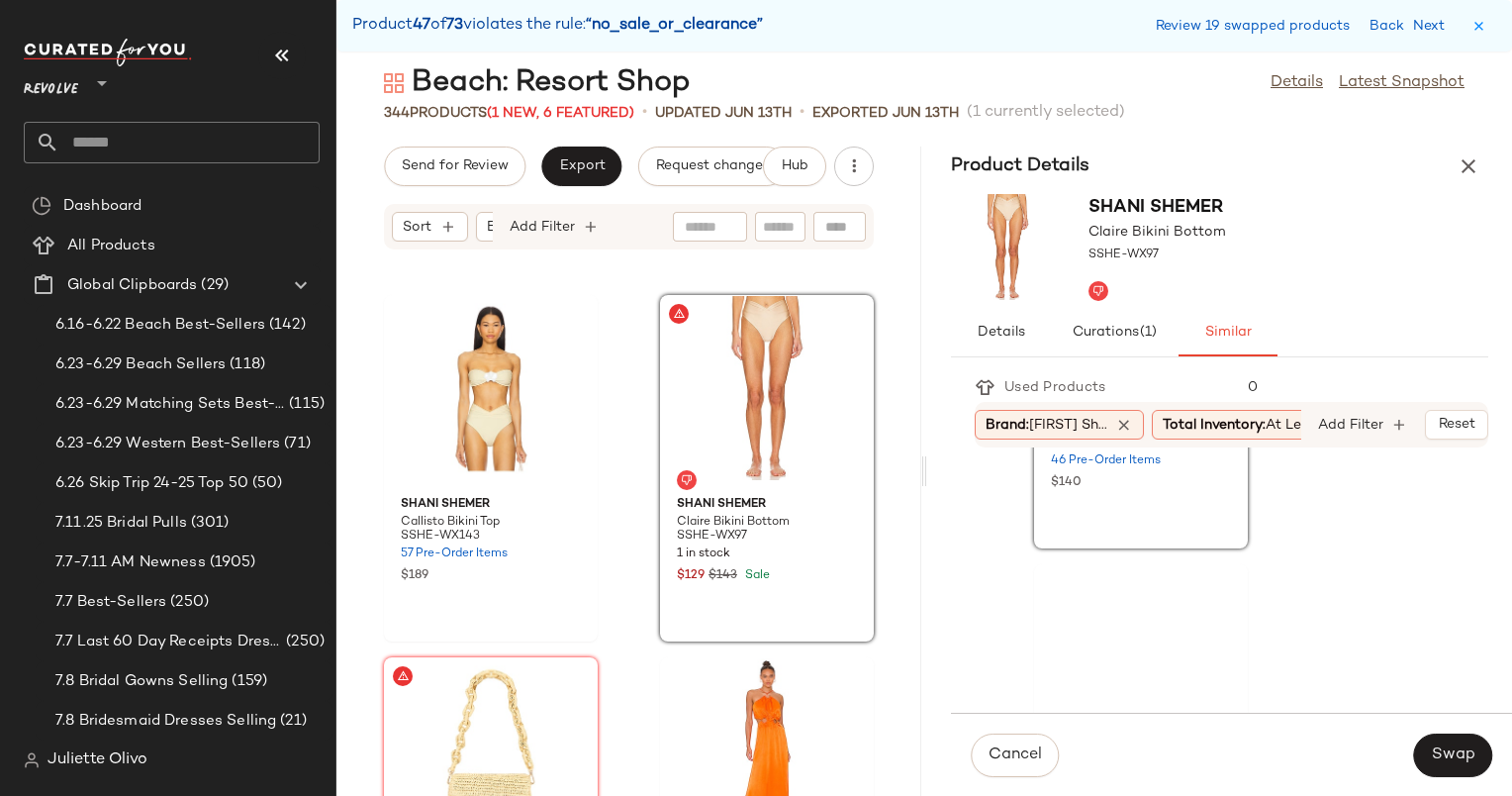 scroll, scrollTop: 317, scrollLeft: 0, axis: vertical 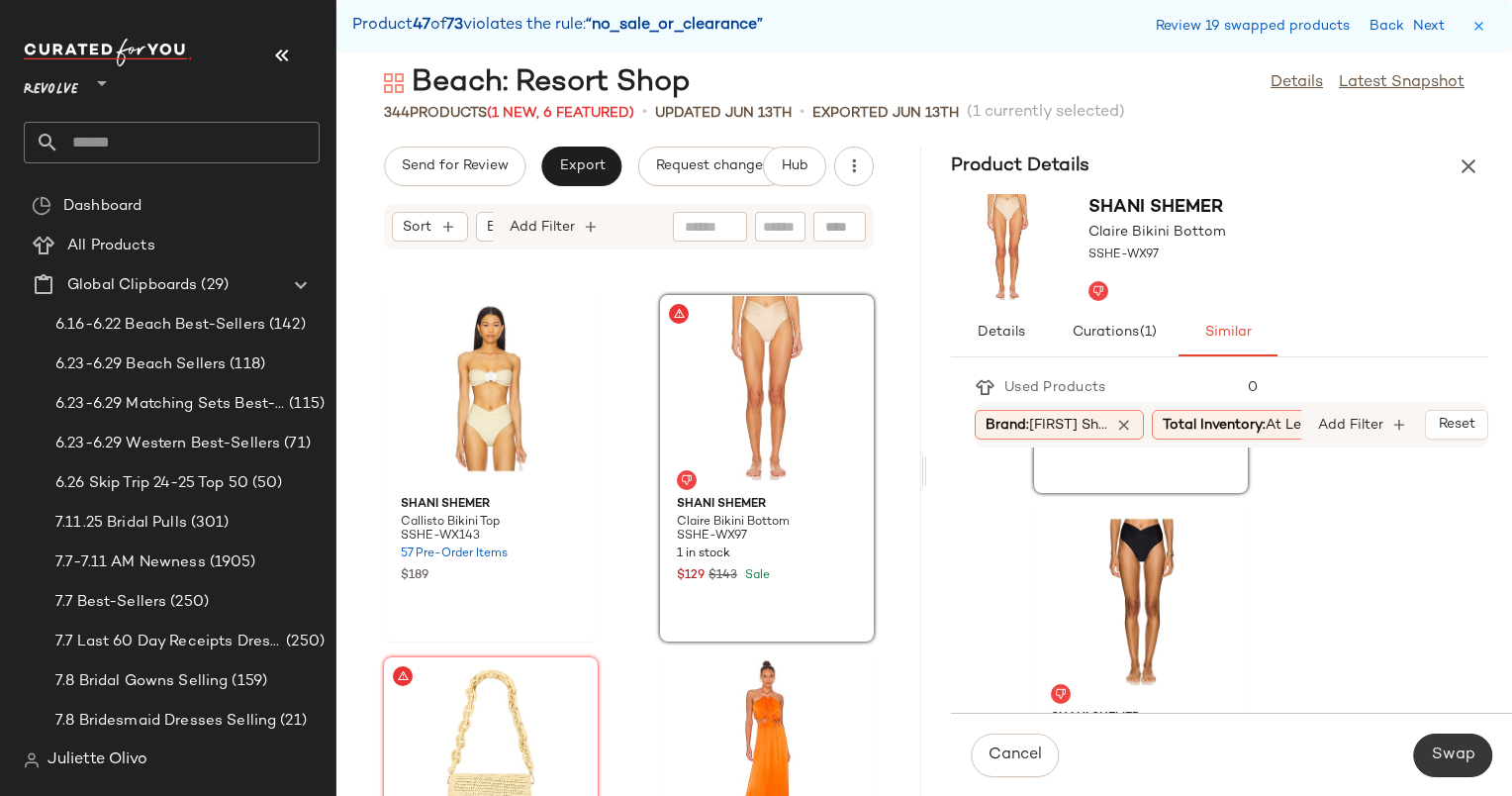 click on "Swap" 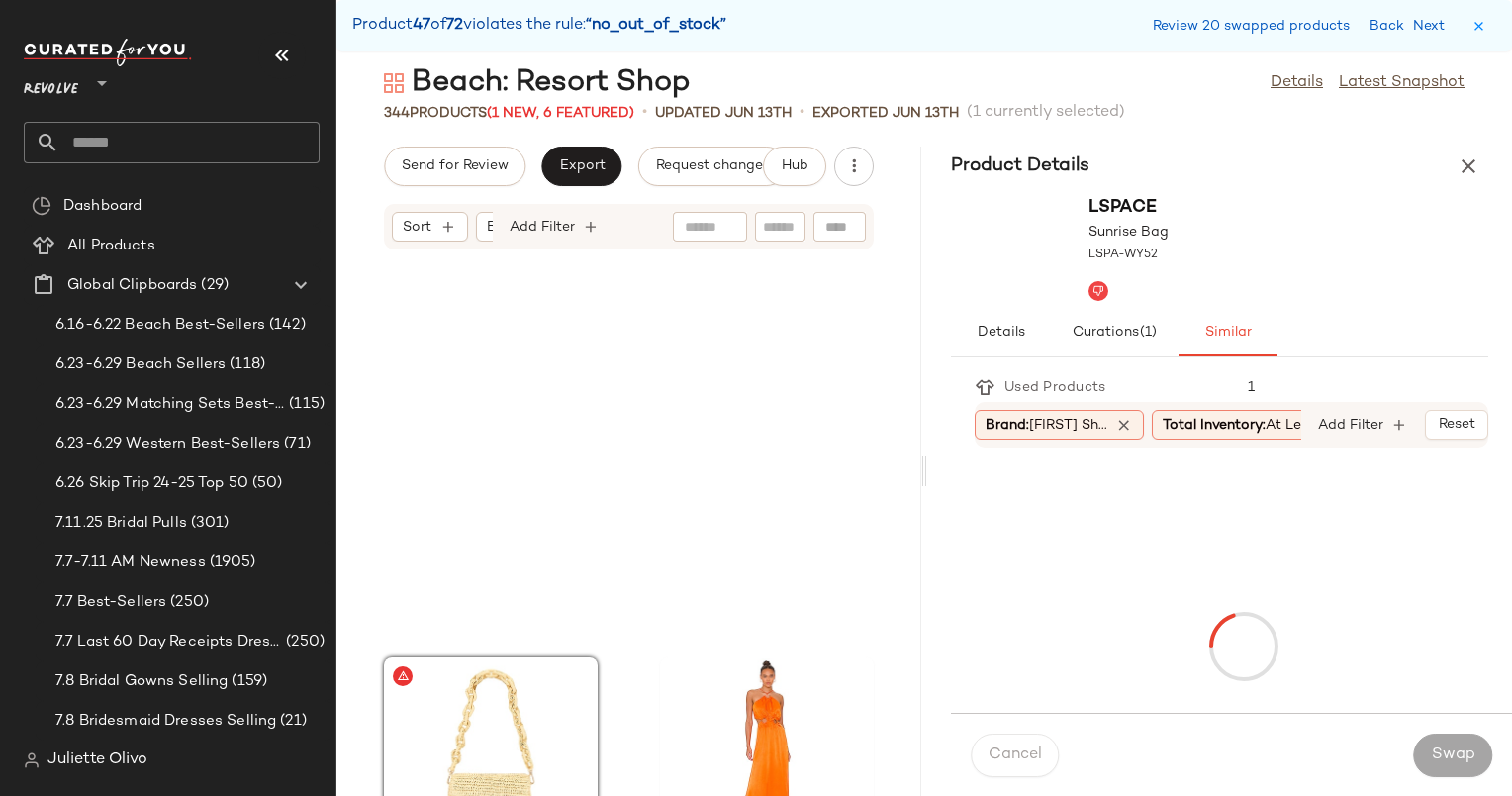 scroll, scrollTop: 39497, scrollLeft: 0, axis: vertical 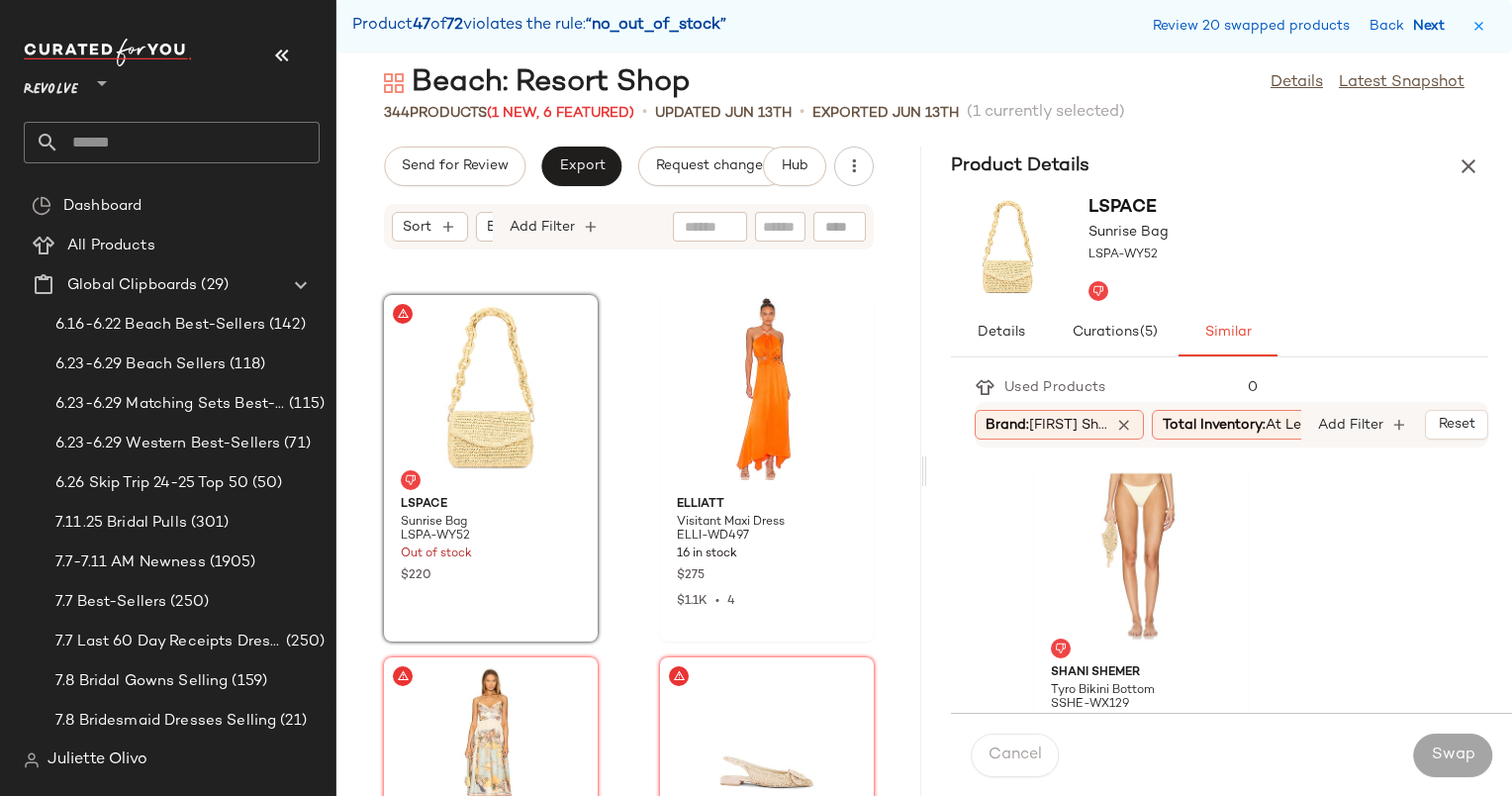 click on "Next" at bounding box center [1433, 26] 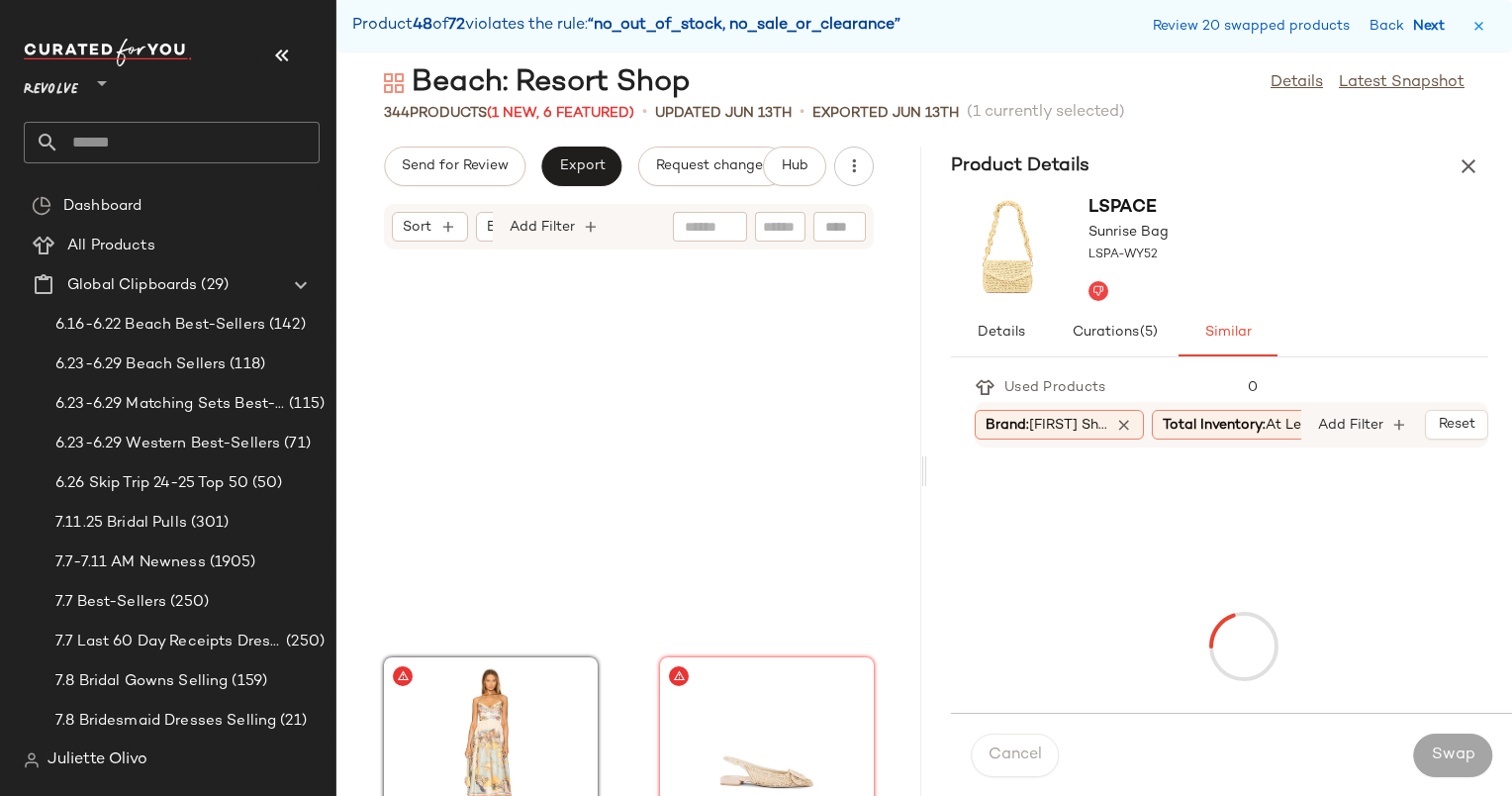 scroll, scrollTop: 39859, scrollLeft: 0, axis: vertical 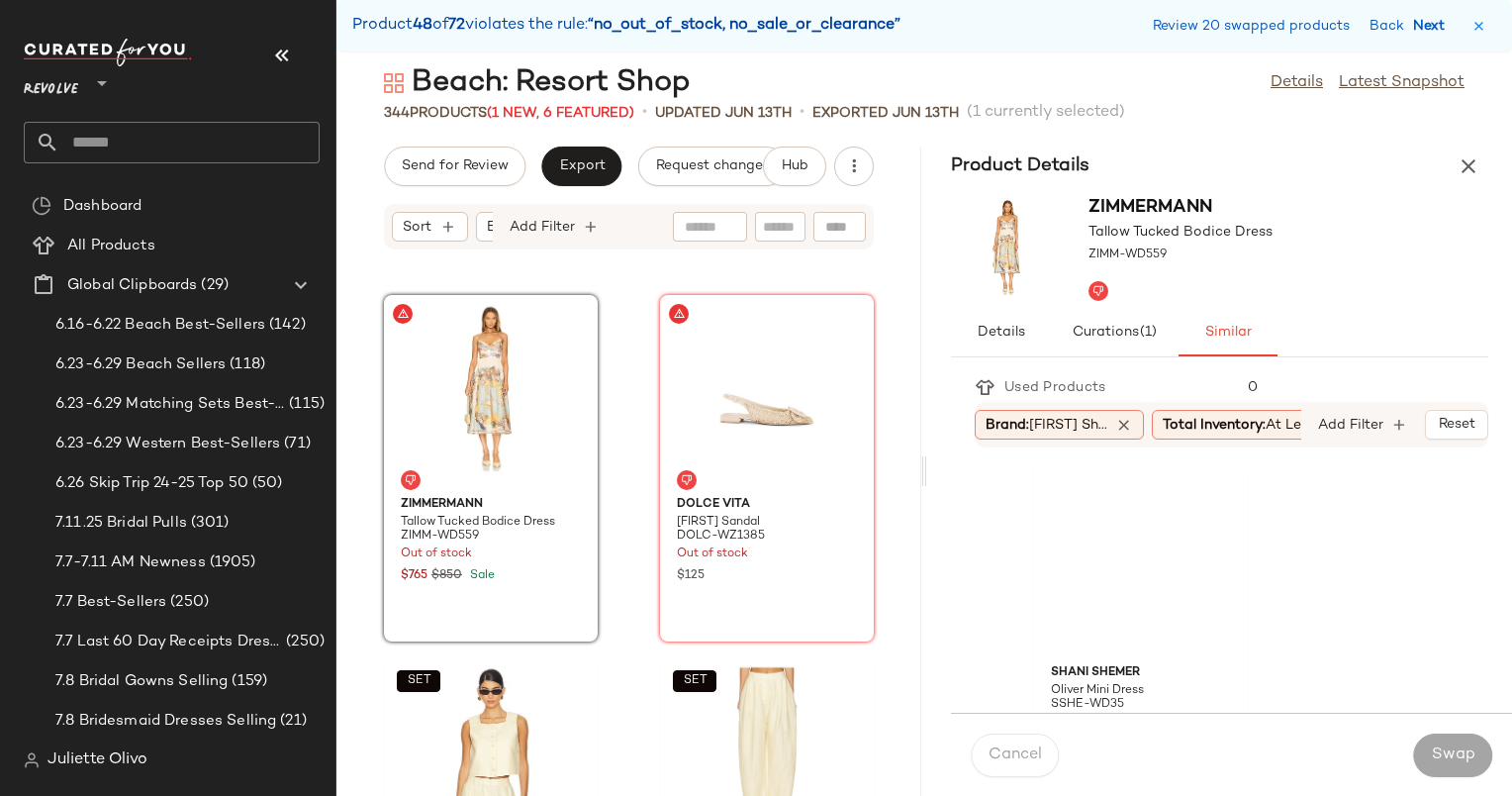 click on "Next" at bounding box center (1433, 26) 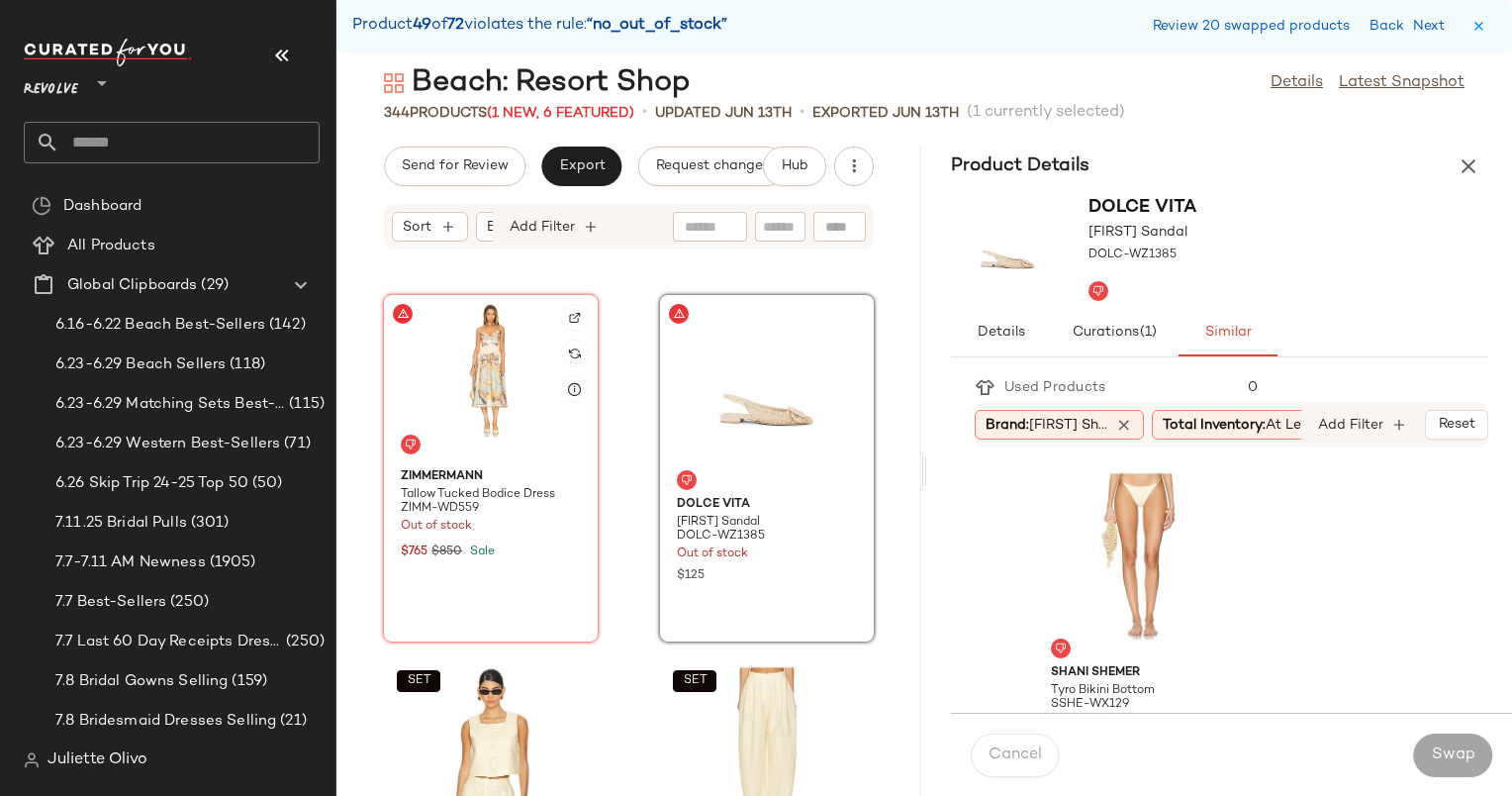click 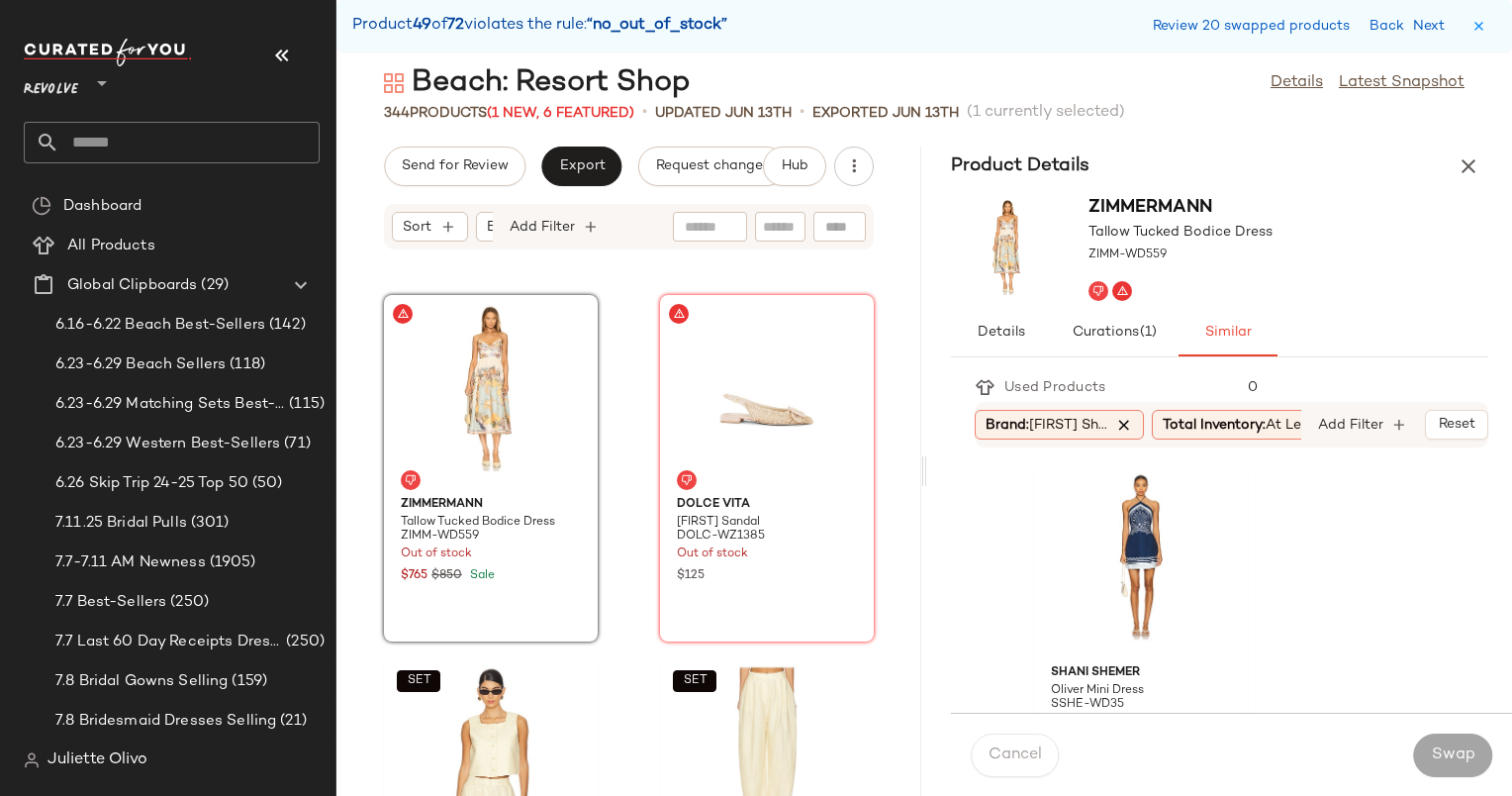 click at bounding box center (1124, 425) 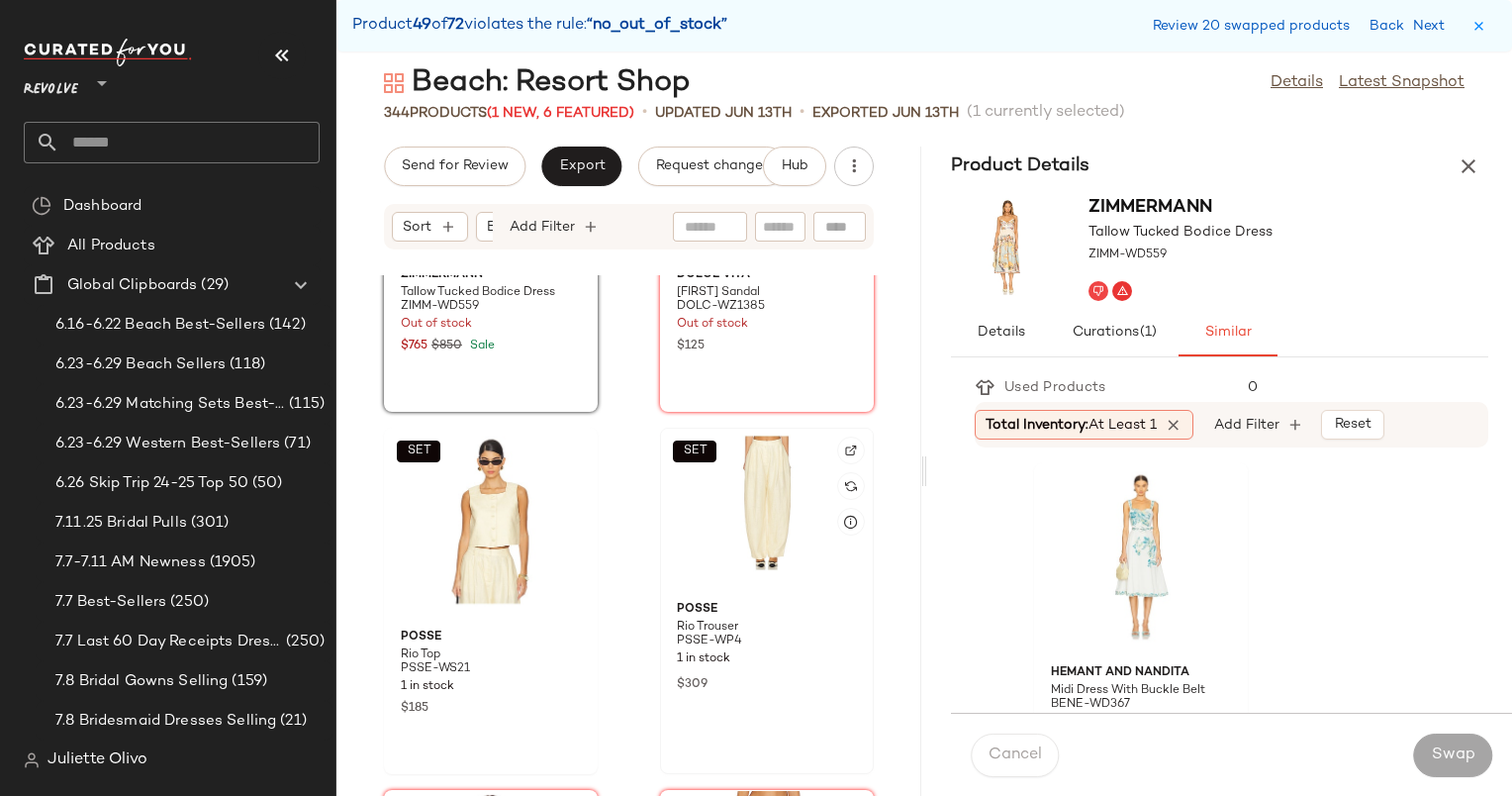 scroll, scrollTop: 40090, scrollLeft: 0, axis: vertical 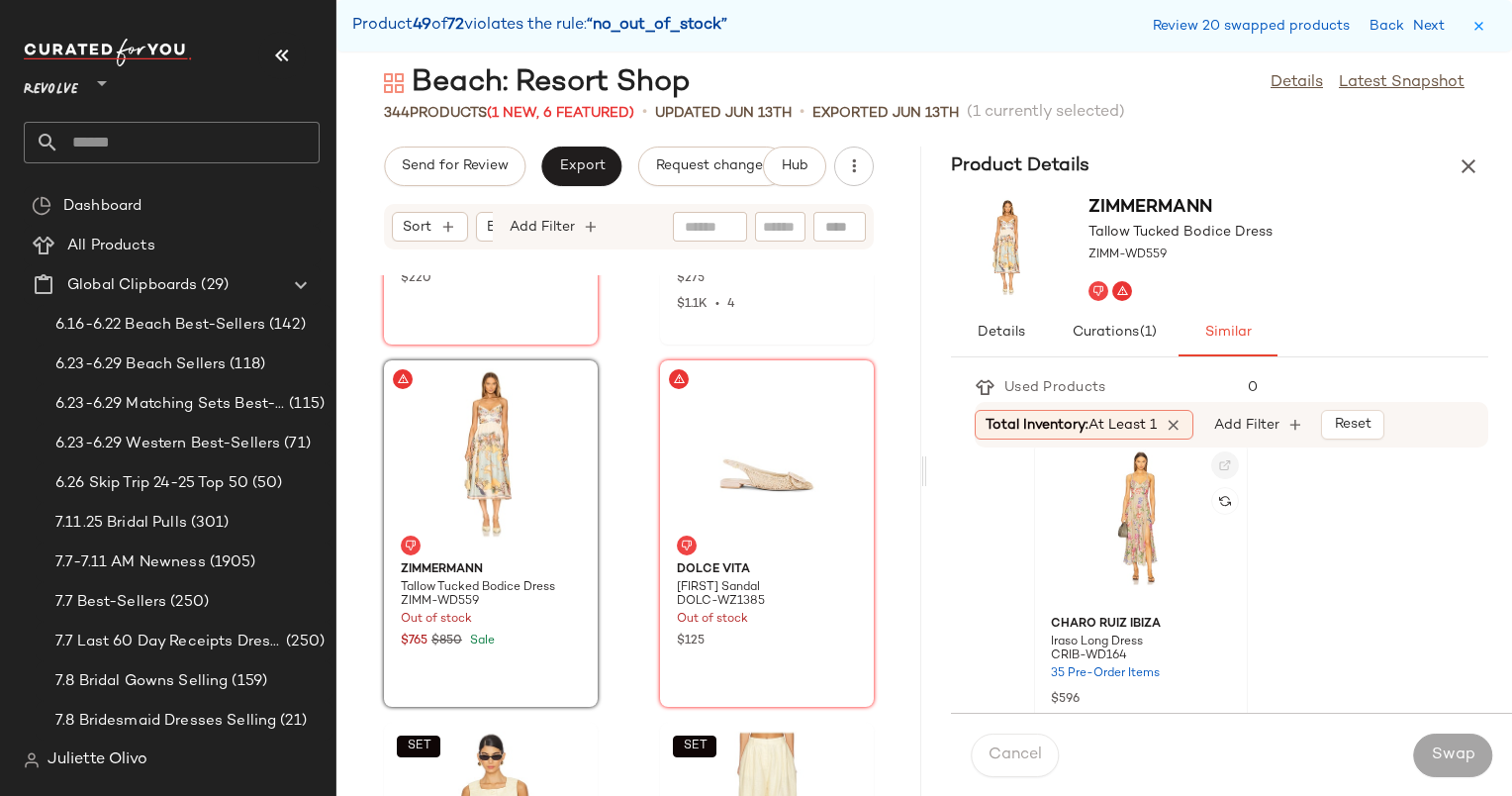 click at bounding box center (1225, 465) 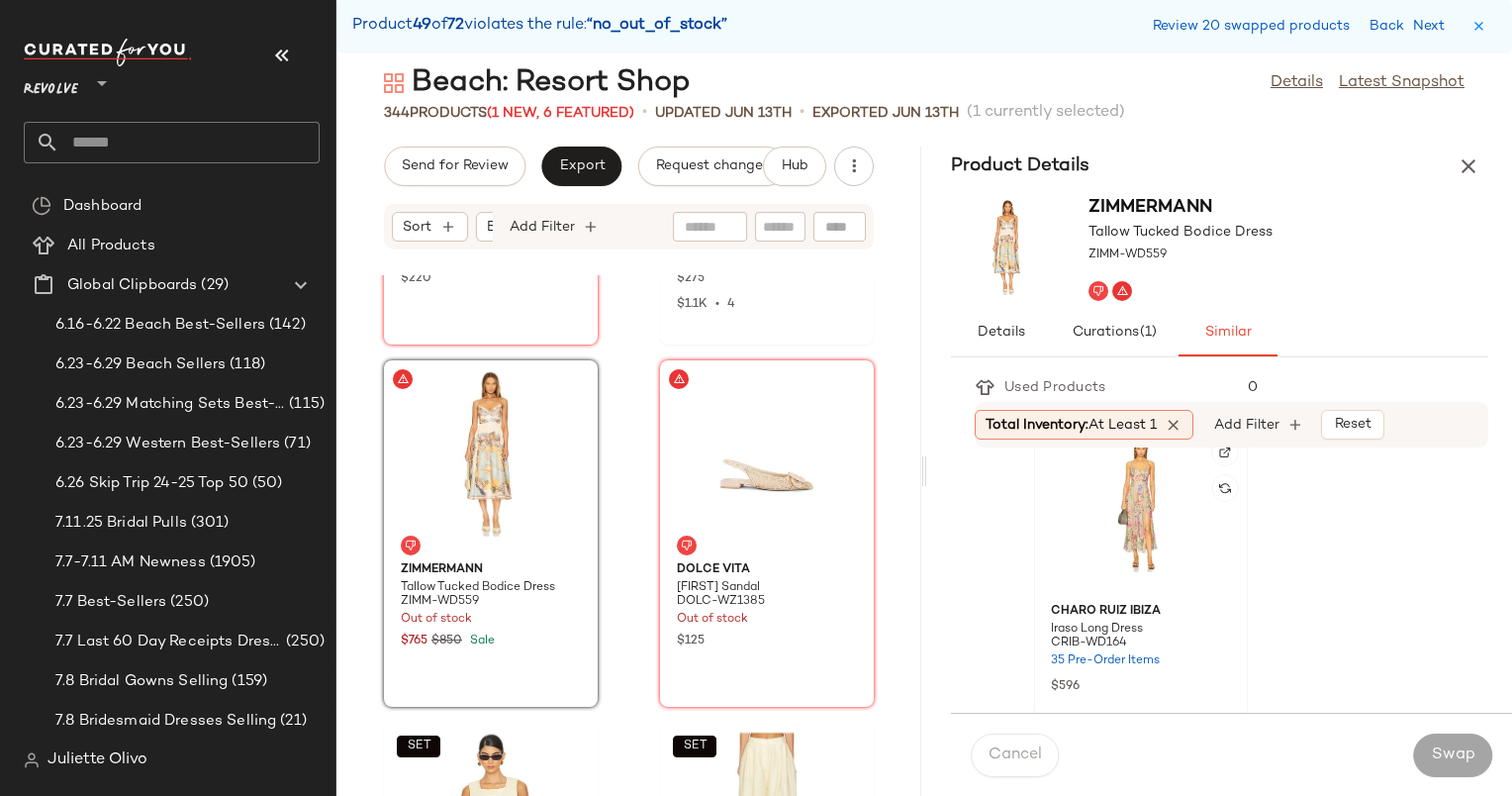 click 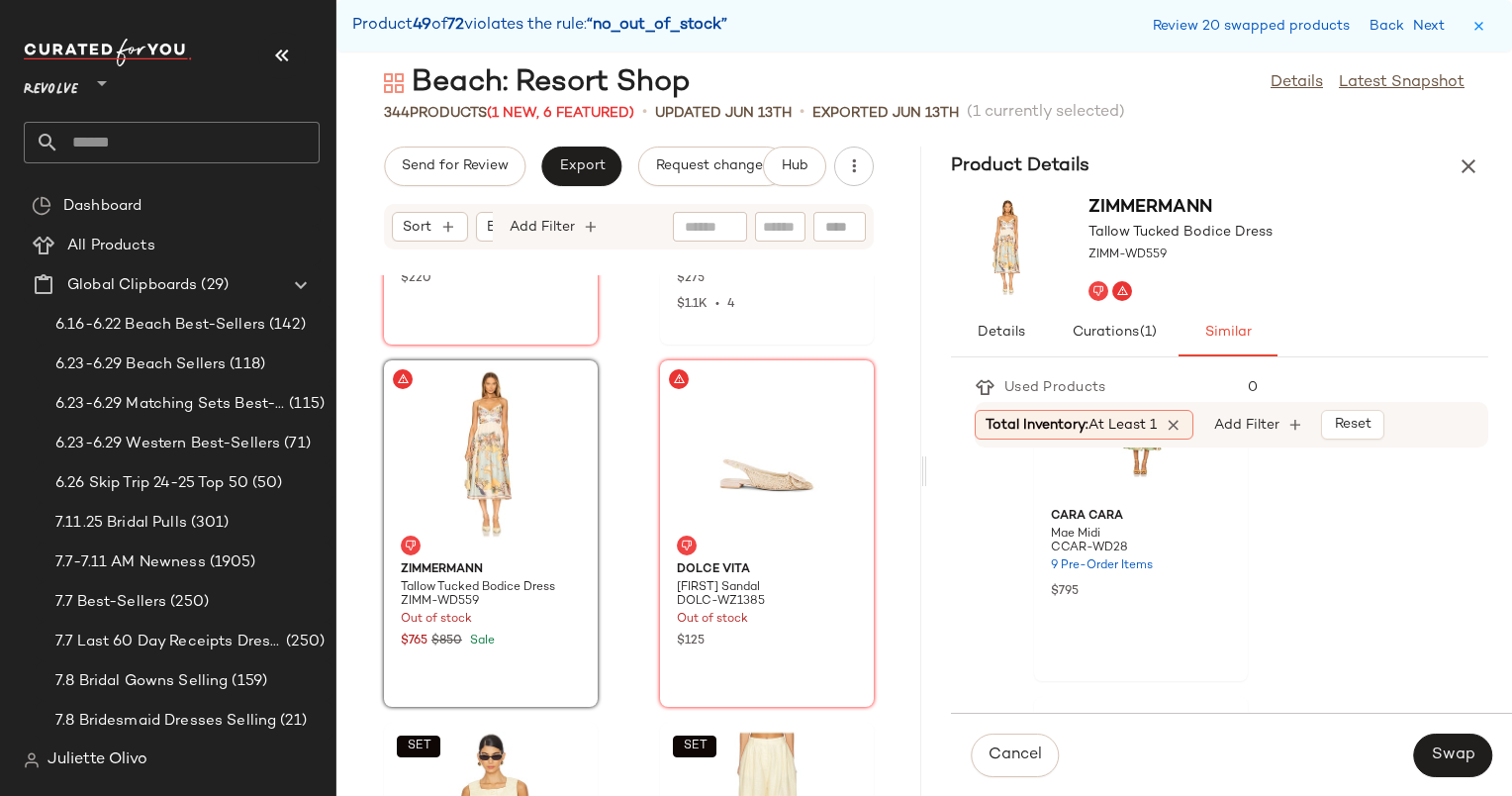 scroll, scrollTop: 2673, scrollLeft: 0, axis: vertical 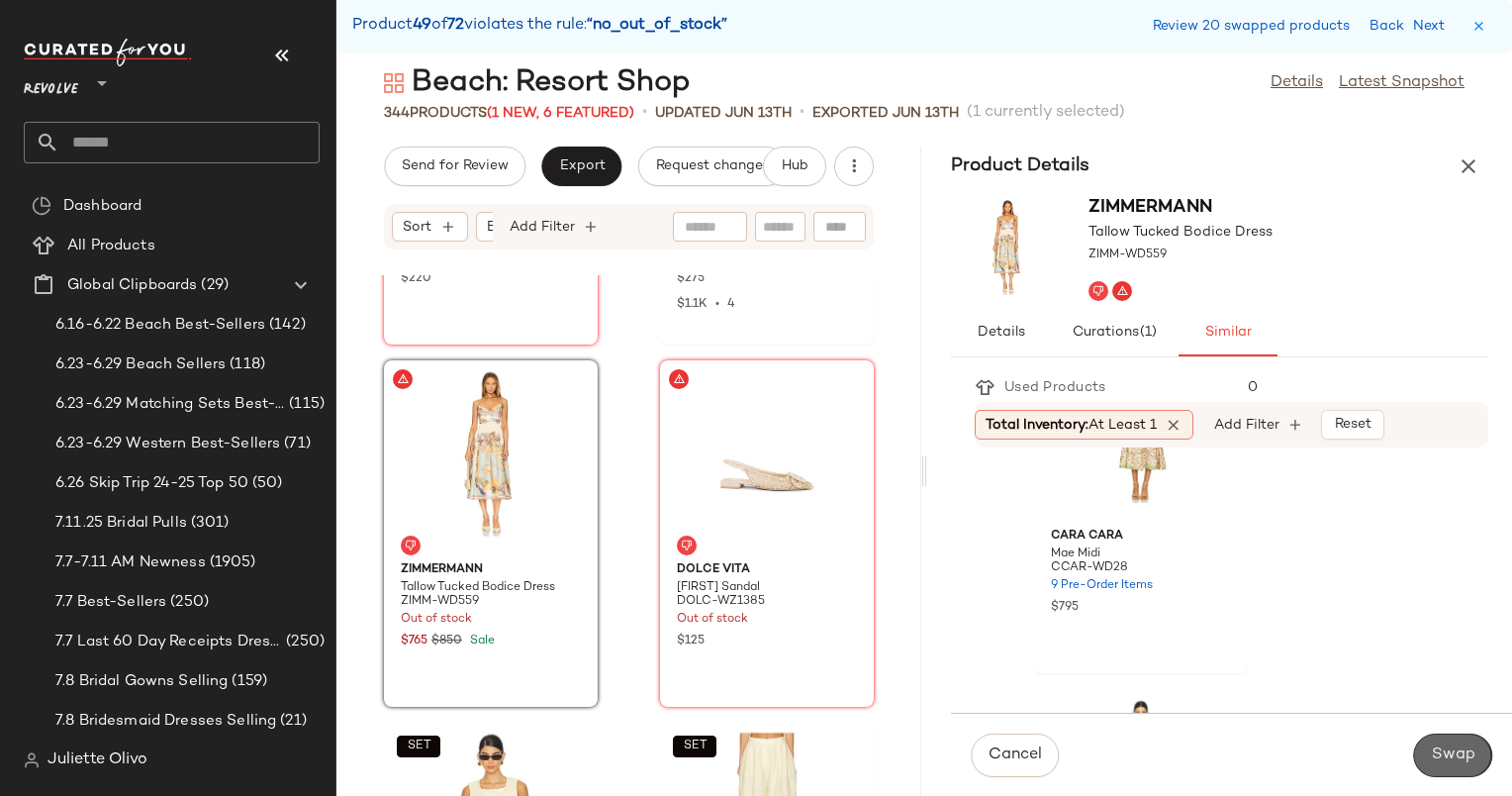 click on "Swap" at bounding box center (1453, 755) 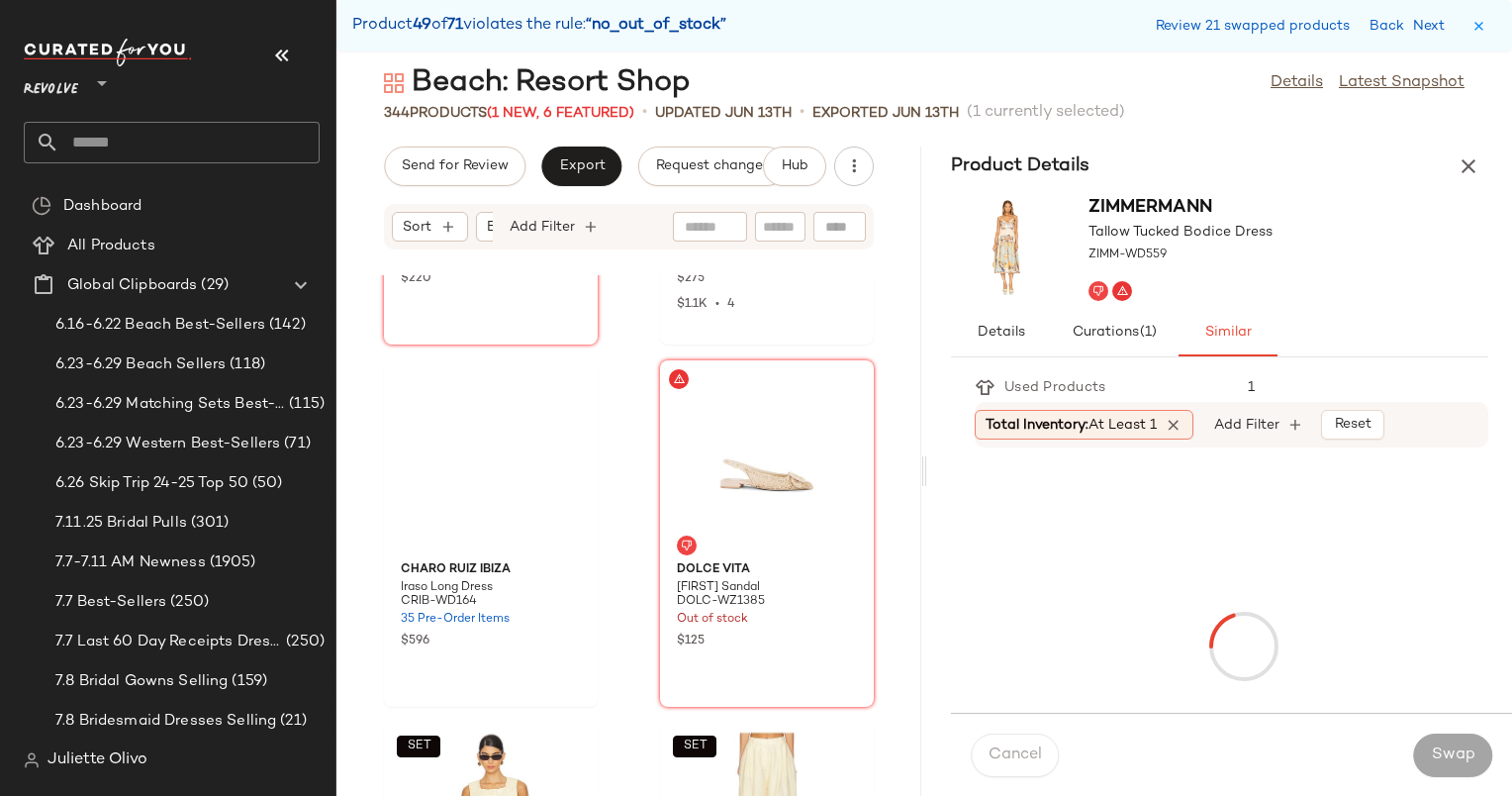 scroll, scrollTop: 40584, scrollLeft: 0, axis: vertical 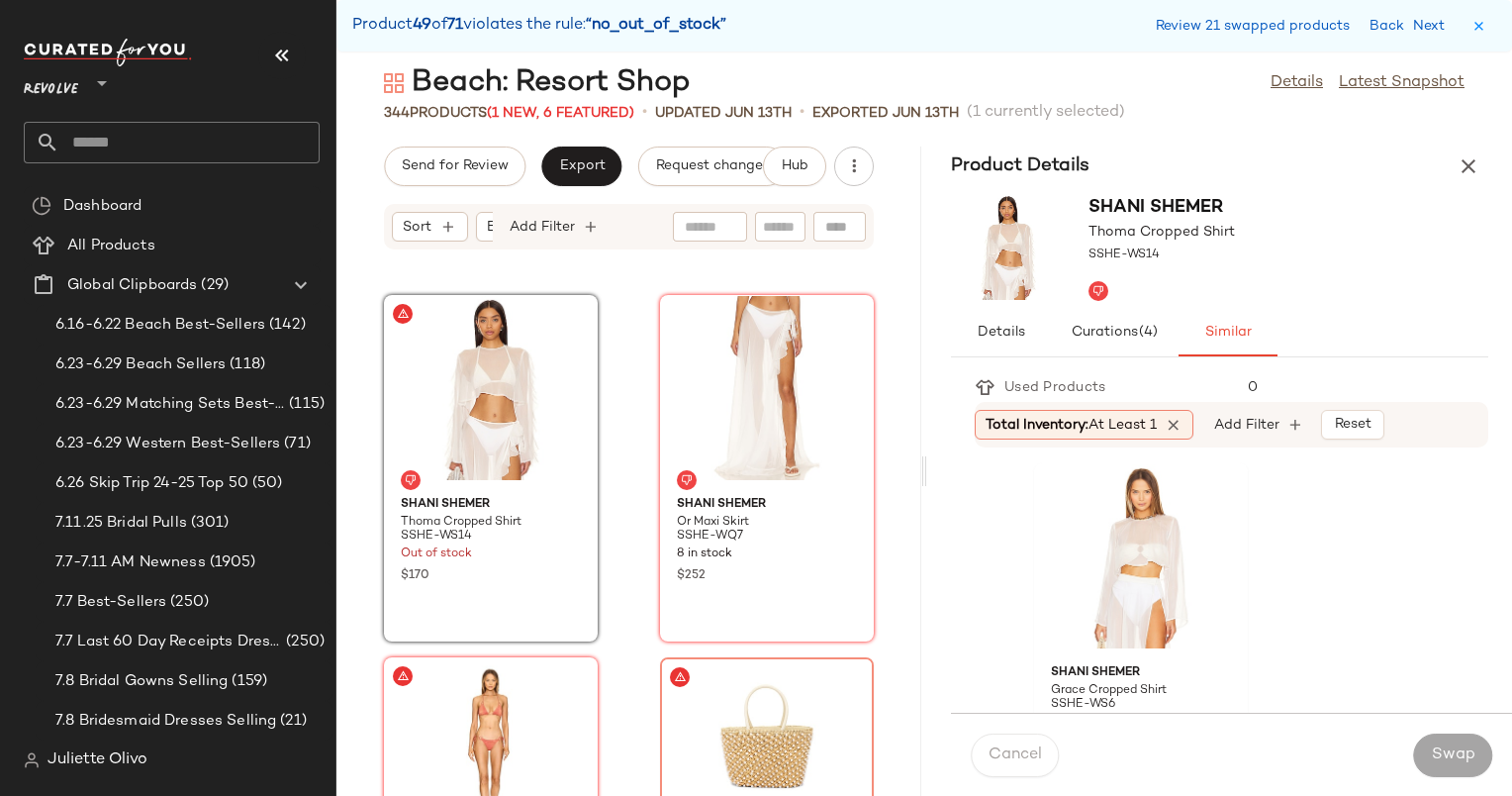drag, startPoint x: 1435, startPoint y: 737, endPoint x: 1437, endPoint y: 489, distance: 248.008 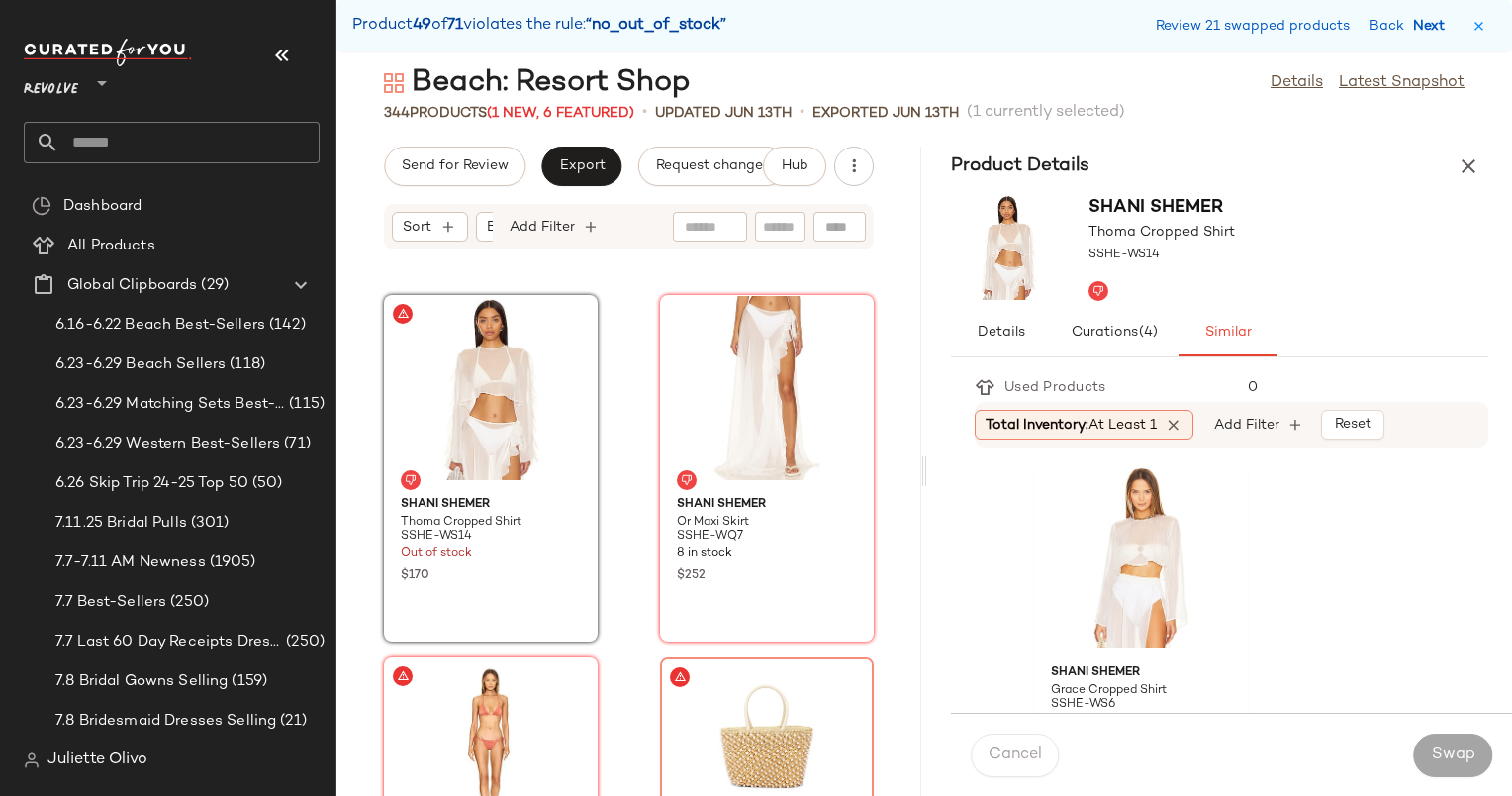 click on "Next" at bounding box center (1433, 26) 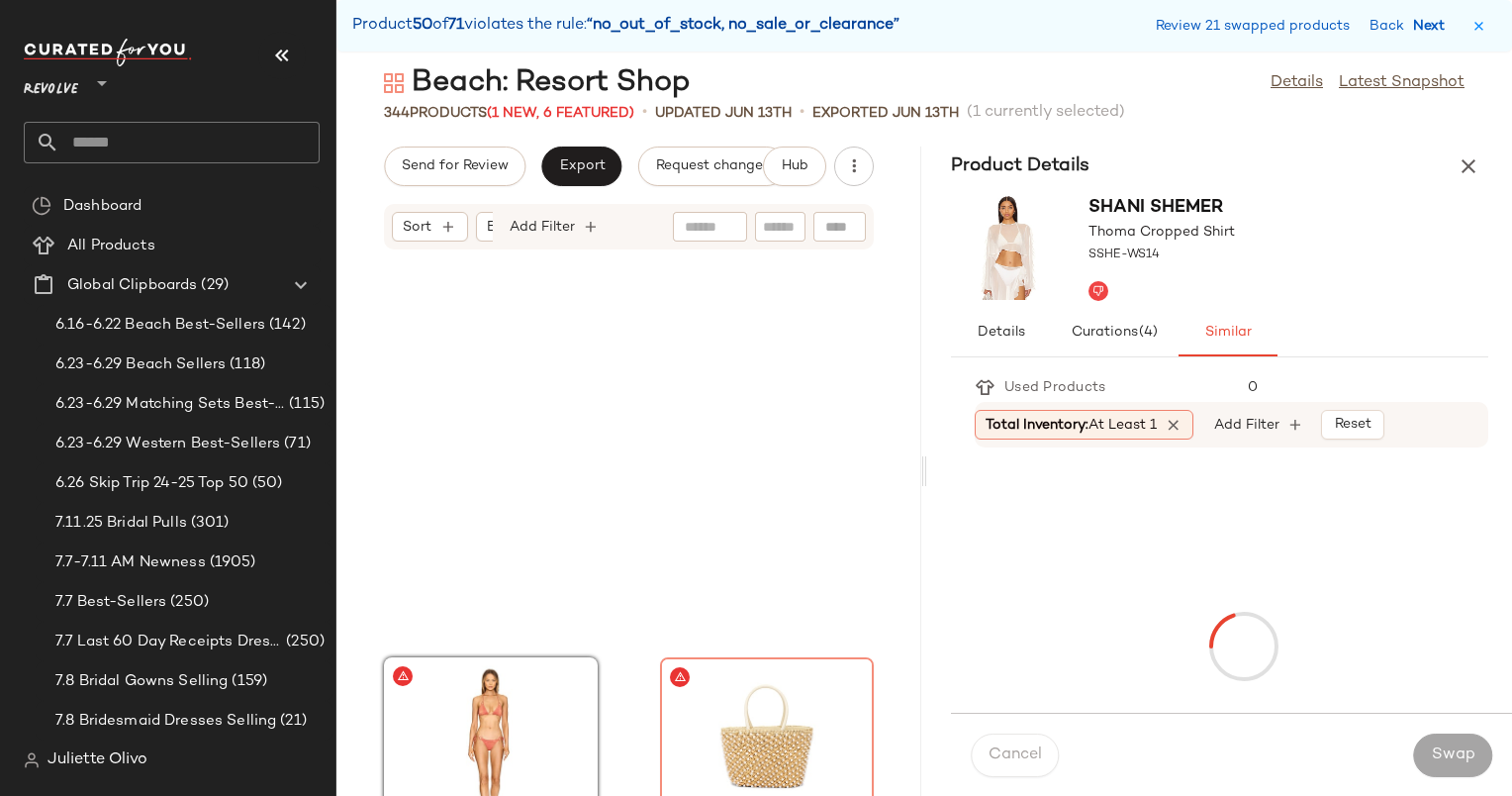 scroll, scrollTop: 40946, scrollLeft: 0, axis: vertical 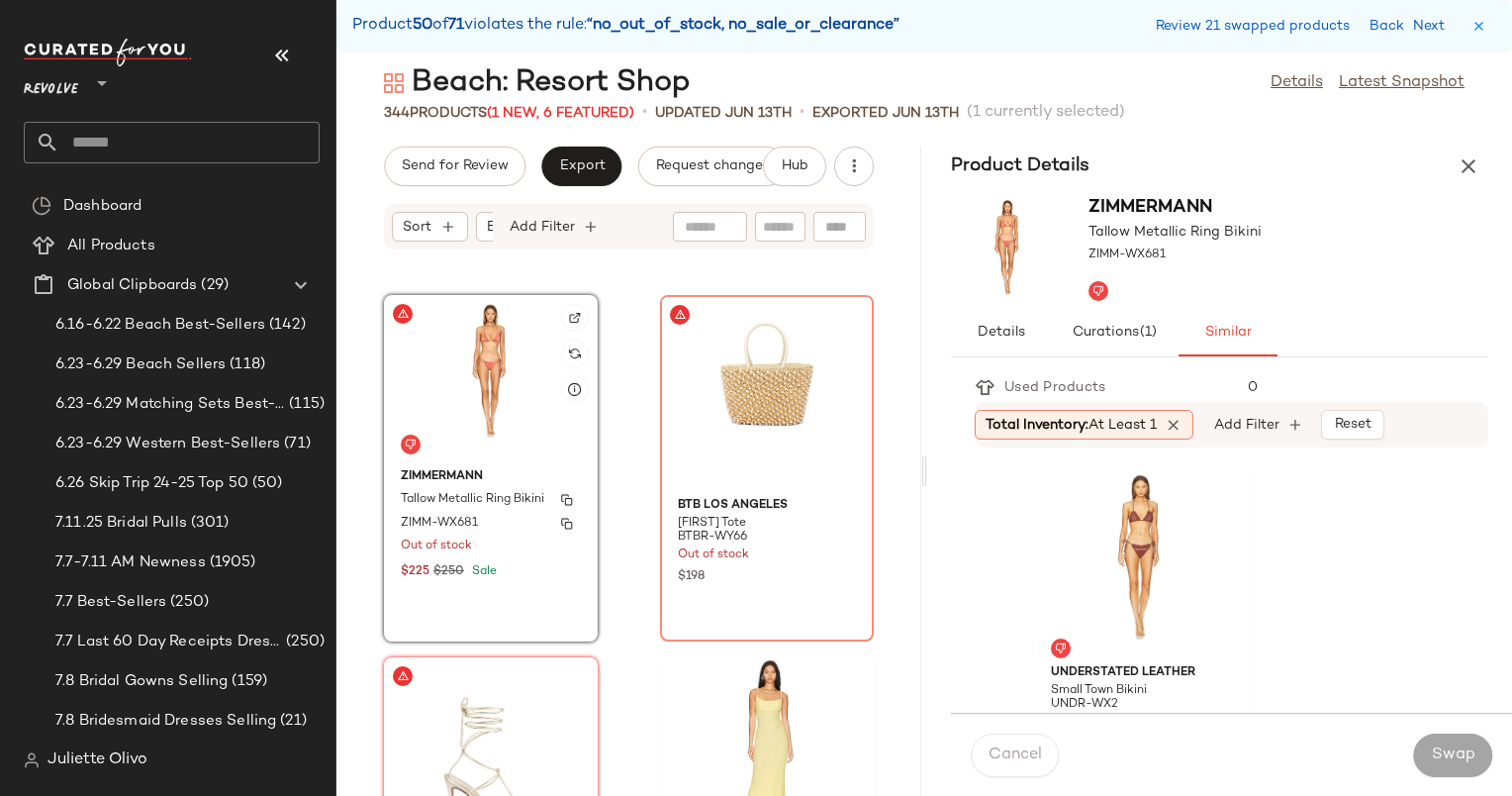 click on "Out of stock" at bounding box center (491, 547) 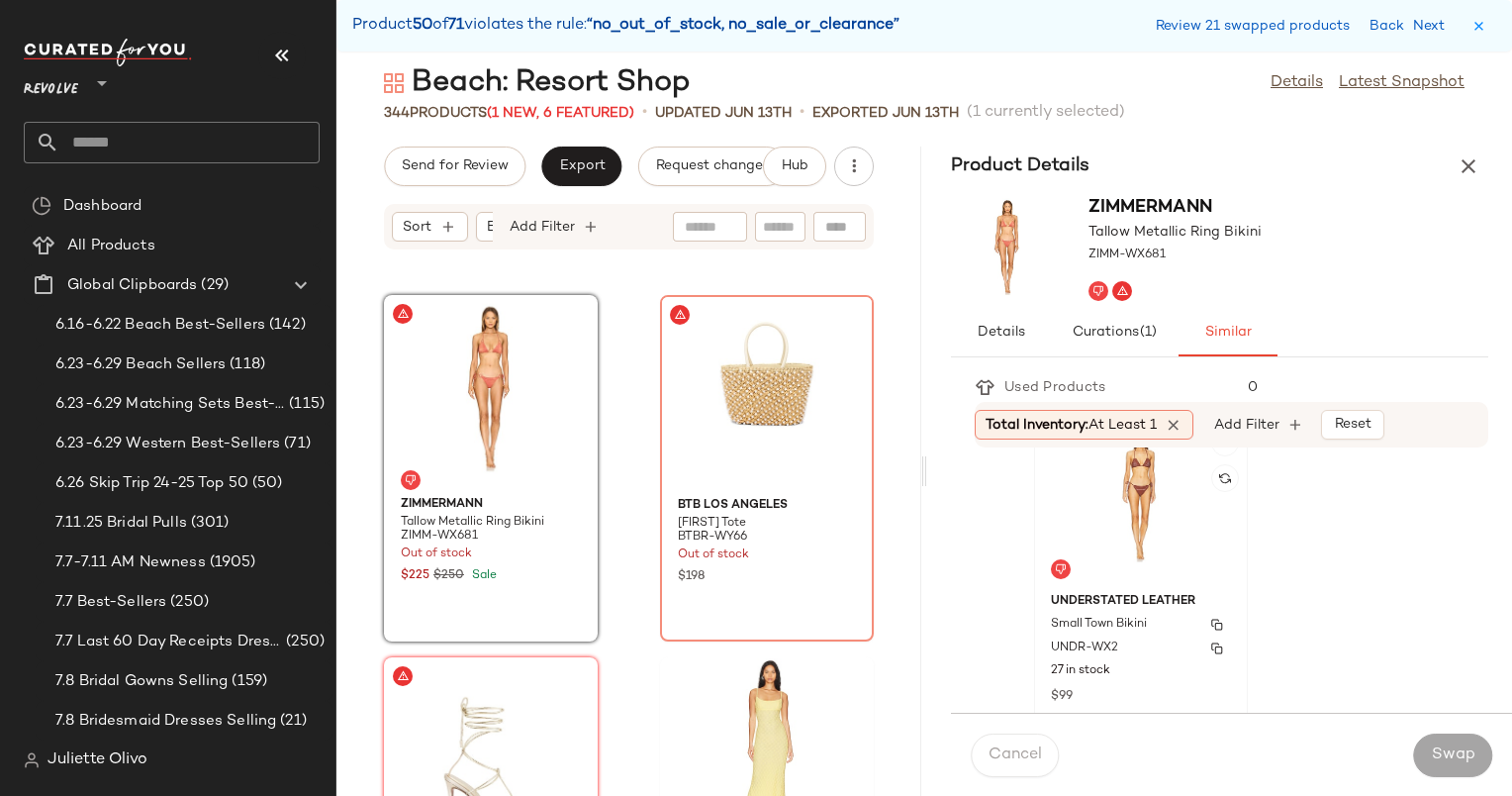 scroll, scrollTop: 20, scrollLeft: 0, axis: vertical 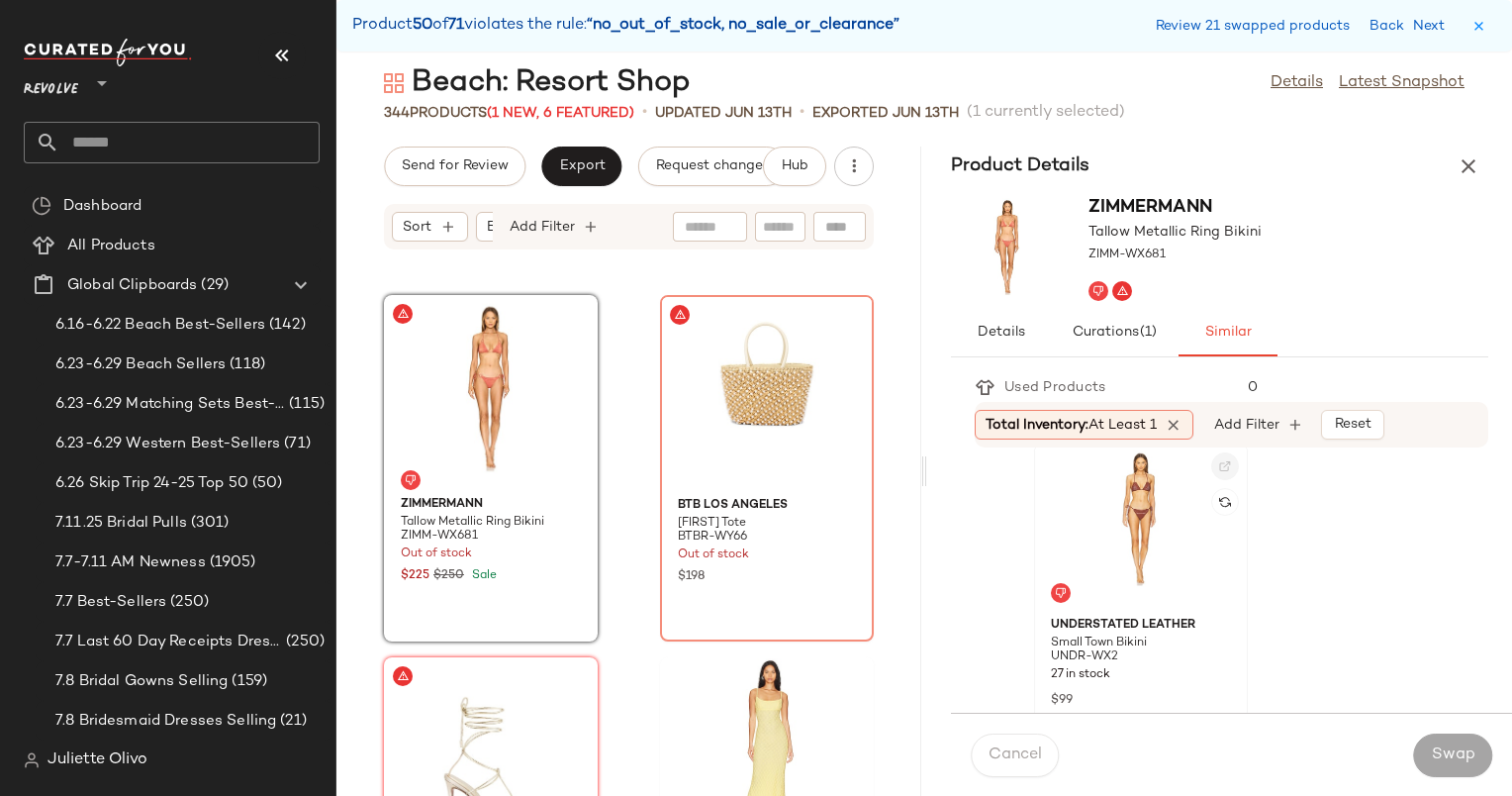 click 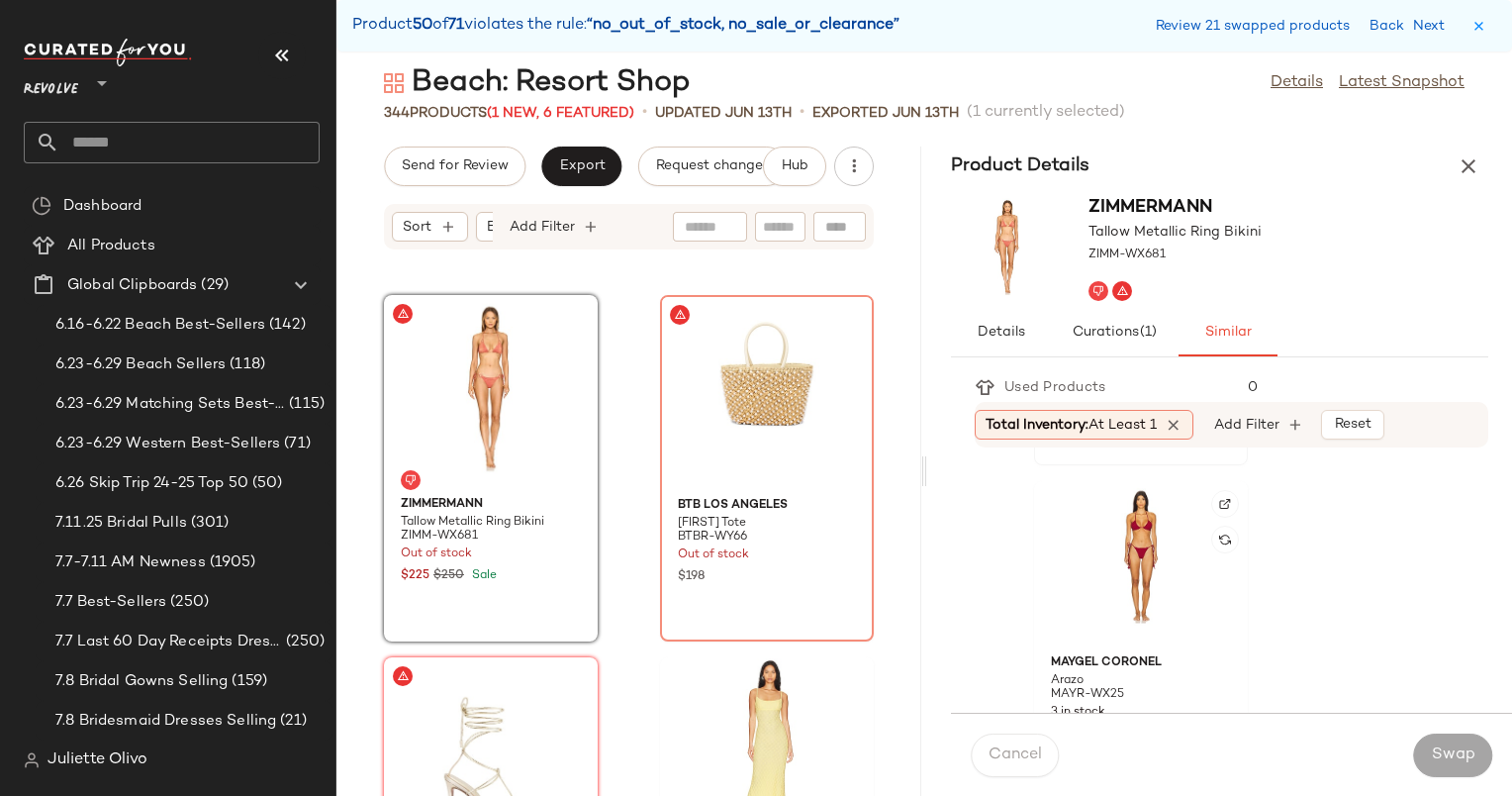 scroll, scrollTop: 345, scrollLeft: 0, axis: vertical 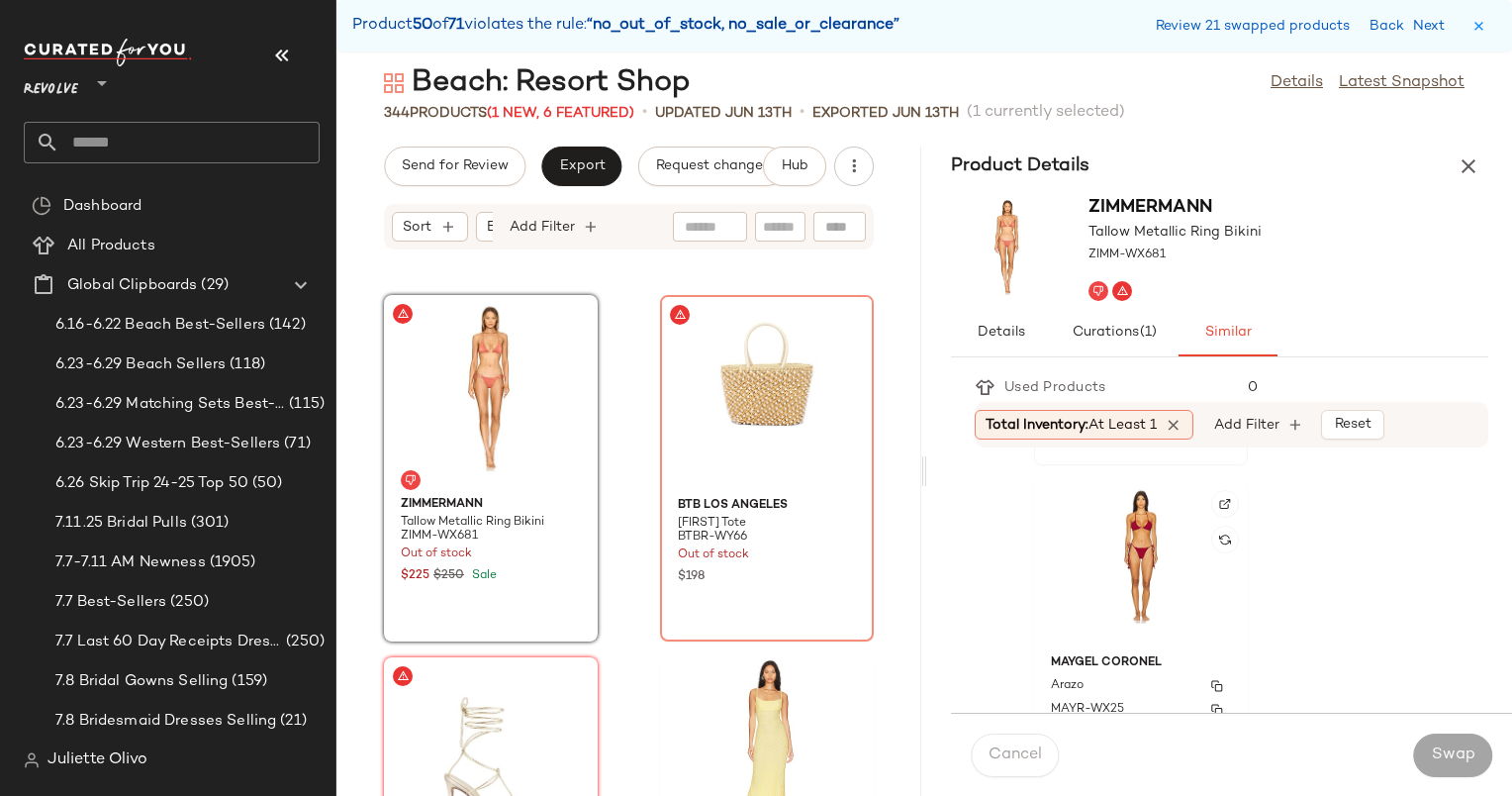 click on "[FIRST] [LAST] [FIRST] [LAST] MAYR-WX25 3 in stock $210" 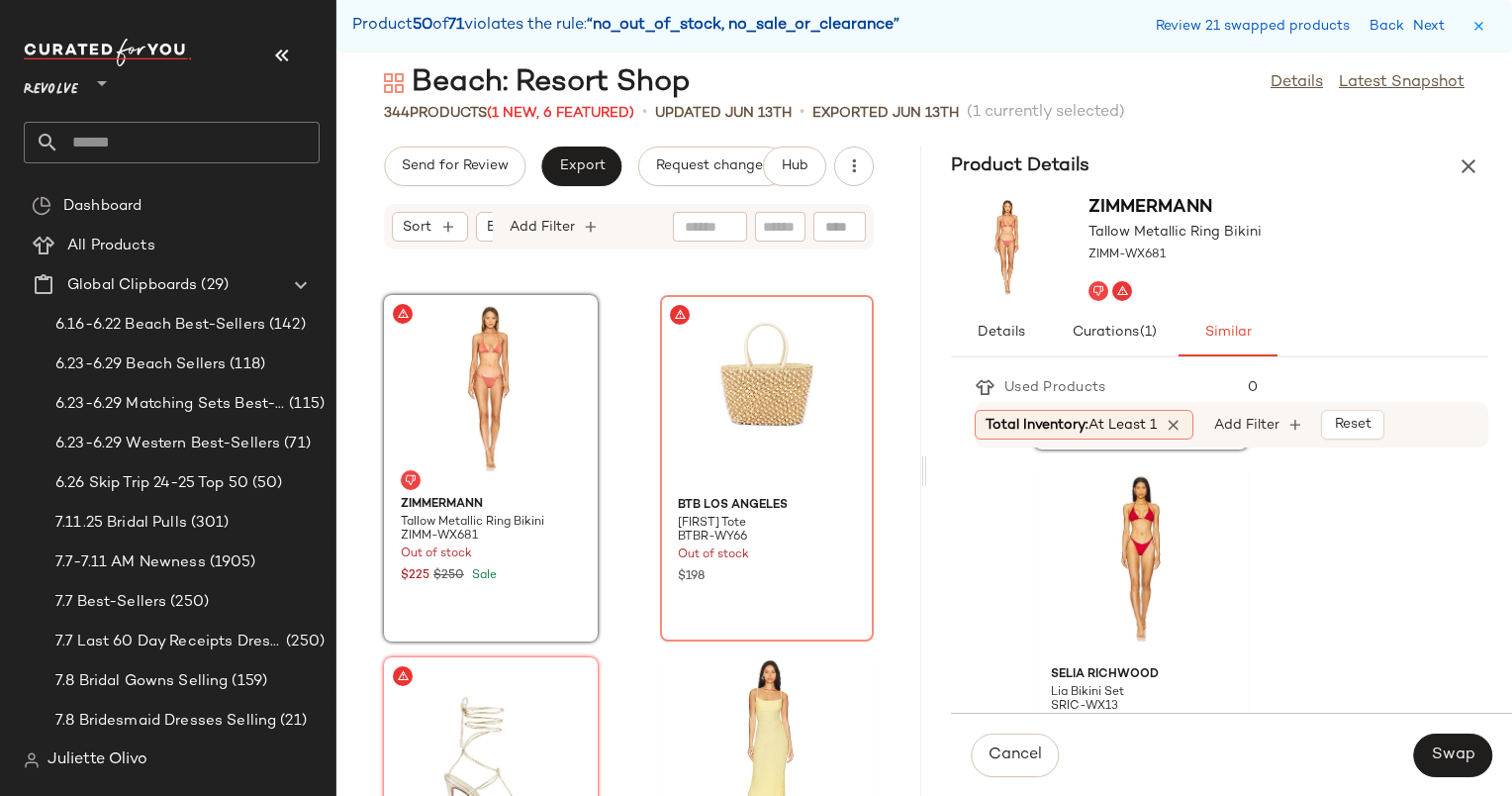 scroll, scrollTop: 741, scrollLeft: 0, axis: vertical 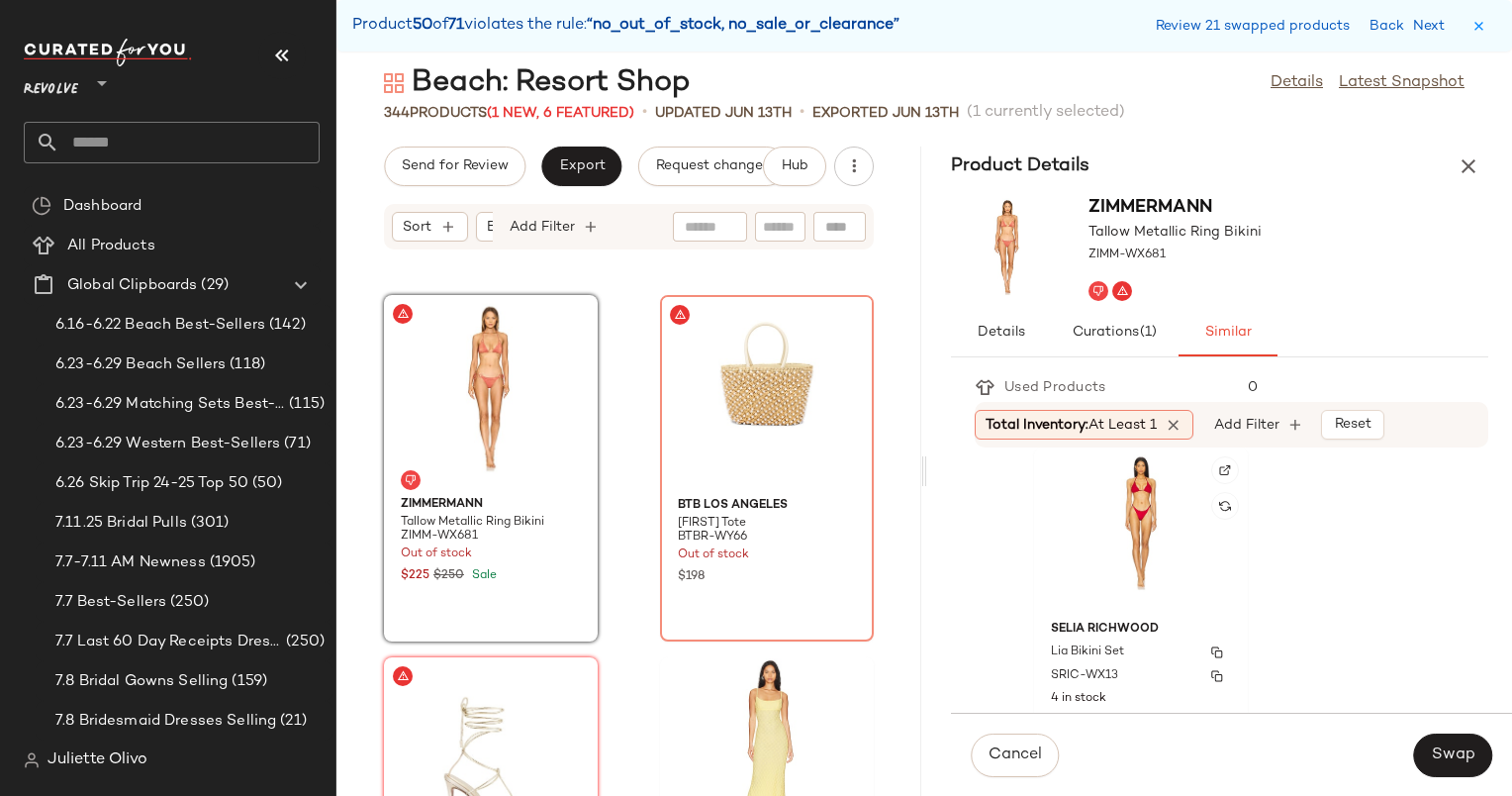 click on "Selia Richwood" at bounding box center (1141, 630) 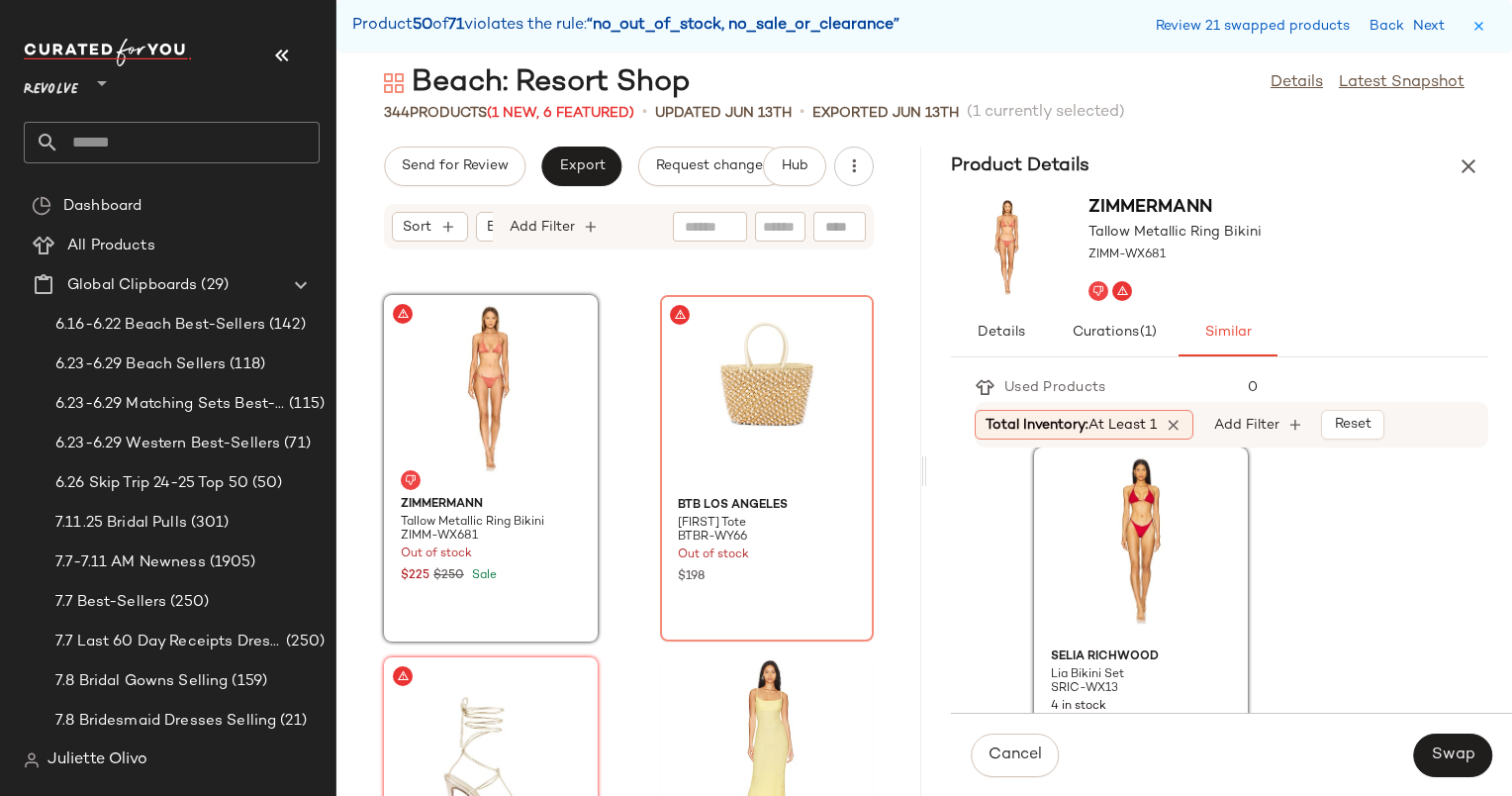 click on "Cancel   Swap" at bounding box center [1231, 754] 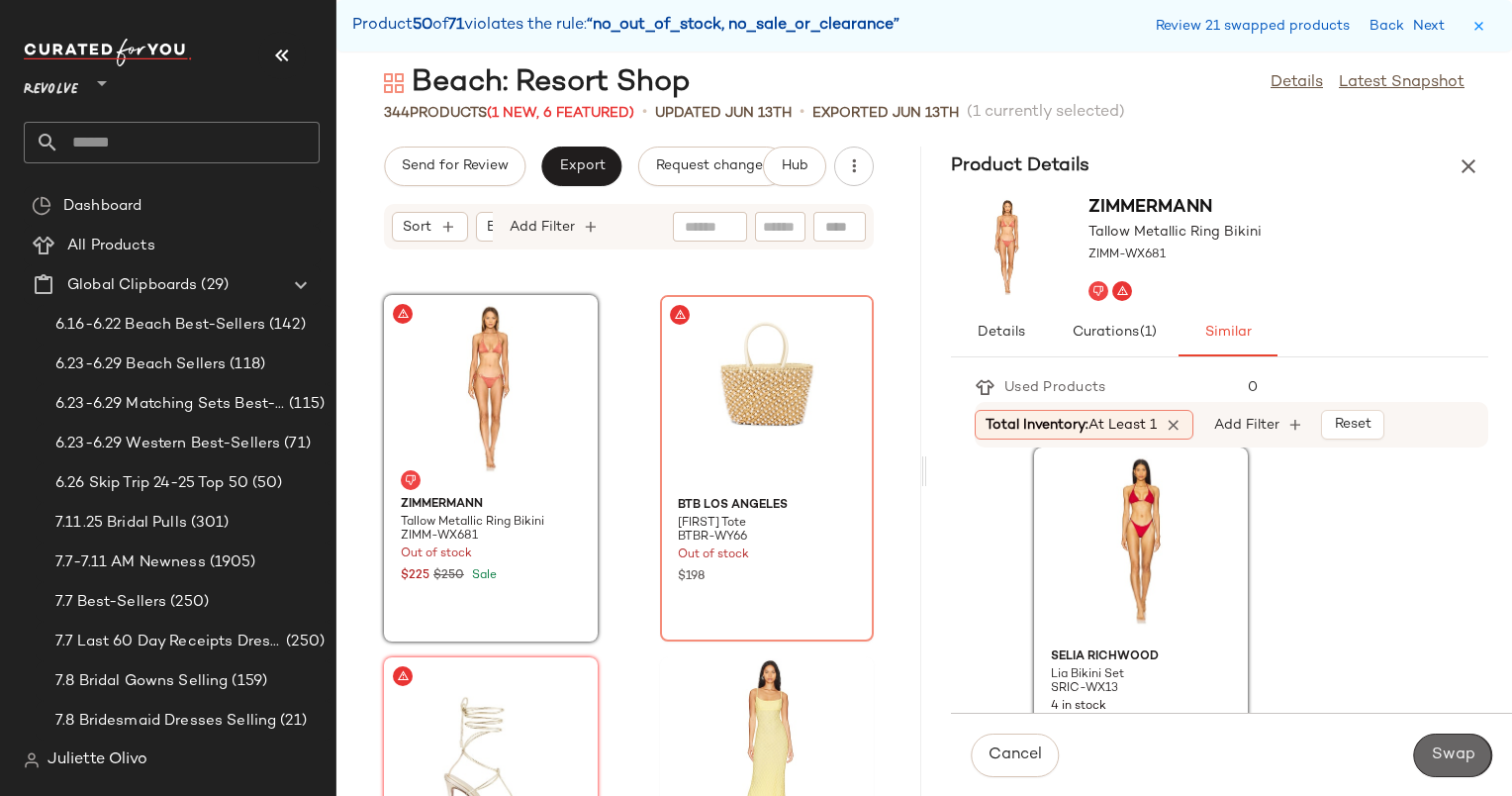 click on "Swap" 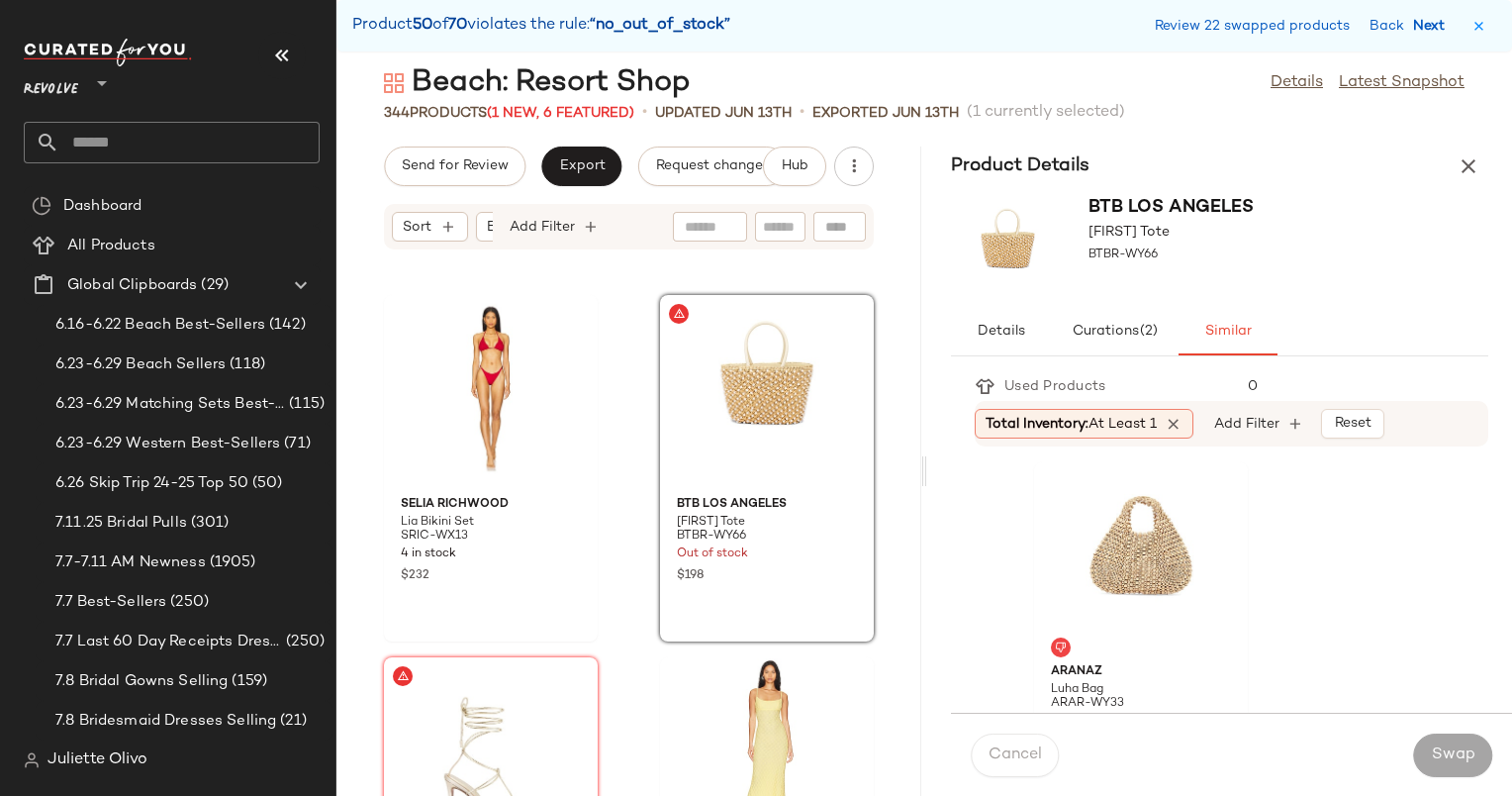 click on "Next" at bounding box center (1433, 26) 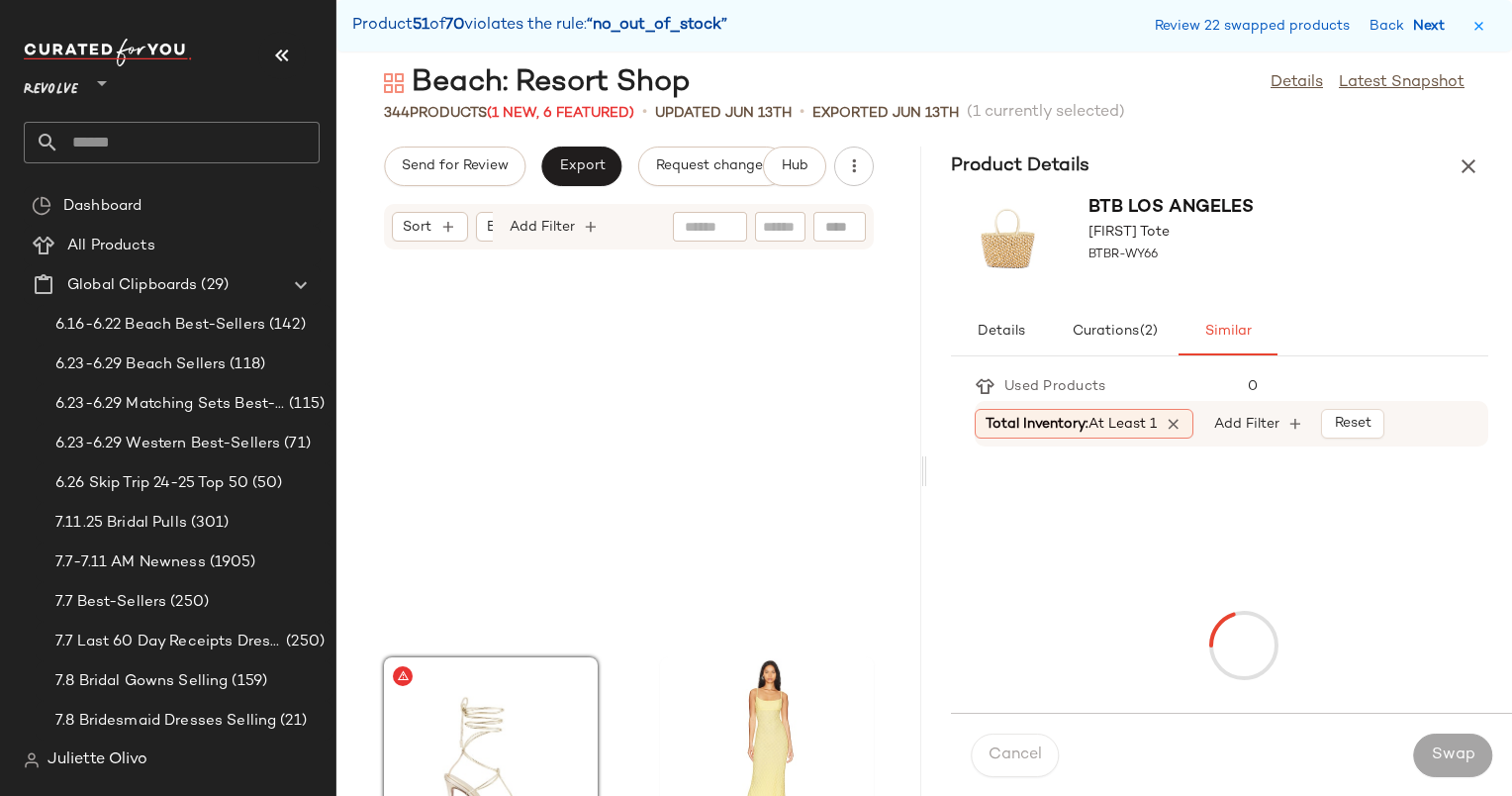 scroll, scrollTop: 41309, scrollLeft: 0, axis: vertical 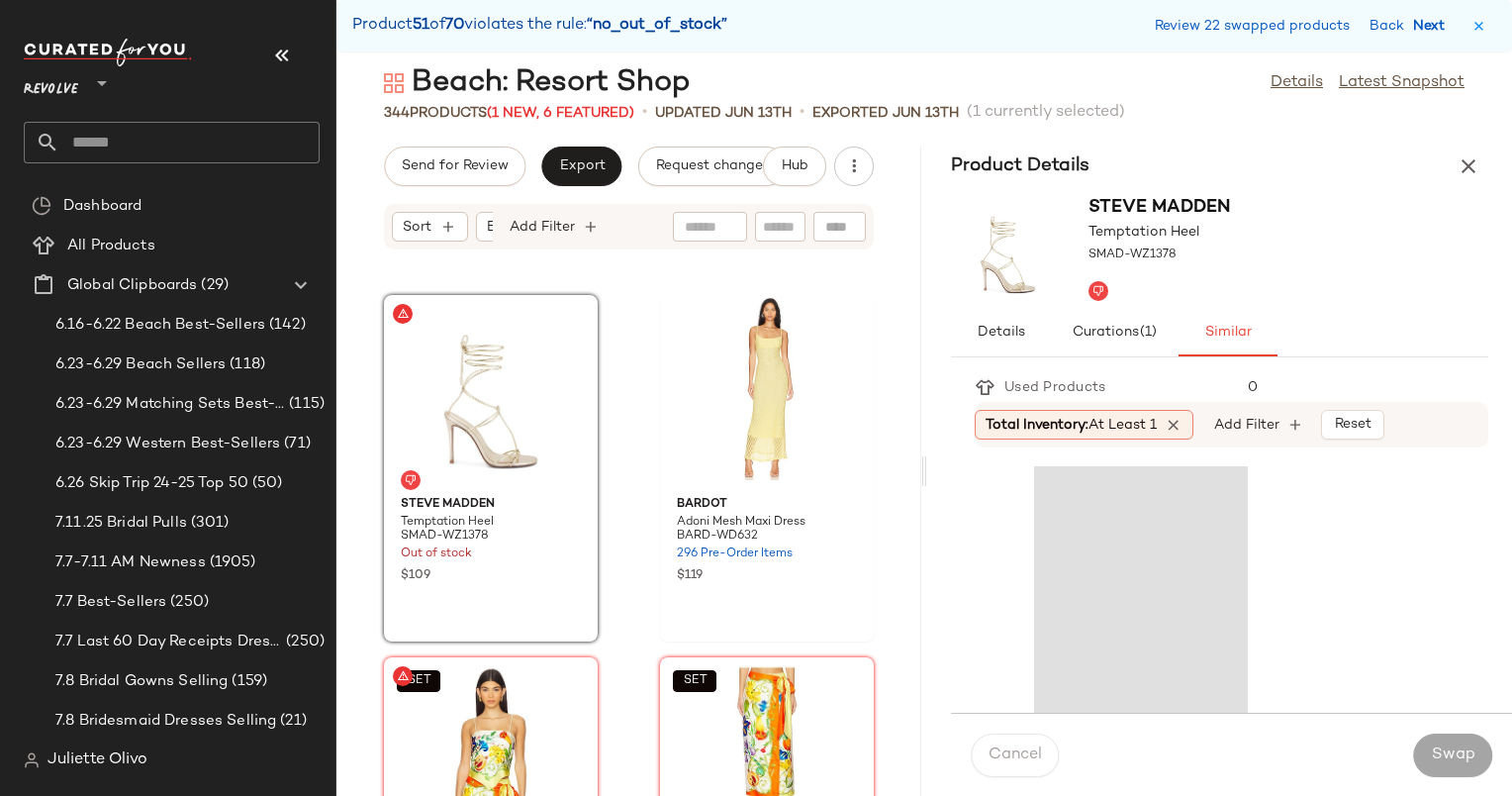 click on "Next" at bounding box center (1433, 26) 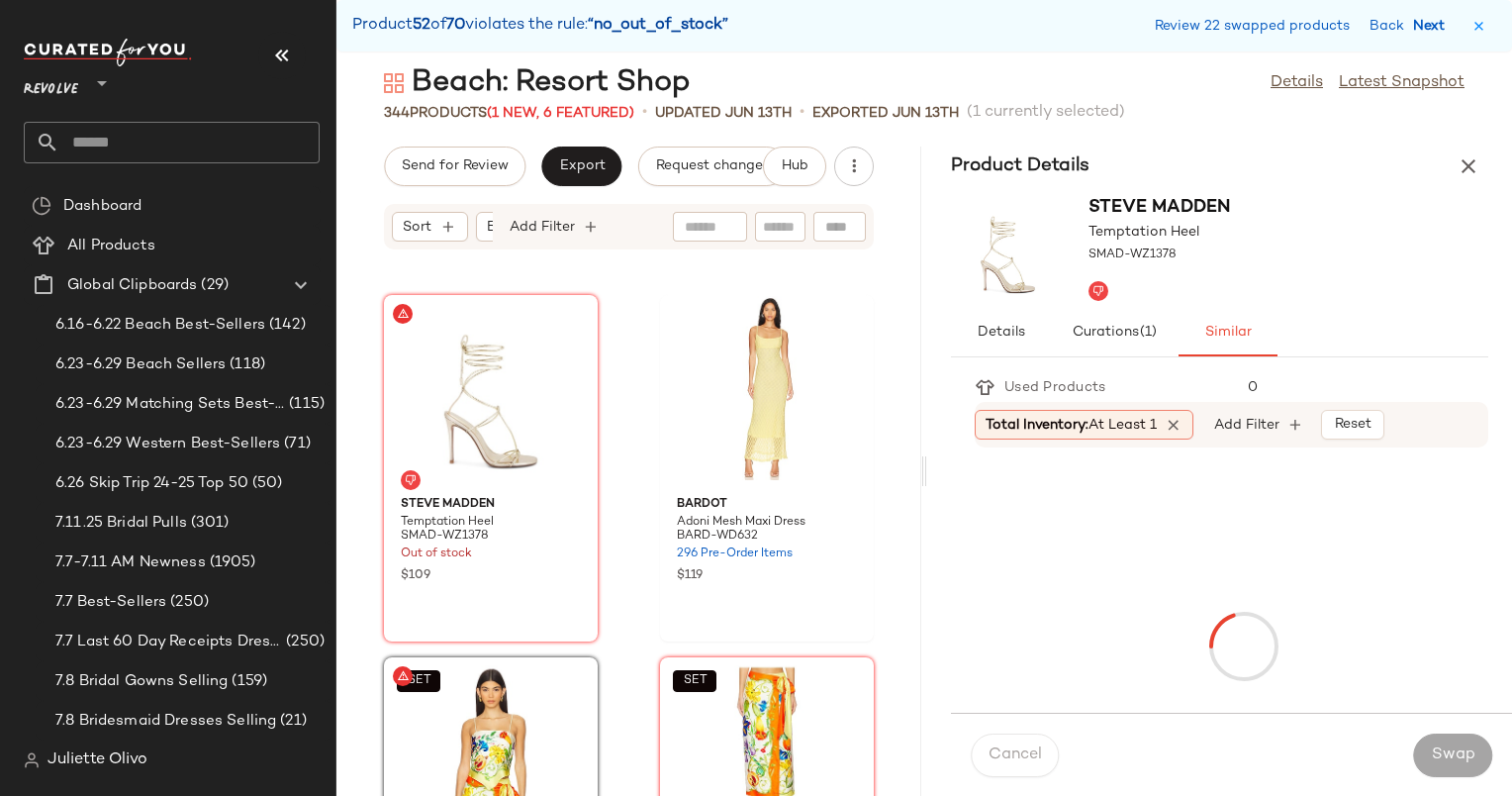 scroll, scrollTop: 41671, scrollLeft: 0, axis: vertical 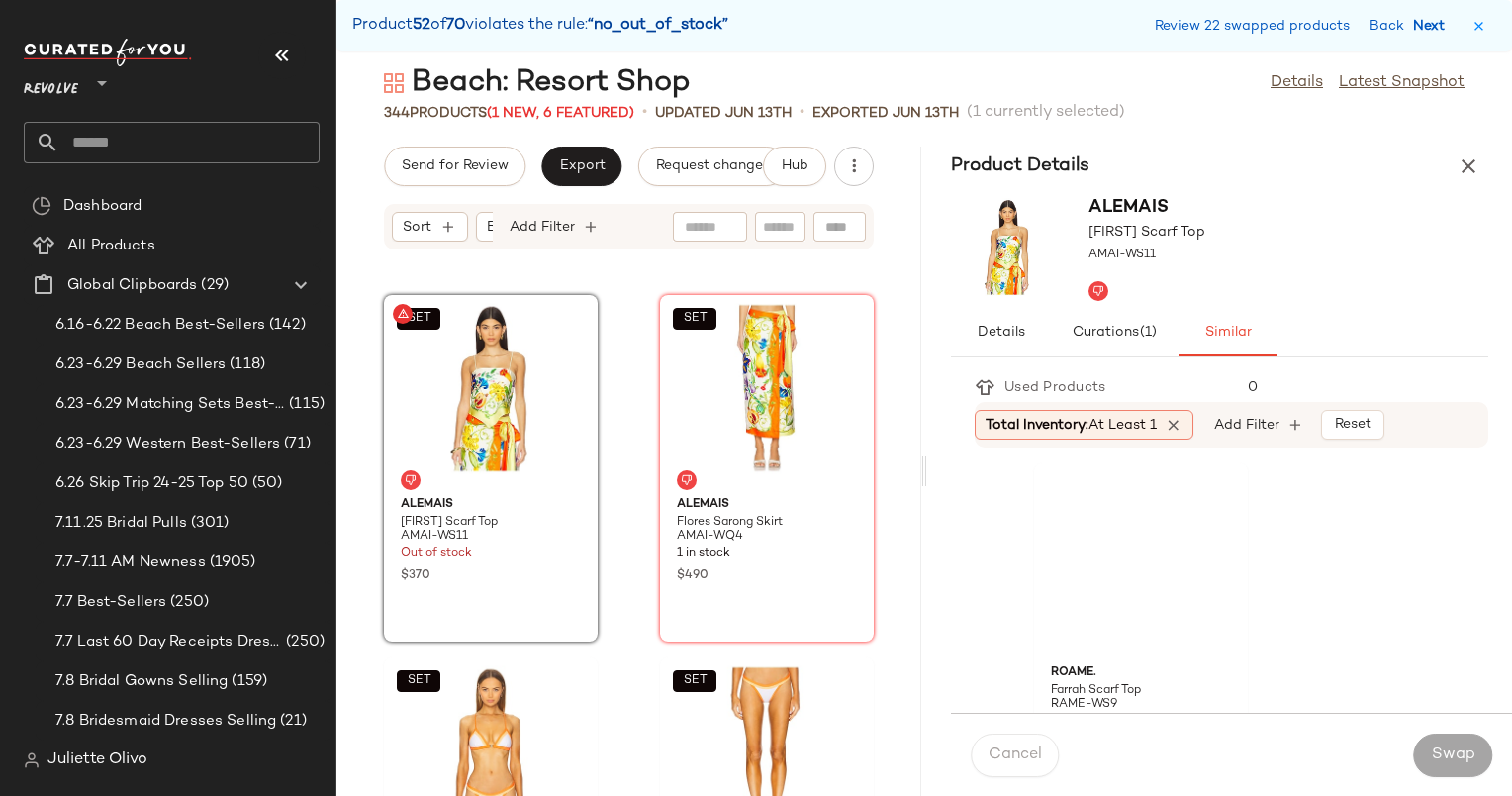 click on "Next" at bounding box center [1433, 26] 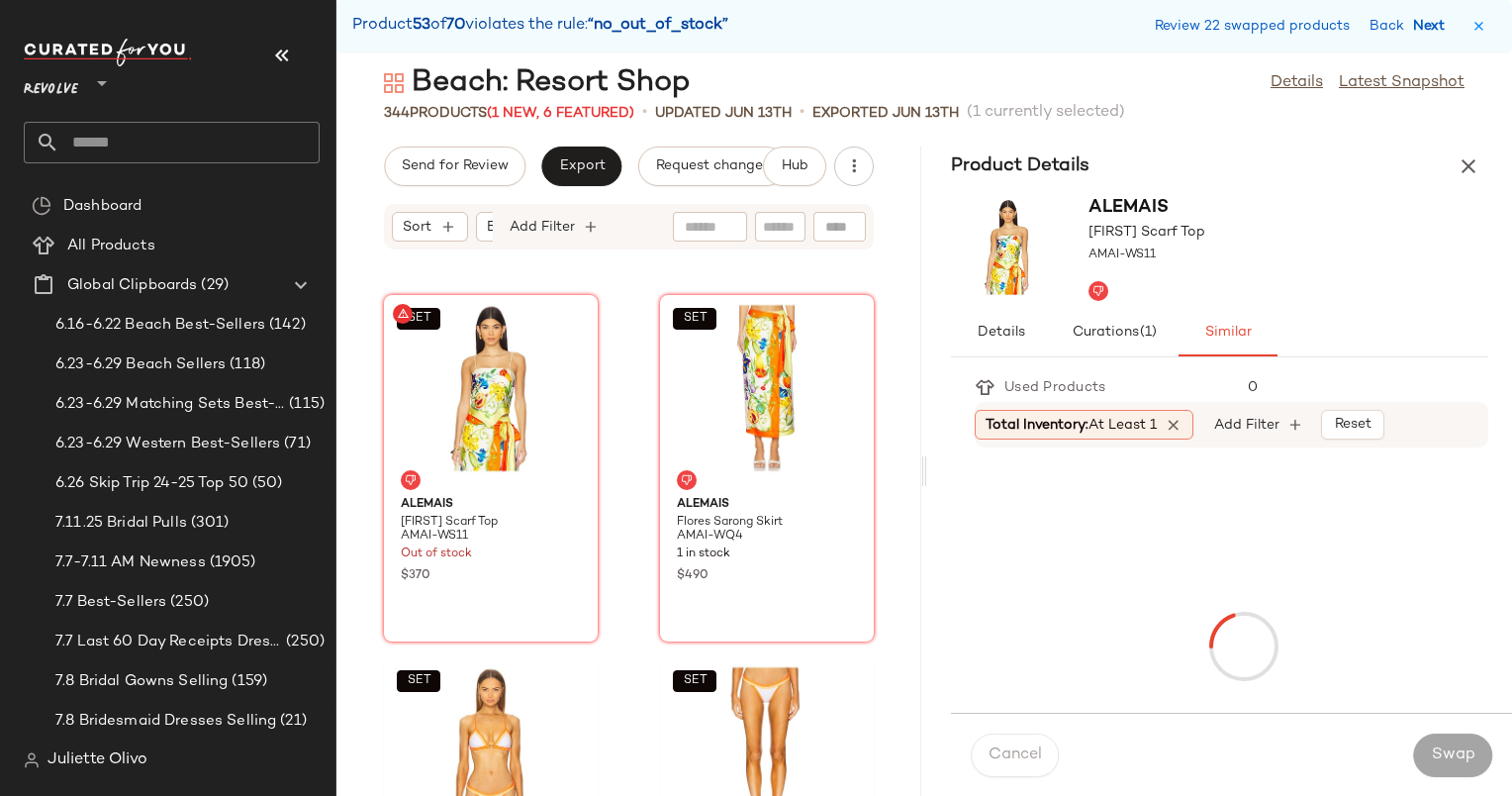 scroll, scrollTop: 43845, scrollLeft: 0, axis: vertical 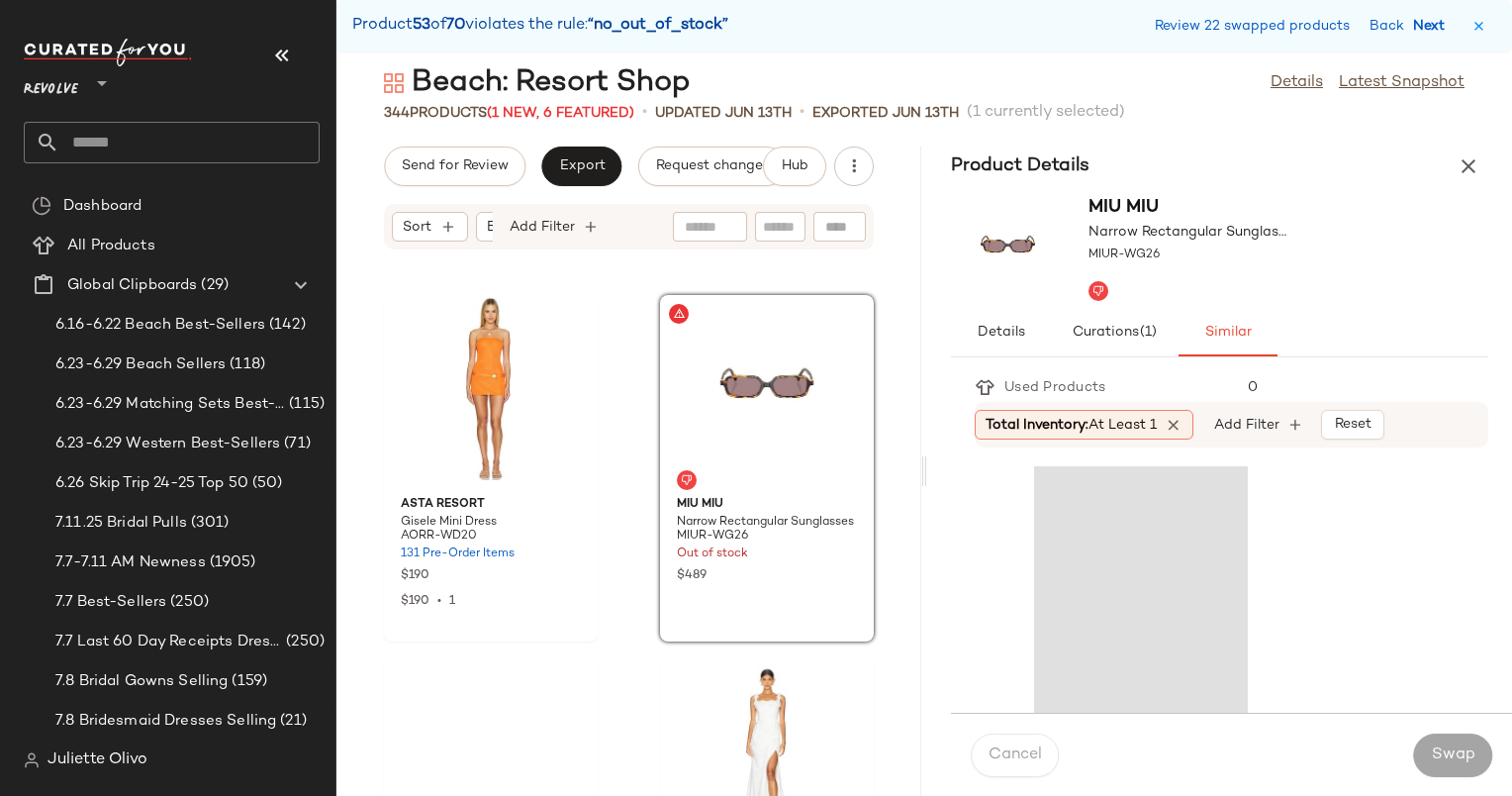 click on "Next" at bounding box center (1433, 26) 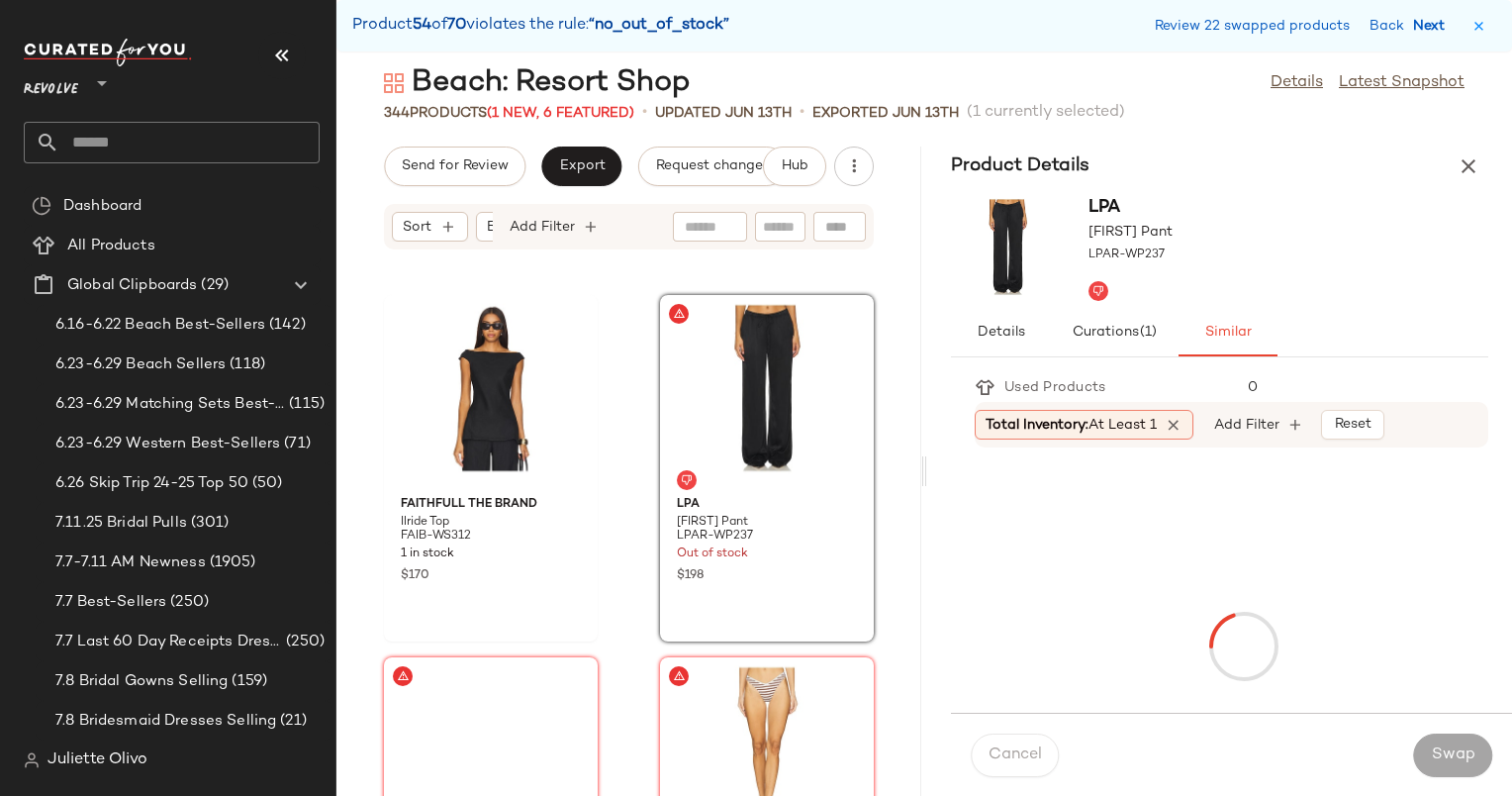 click on "Next" at bounding box center (1433, 26) 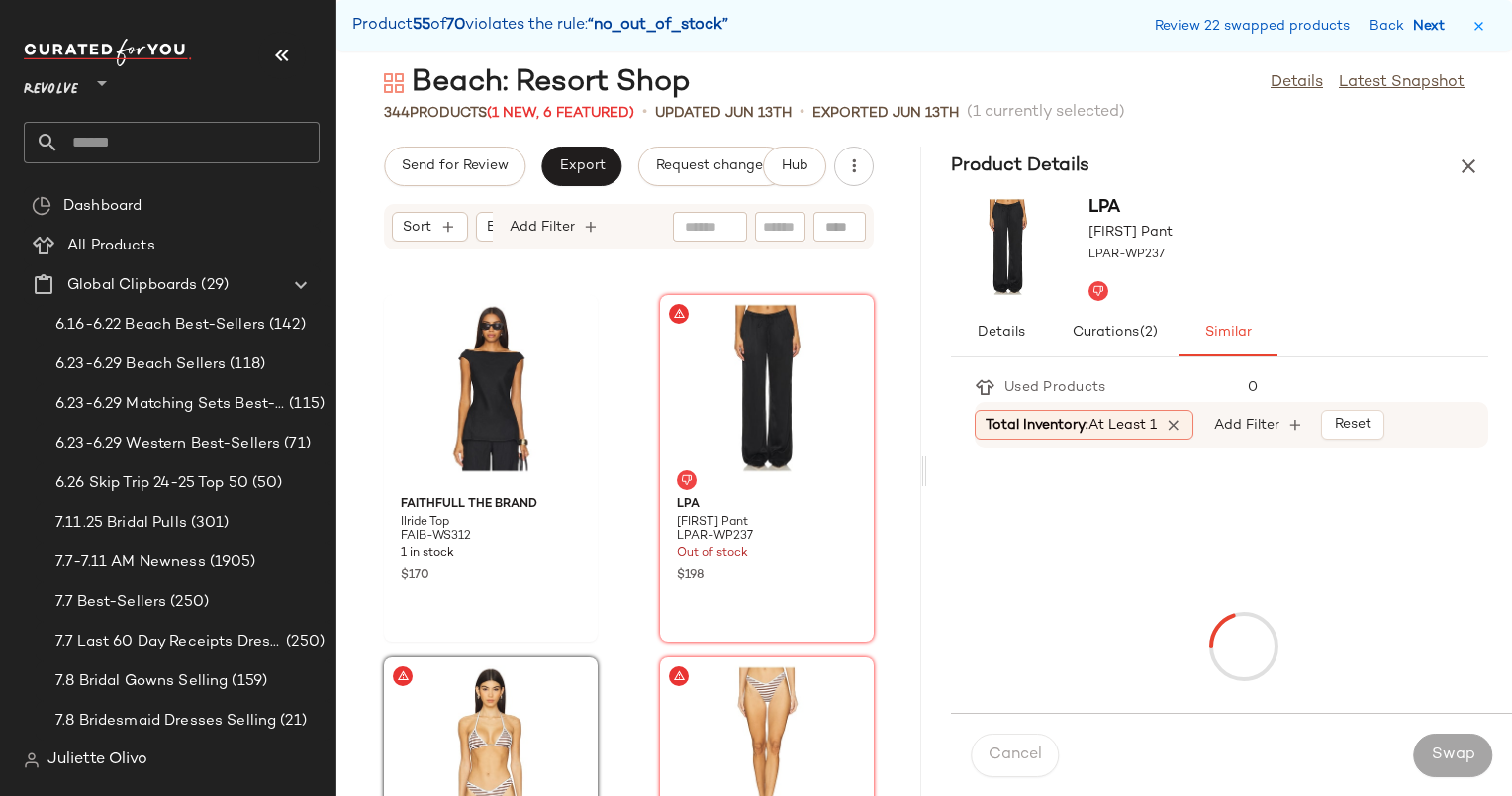 scroll, scrollTop: 46382, scrollLeft: 0, axis: vertical 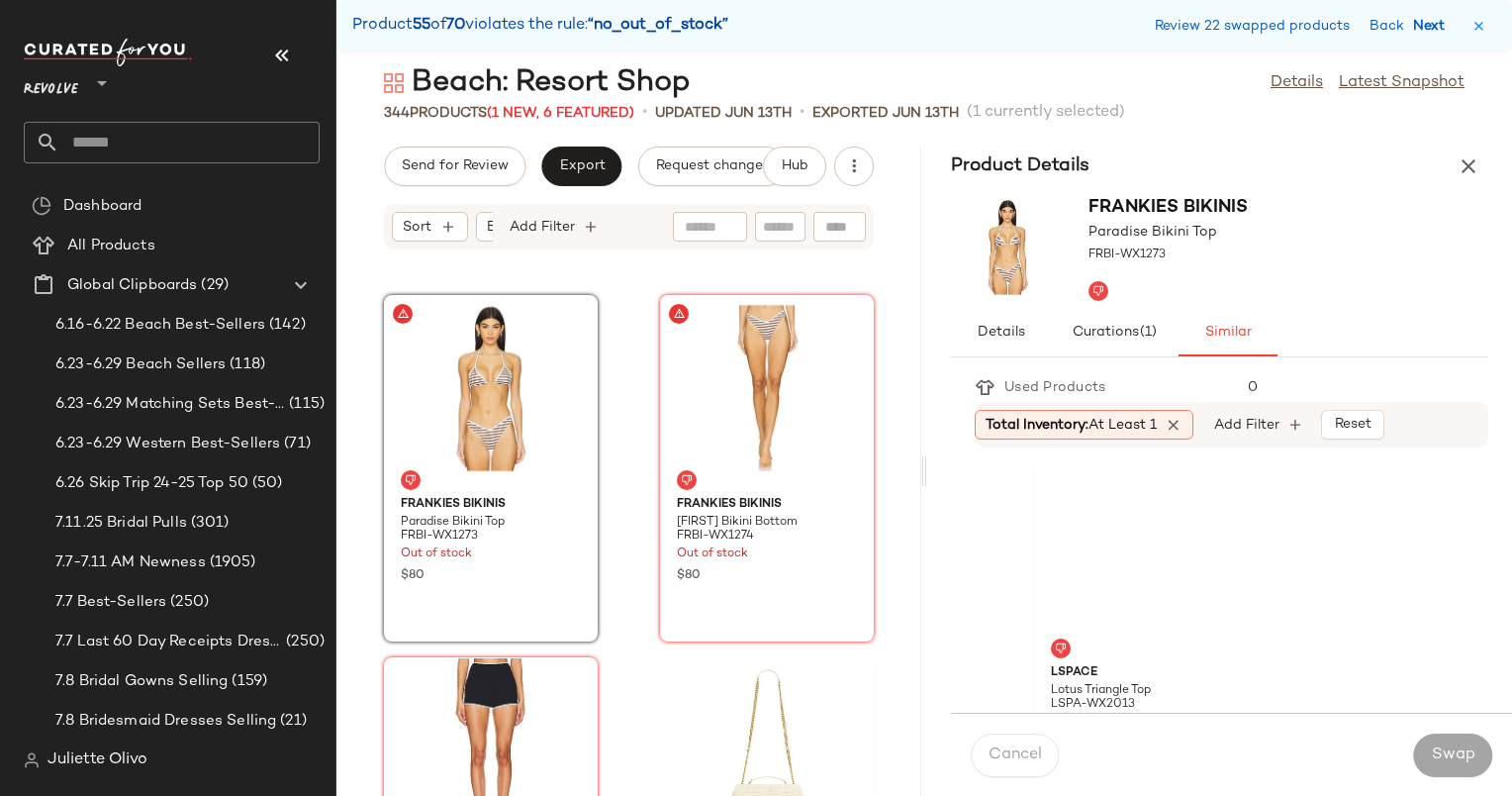 click on "Next" at bounding box center [1433, 26] 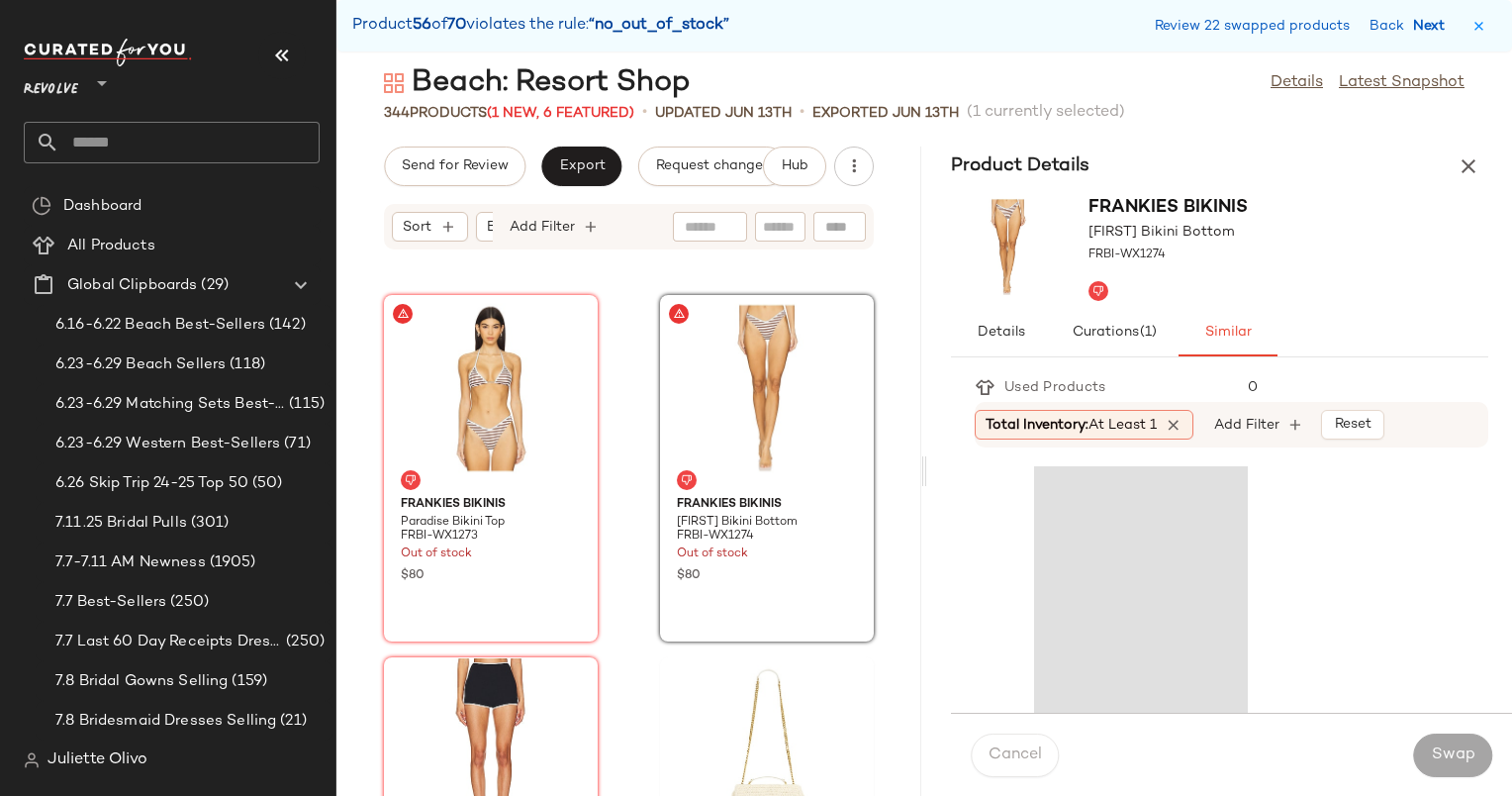 click on "Next" at bounding box center (1433, 26) 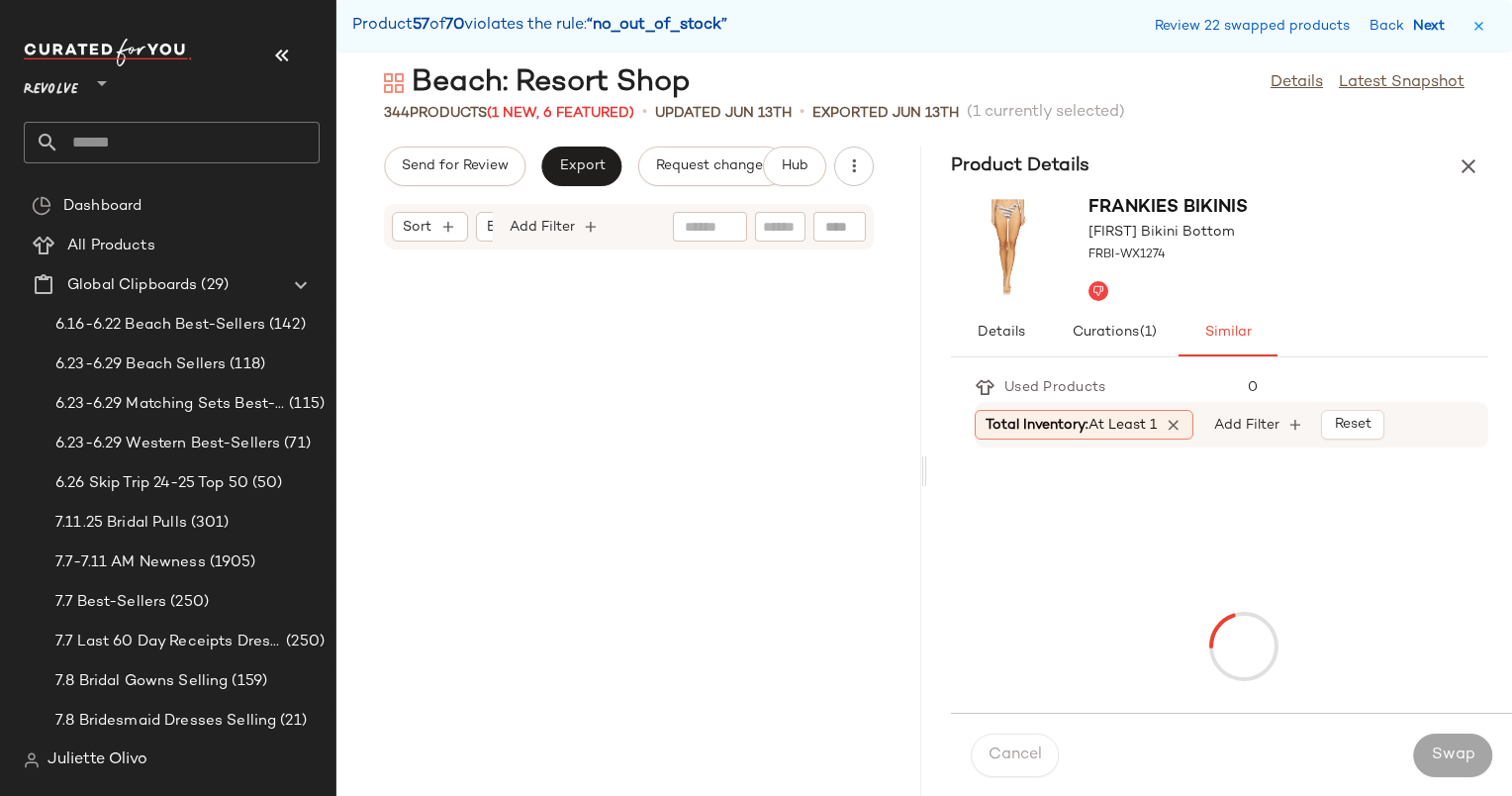 scroll, scrollTop: 48556, scrollLeft: 0, axis: vertical 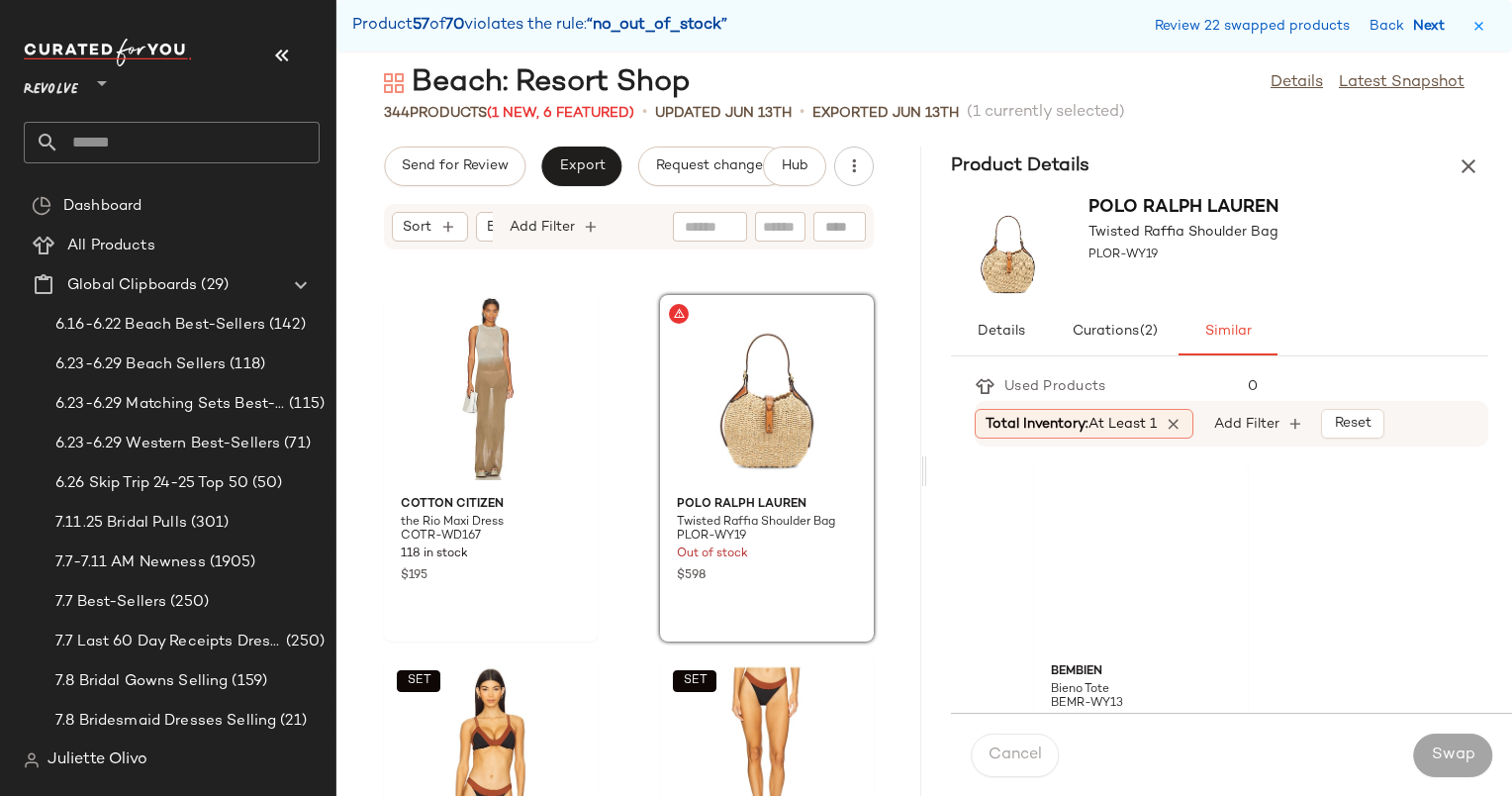 click on "Next" at bounding box center (1433, 26) 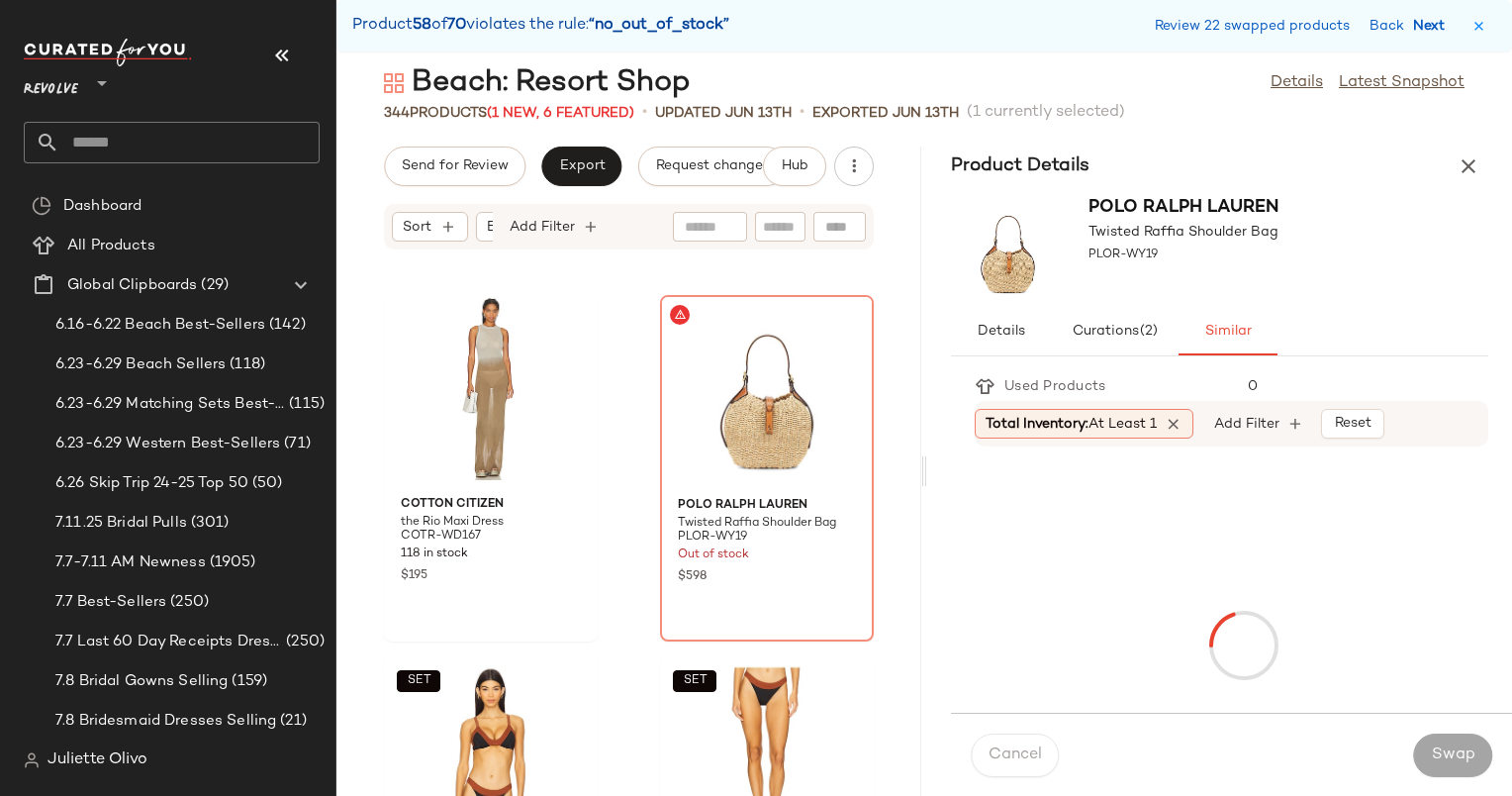 scroll, scrollTop: 52180, scrollLeft: 0, axis: vertical 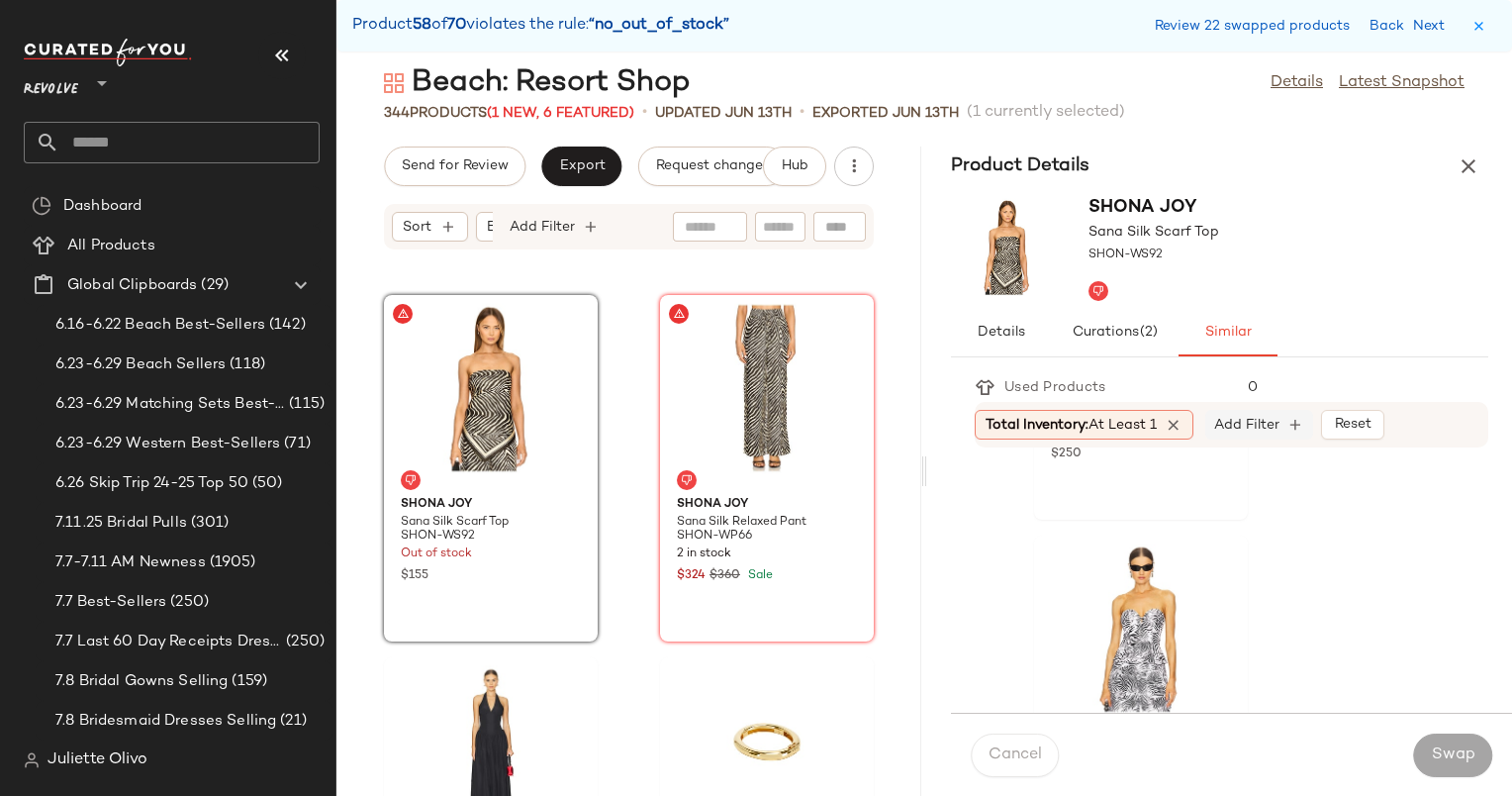 click on "Add Filter" at bounding box center (1247, 425) 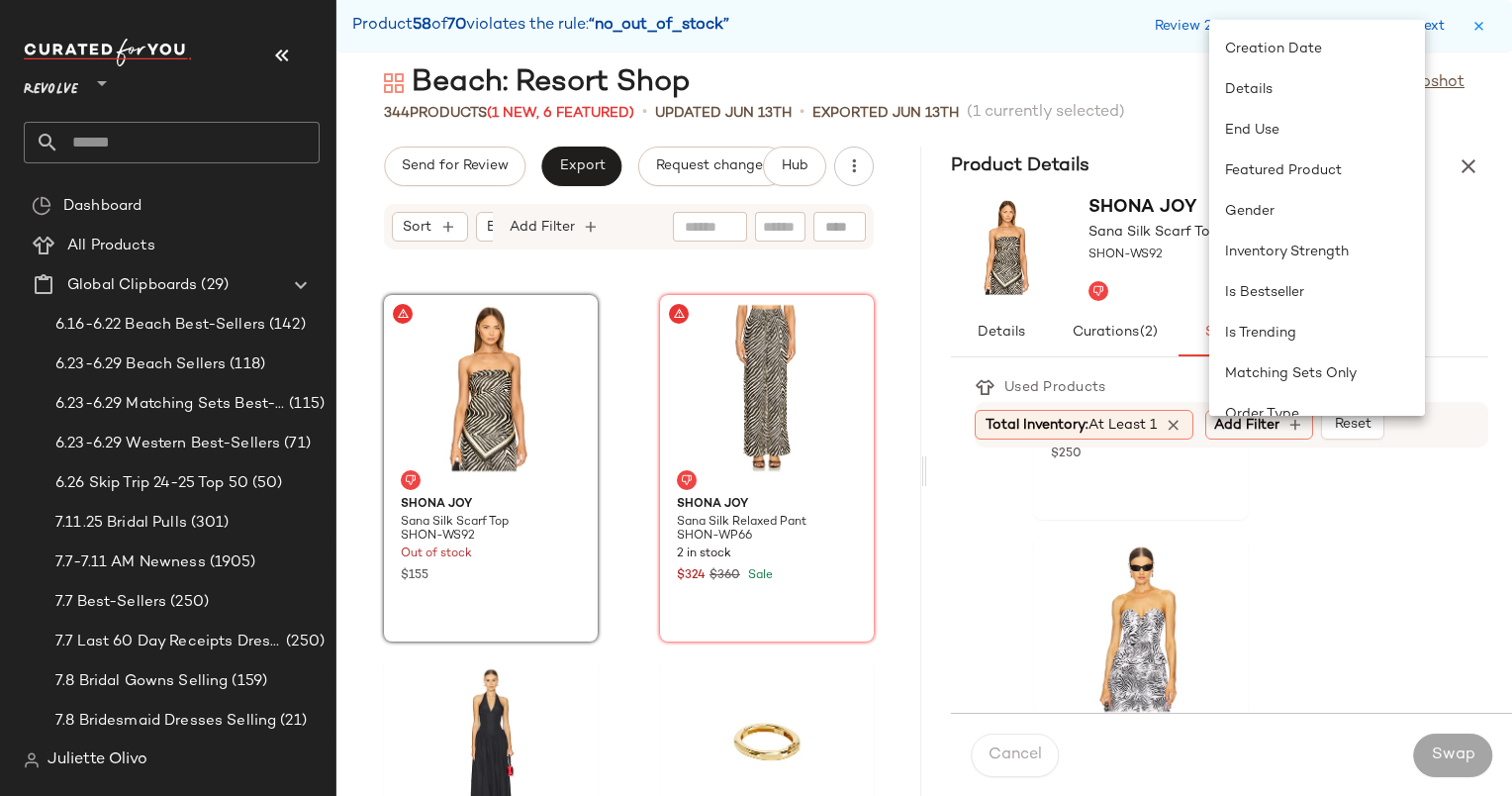 scroll, scrollTop: 495, scrollLeft: 0, axis: vertical 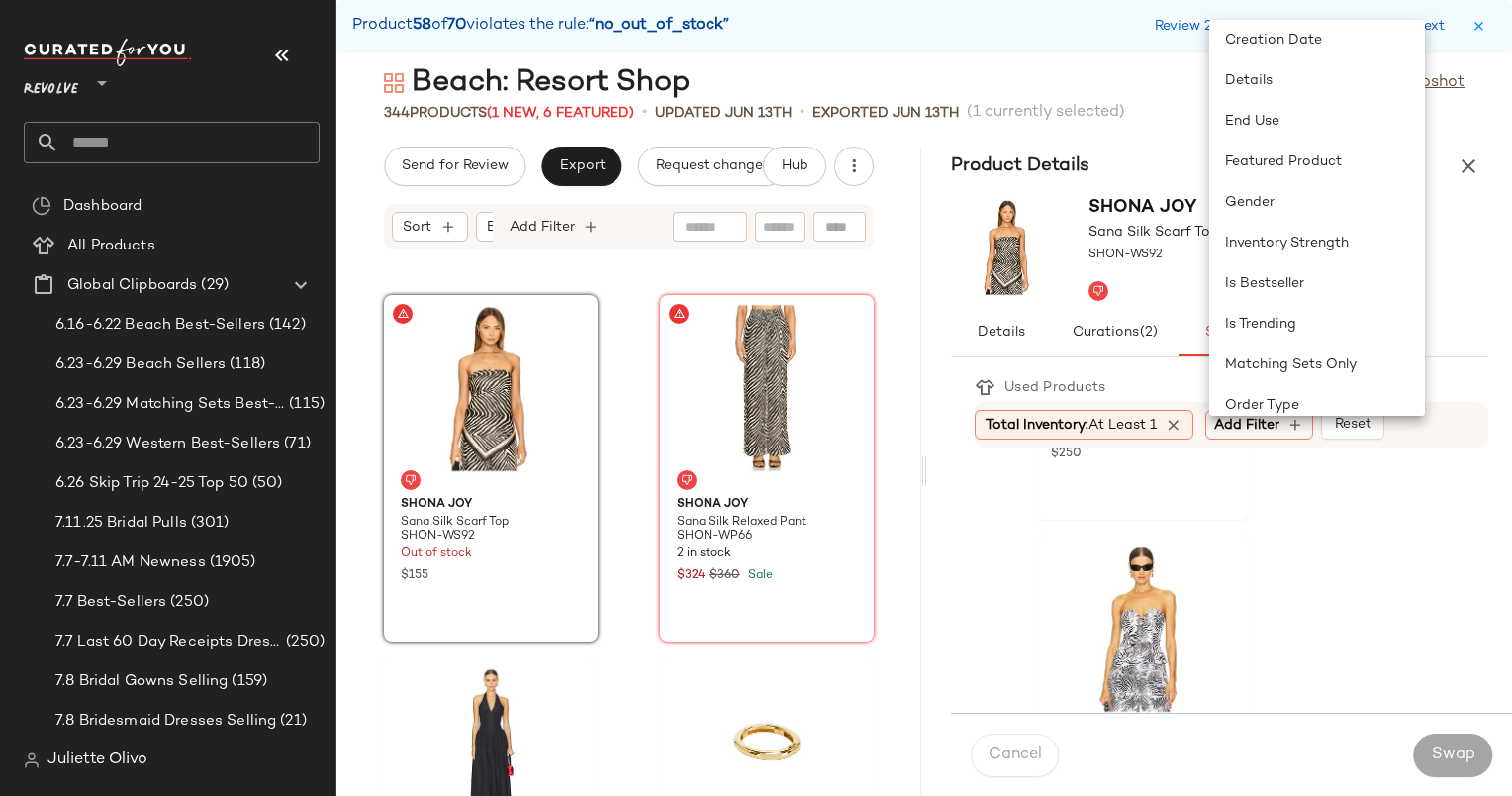click on "[FIRST] [LAST] [FIRST] [LAST] KATR-WD539 21 in stock $228 $661  •  3 [FIRST] [LAST] [FIRST] [LAST] Caliente Crop Top MVAS-WS1 14 in stock $250 AFRM [FIRST] [LAST] [FIRST] [LAST] Corset Top AFFM-WS420 8 in stock $98 $98  •  1 MISA Los Angeles [FIRST] Bandeau Top MISA-WS309 4 in stock $180 SEVEN WONDERS [FIRST] Top SDER-WS13 3 in stock $72 $1.51K  •  21 retrofete [FIRST] Dress ROFR-WD973 2 in stock $998 $998  •  1 Ronny Kobo x REVOLVE [FIRST] Dress RONR-WD781 33 in stock $448 Cala de la Cruz [FIRST] Dress CCRR-WD11 3 in stock $465 AEXAE x REVOLVE Linen Ruched Top AEXR-WS43 26 in stock $160 A.L.C. [FIRST] Top ALX-WS559 16 in stock $295 $560  •  2 Nation Los Angeles [FIRST] Smocked Dress NATI-WD243 53 in stock $238 4th & Reckless [FIRST] Scarf Top 4THR-WS23 2 in stock $62 $124  •  2 AFRM [FIRST] Maxi Dress AFFM-WD411 314 Pre-Order Items $118 $118  •  1 DELFI [FIRST] Dress DELR-WD91 66 in stock $528 Rails [FIRST] Top RAIL-WS1062 17 in stock $148 DELFI [FIRST] Dress DELR-WD95 16 in stock $498 $498  •  1 FAITHFULL THE BRAND [FIRST] Strapless Top $150 34" 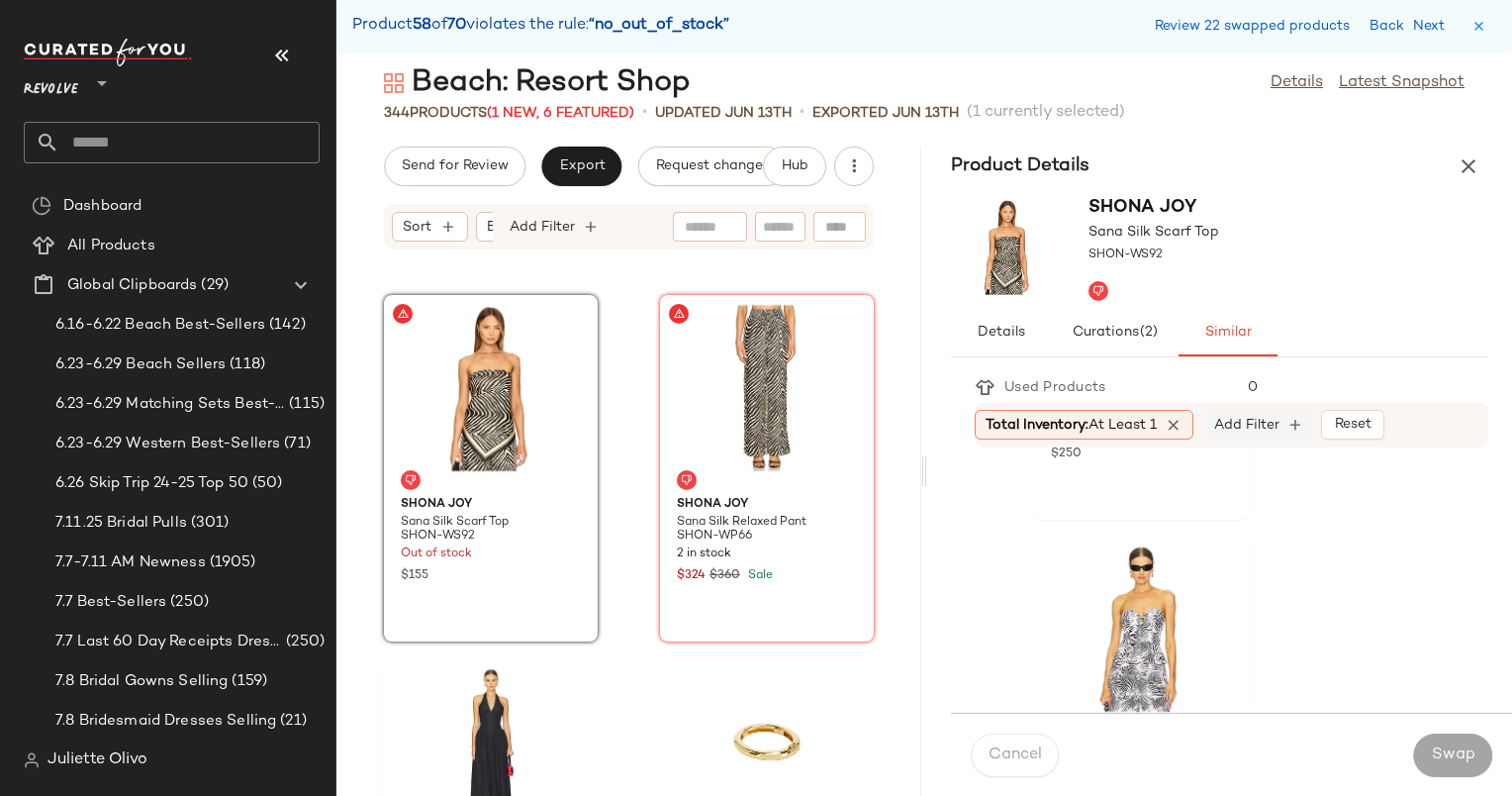 click on "Add Filter" at bounding box center [1247, 425] 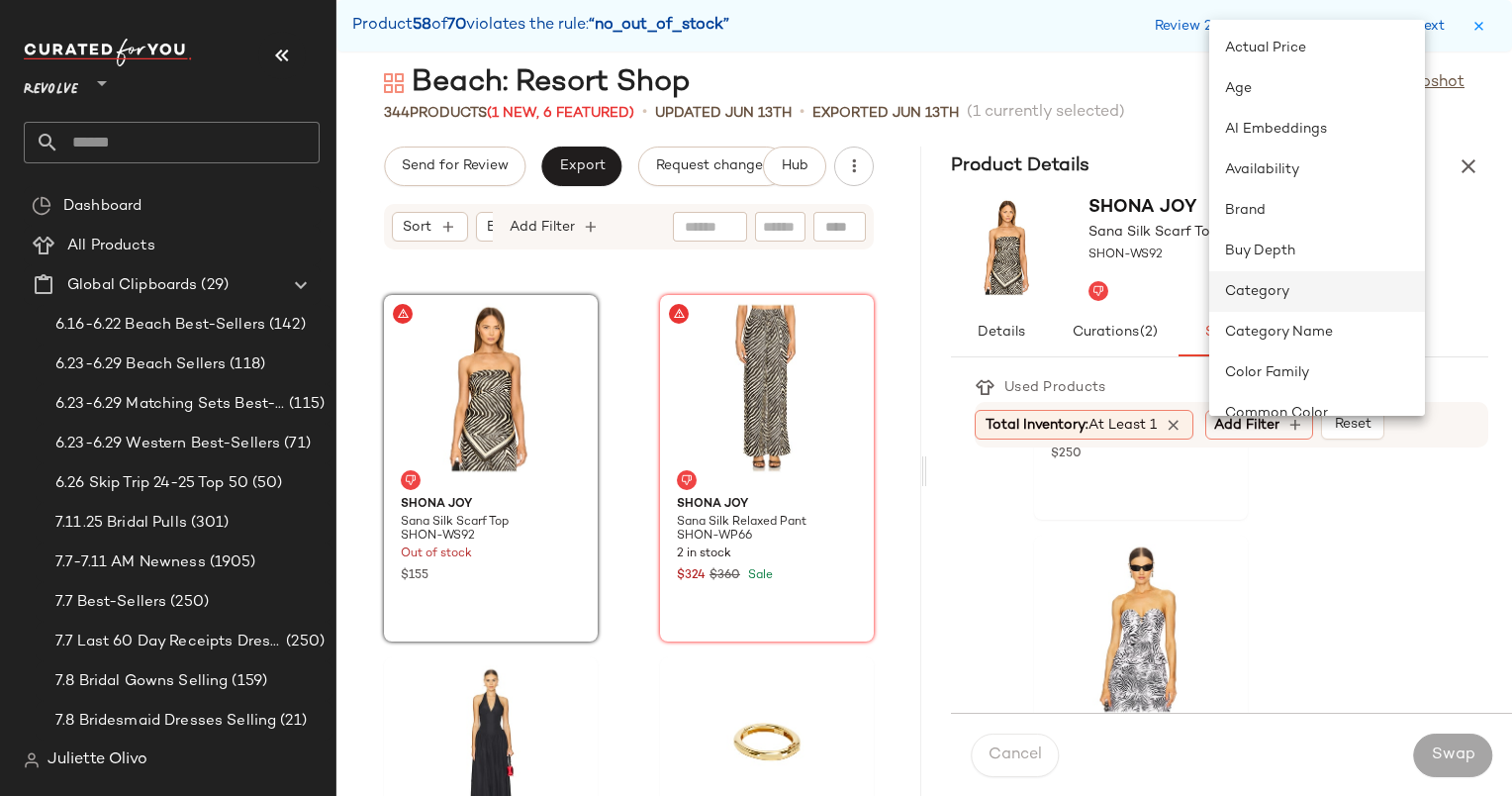 click on "Category" 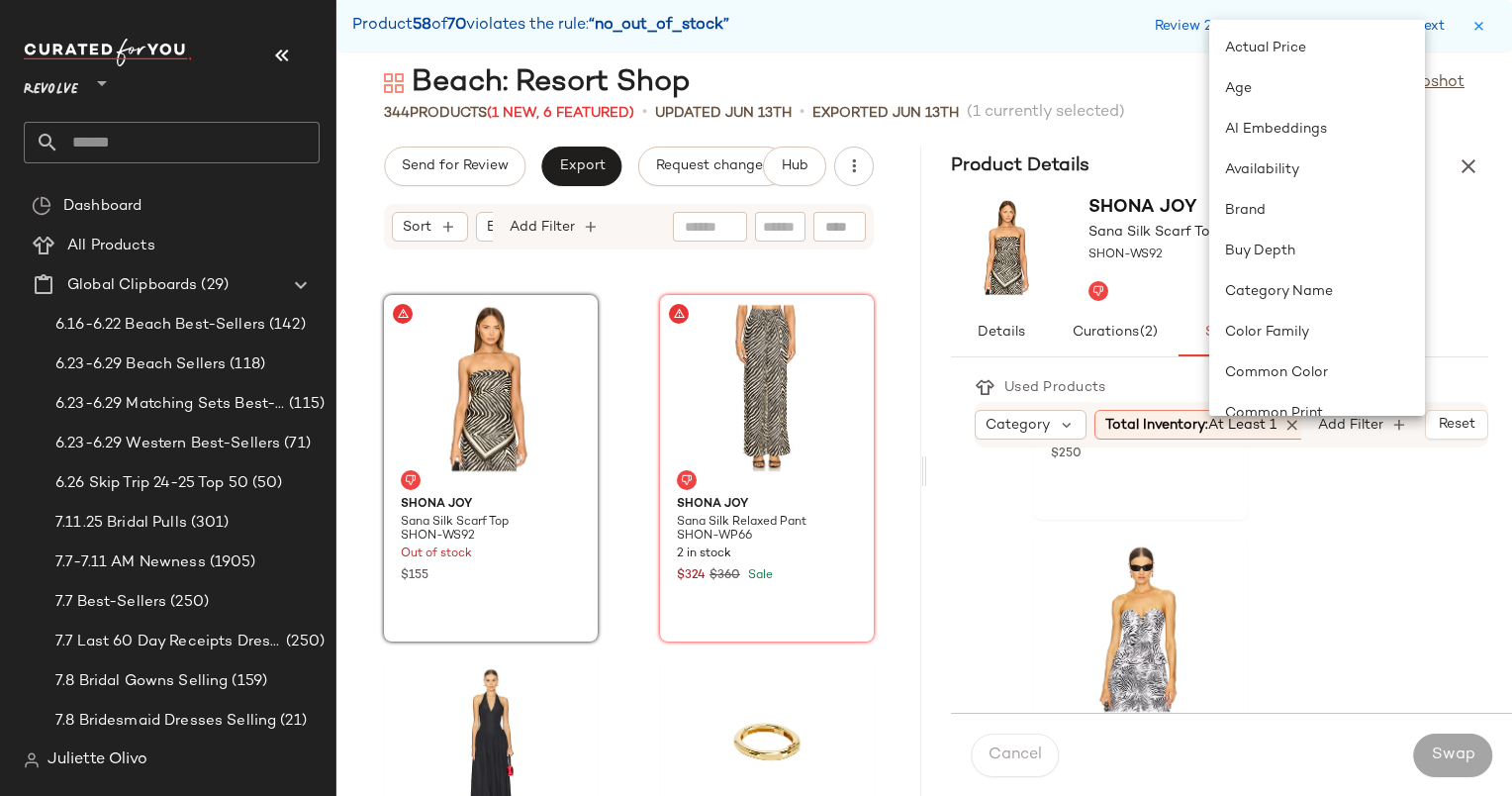 scroll, scrollTop: 0, scrollLeft: 18, axis: horizontal 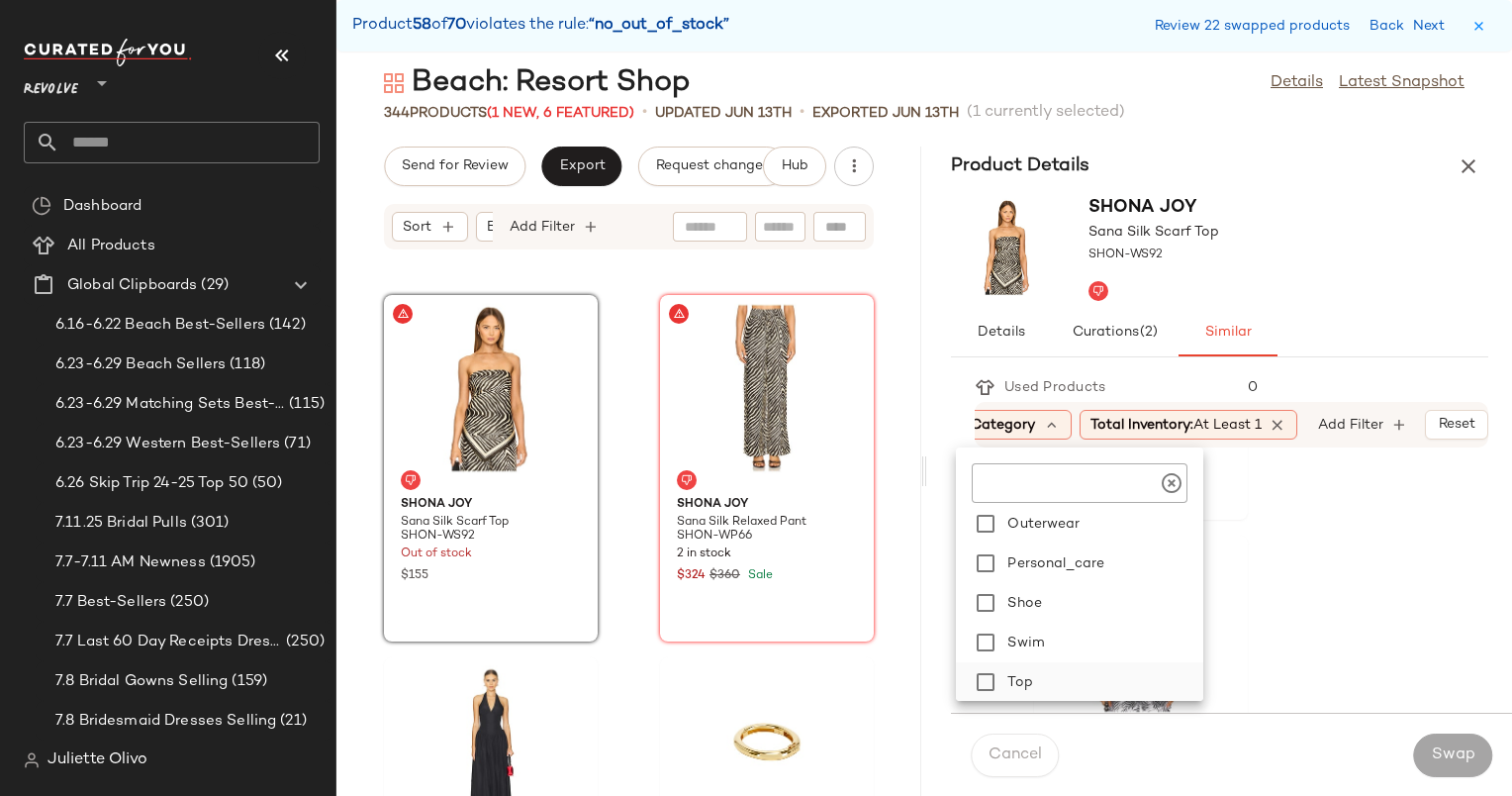 click on "Top" at bounding box center (1101, 682) 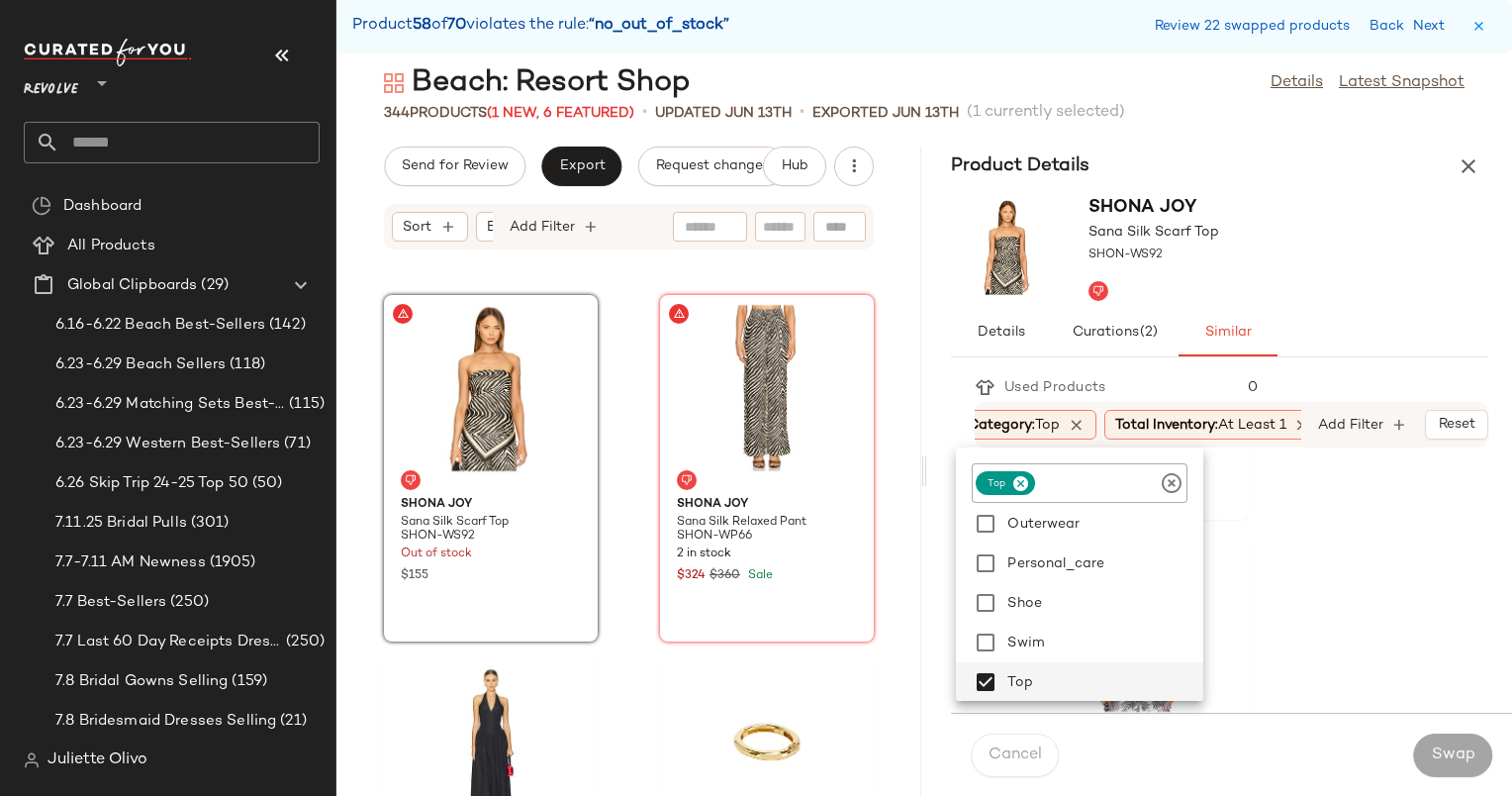 click on "Shona Joy Sana Silk Scarf Top SHON-WS92" at bounding box center [1219, 248] 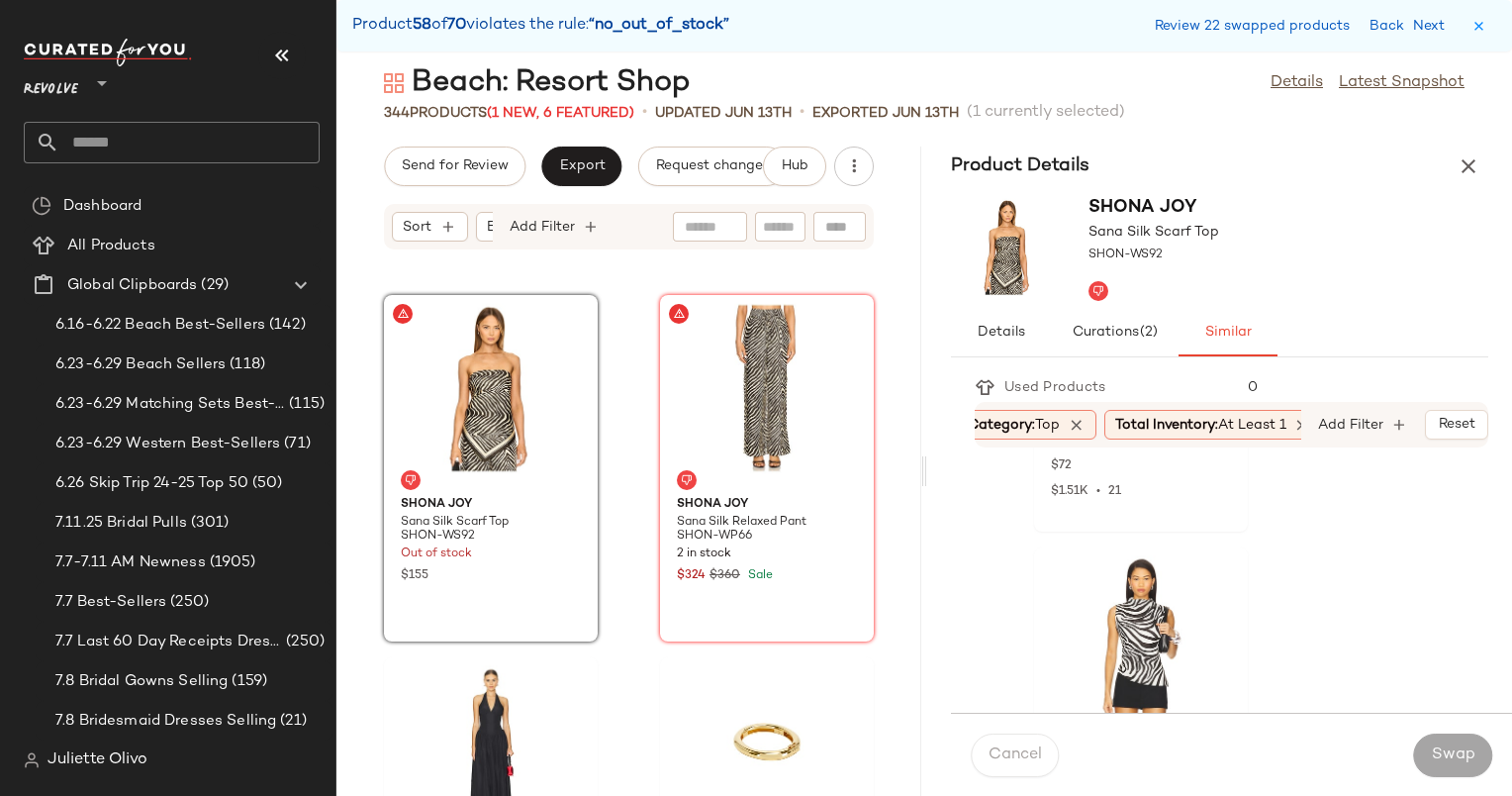 scroll, scrollTop: 1366, scrollLeft: 0, axis: vertical 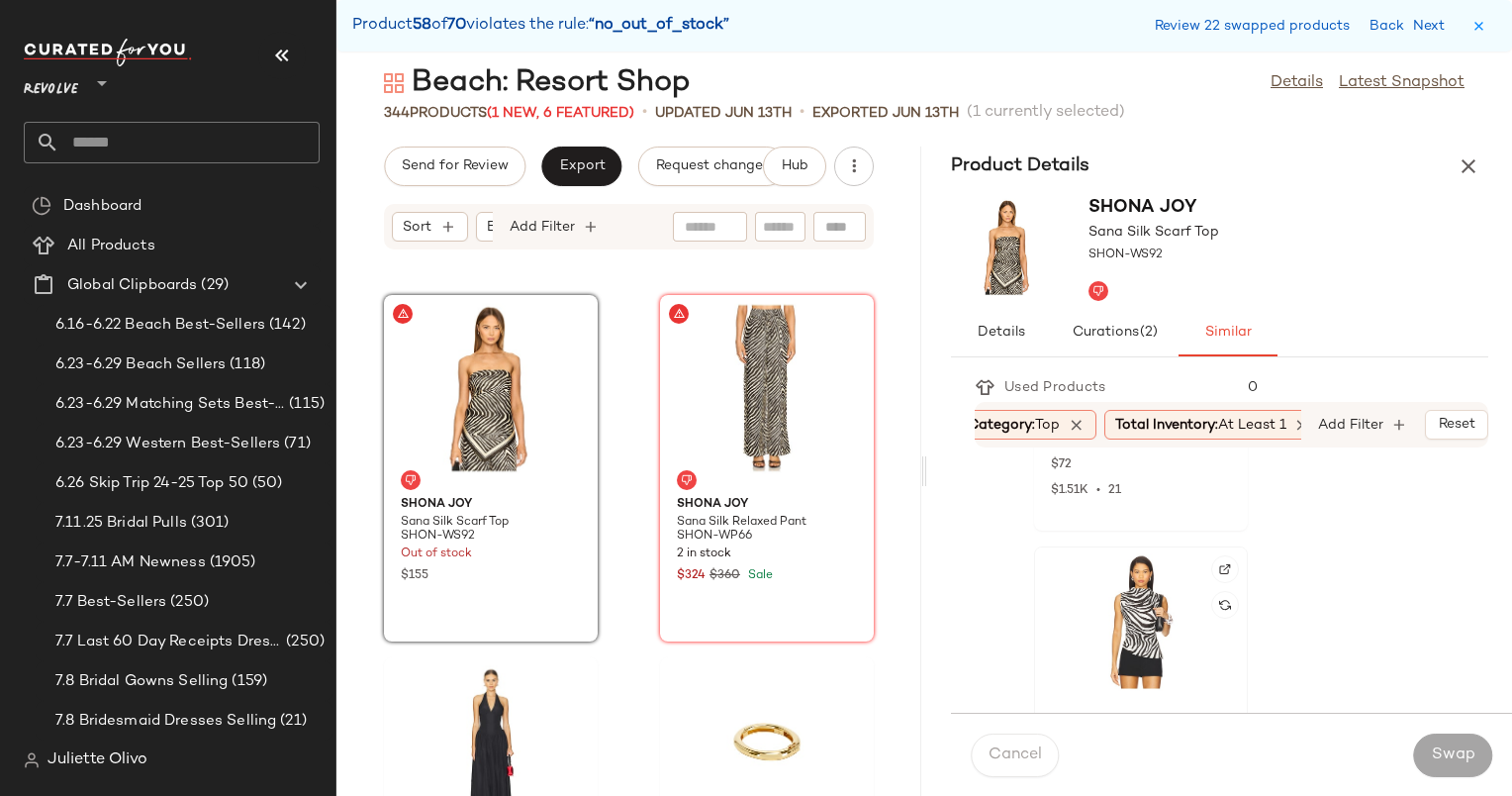 click 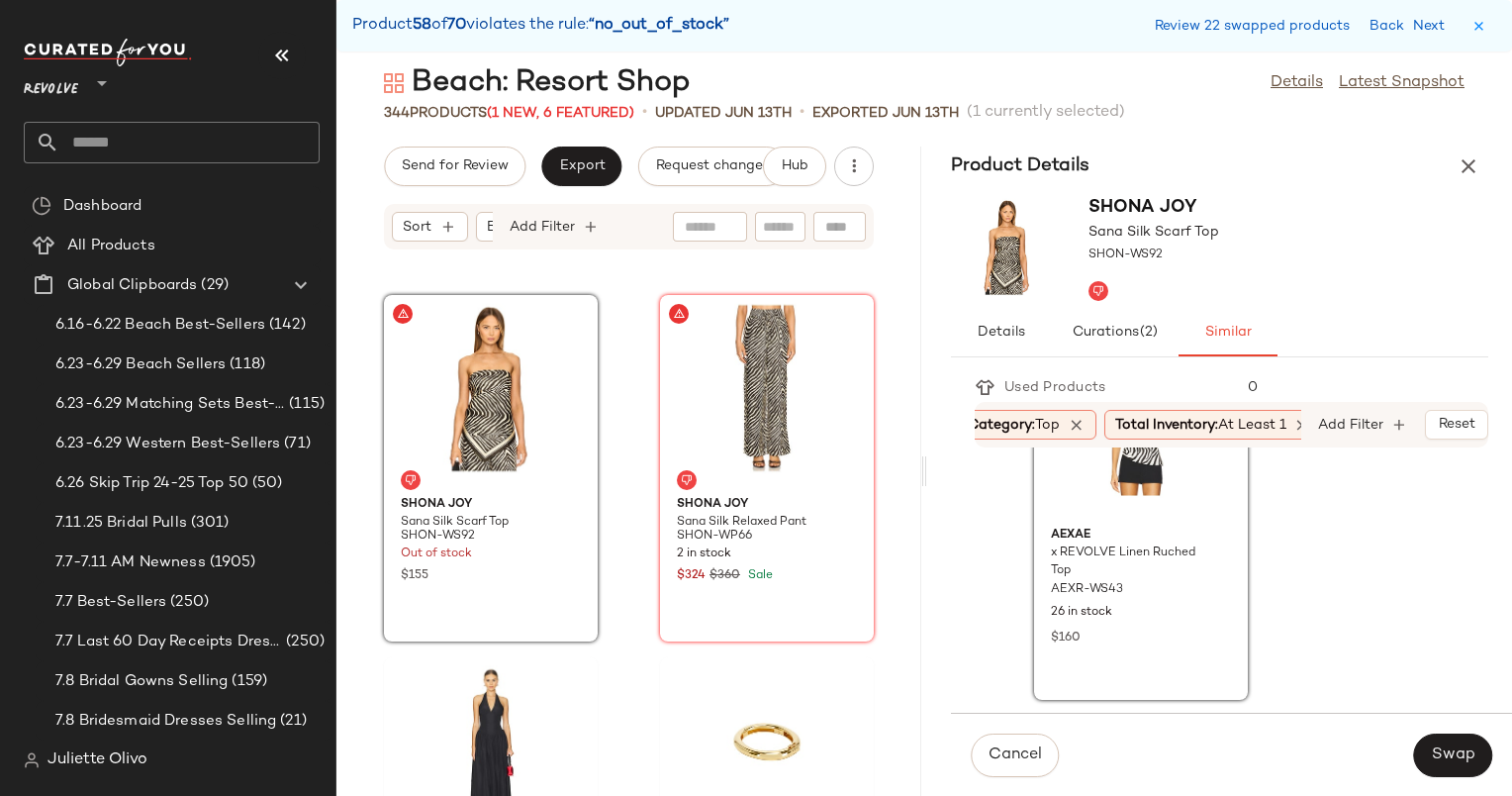 scroll, scrollTop: 1533, scrollLeft: 0, axis: vertical 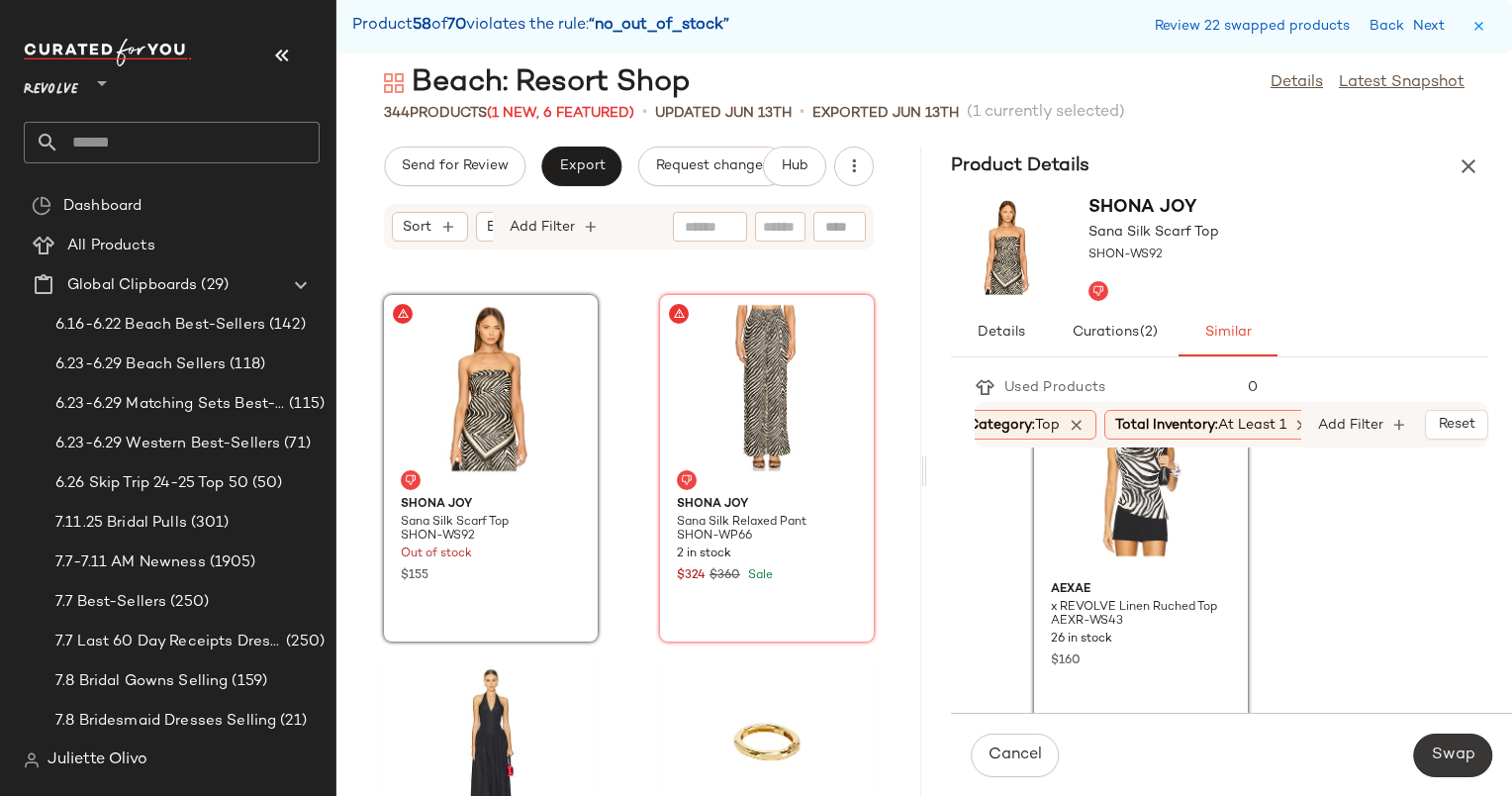 click on "Swap" at bounding box center [1453, 755] 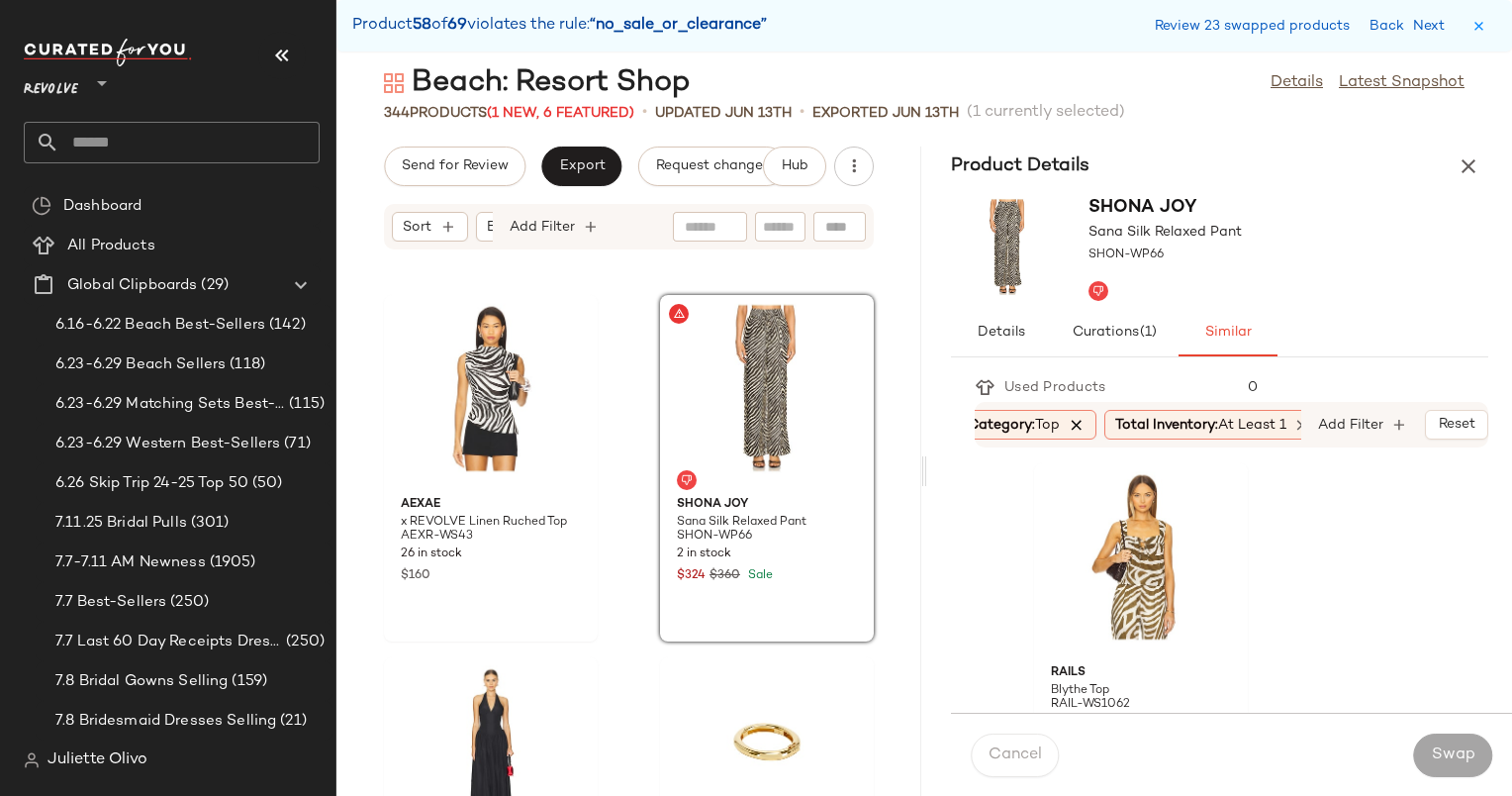 click at bounding box center (1077, 425) 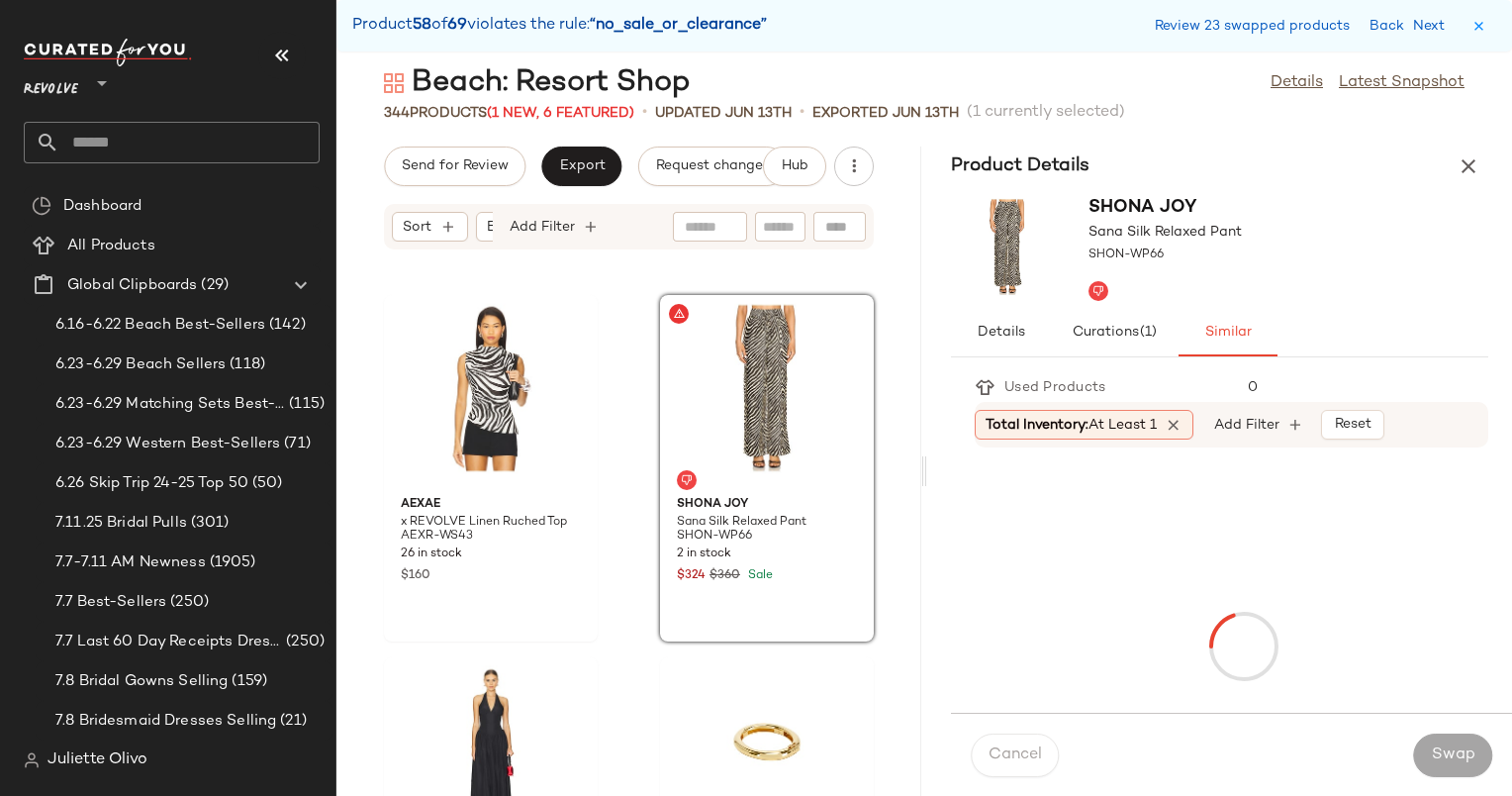 scroll, scrollTop: 0, scrollLeft: 0, axis: both 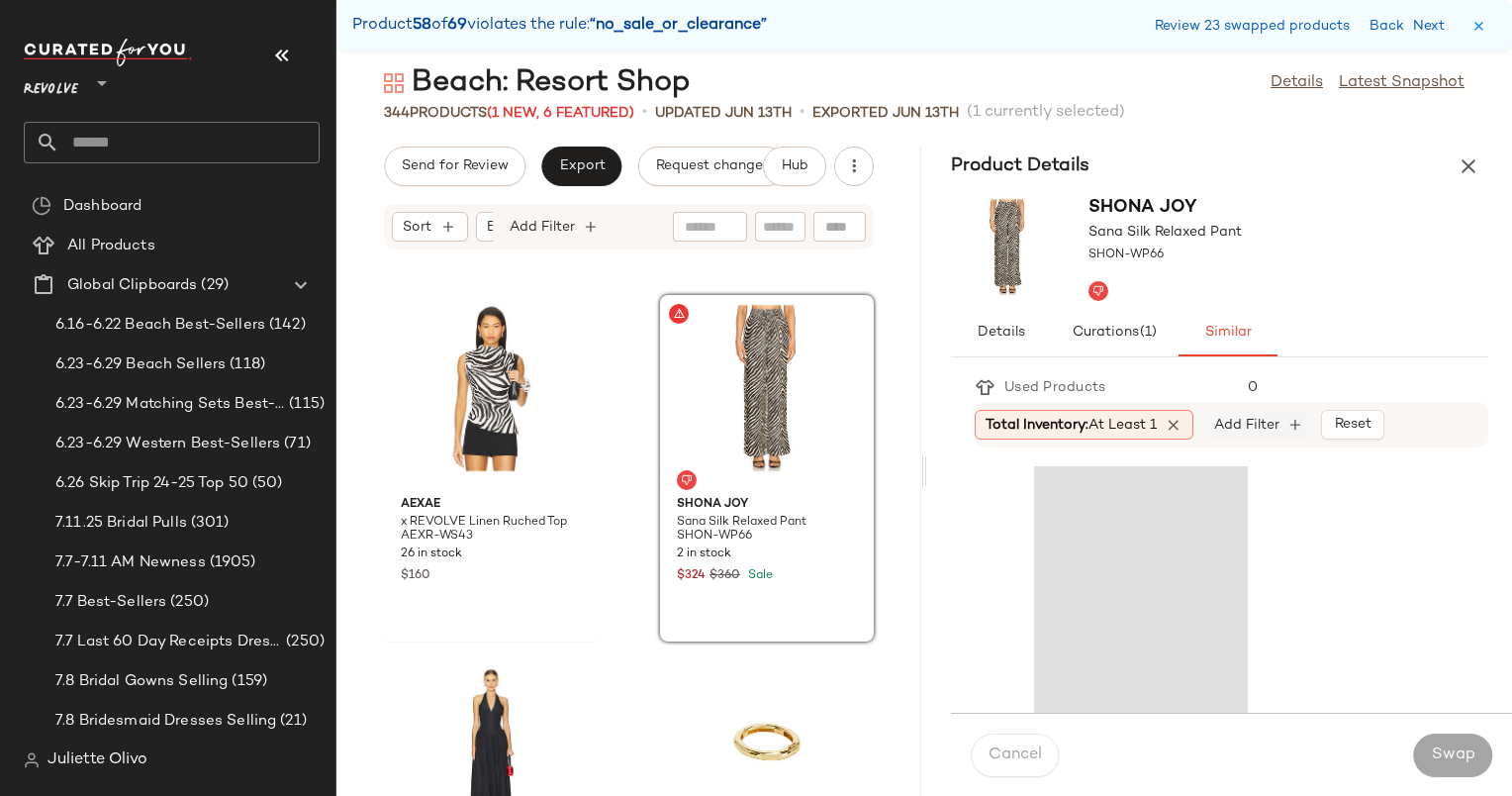 click on "Add Filter" at bounding box center [1247, 425] 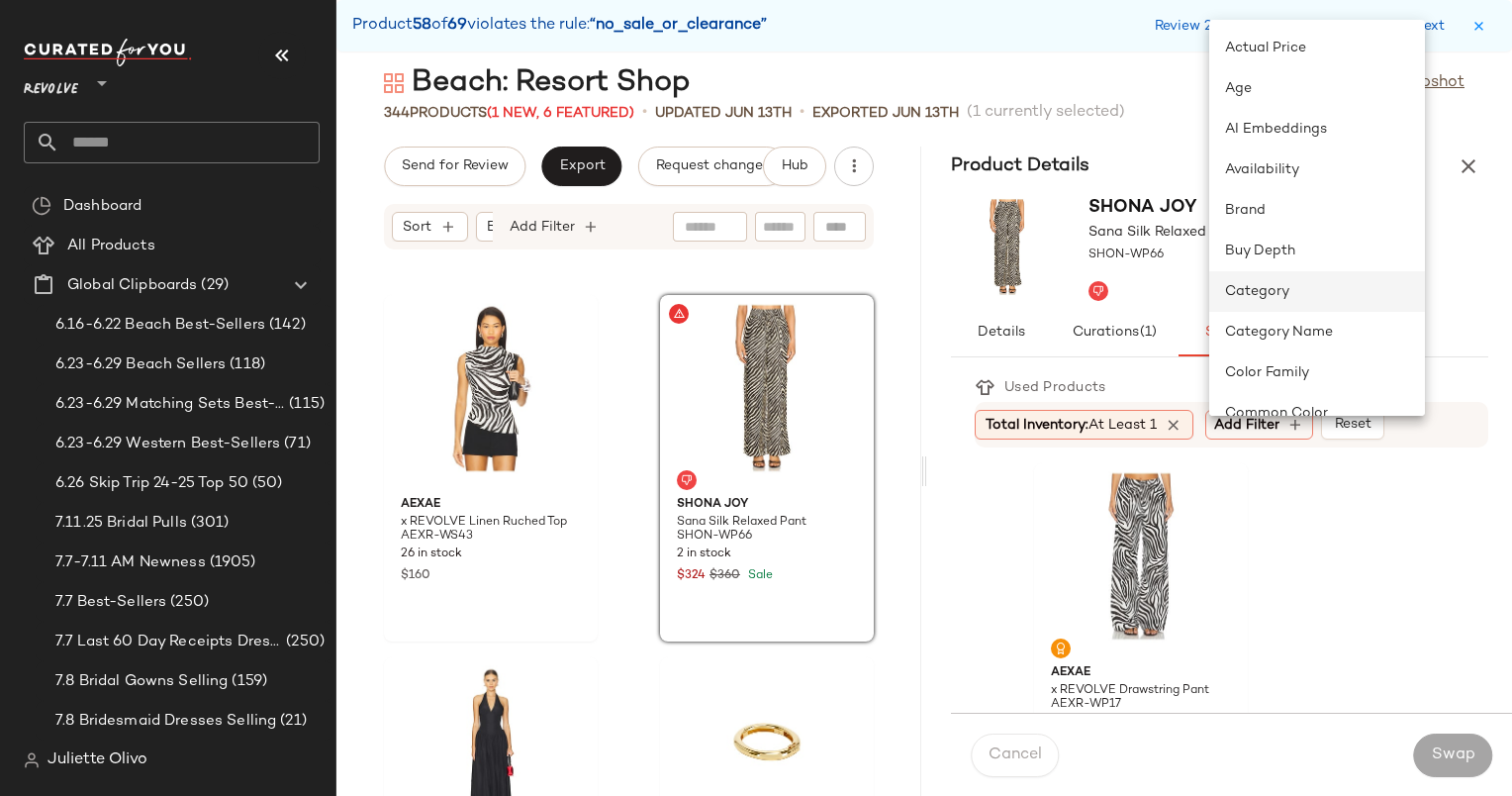 click on "Category" 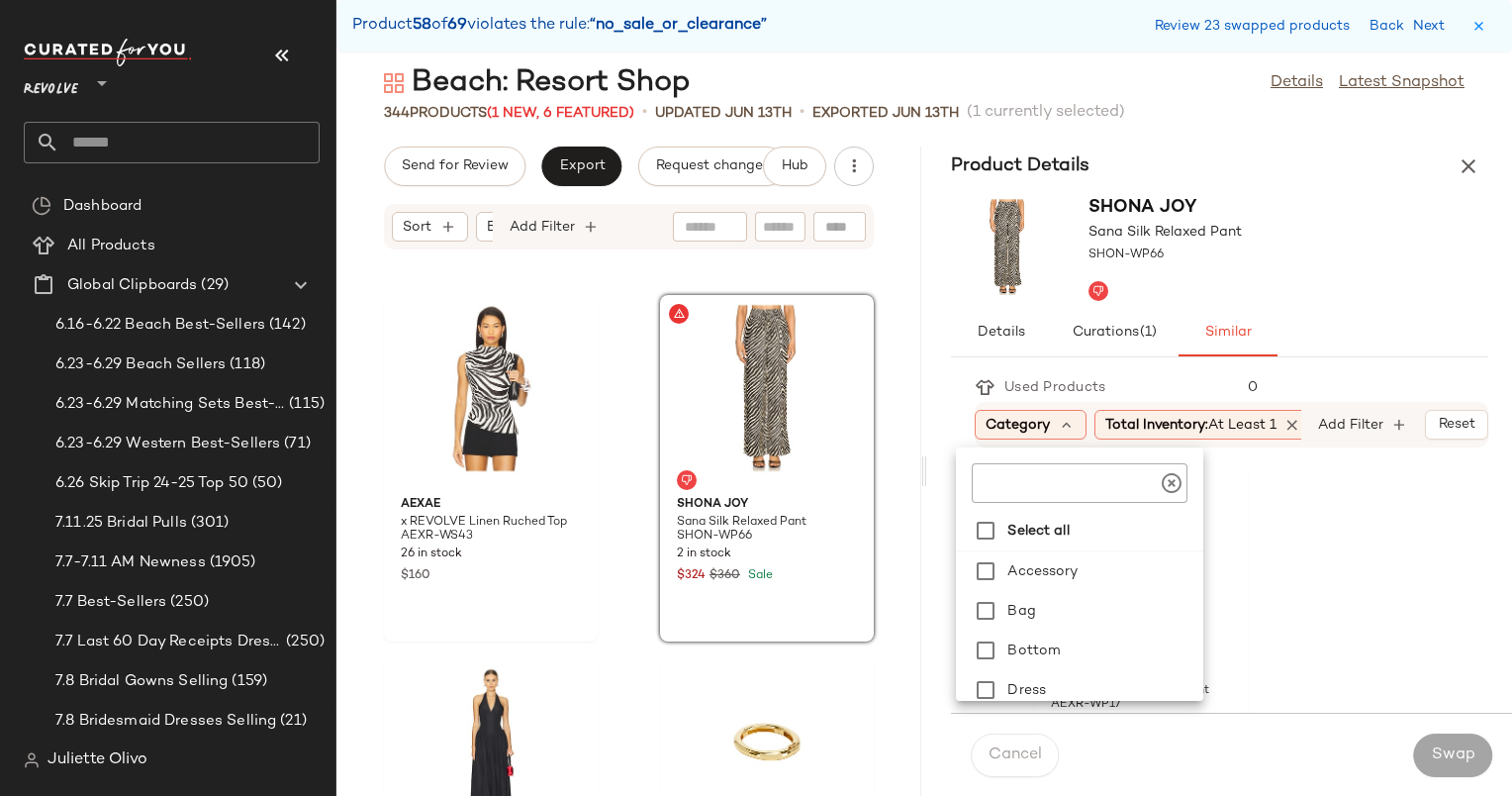 scroll, scrollTop: 0, scrollLeft: 18, axis: horizontal 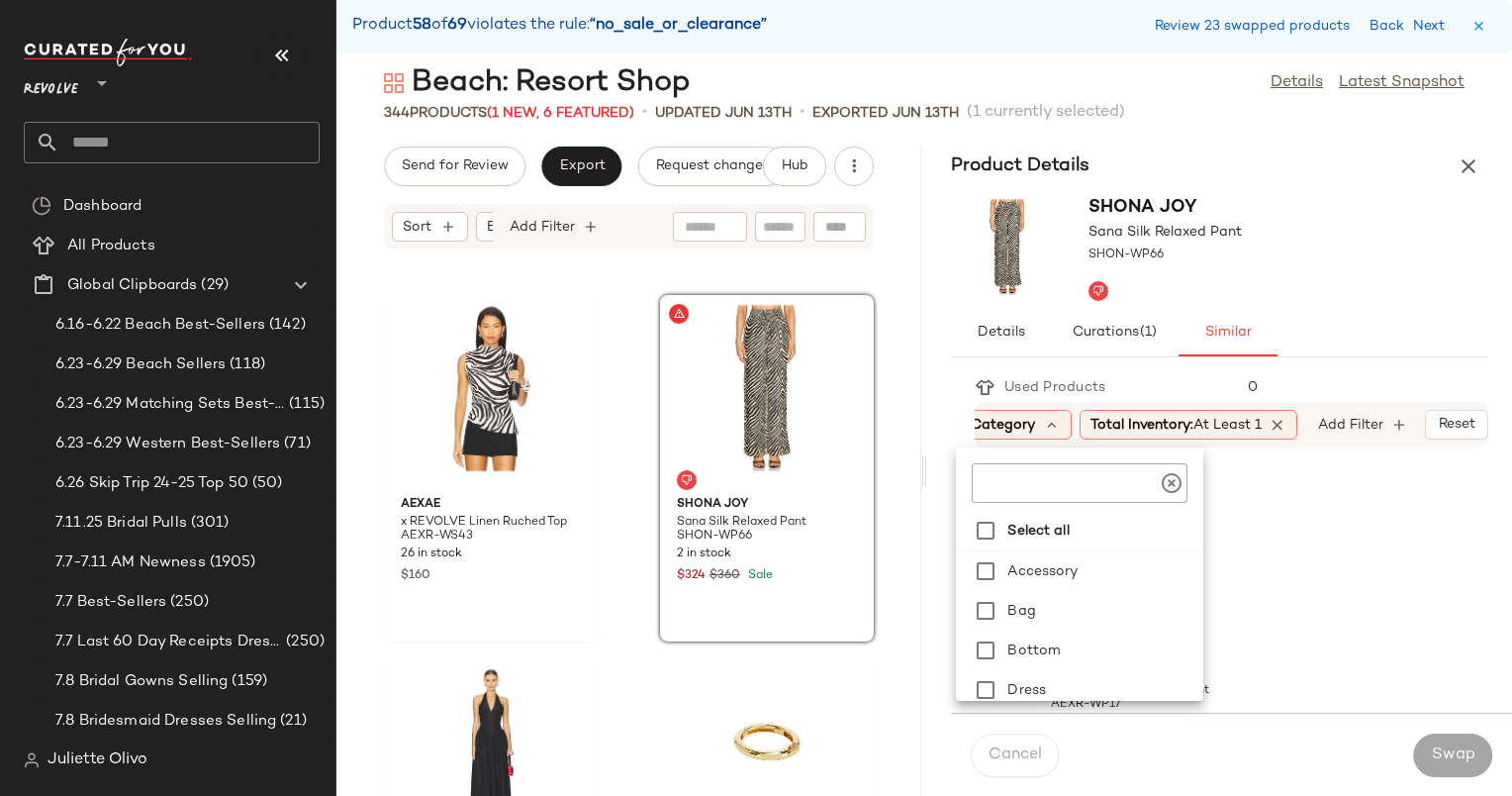 click on "Shona Joy Sana Silk Relaxed Pant SHON-WP66" at bounding box center (1219, 248) 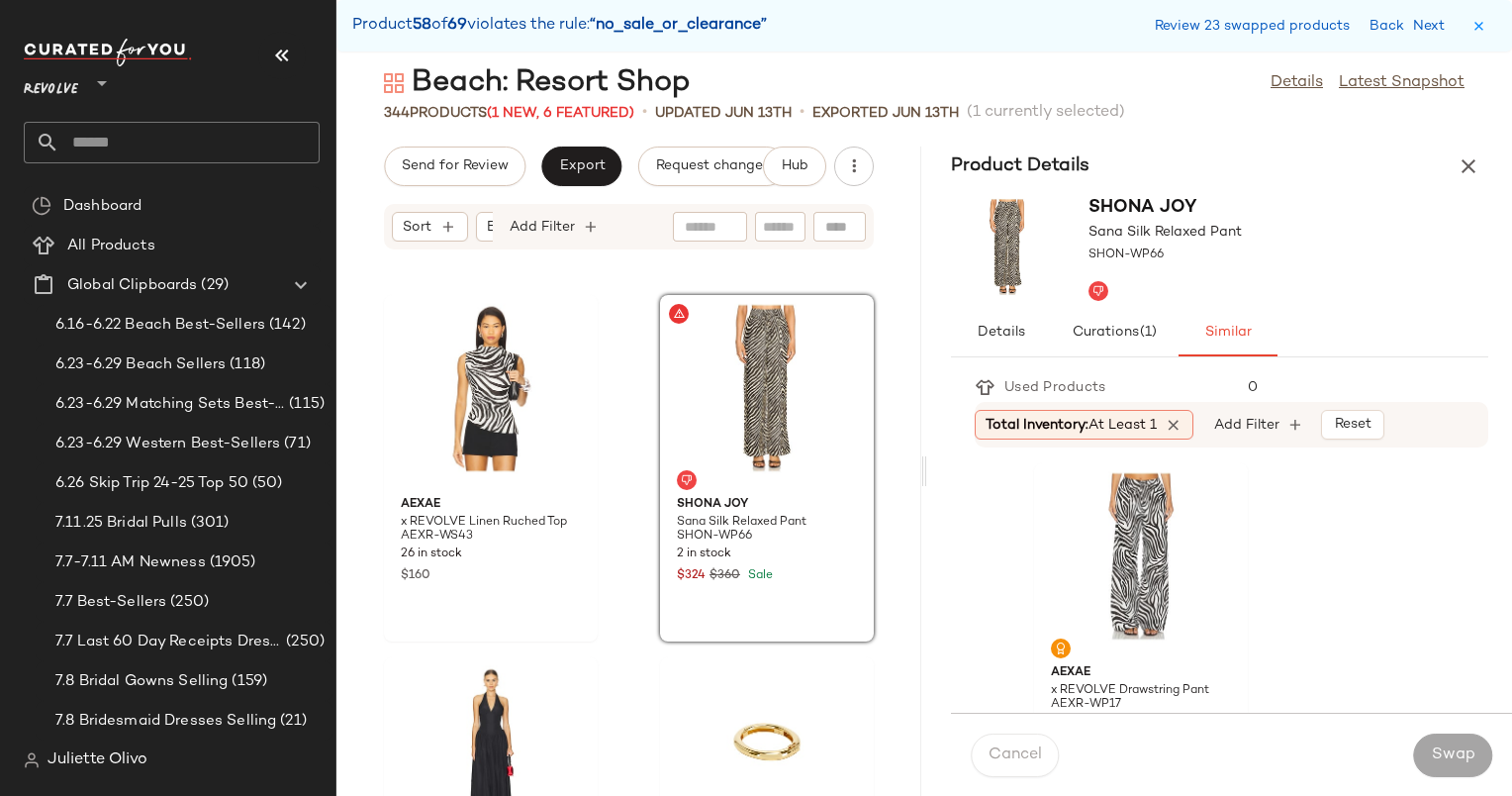 scroll, scrollTop: 0, scrollLeft: 0, axis: both 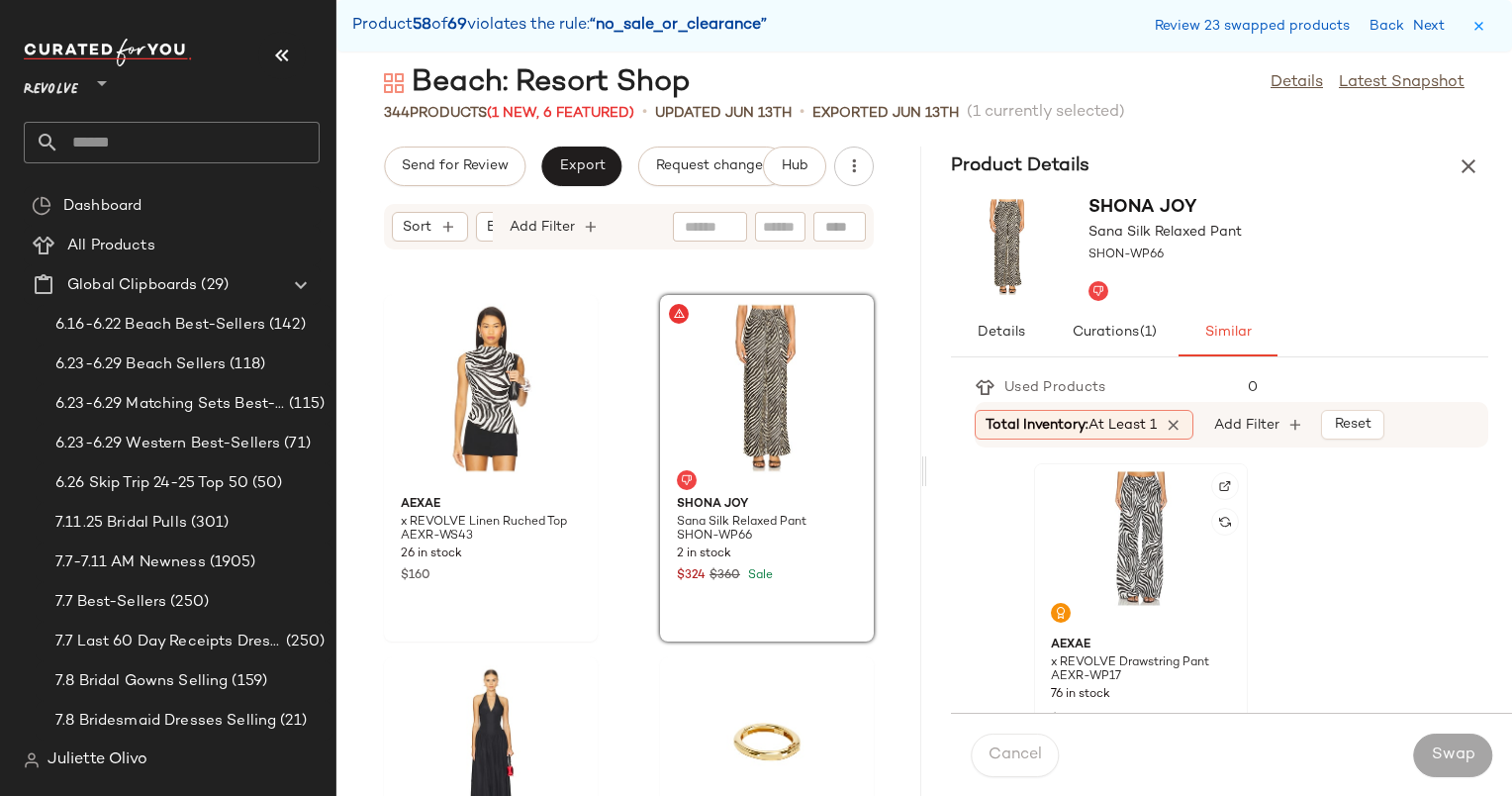 click 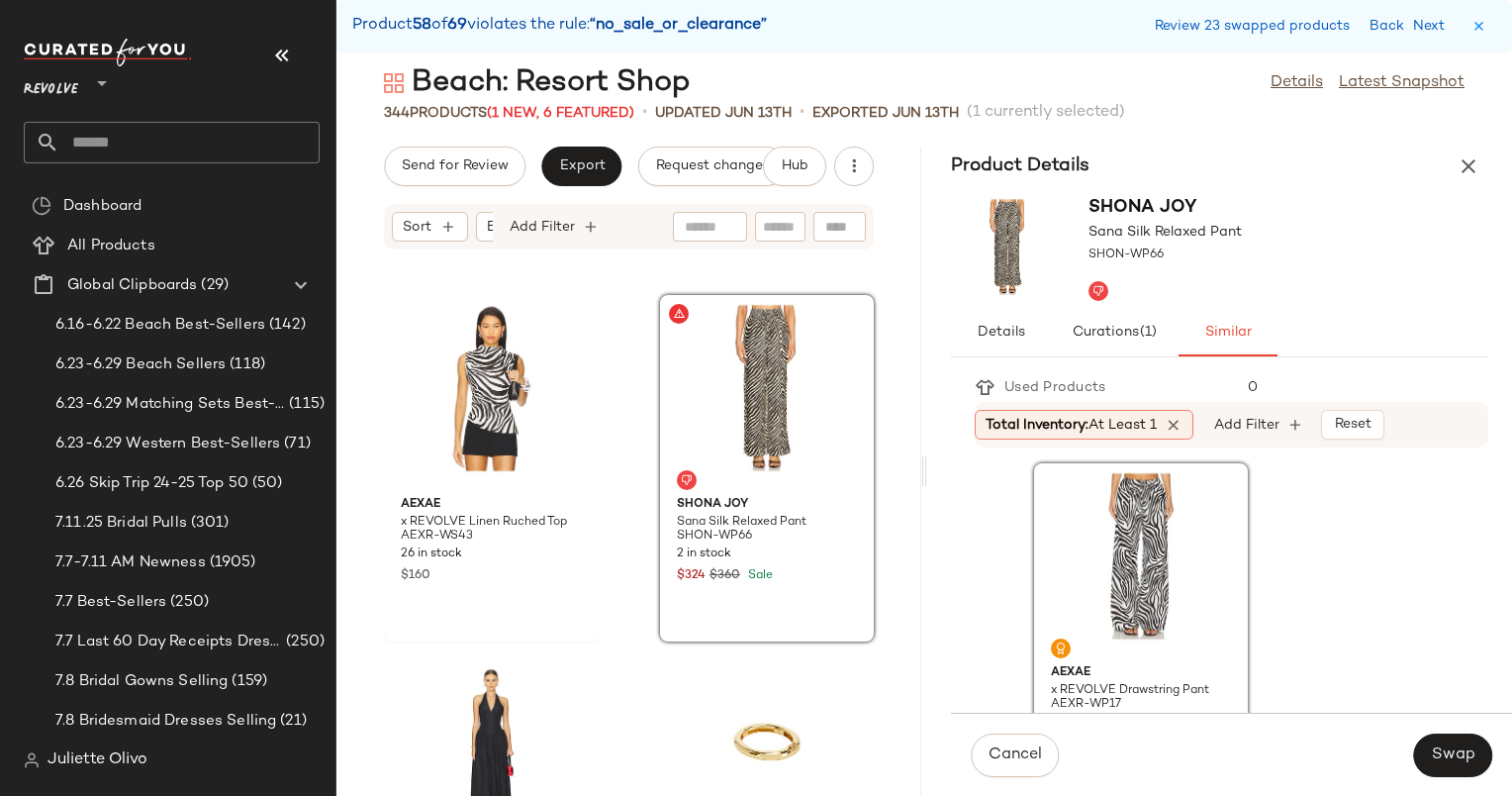 scroll, scrollTop: 366, scrollLeft: 0, axis: vertical 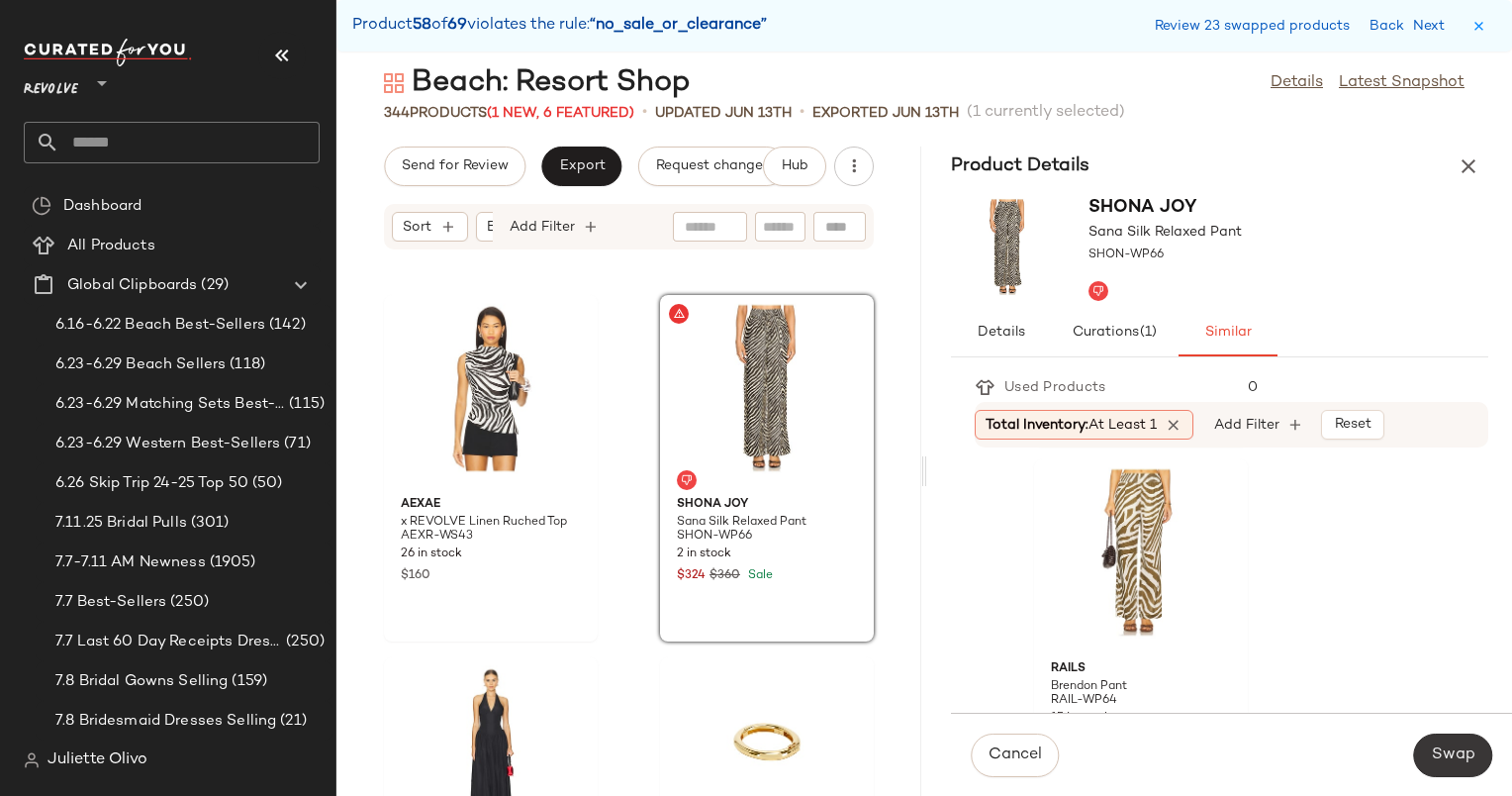 click on "Swap" at bounding box center (1453, 755) 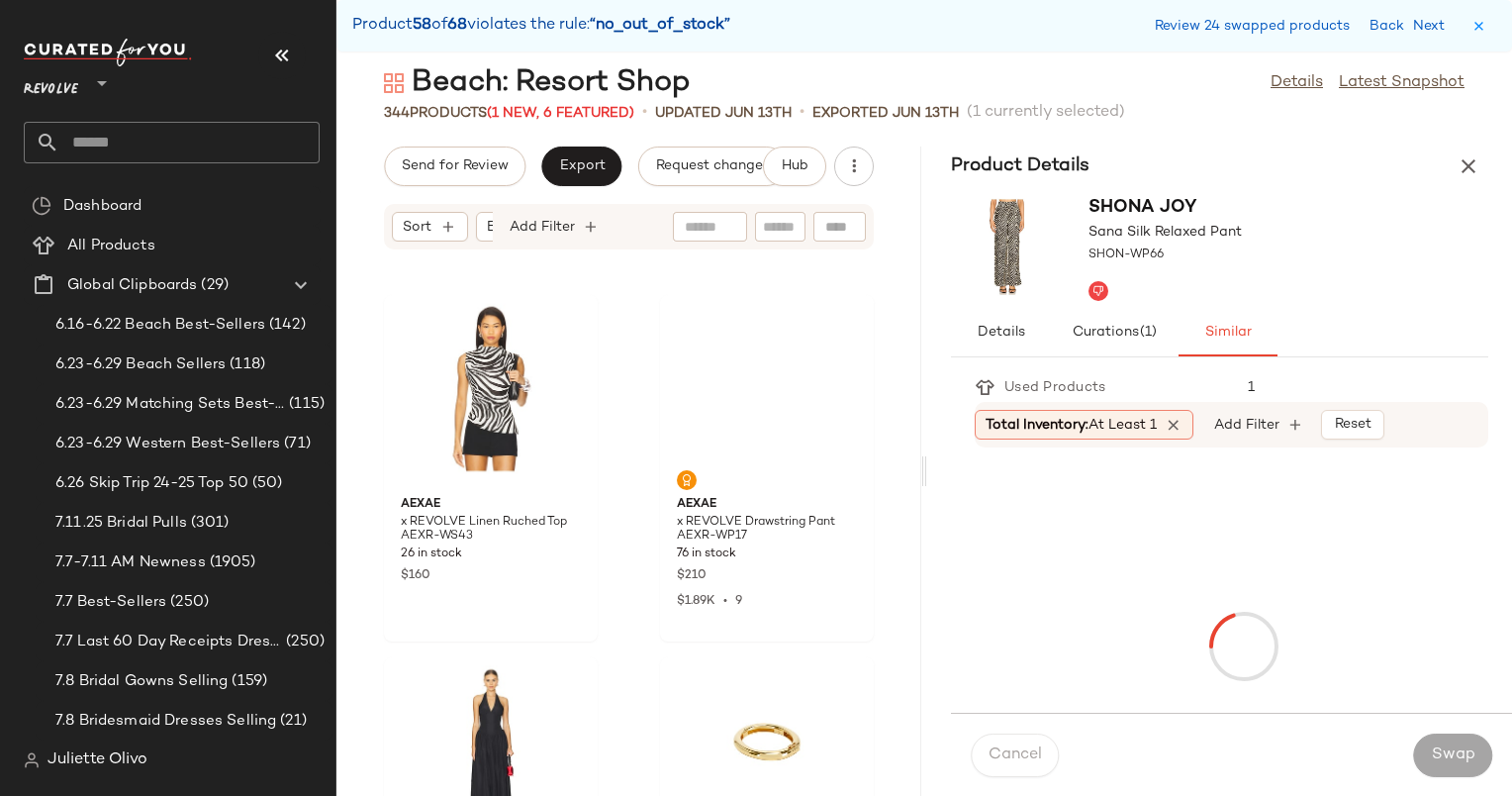 scroll, scrollTop: 55078, scrollLeft: 0, axis: vertical 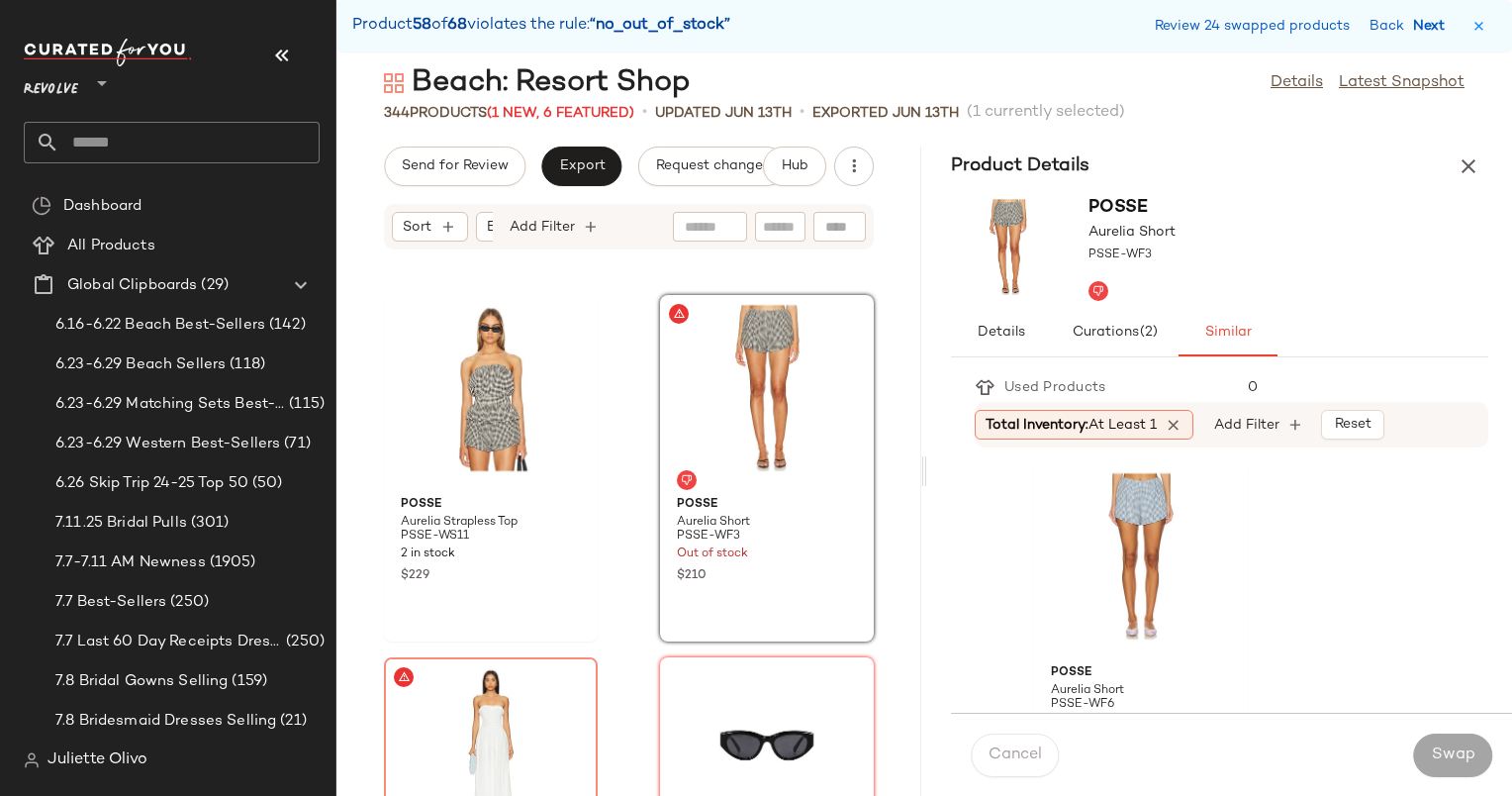 click on "Next" at bounding box center (1433, 26) 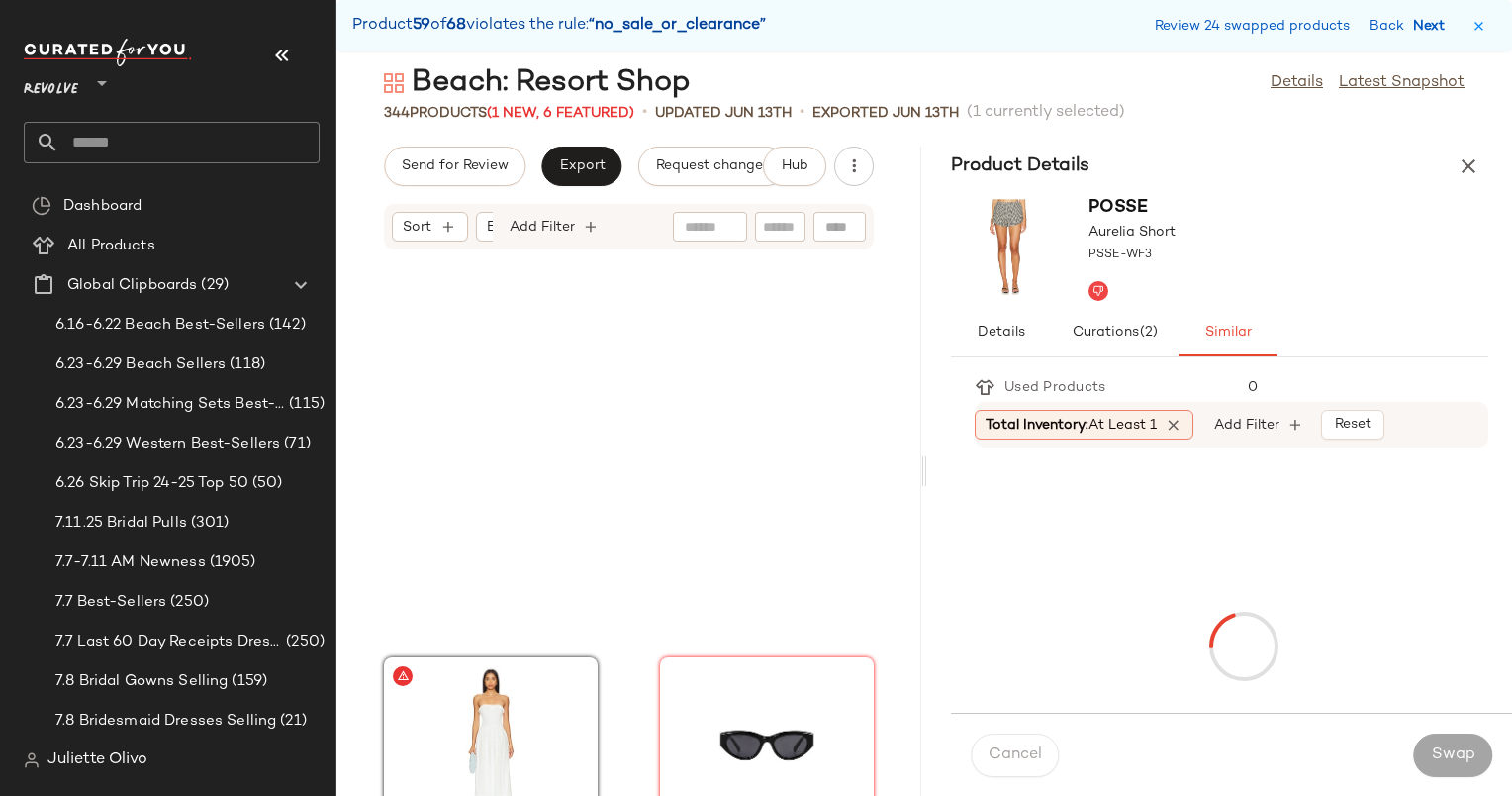 scroll, scrollTop: 55441, scrollLeft: 0, axis: vertical 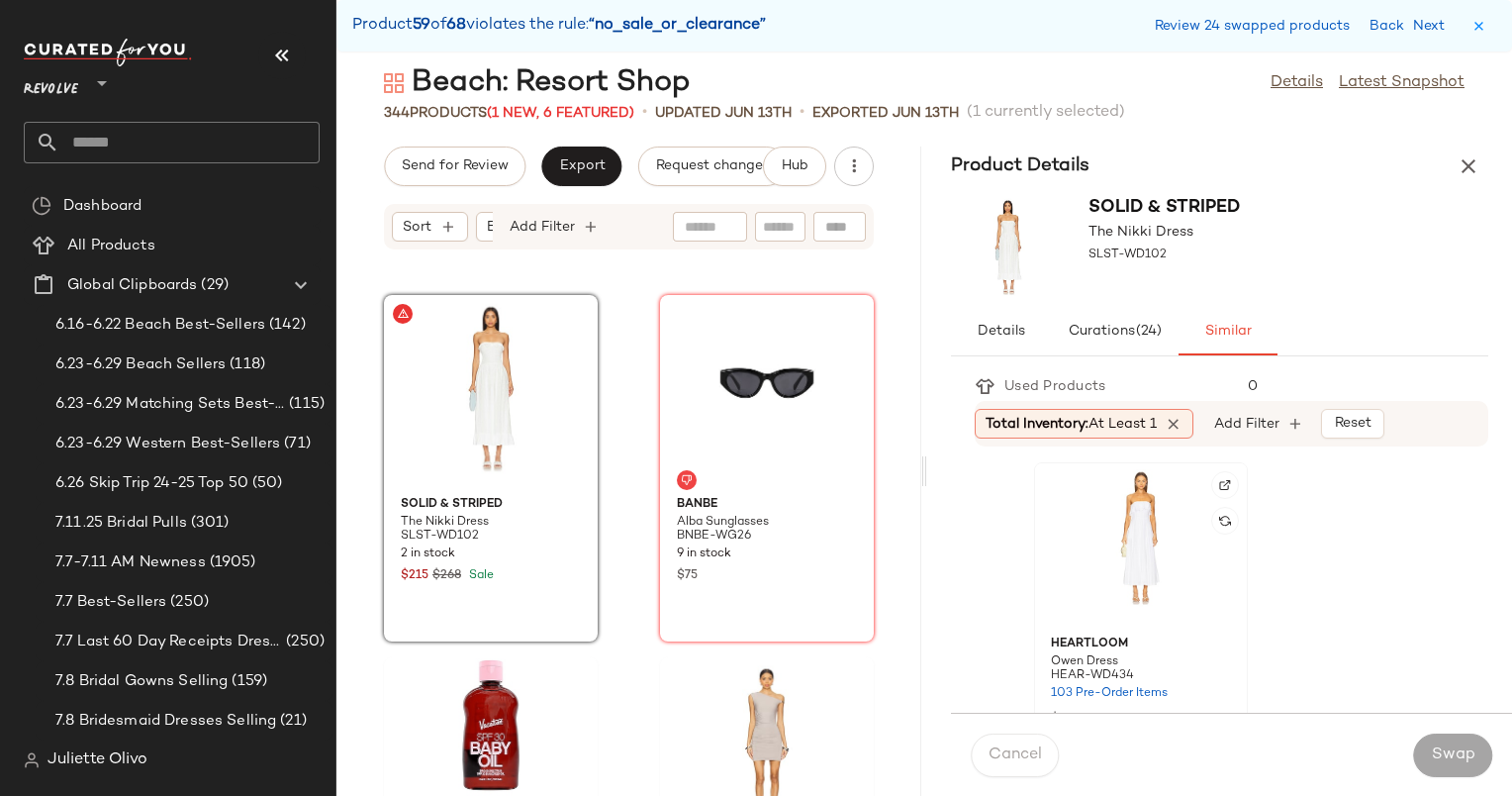click 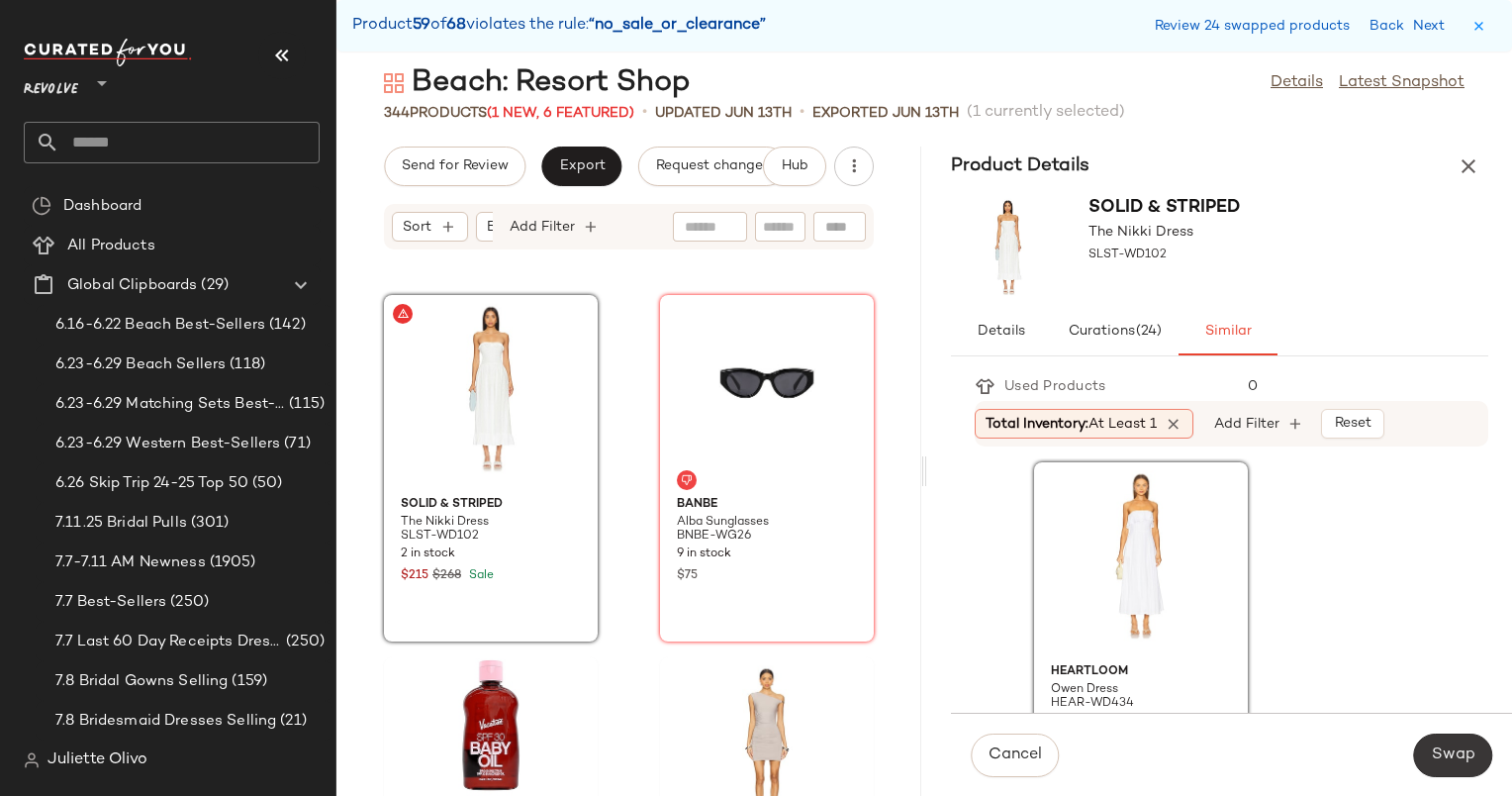 click on "Swap" at bounding box center [1453, 755] 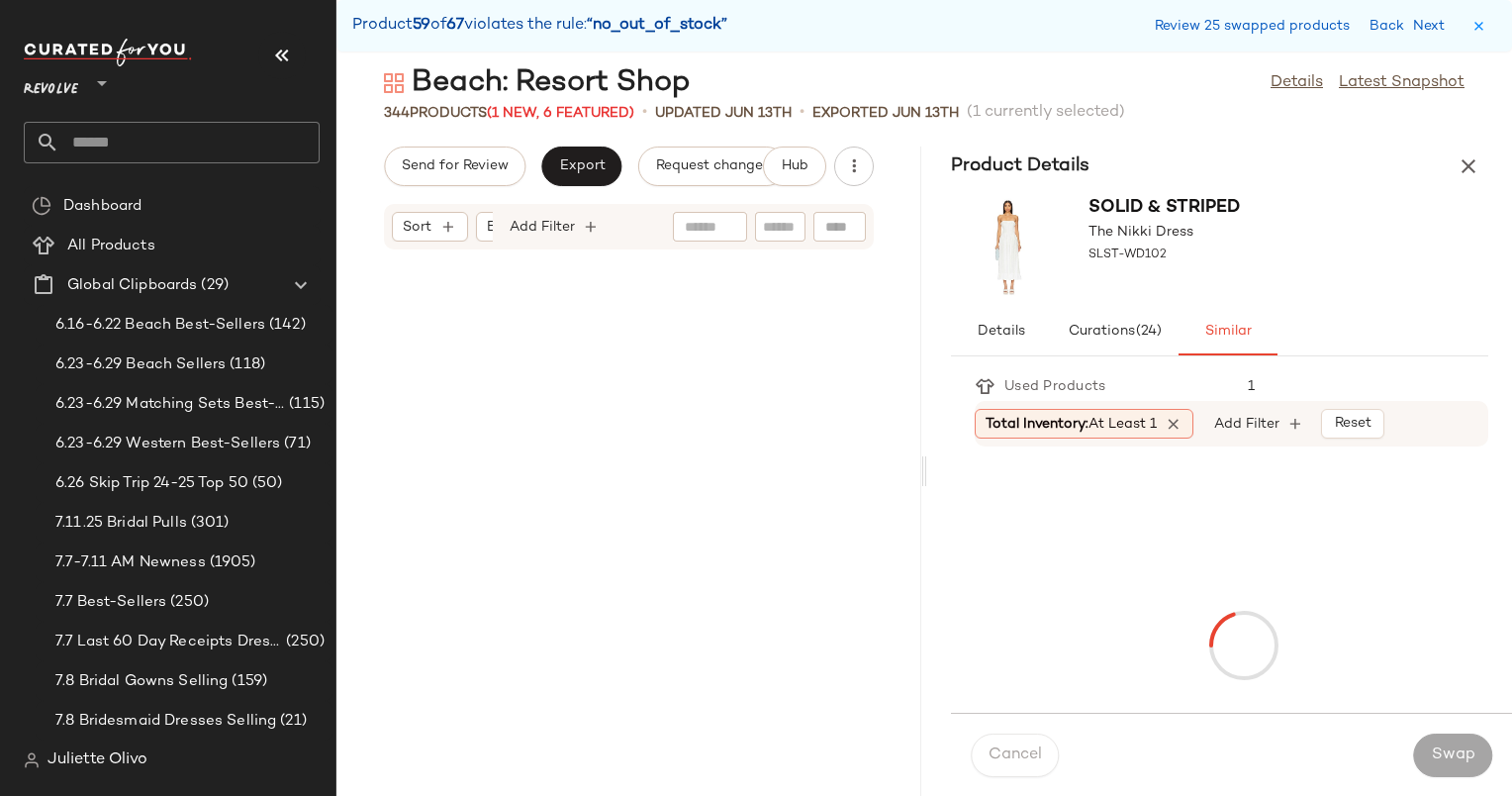scroll, scrollTop: 57253, scrollLeft: 0, axis: vertical 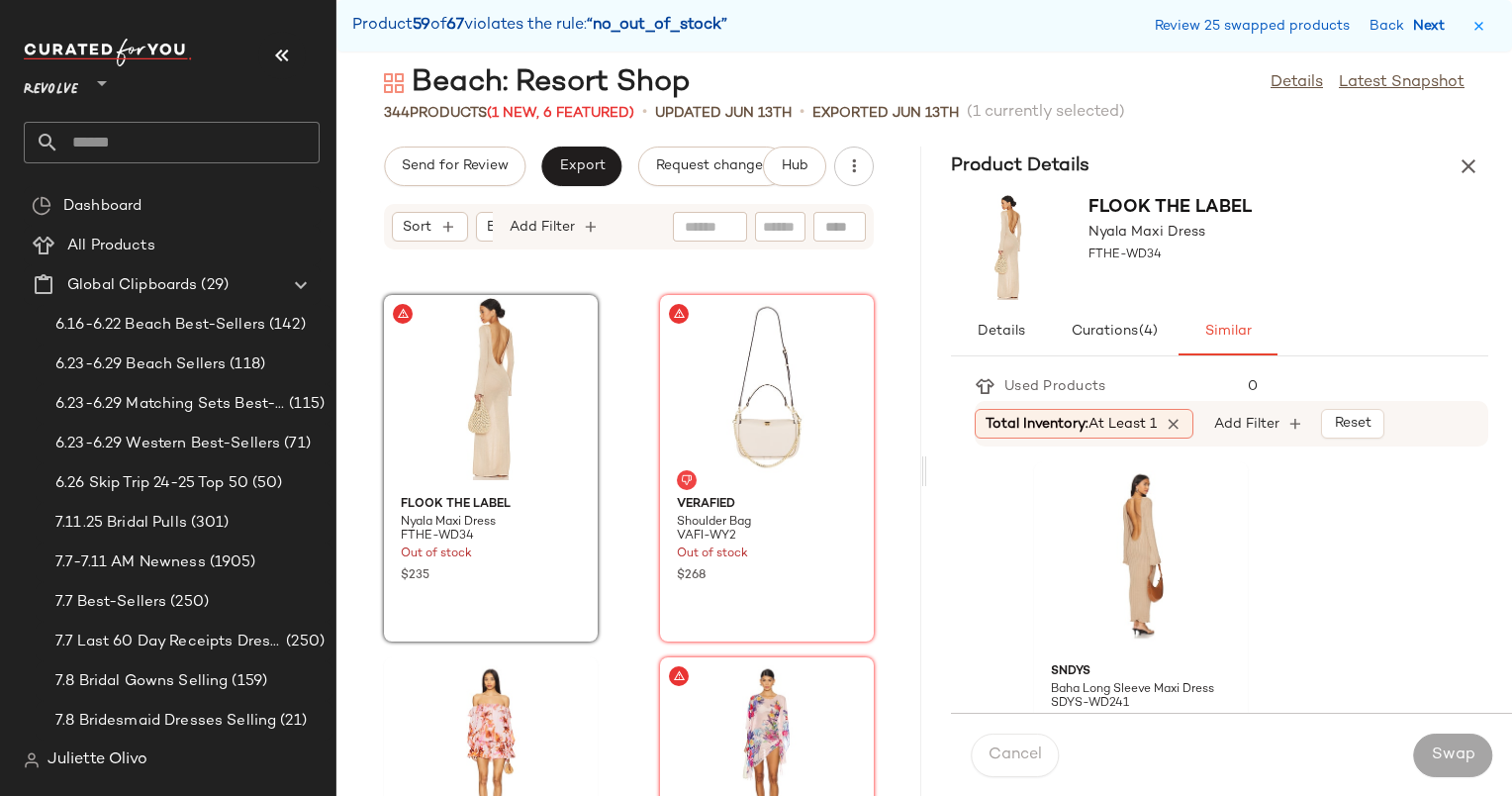 click on "Next" at bounding box center (1433, 26) 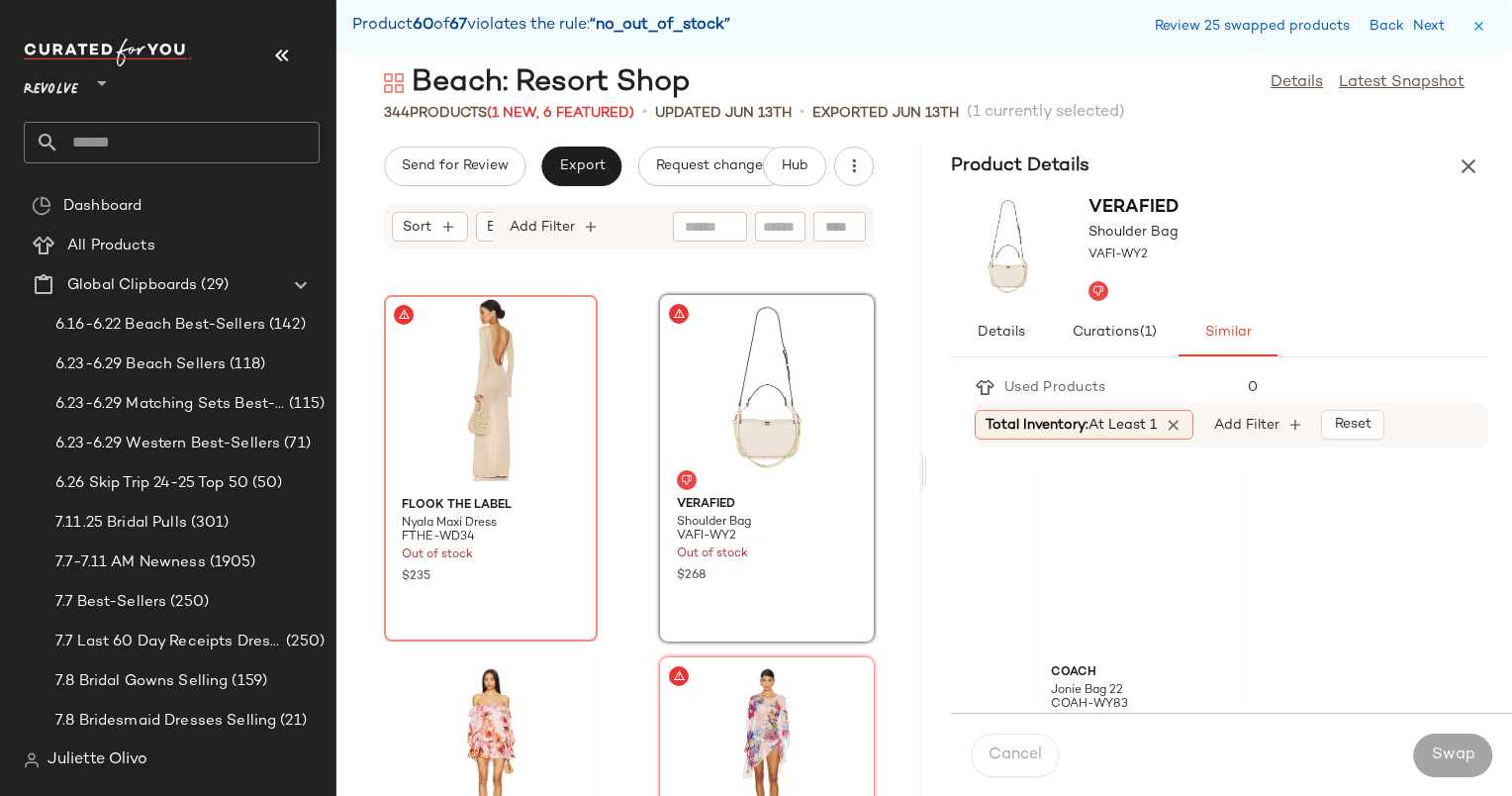 click on "Review 25 swapped products Back Next" at bounding box center (1303, 26) 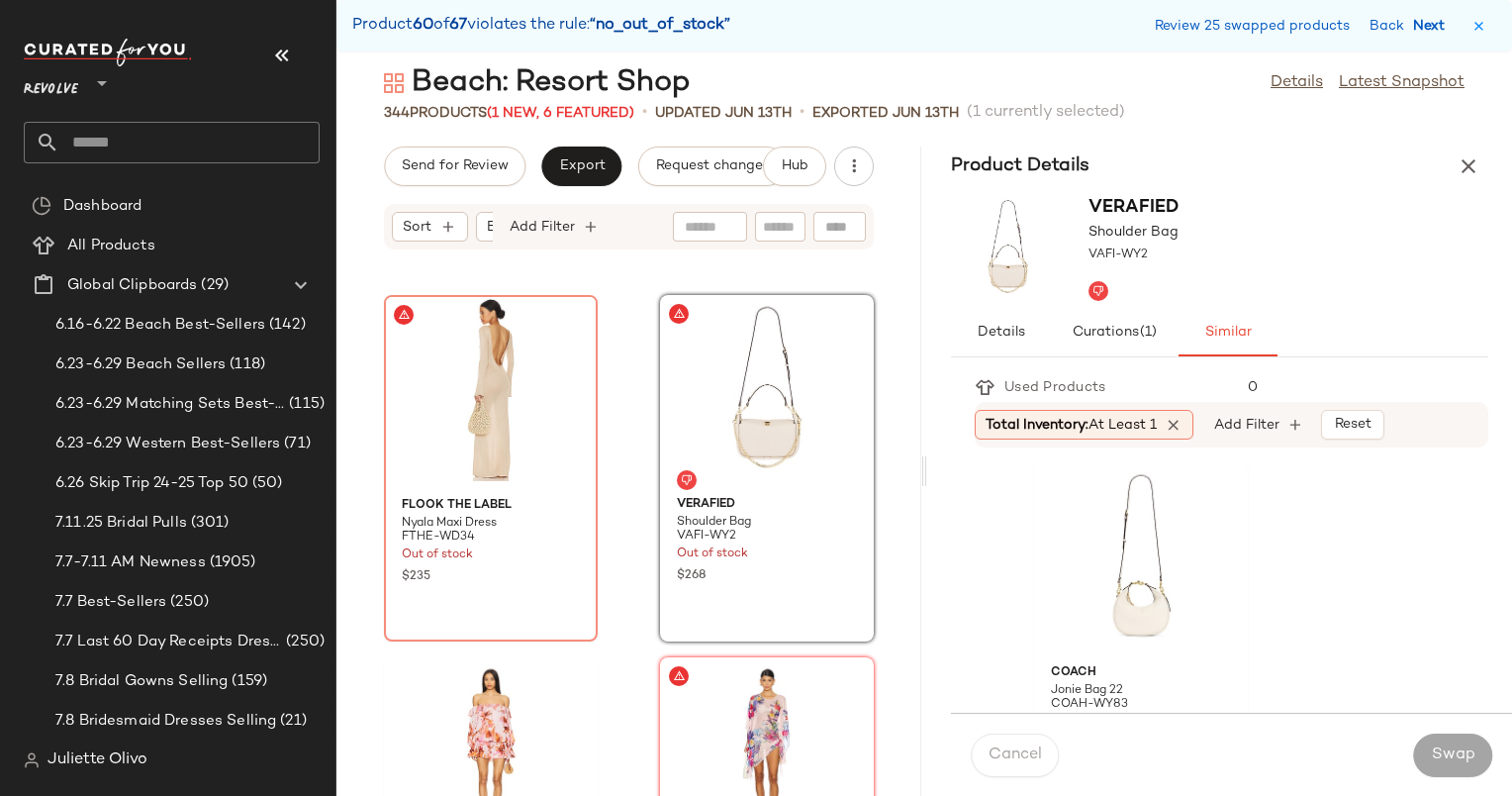 click on "Next" at bounding box center (1433, 26) 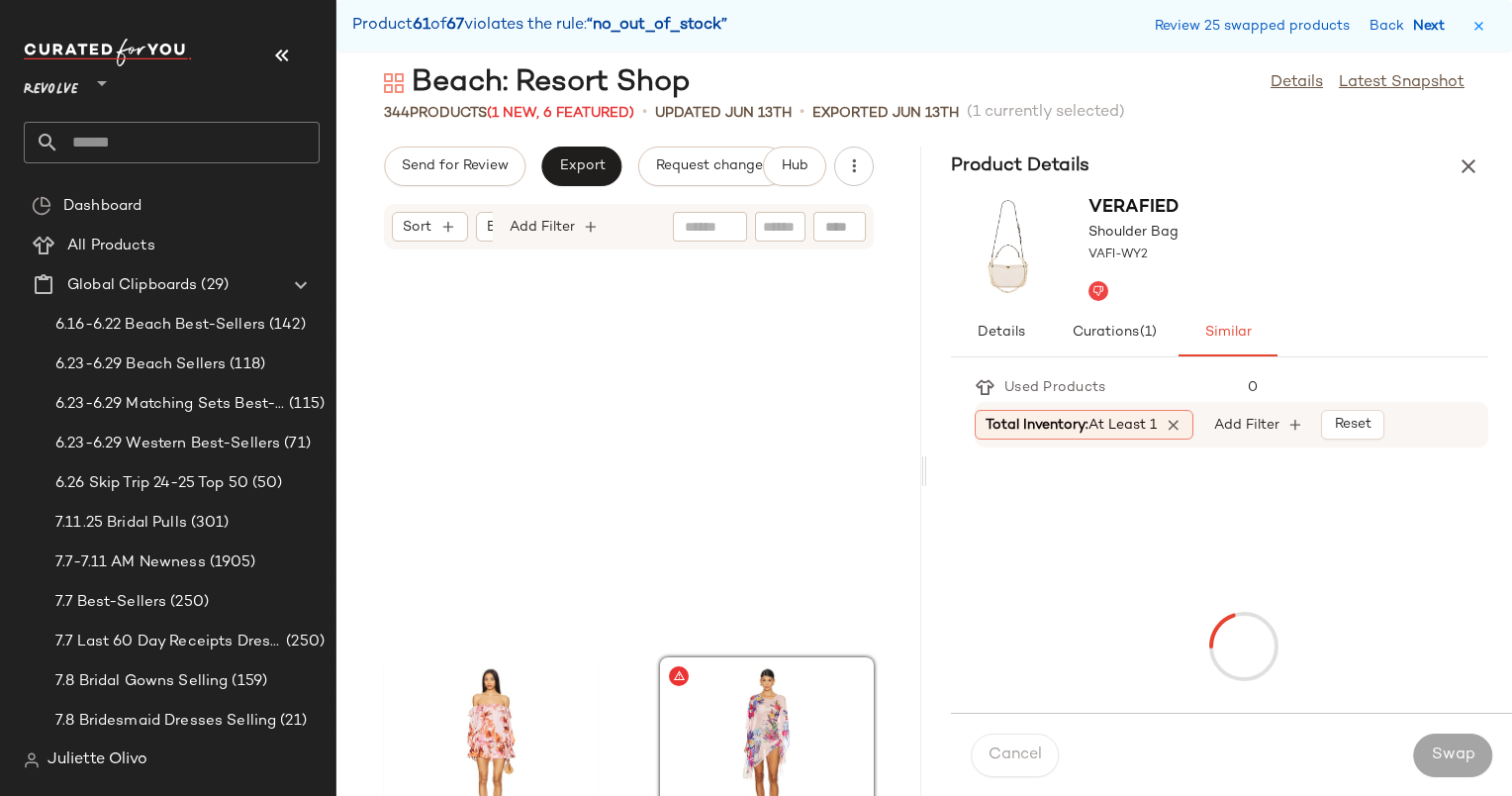 scroll, scrollTop: 57615, scrollLeft: 0, axis: vertical 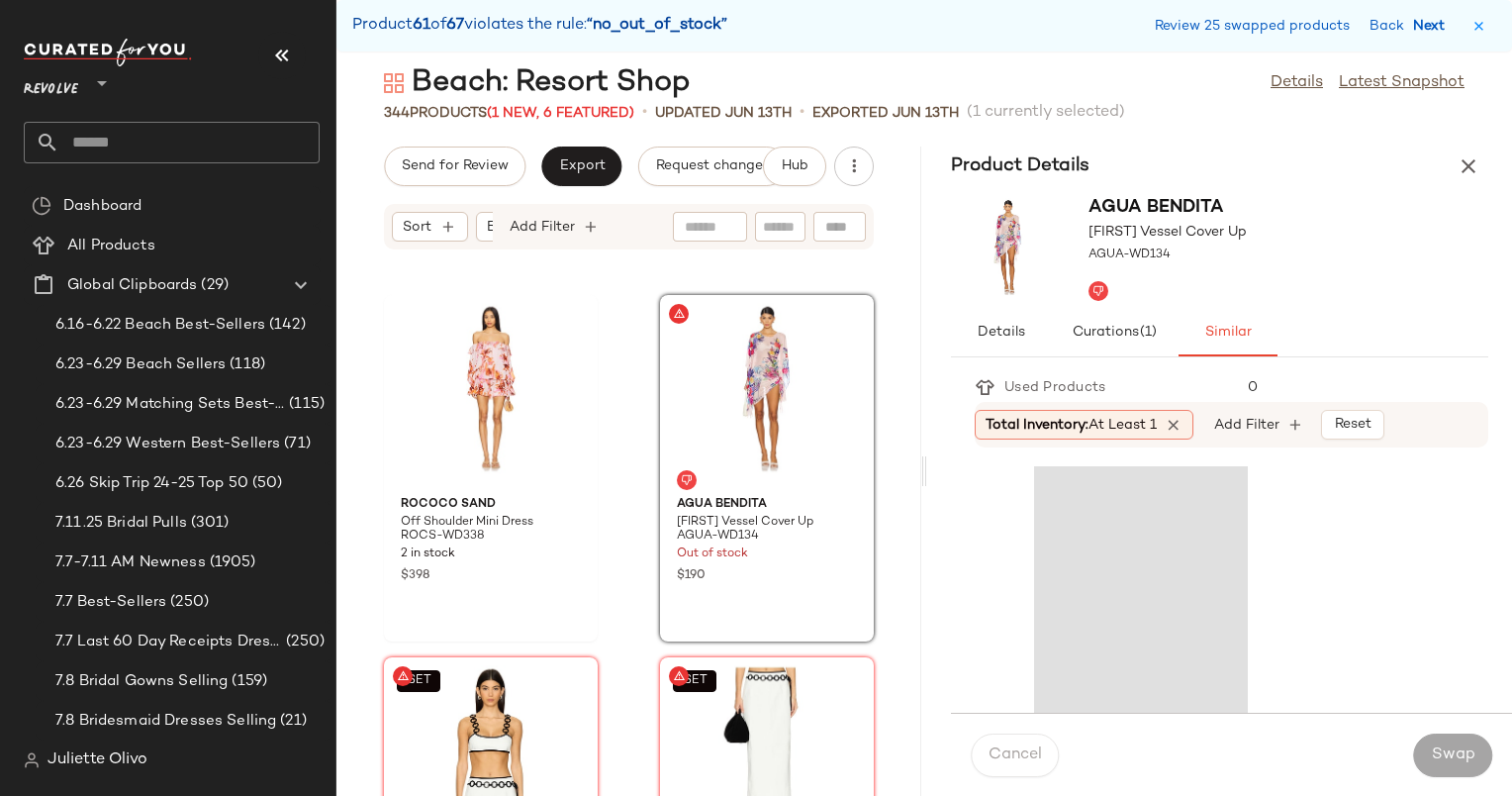 click on "Next" at bounding box center [1433, 26] 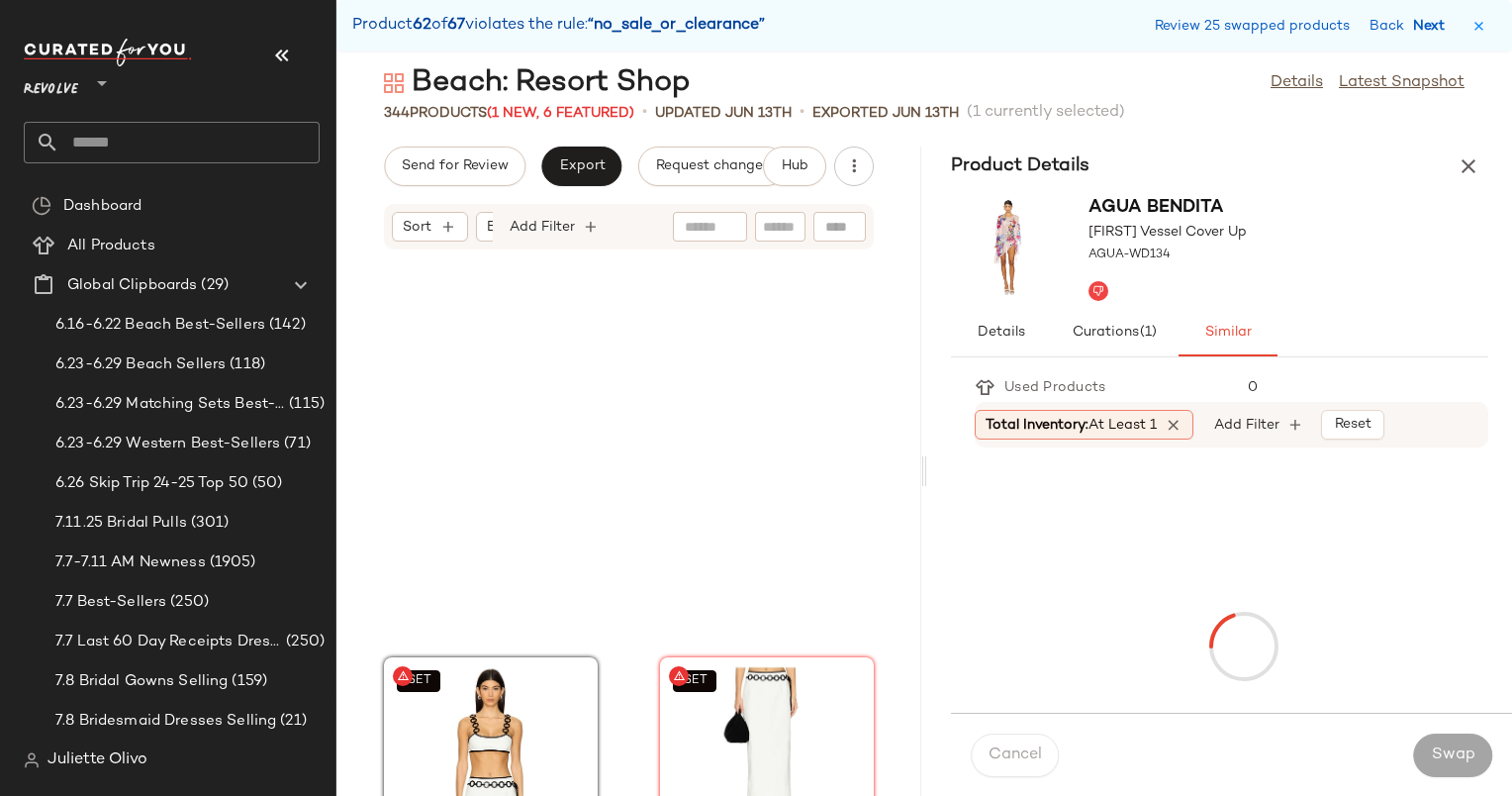 scroll, scrollTop: 57977, scrollLeft: 0, axis: vertical 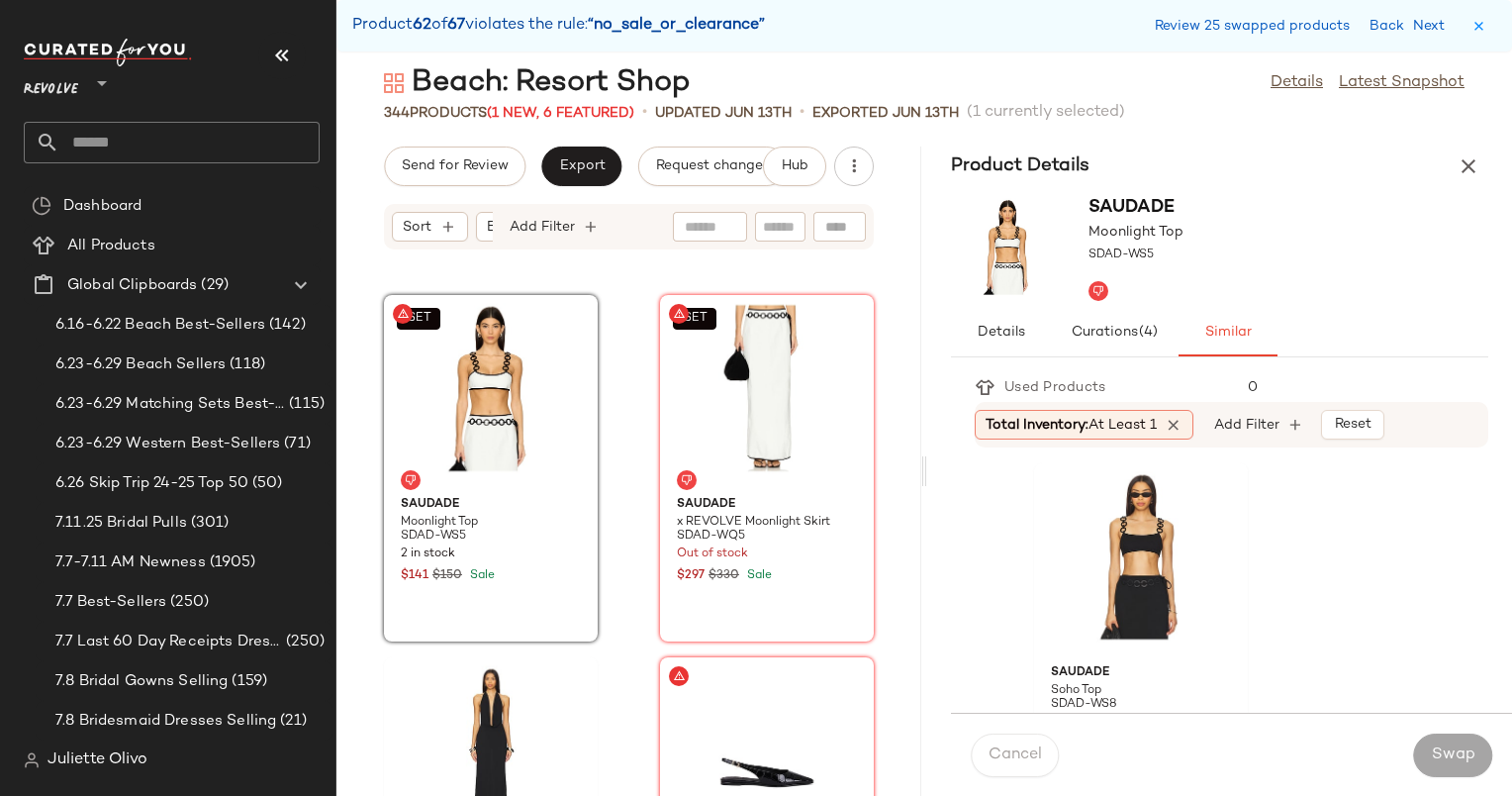 click on "Saudade Moonlight Top SDAD-WS5" at bounding box center (1219, 248) 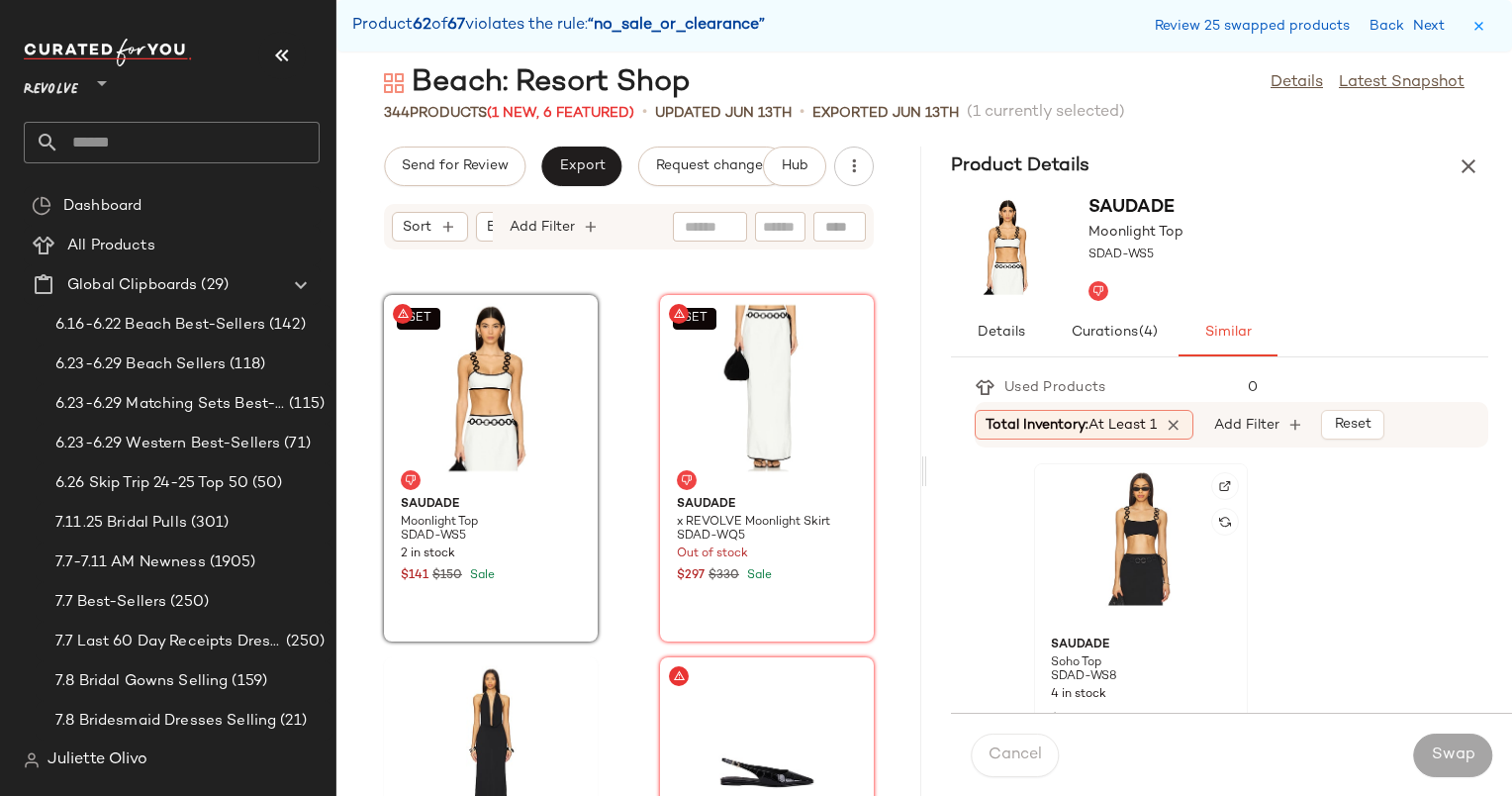 click 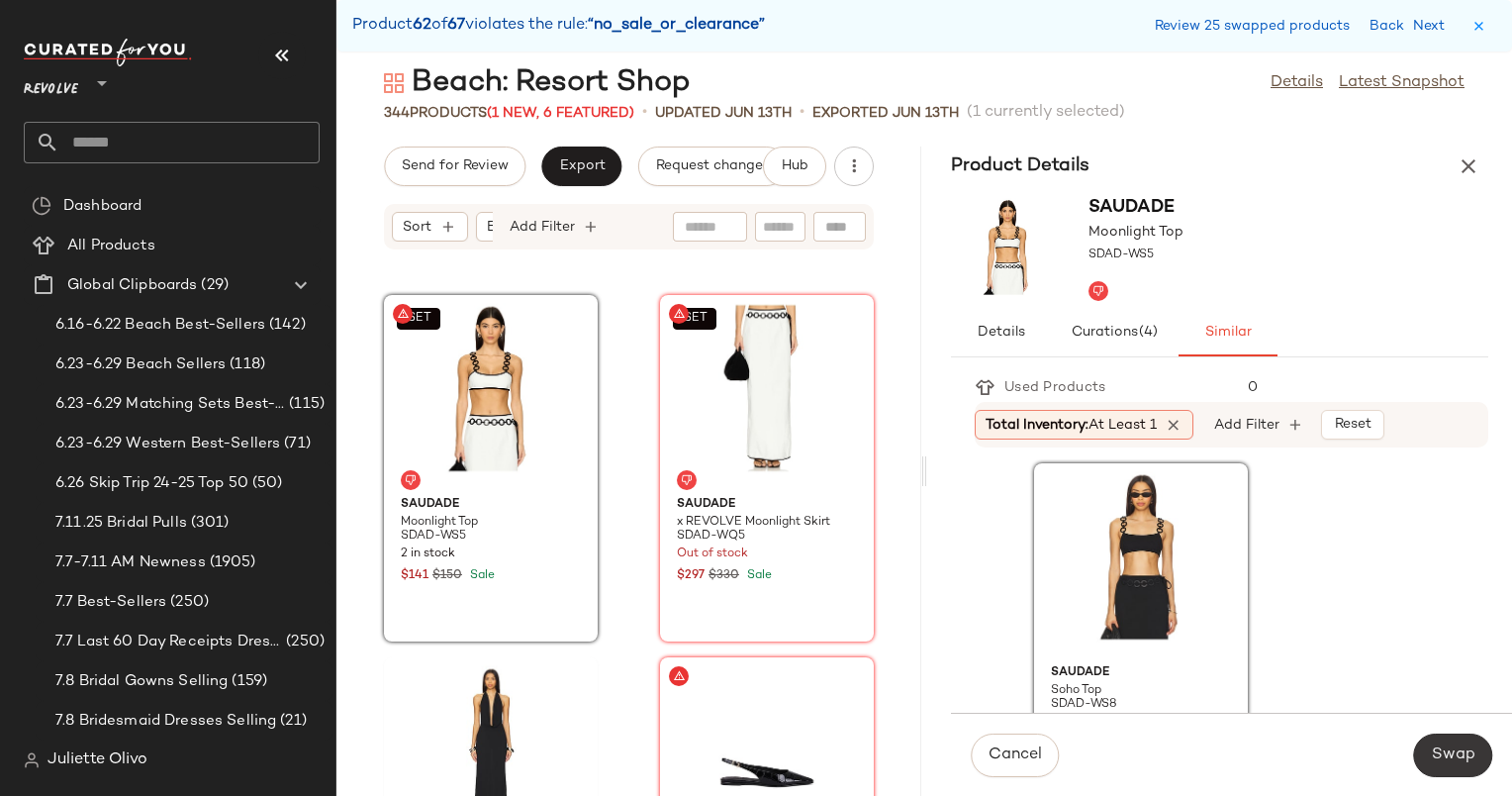 click on "Swap" 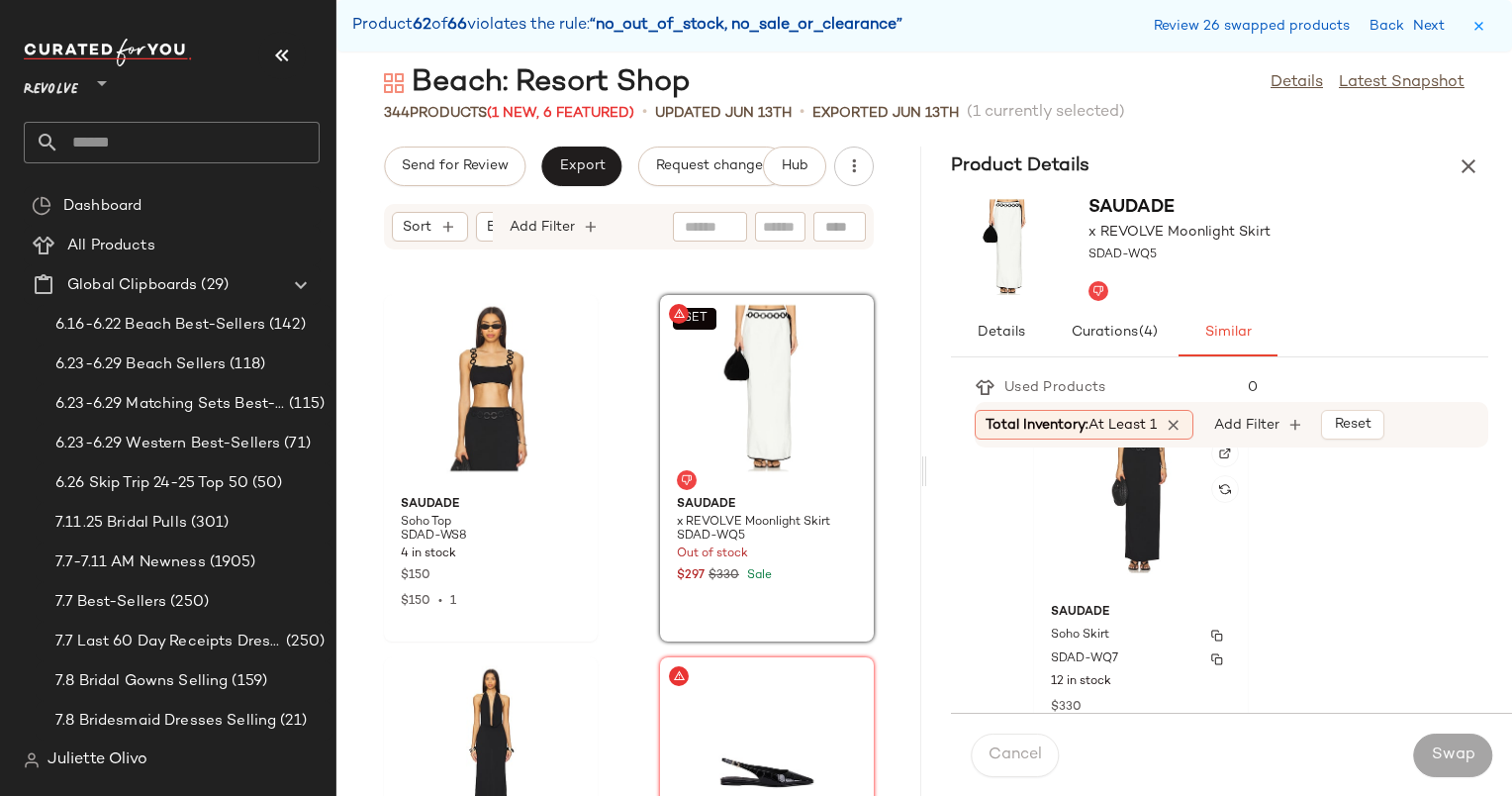 scroll, scrollTop: 380, scrollLeft: 0, axis: vertical 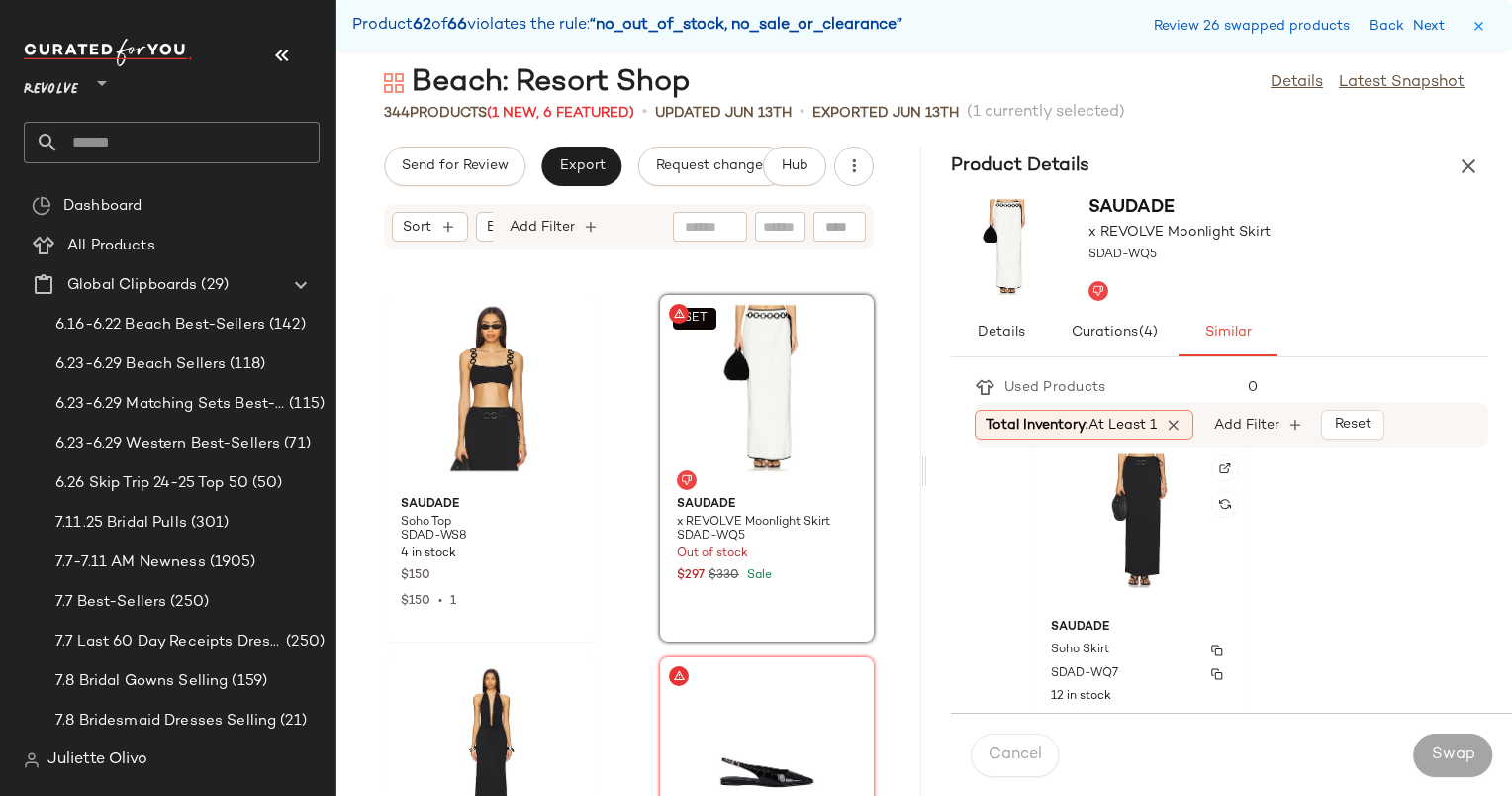 click on "Saudade" at bounding box center [1141, 628] 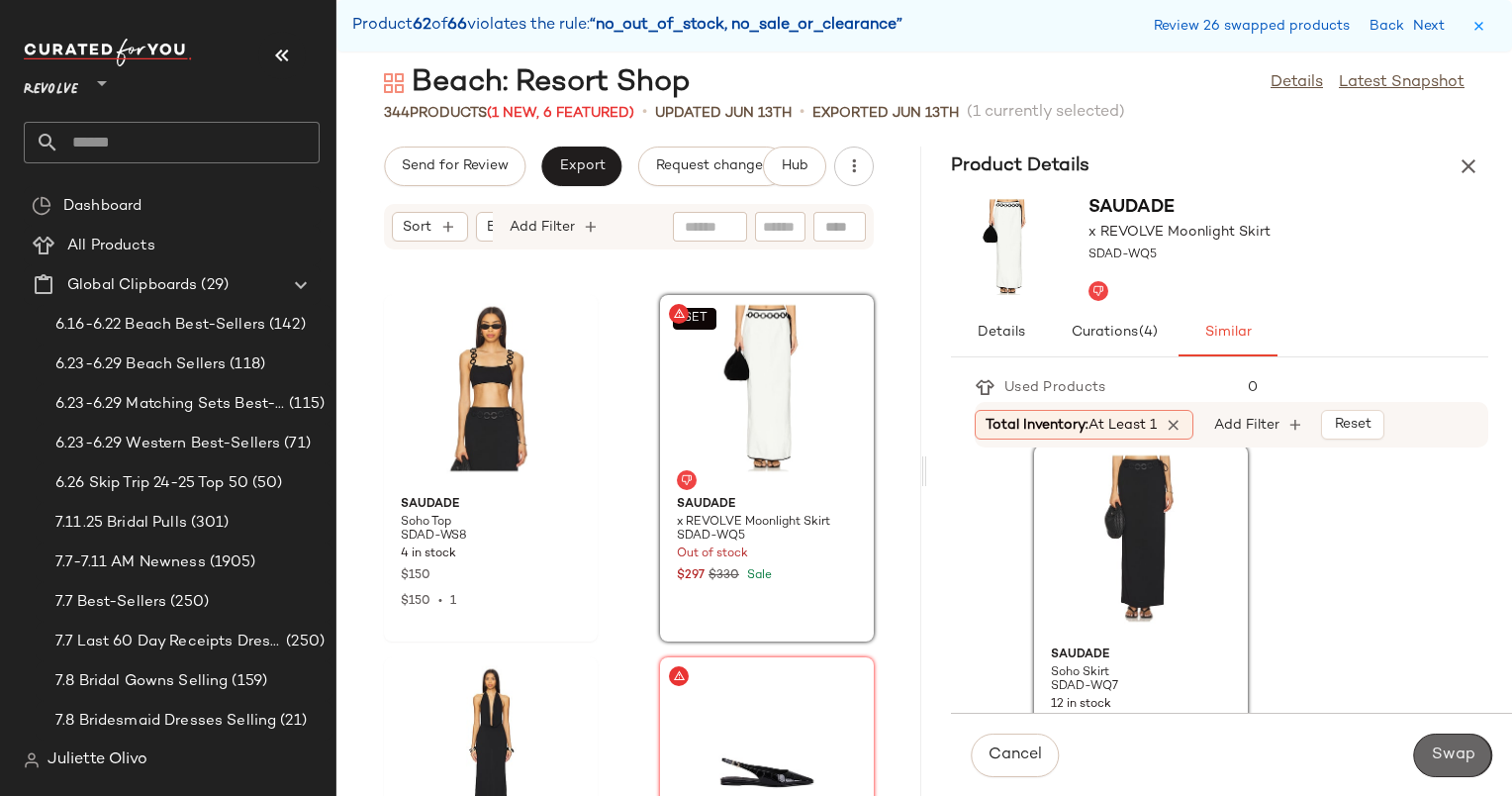 click on "Swap" 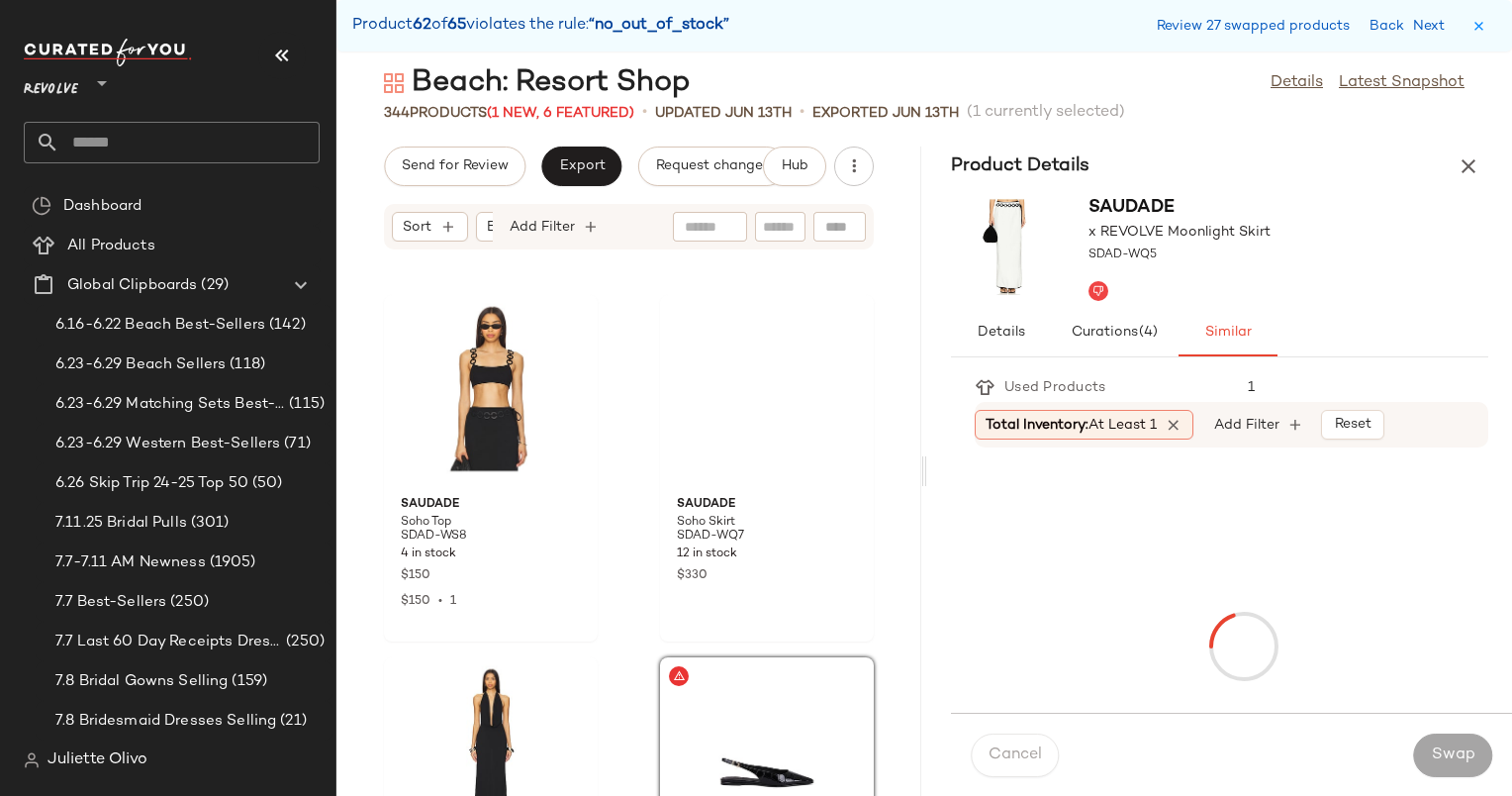 scroll, scrollTop: 58340, scrollLeft: 0, axis: vertical 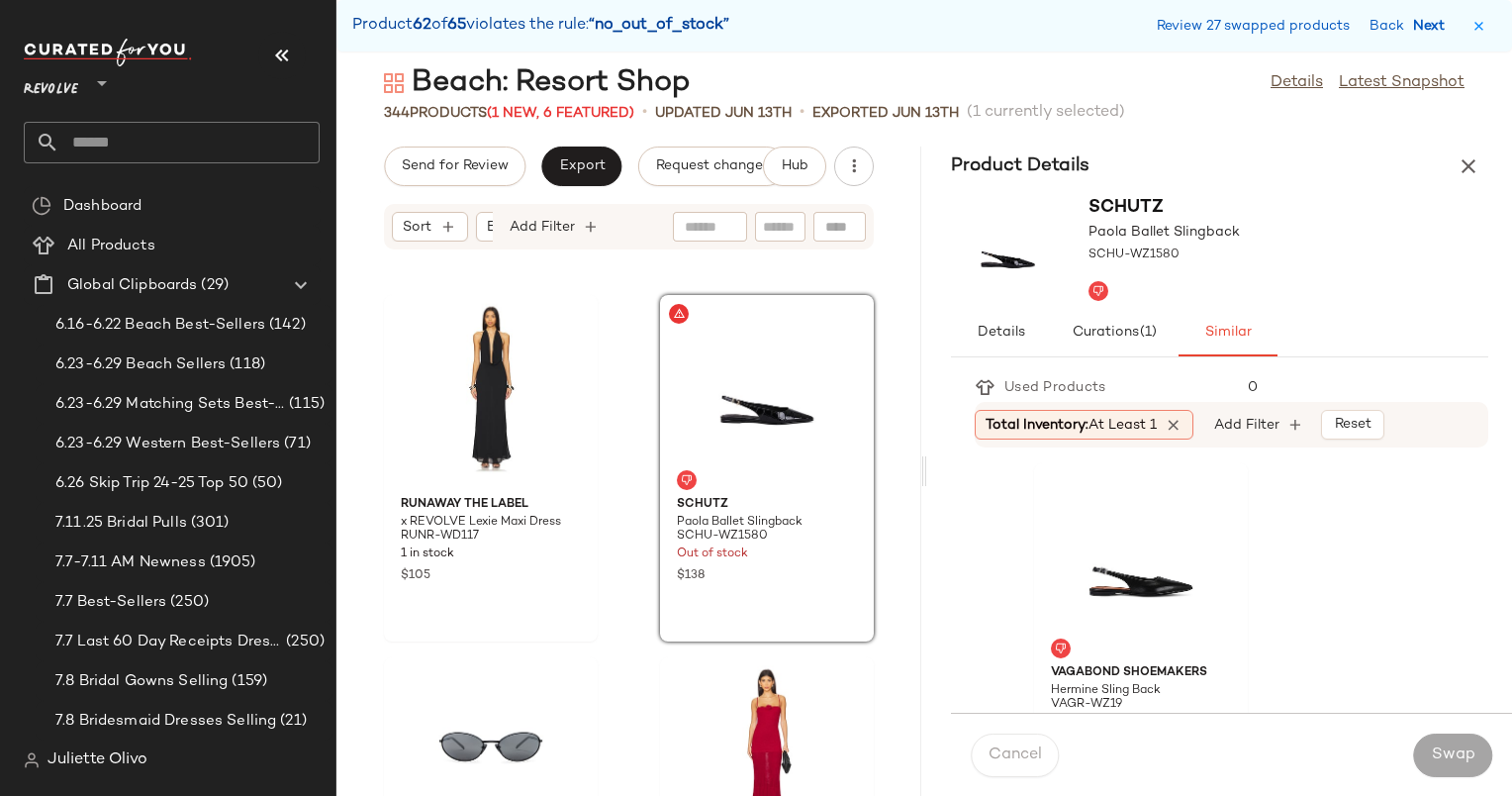 click on "Next" at bounding box center [1433, 26] 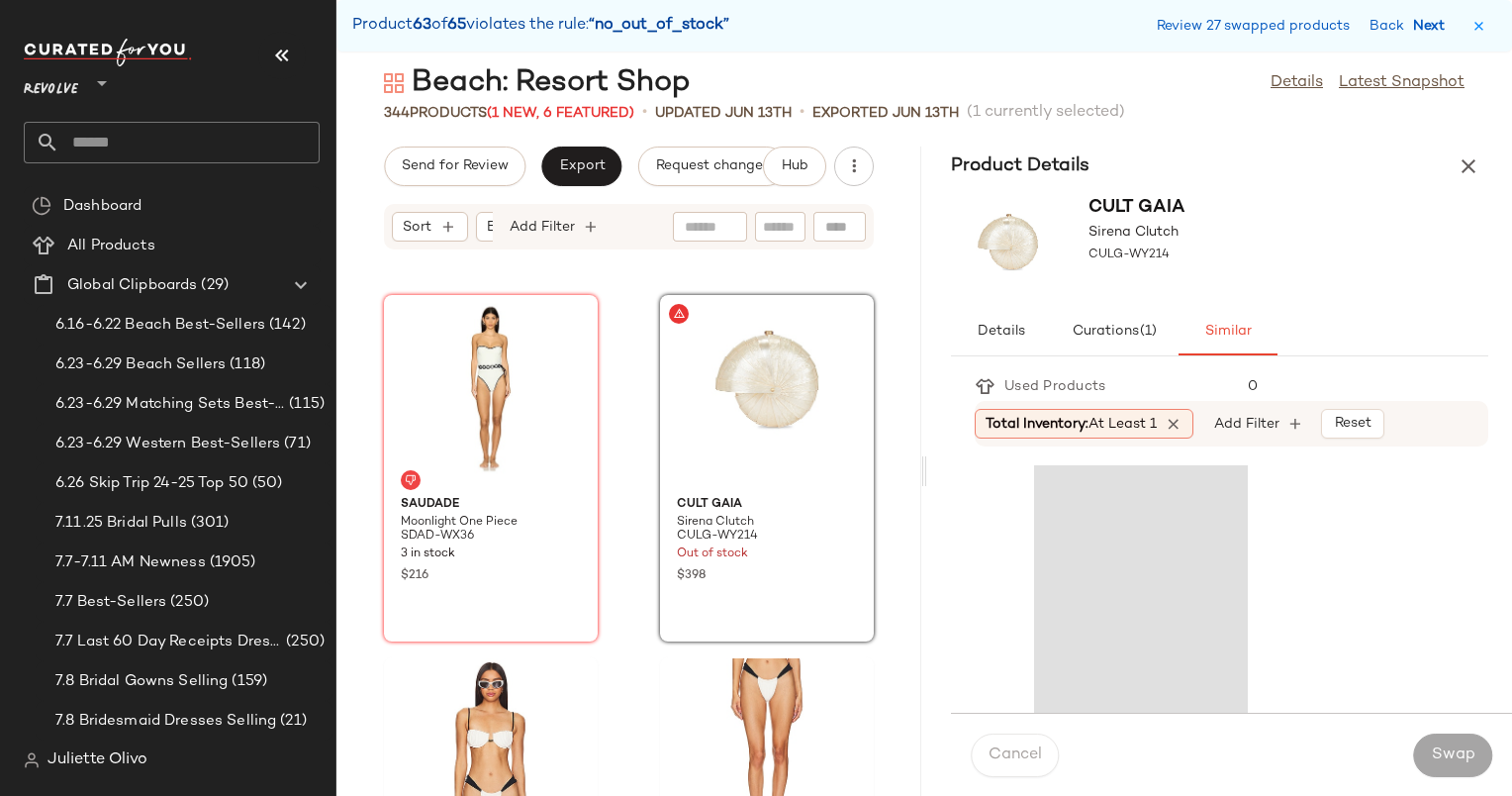 click on "Next" at bounding box center (1433, 26) 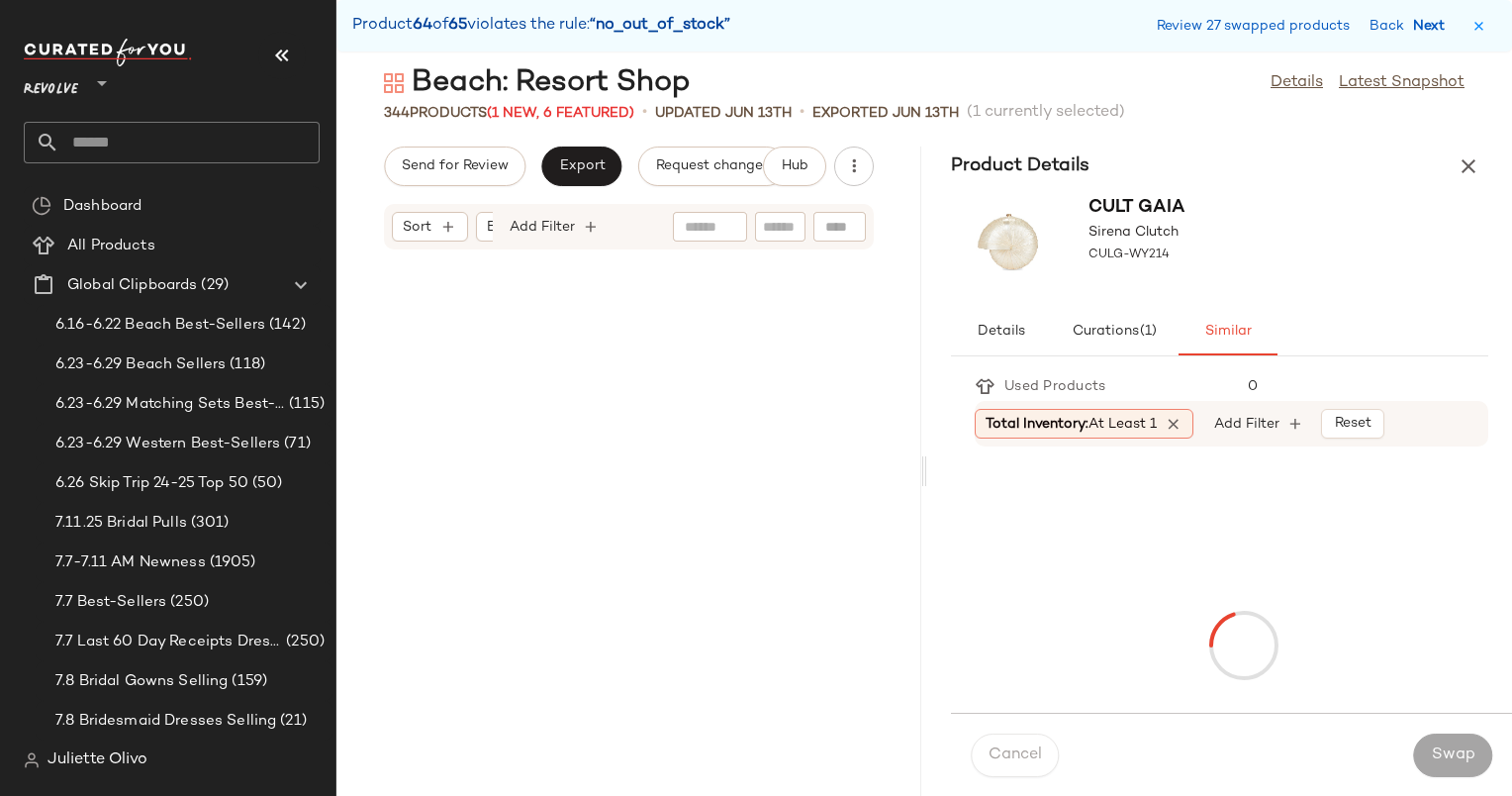 scroll, scrollTop: 61808, scrollLeft: 0, axis: vertical 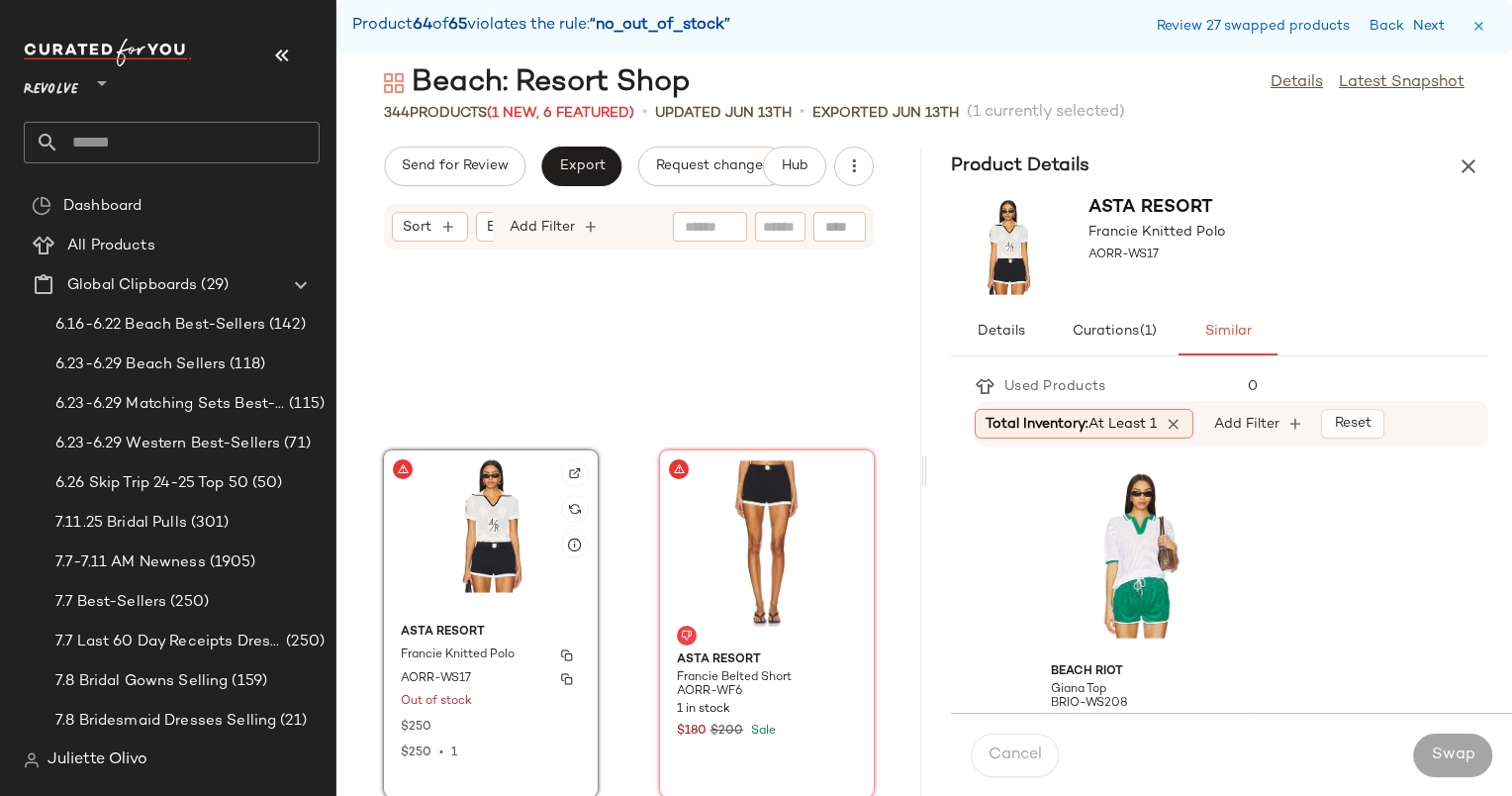click on "ASTA RESORT" at bounding box center [491, 633] 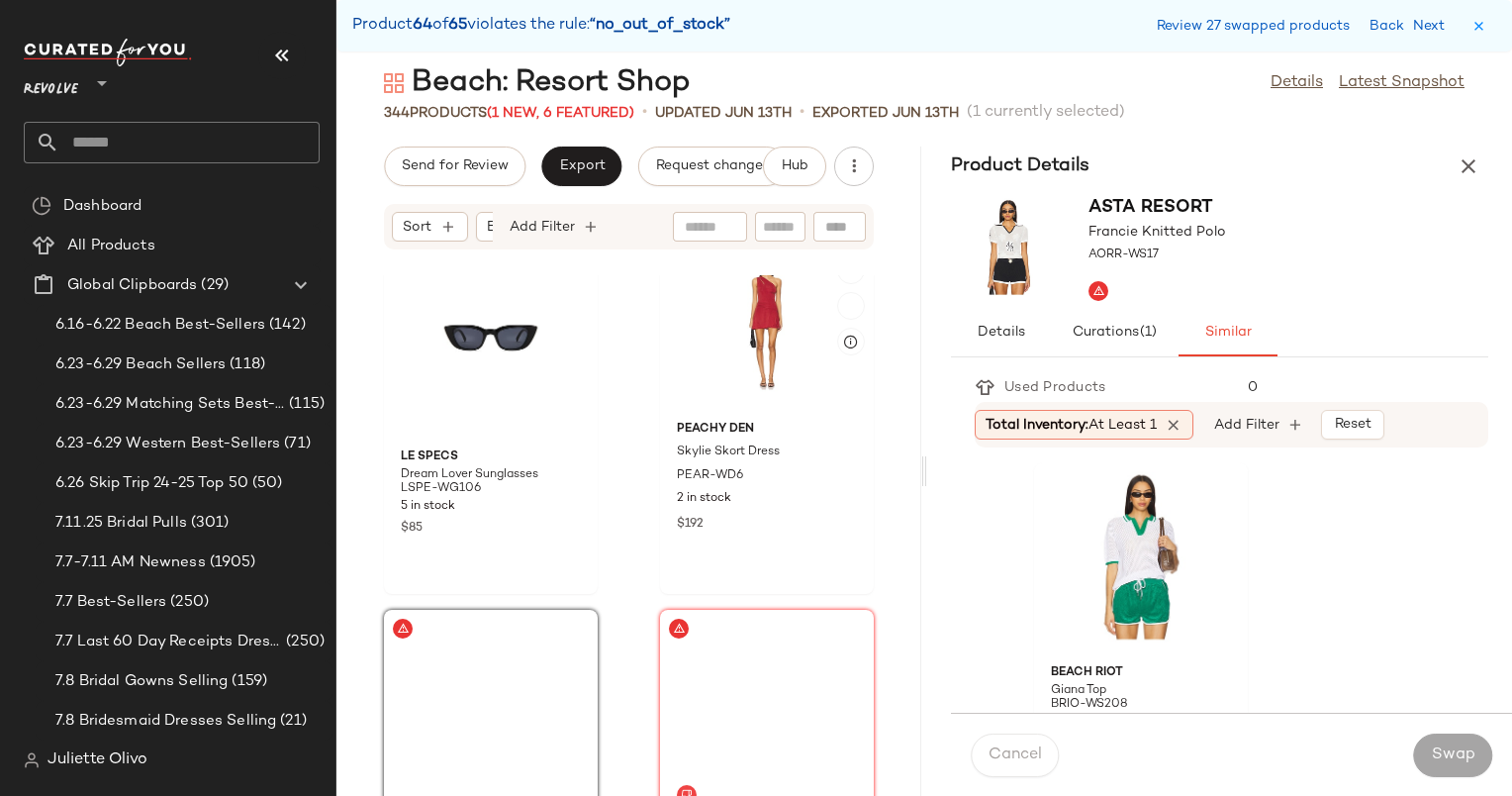 scroll, scrollTop: 61808, scrollLeft: 0, axis: vertical 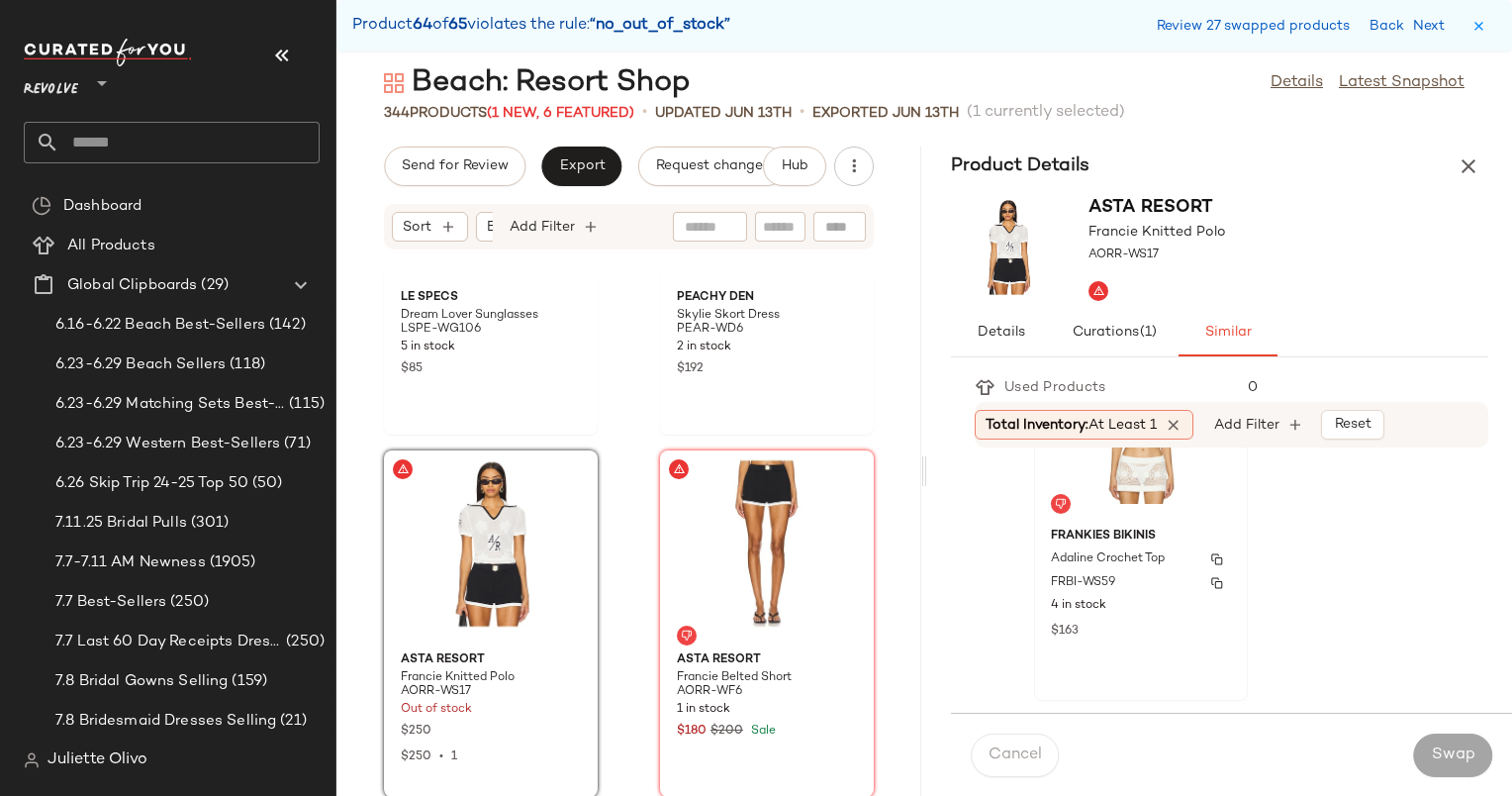 click on "4 in stock" at bounding box center (1141, 606) 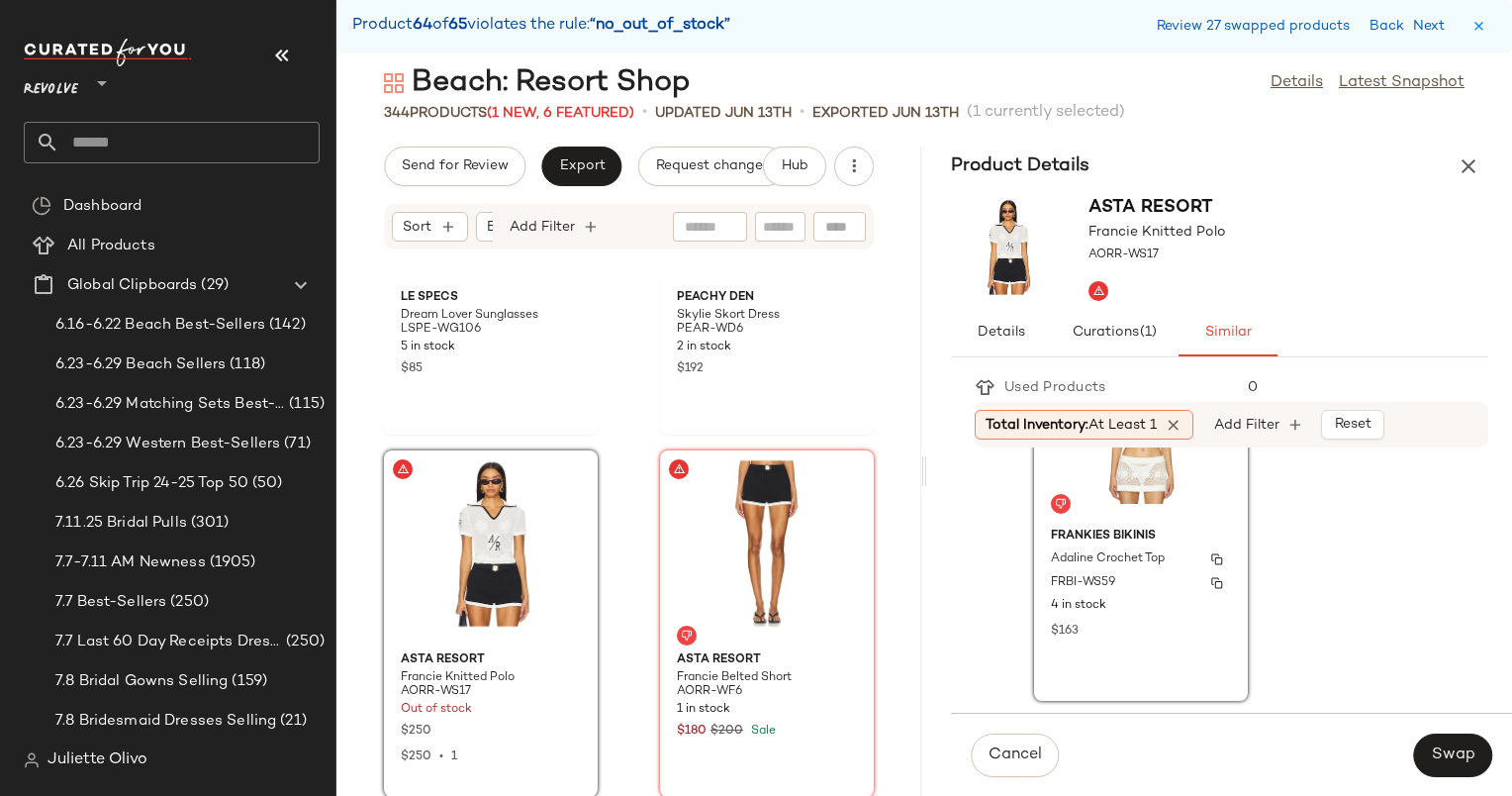 click on "4 in stock" at bounding box center (1141, 606) 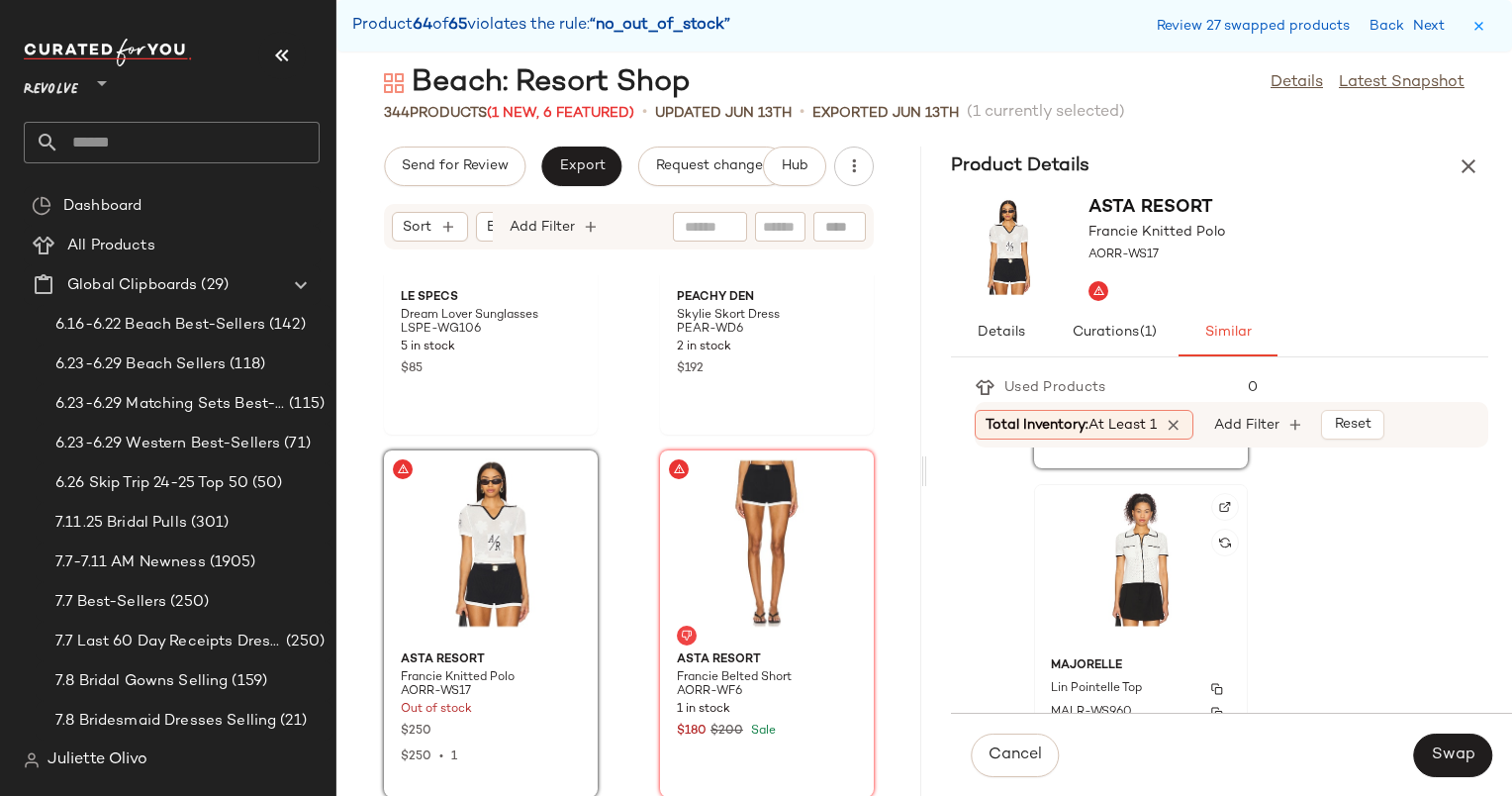 scroll, scrollTop: 2150, scrollLeft: 0, axis: vertical 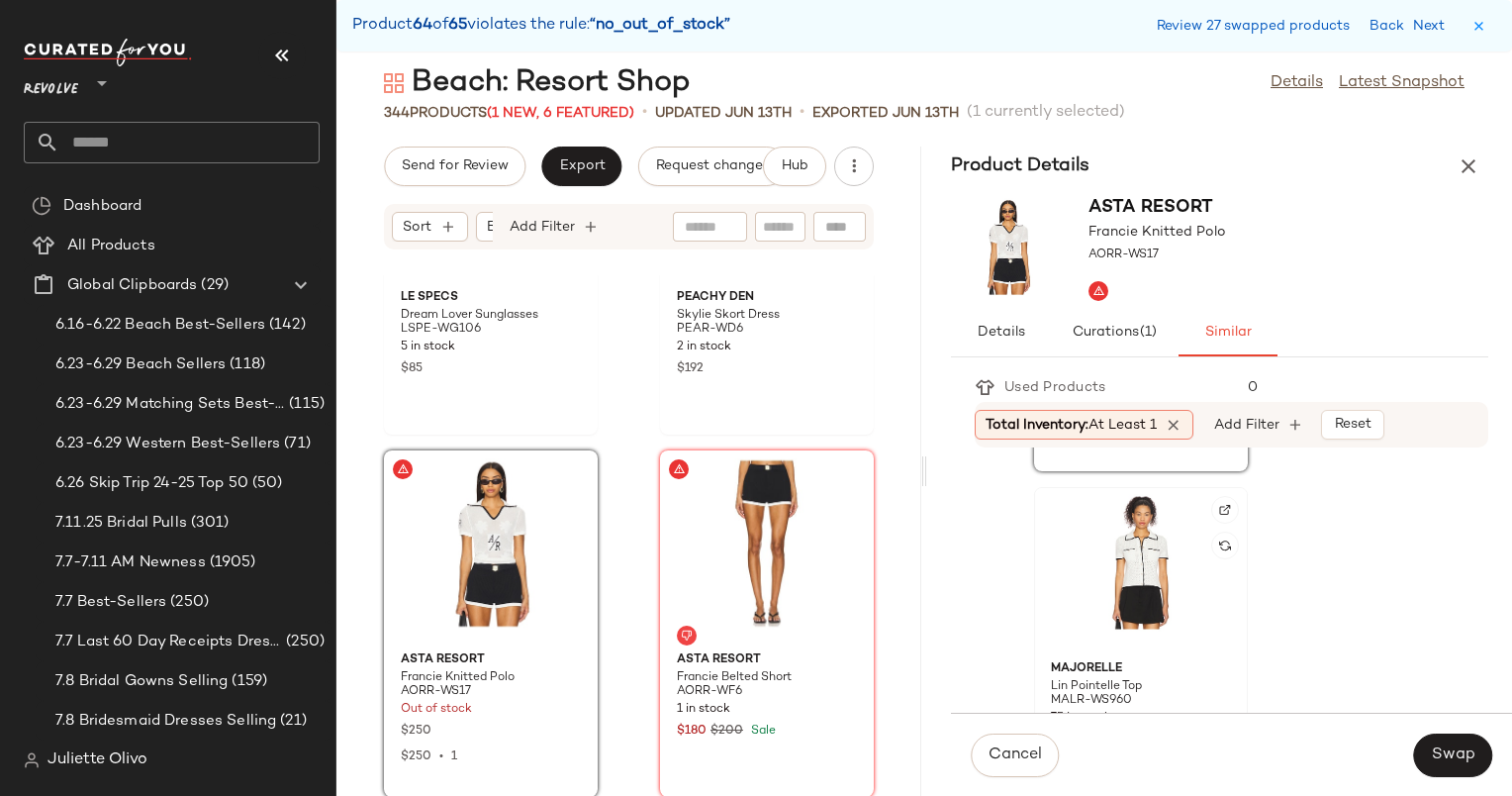 click 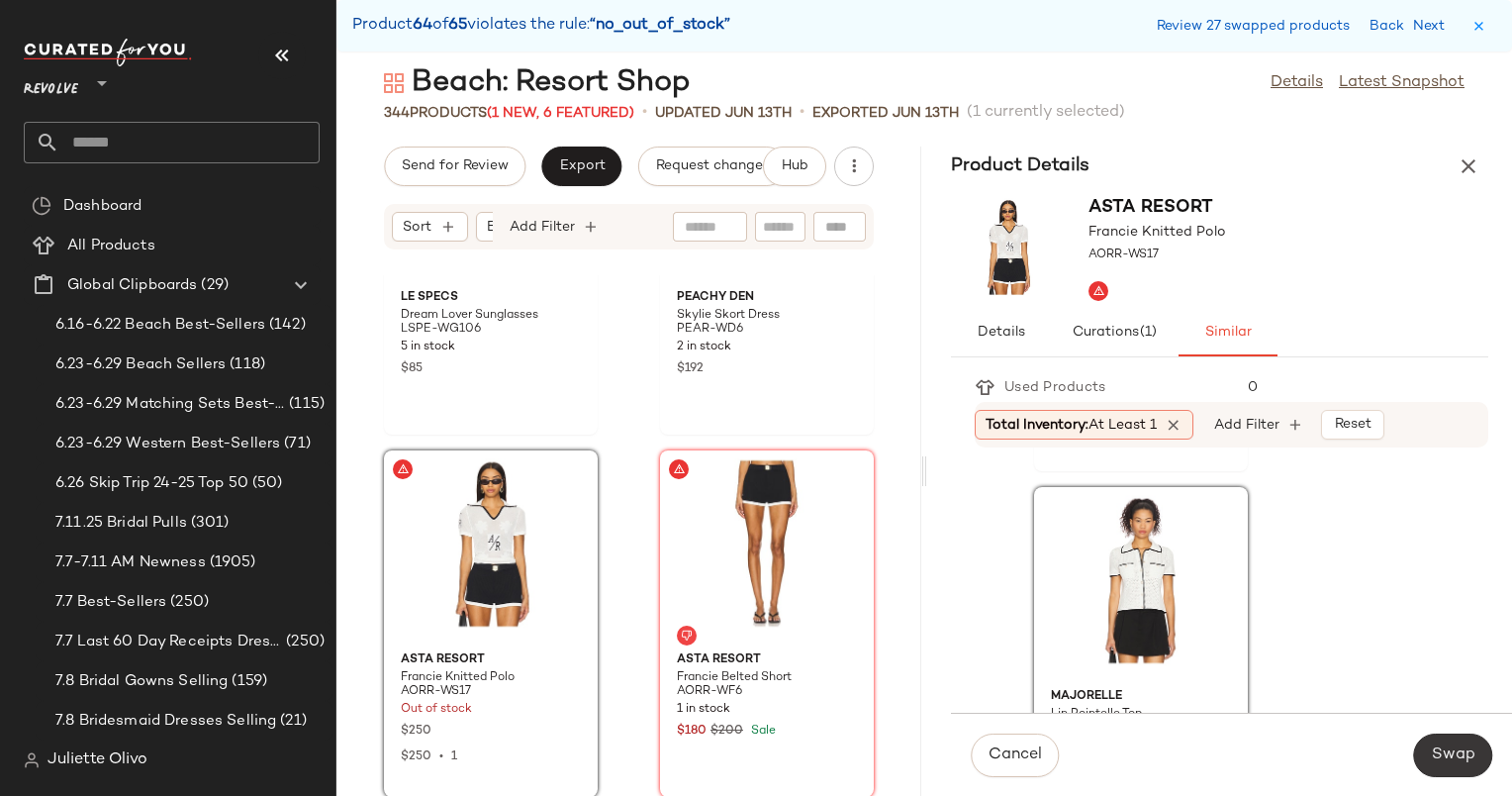 click on "Swap" 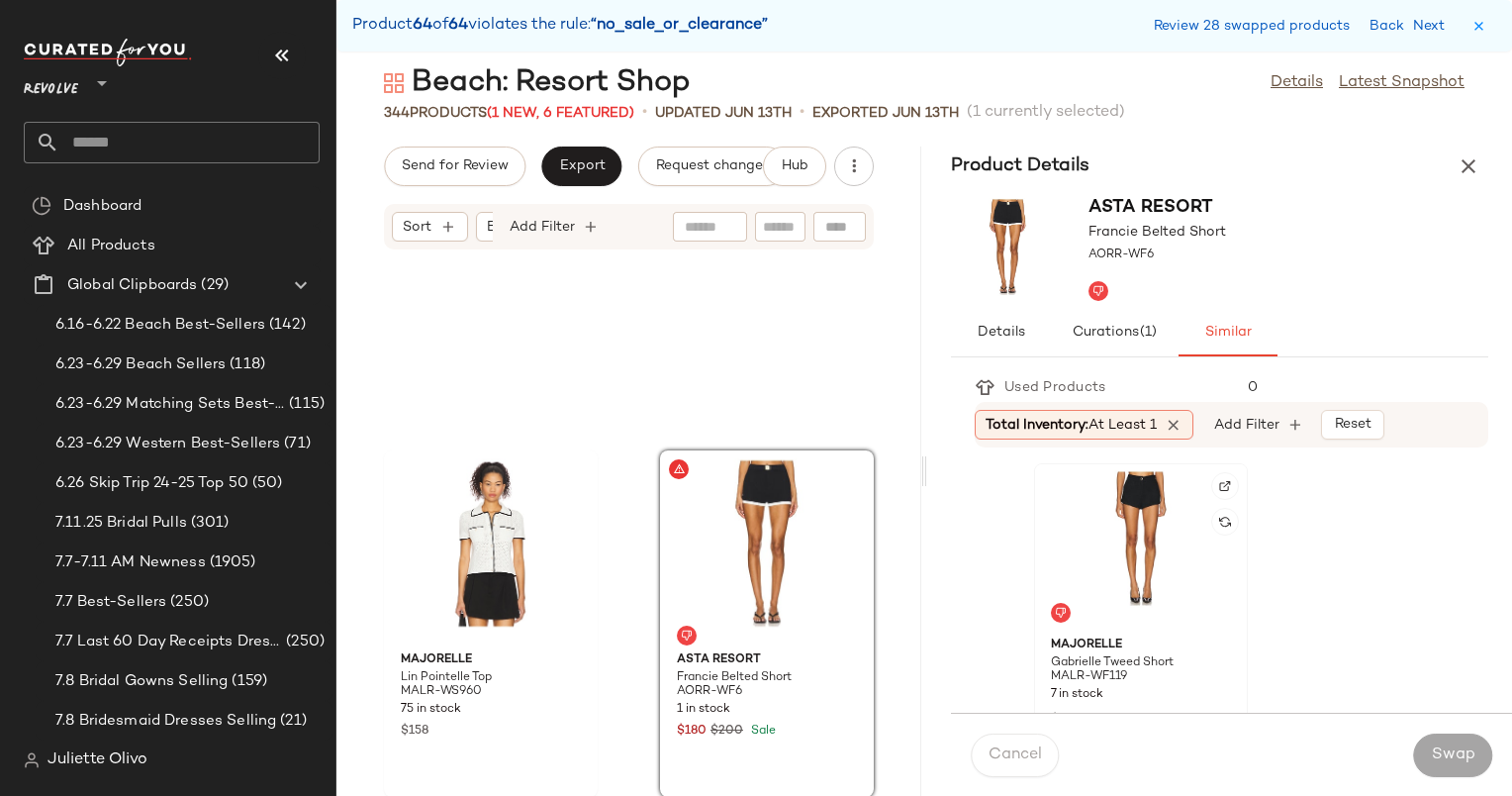 click 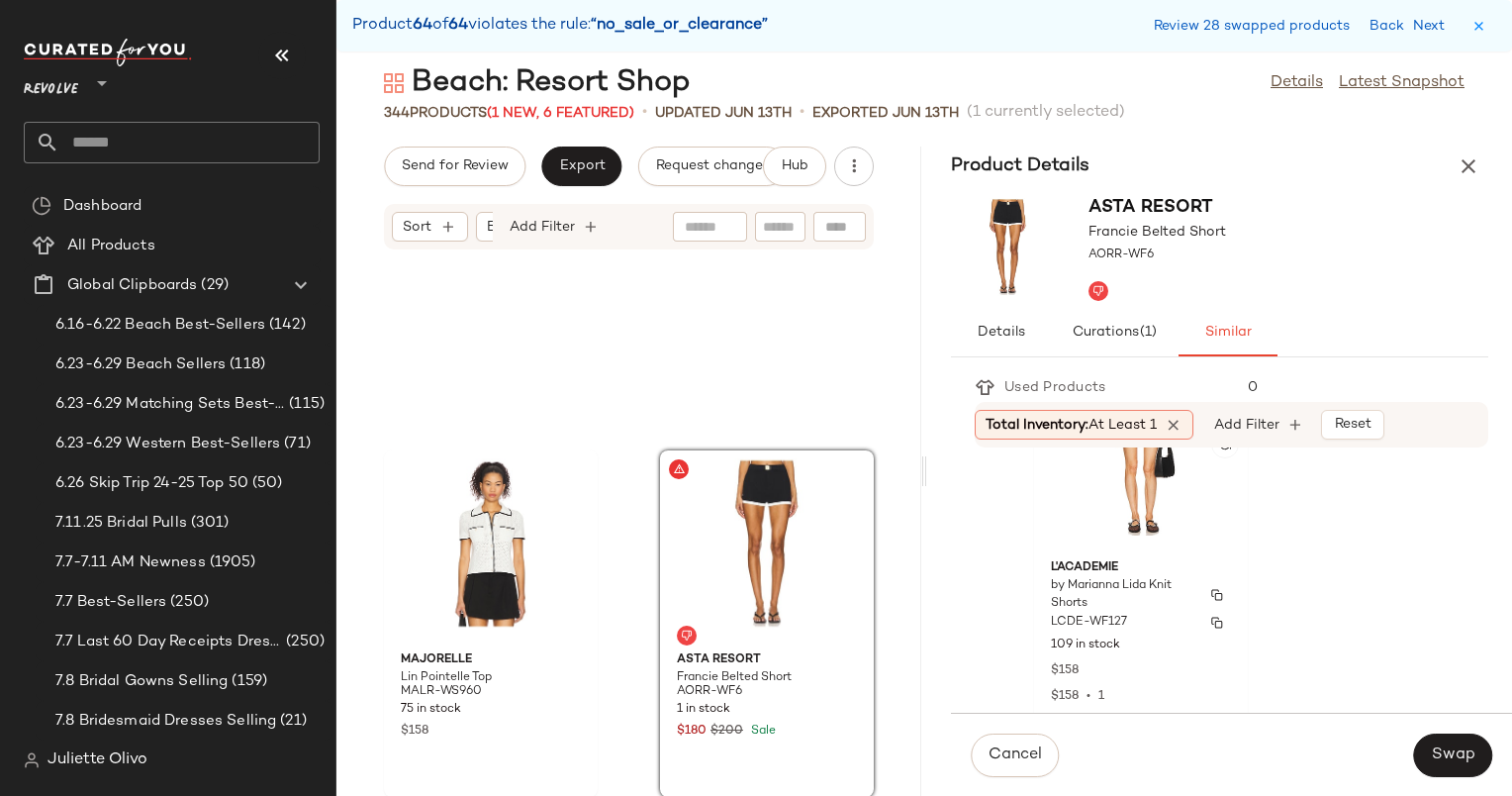 scroll, scrollTop: 442, scrollLeft: 0, axis: vertical 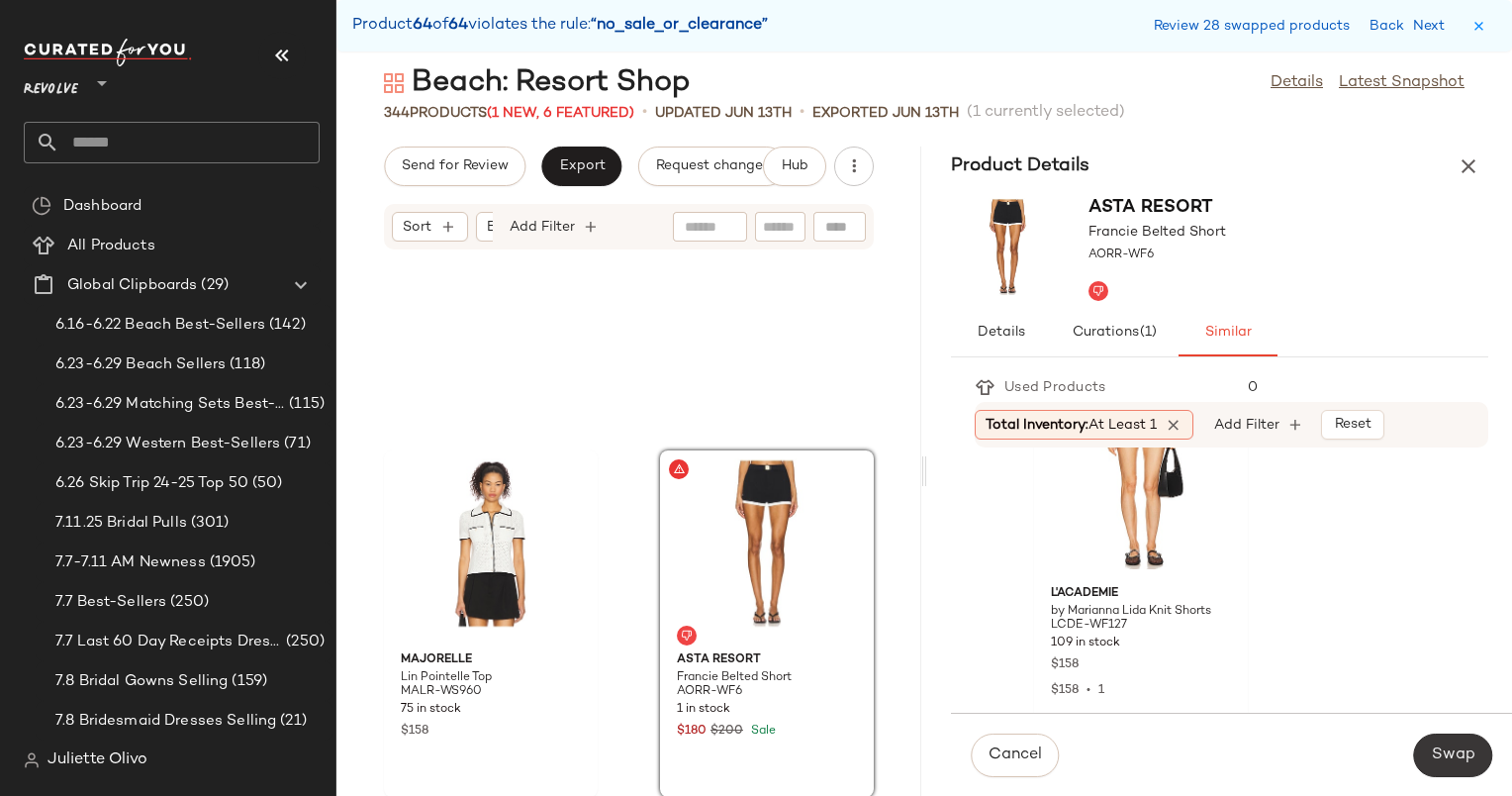 click on "Swap" at bounding box center [1453, 755] 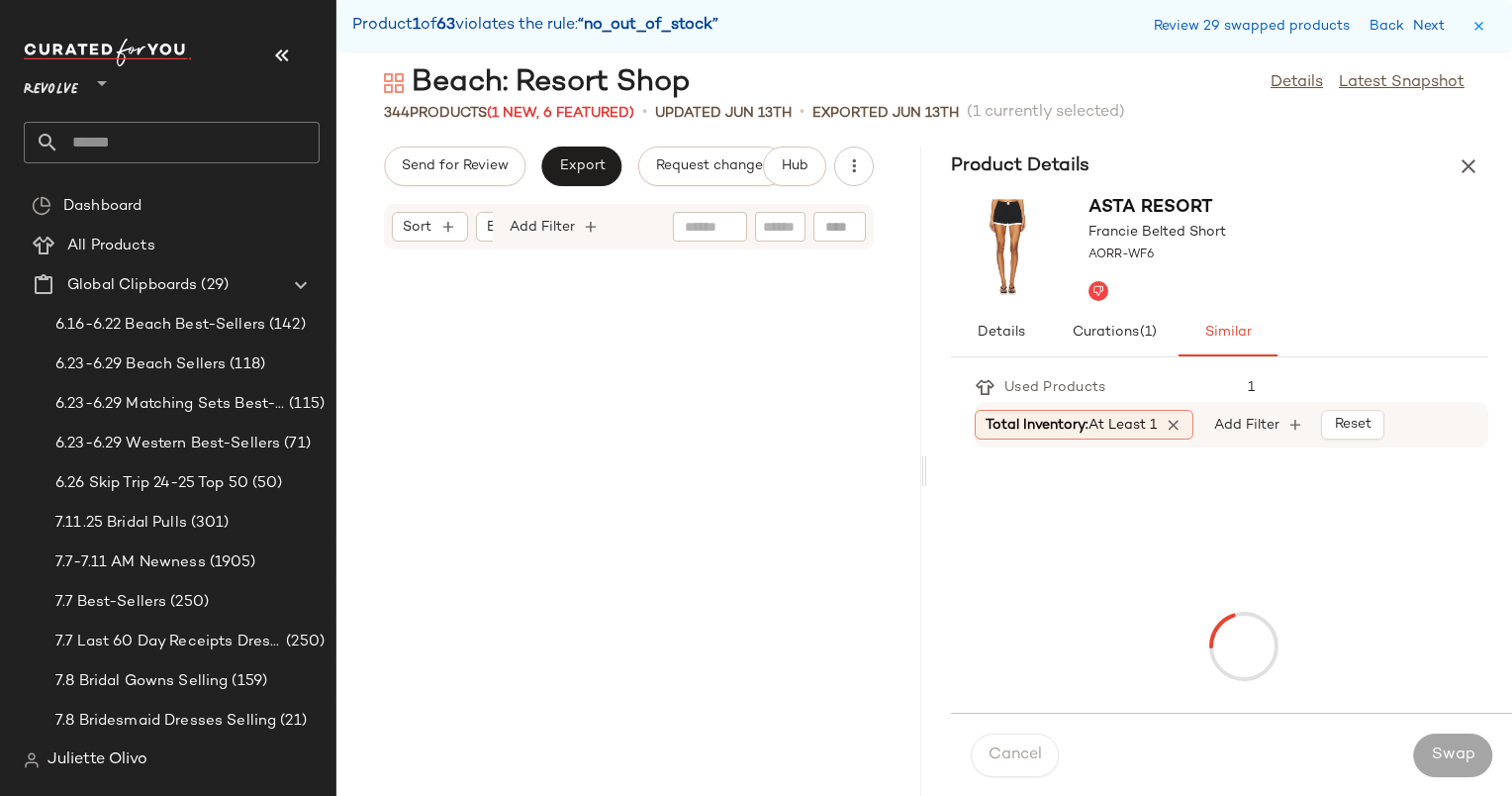 scroll, scrollTop: 1812, scrollLeft: 0, axis: vertical 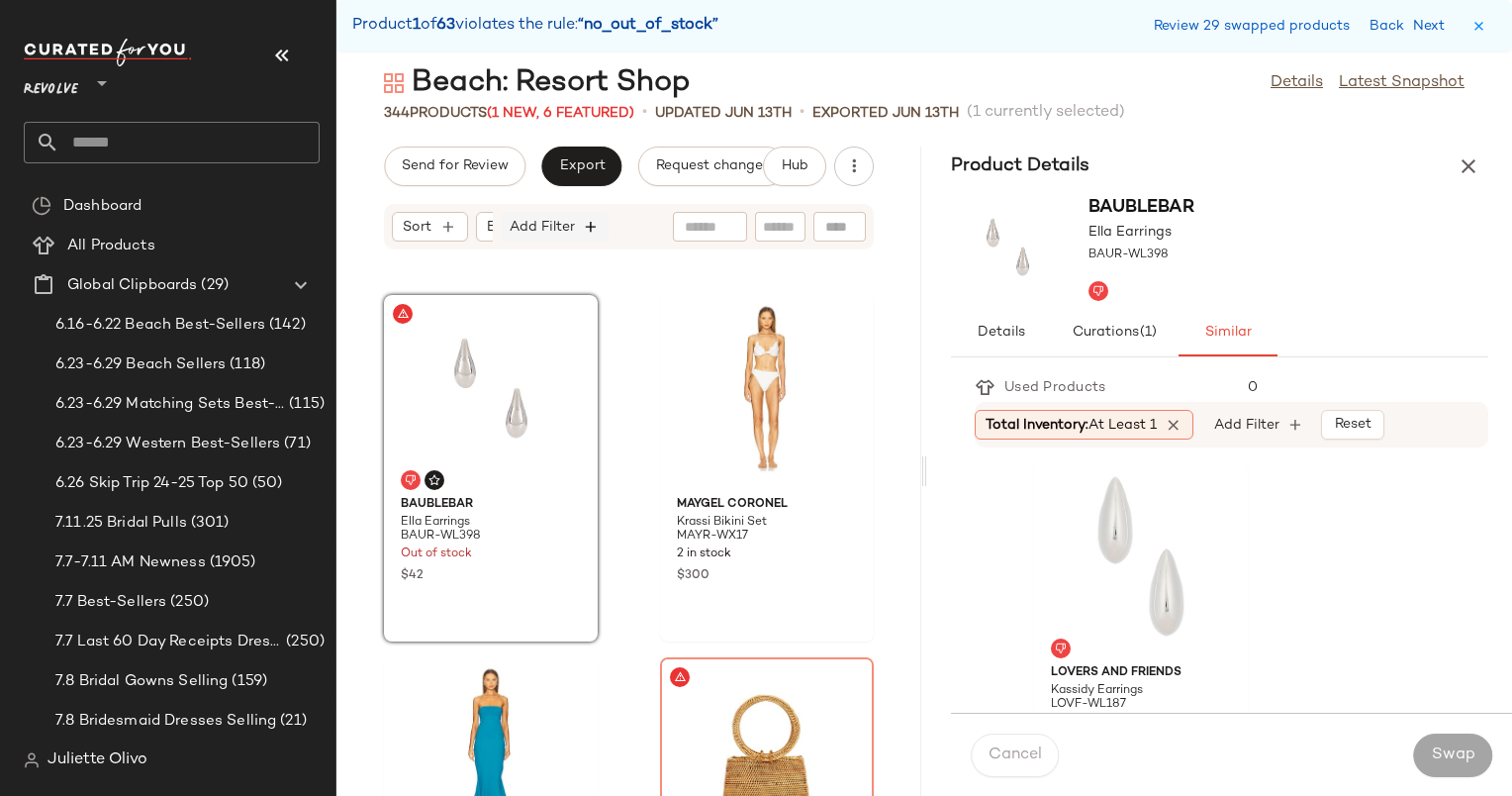 click at bounding box center (592, 227) 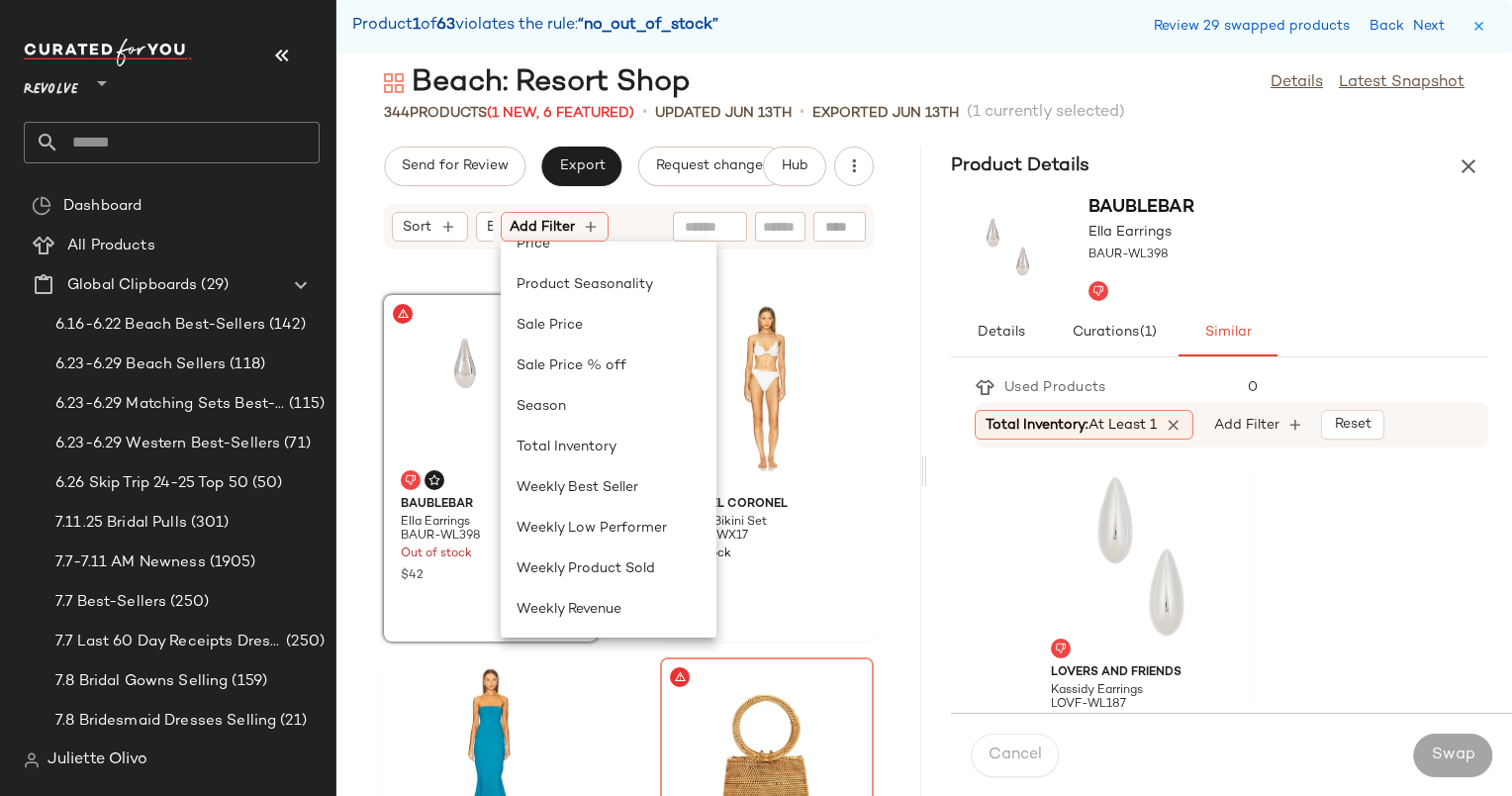 scroll, scrollTop: 897, scrollLeft: 0, axis: vertical 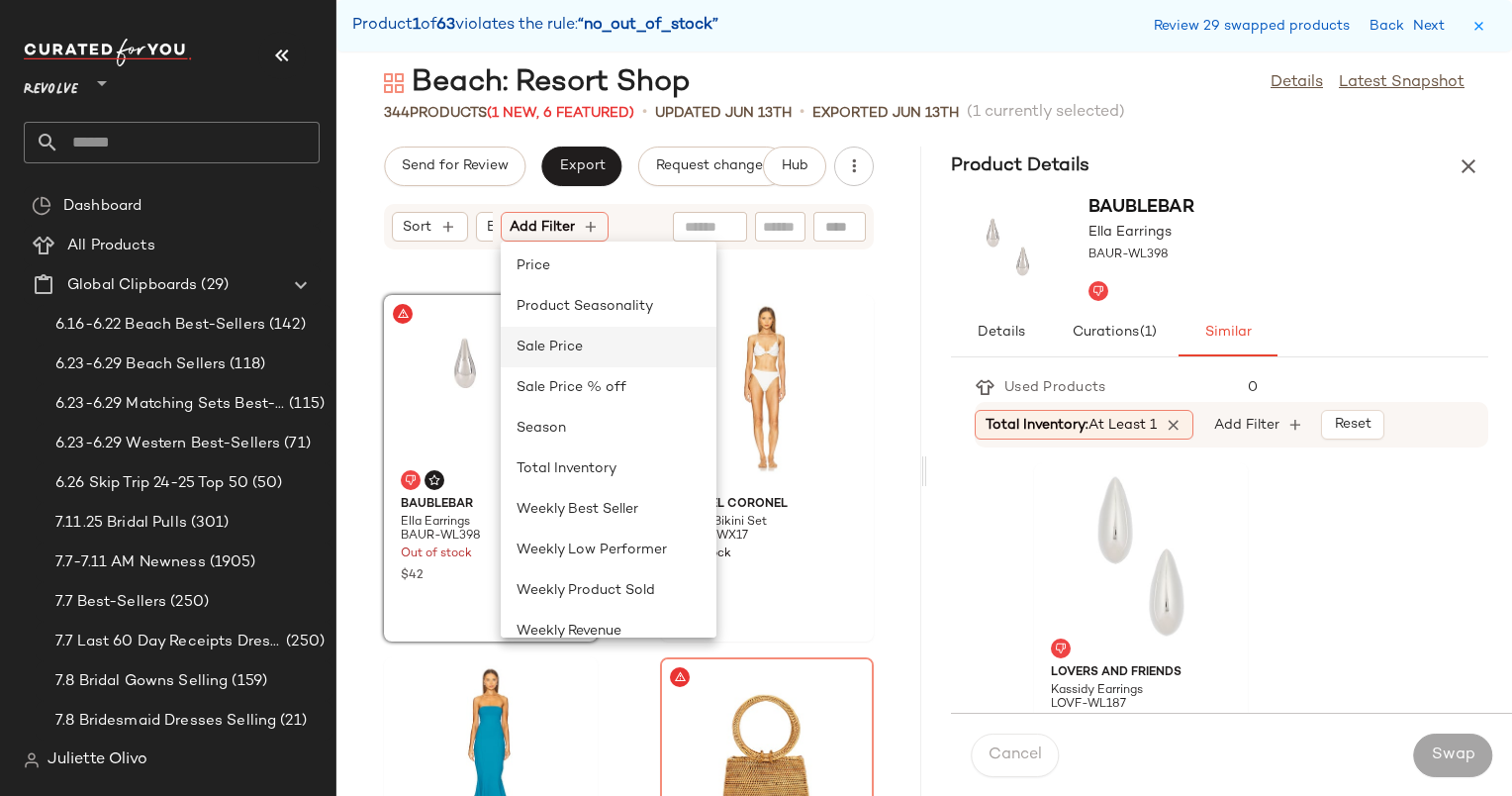 click on "Sale Price" 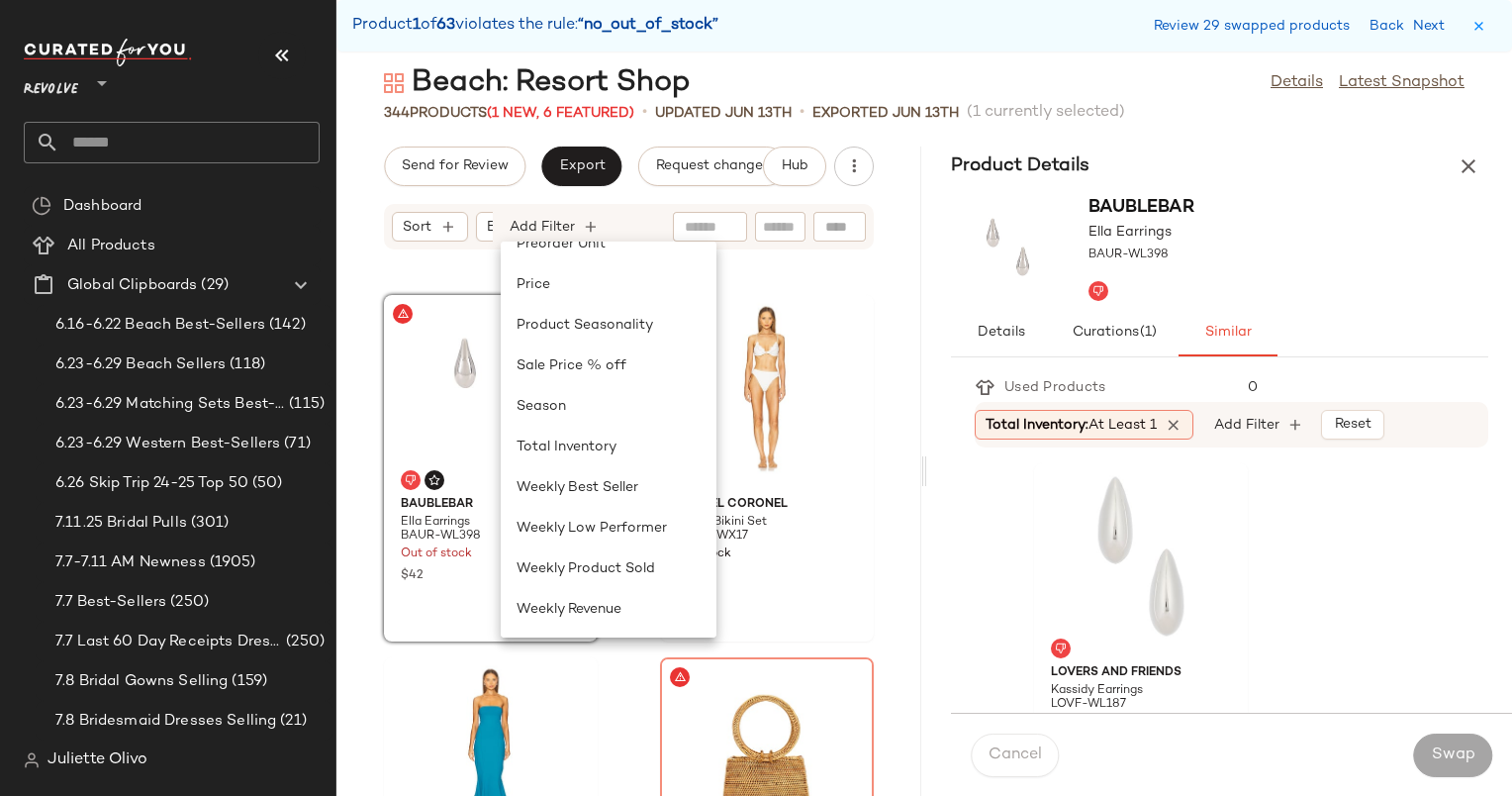 scroll, scrollTop: 0, scrollLeft: 0, axis: both 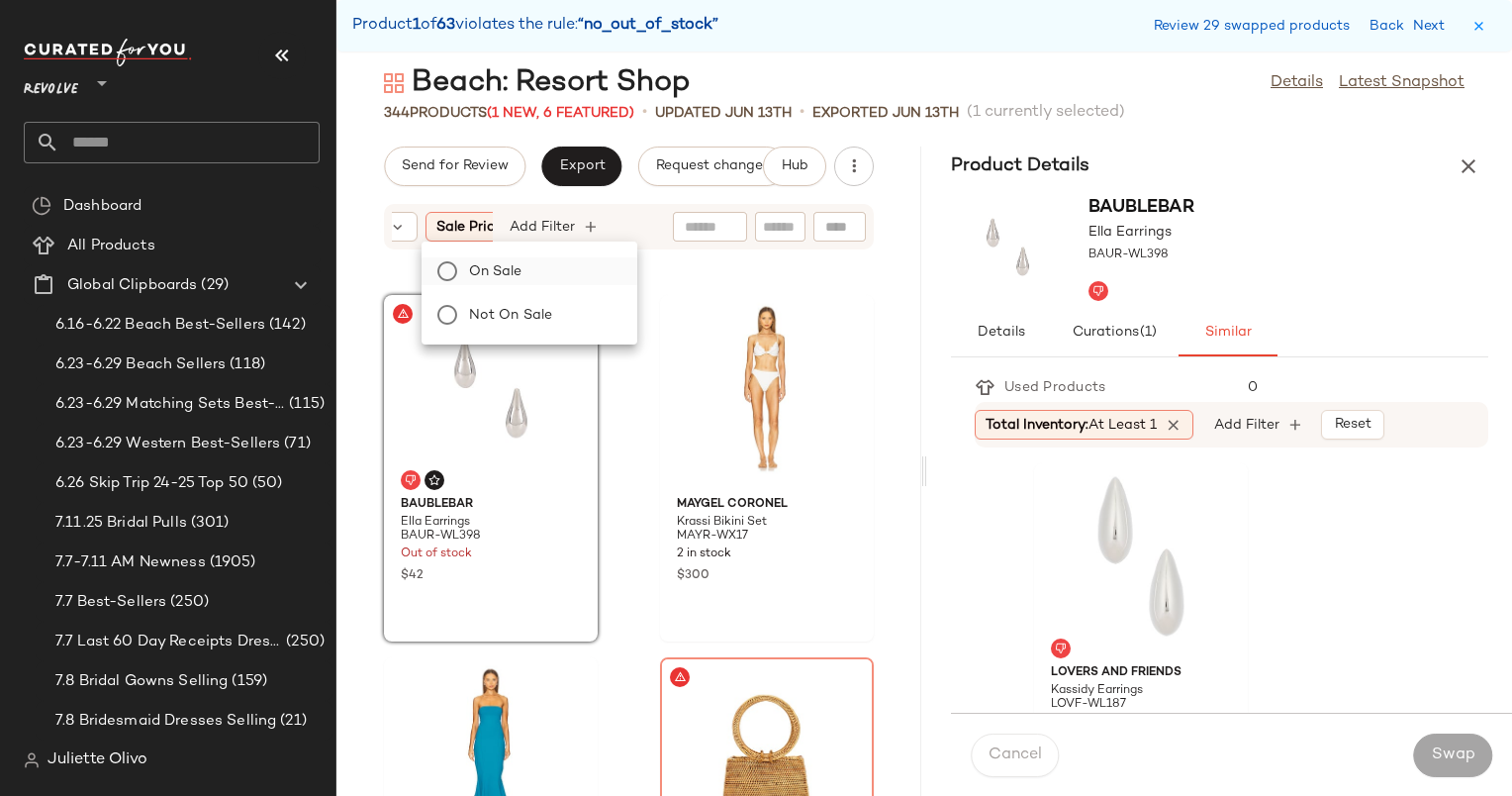click on "On sale" 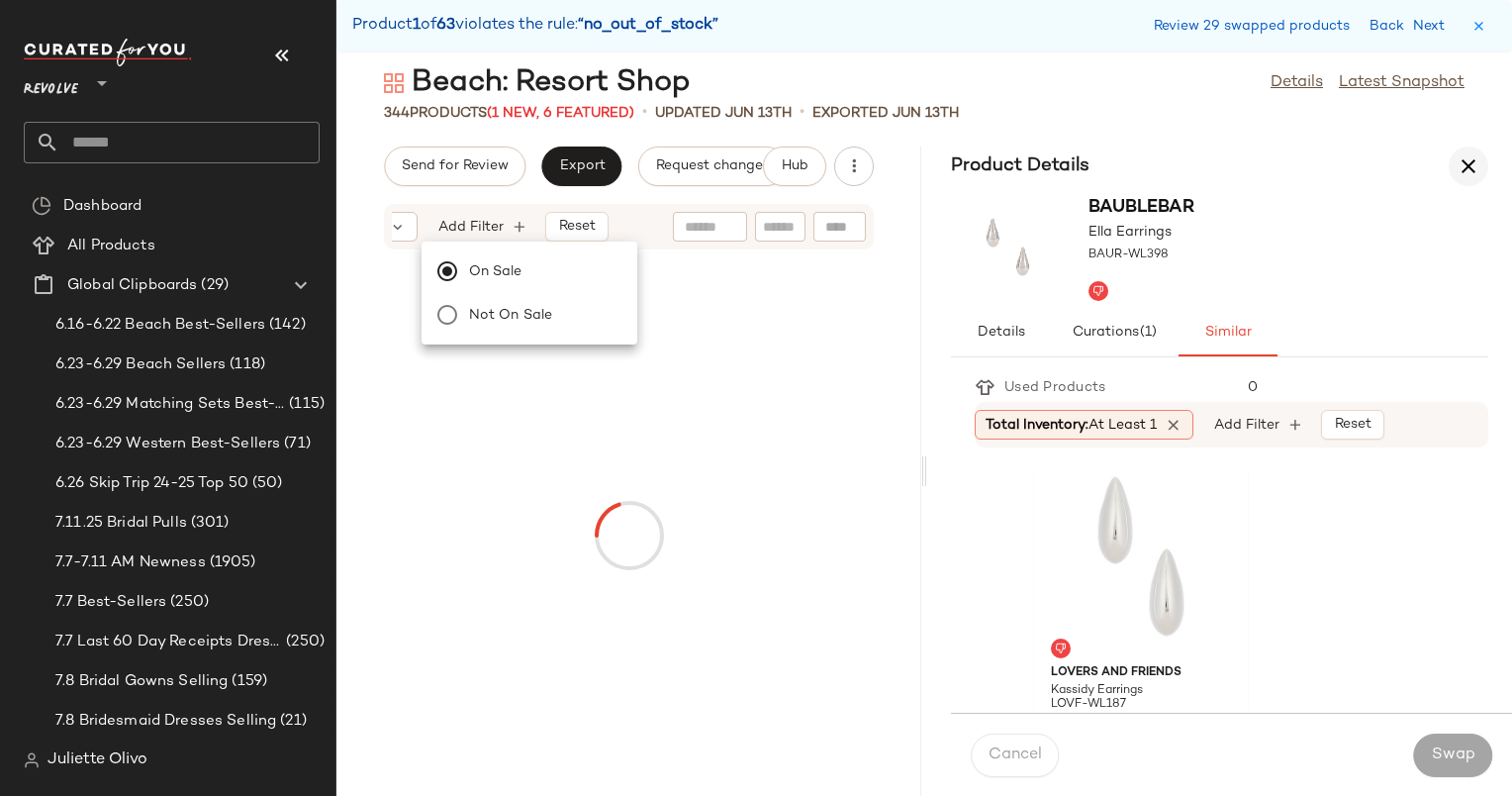 click at bounding box center (1468, 166) 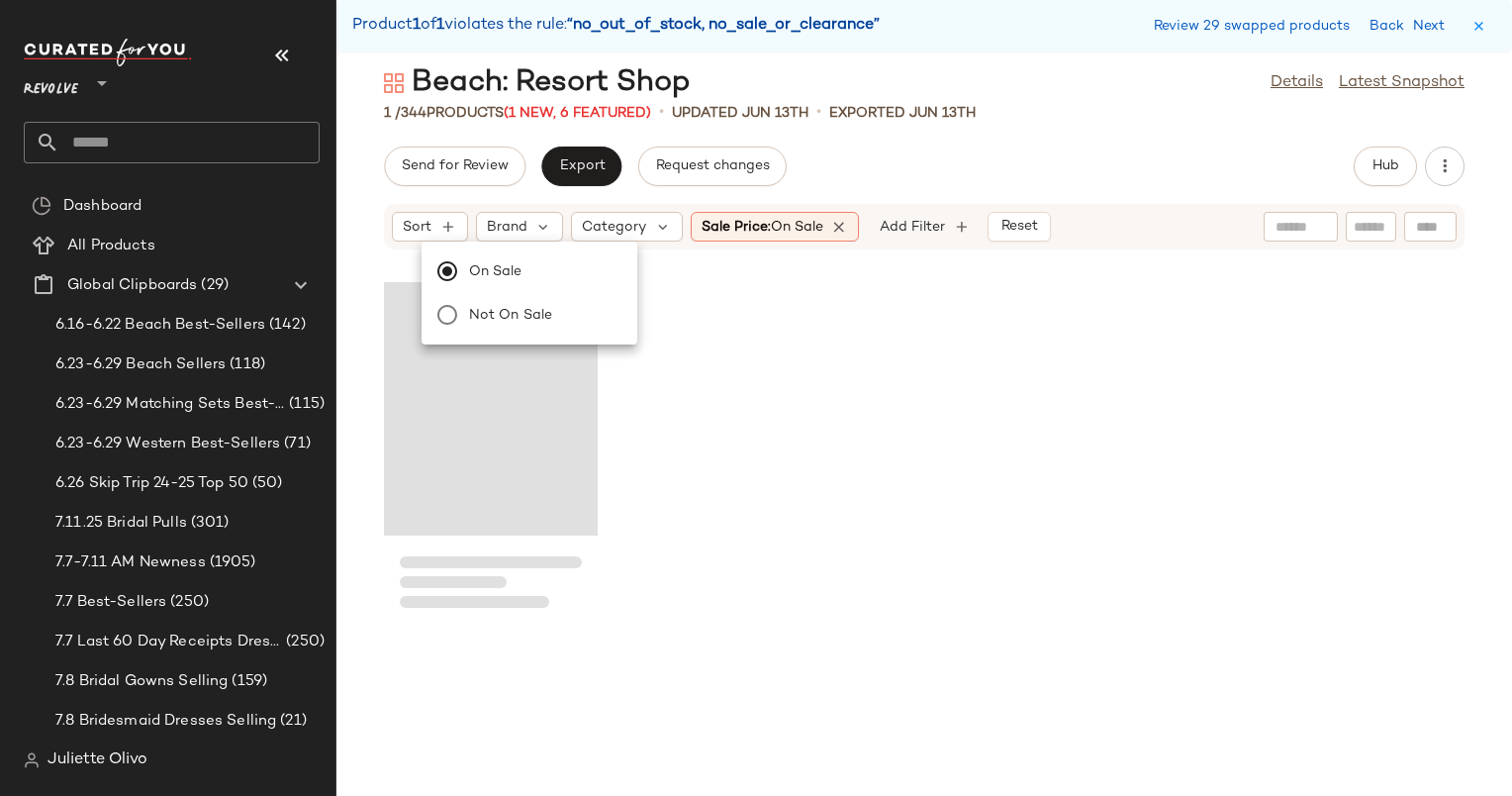 scroll, scrollTop: 0, scrollLeft: 0, axis: both 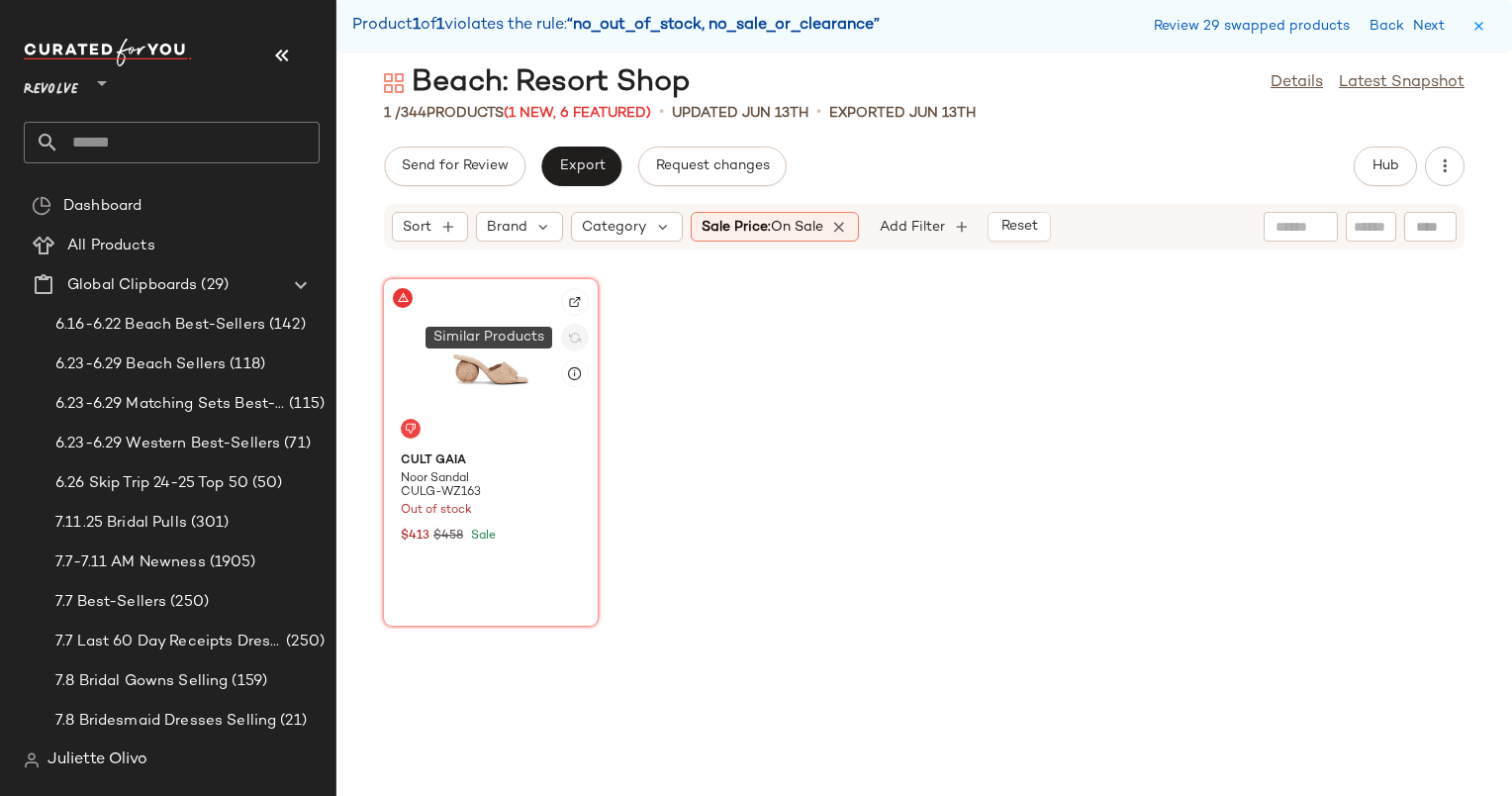 click 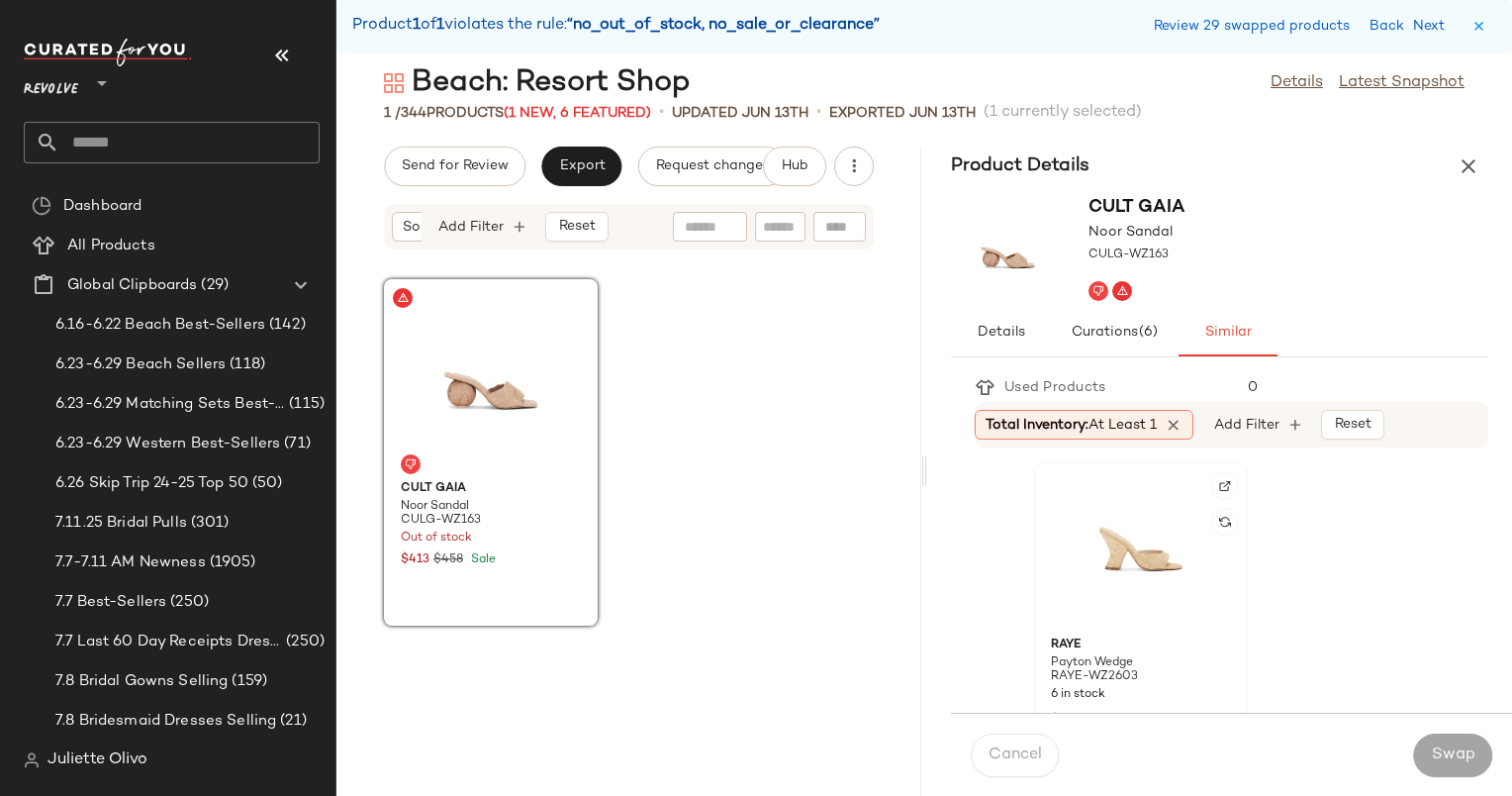 click 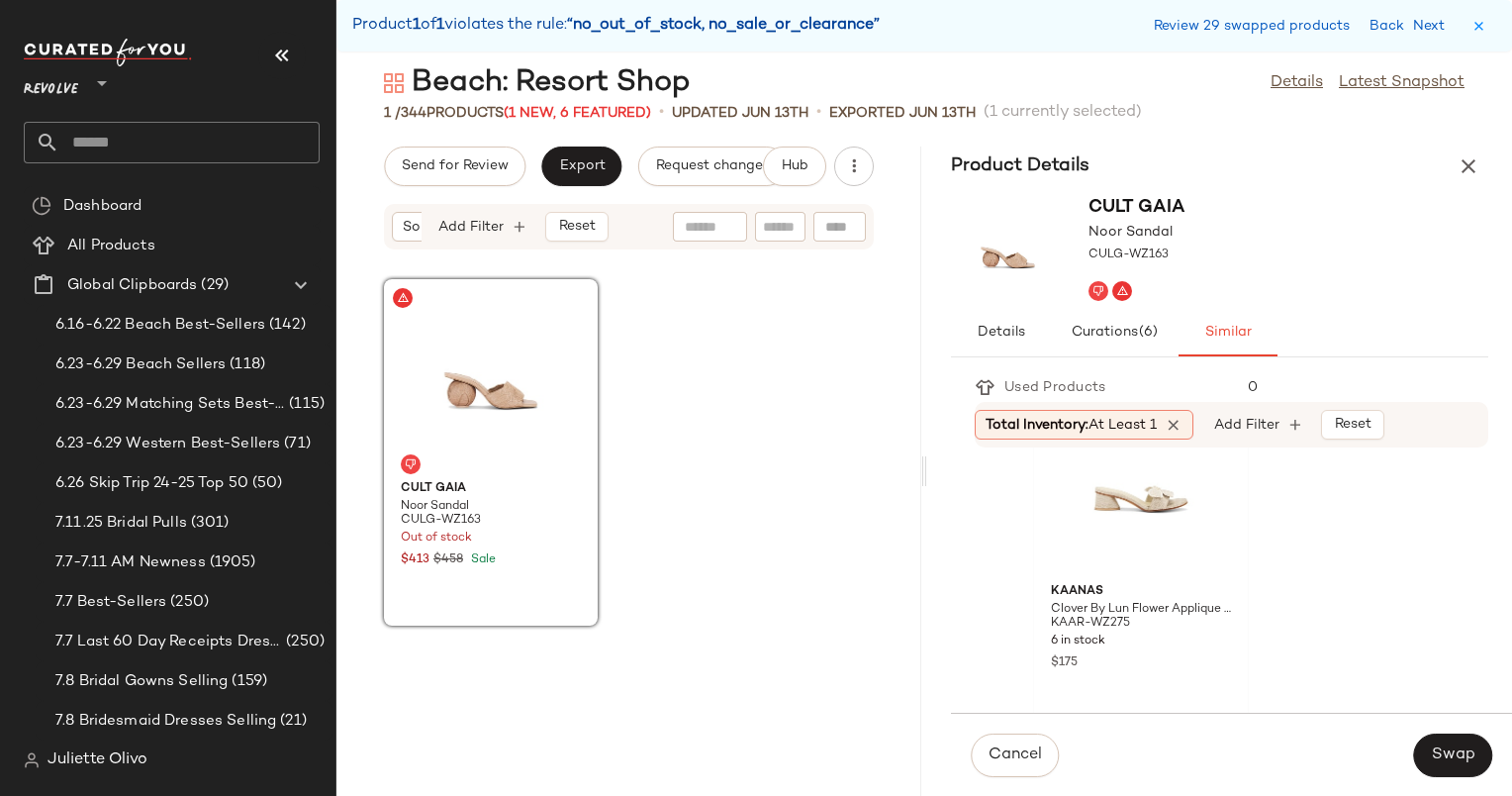 scroll, scrollTop: 444, scrollLeft: 0, axis: vertical 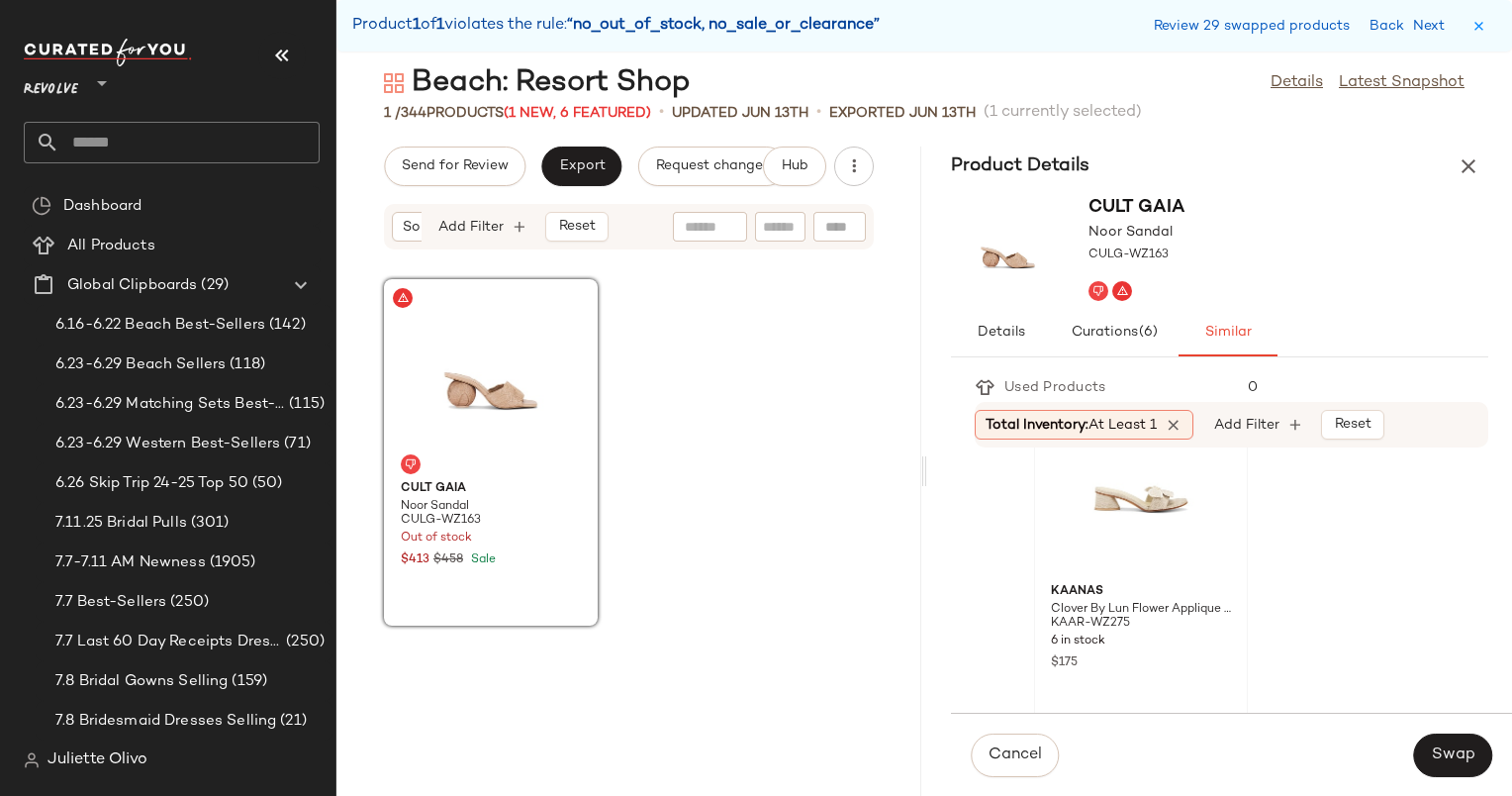 click on "Kaanas Clover By Lun Flower Applique Sandals KAAR-WZ275 6 in stock $175" 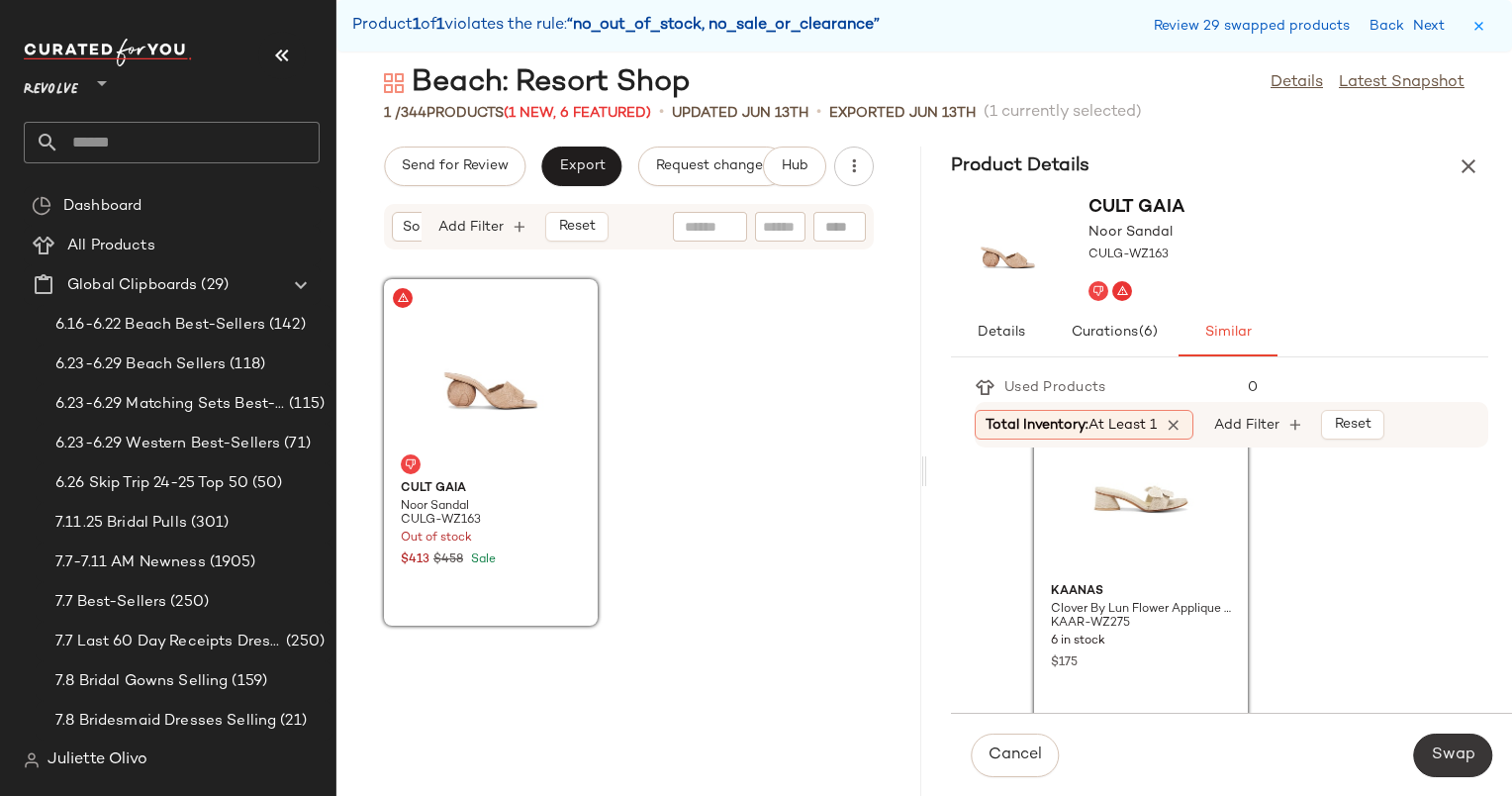 click on "Swap" 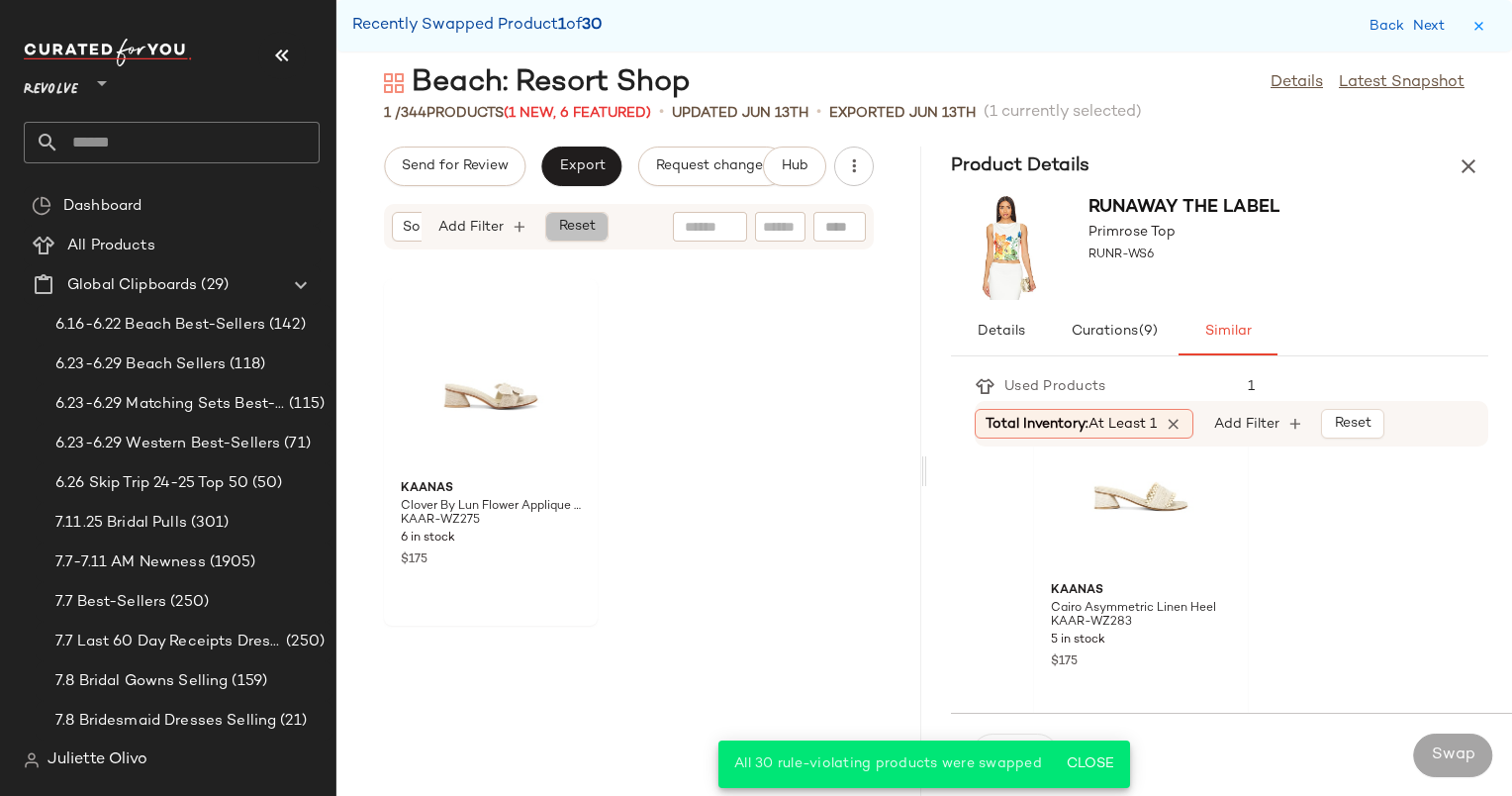 click on "Reset" 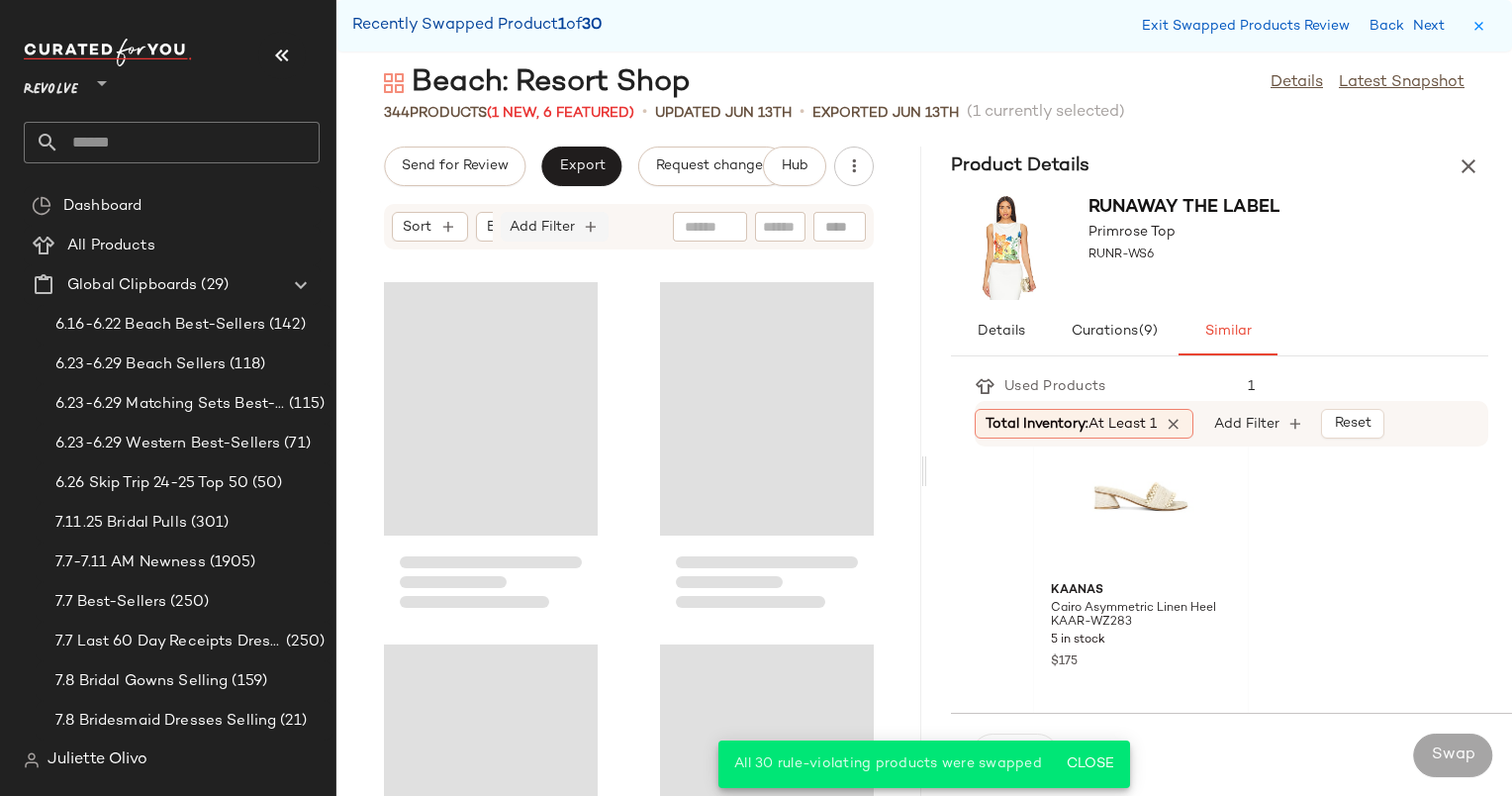 click on "Add Filter" at bounding box center [542, 227] 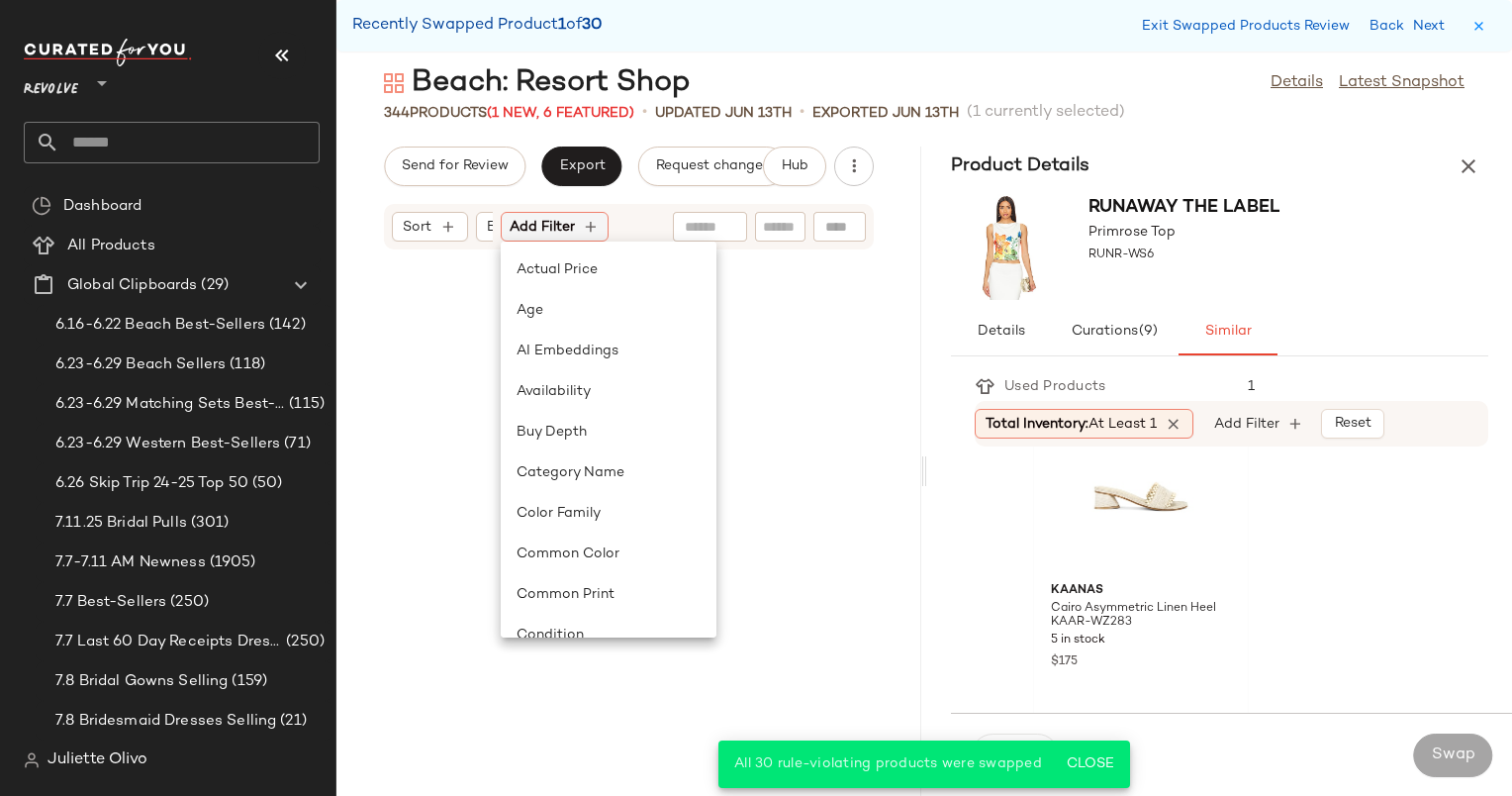 scroll, scrollTop: 1449, scrollLeft: 0, axis: vertical 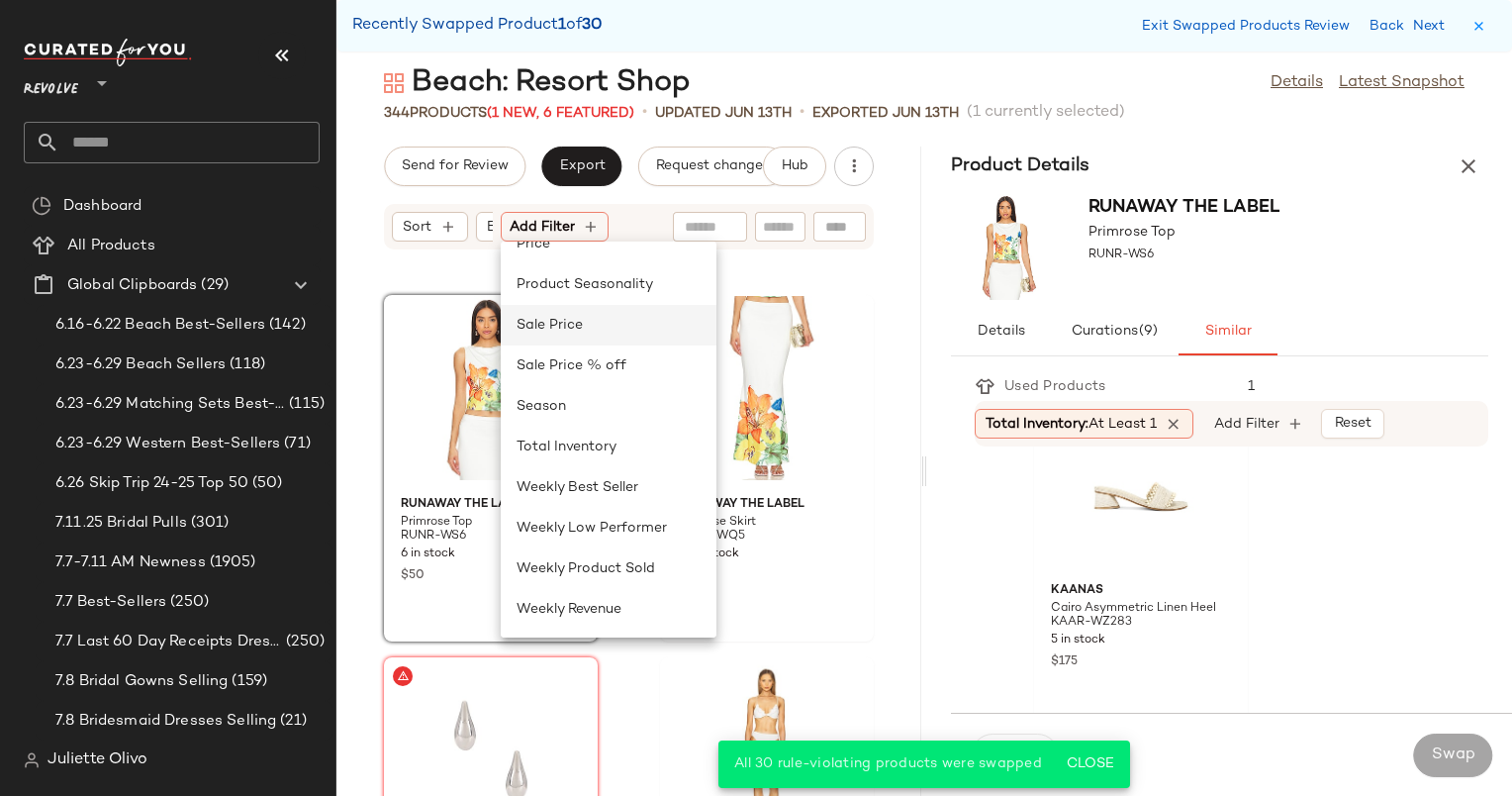 click on "Sale Price" 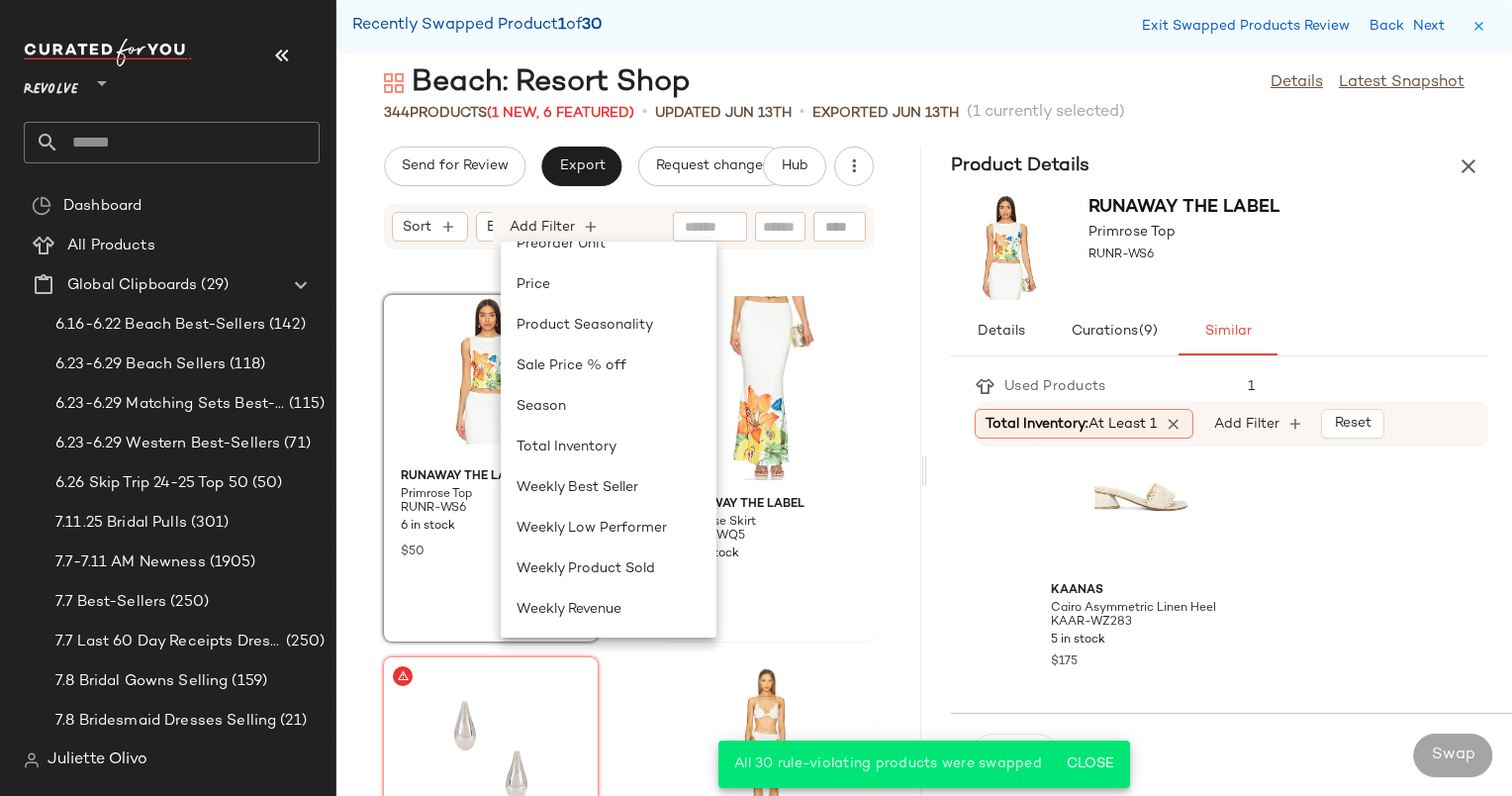 scroll, scrollTop: 878, scrollLeft: 0, axis: vertical 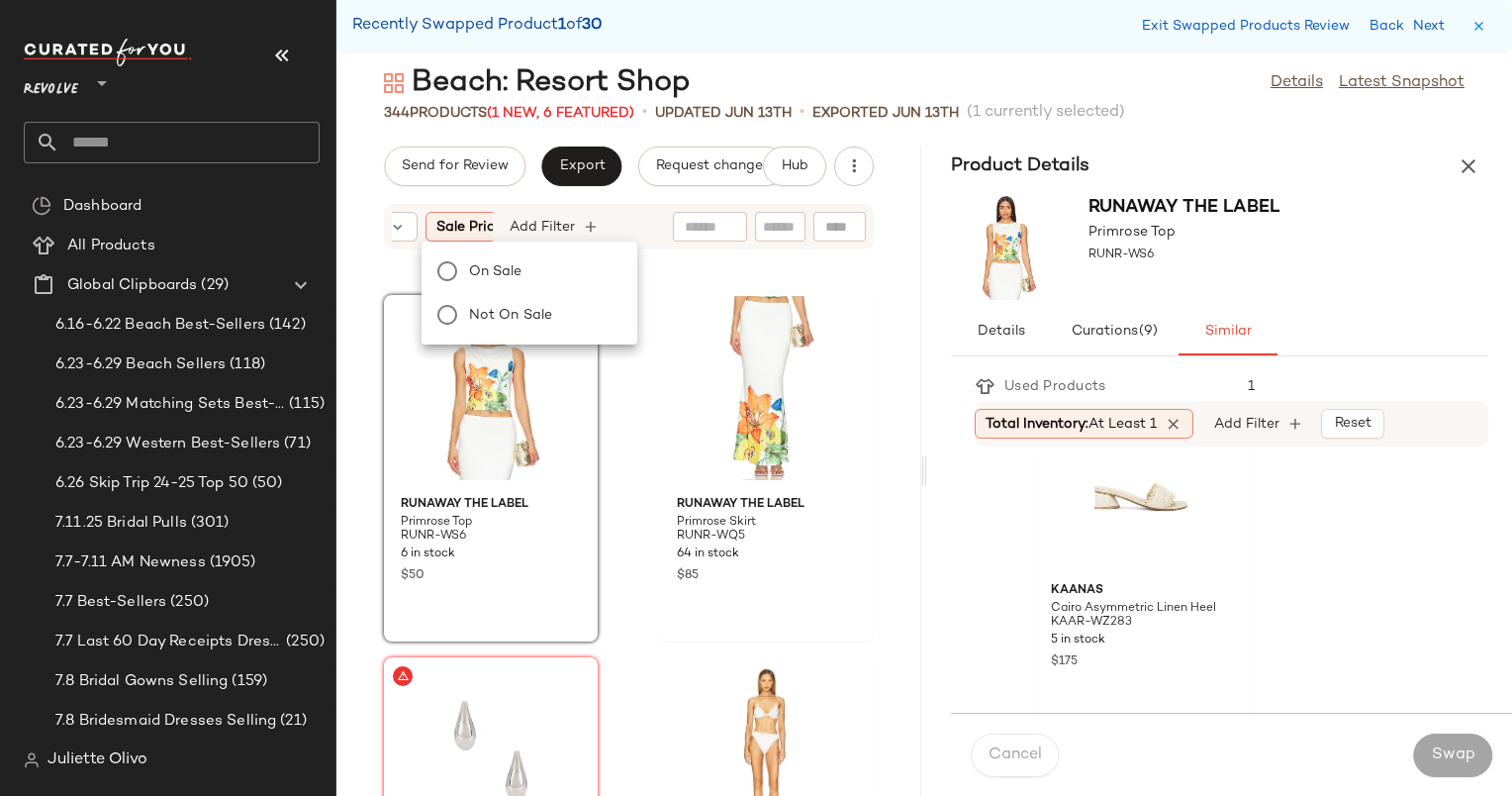 click on "On sale Not on sale" 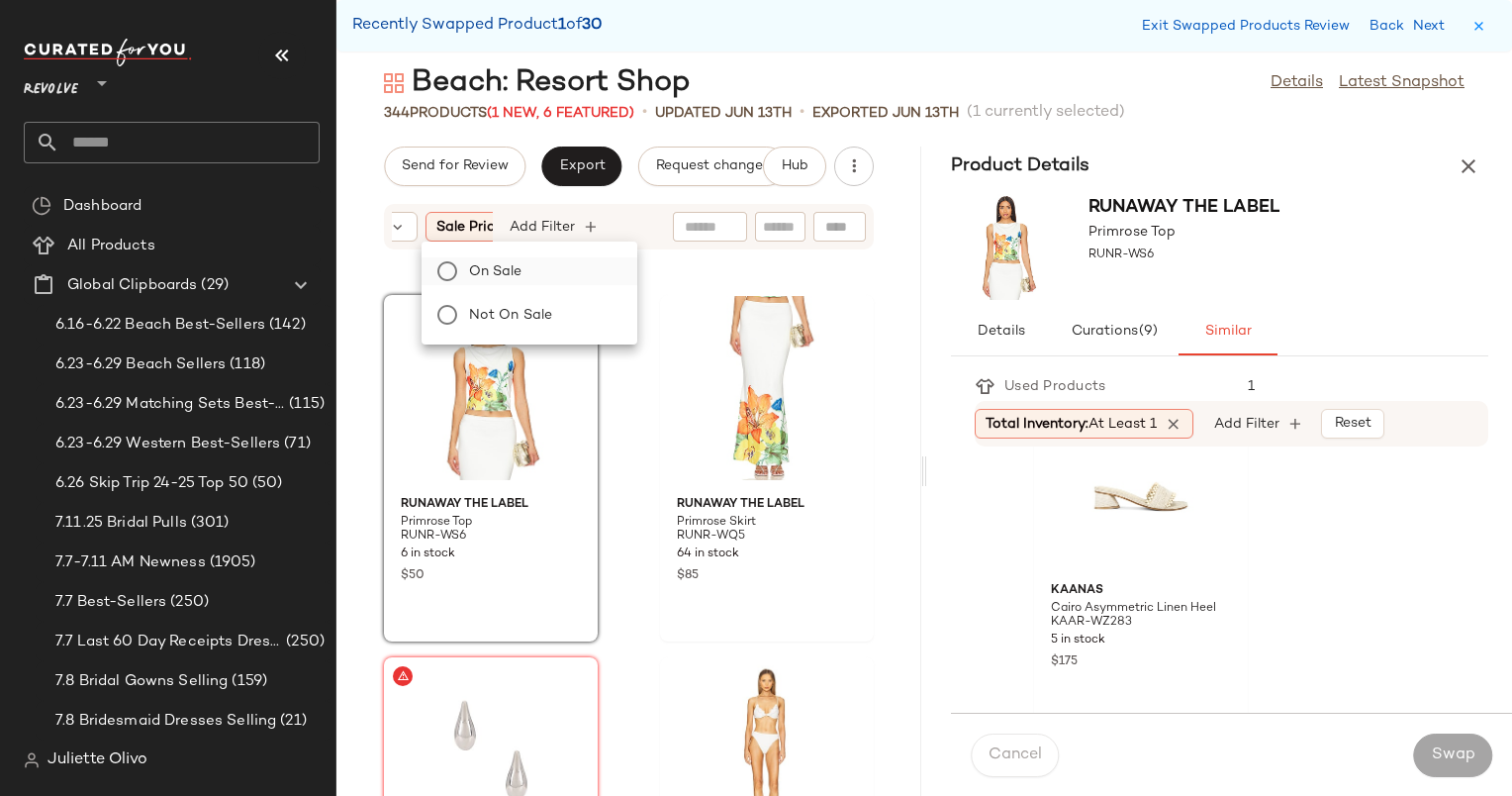 click on "On sale" at bounding box center [541, 271] 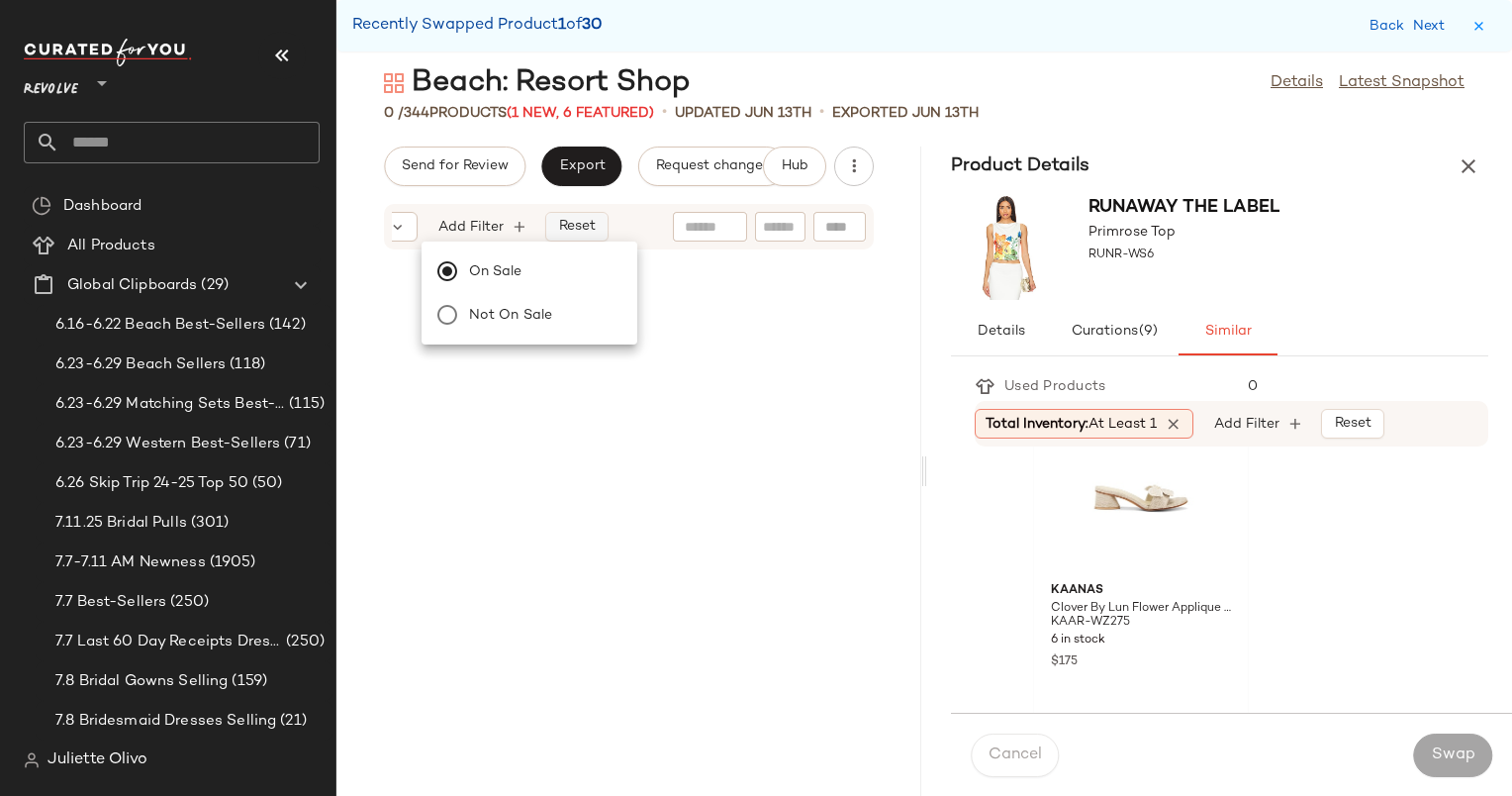 click on "Reset" 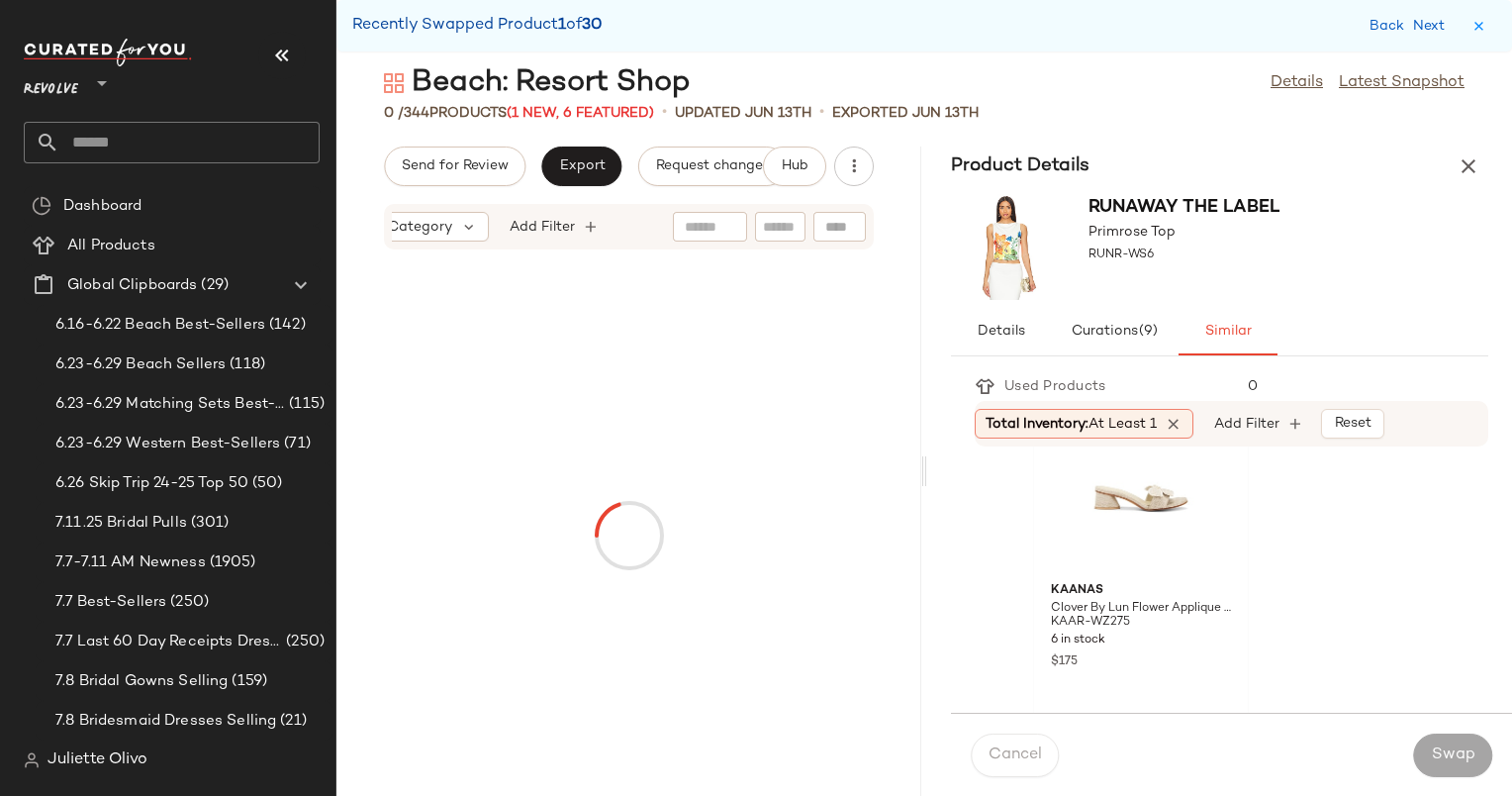scroll, scrollTop: 0, scrollLeft: 189, axis: horizontal 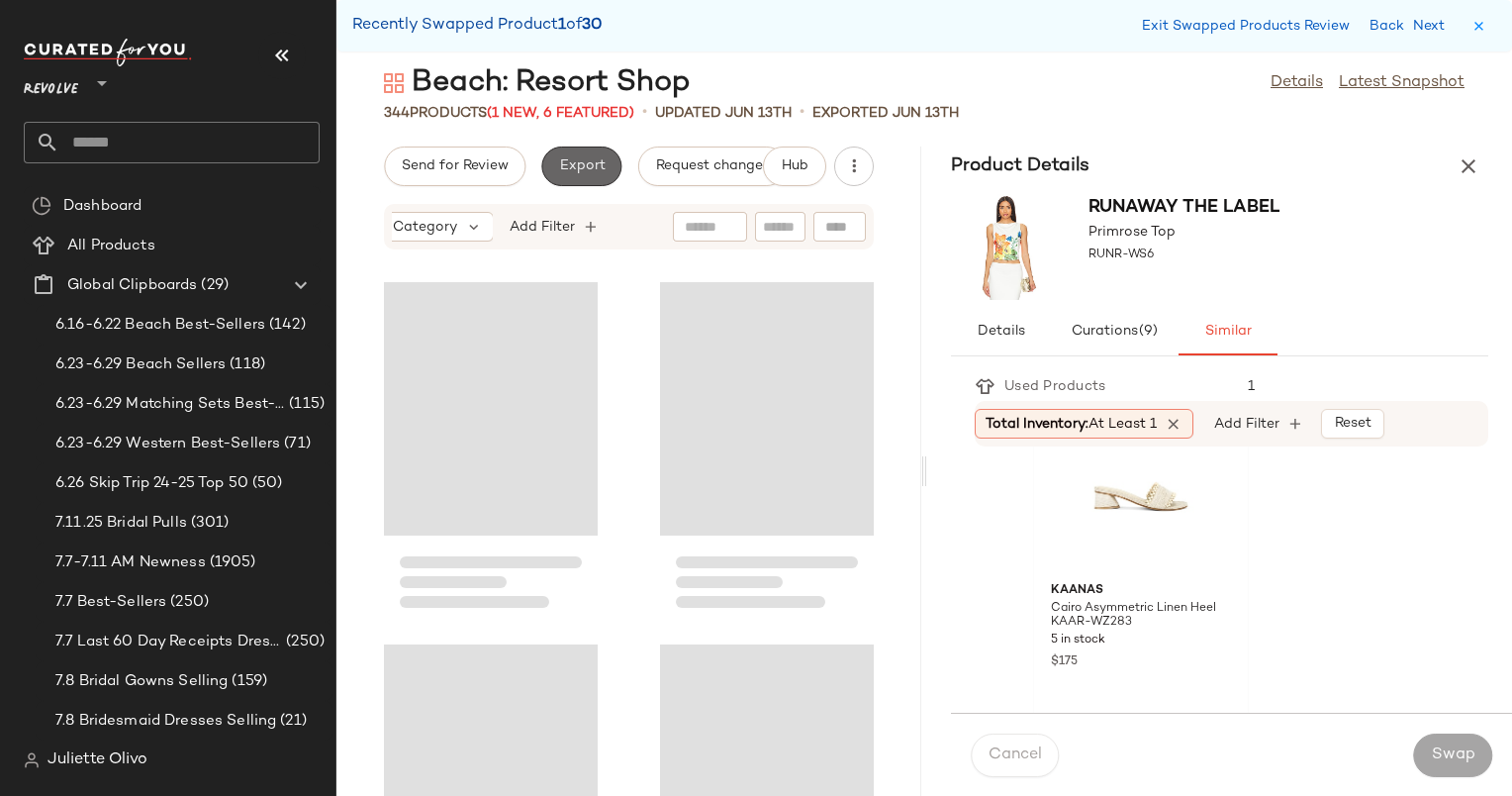 click on "Export" at bounding box center [581, 166] 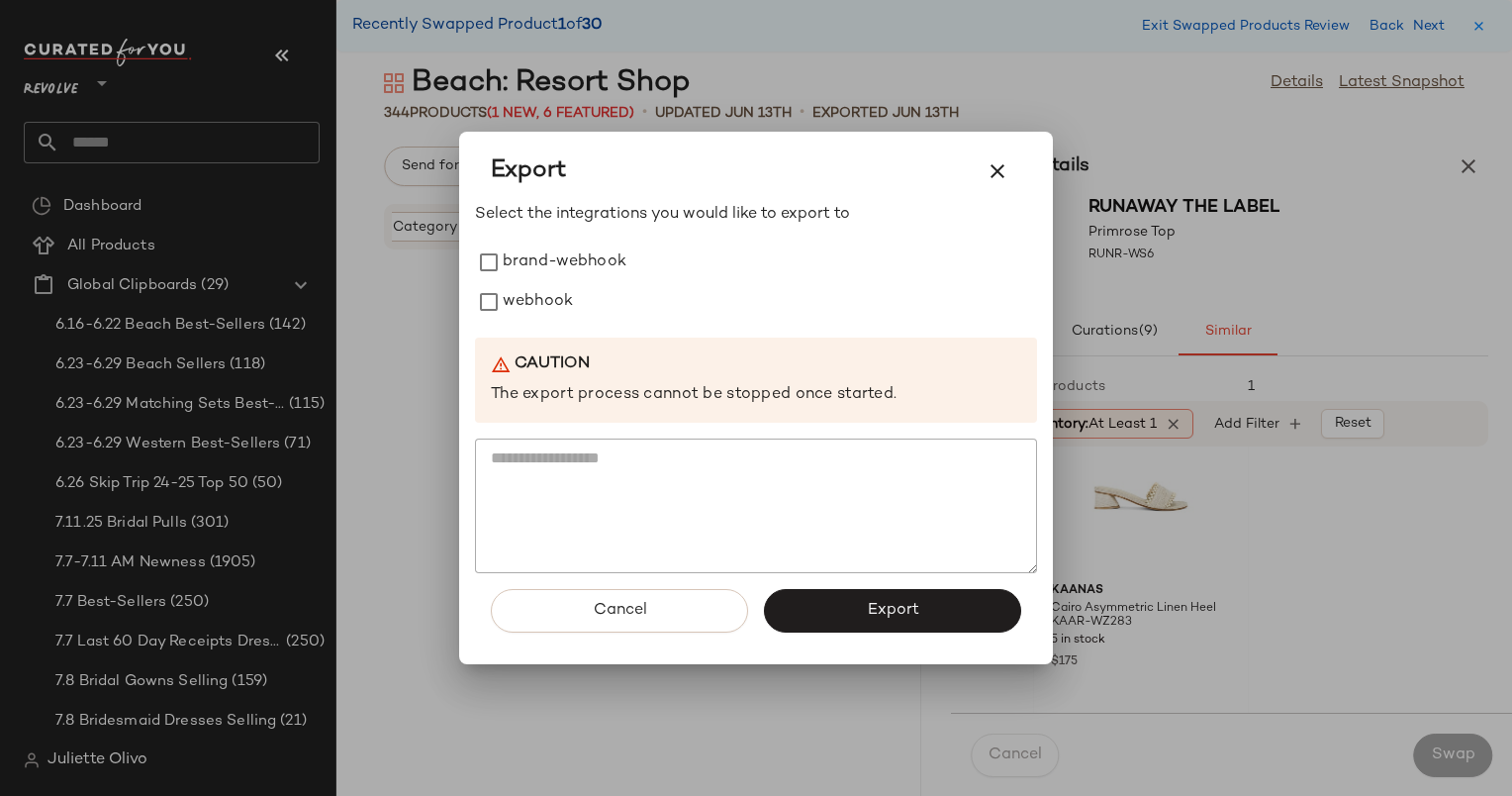scroll, scrollTop: 1449, scrollLeft: 0, axis: vertical 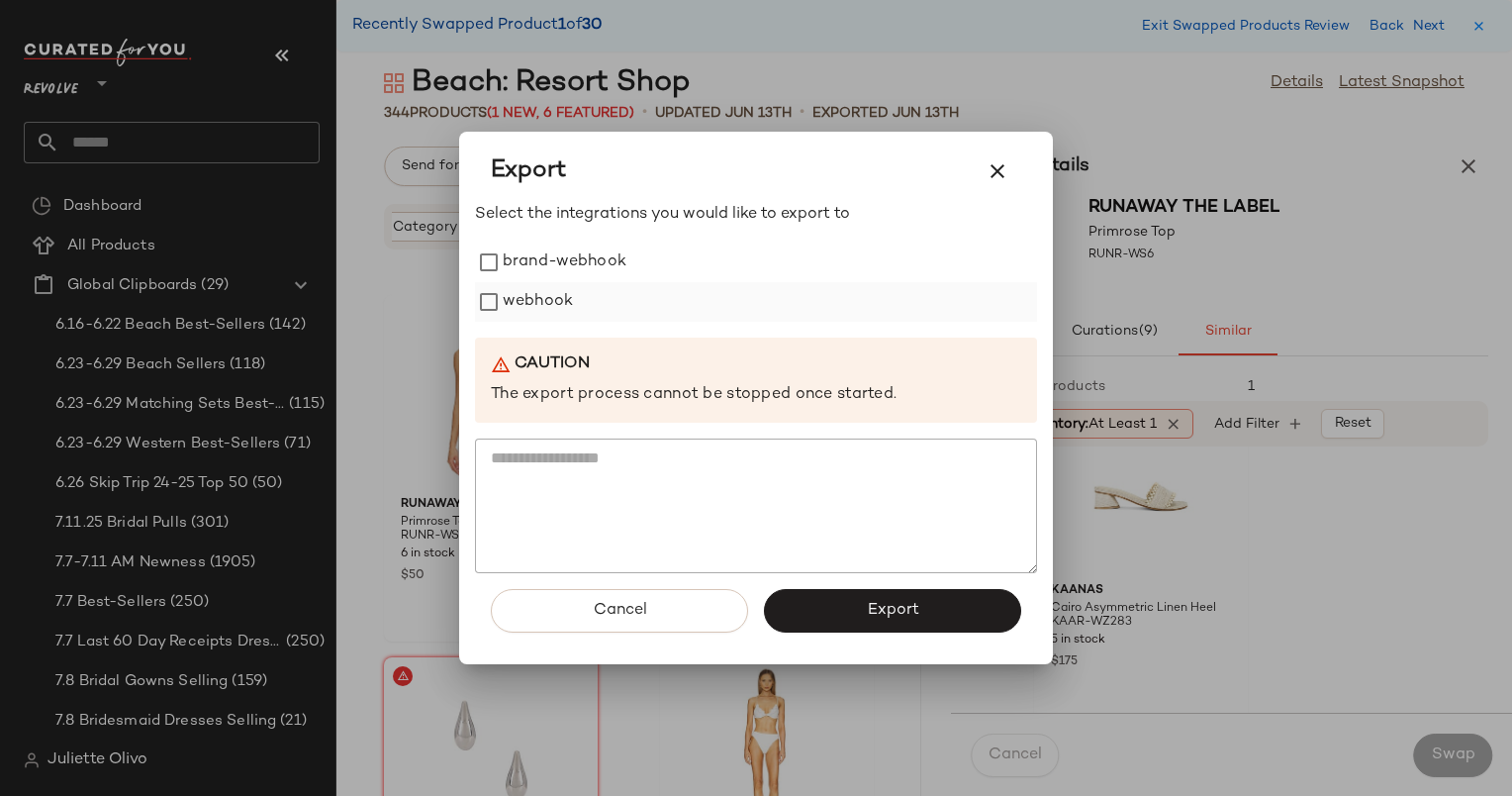 click on "webhook" 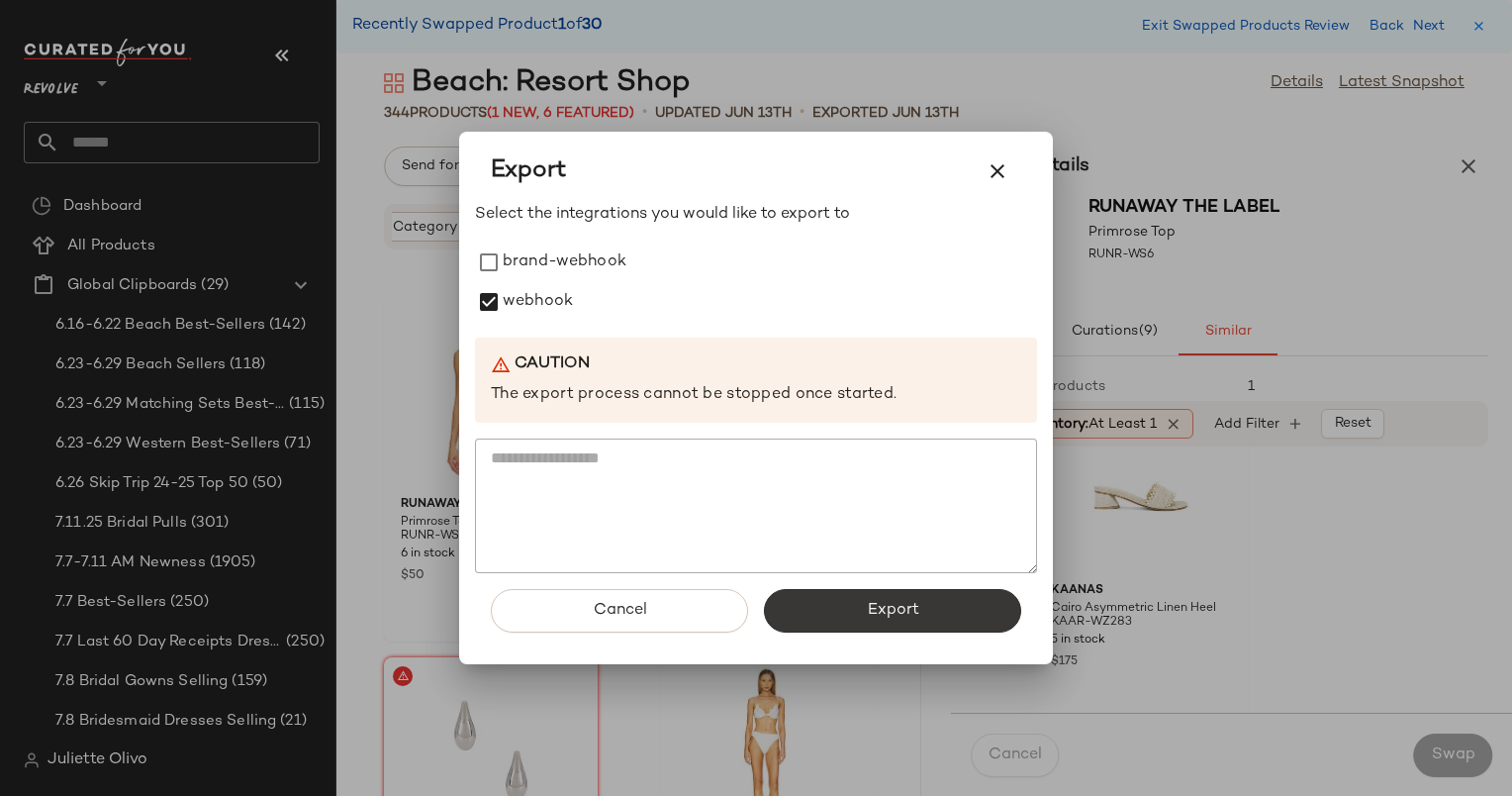 click on "Export" at bounding box center (893, 611) 